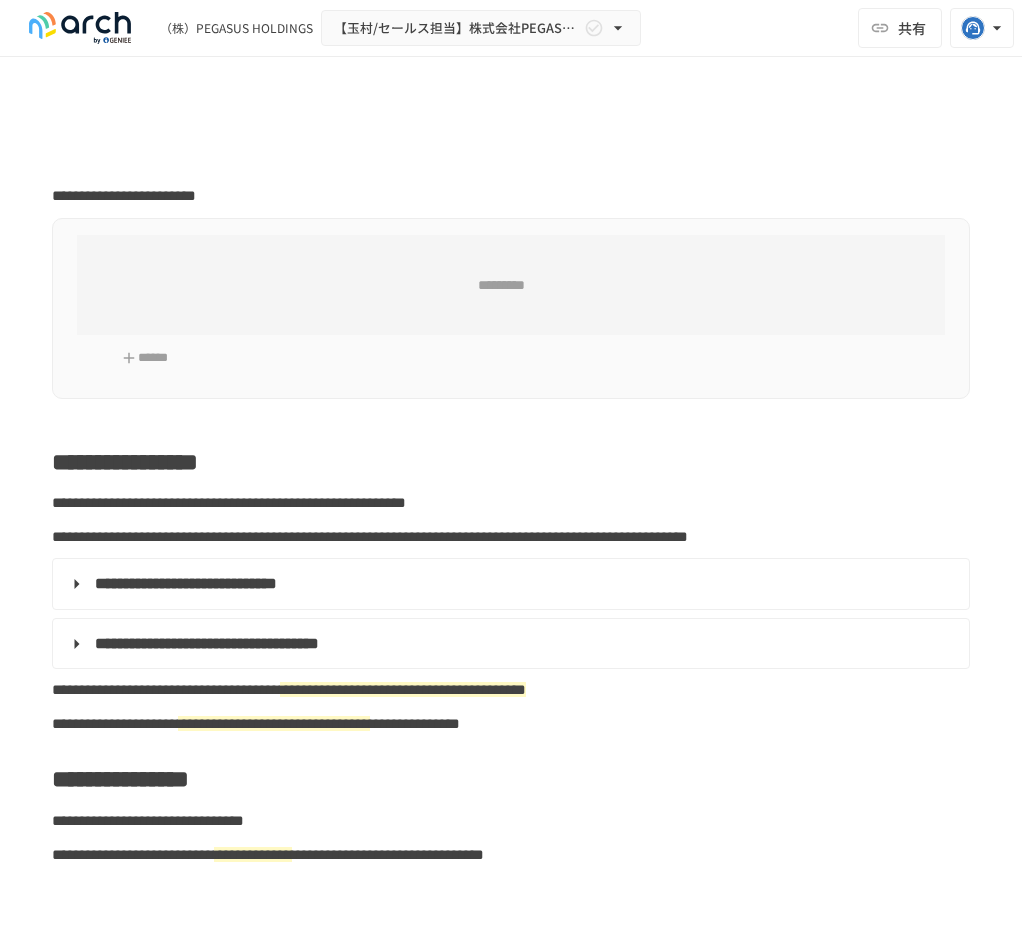 scroll, scrollTop: 0, scrollLeft: 0, axis: both 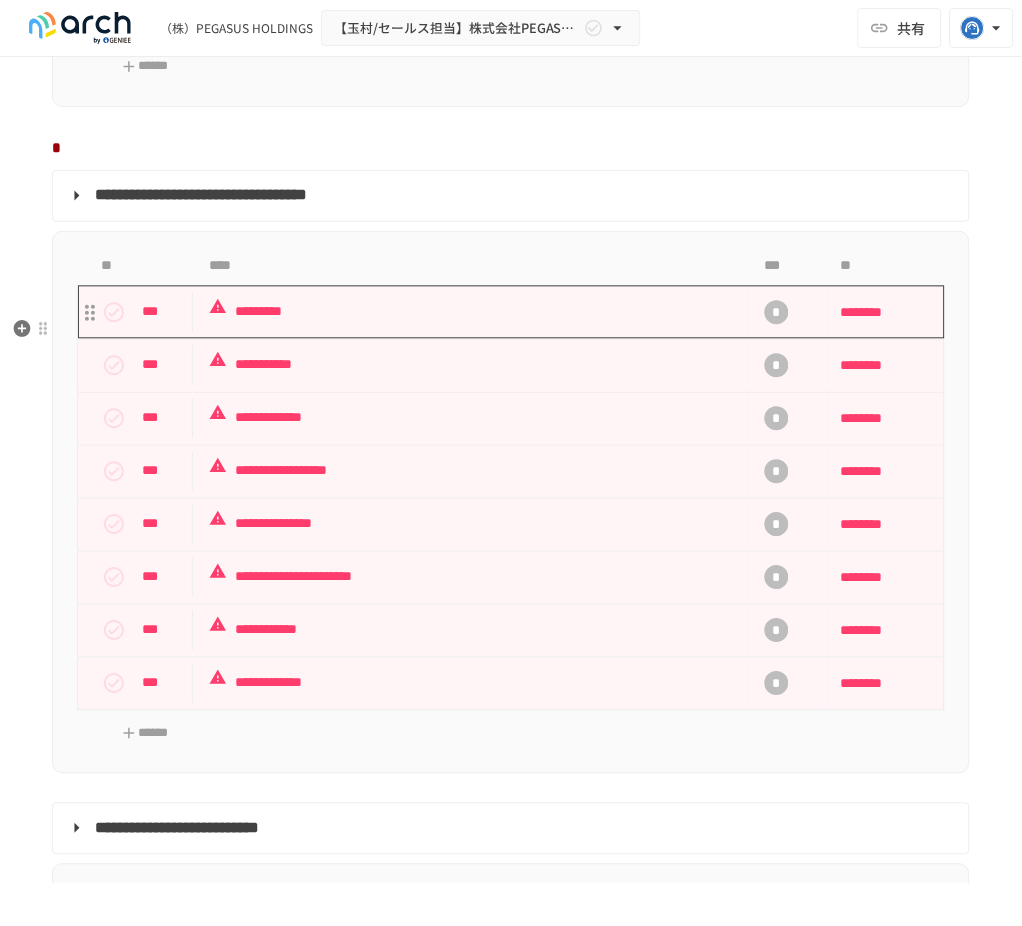 click on "*********" at bounding box center [459, 312] 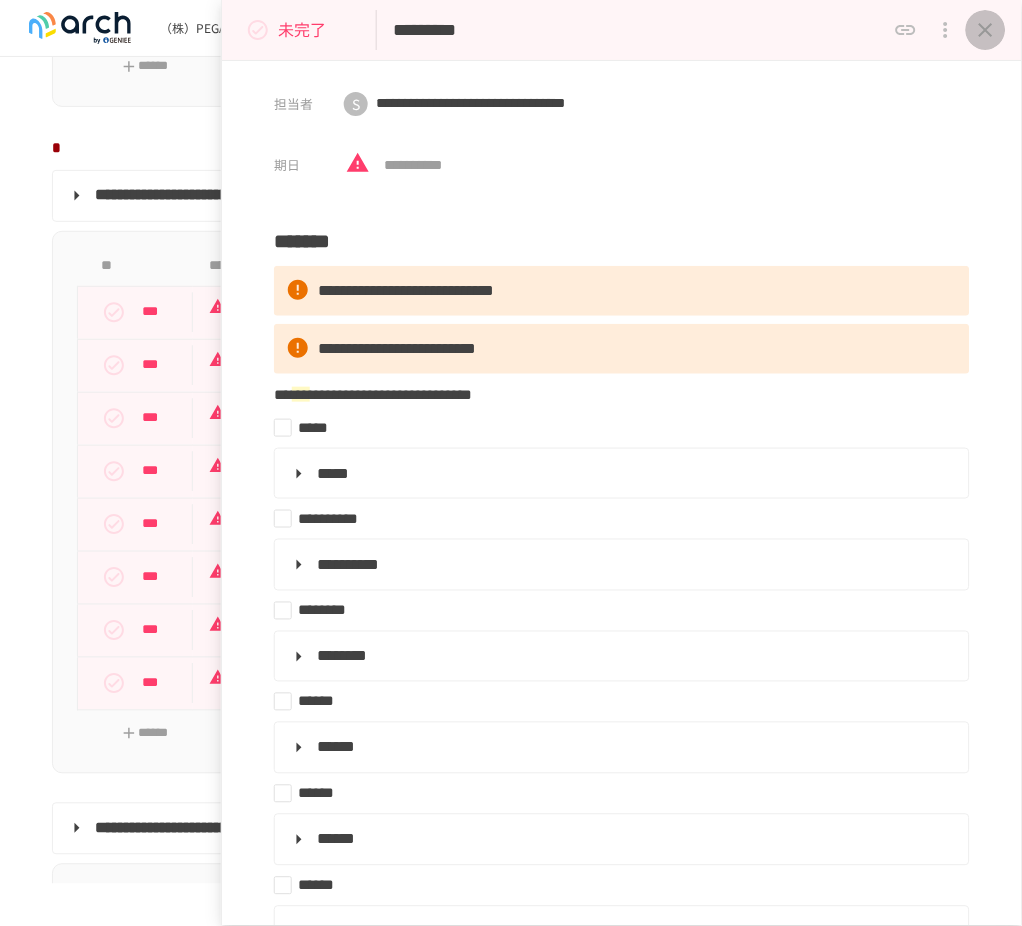 click 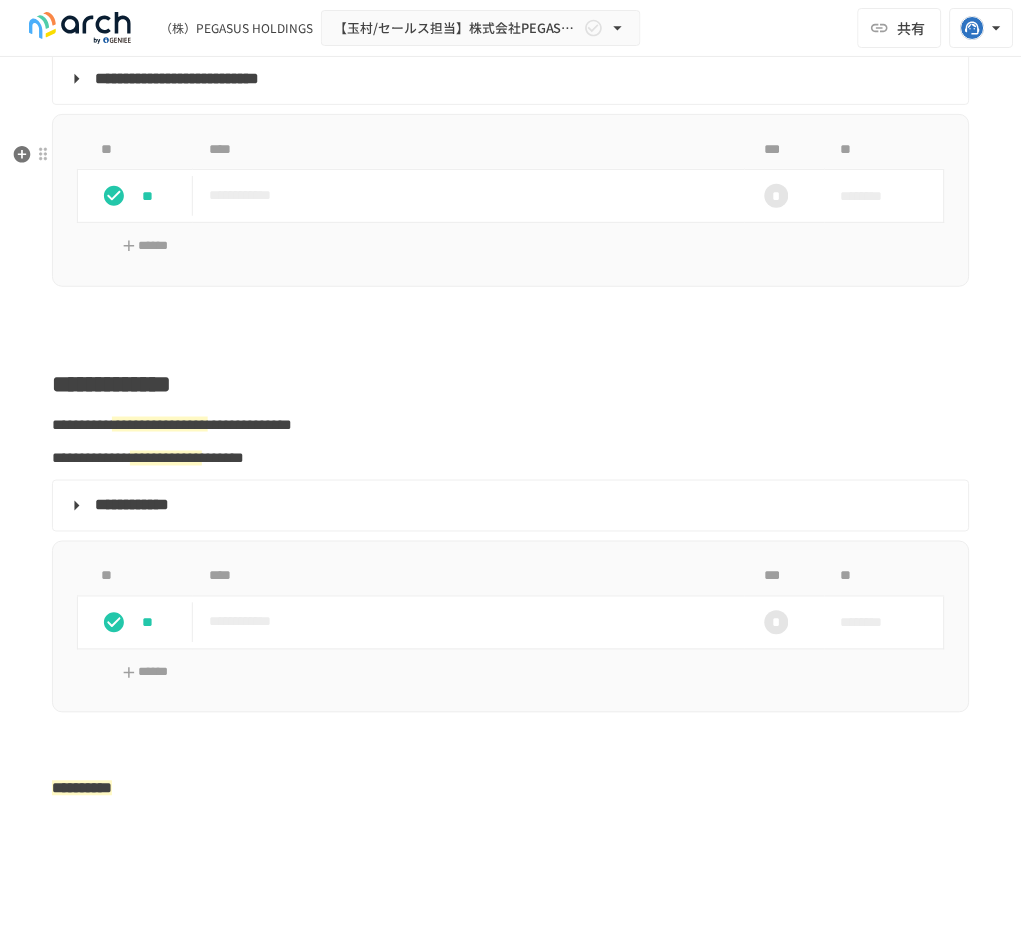 scroll, scrollTop: 2388, scrollLeft: 0, axis: vertical 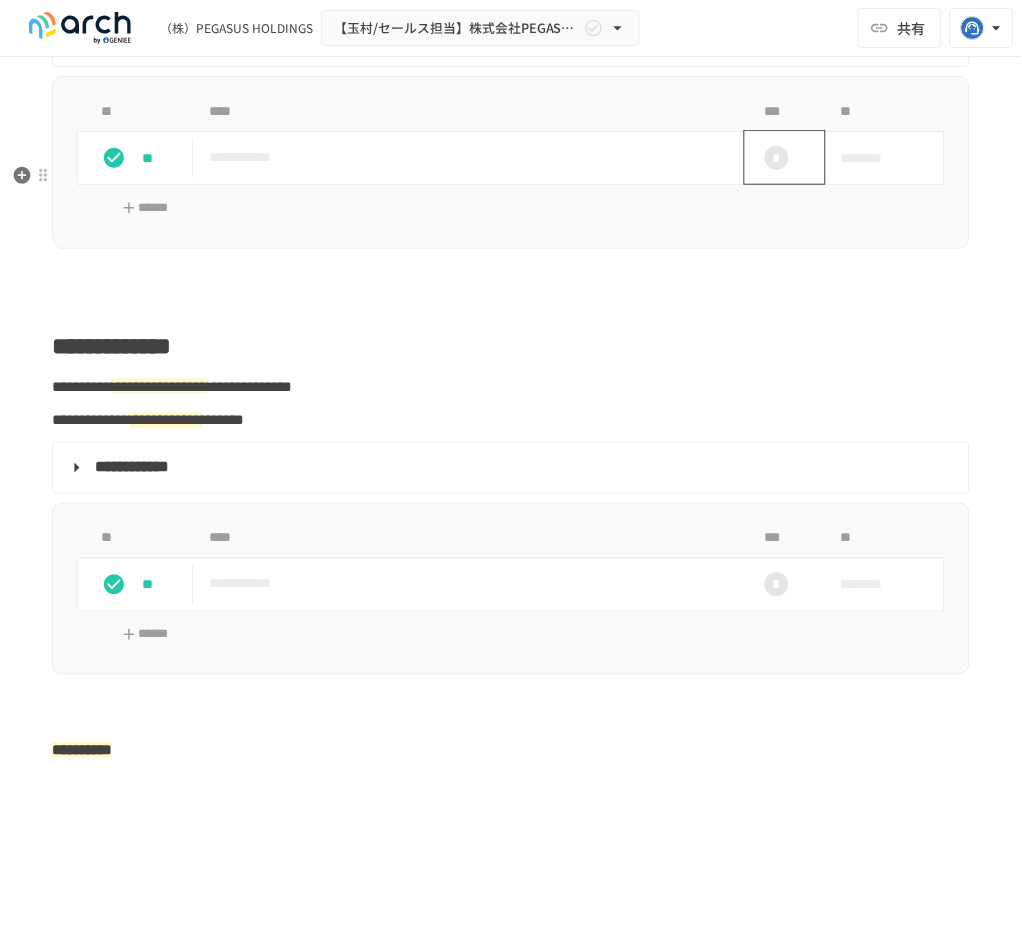click on "*" at bounding box center (777, 158) 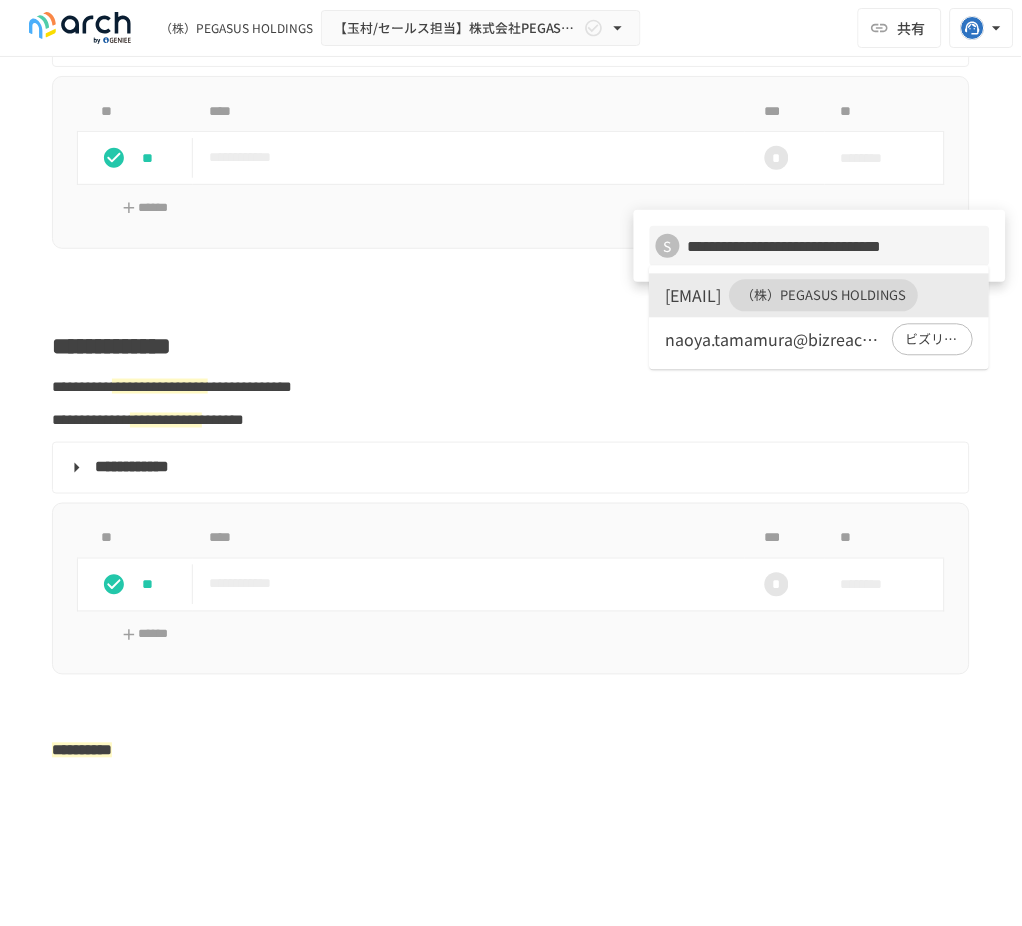 click at bounding box center [511, 463] 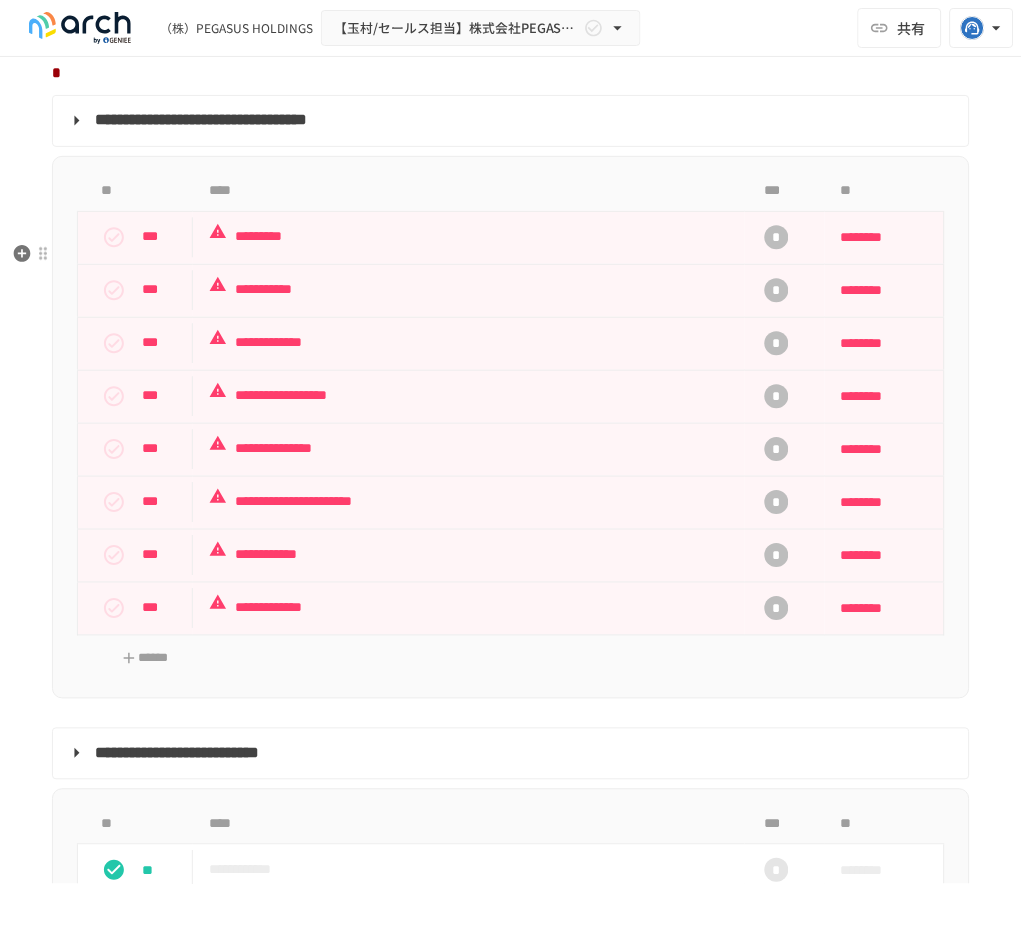 scroll, scrollTop: 1454, scrollLeft: 0, axis: vertical 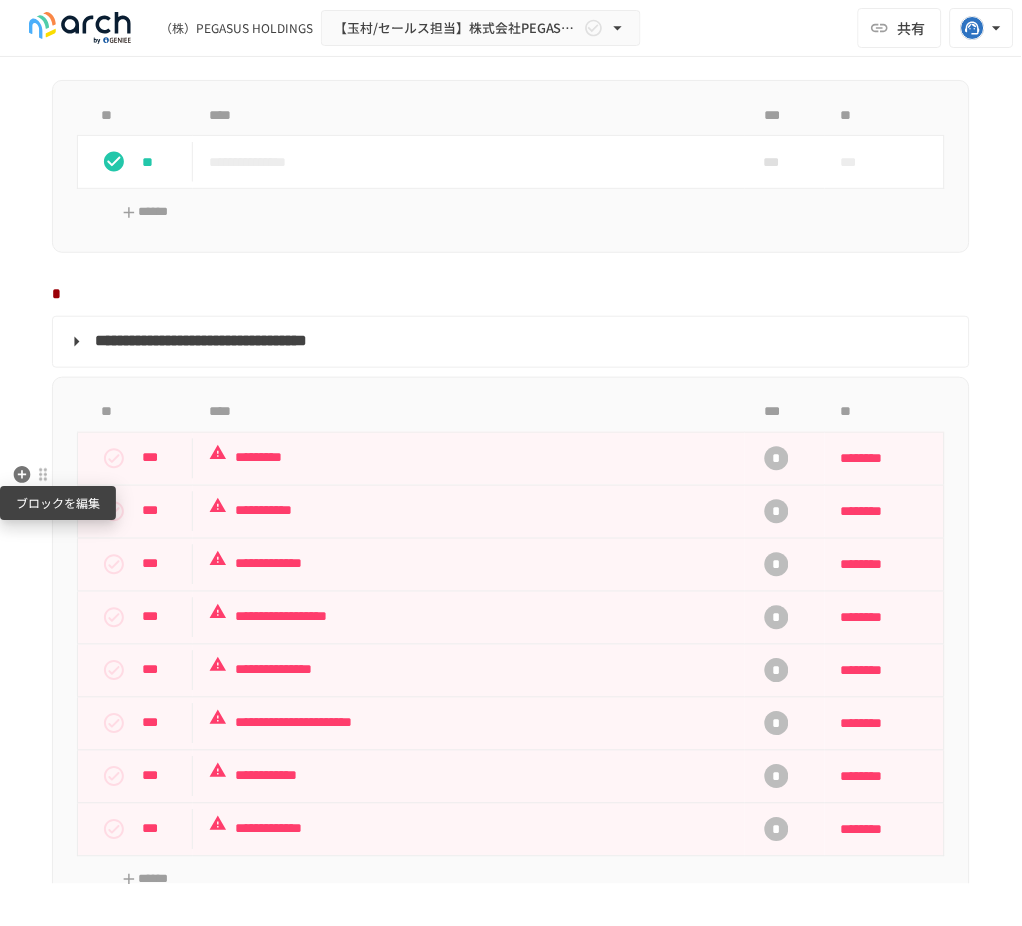 click at bounding box center [43, 475] 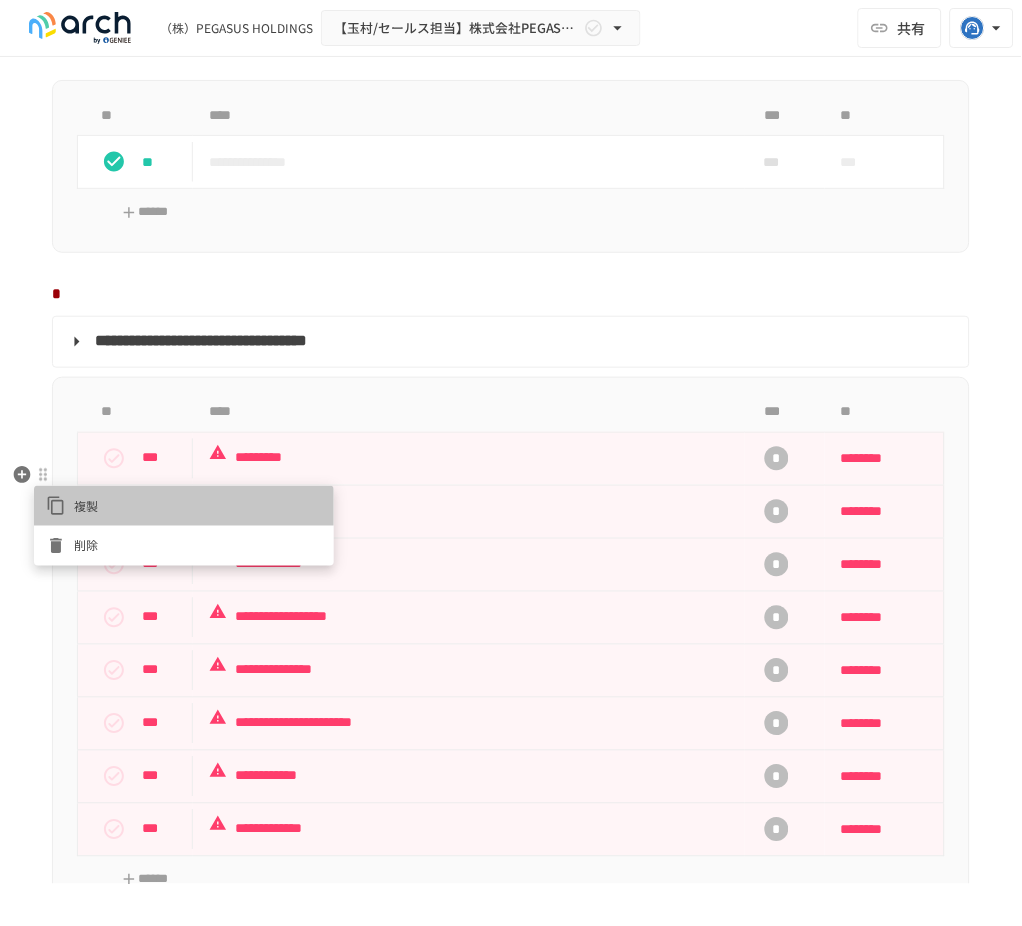 click on "複製" at bounding box center (198, 505) 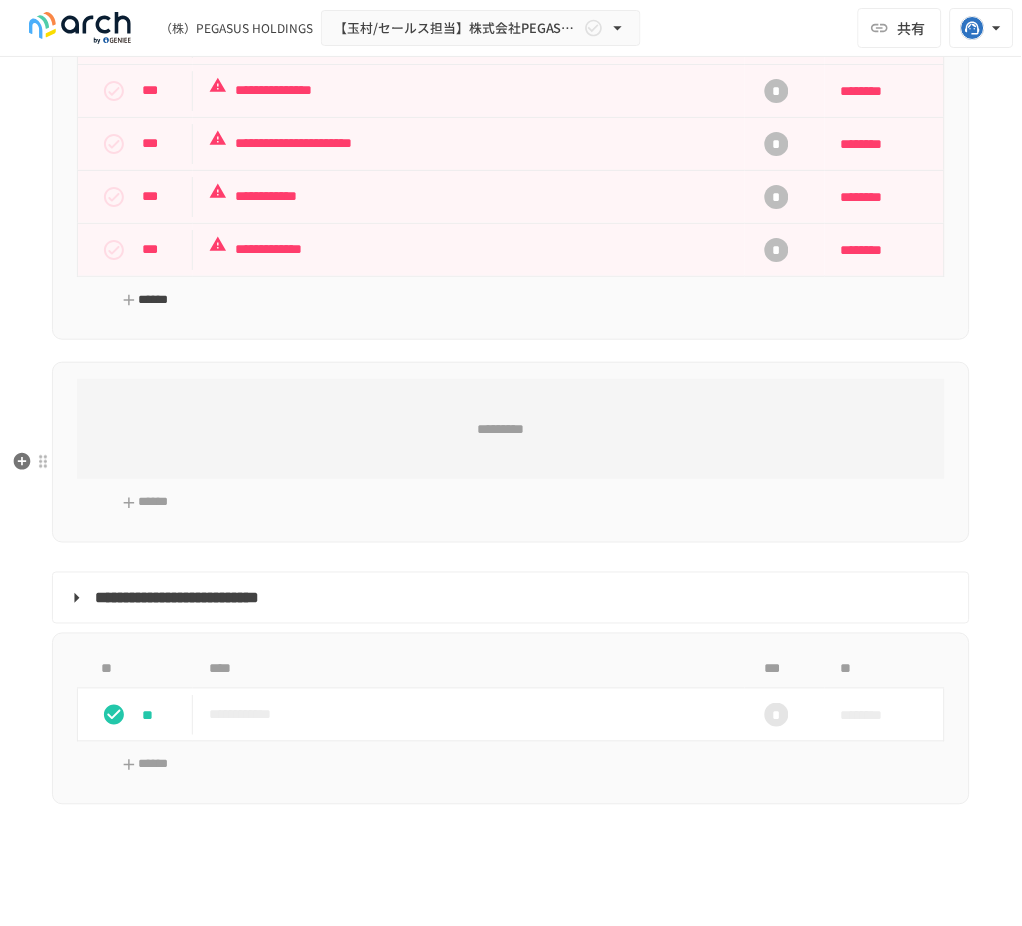 scroll, scrollTop: 1988, scrollLeft: 0, axis: vertical 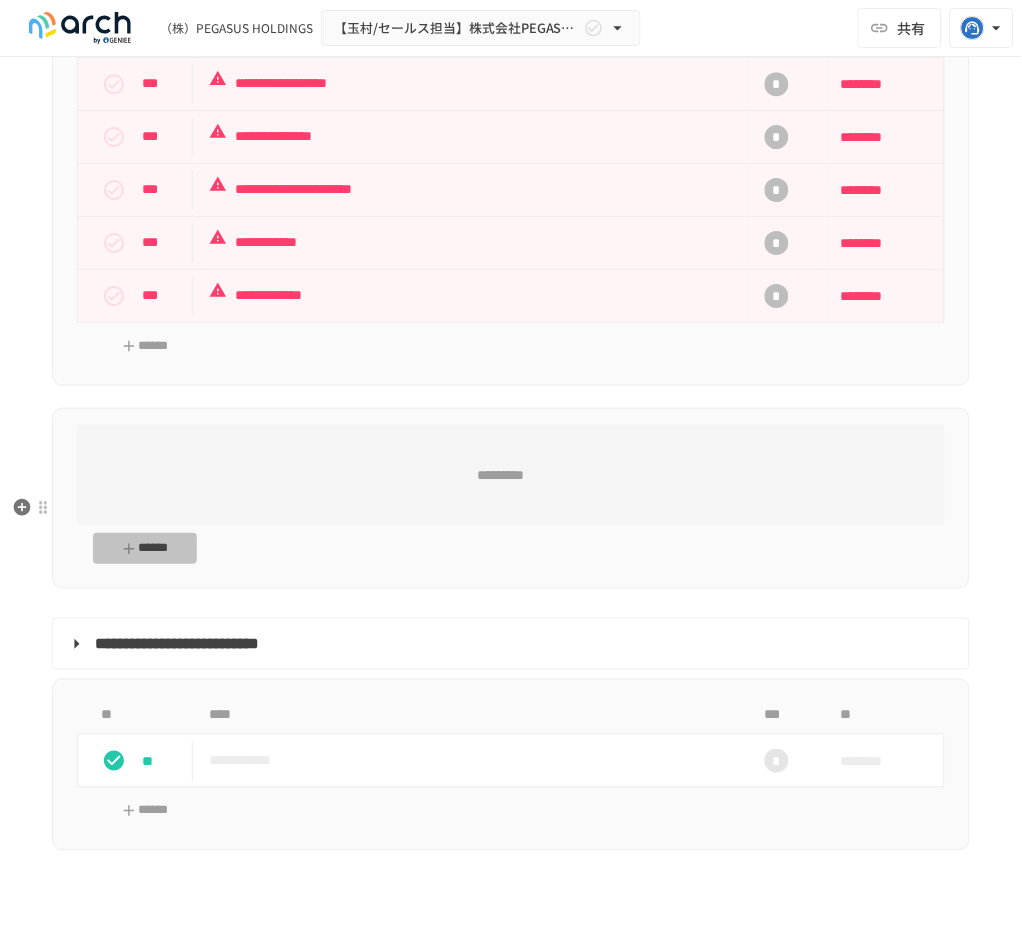click on "******" at bounding box center [145, 548] 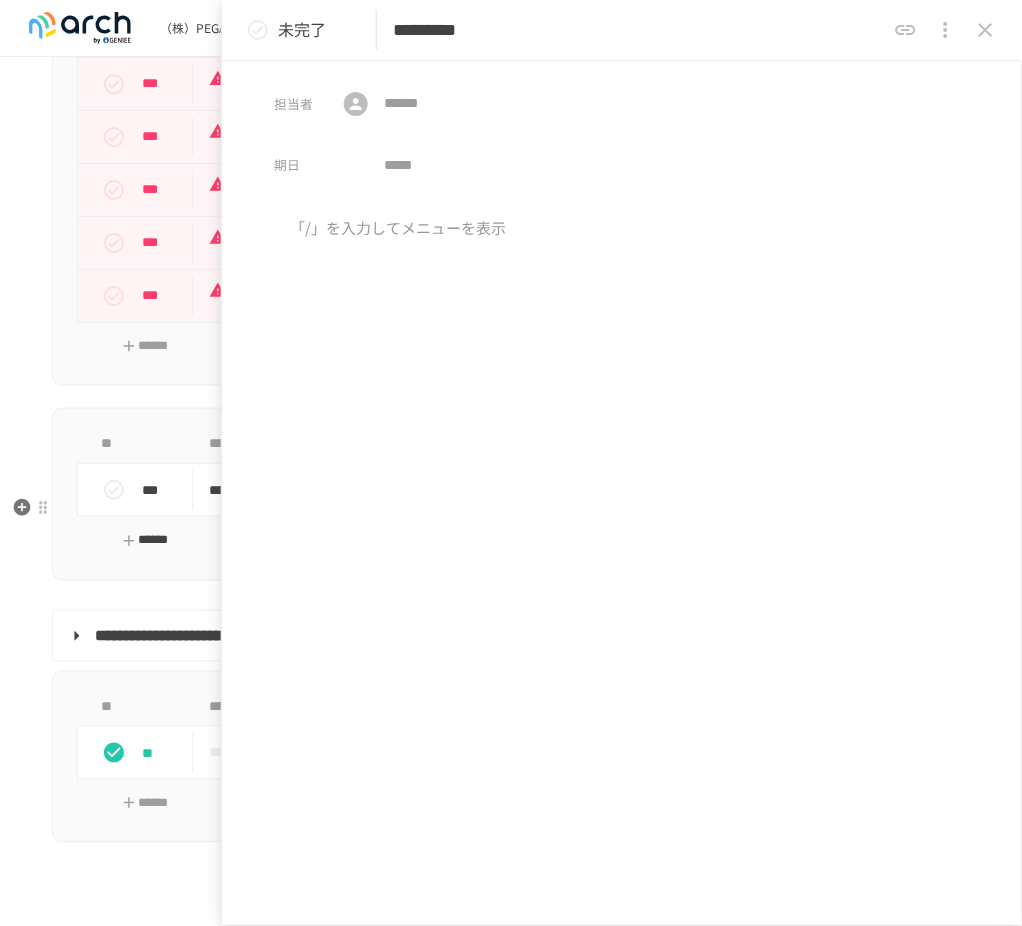 type on "*********" 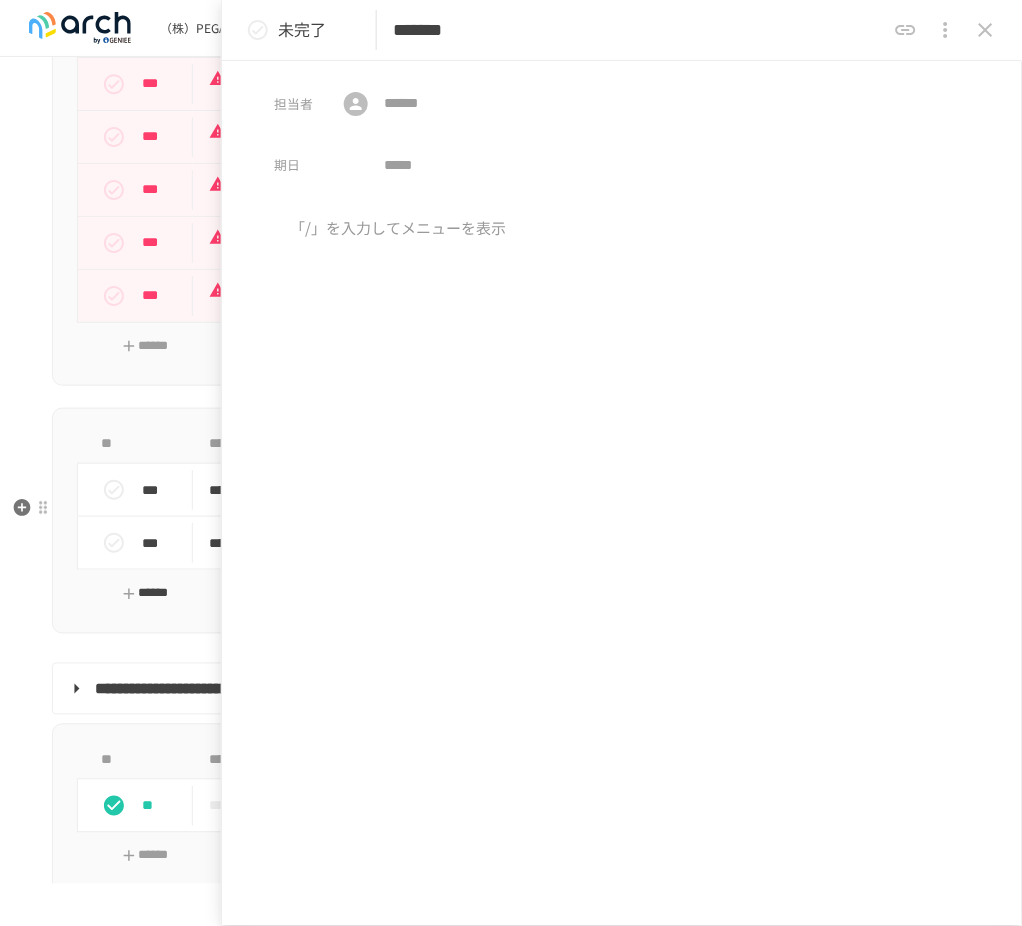 type on "*******" 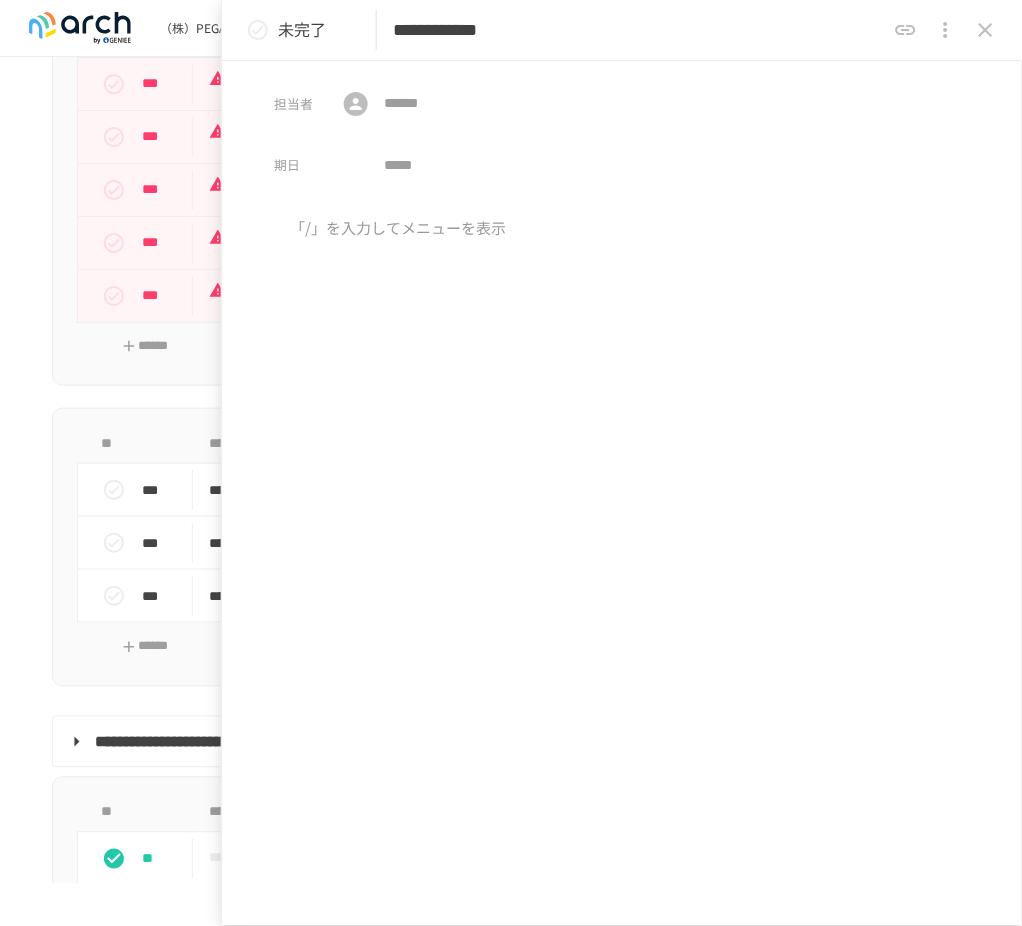 type on "**********" 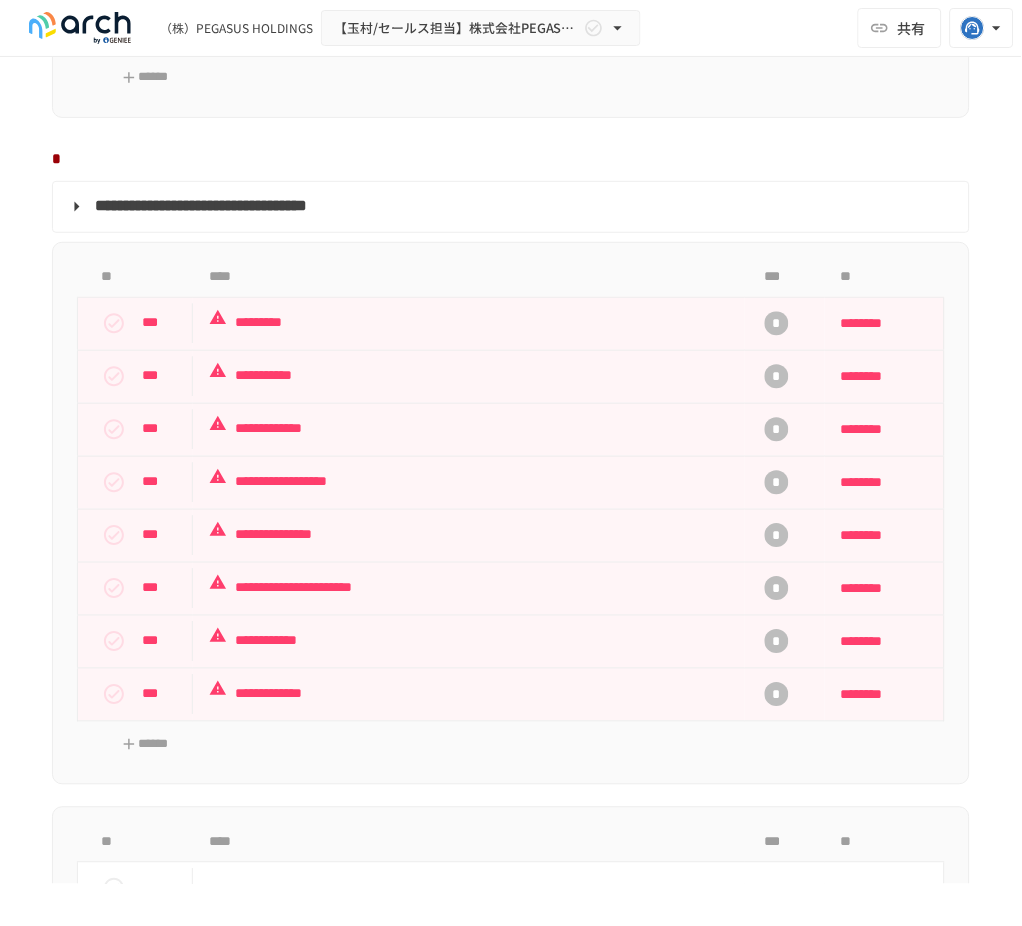scroll, scrollTop: 1588, scrollLeft: 0, axis: vertical 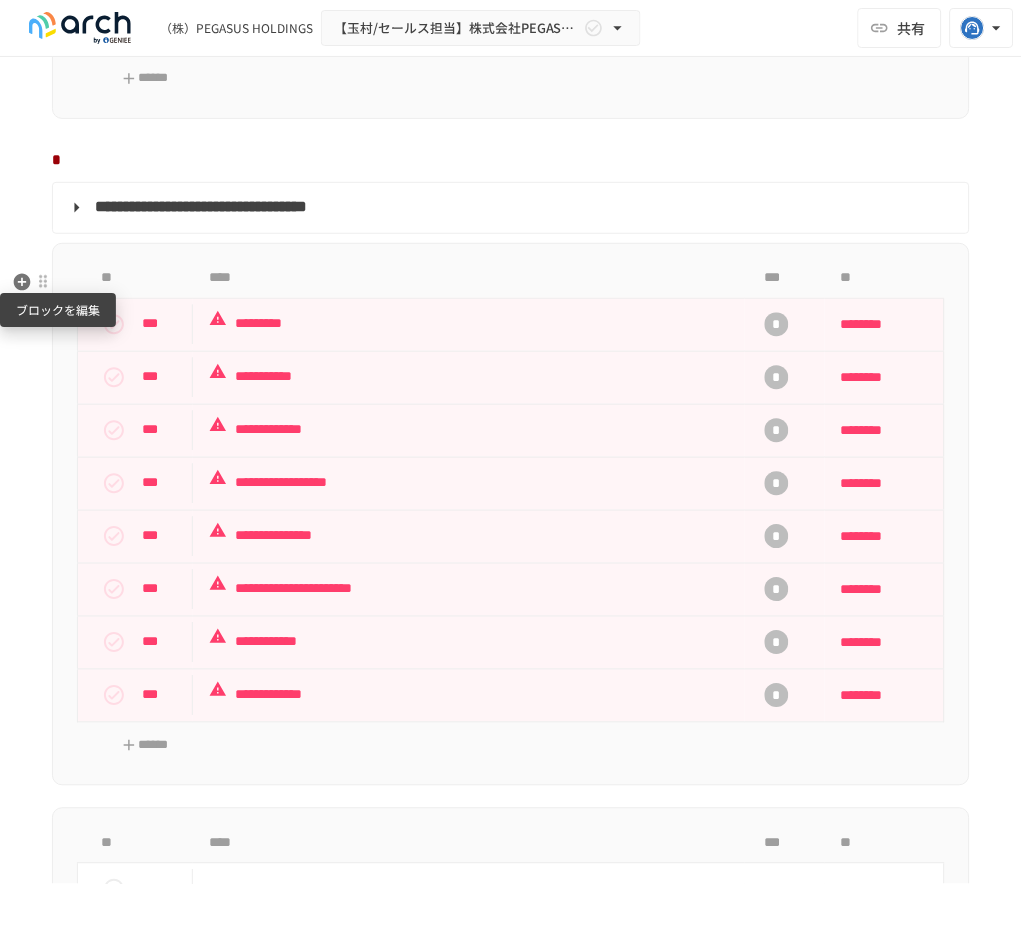 click at bounding box center [43, 282] 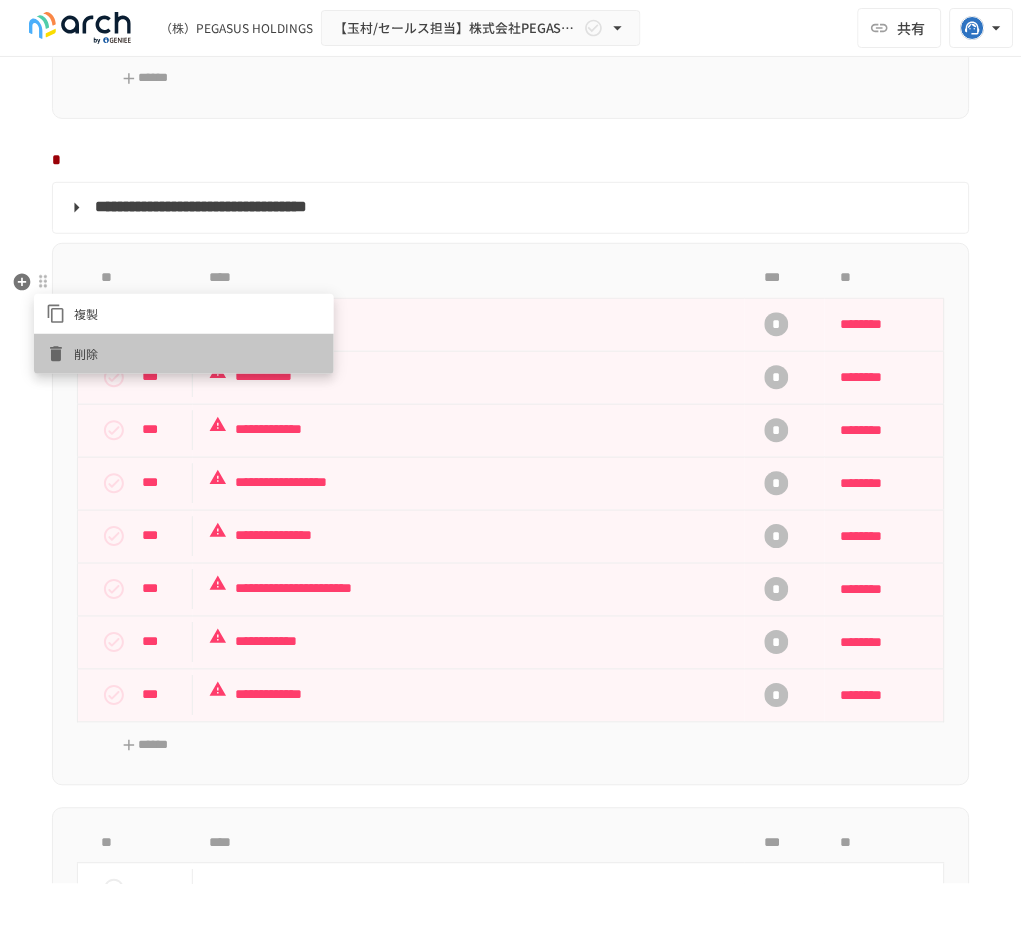 click on "削除" at bounding box center (198, 353) 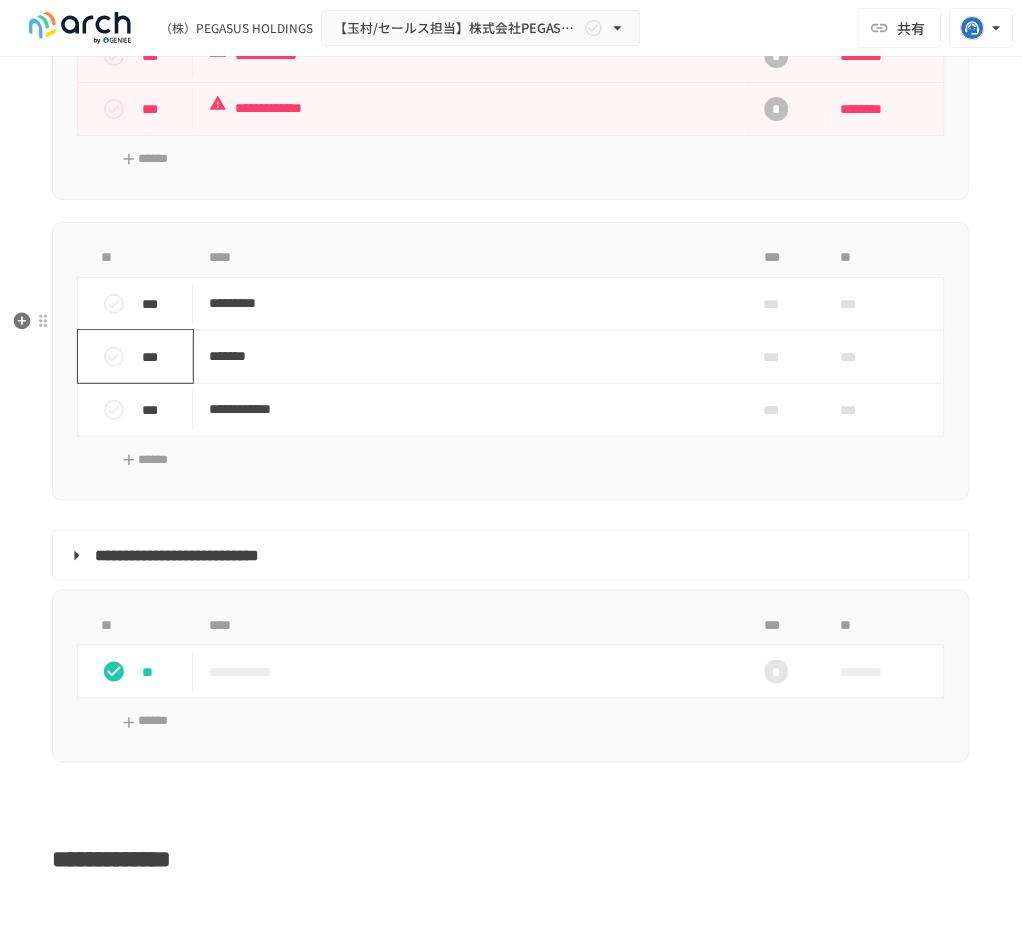 scroll, scrollTop: 2254, scrollLeft: 0, axis: vertical 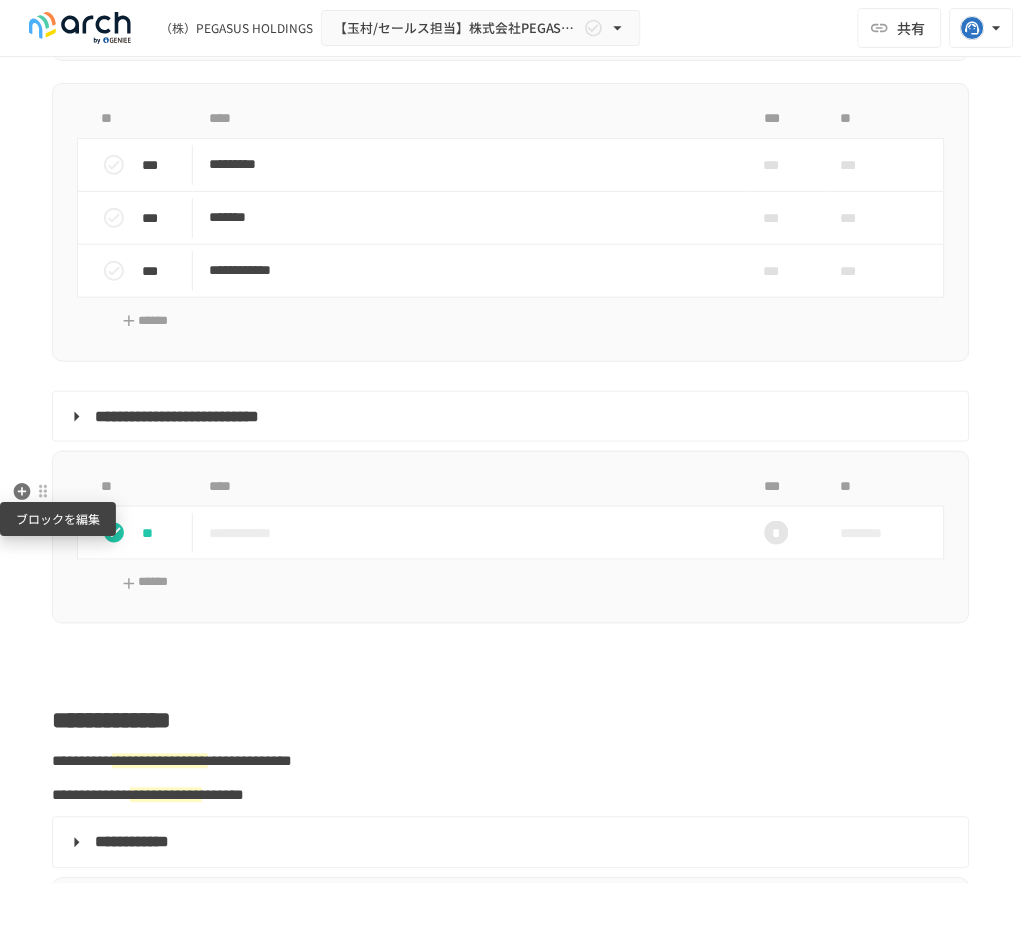 click at bounding box center [43, 492] 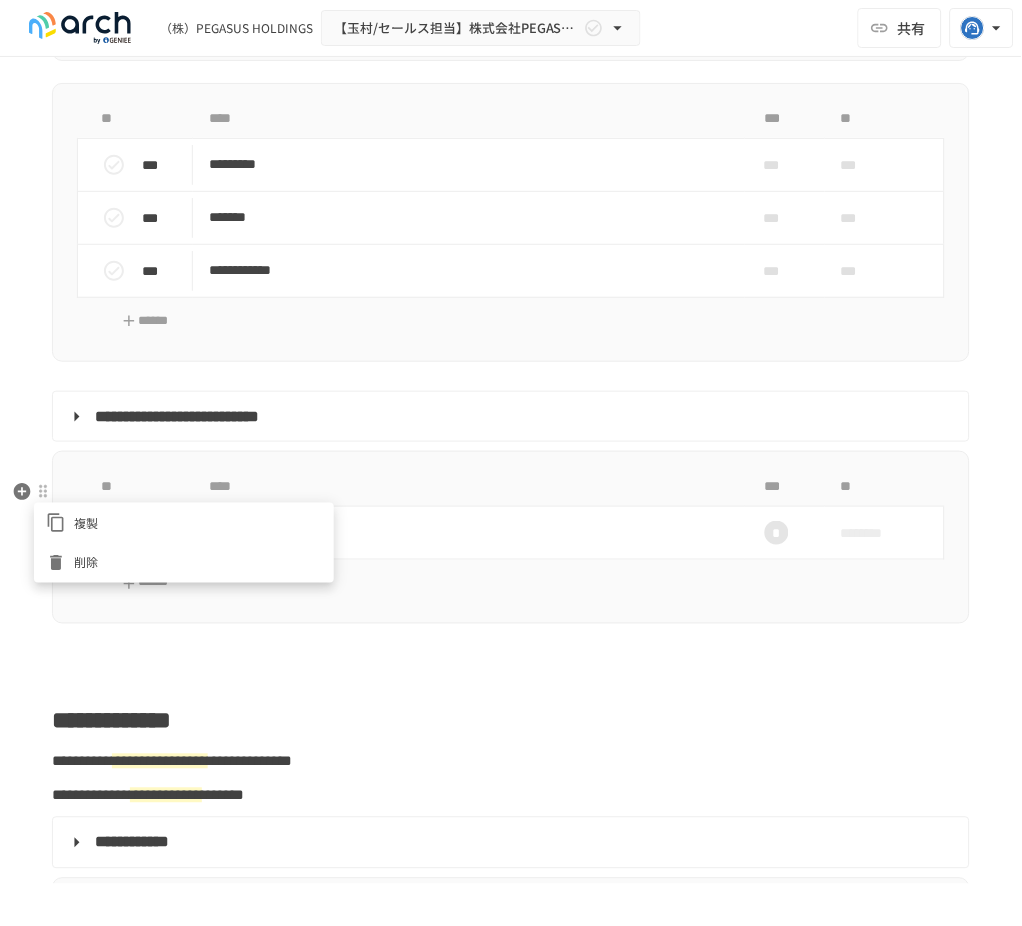 click on "削除" at bounding box center (198, 562) 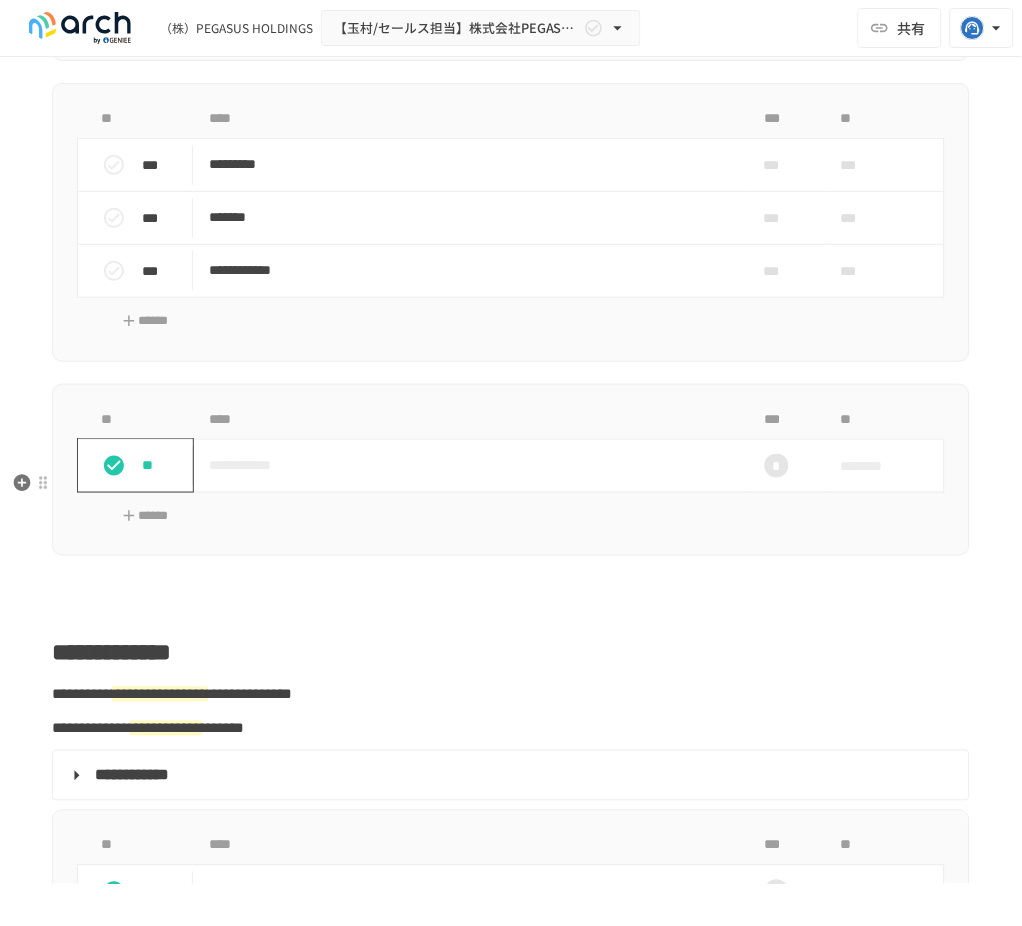 scroll, scrollTop: 2654, scrollLeft: 0, axis: vertical 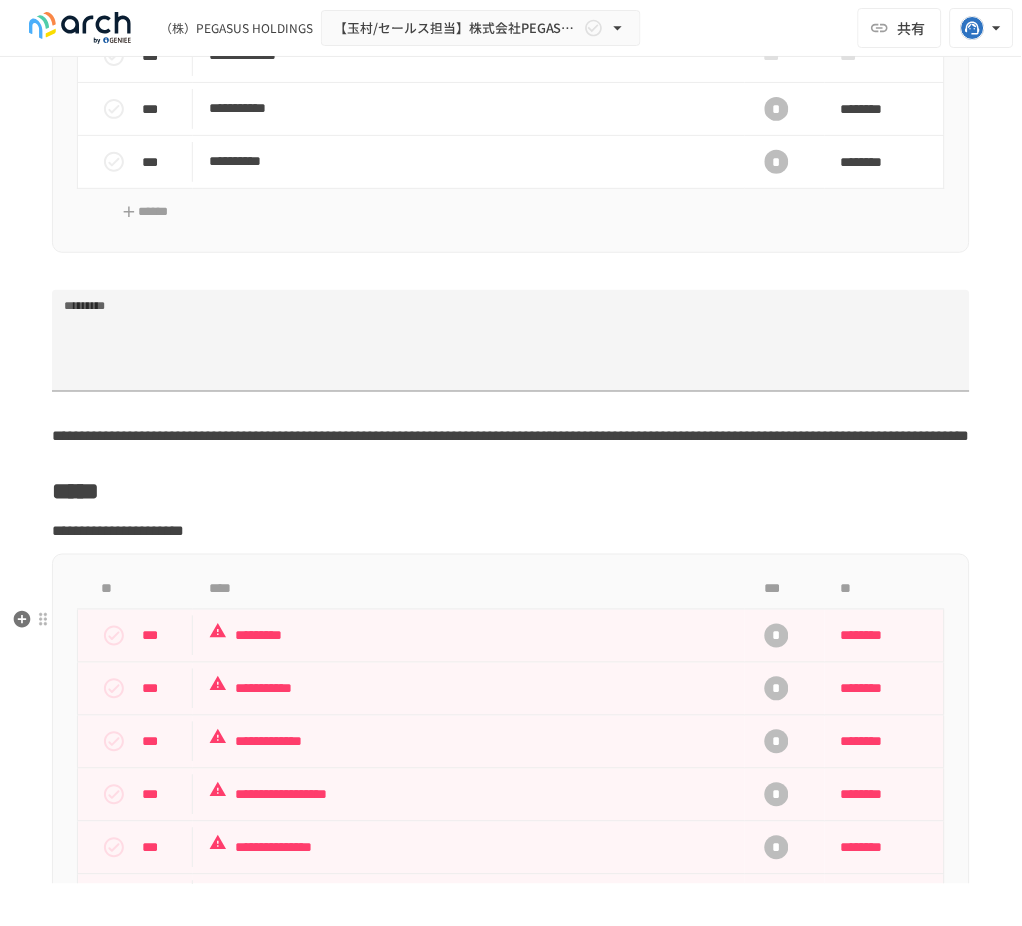 click on "**********" at bounding box center [511, 532] 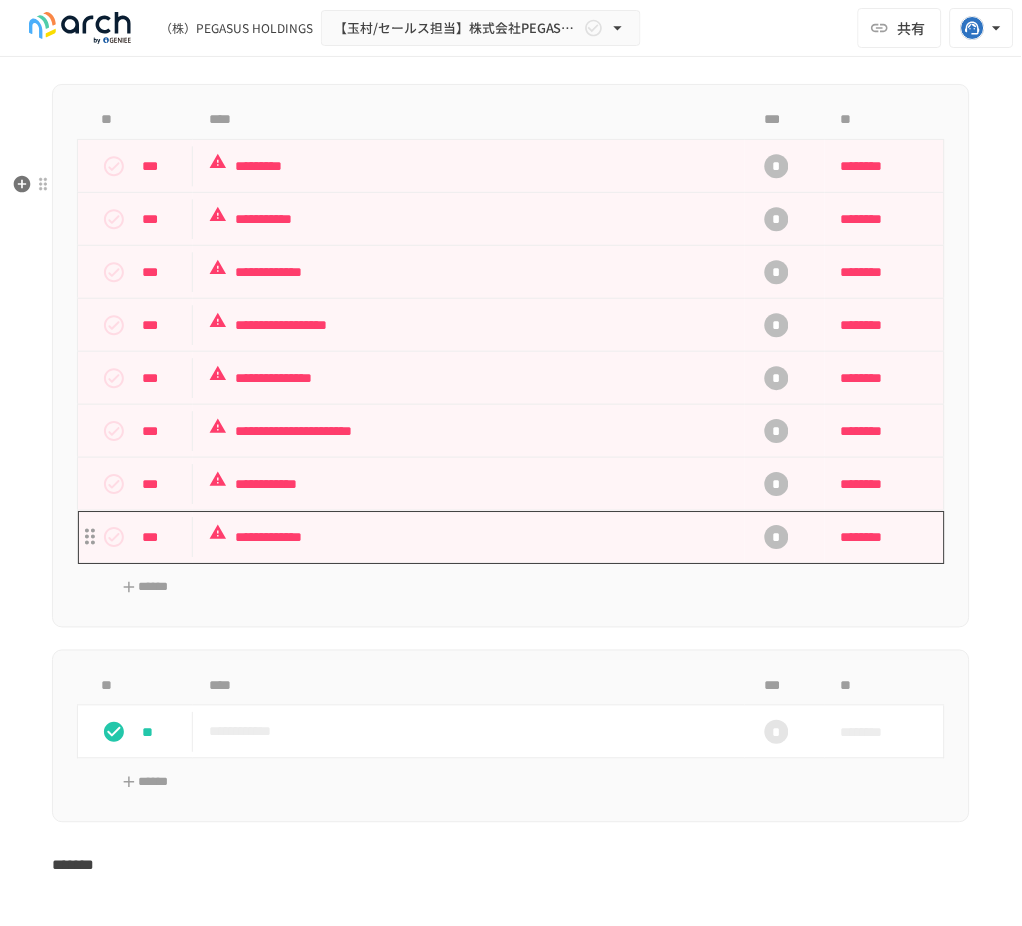 scroll, scrollTop: 3901, scrollLeft: 0, axis: vertical 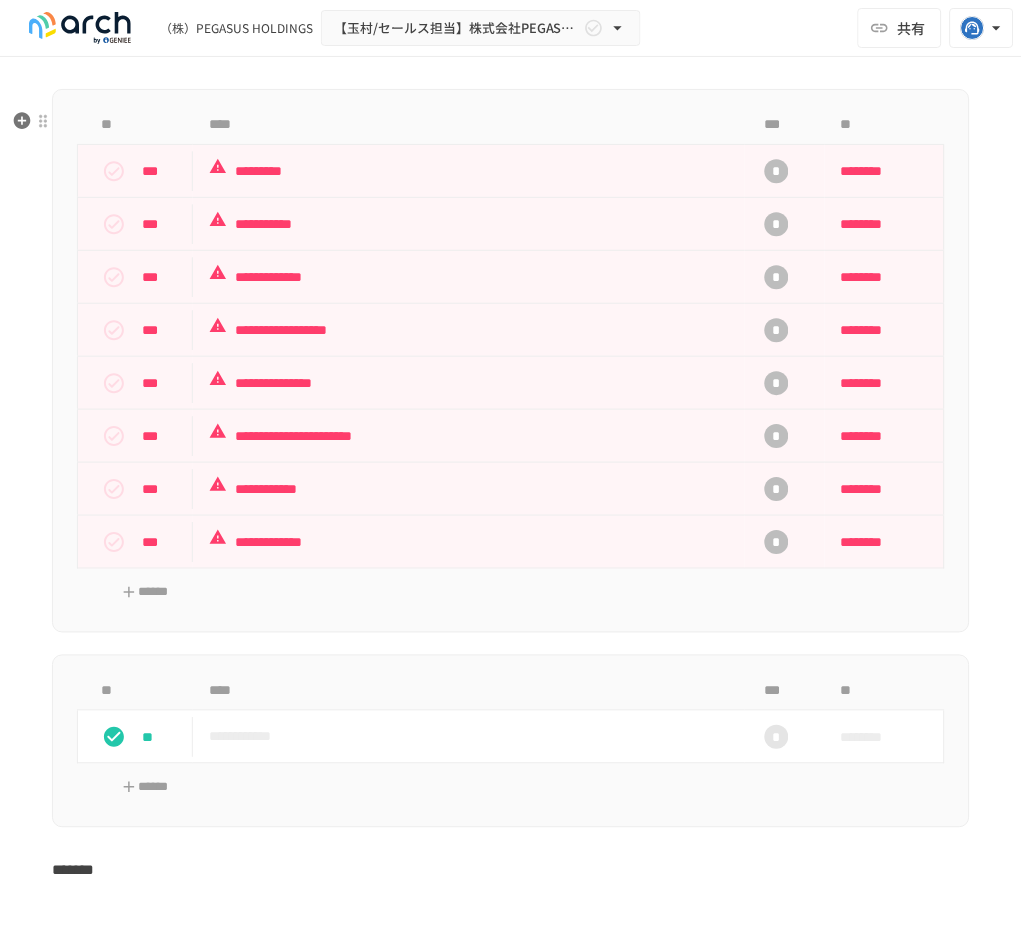 type 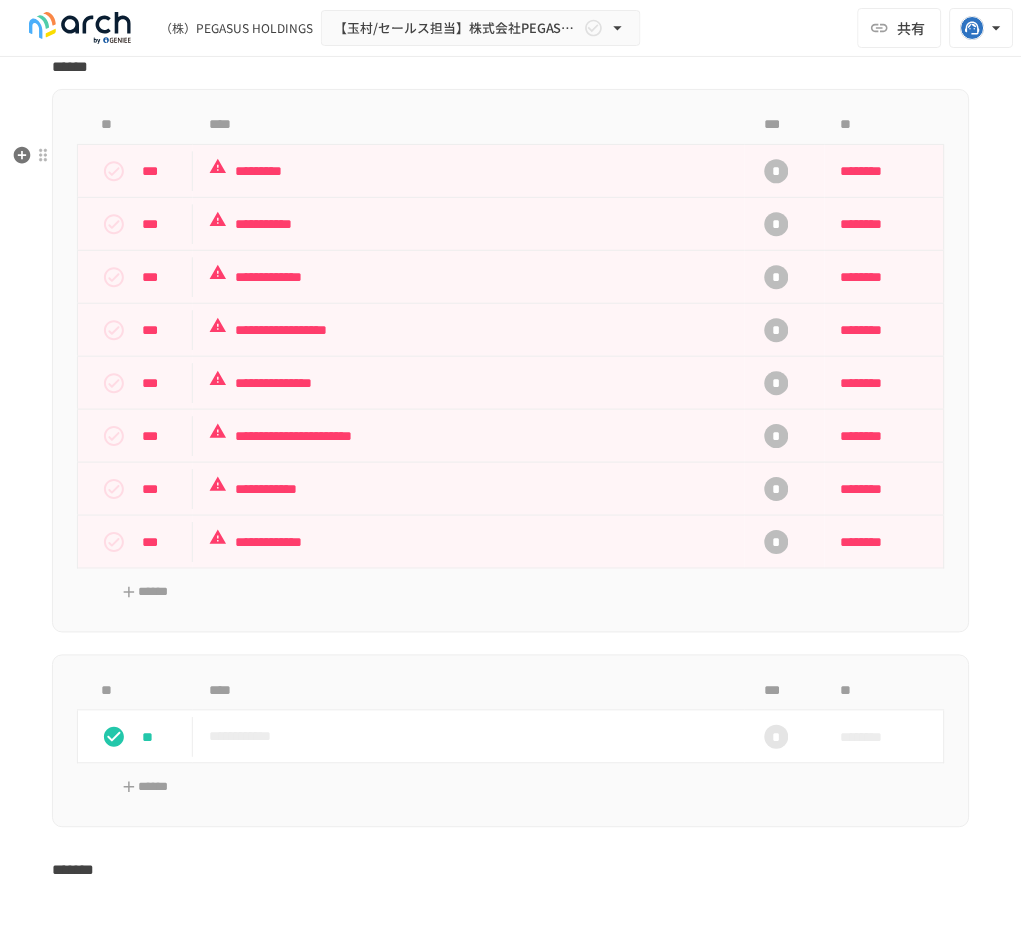 click on "******" at bounding box center [70, 66] 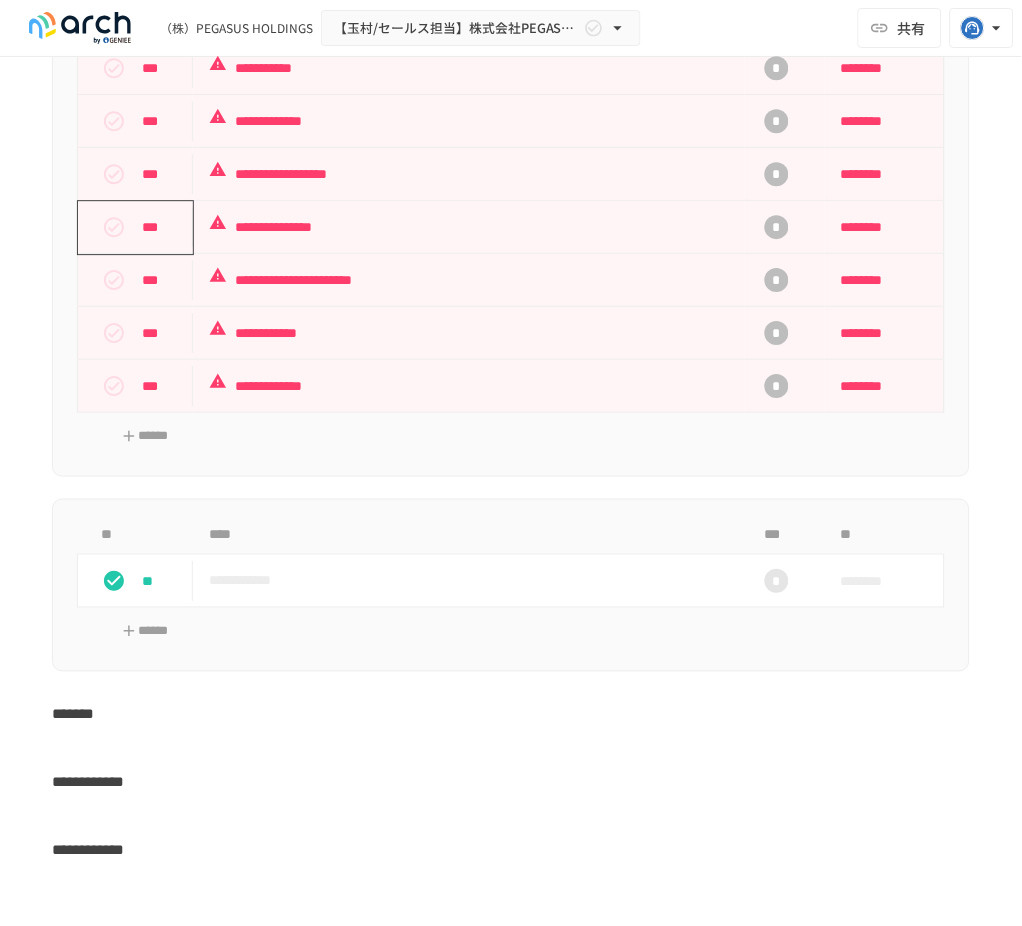 scroll, scrollTop: 4435, scrollLeft: 0, axis: vertical 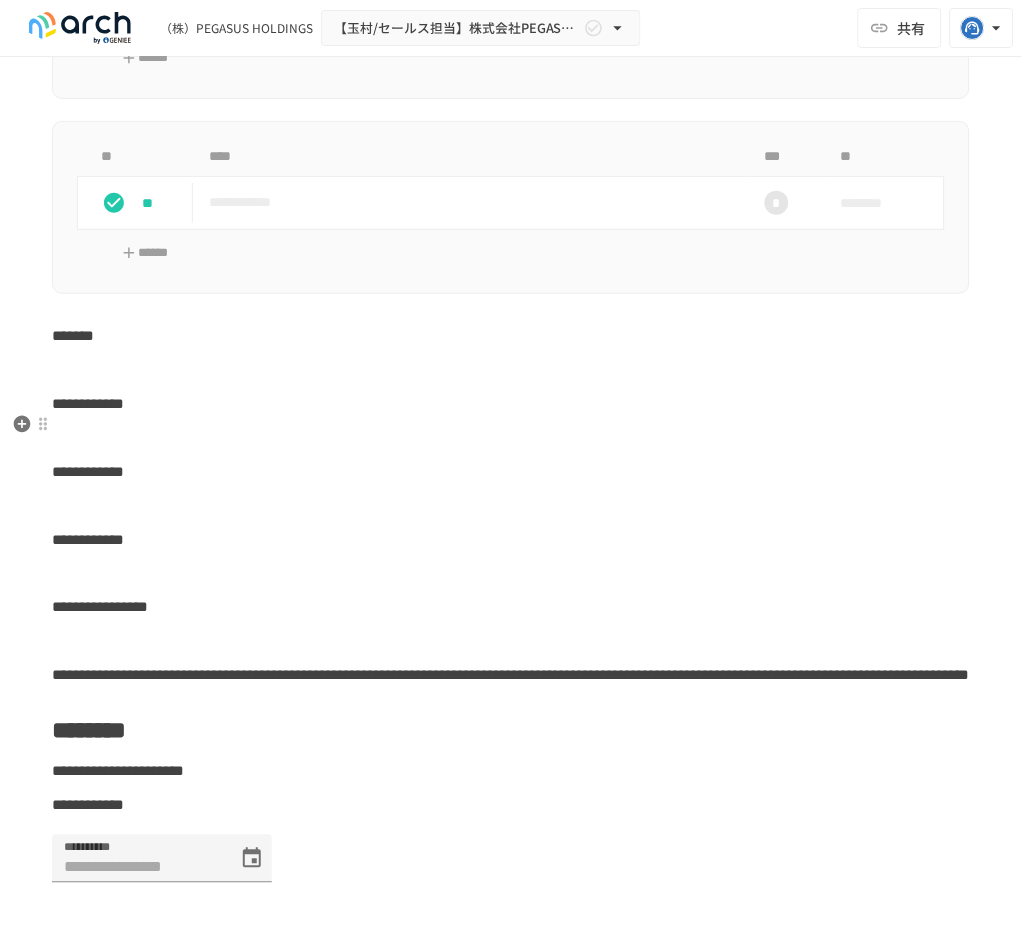 click on "*******" at bounding box center (73, 335) 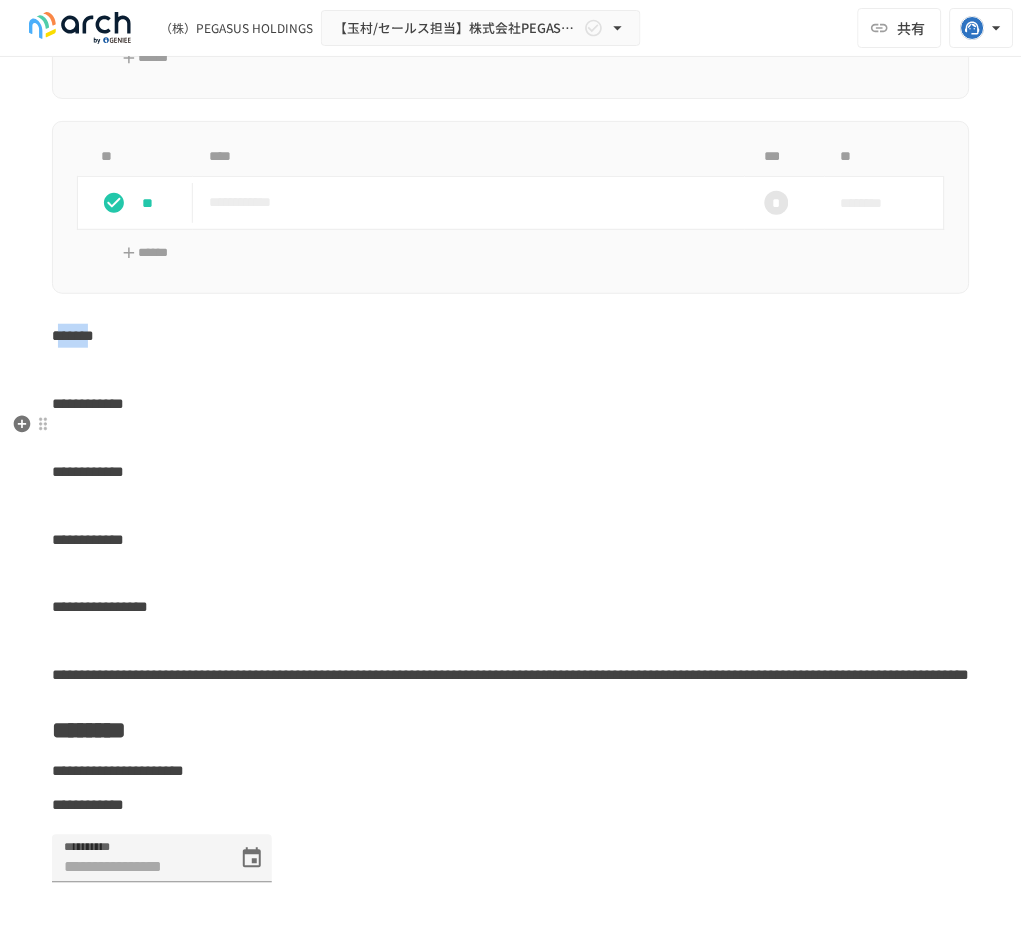 click on "*******" at bounding box center (73, 335) 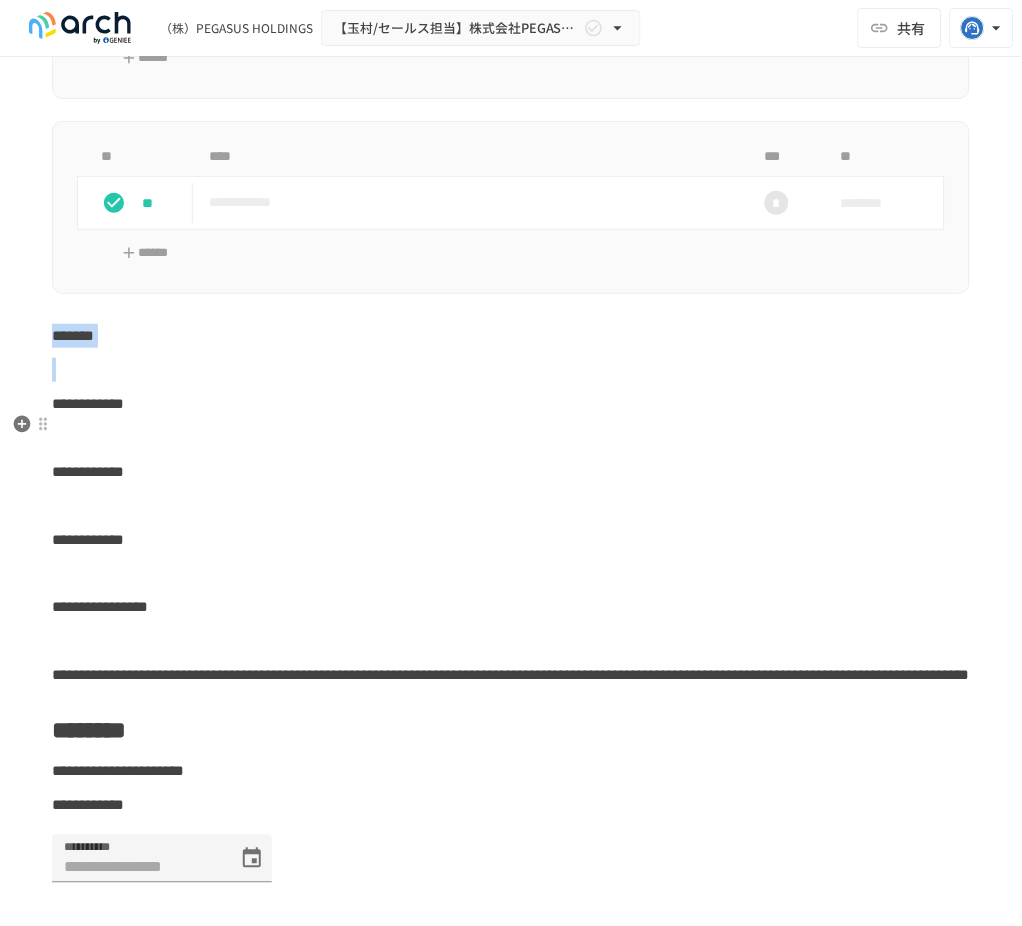 click on "*******" at bounding box center [73, 335] 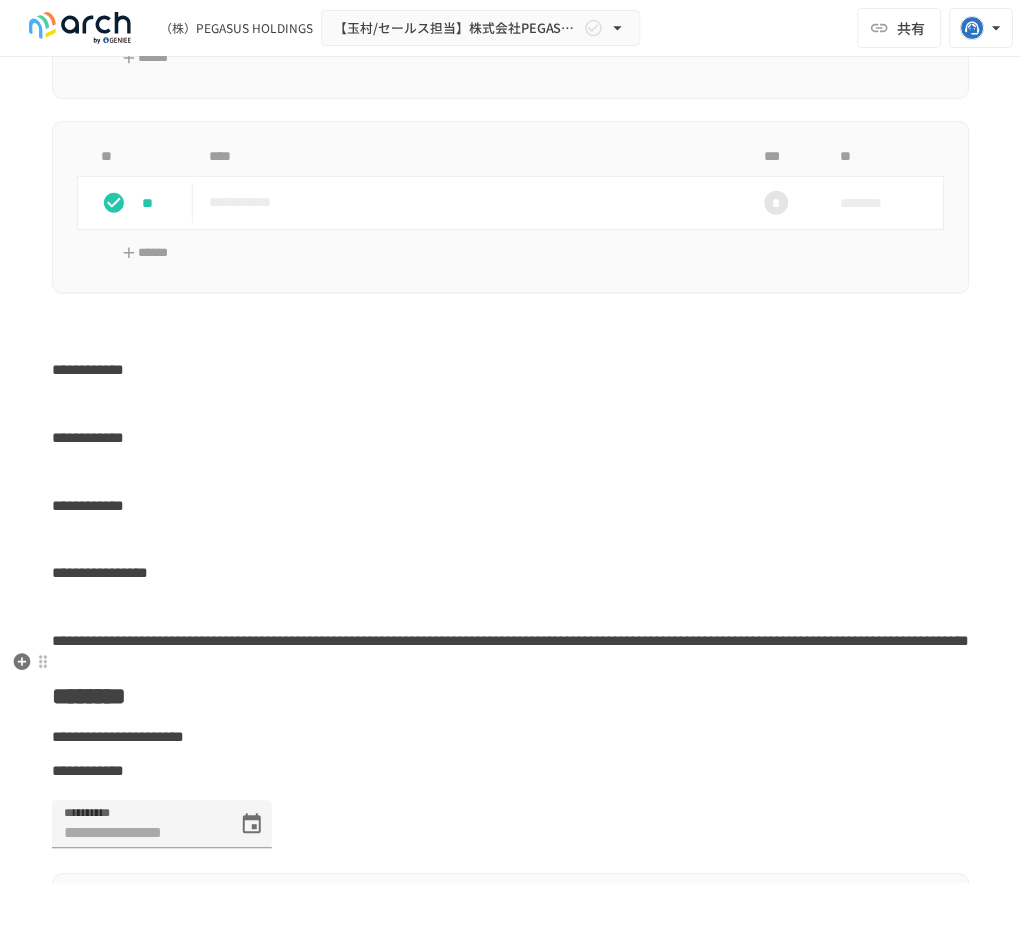 click on "**********" at bounding box center [100, 573] 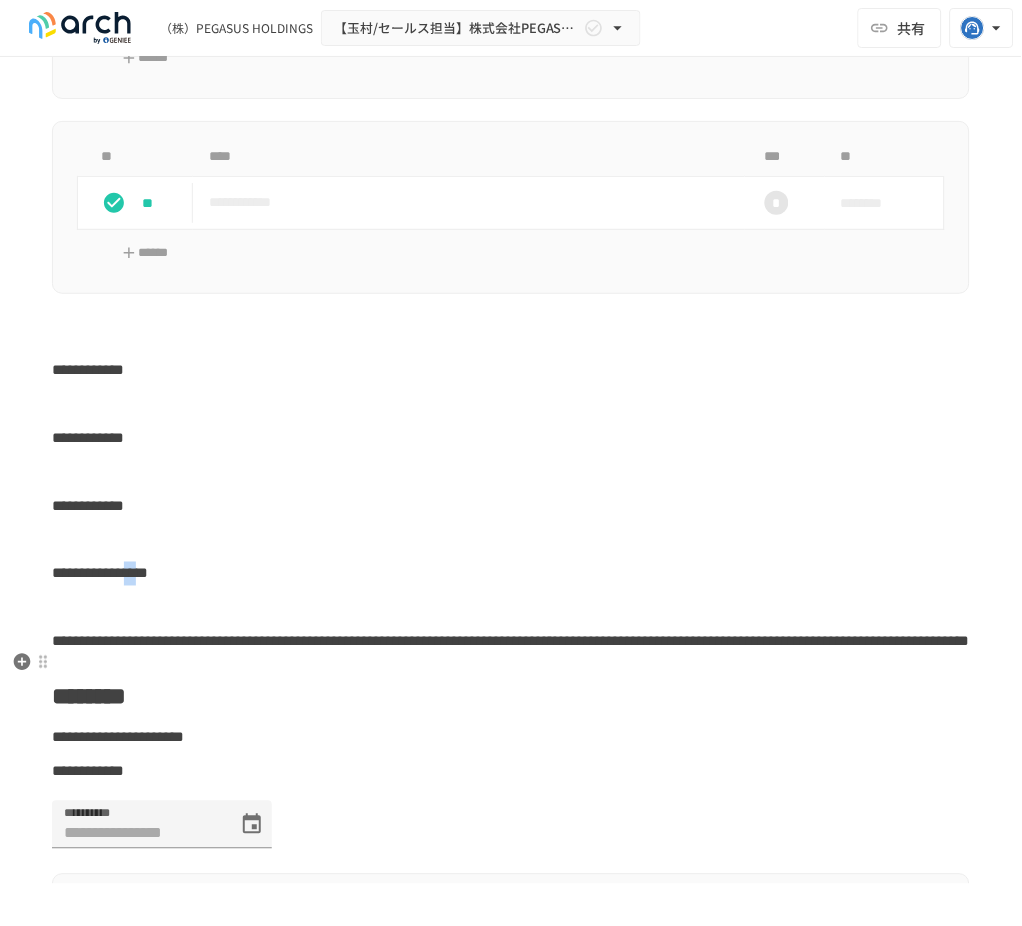 click on "**********" at bounding box center [100, 573] 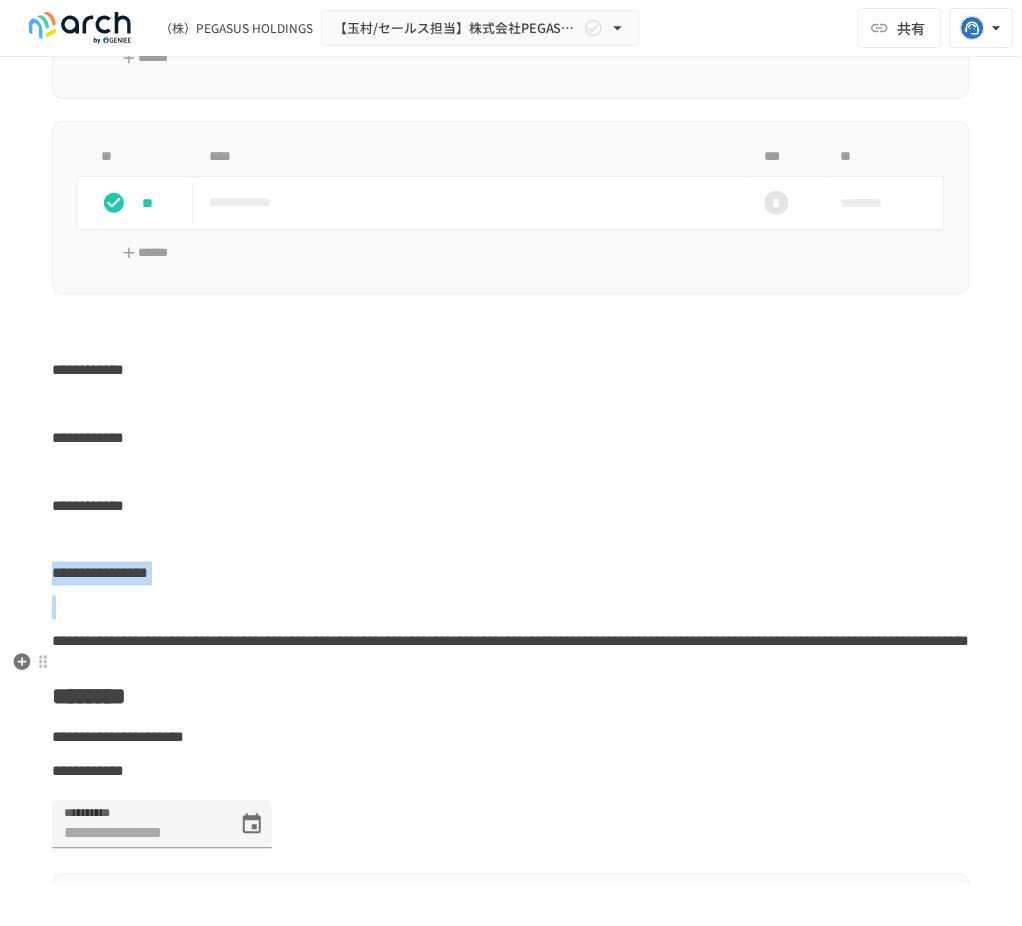 click on "**********" at bounding box center [100, 573] 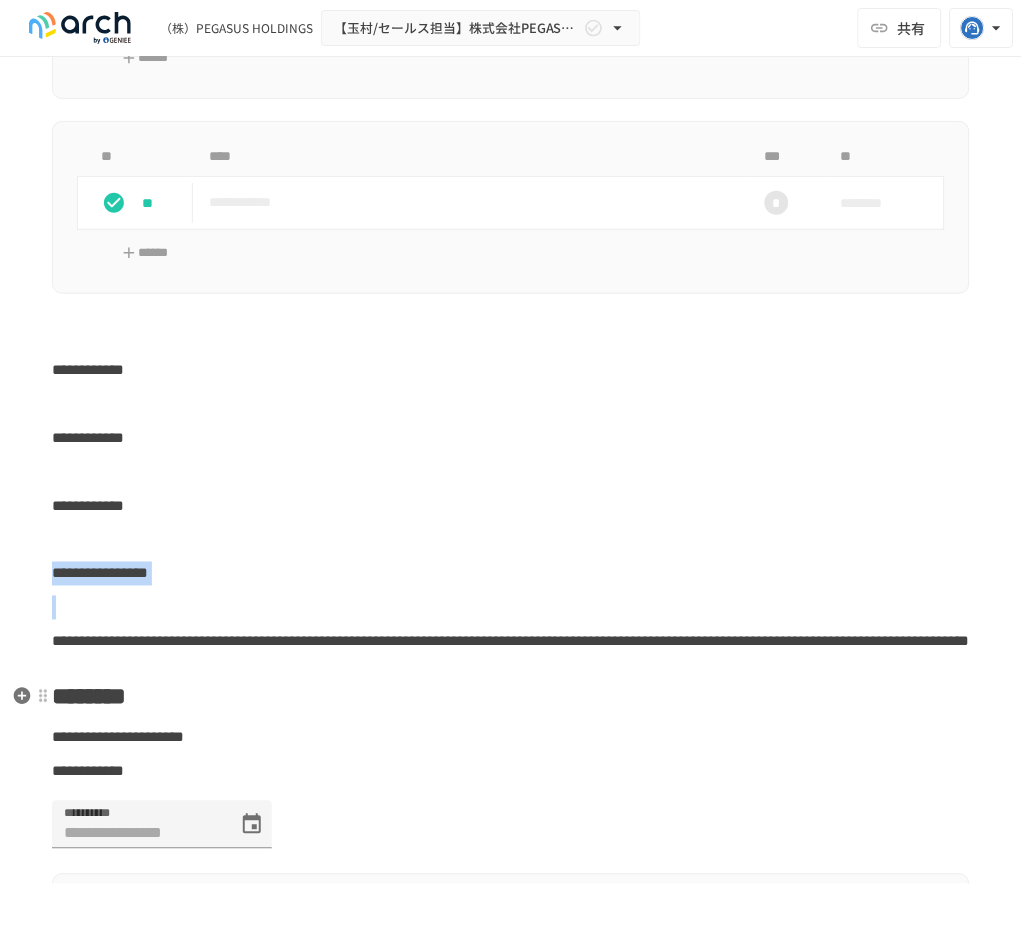 click at bounding box center [511, 608] 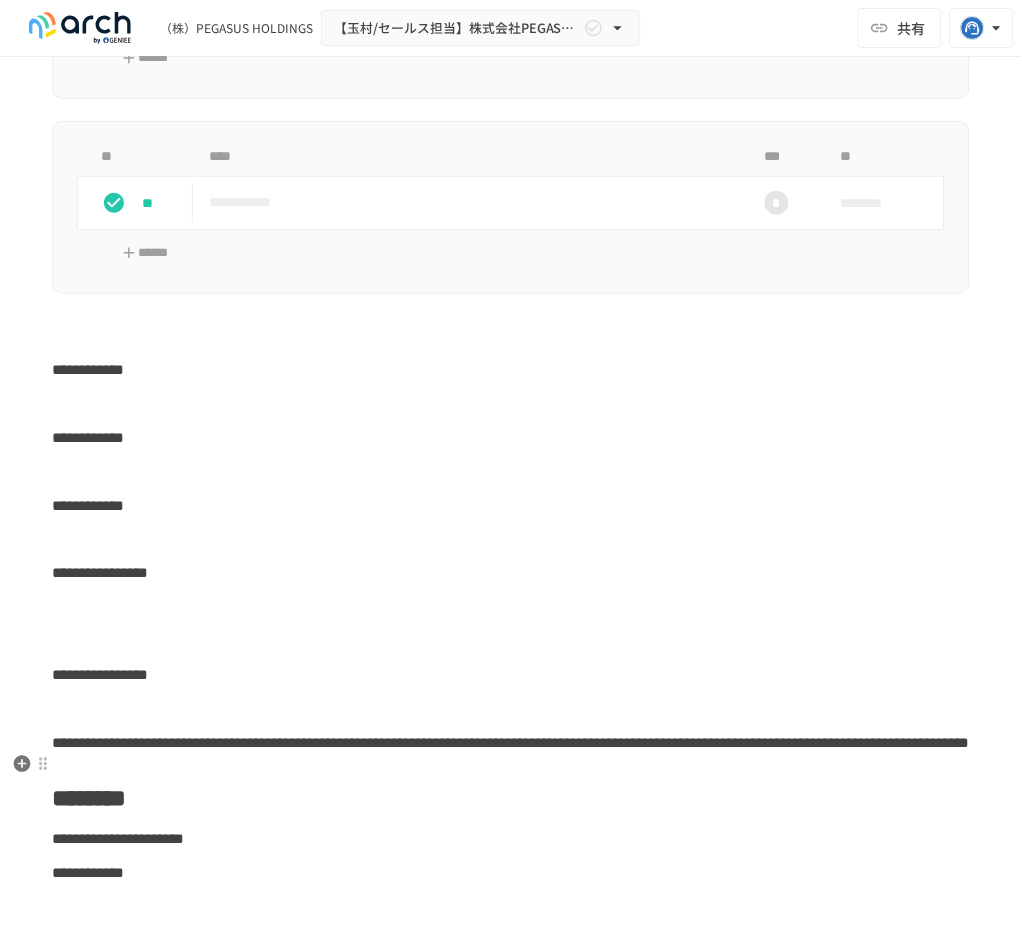 click on "**********" at bounding box center (511, 676) 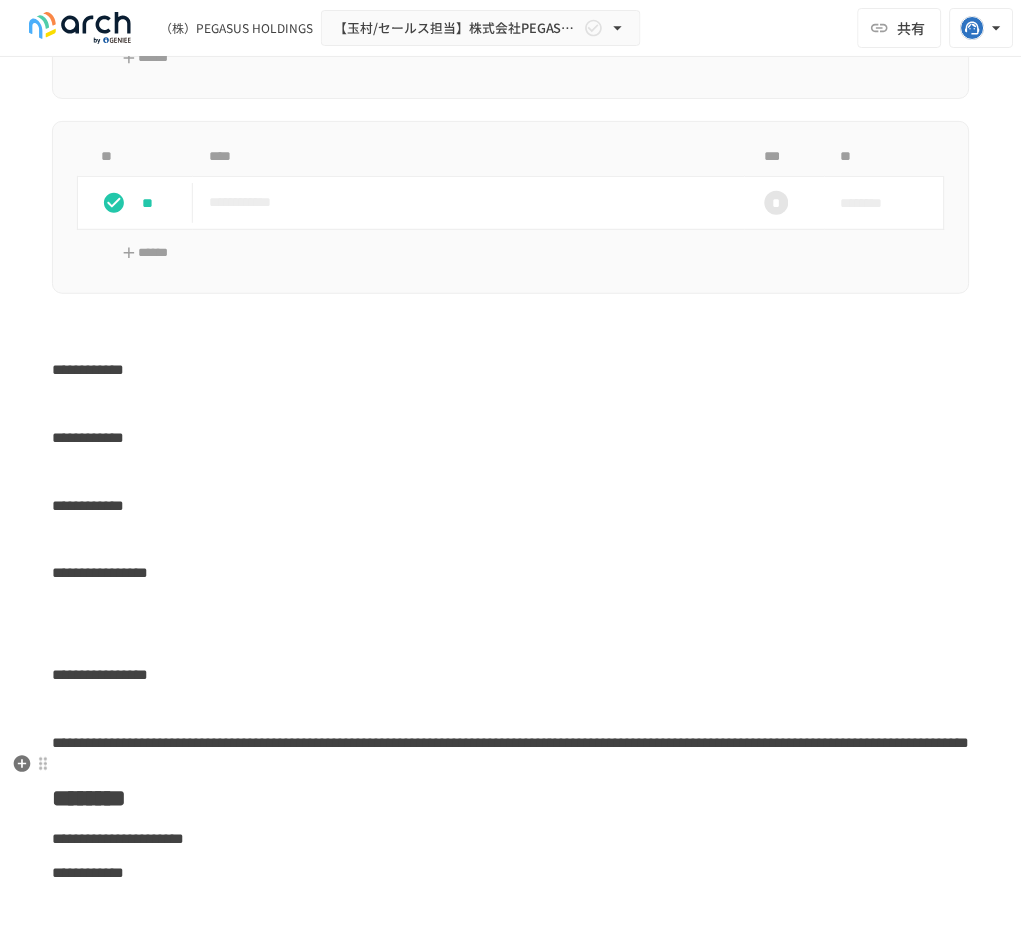 click on "**********" at bounding box center (511, 676) 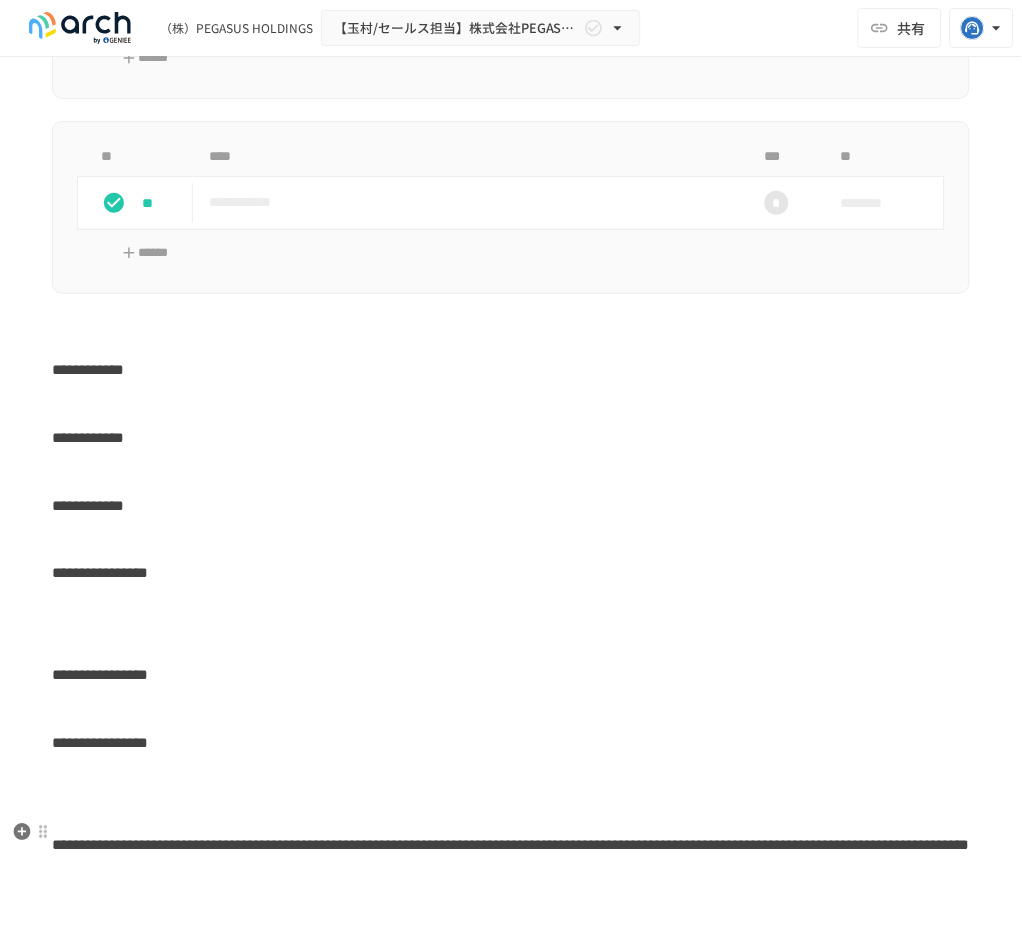 click on "**********" at bounding box center (100, 743) 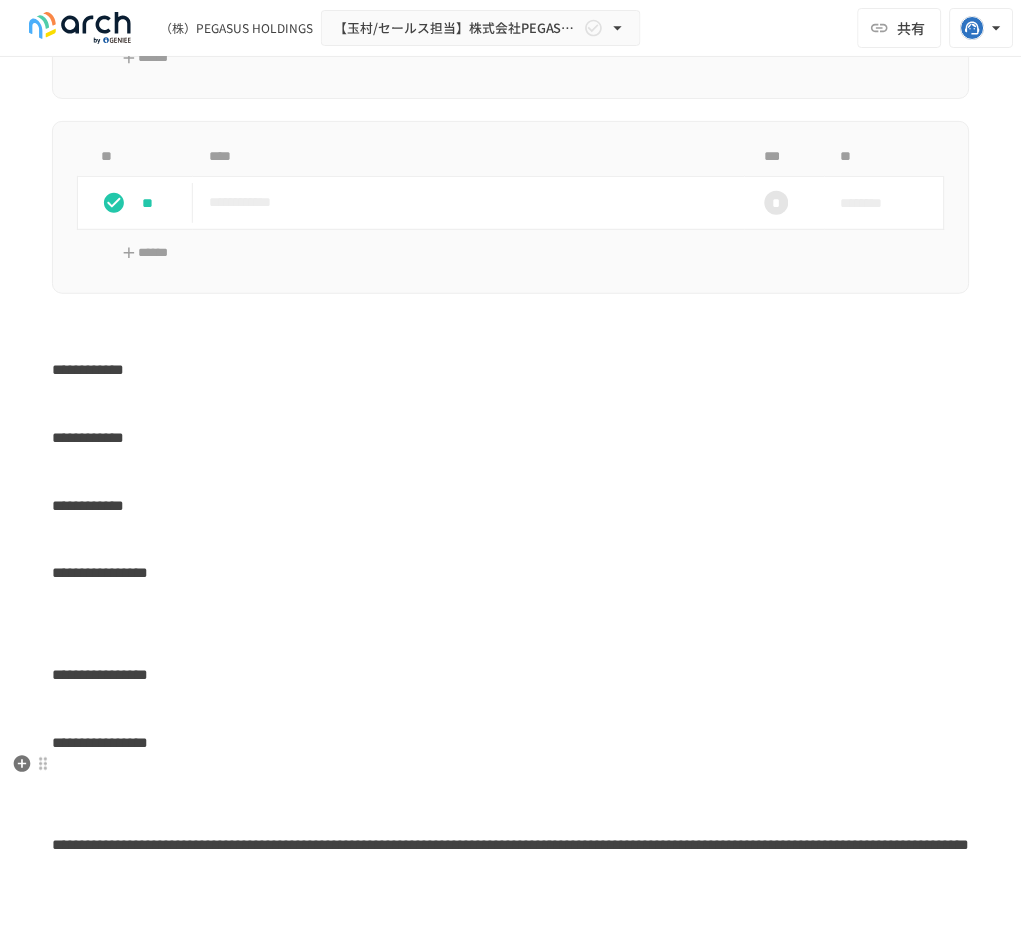 click on "**********" at bounding box center (100, 675) 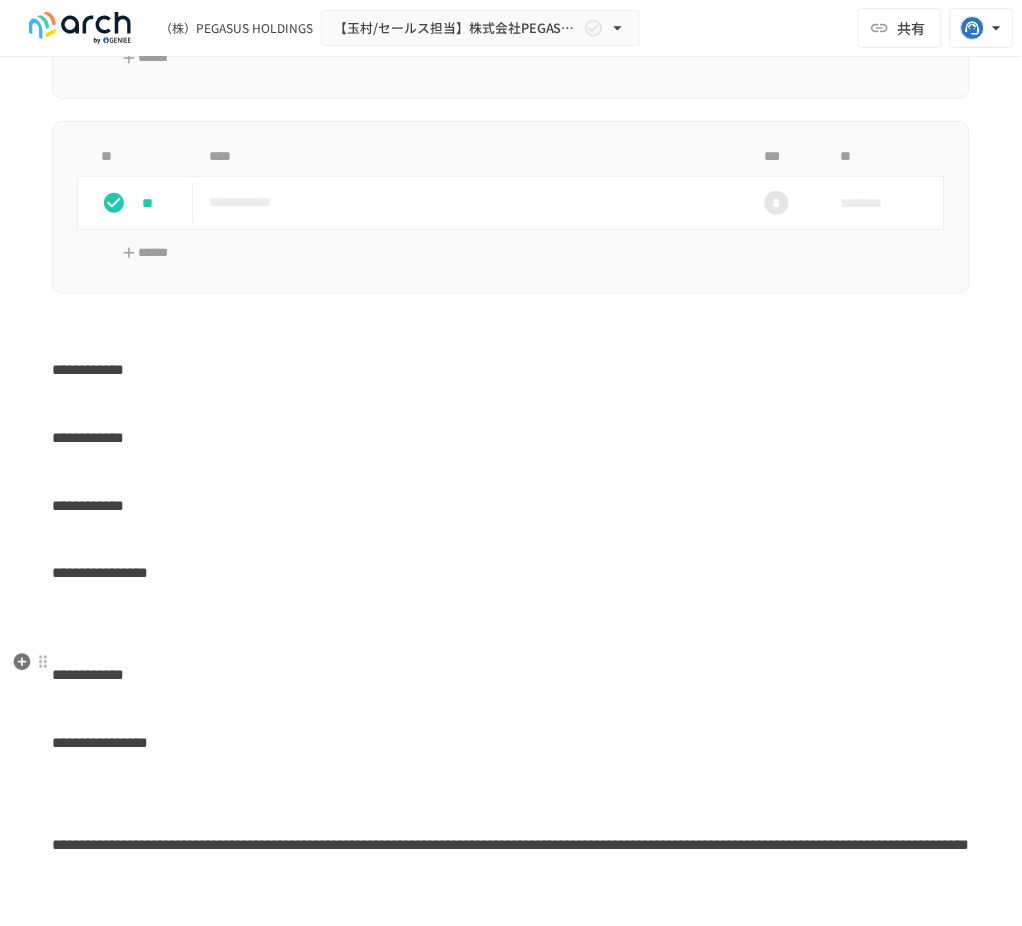 click on "**********" at bounding box center (100, 573) 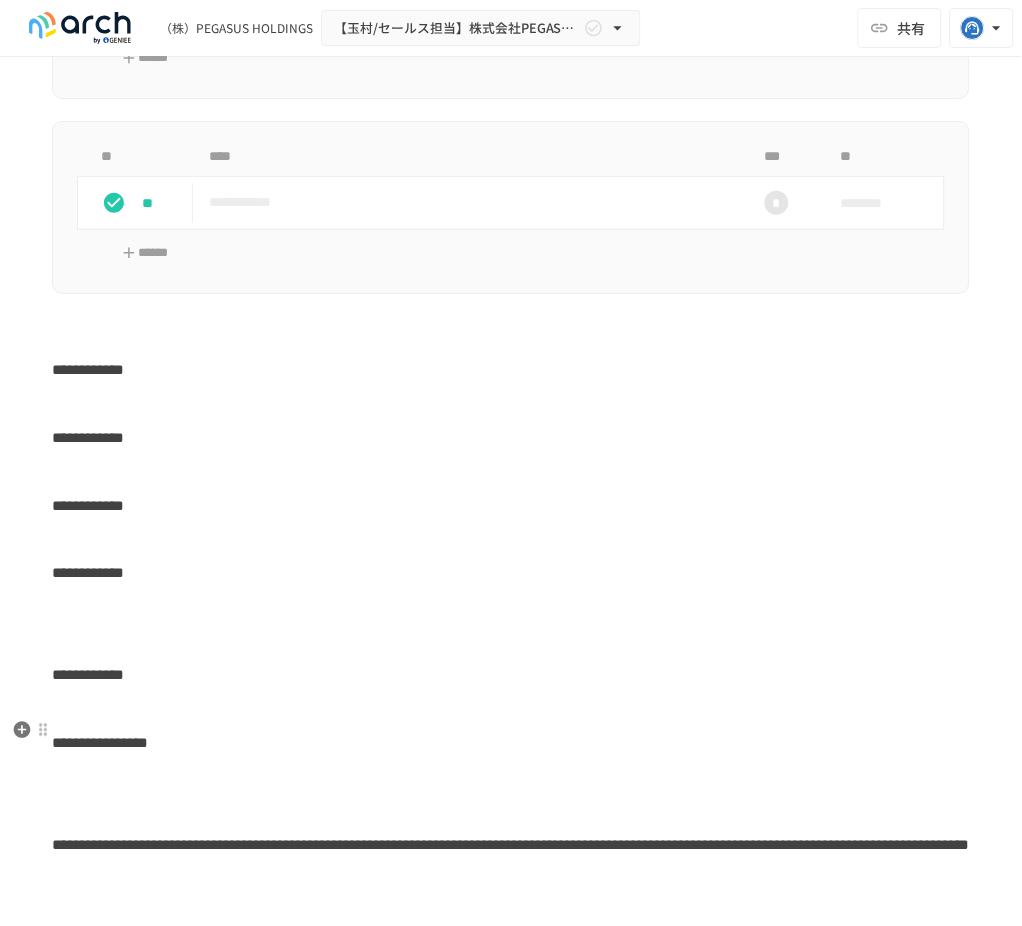 click at bounding box center (511, 642) 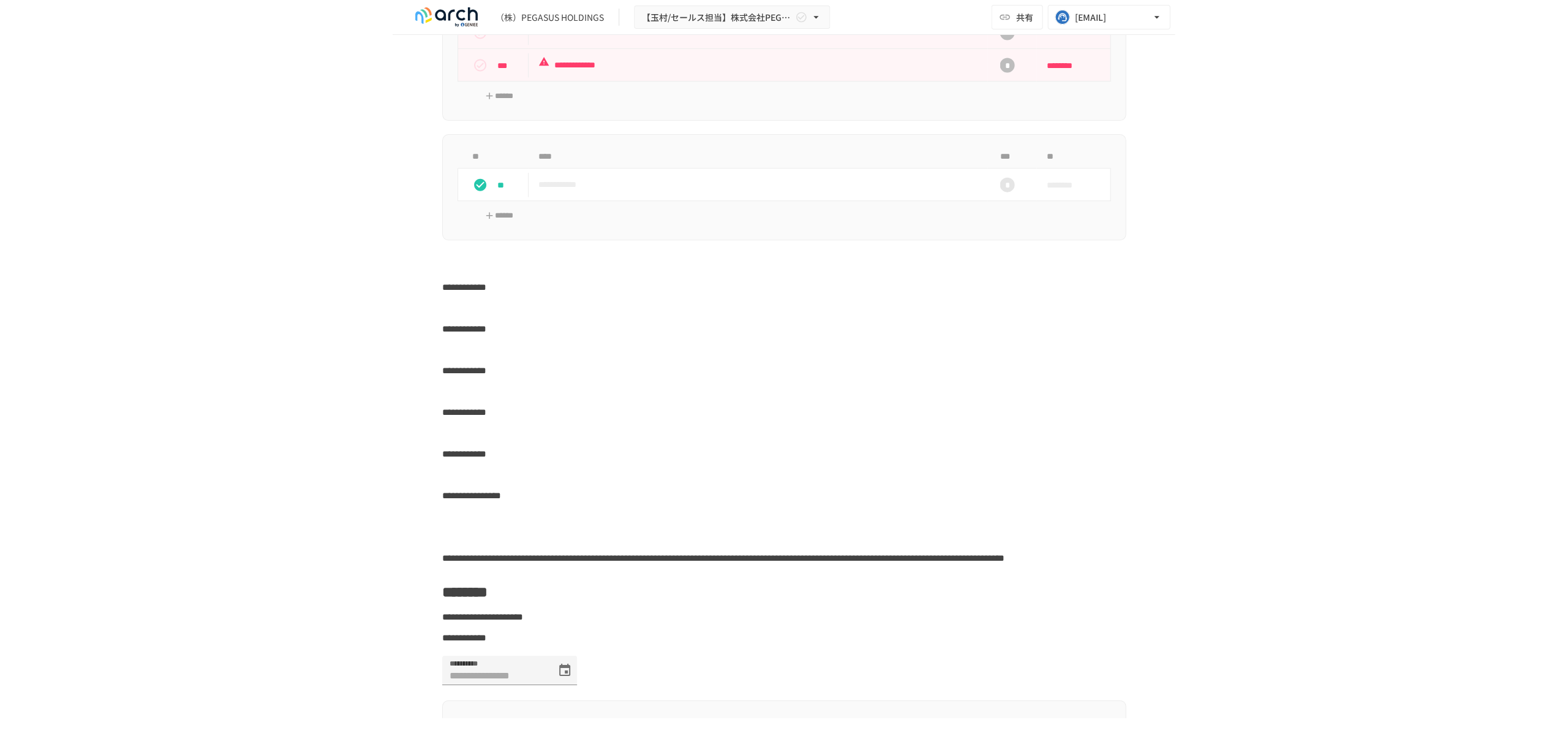 scroll, scrollTop: 2717, scrollLeft: 0, axis: vertical 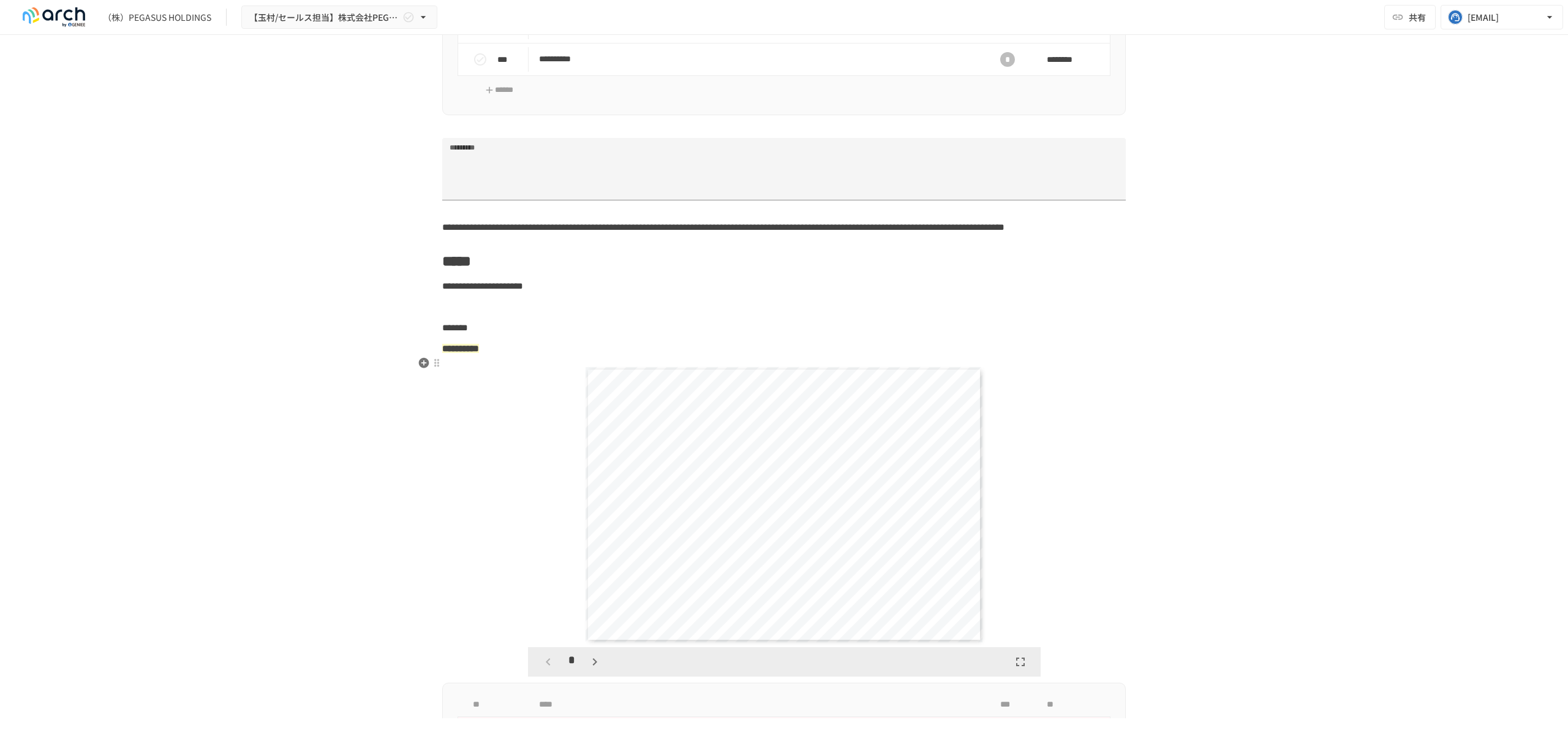 click on "*******" at bounding box center [455, 327] 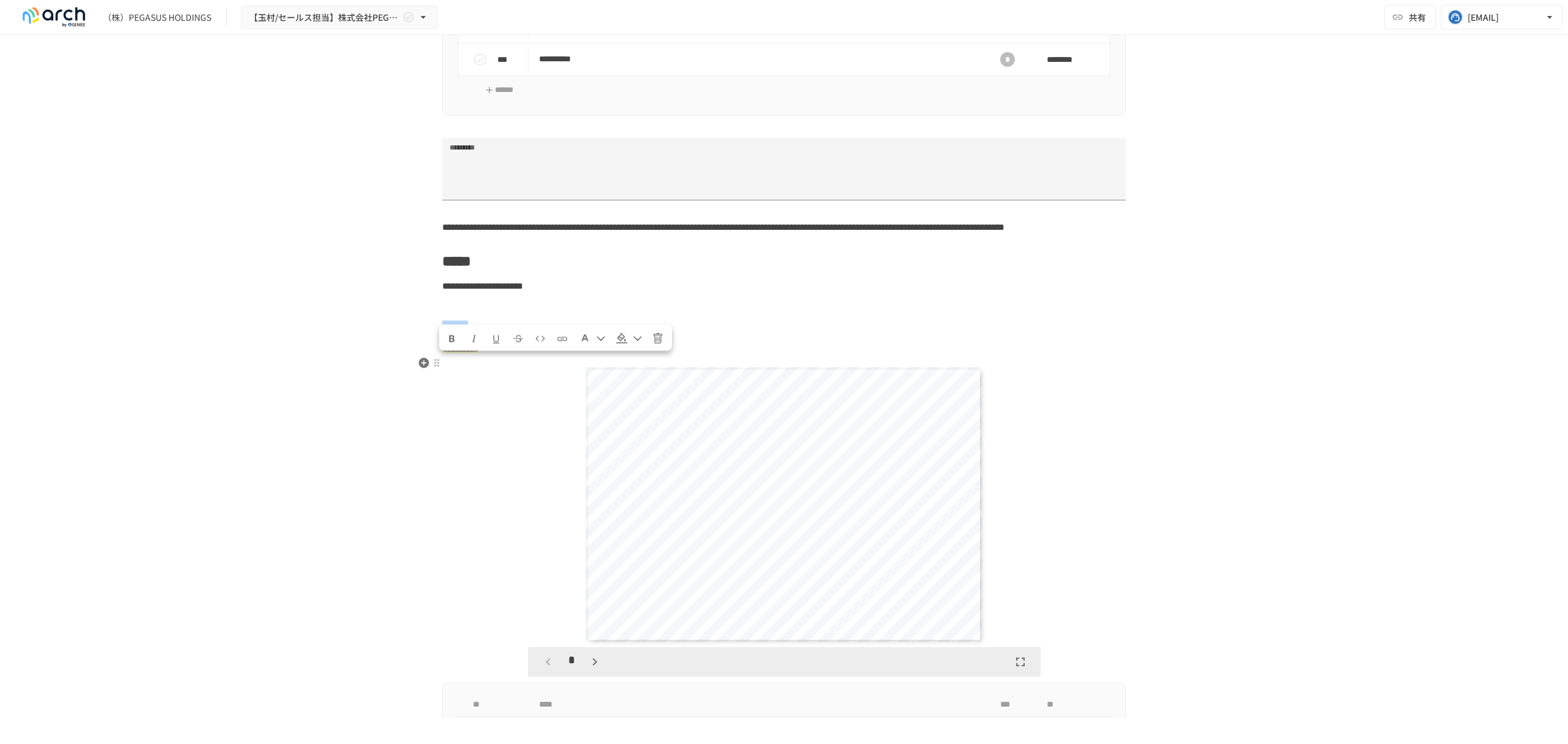 drag, startPoint x: 507, startPoint y: 359, endPoint x: 437, endPoint y: 357, distance: 70.02857 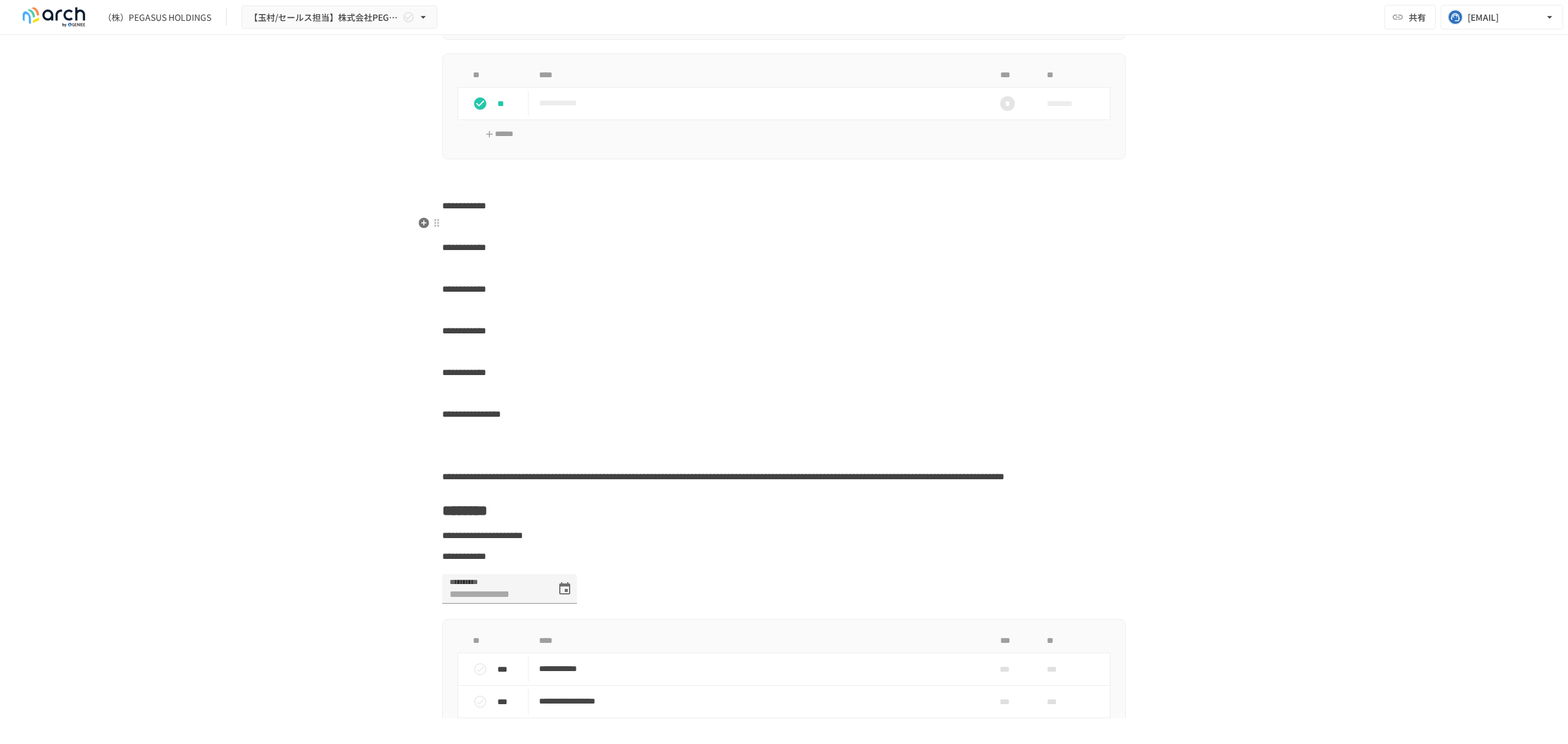 scroll, scrollTop: 2803, scrollLeft: 0, axis: vertical 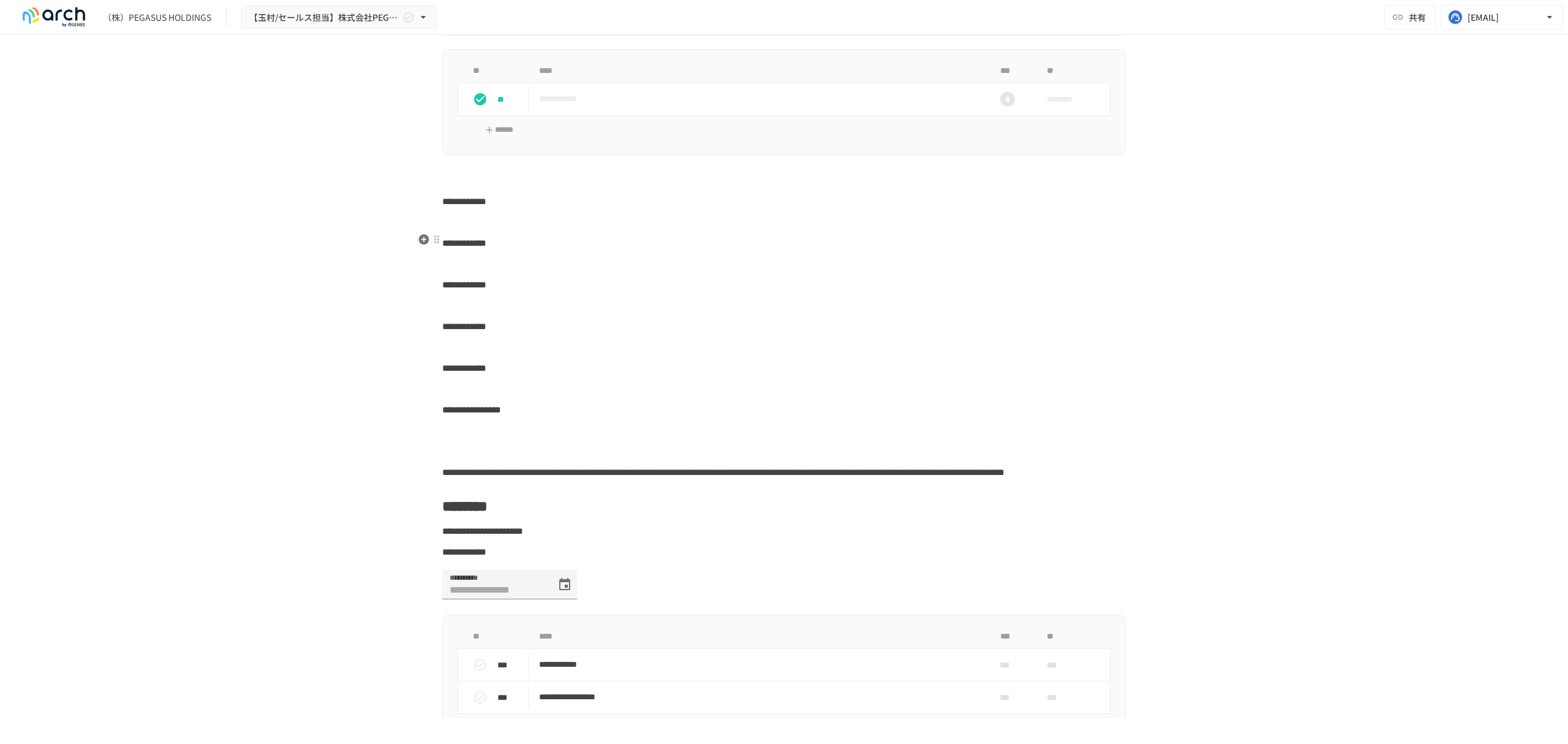 click on "**********" at bounding box center [464, 201] 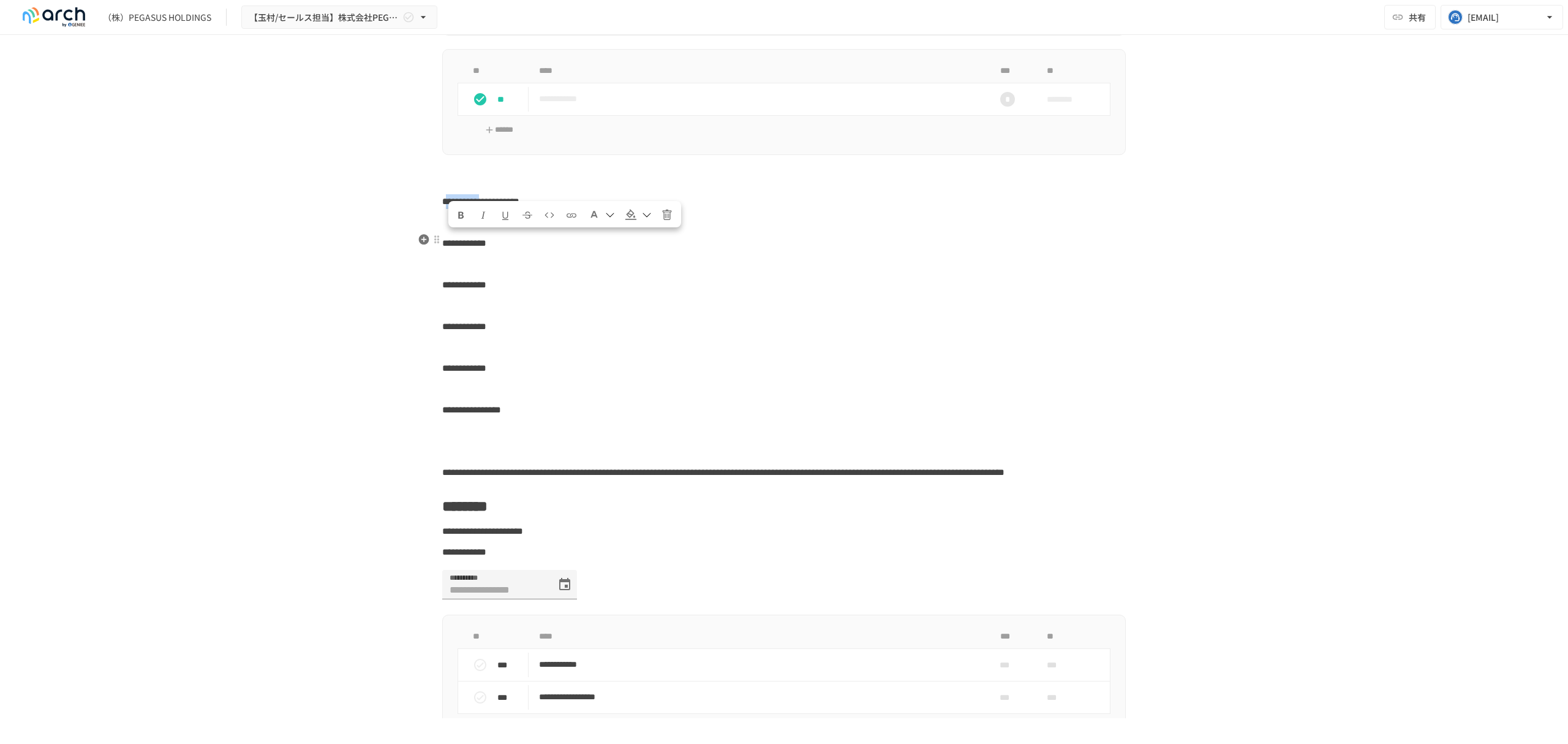 drag, startPoint x: 447, startPoint y: 240, endPoint x: 525, endPoint y: 238, distance: 78.02564 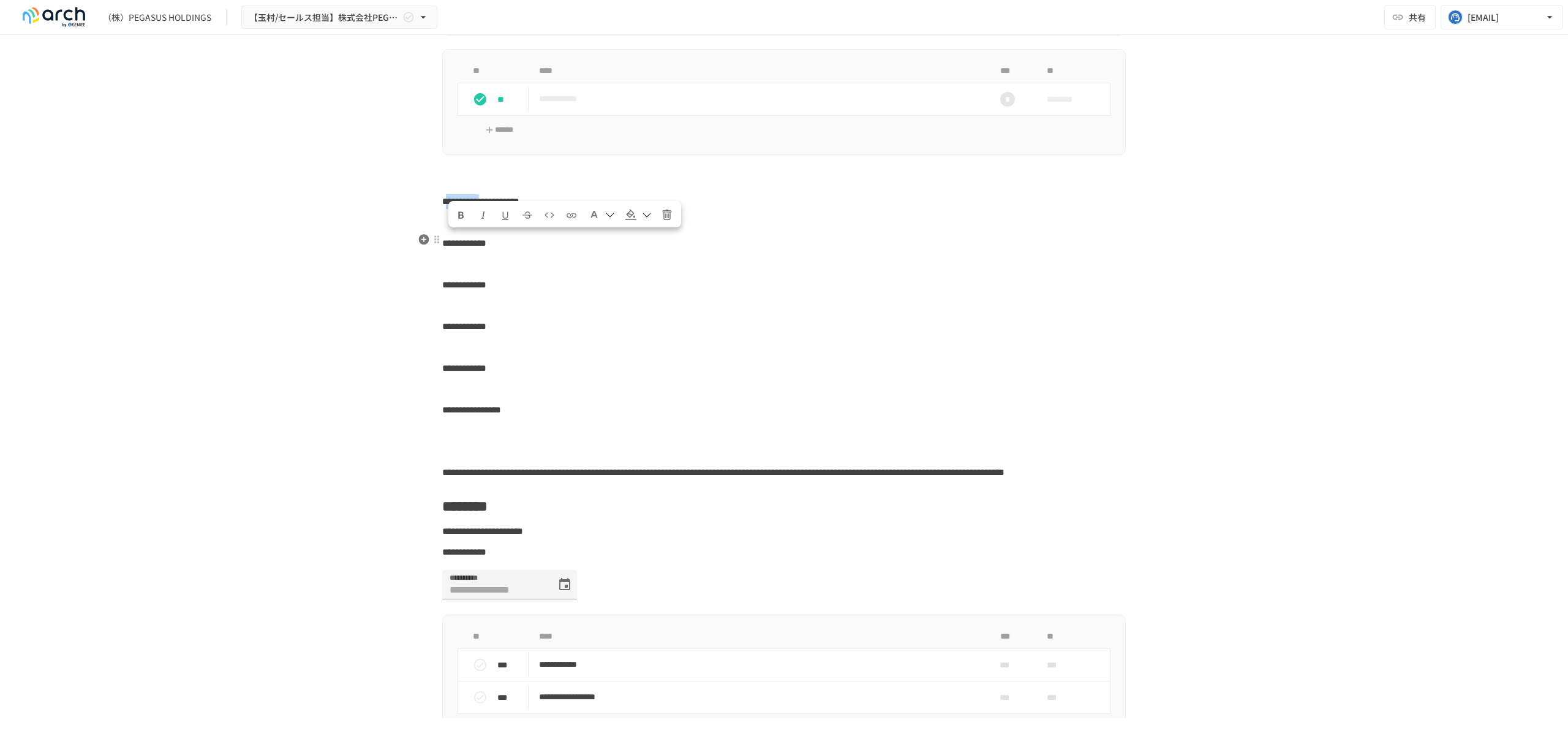 click on "**********" at bounding box center [481, 201] 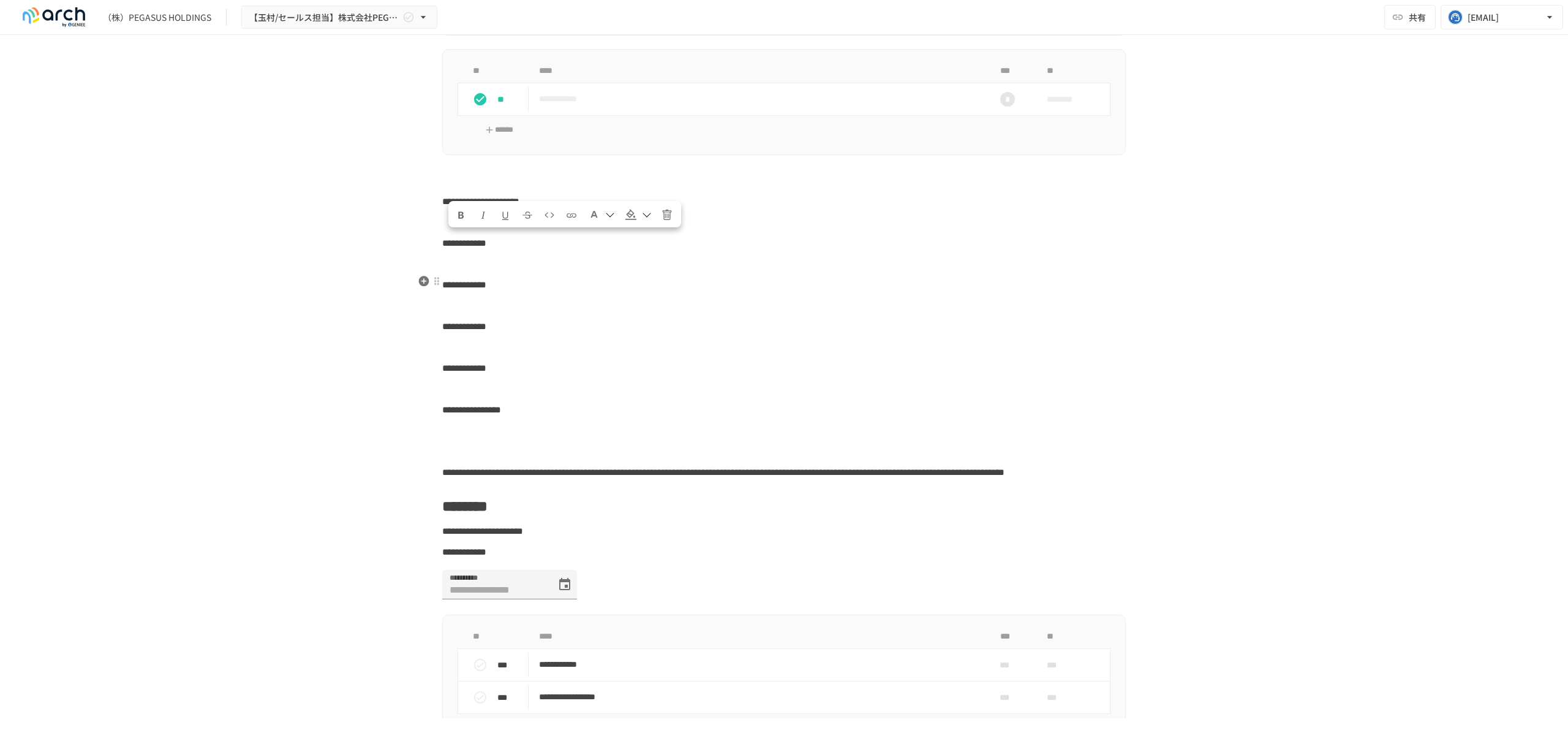 click on "**********" at bounding box center [464, 243] 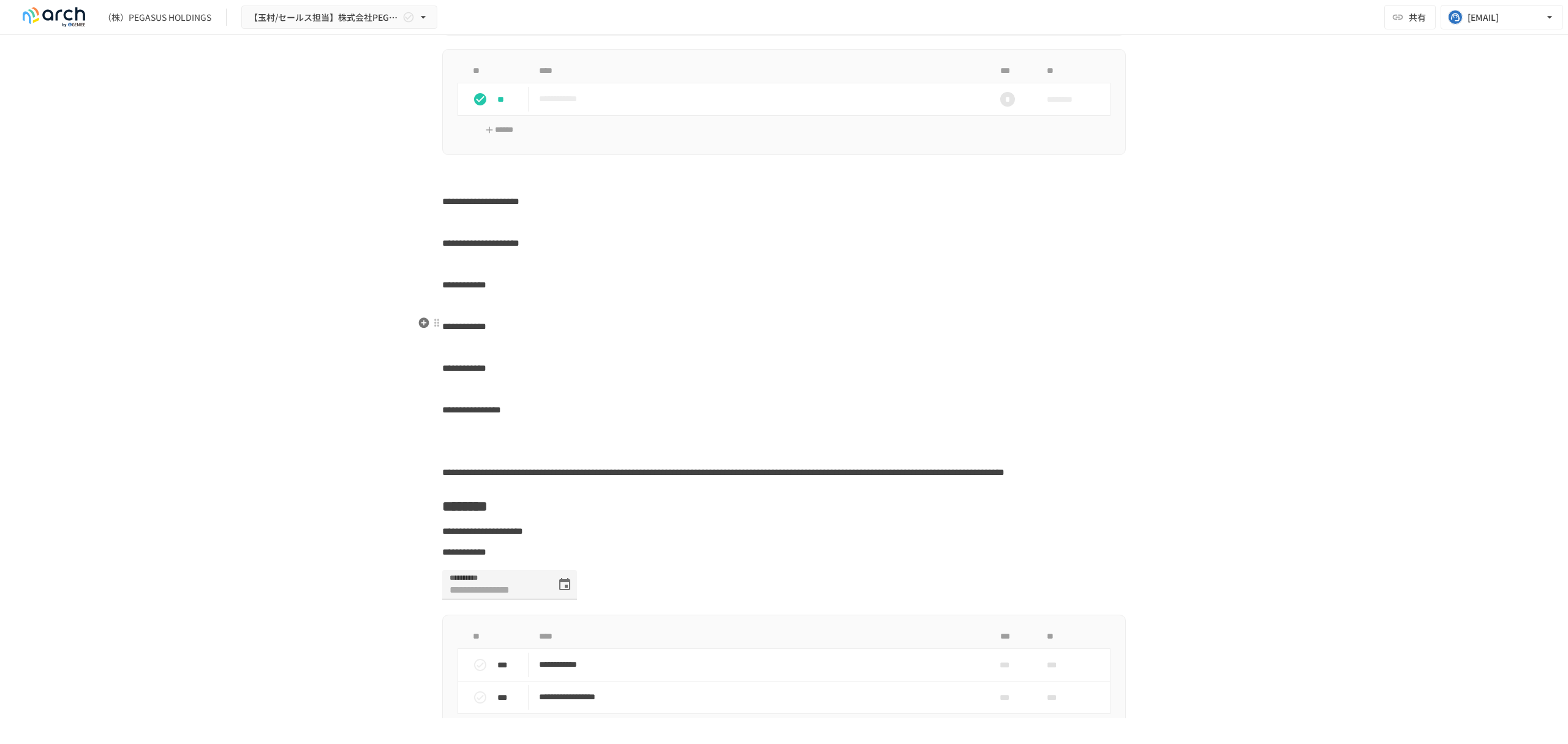 click on "**********" at bounding box center (464, 284) 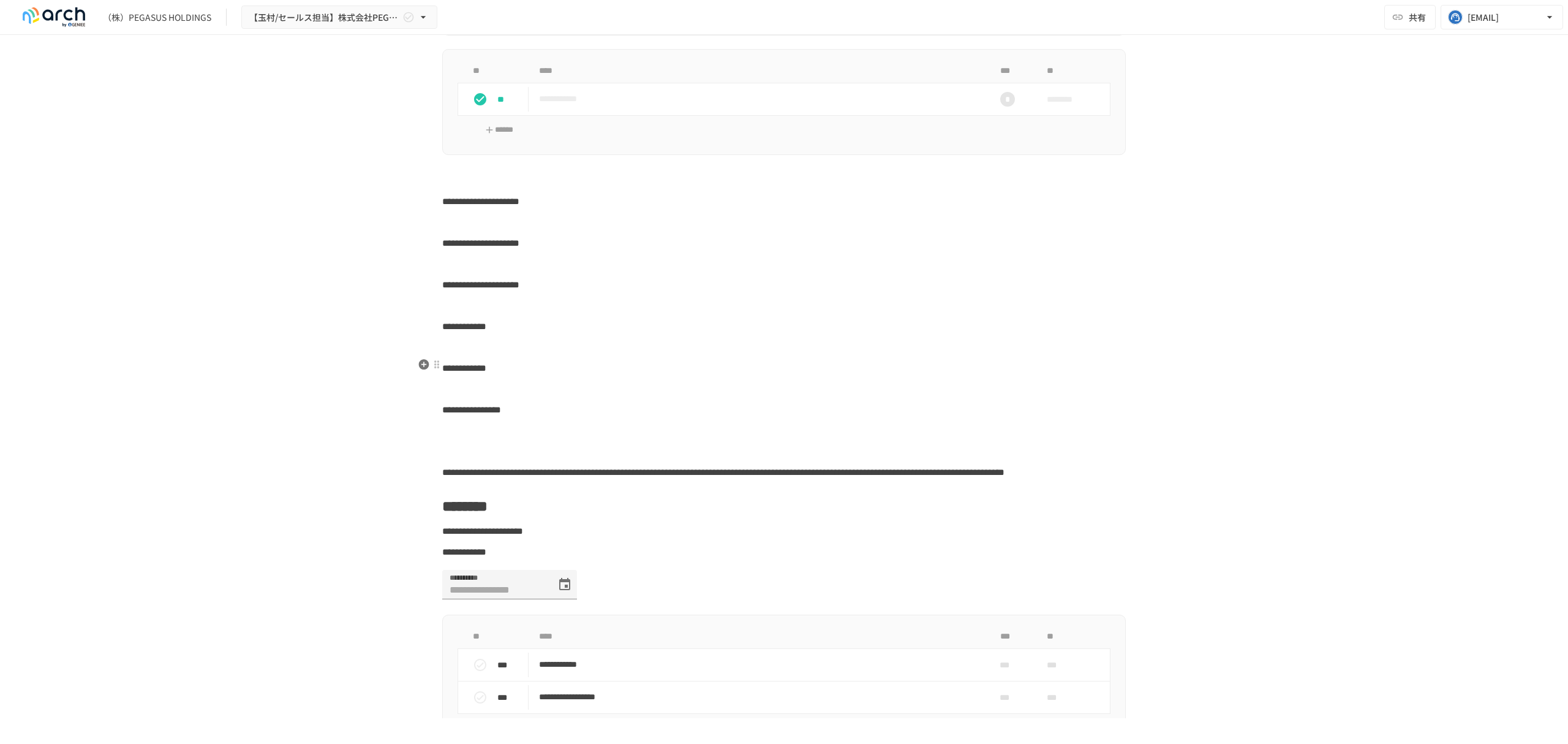click on "**********" at bounding box center (464, 326) 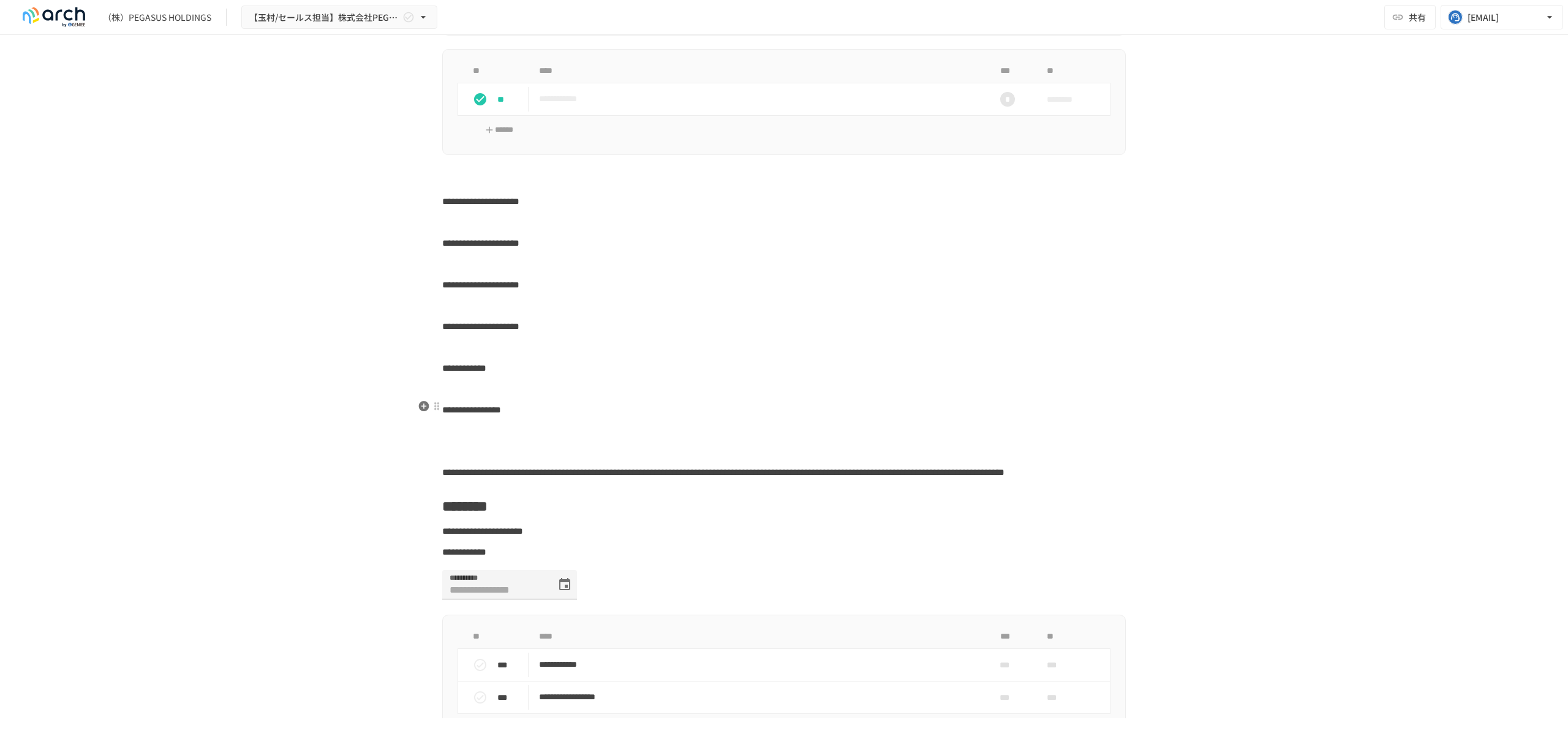 click on "**********" at bounding box center (464, 368) 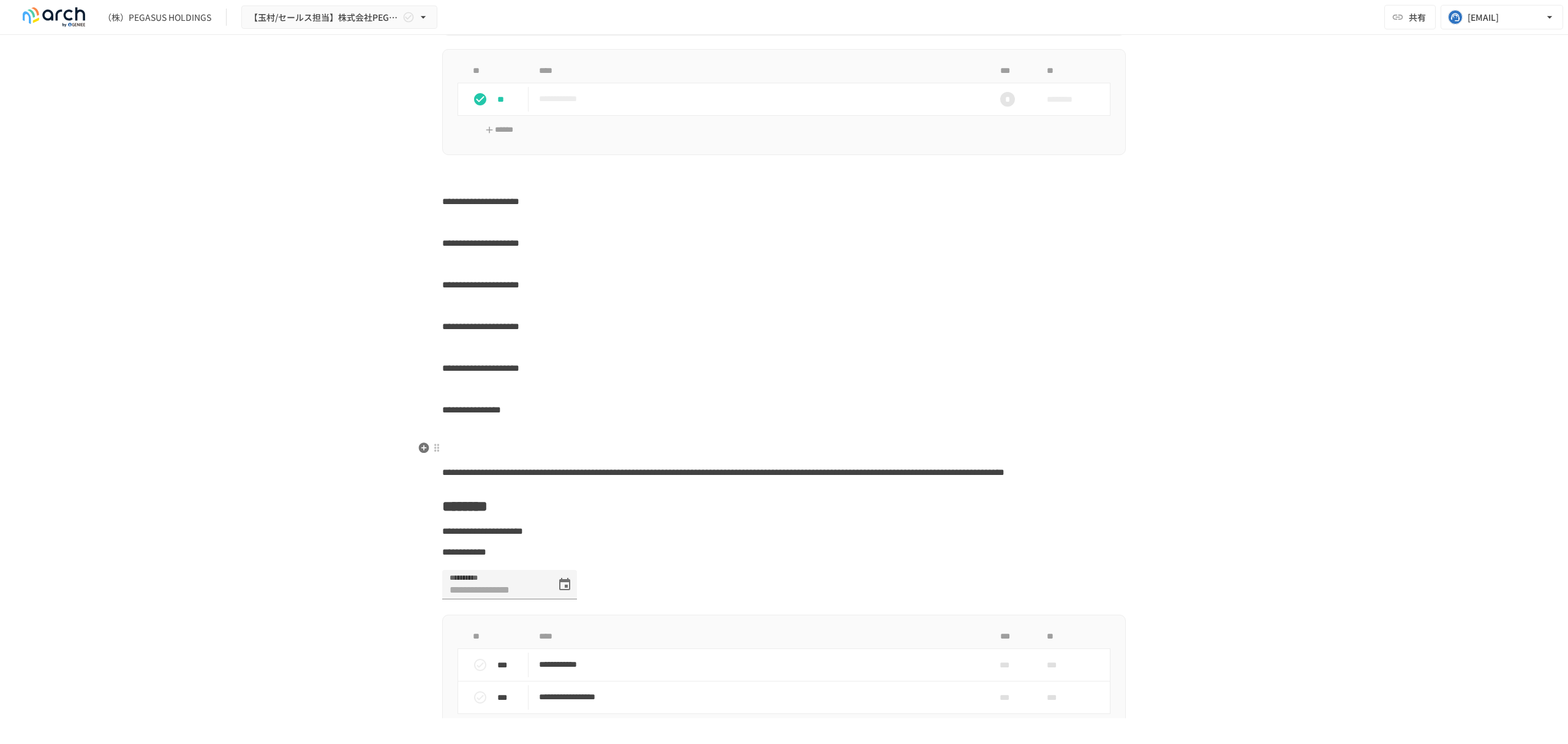 click on "**********" at bounding box center (472, 409) 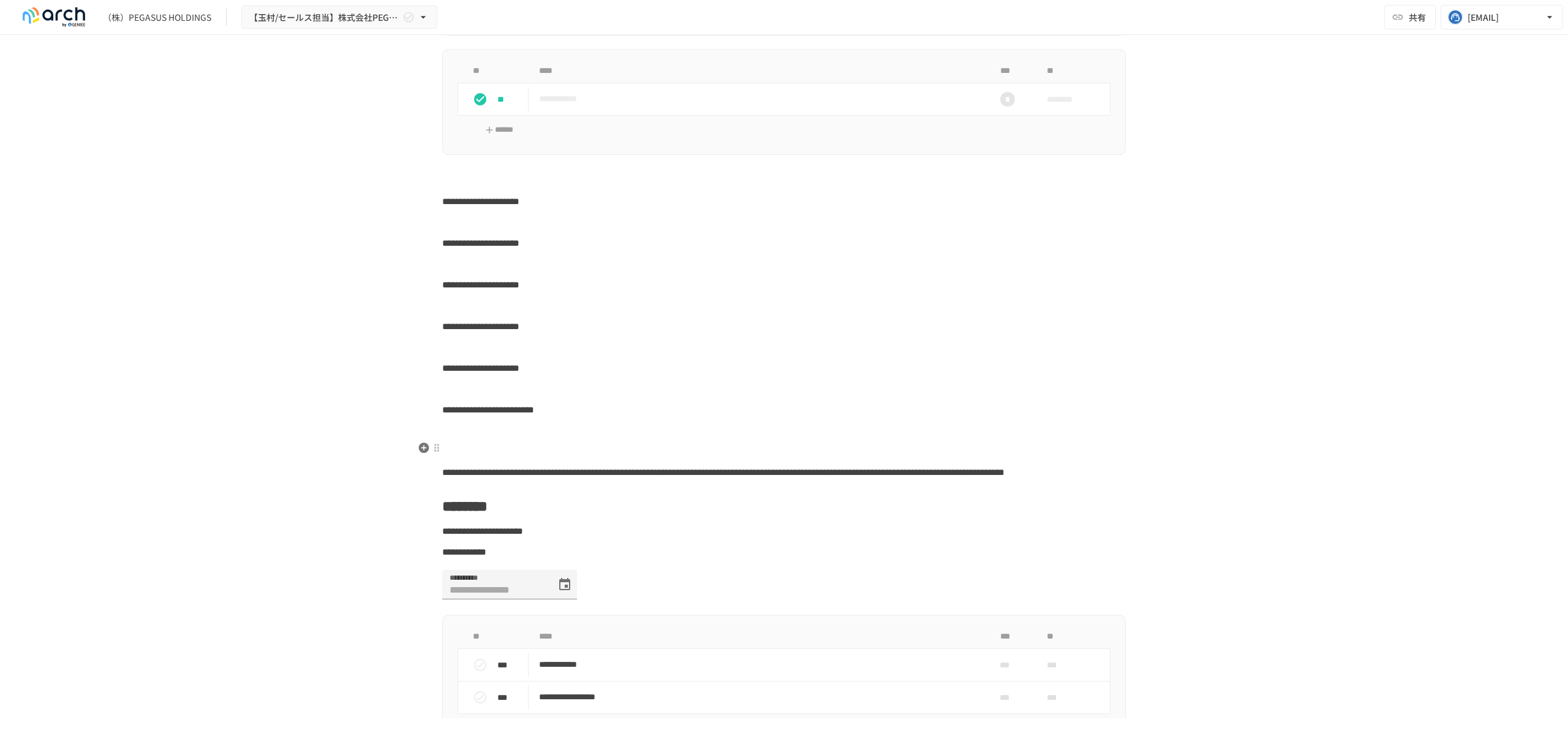click at bounding box center (784, 389) 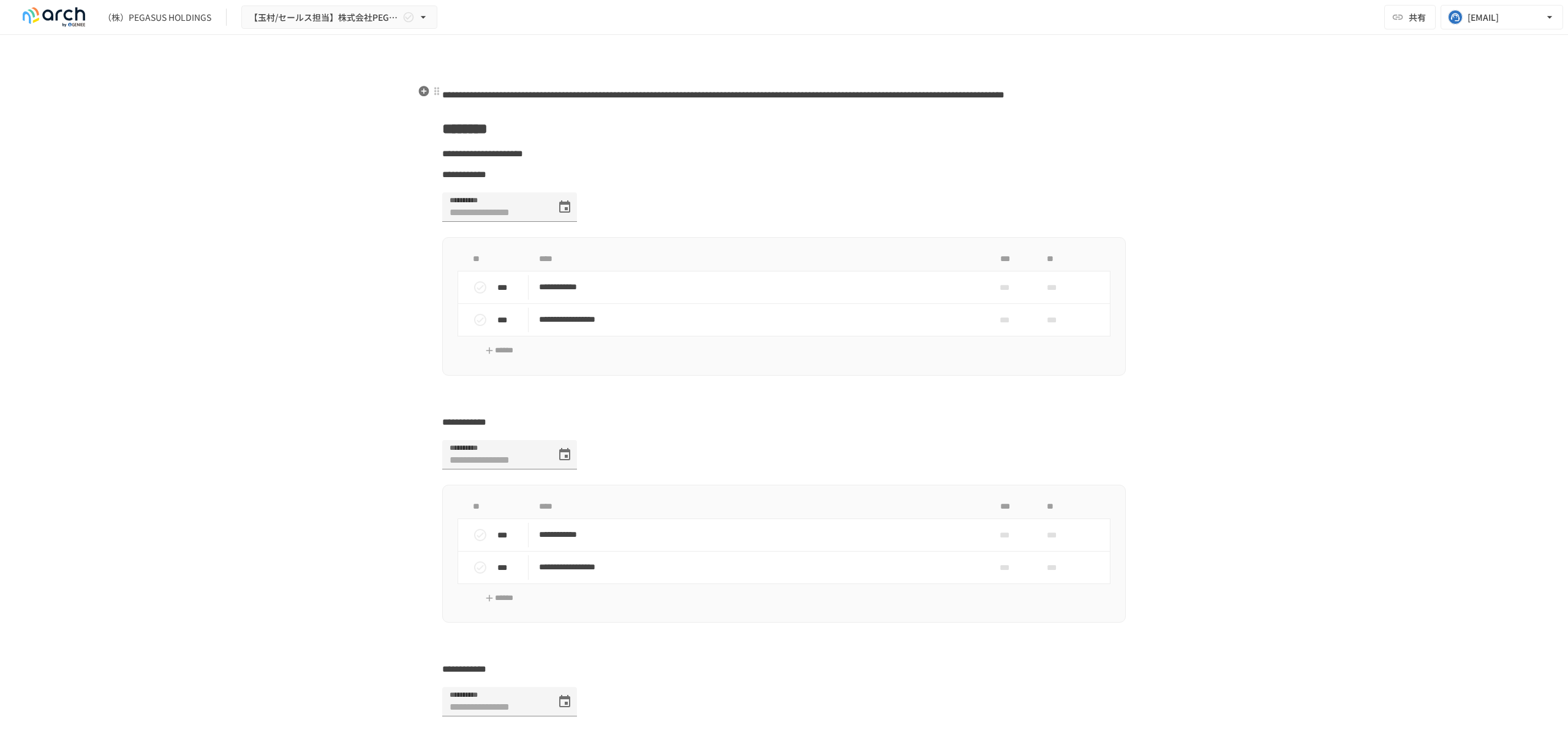 scroll, scrollTop: 3211, scrollLeft: 0, axis: vertical 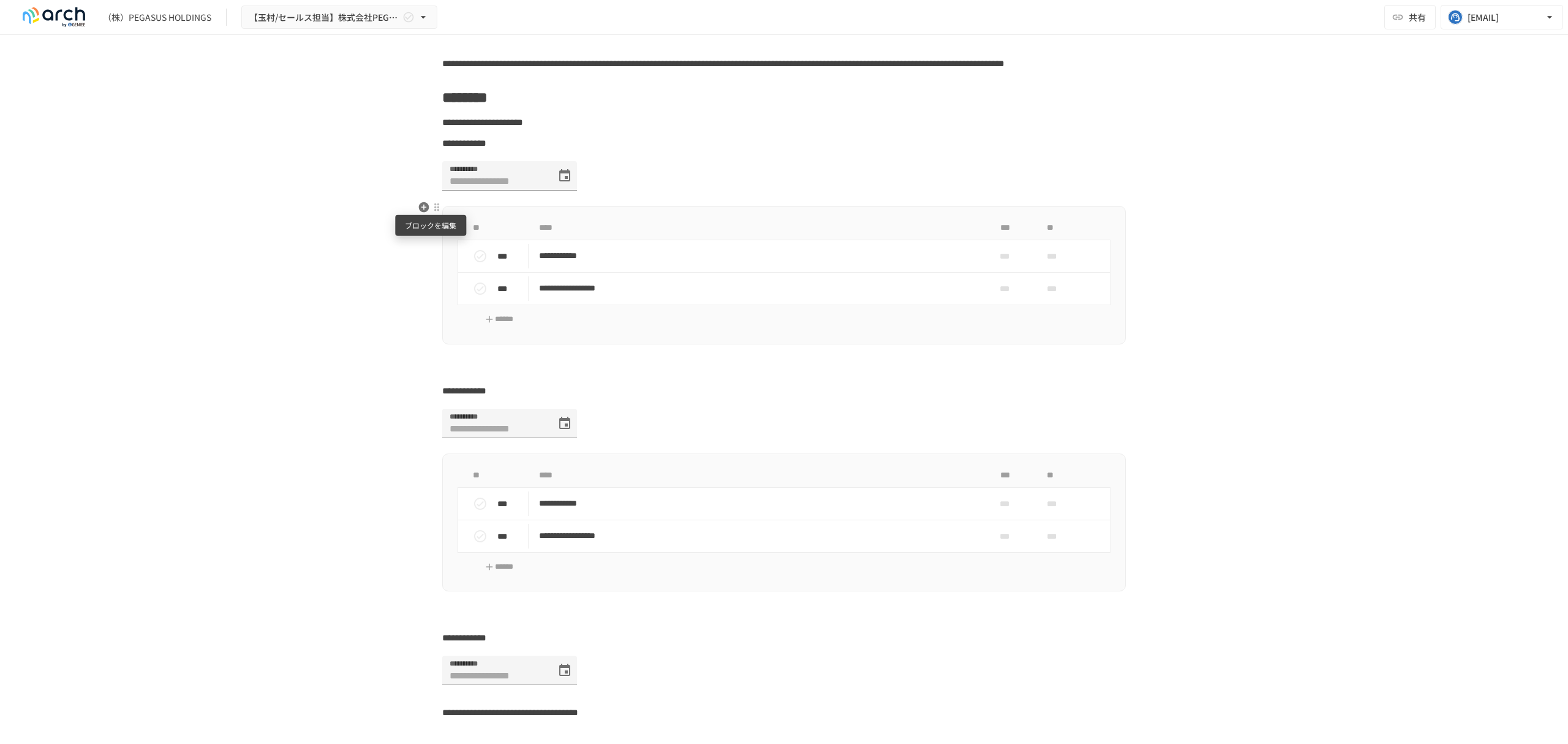 click at bounding box center (437, 207) 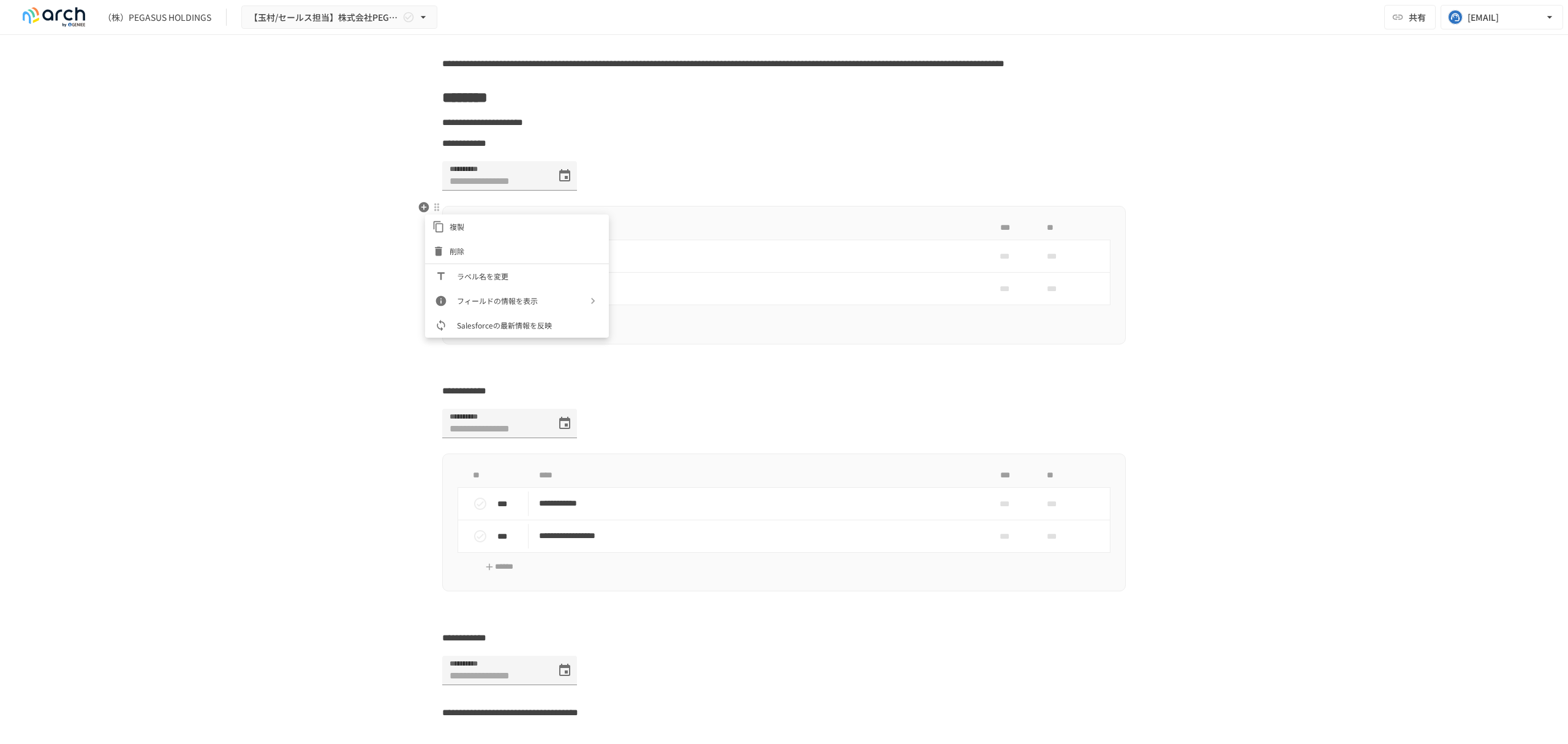 click at bounding box center [784, 372] 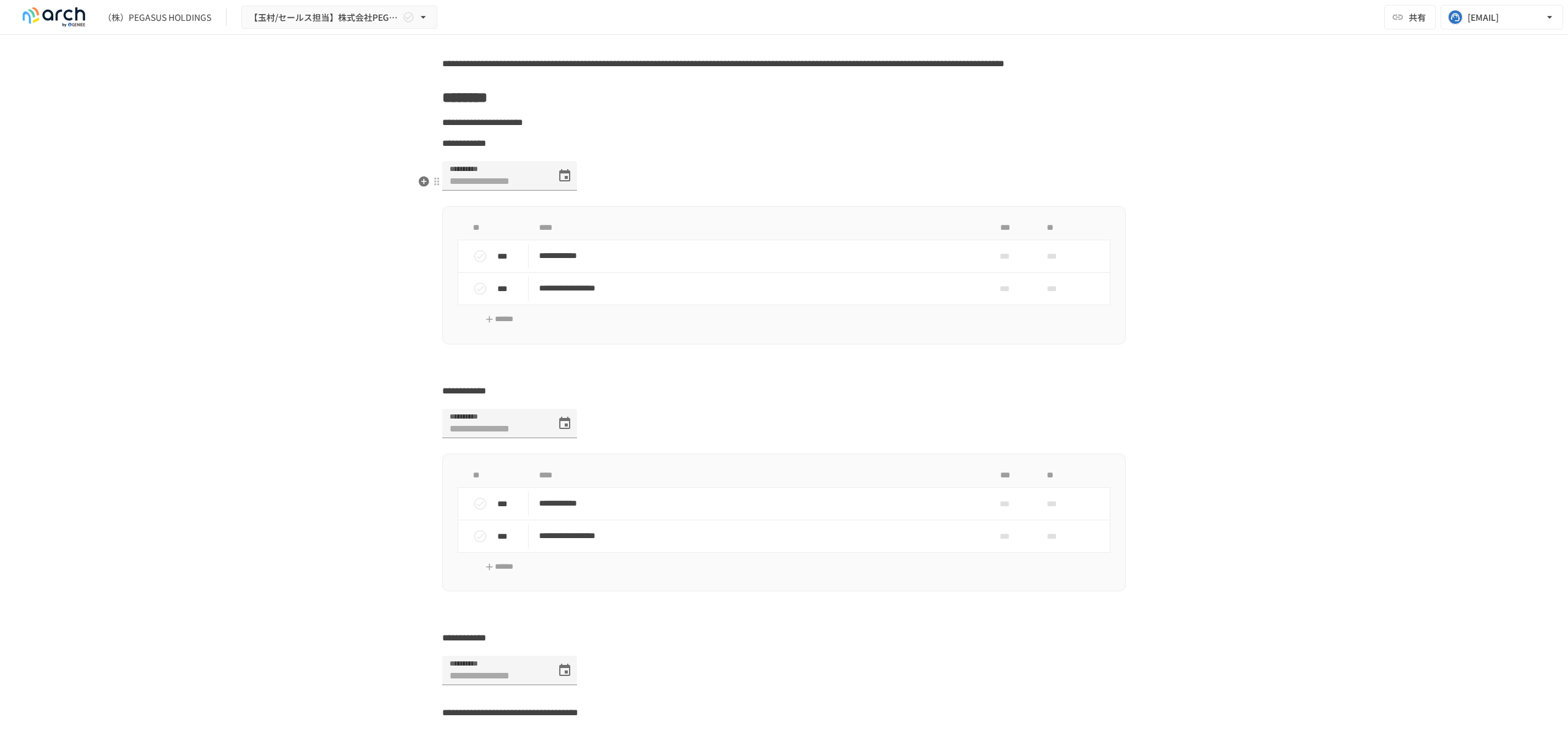 click on "**********" at bounding box center [784, 143] 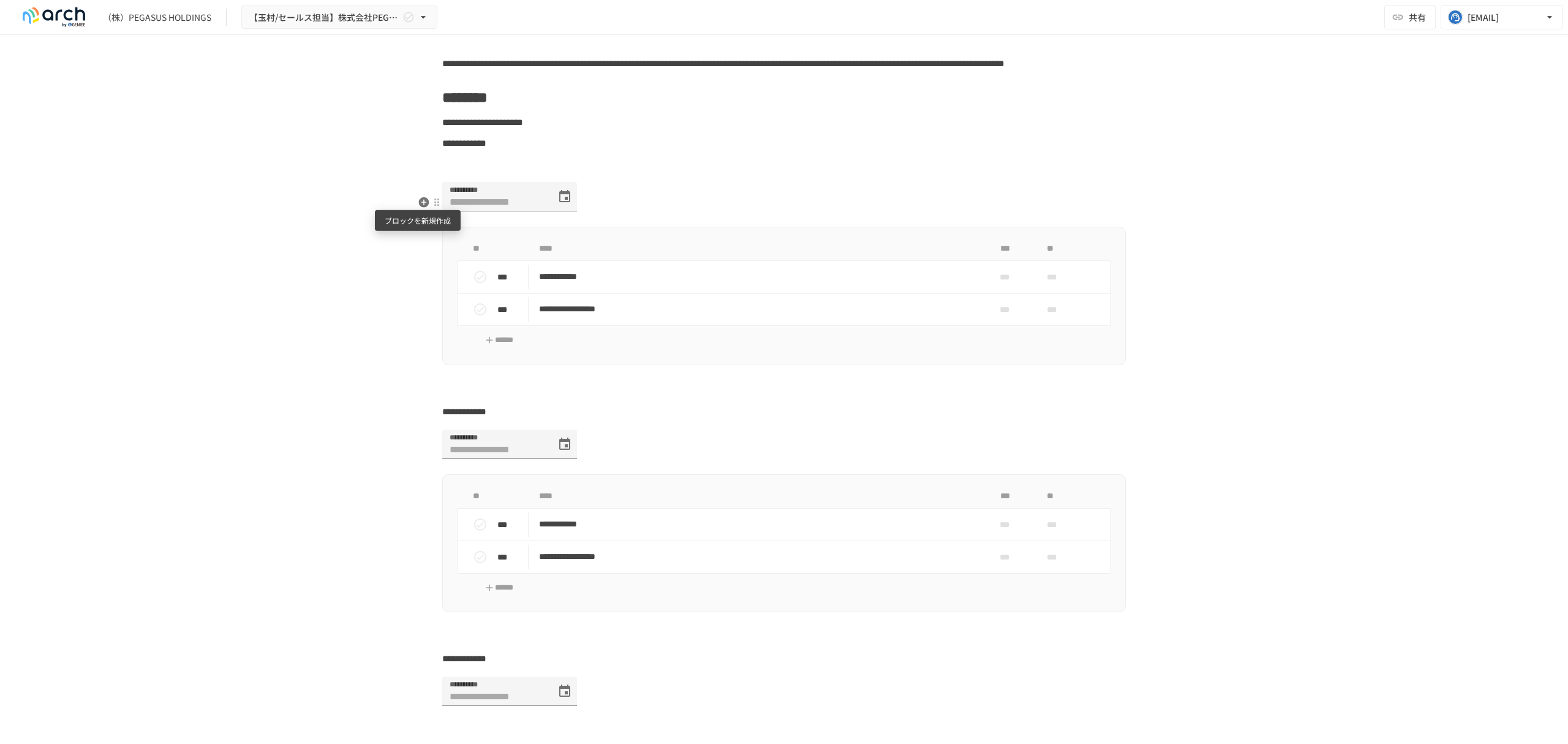 click 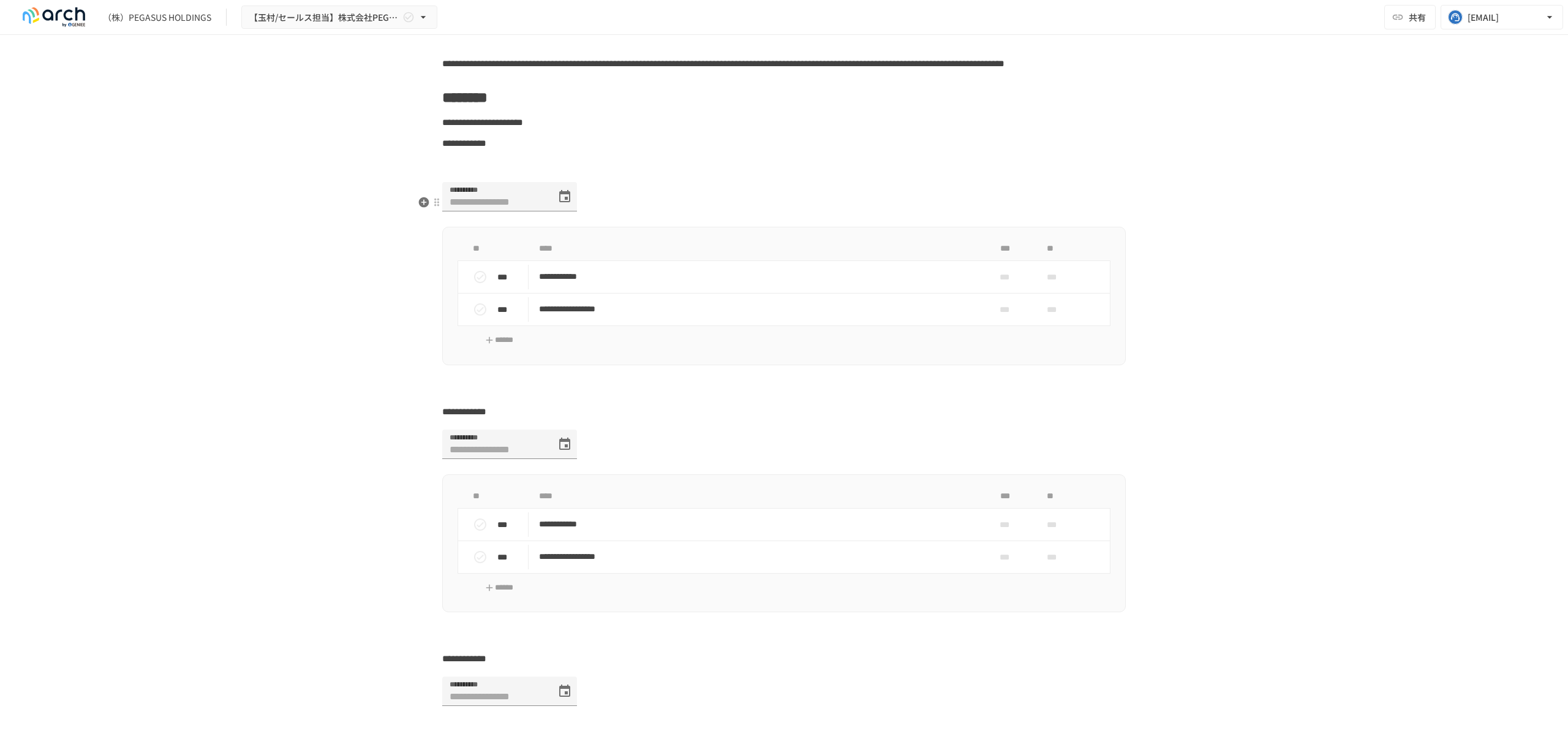click at bounding box center (784, 164) 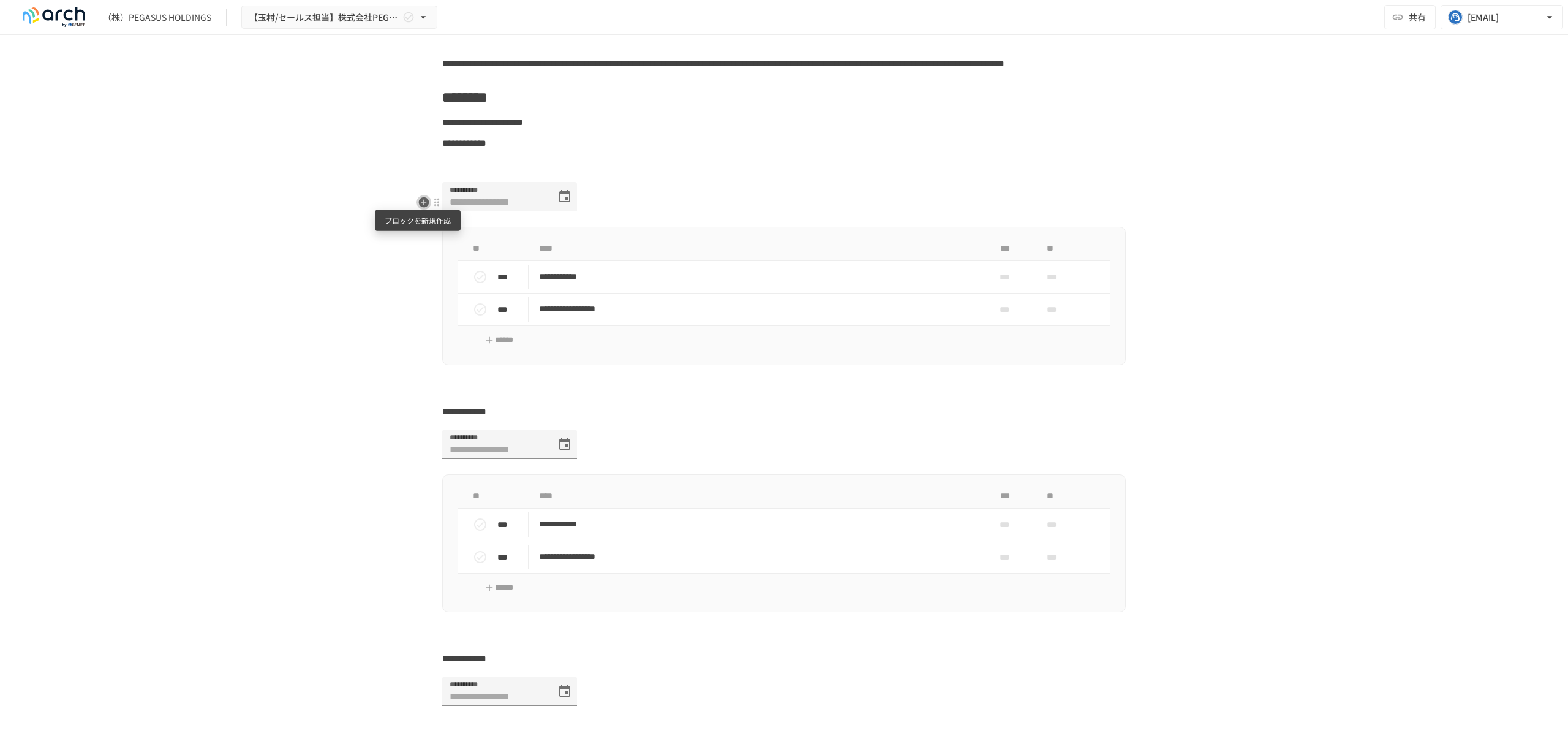 click 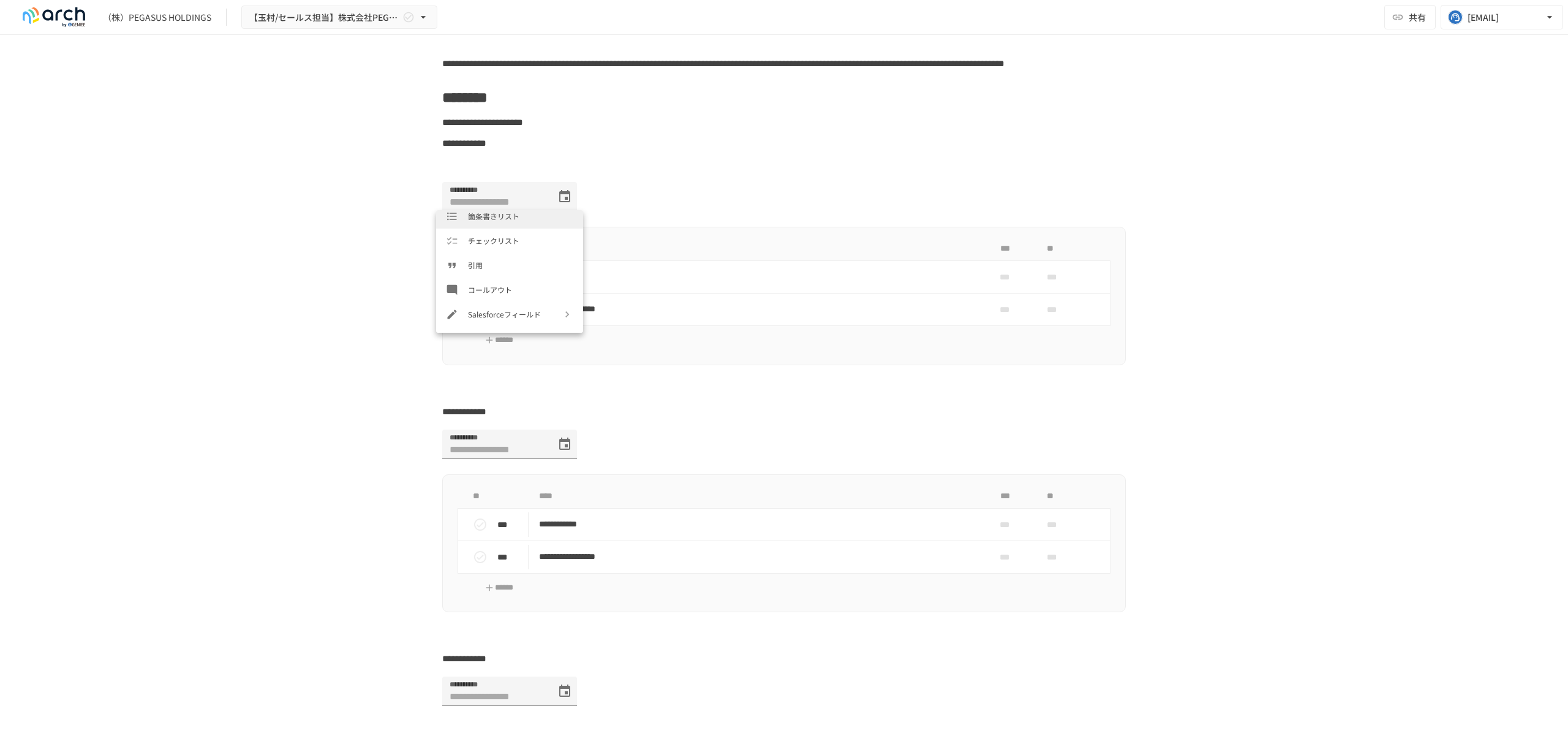 scroll, scrollTop: 245, scrollLeft: 0, axis: vertical 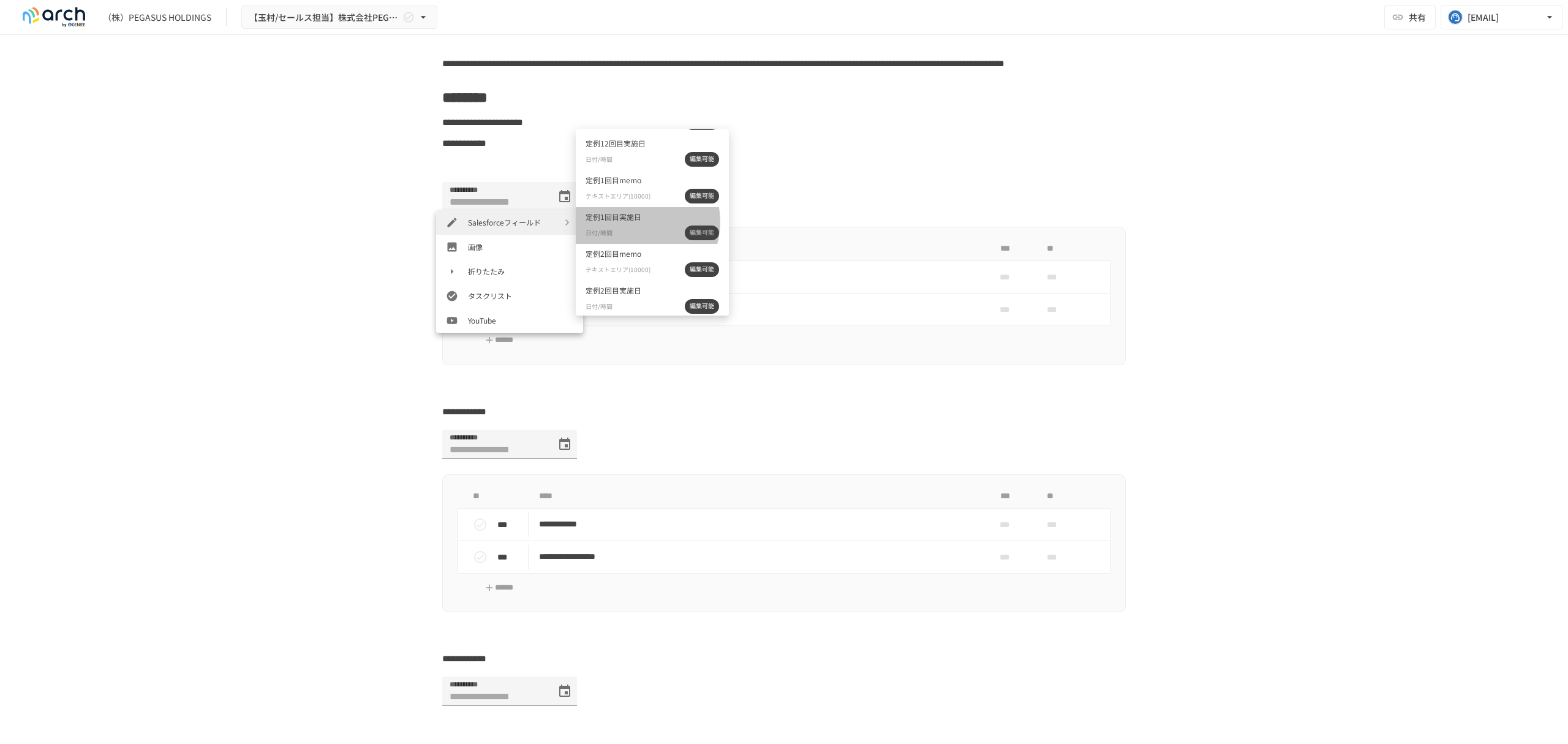 click on "定例1回目実施日" at bounding box center (613, 216) 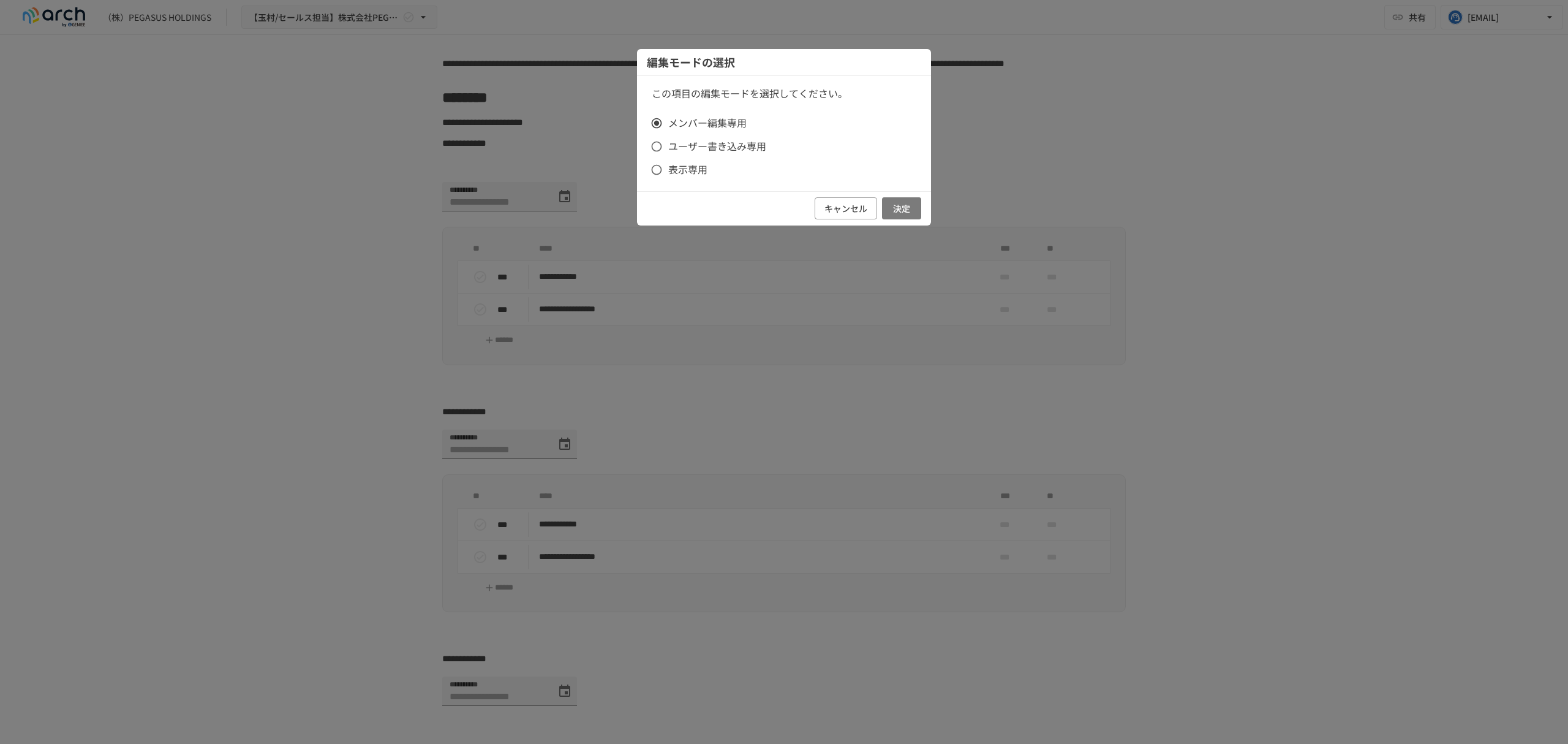 click on "決定" at bounding box center [902, 208] 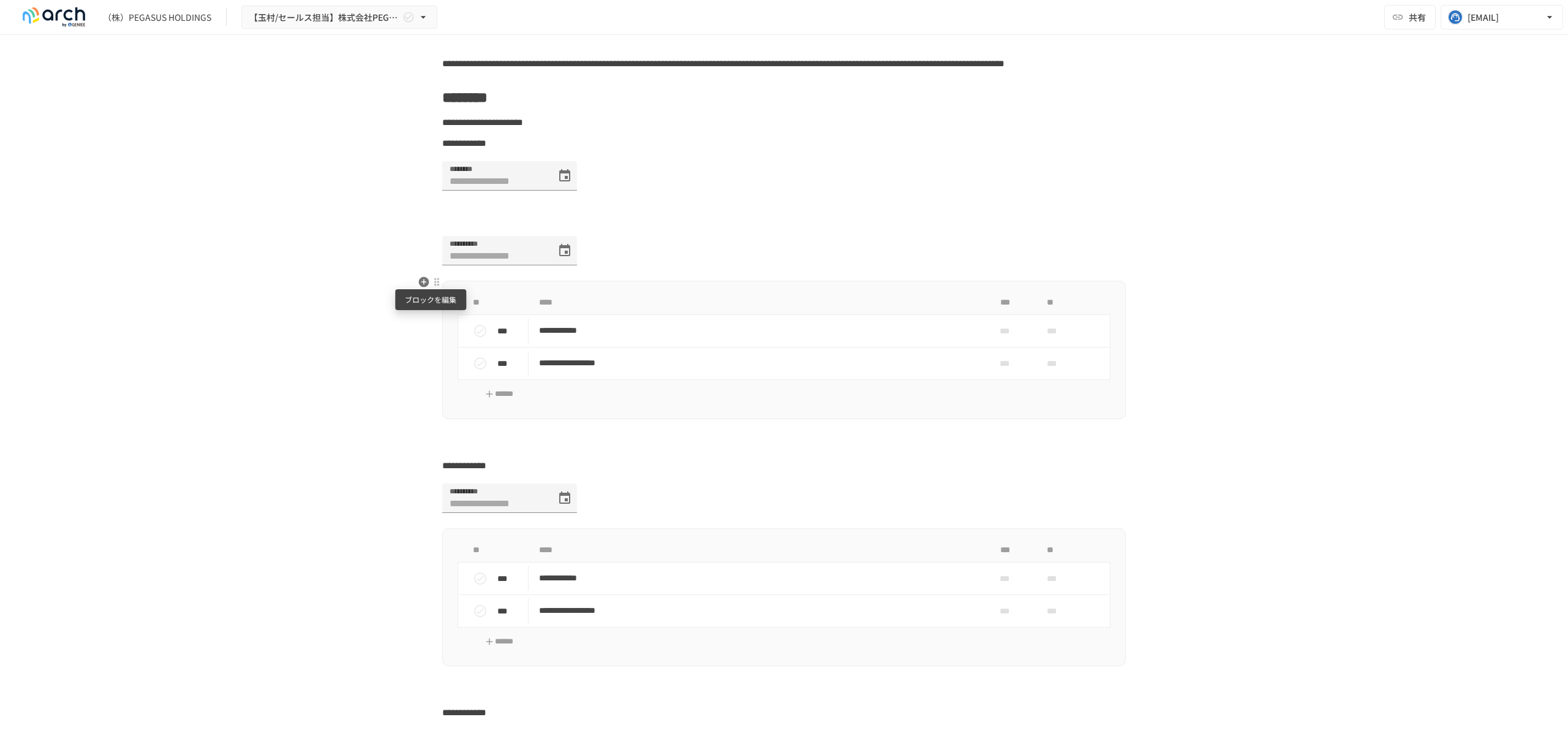 click at bounding box center [437, 282] 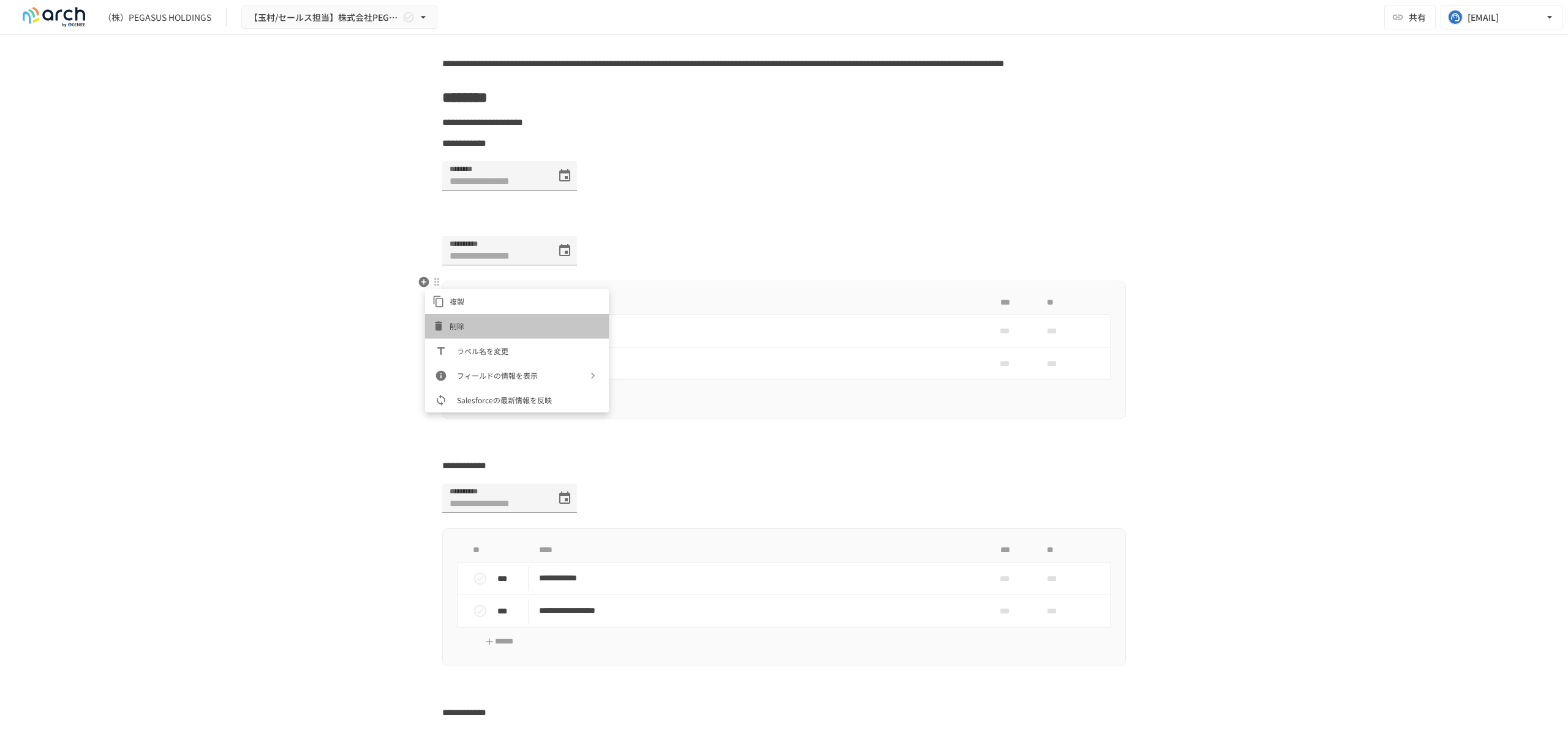 click on "削除" at bounding box center (526, 325) 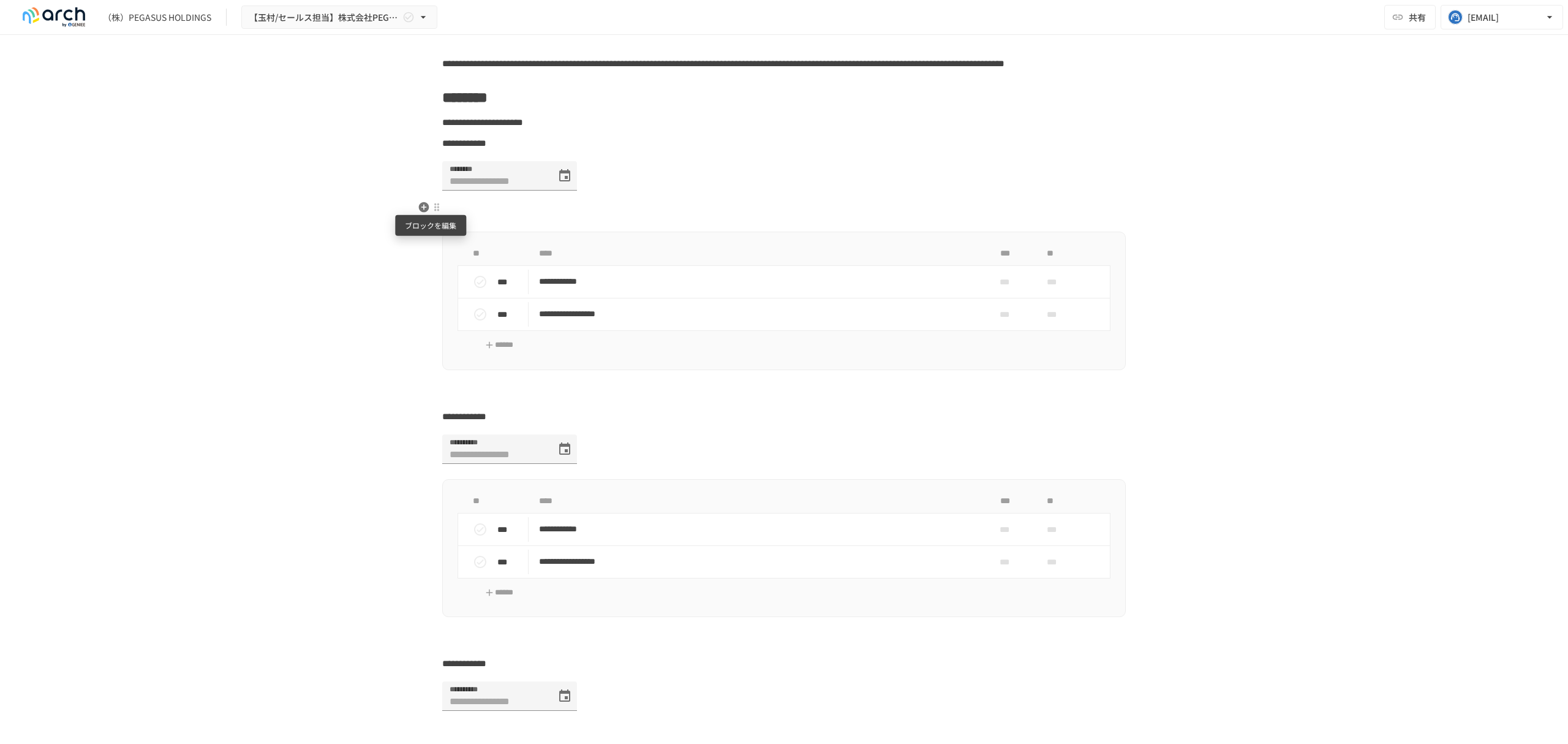 click at bounding box center (437, 207) 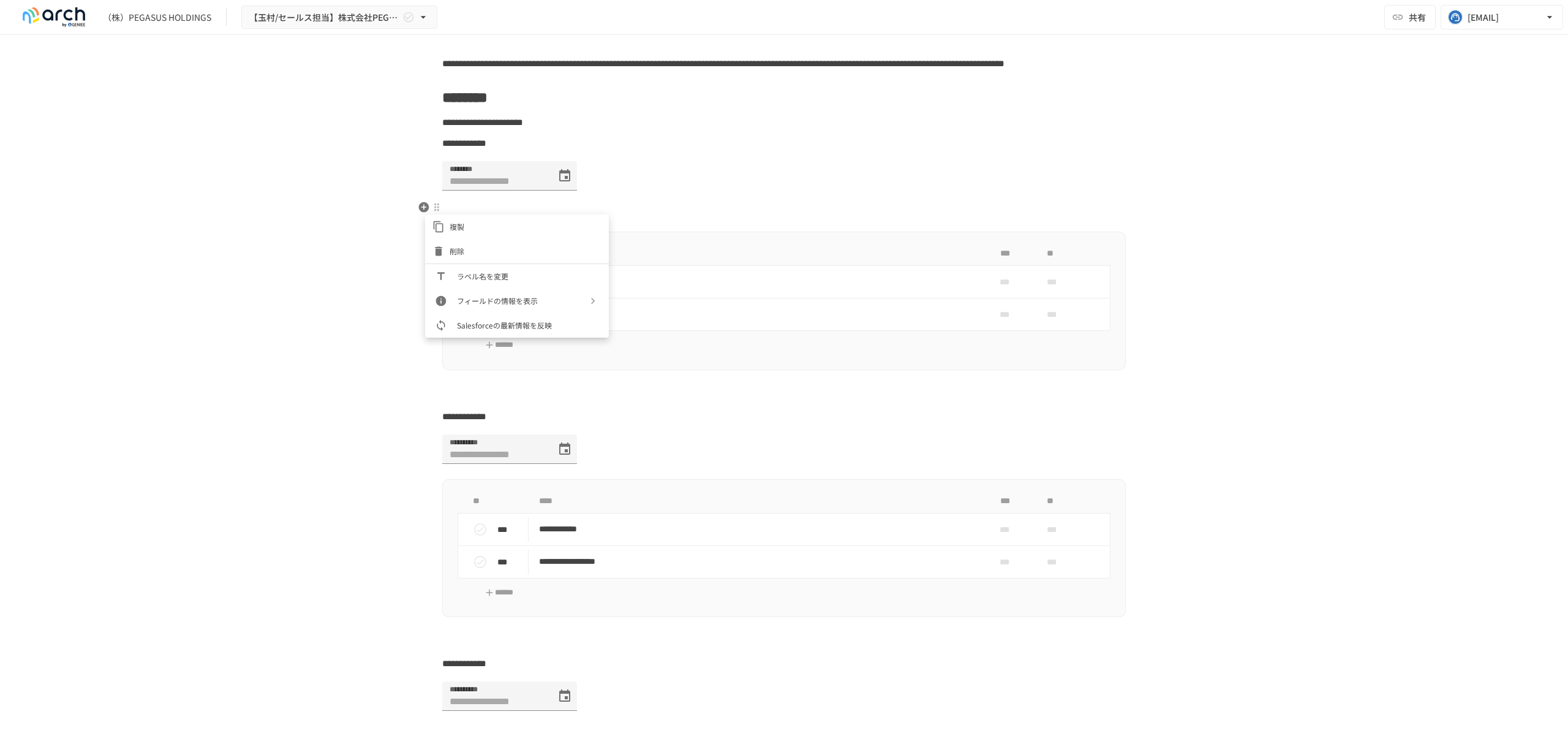 click on "ラベル名を変更" at bounding box center (528, 276) 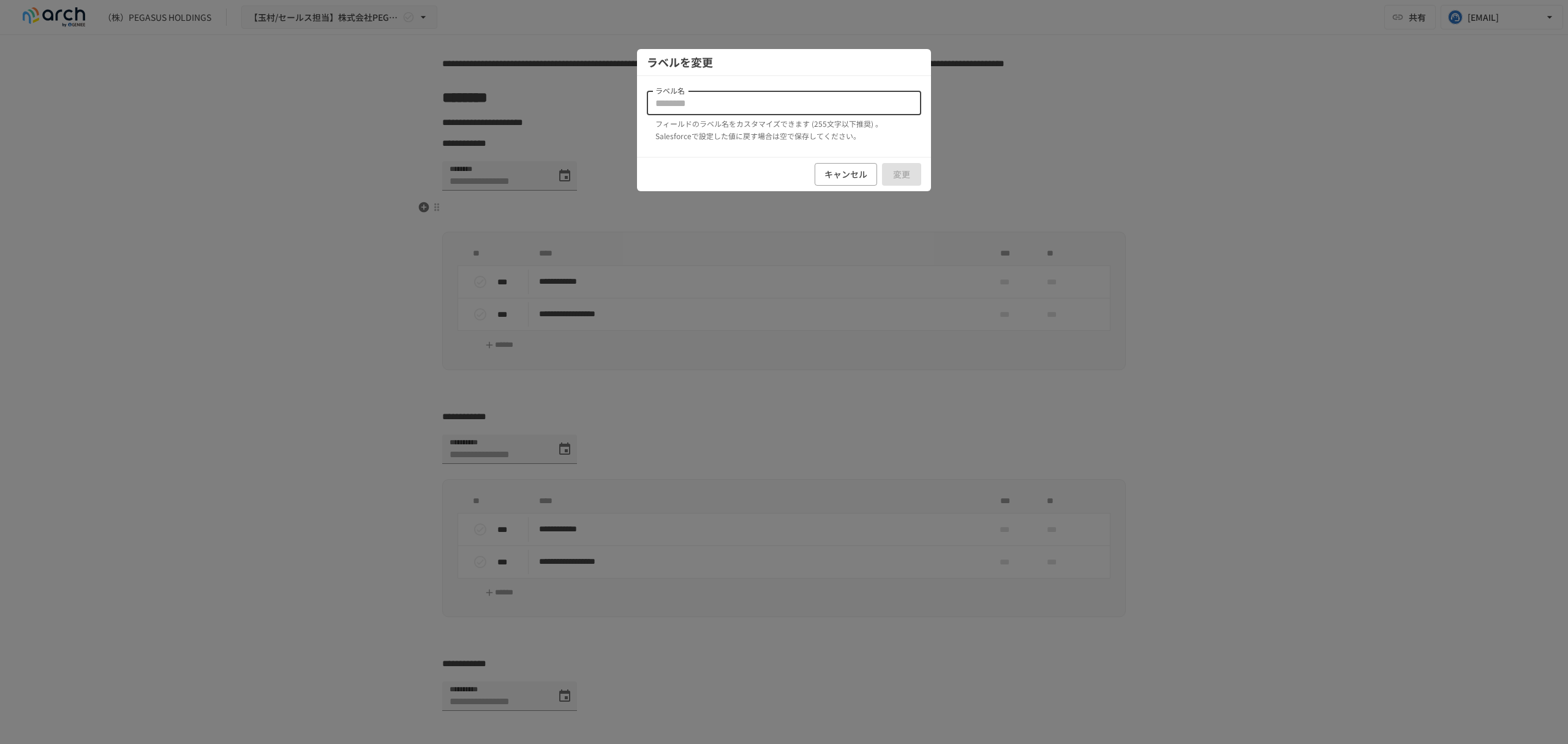 click on "ラベル名" at bounding box center [784, 103] 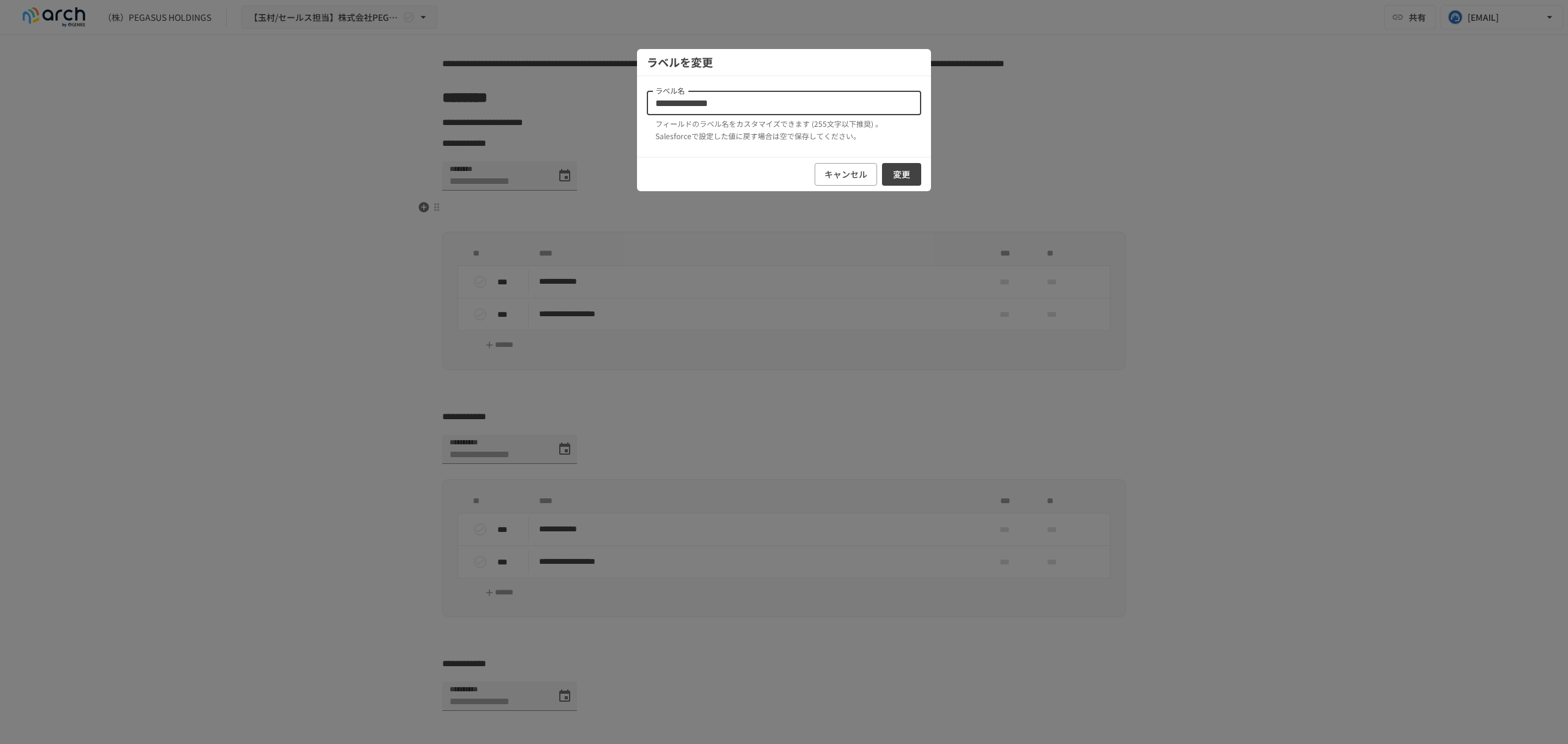 click on "**********" at bounding box center (784, 103) 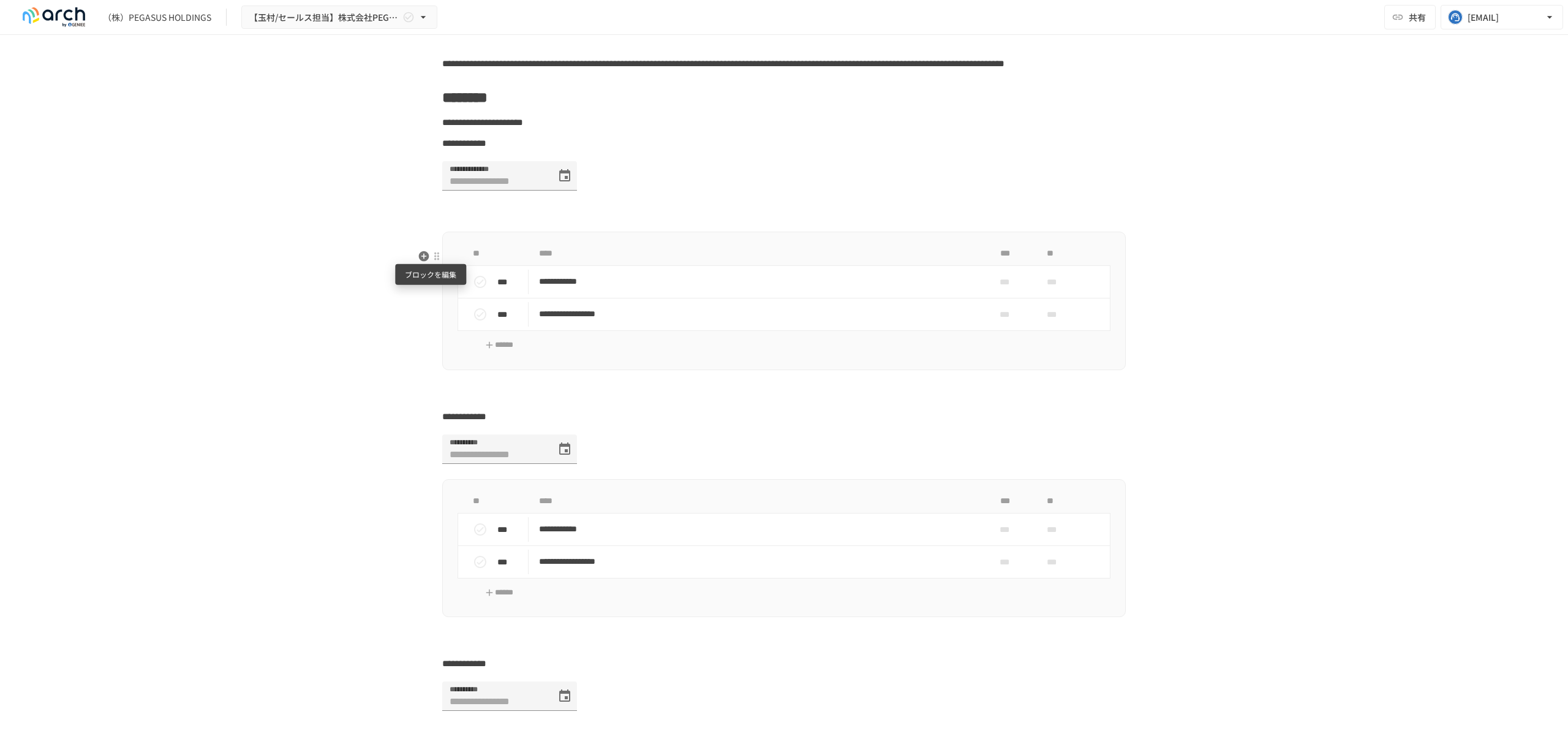 click at bounding box center (437, 256) 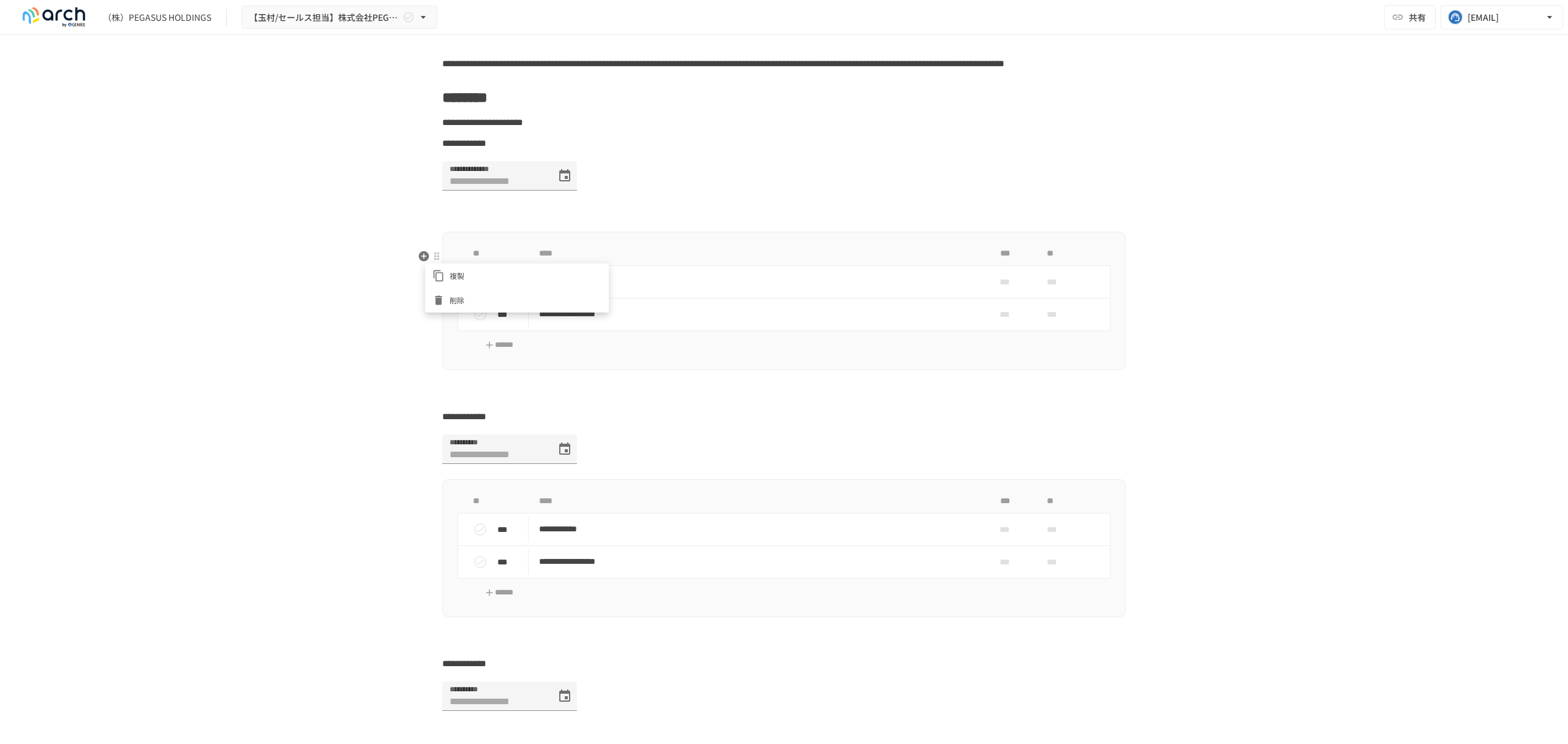 click on "削除" at bounding box center [526, 300] 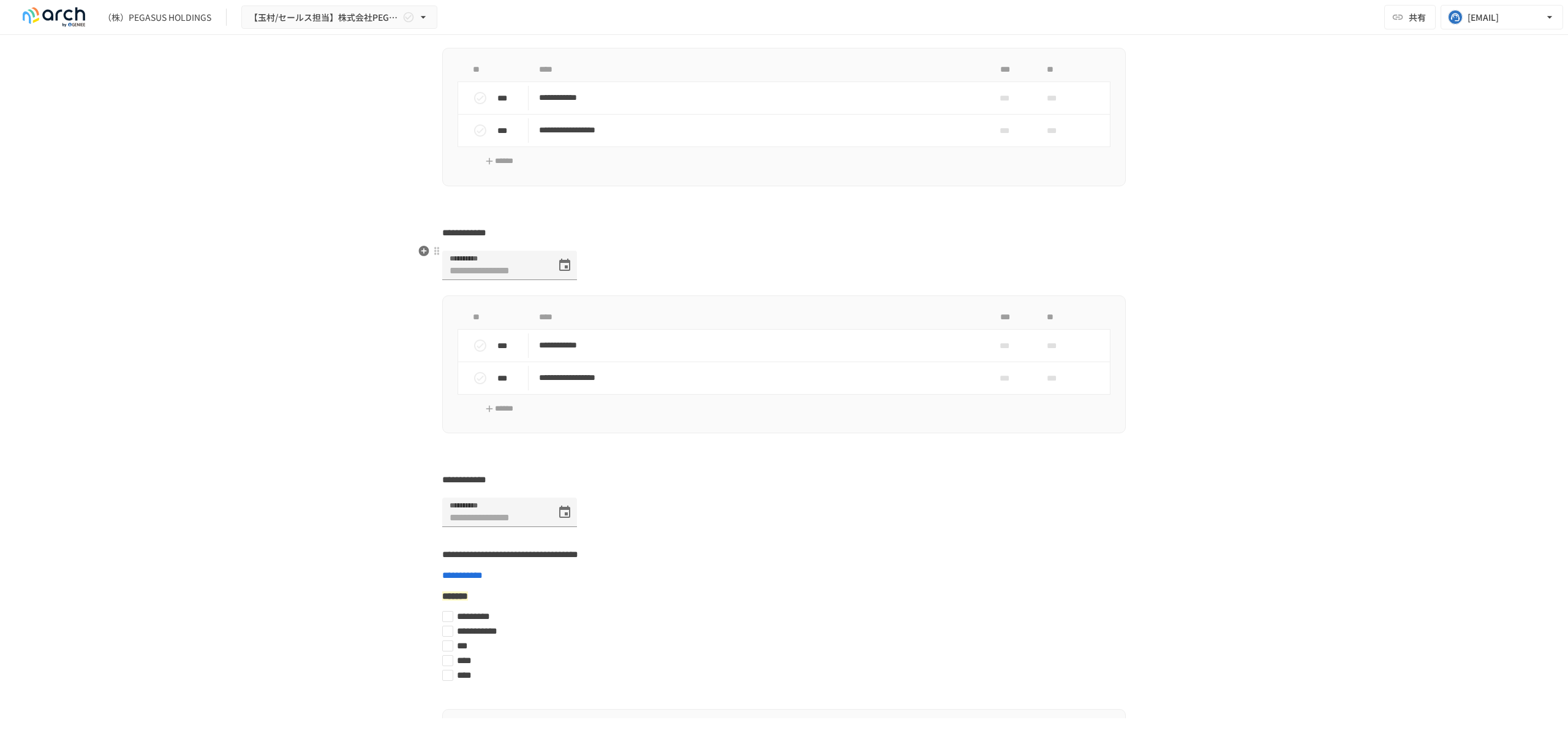 scroll, scrollTop: 3374, scrollLeft: 0, axis: vertical 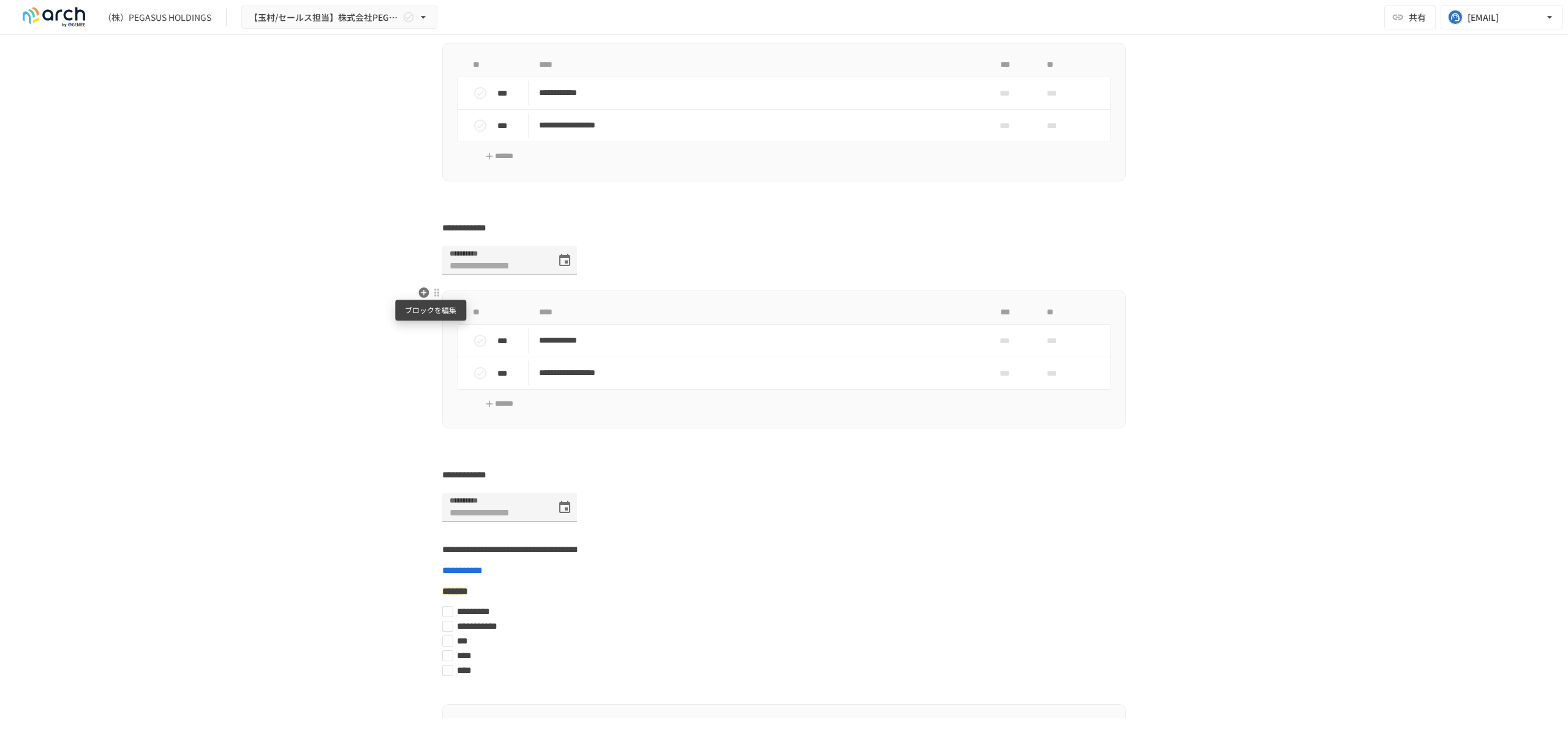 click at bounding box center [437, 292] 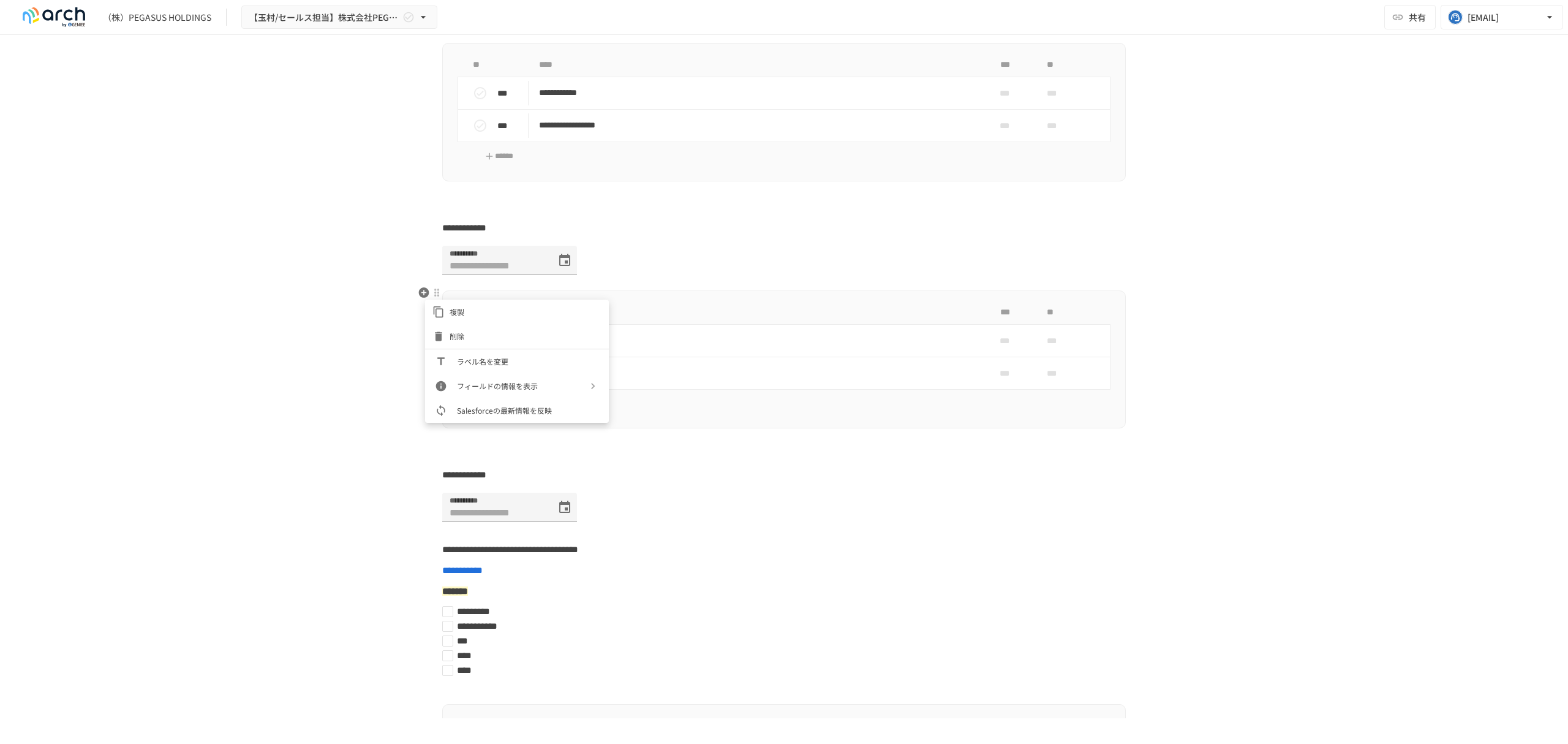click on "削除" at bounding box center [526, 336] 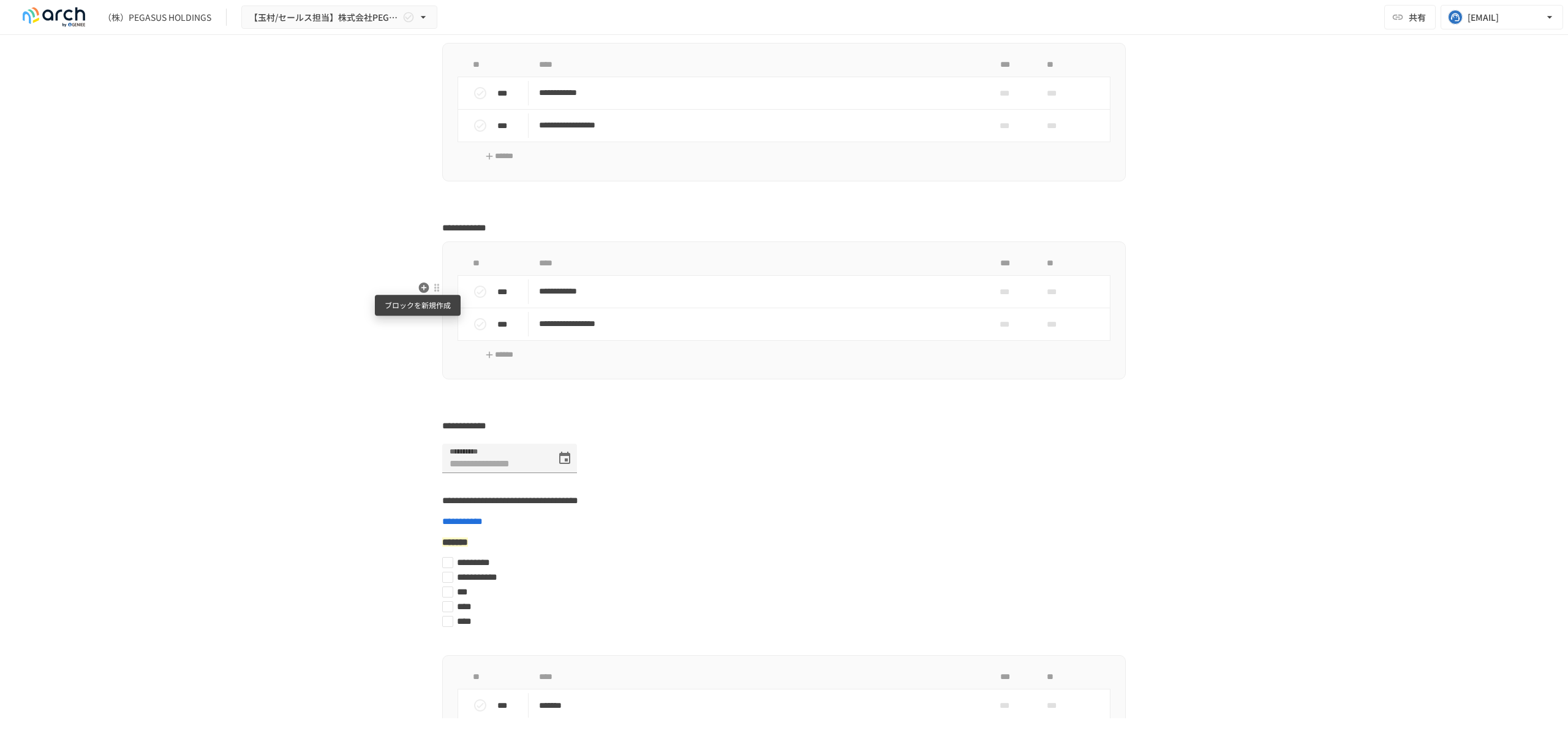 click 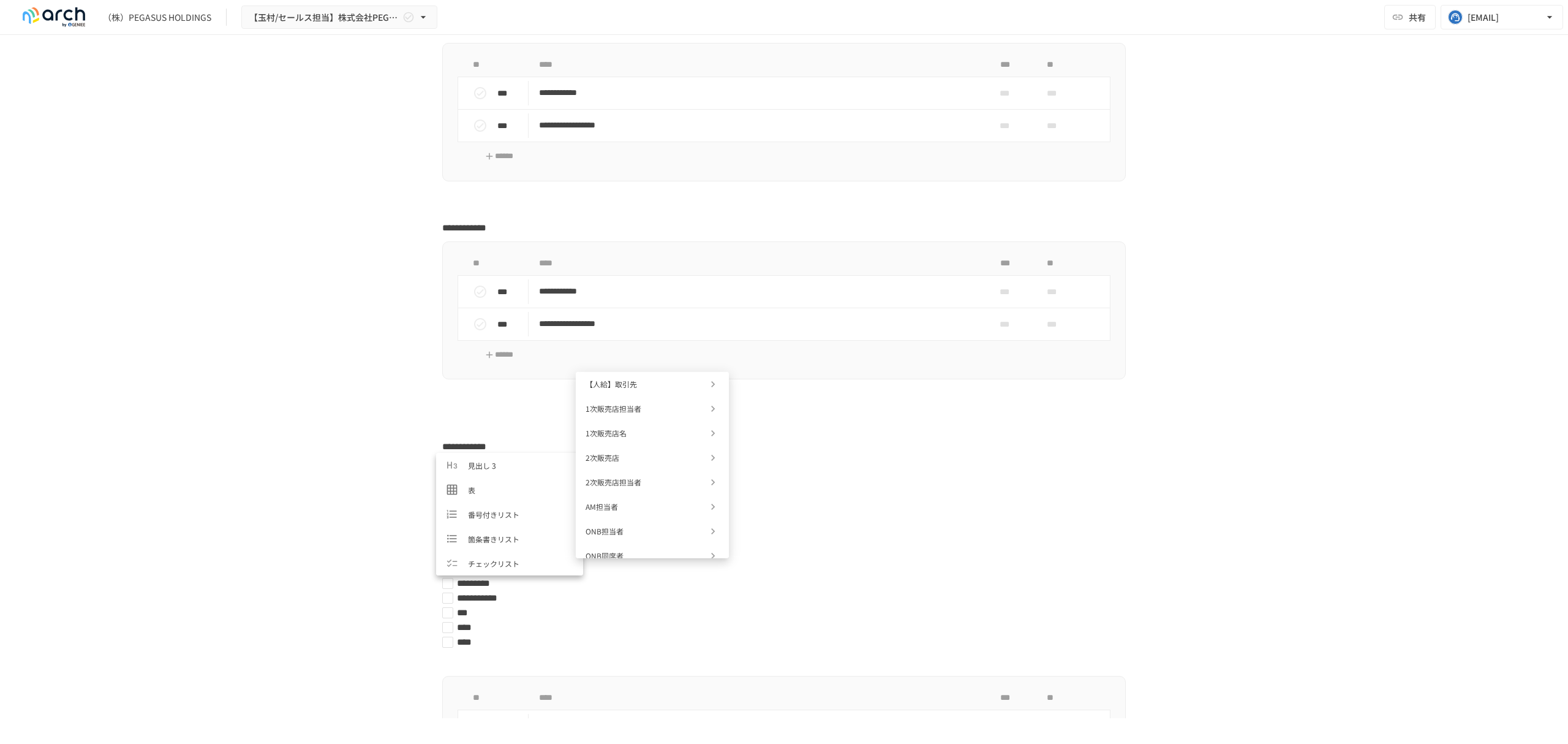 scroll, scrollTop: 245, scrollLeft: 0, axis: vertical 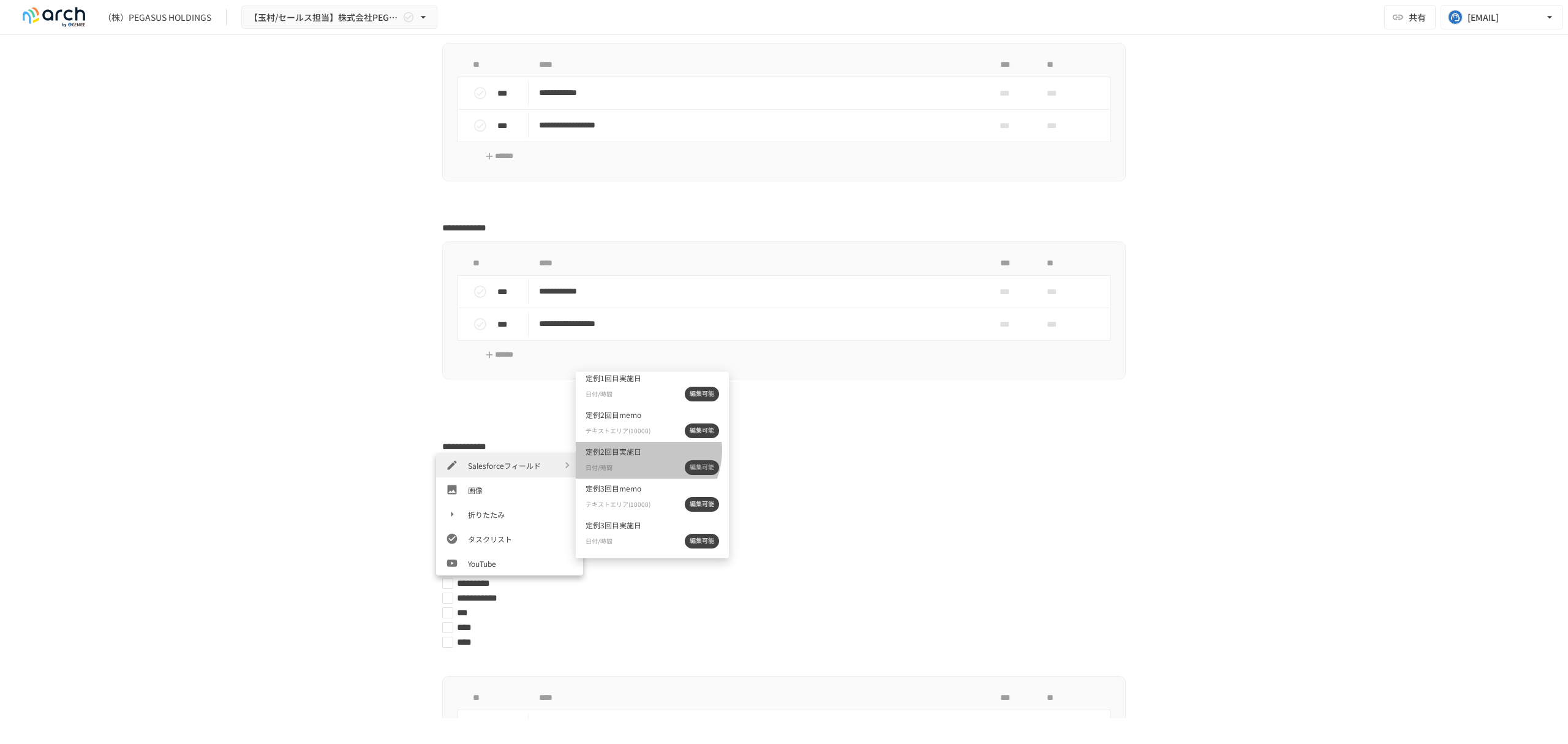 click on "定例2回目実施日" at bounding box center [613, 451] 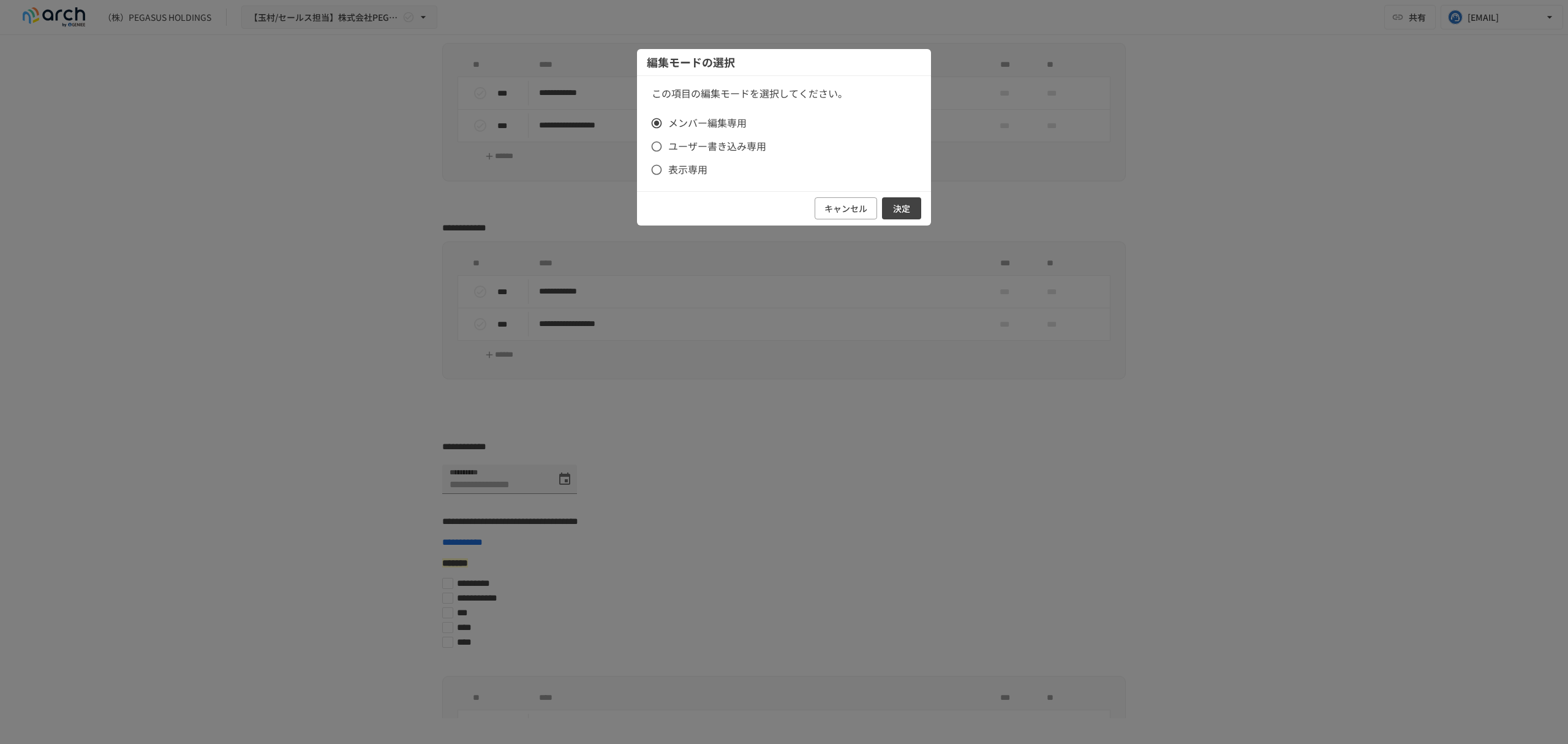 click on "決定" at bounding box center [902, 208] 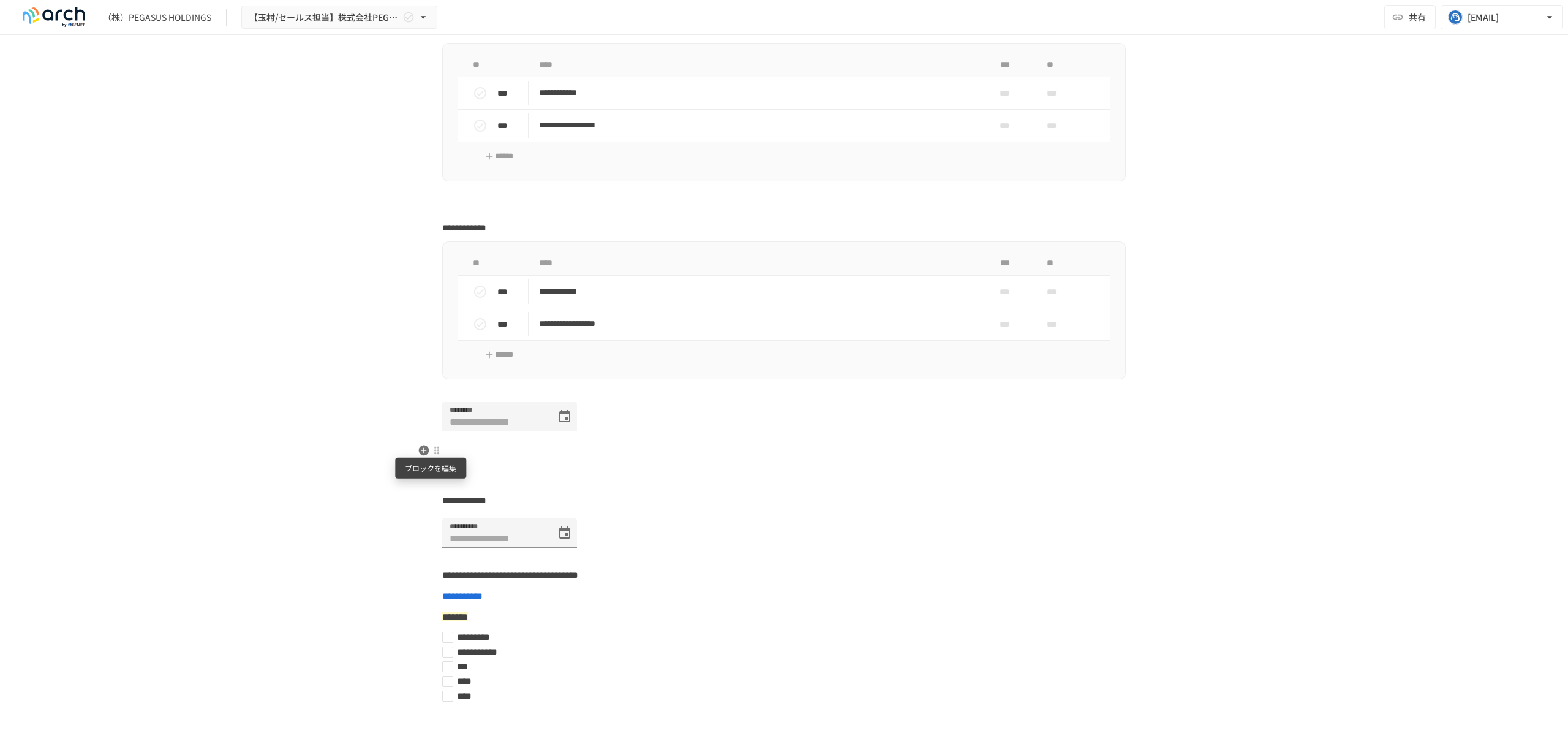 click at bounding box center [437, 450] 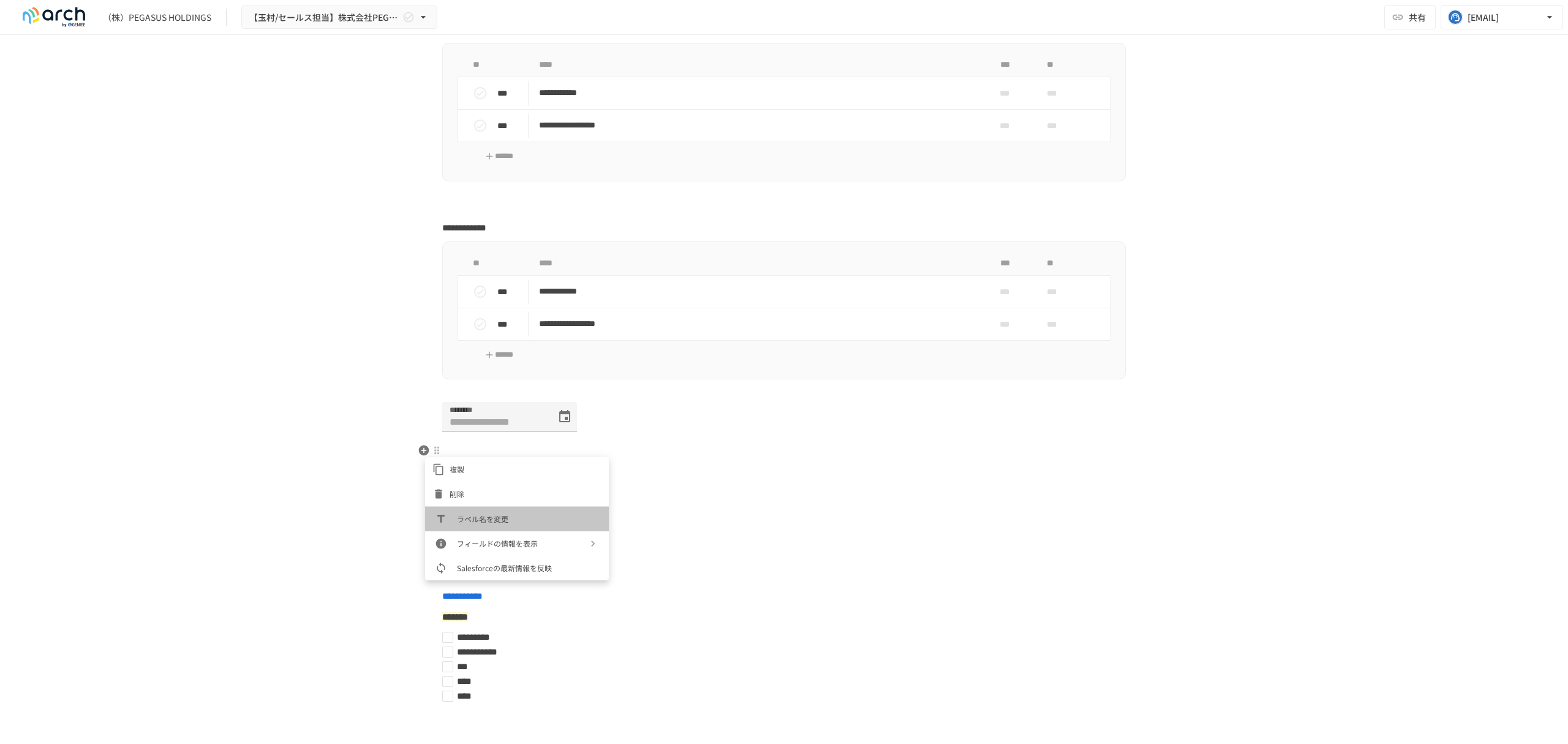 click on "ラベル名を変更" at bounding box center [528, 518] 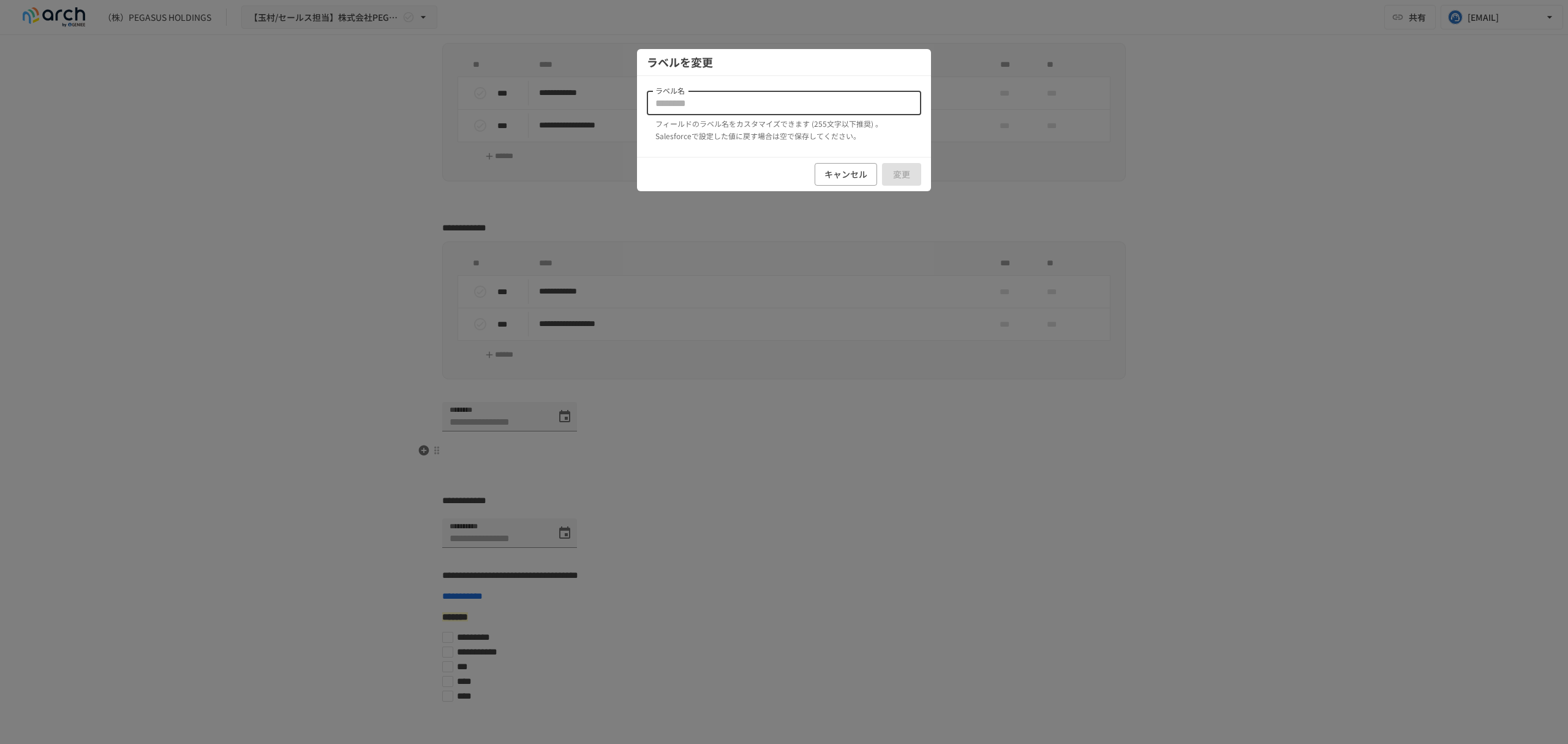 click on "ラベル名" at bounding box center (784, 103) 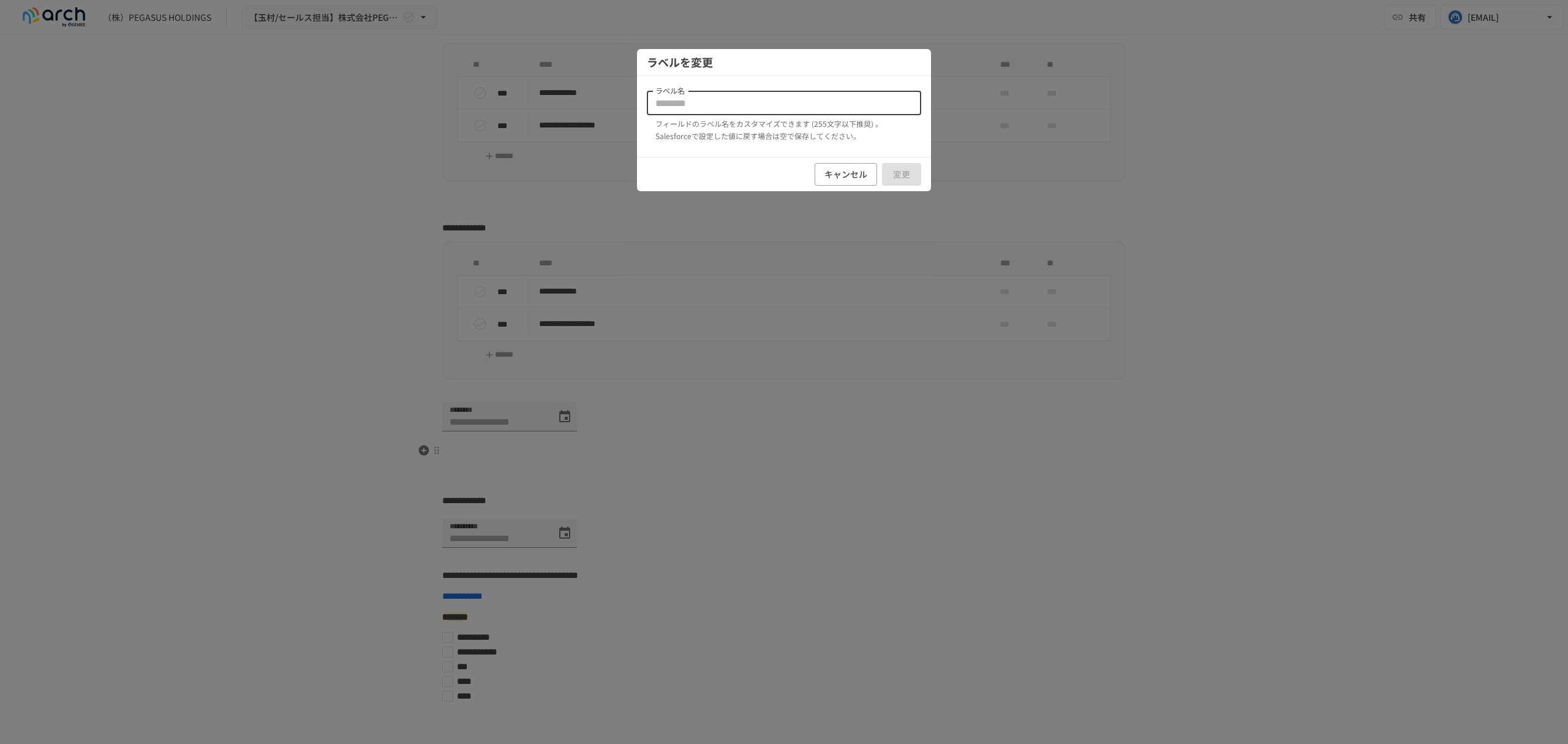 paste on "**********" 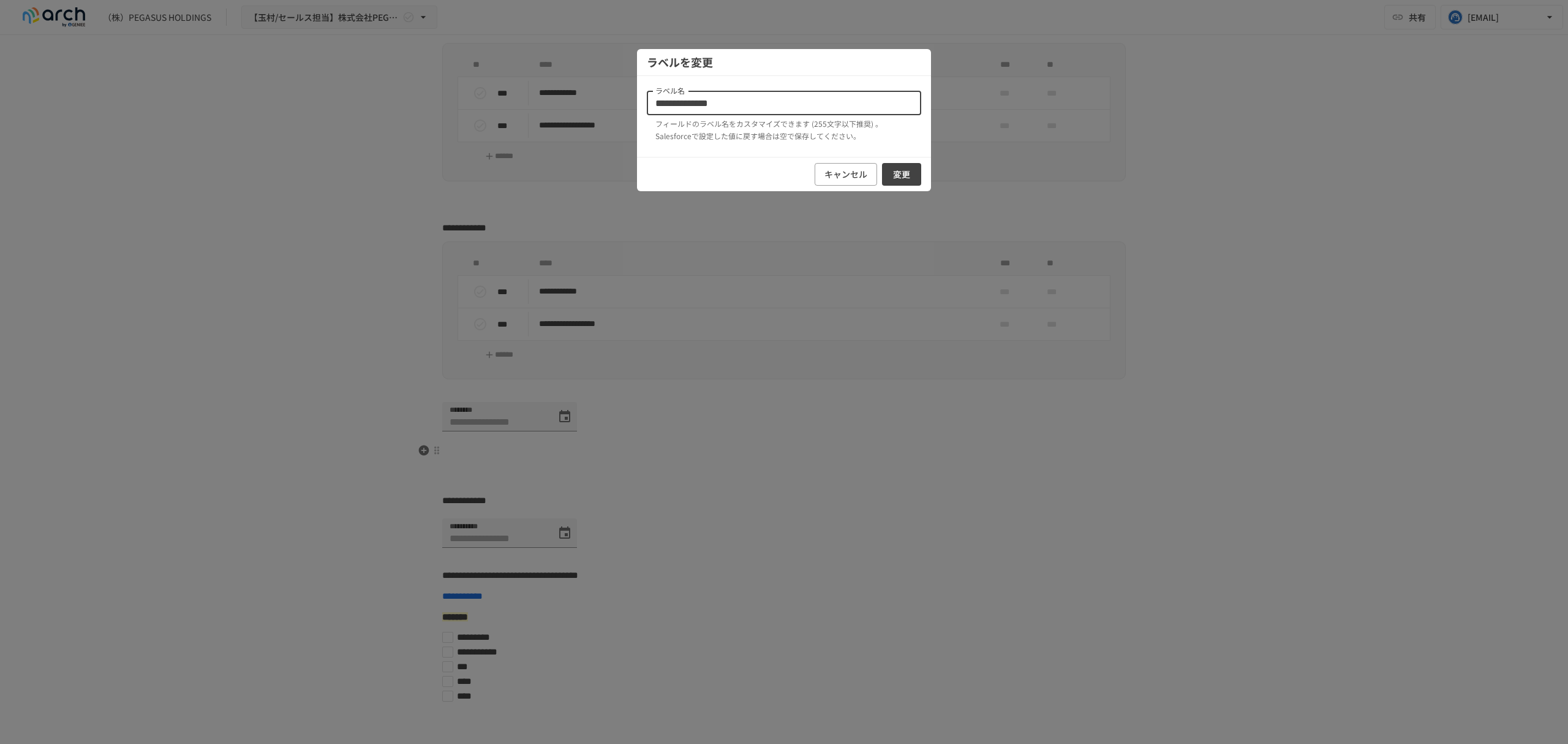 click on "**********" at bounding box center [784, 103] 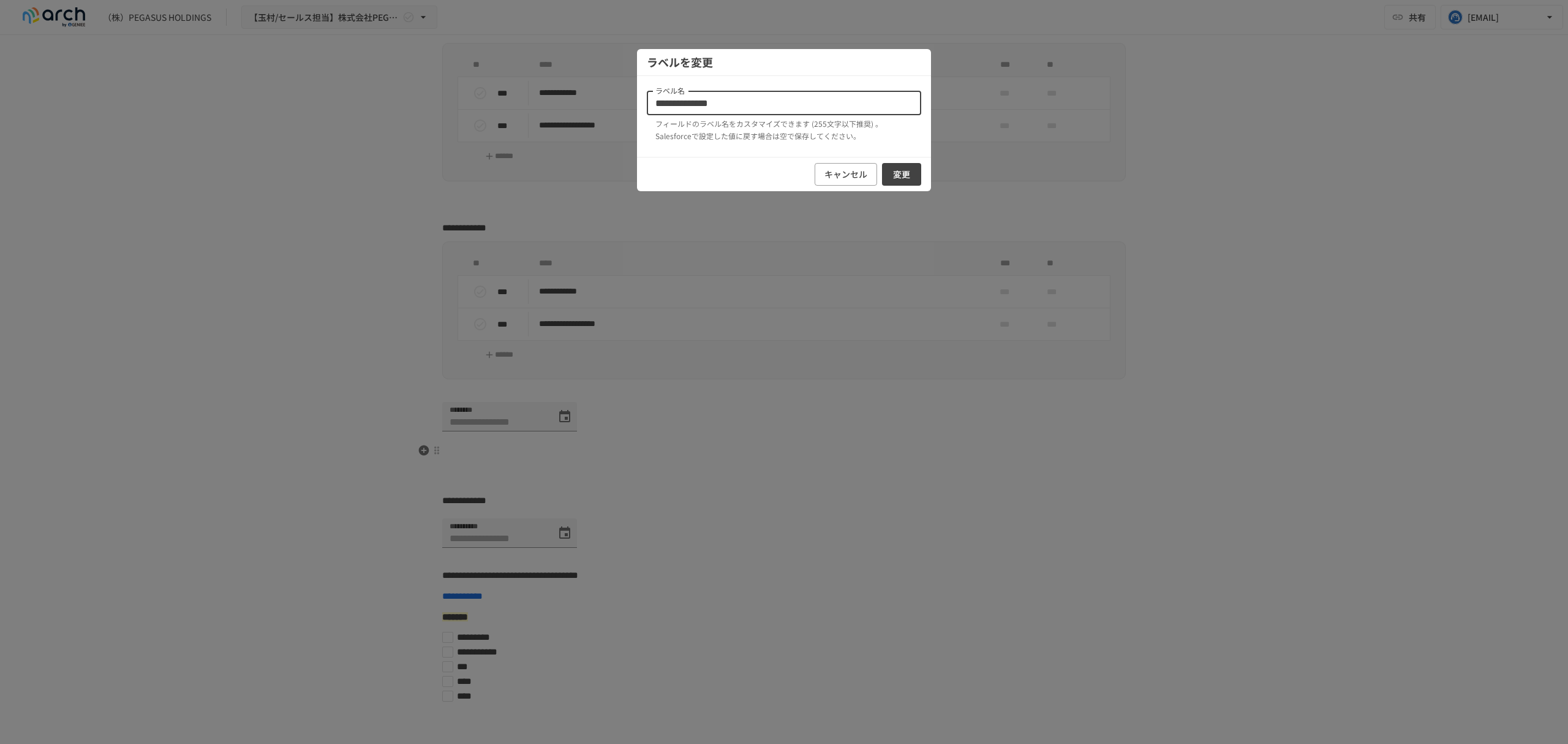 click on "変更" at bounding box center [902, 174] 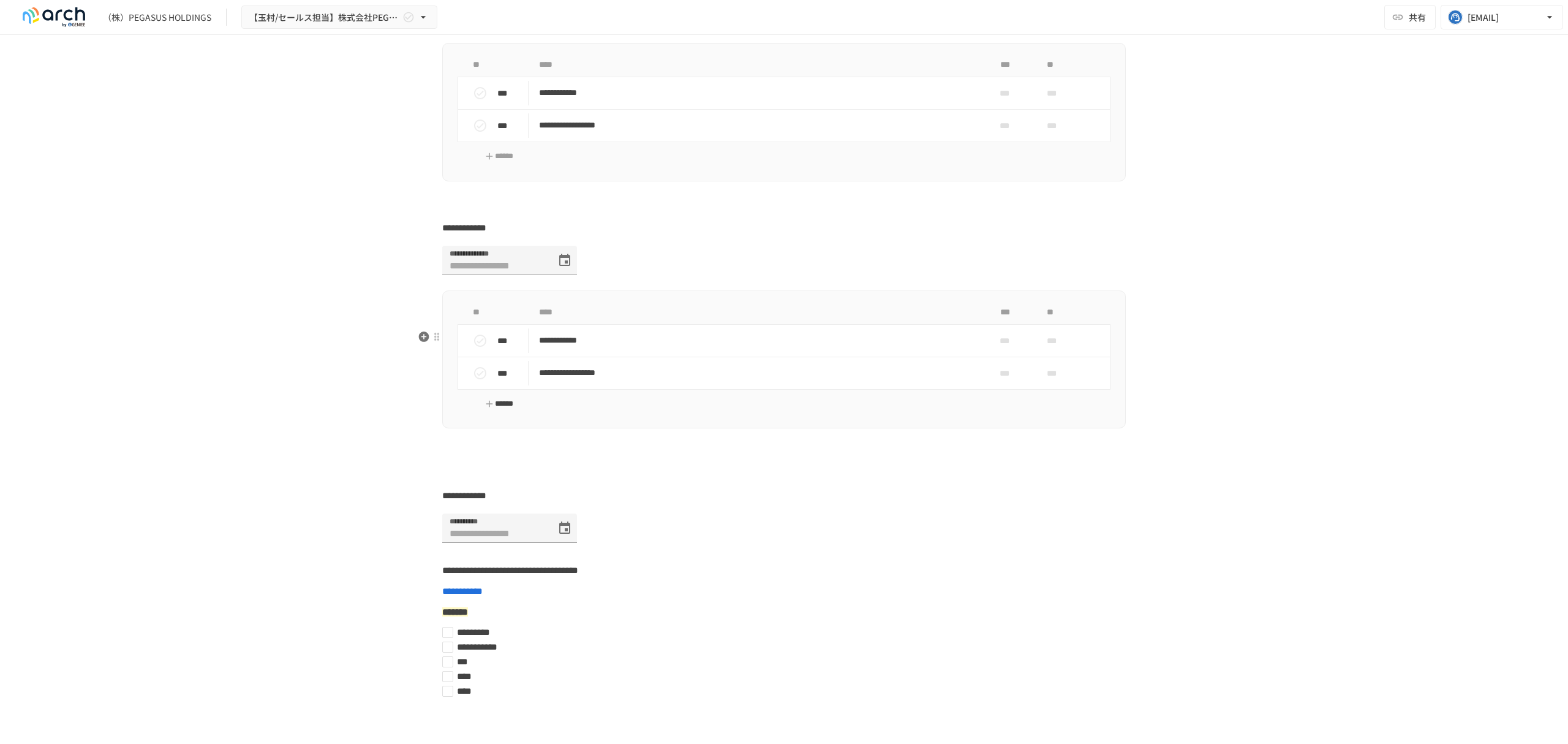 scroll, scrollTop: 3538, scrollLeft: 0, axis: vertical 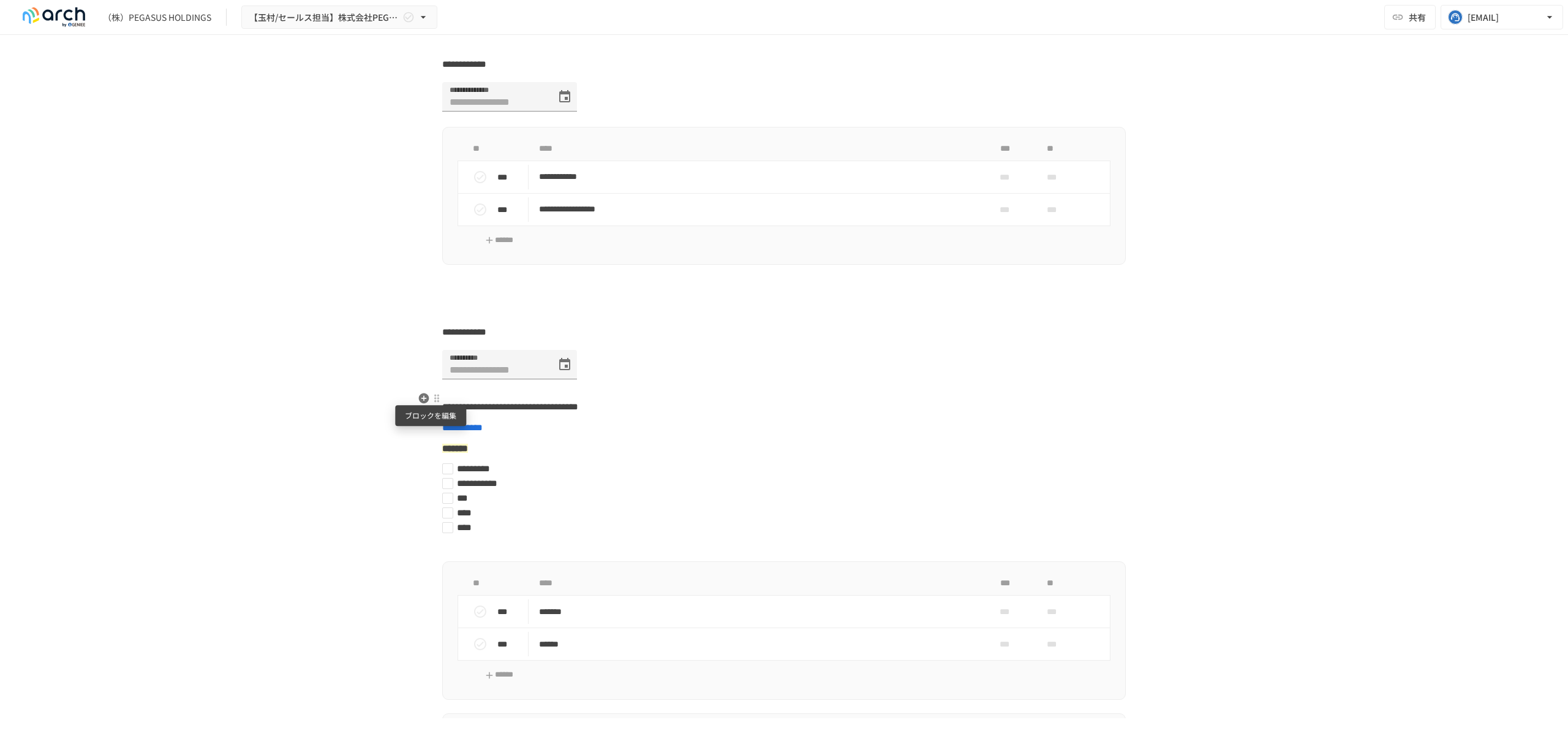 click at bounding box center [437, 398] 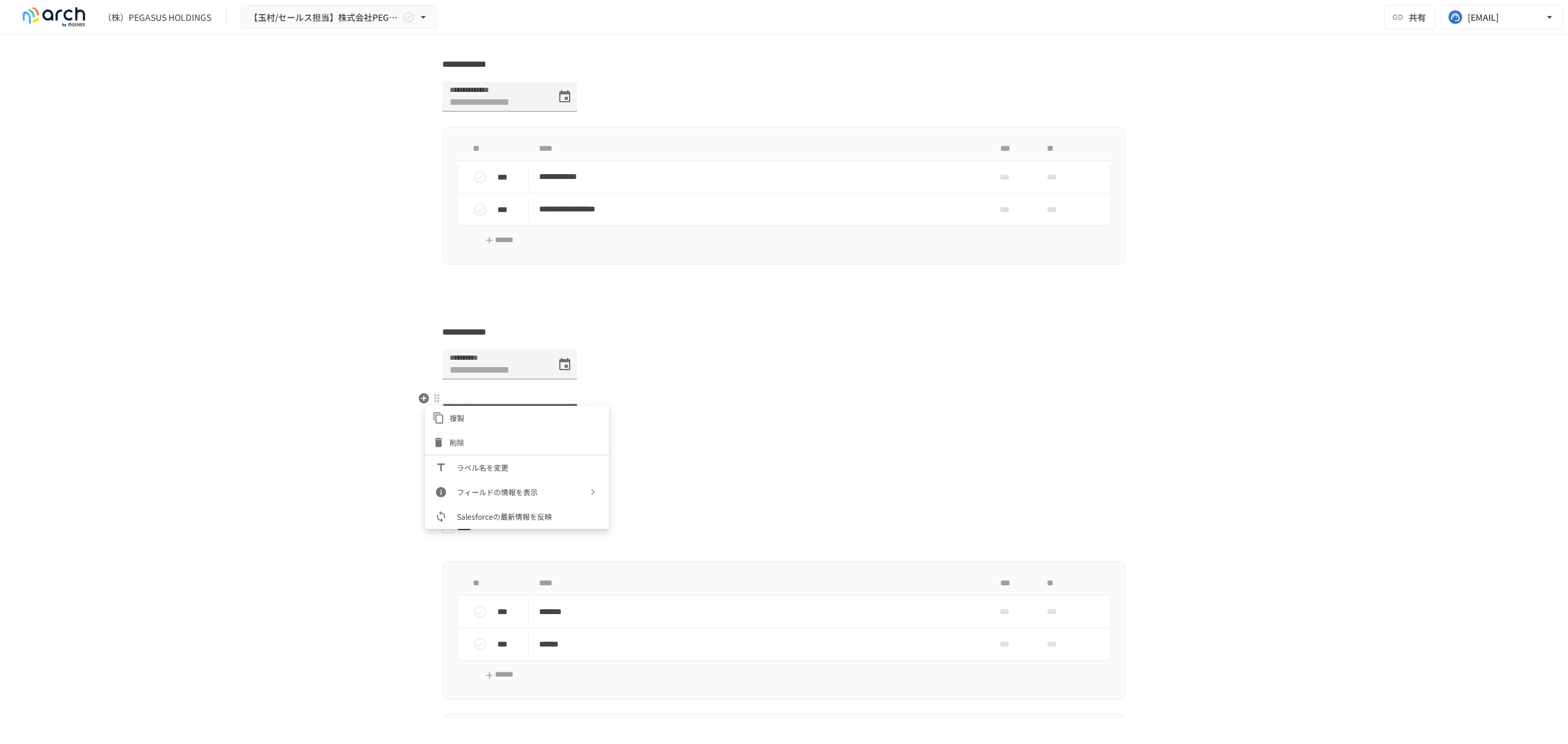 click on "削除" at bounding box center [526, 442] 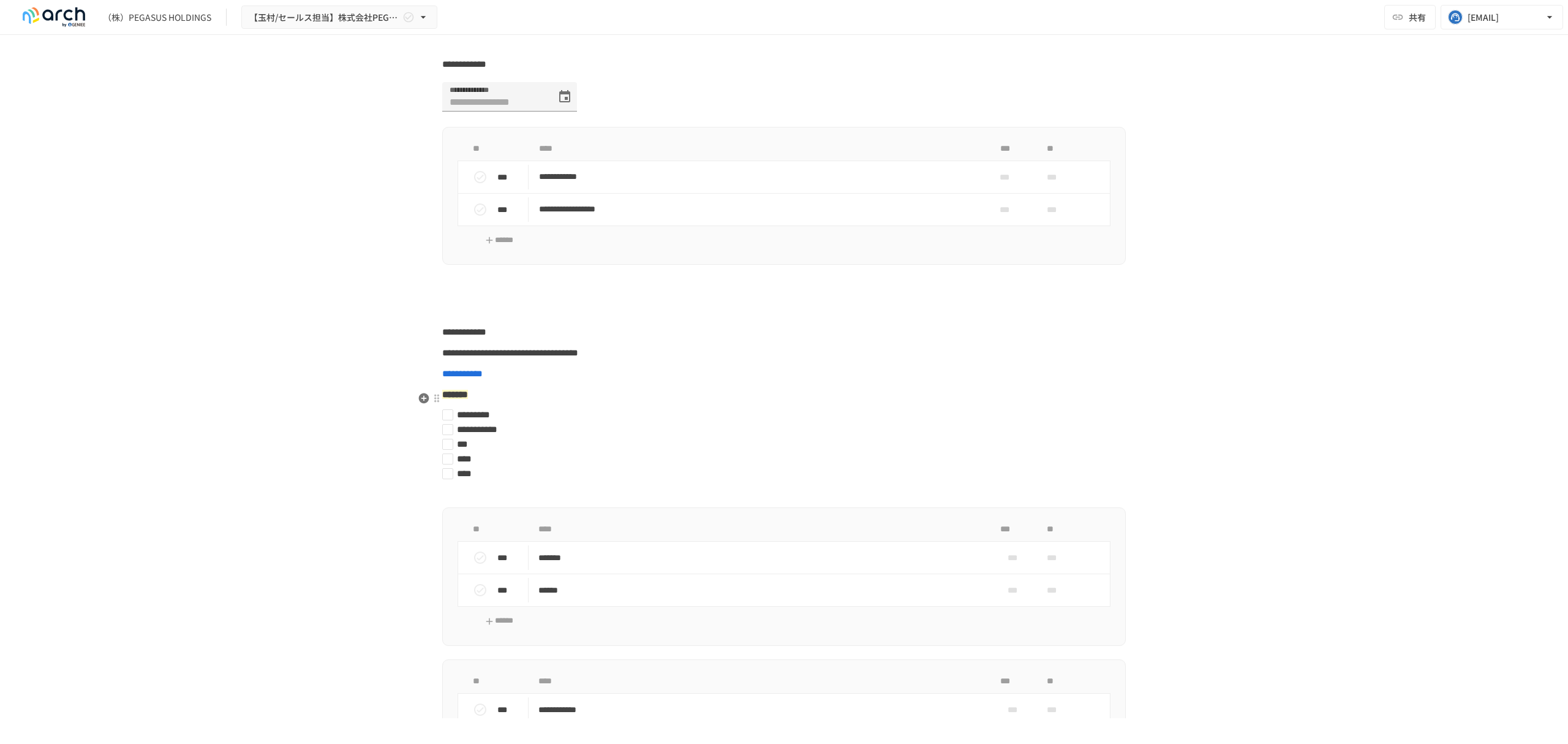 scroll, scrollTop: 3538, scrollLeft: 0, axis: vertical 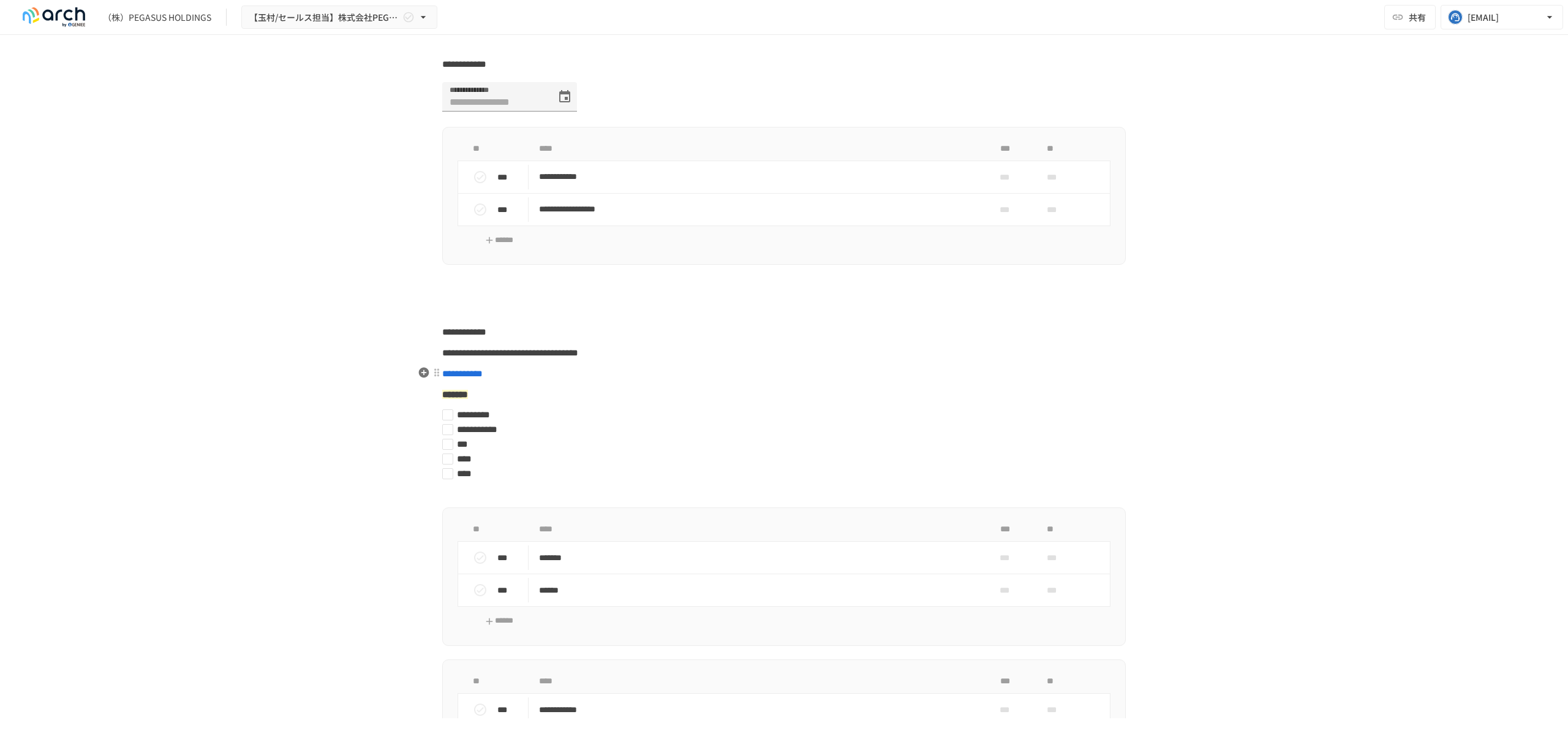 click on "**********" at bounding box center (784, 332) 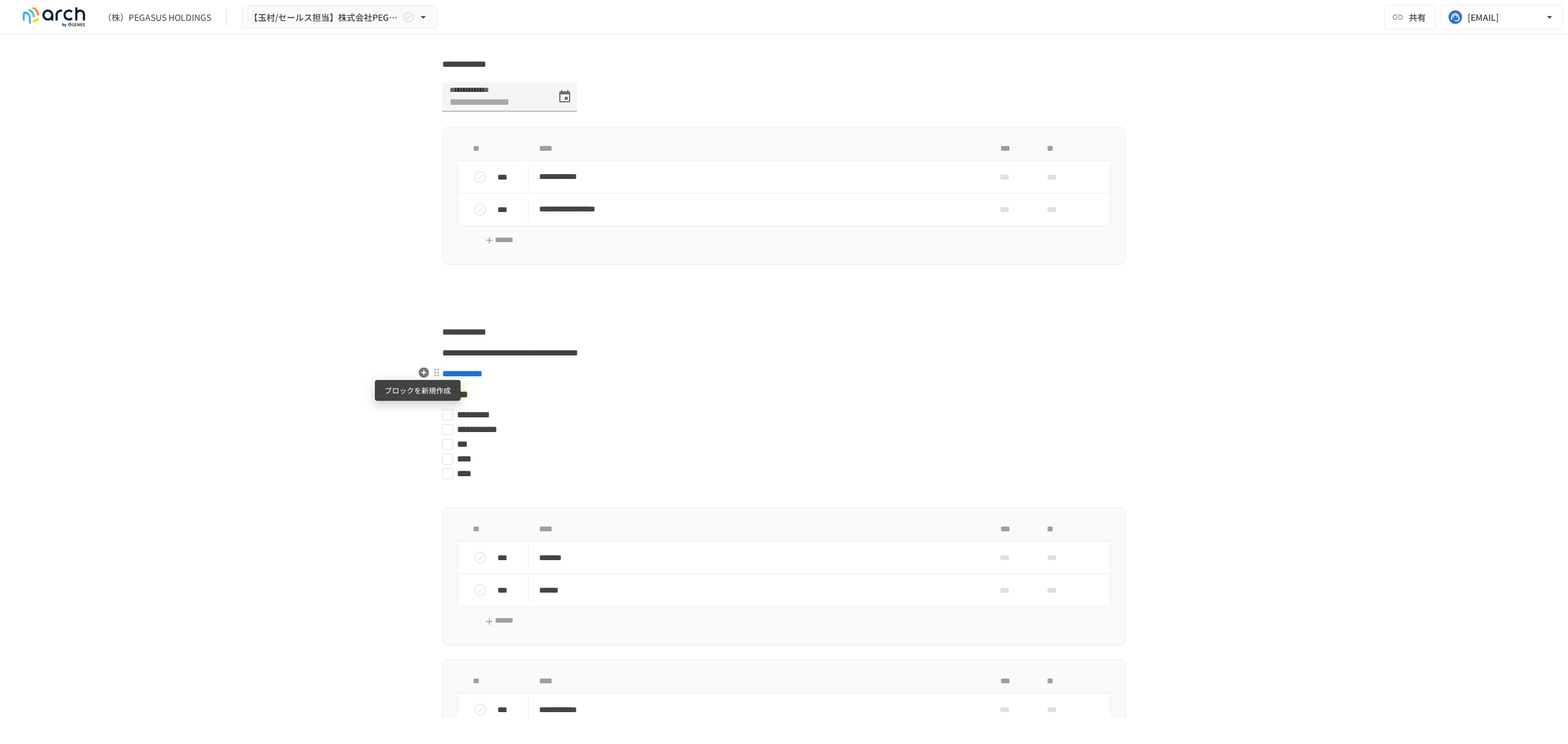 click 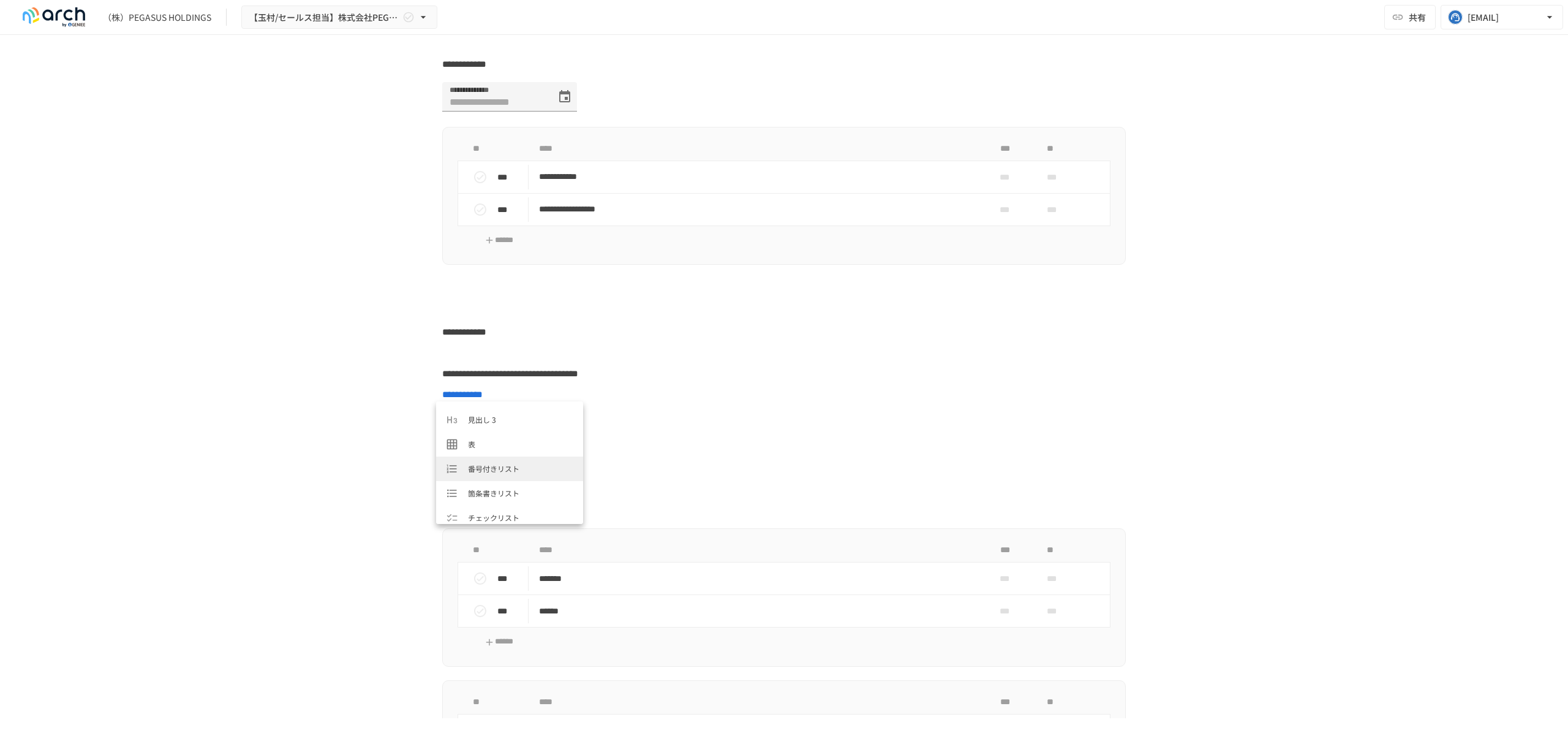 scroll, scrollTop: 163, scrollLeft: 0, axis: vertical 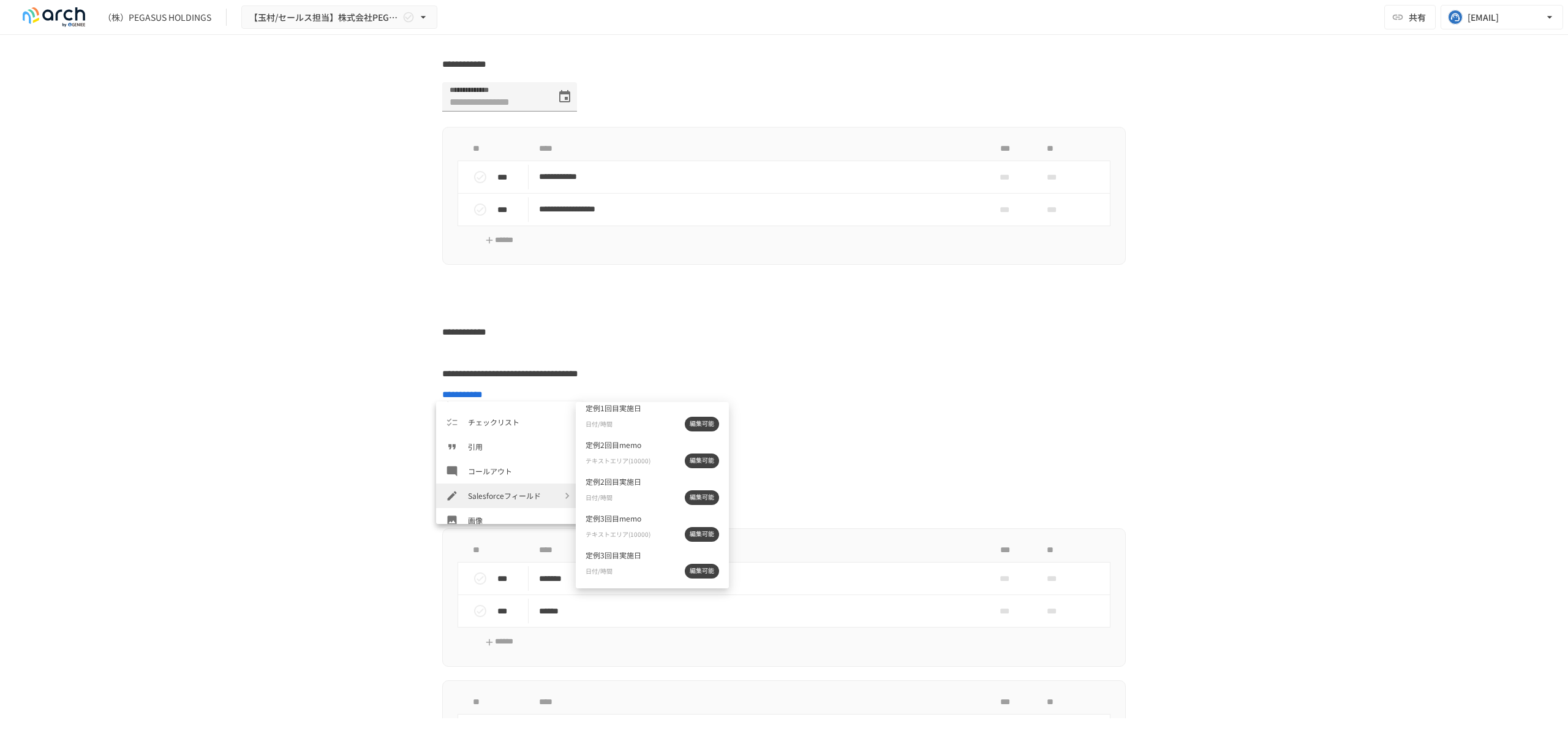 click on "定例3回目実施日" at bounding box center (613, 555) 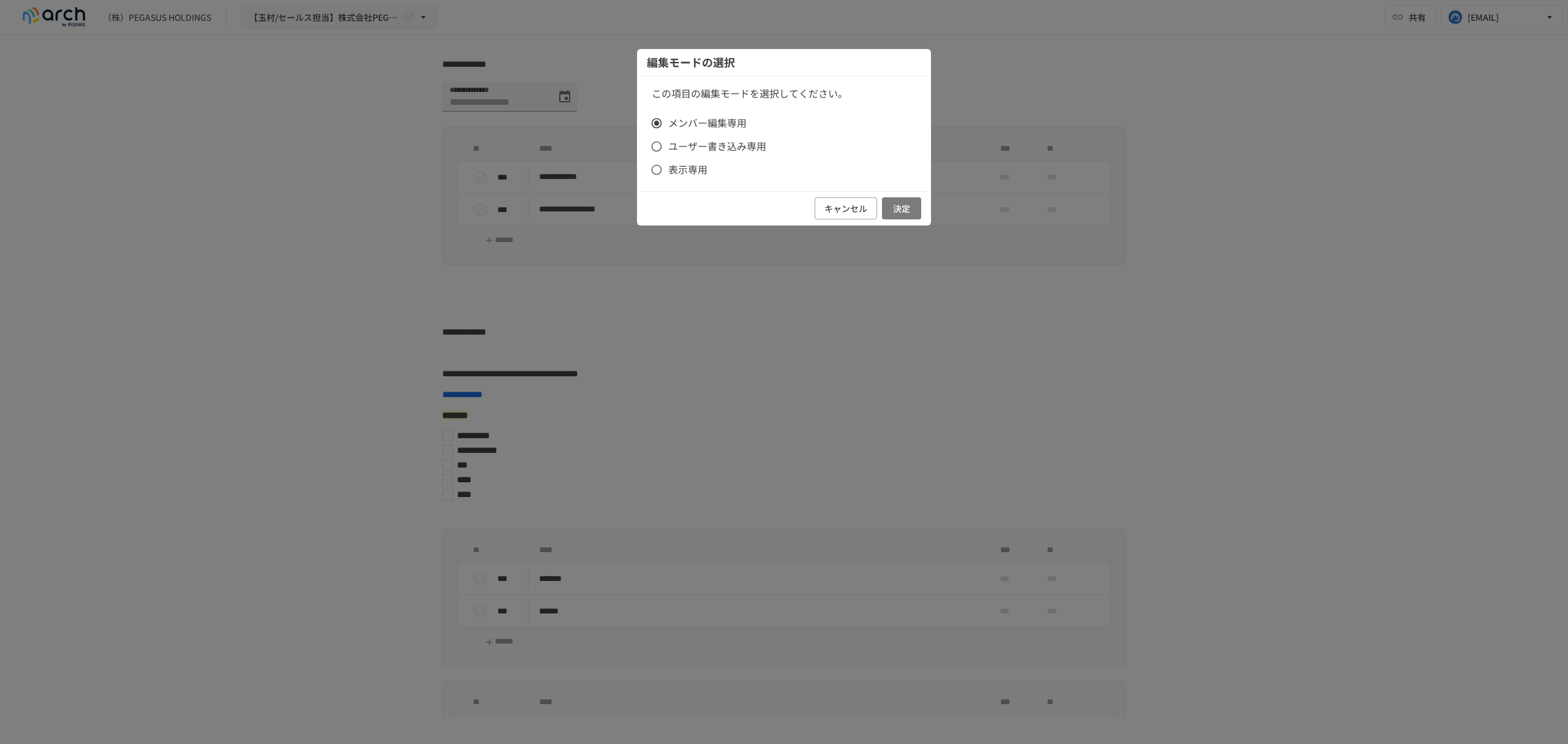 click on "決定" at bounding box center (902, 208) 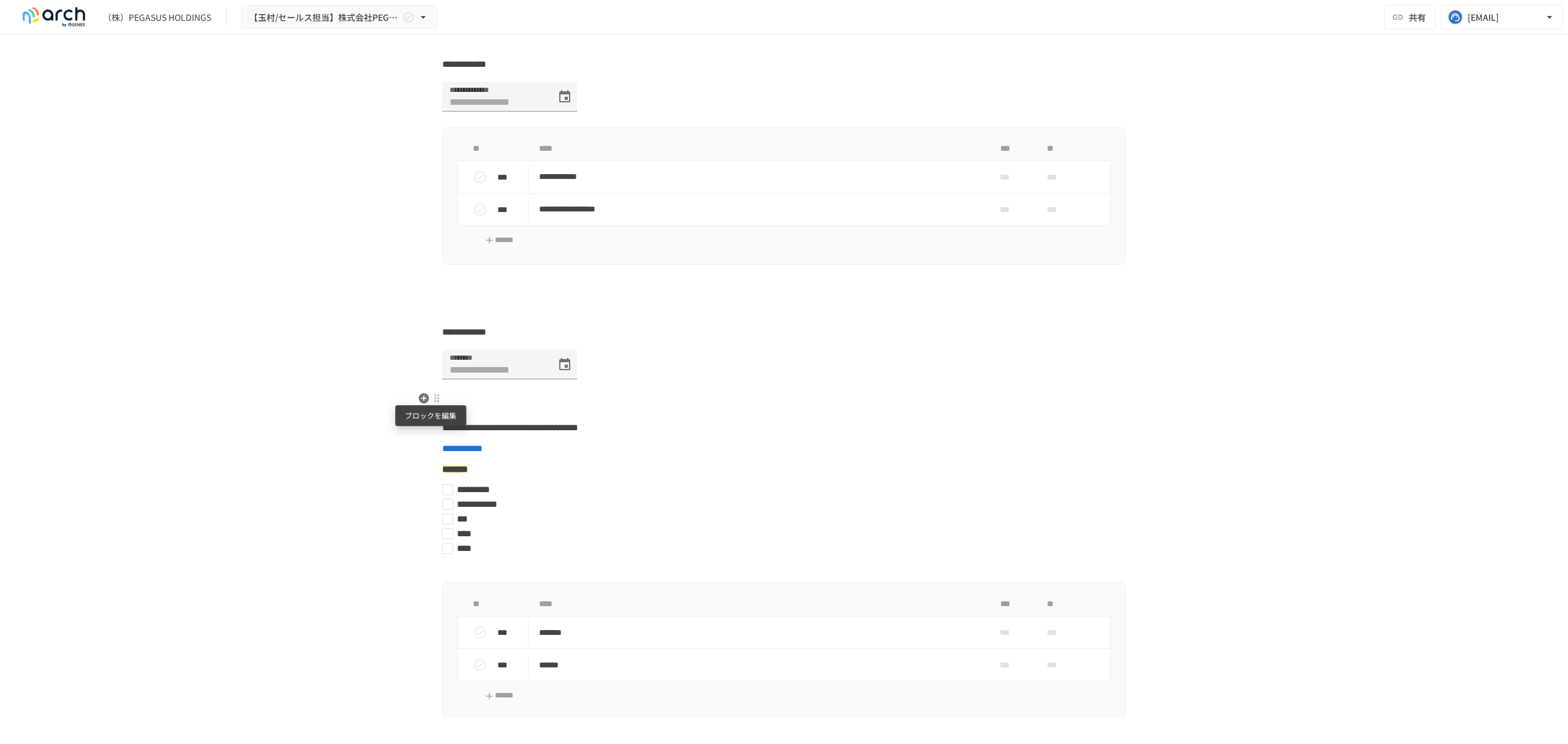 click at bounding box center (437, 398) 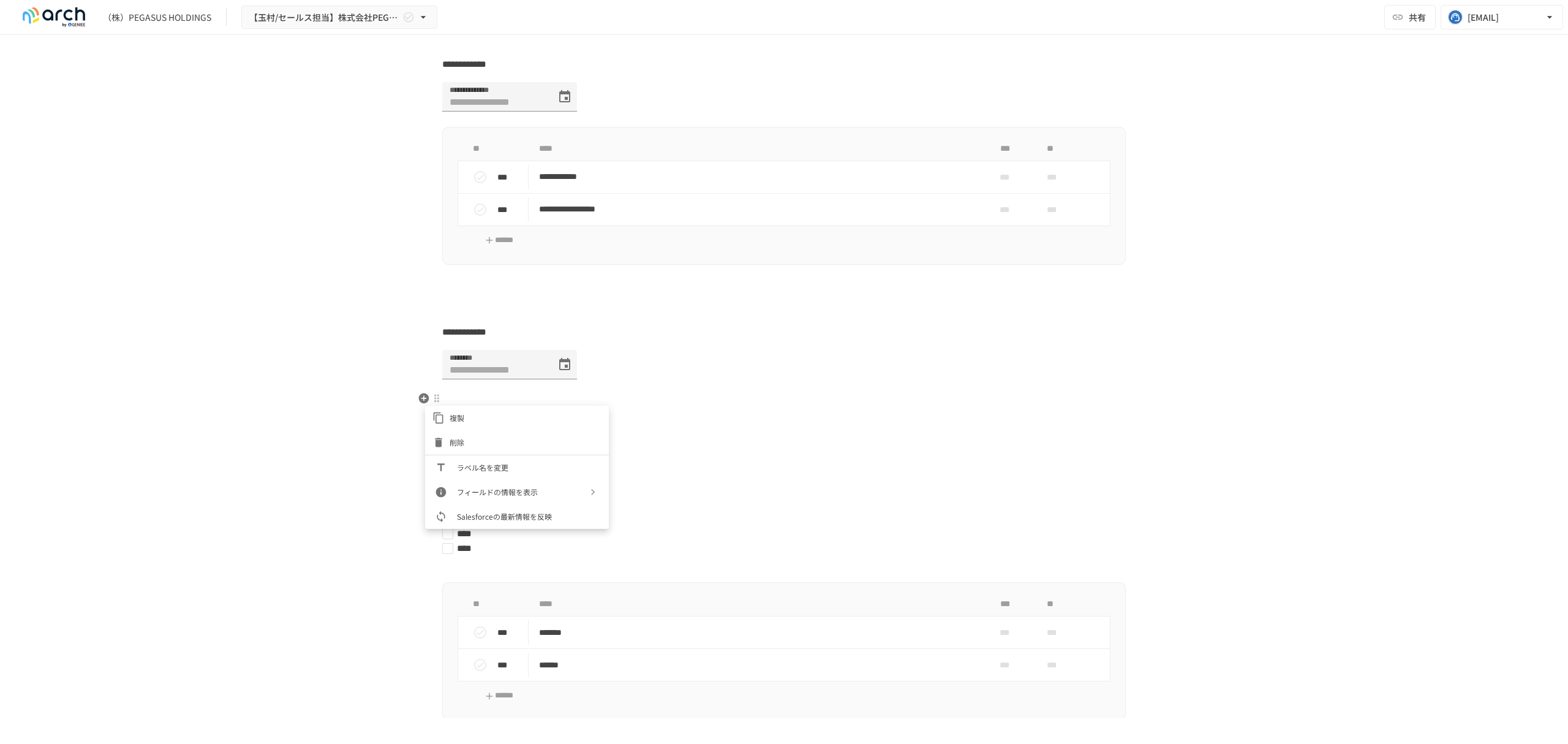 click on "ラベル名を変更" at bounding box center (528, 467) 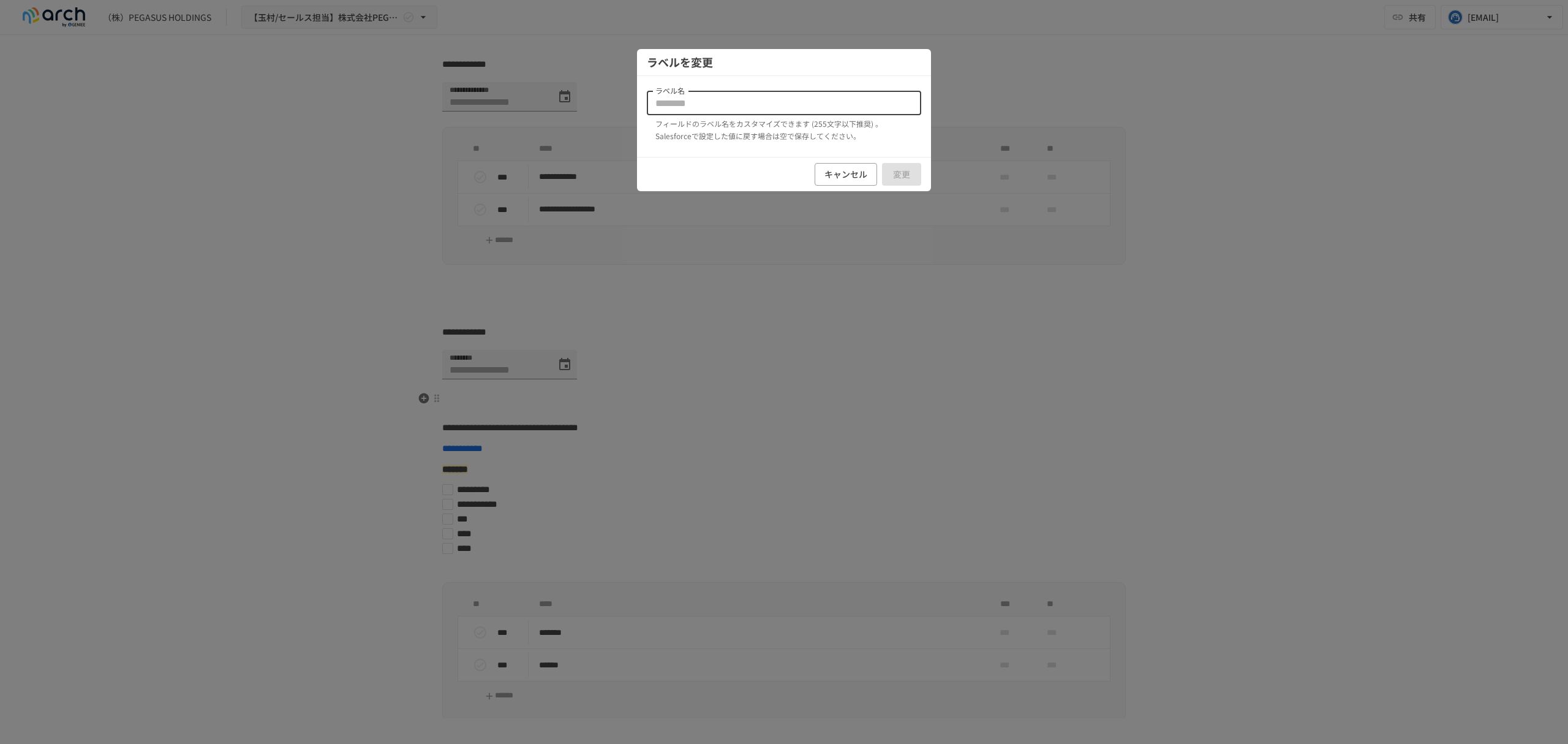click on "ラベル名" at bounding box center [784, 103] 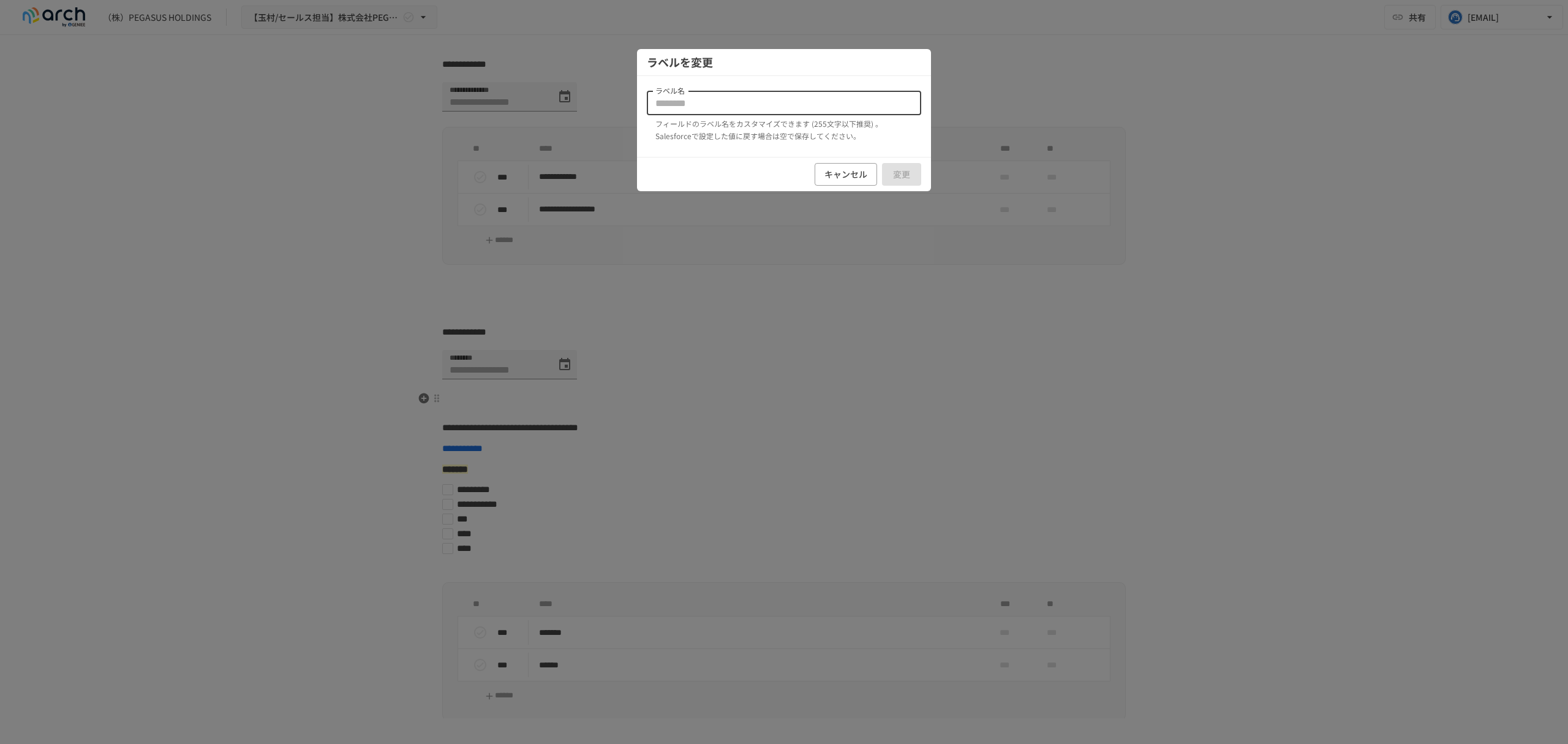 paste on "**********" 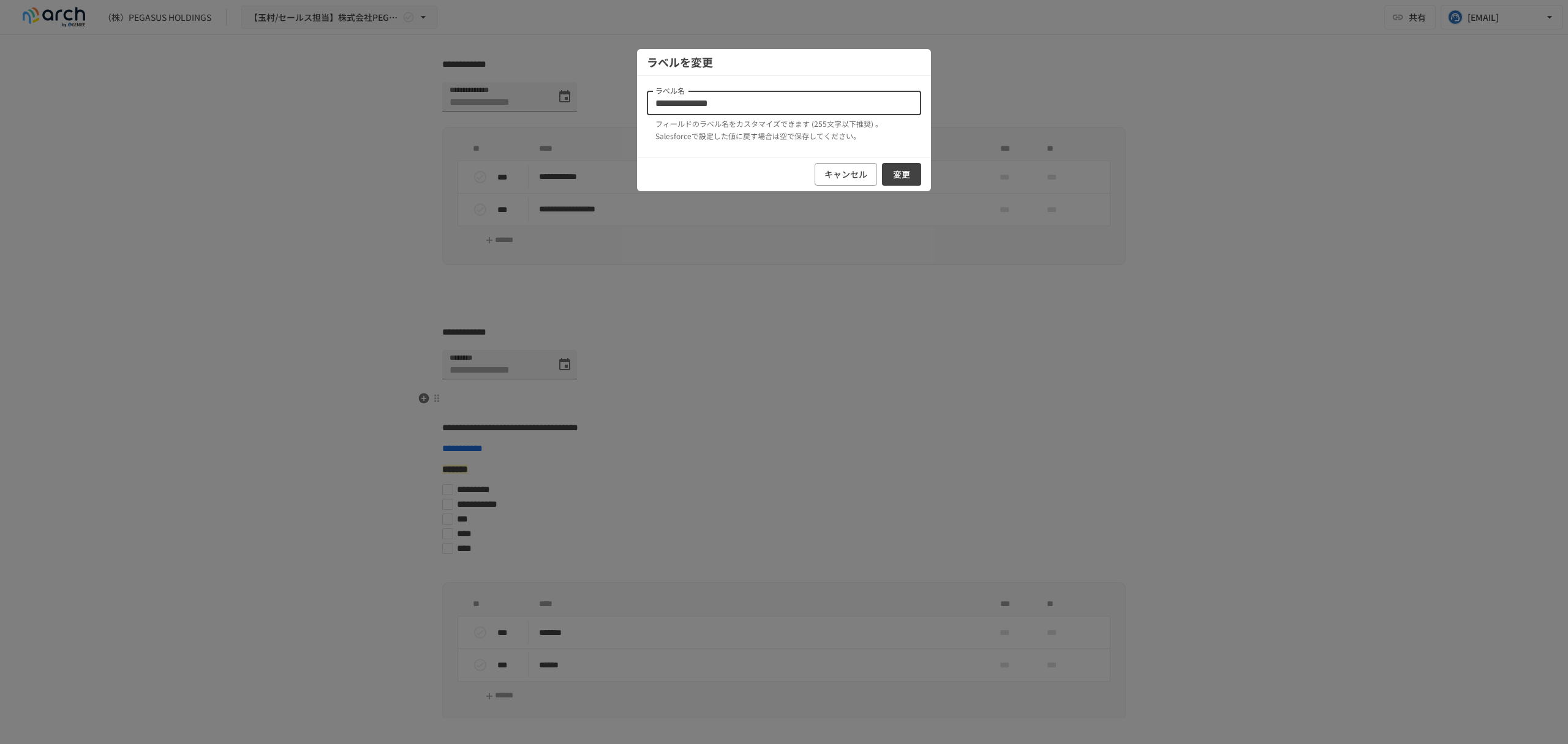 click on "**********" at bounding box center [784, 103] 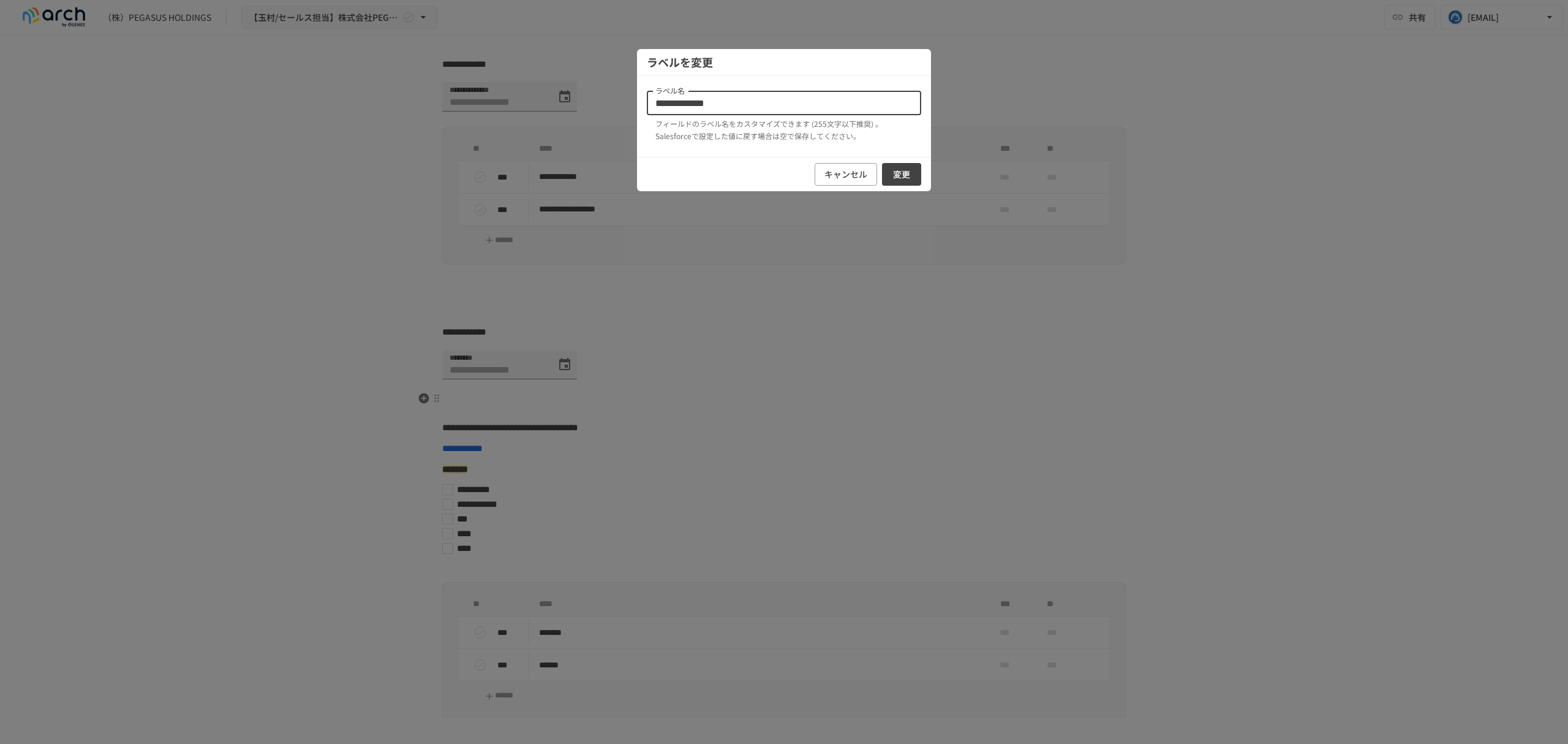 type on "**********" 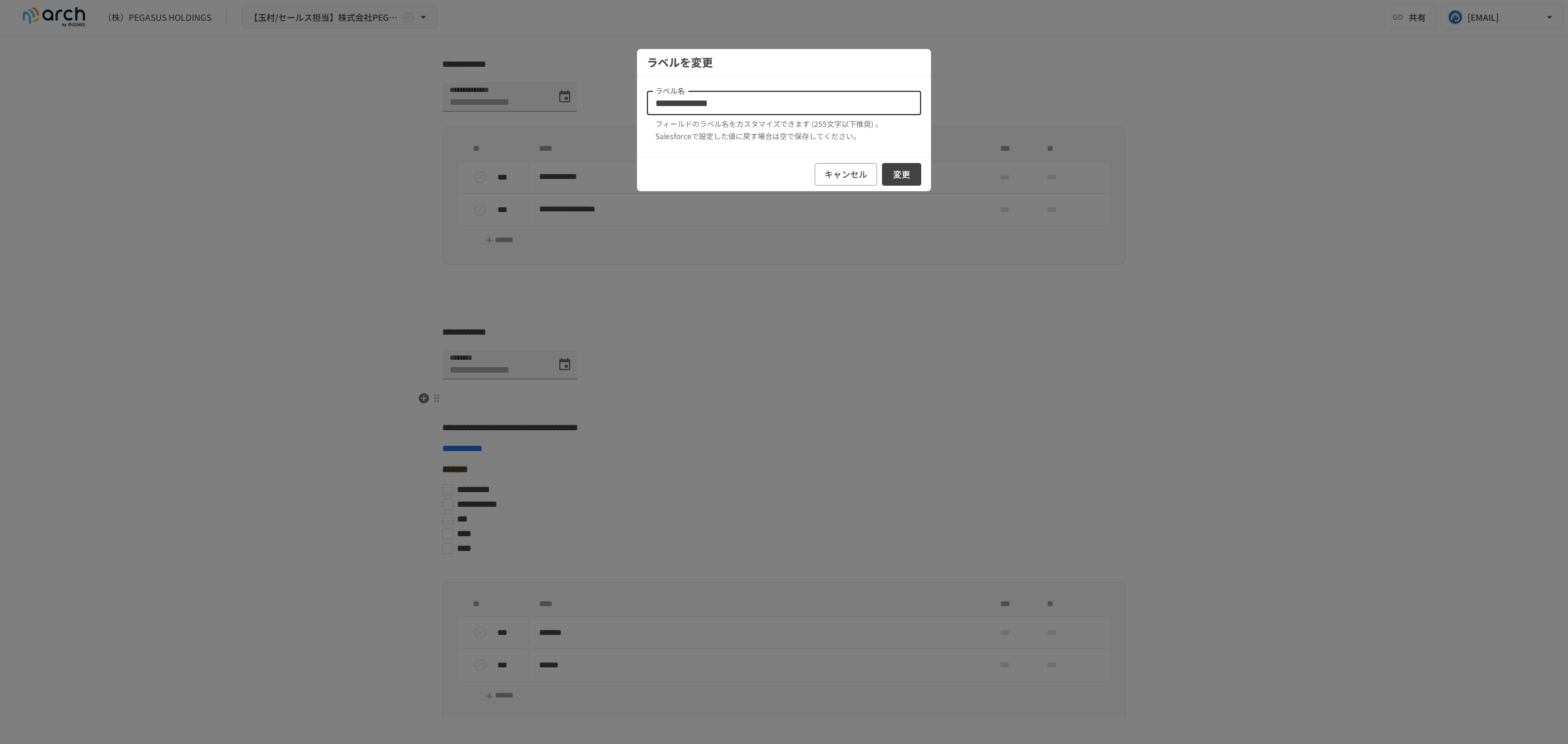 click on "変更" at bounding box center (902, 174) 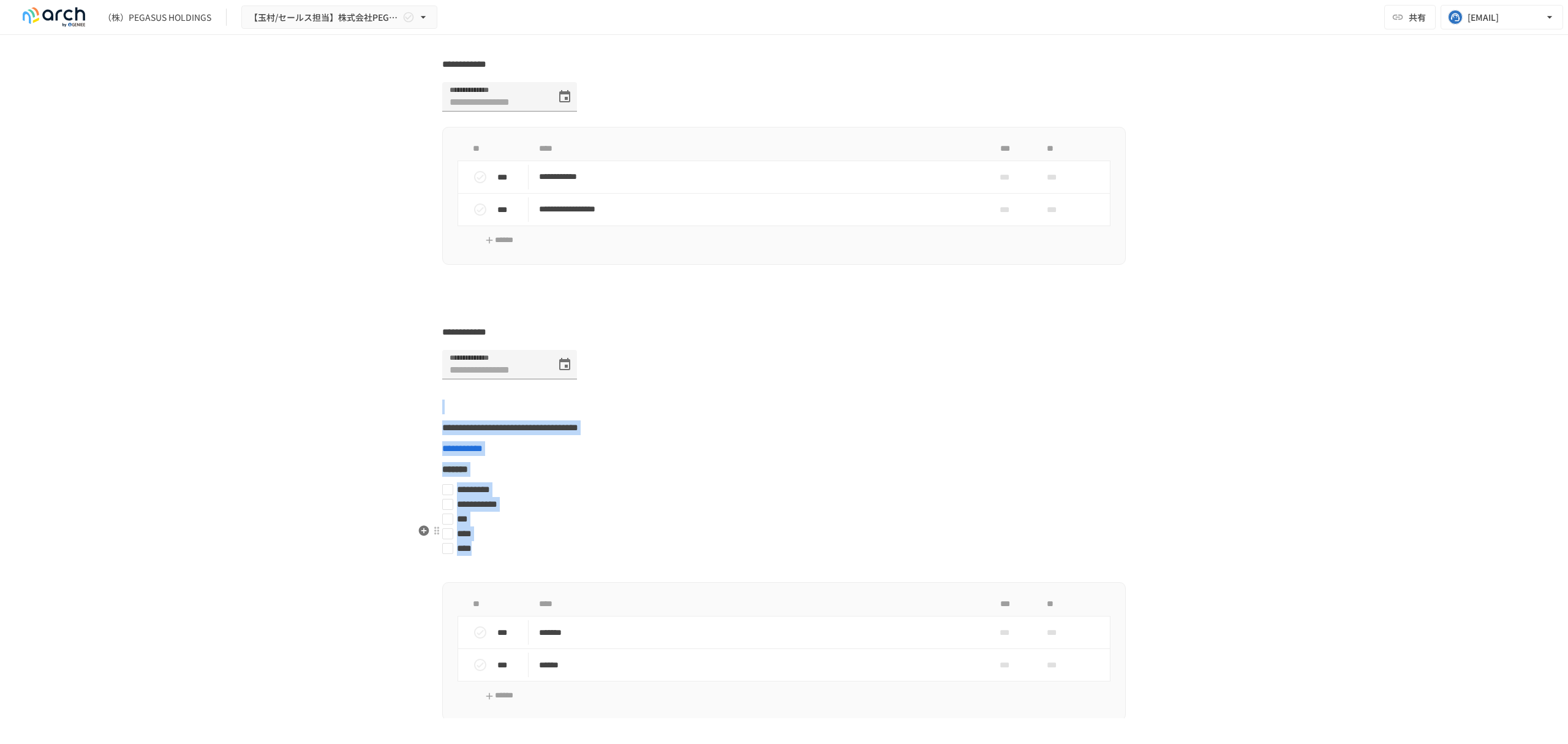 drag, startPoint x: 489, startPoint y: 437, endPoint x: 535, endPoint y: 591, distance: 160.72336 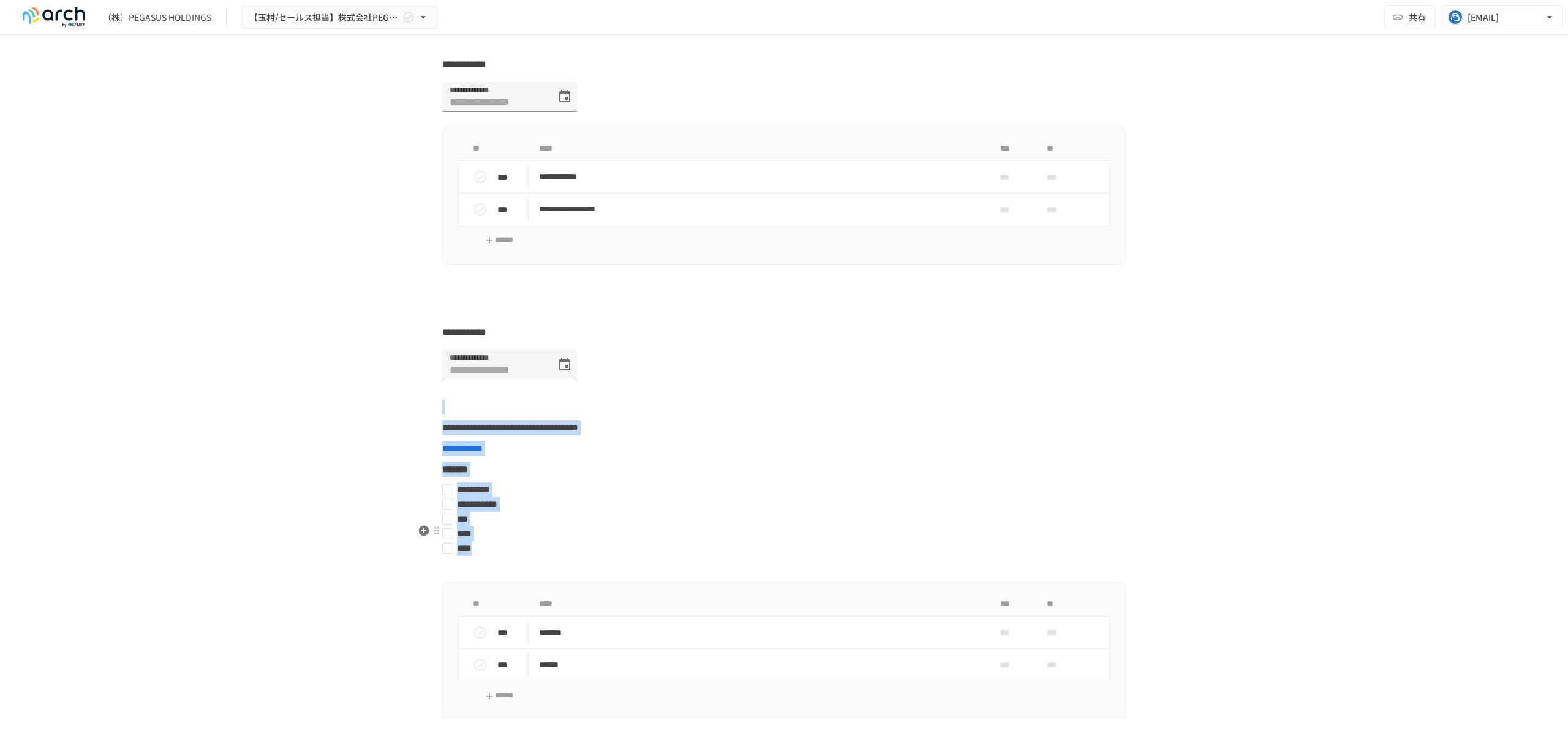 click on "**********" at bounding box center (784, -1012) 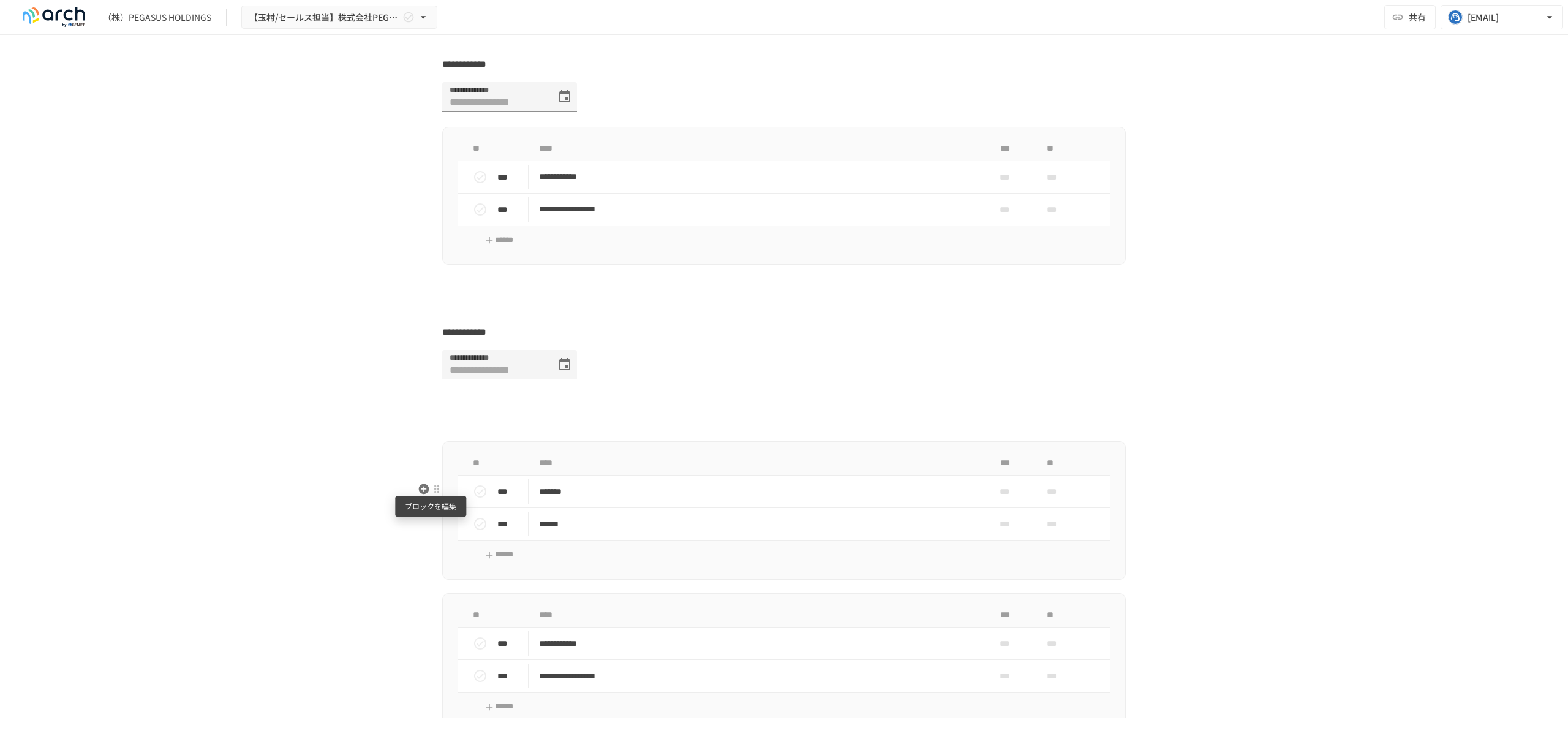 click at bounding box center (437, 489) 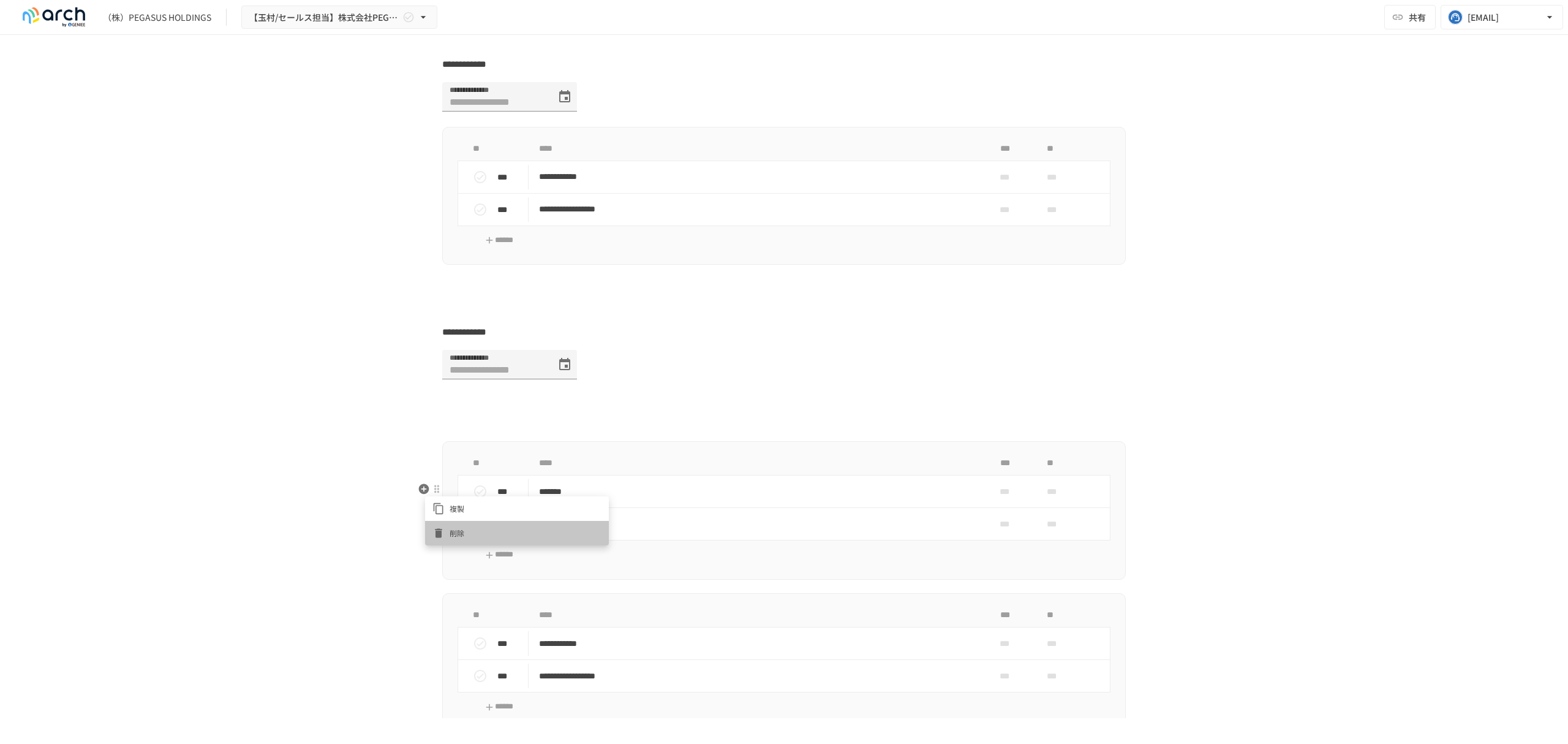 click on "削除" at bounding box center (526, 533) 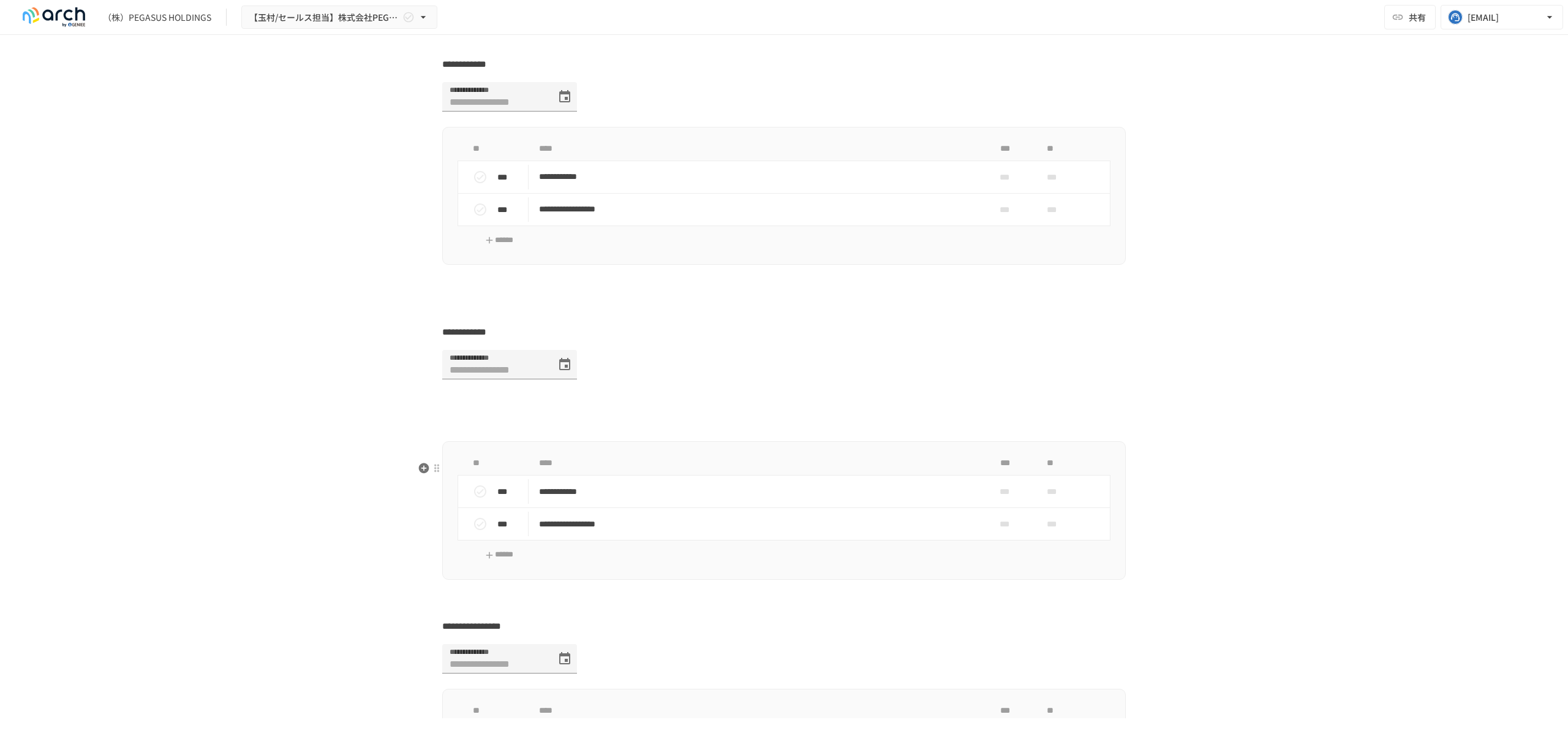 click at bounding box center (784, 428) 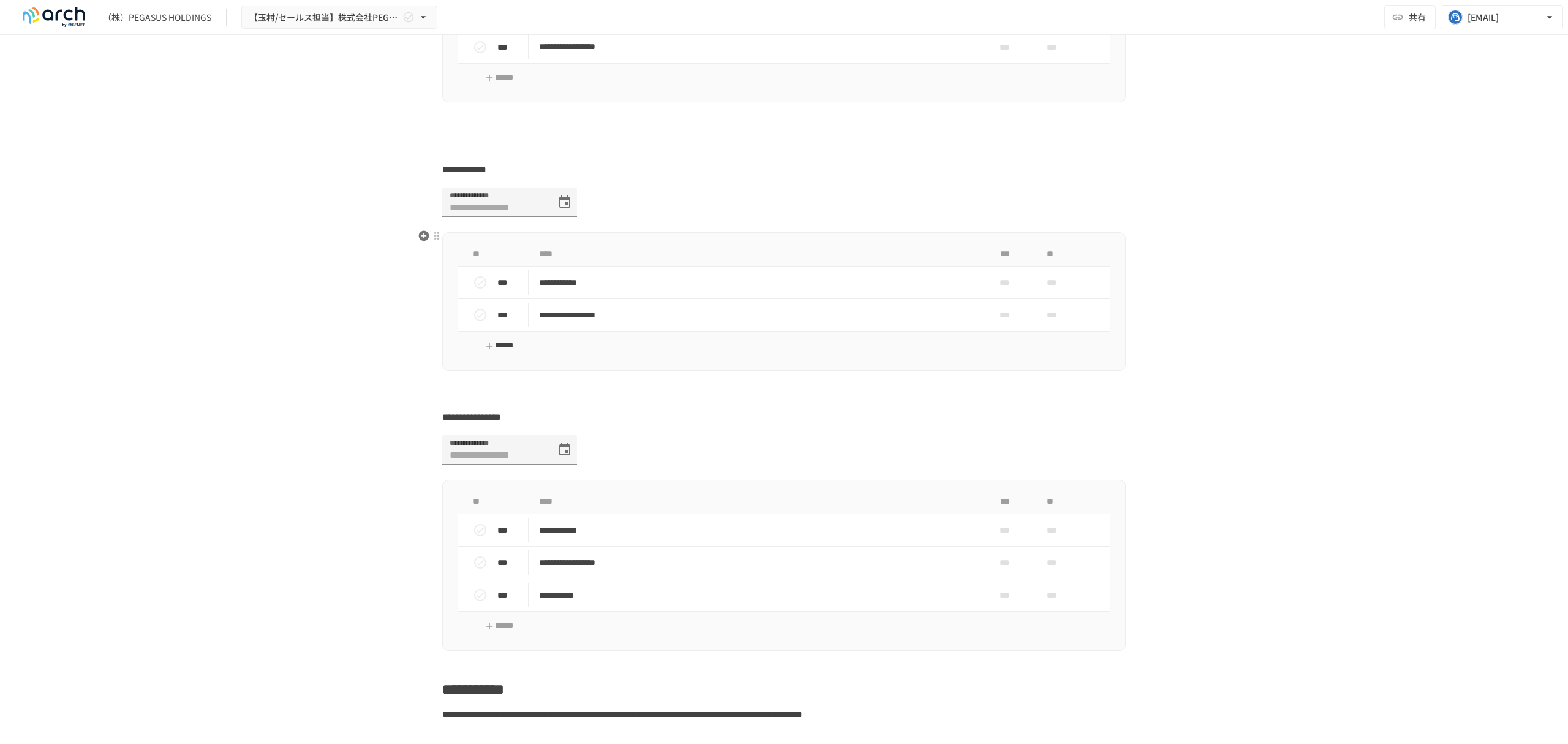 scroll, scrollTop: 3702, scrollLeft: 0, axis: vertical 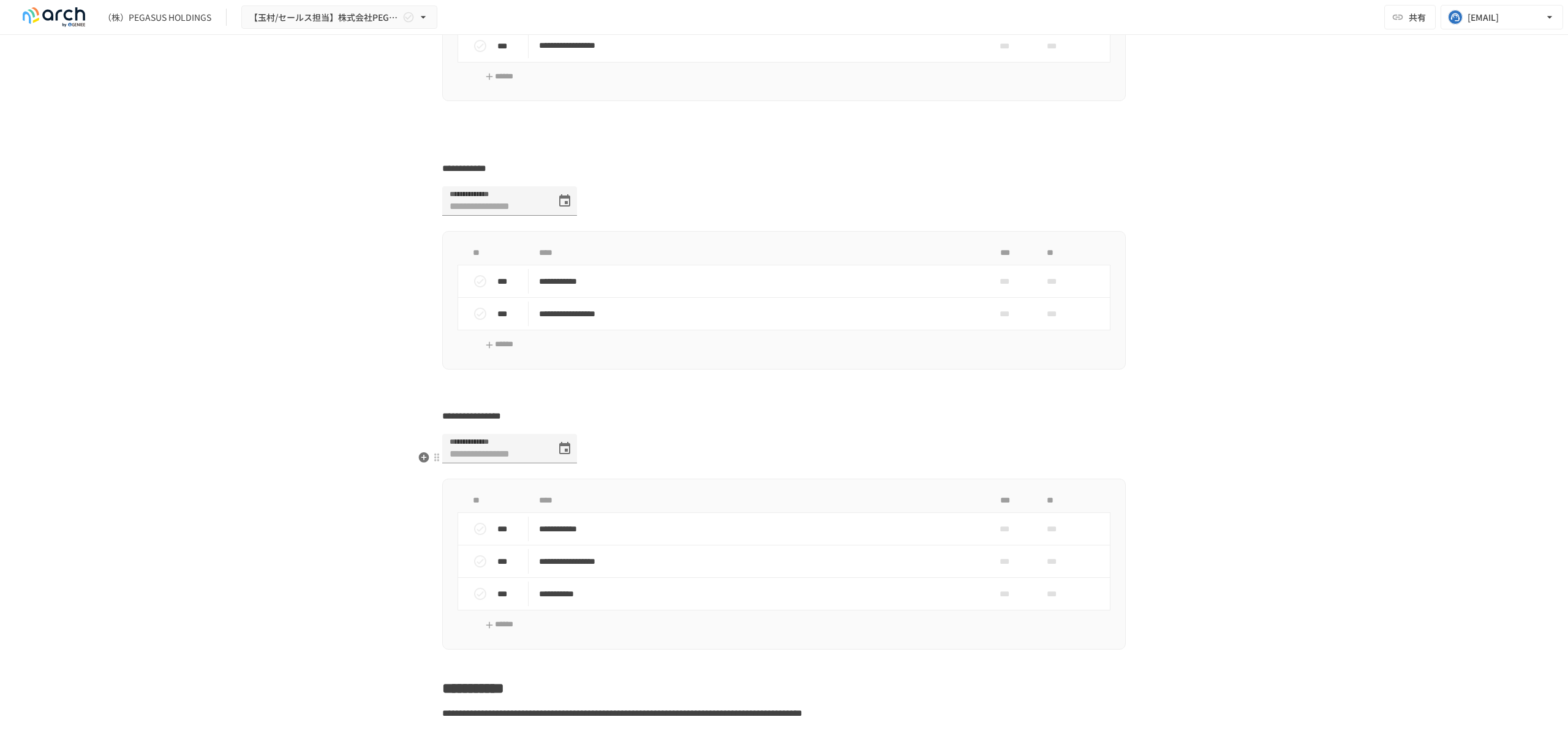 click on "**********" at bounding box center [784, 416] 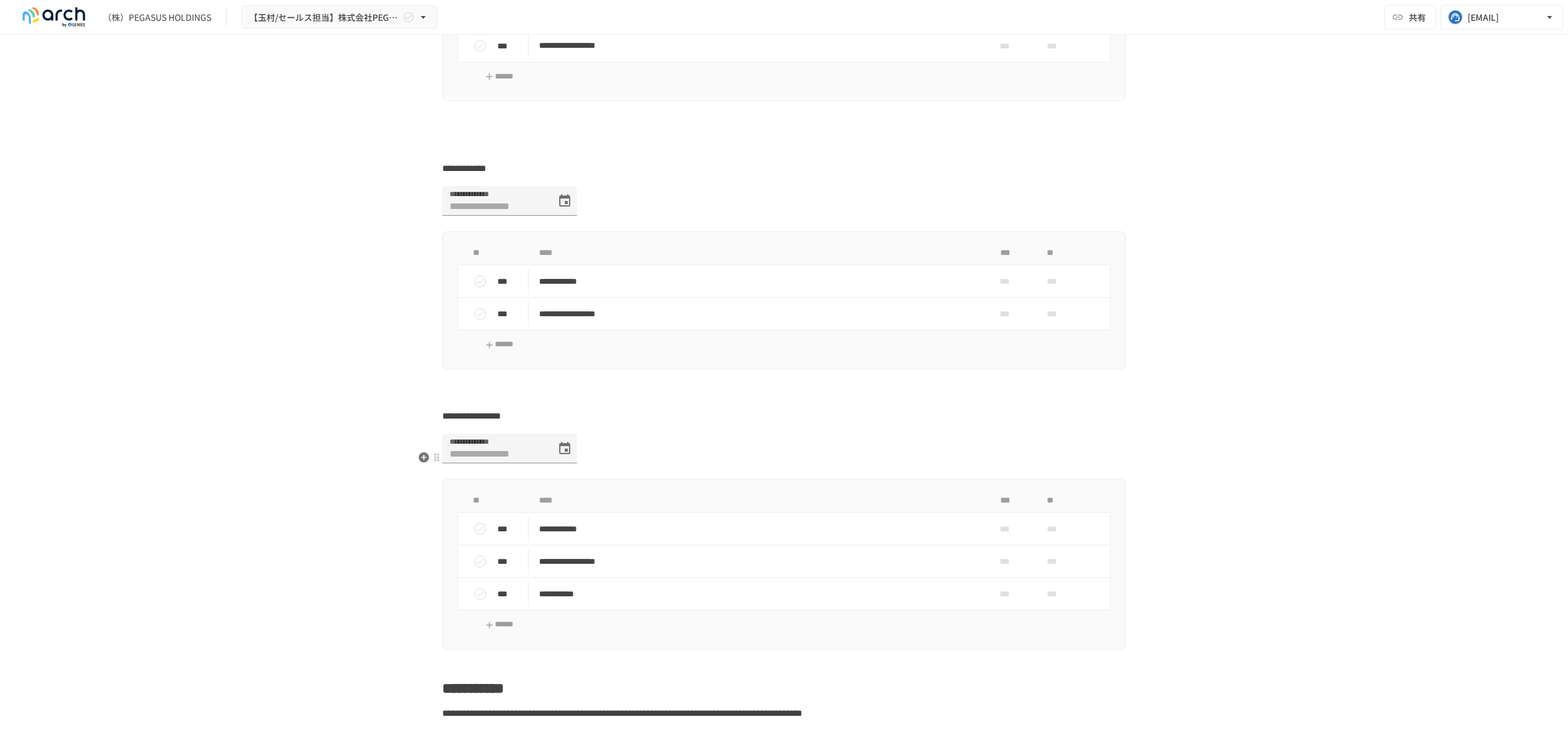 click on "**********" at bounding box center (472, 416) 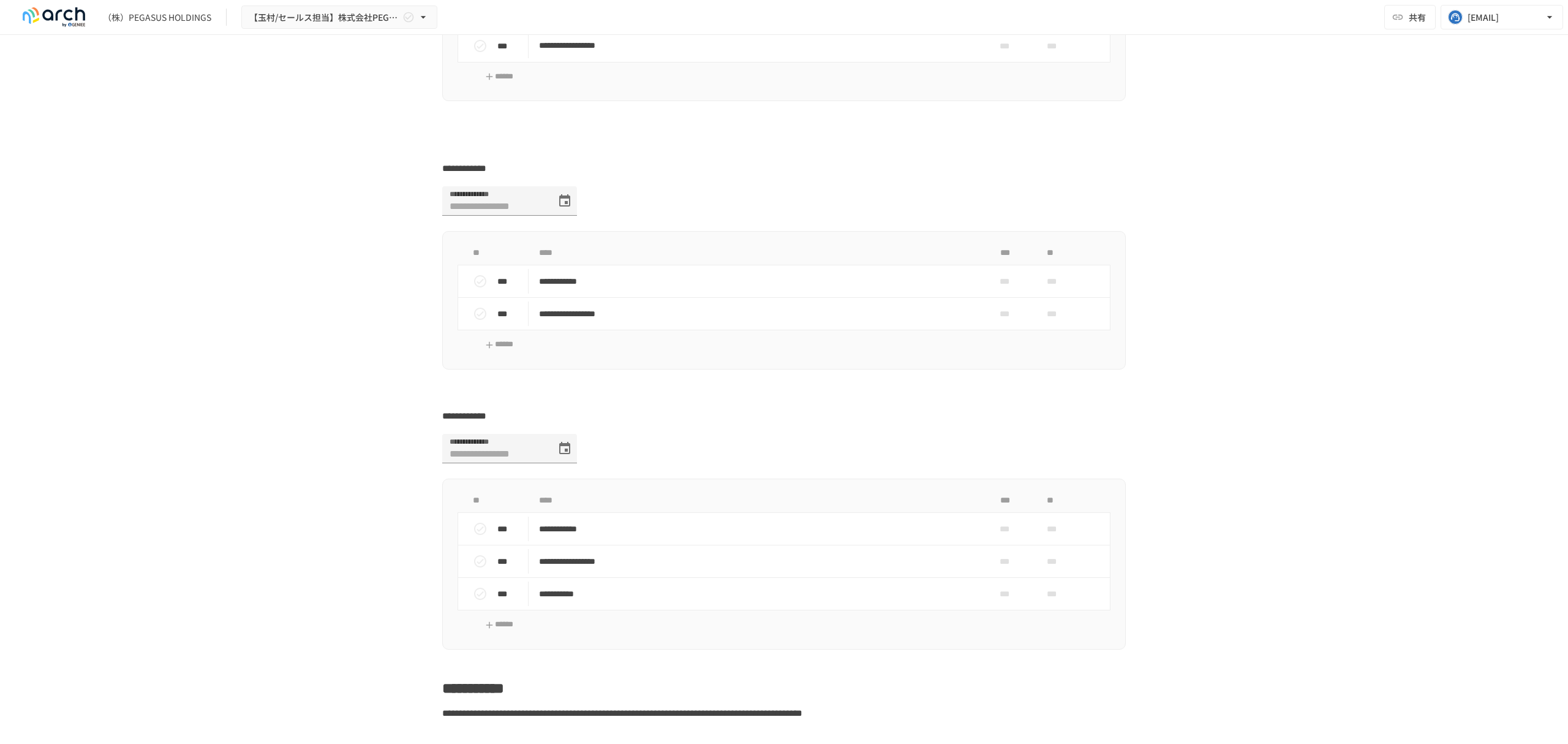 click on "**********" at bounding box center [784, 416] 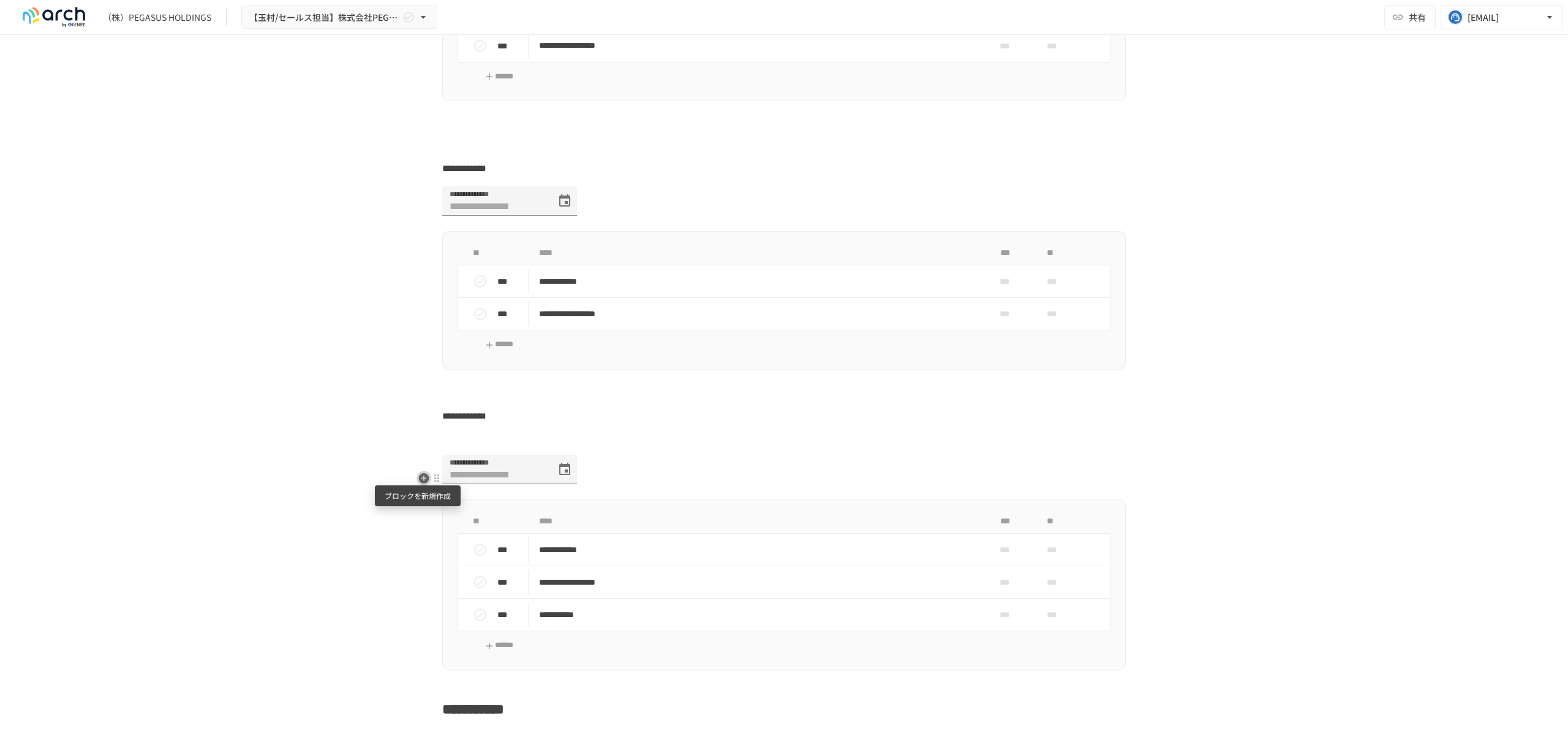 click at bounding box center (424, 478) 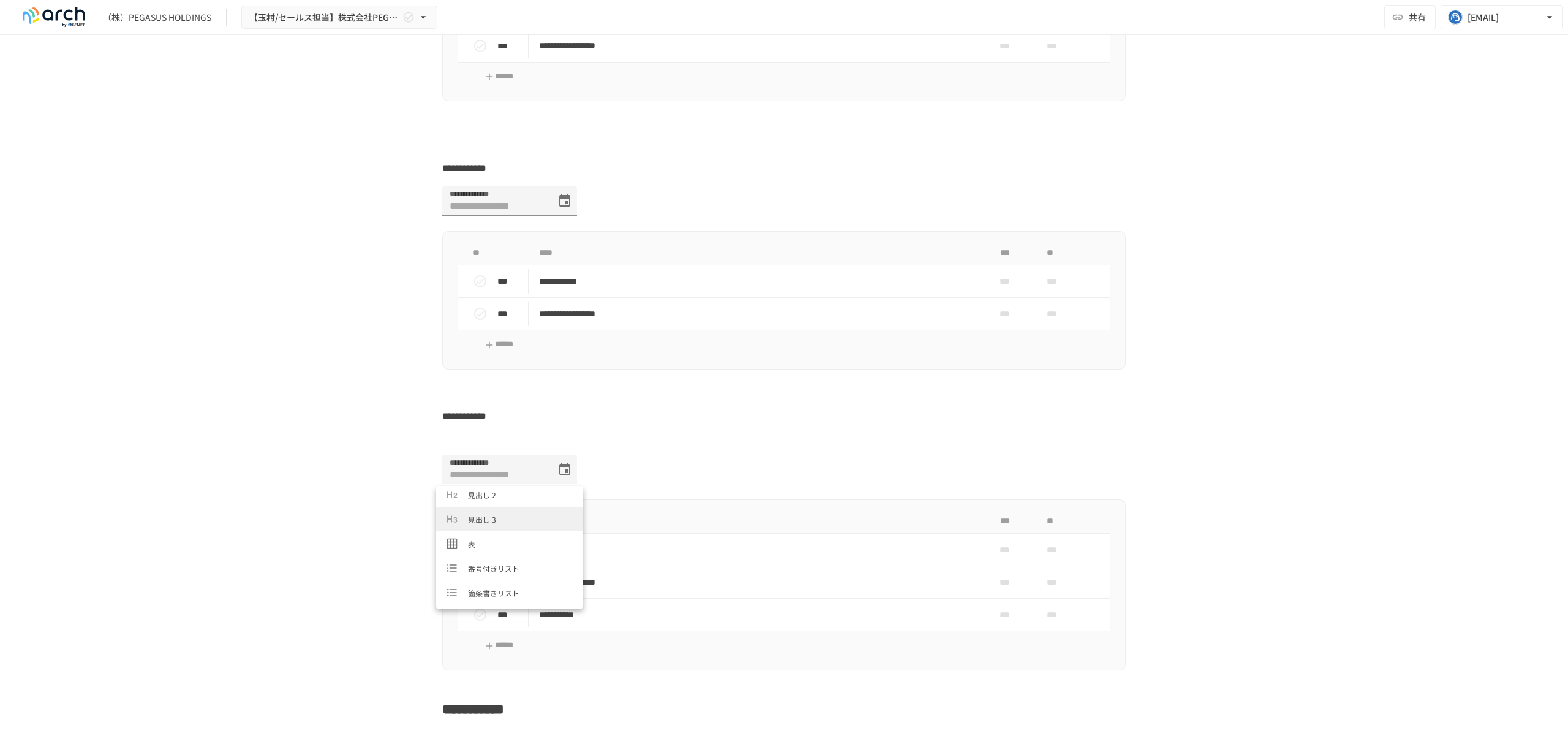 scroll, scrollTop: 82, scrollLeft: 0, axis: vertical 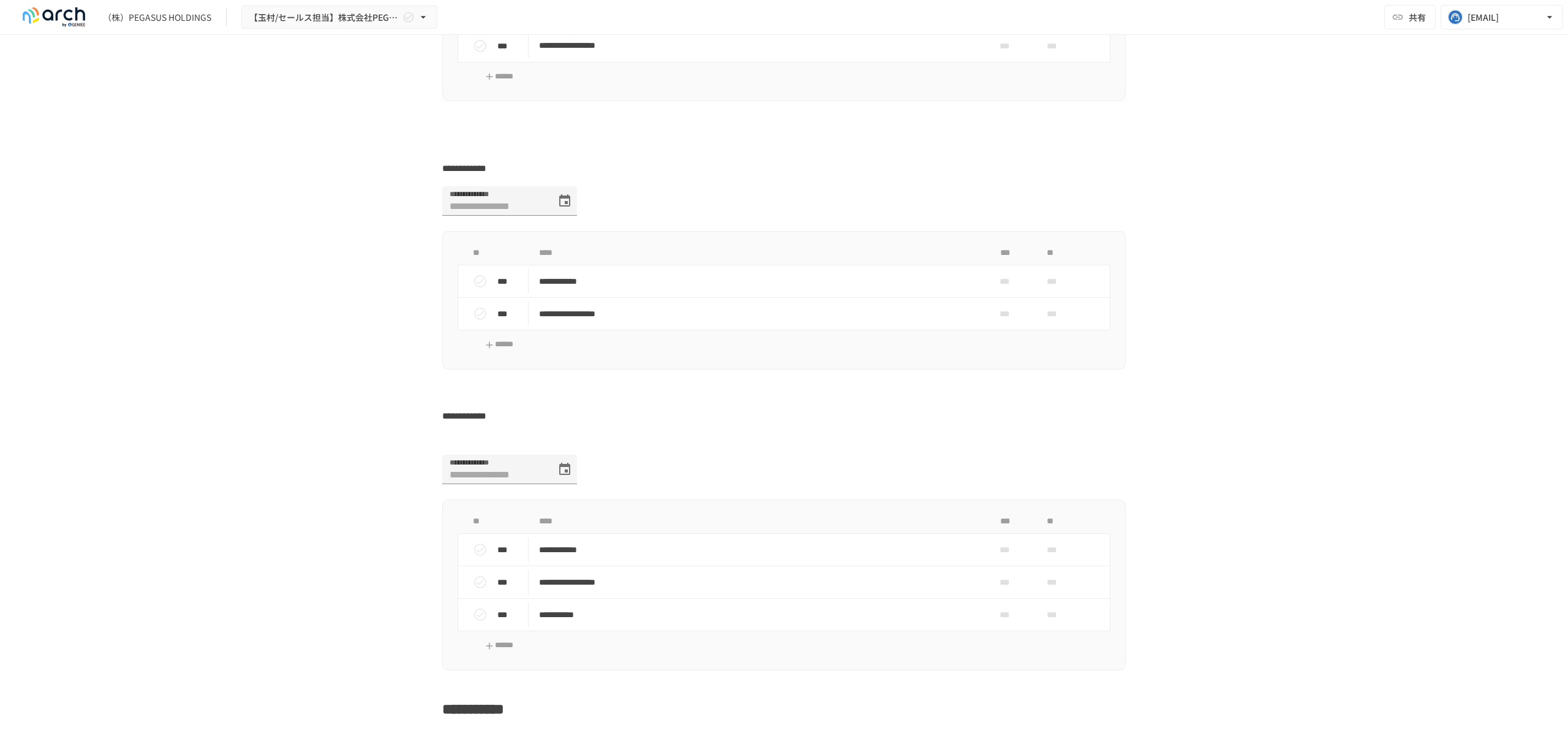 click on "**********" at bounding box center (784, 376) 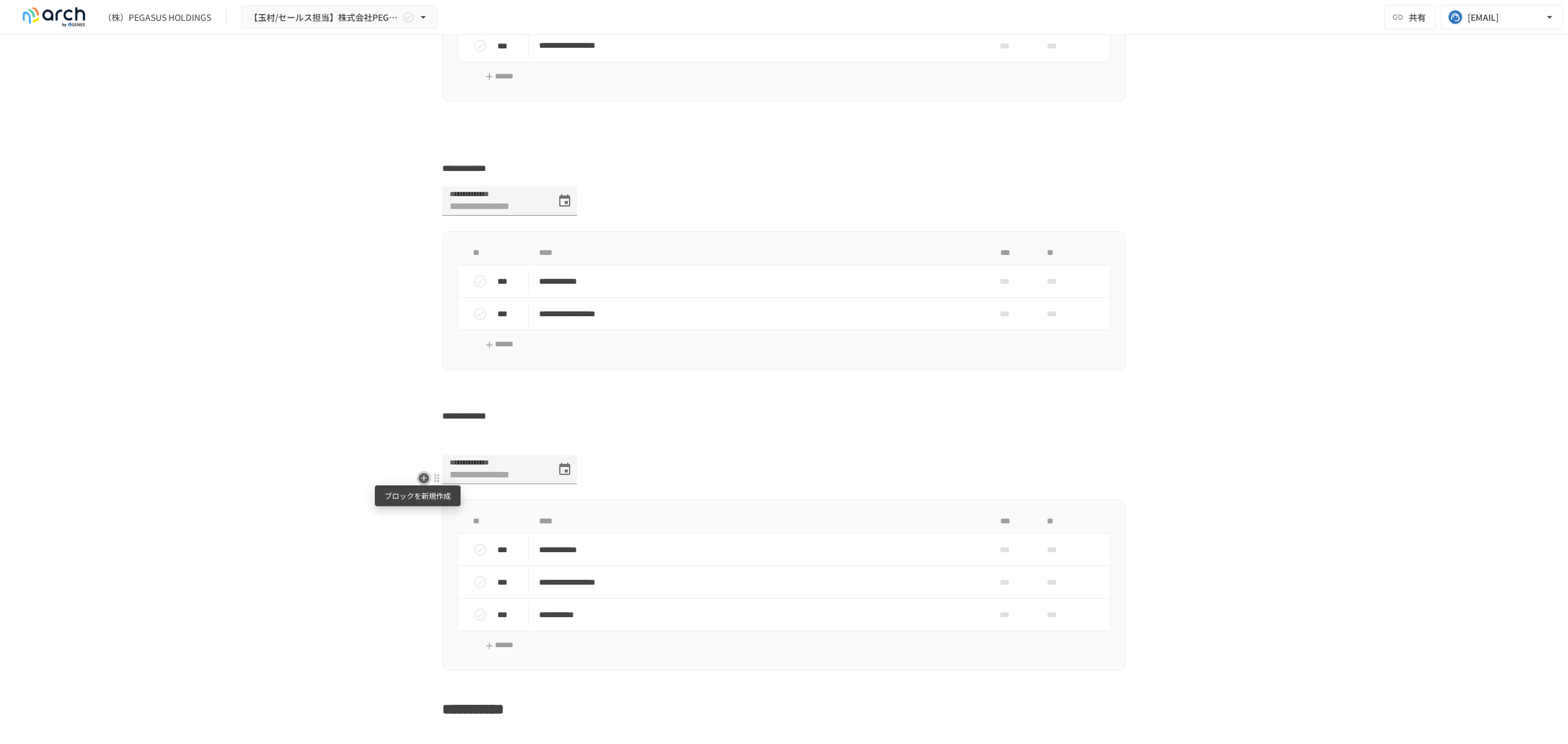 click 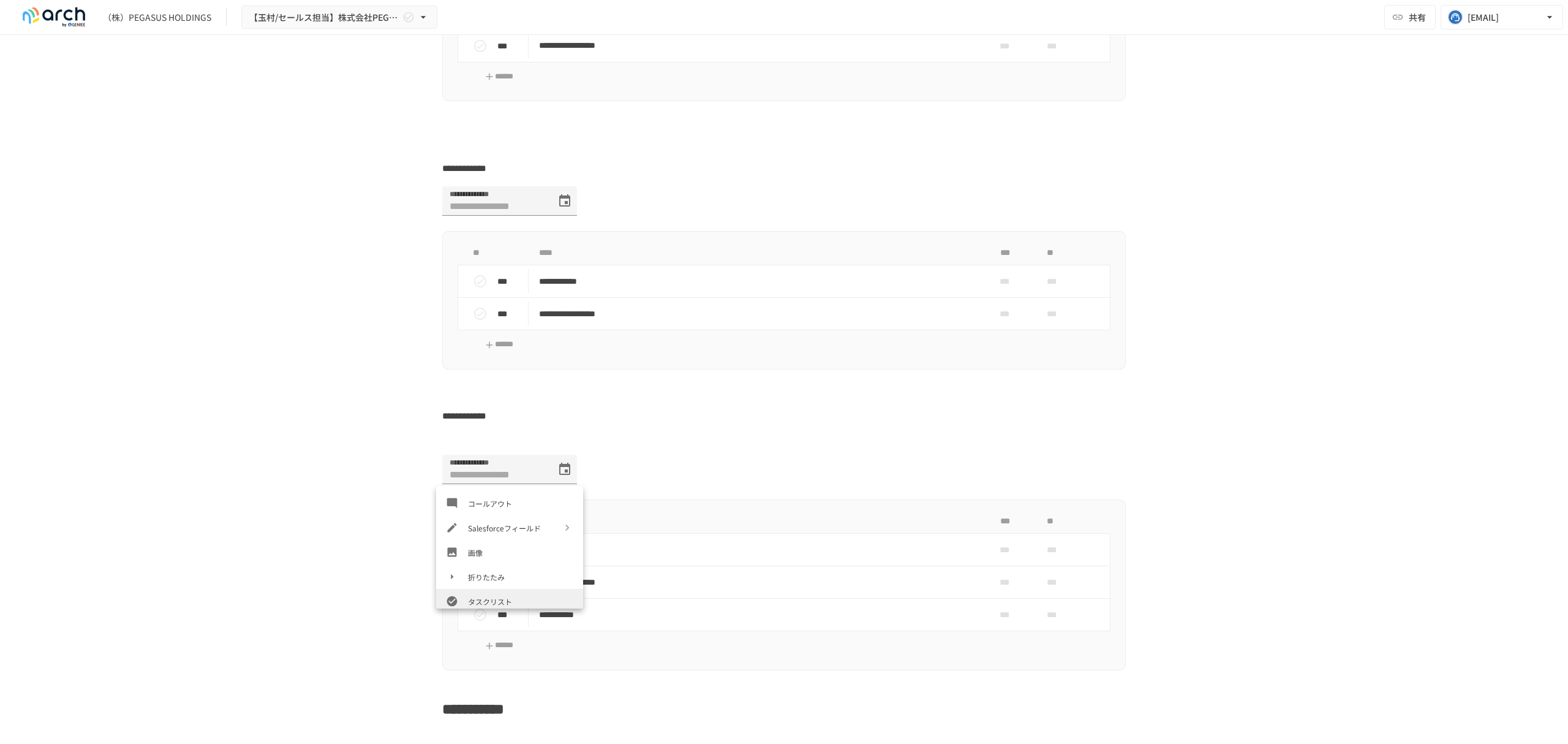 scroll, scrollTop: 245, scrollLeft: 0, axis: vertical 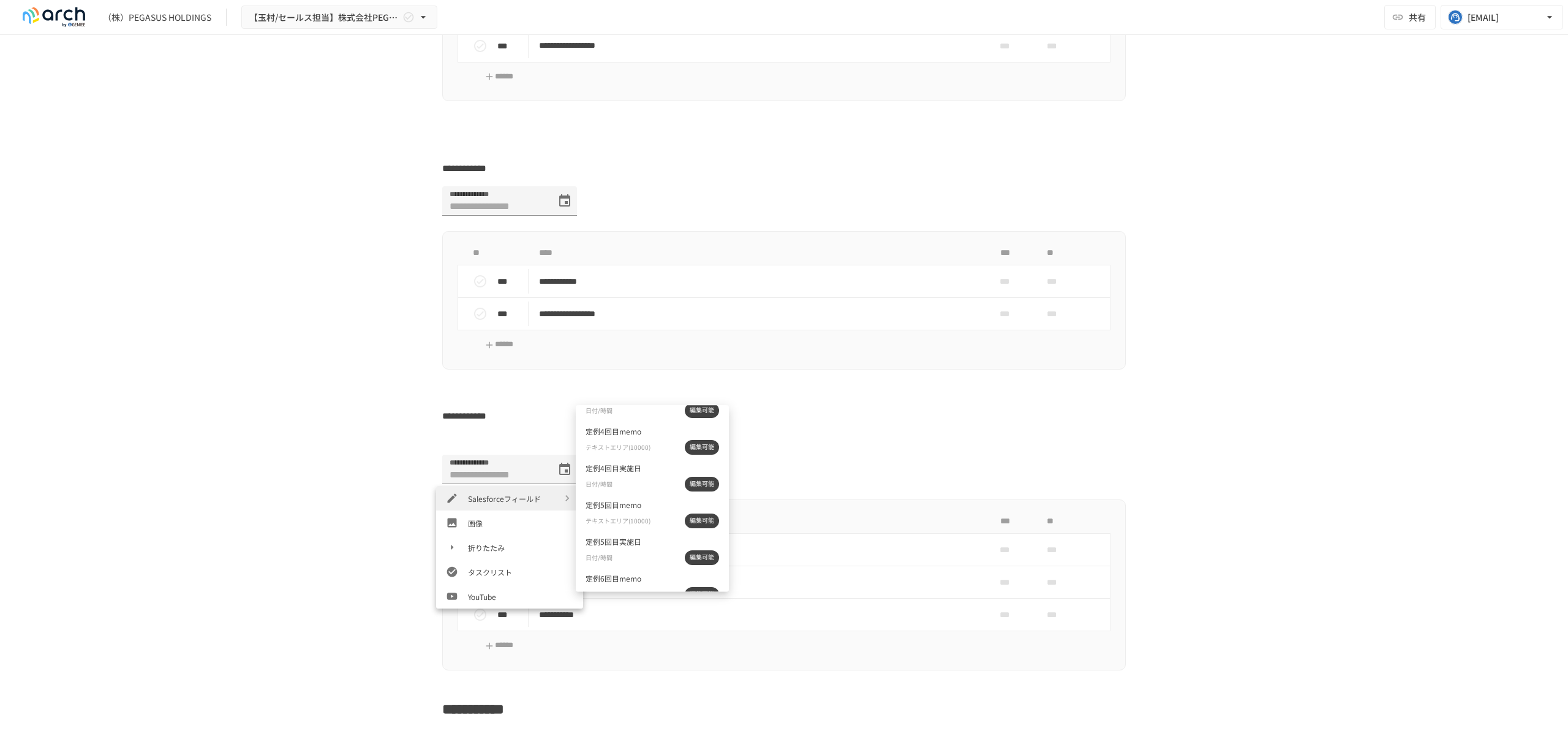 click on "定例4回目実施日" at bounding box center (613, 468) 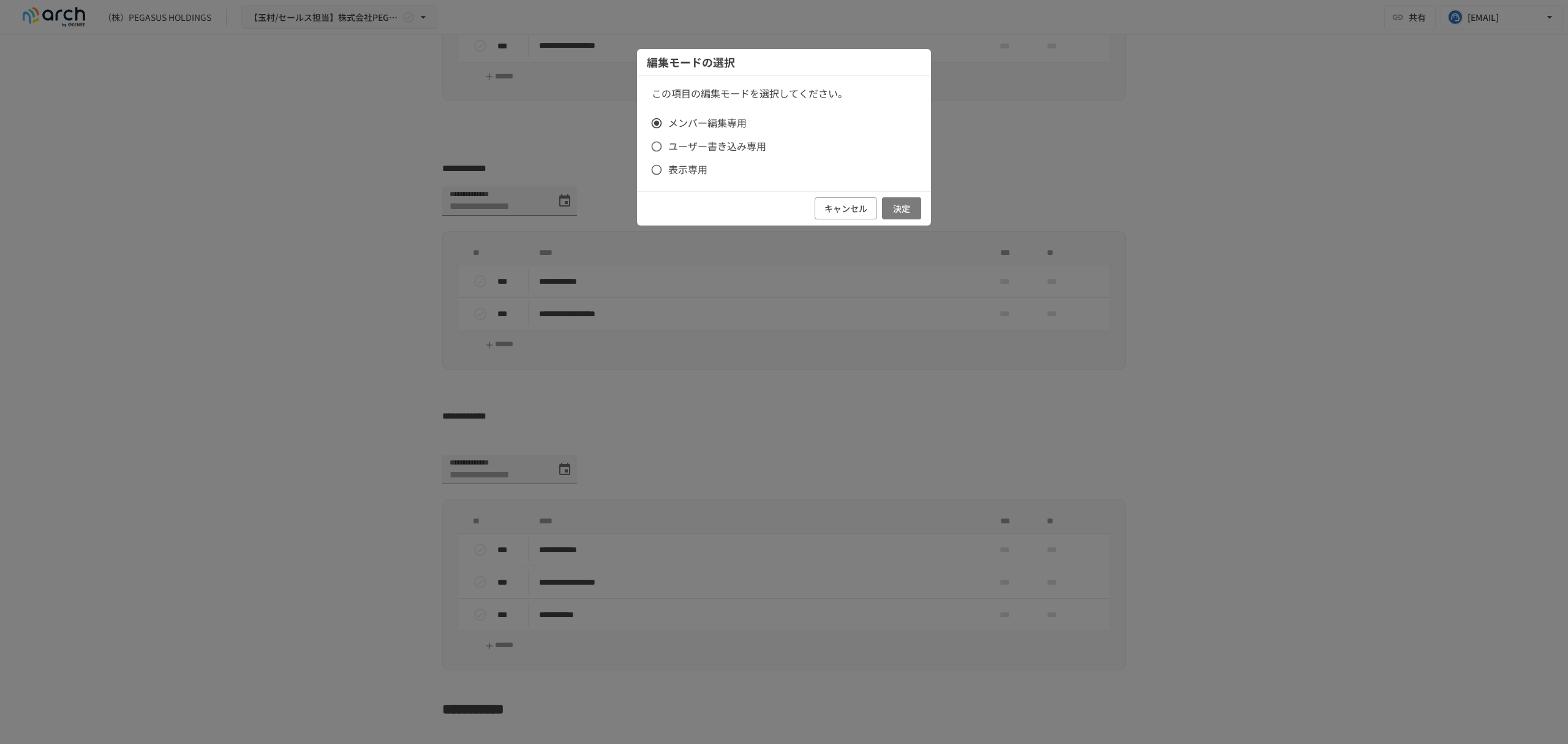 click on "決定" at bounding box center (902, 208) 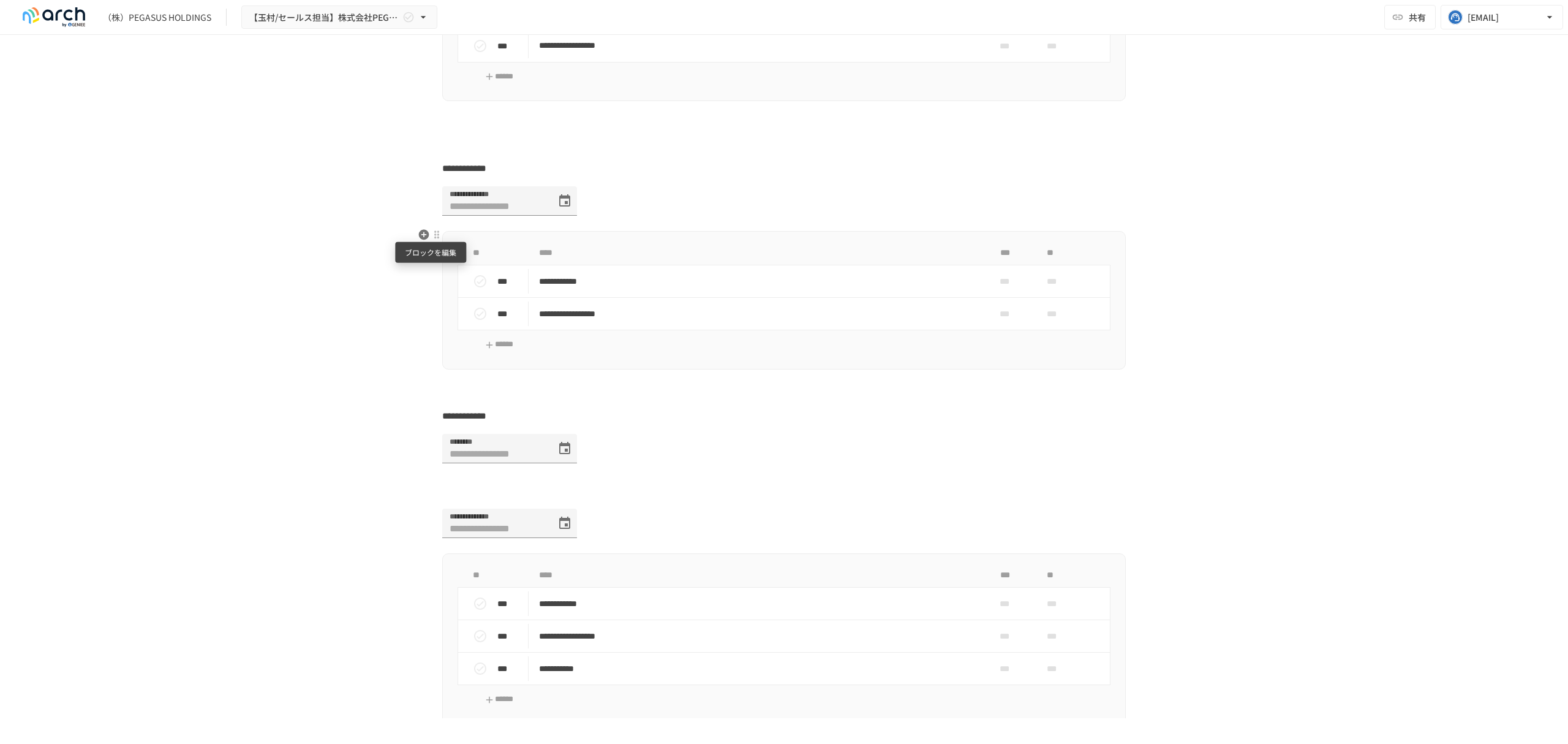 click at bounding box center (437, 235) 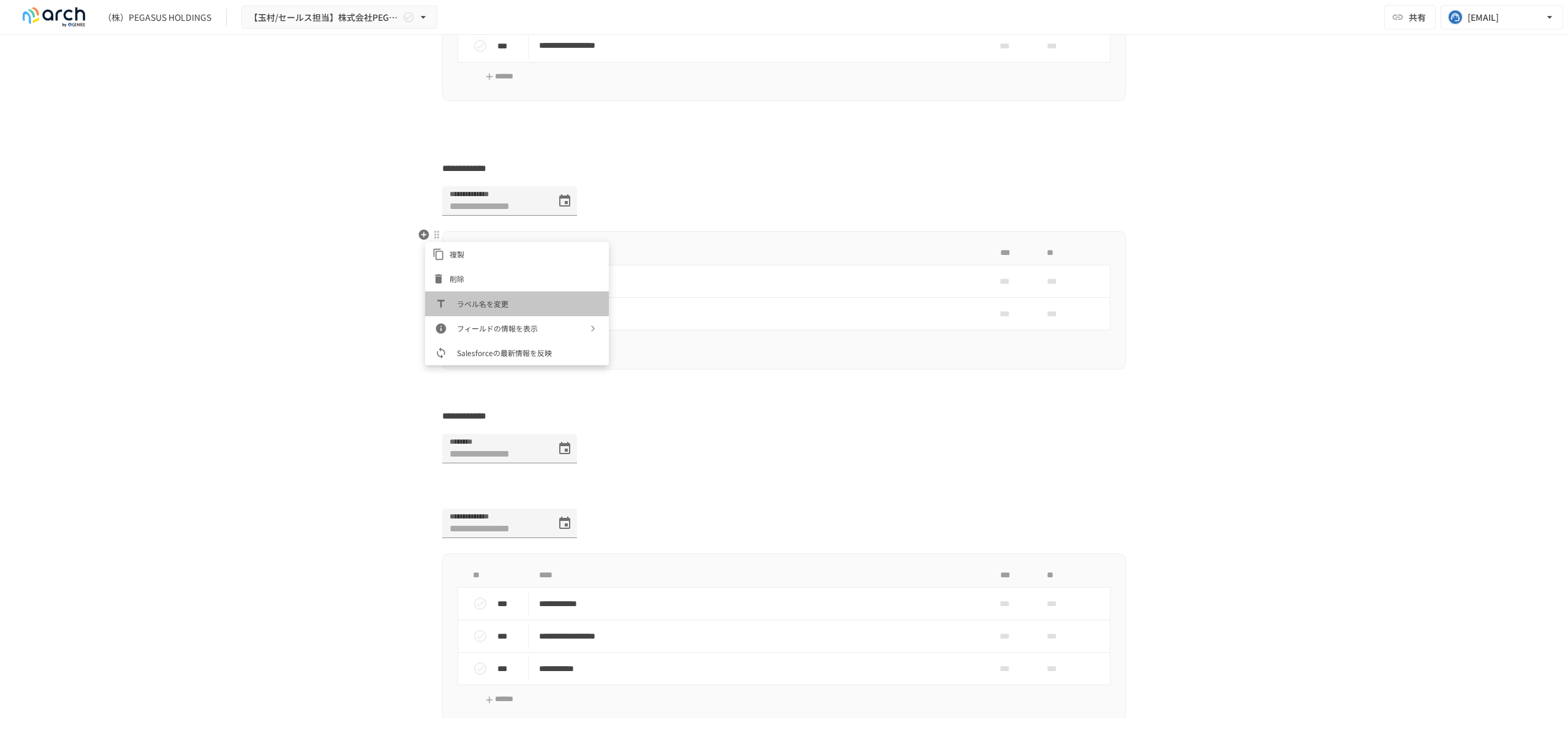 click on "ラベル名を変更" at bounding box center (528, 303) 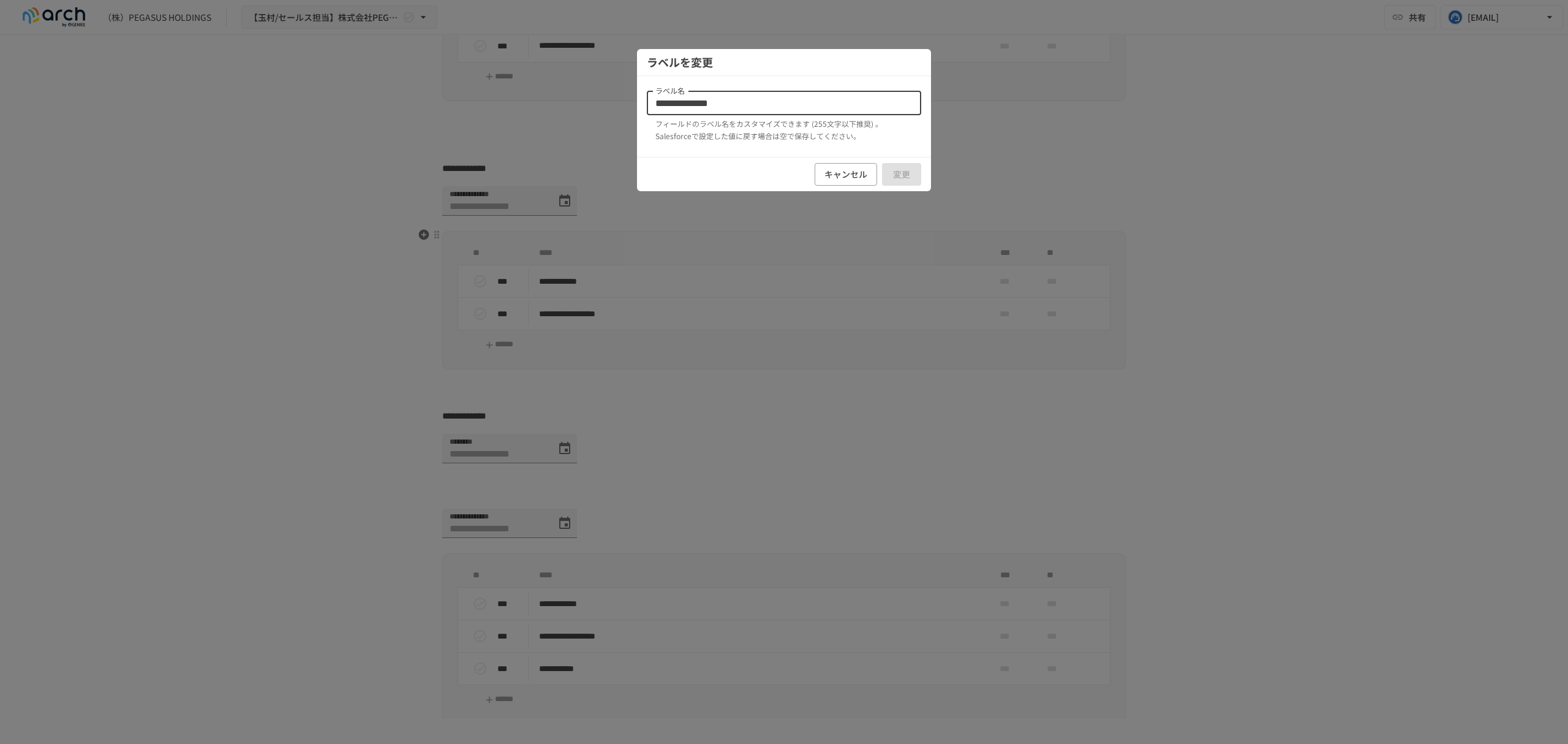 click on "**********" at bounding box center [784, 103] 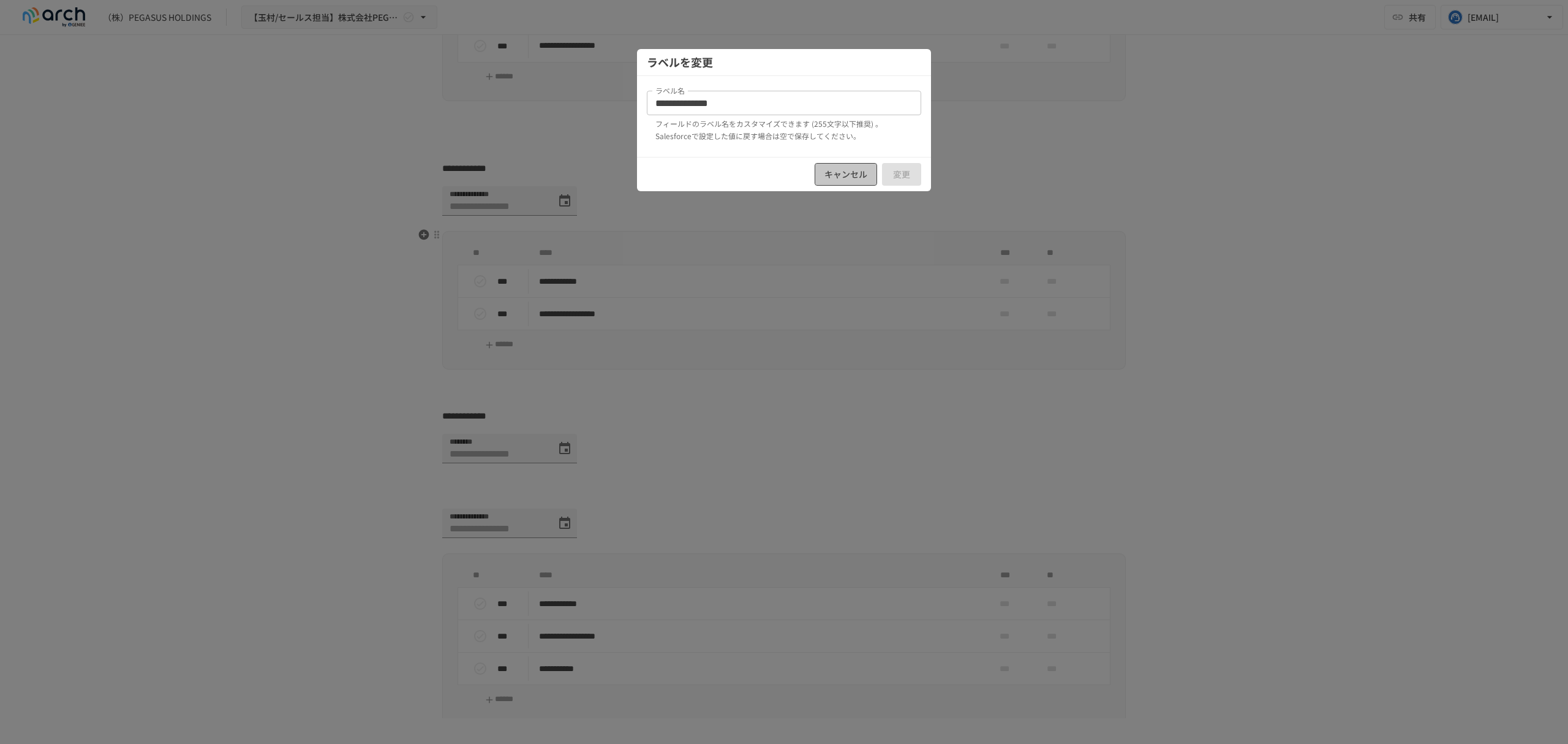 click on "キャンセル" at bounding box center [846, 174] 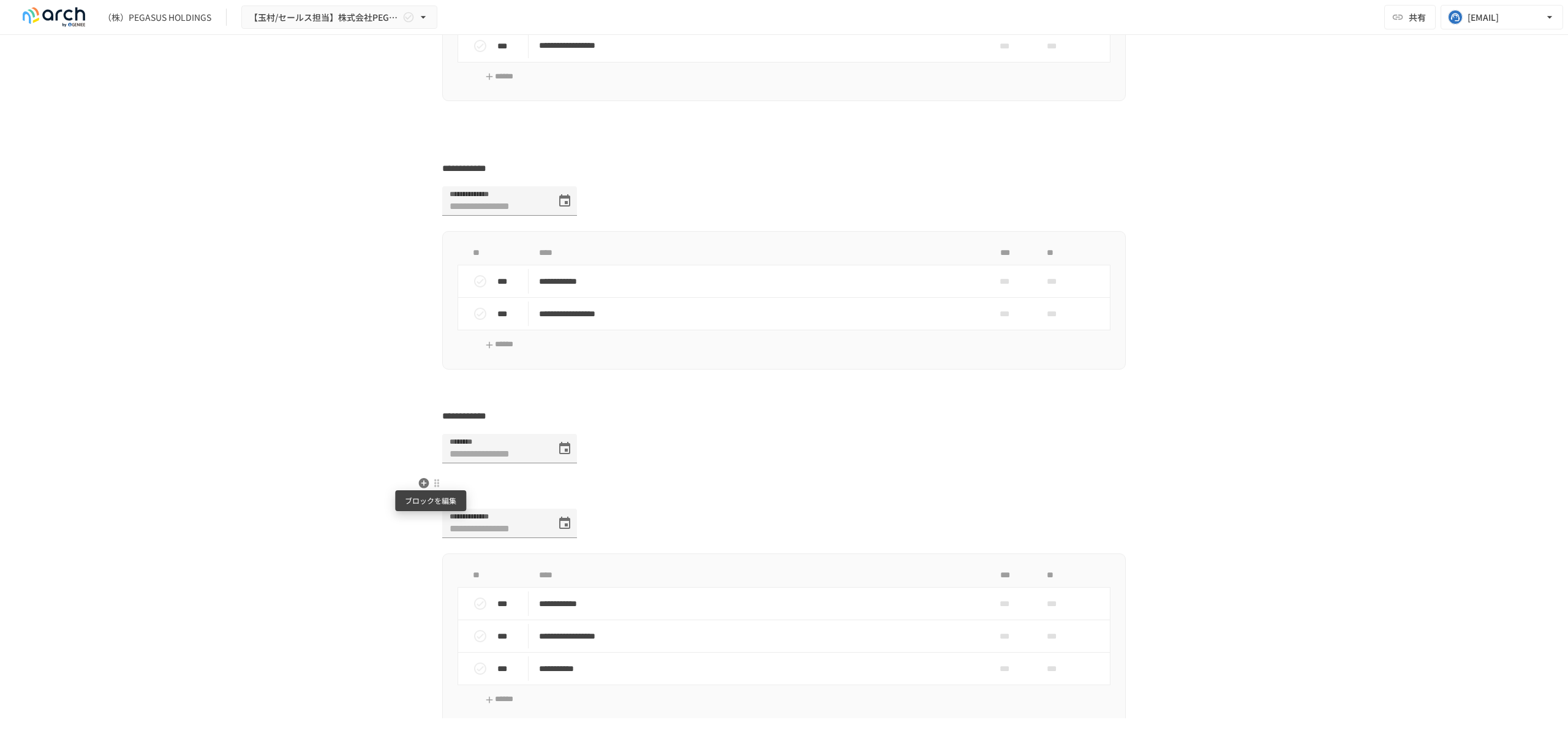 click at bounding box center [437, 483] 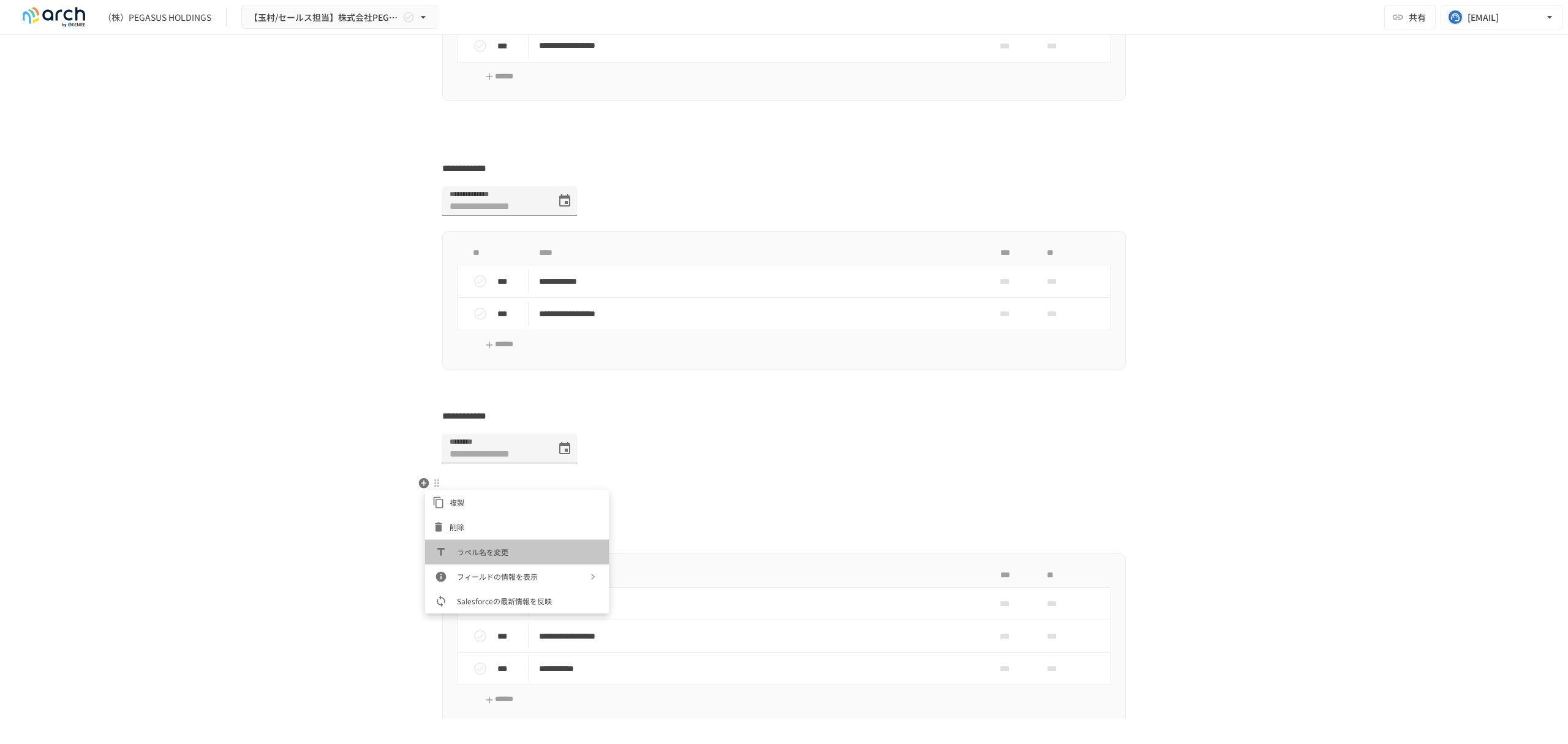 click on "ラベル名を変更" at bounding box center (517, 552) 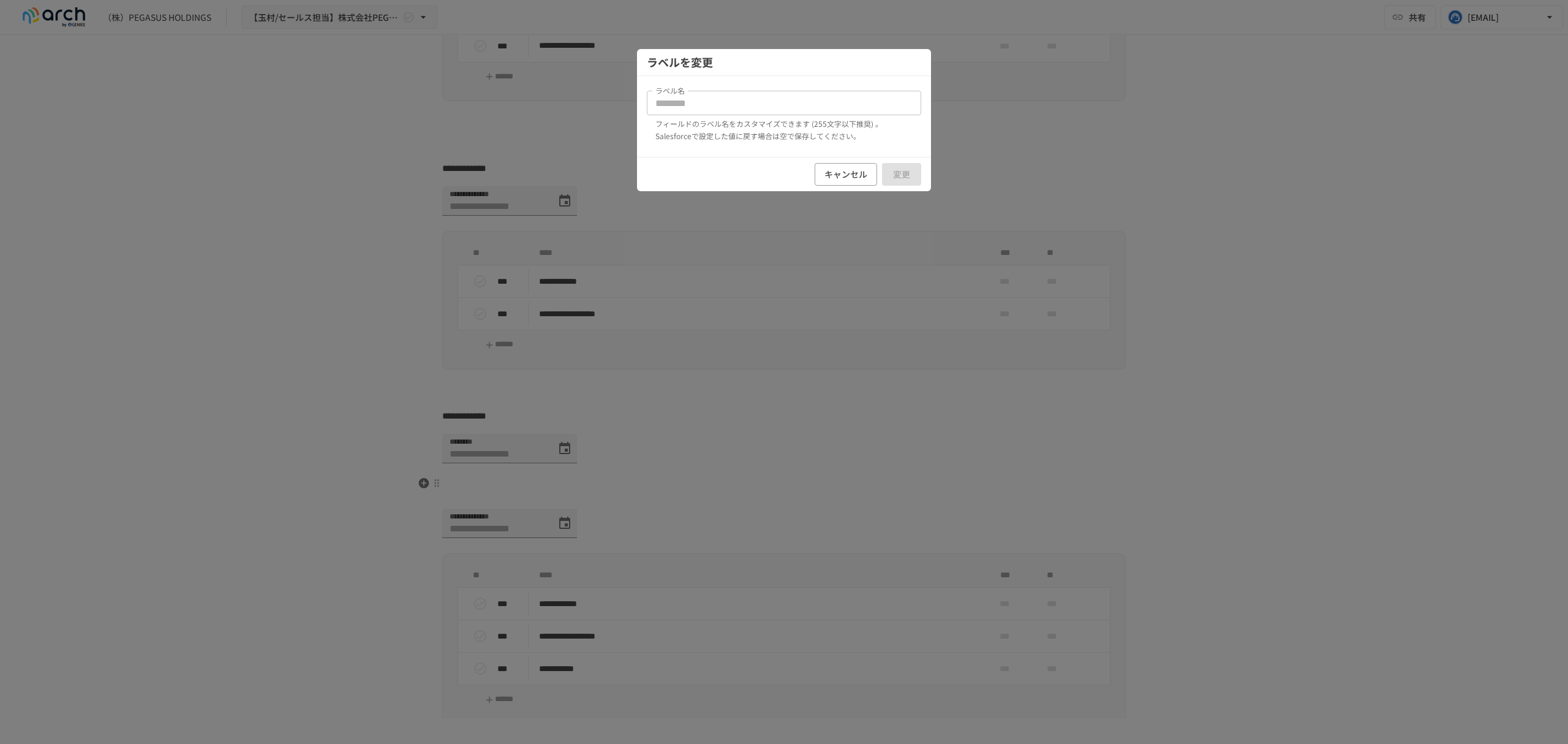click on "ラベル名" at bounding box center (784, 103) 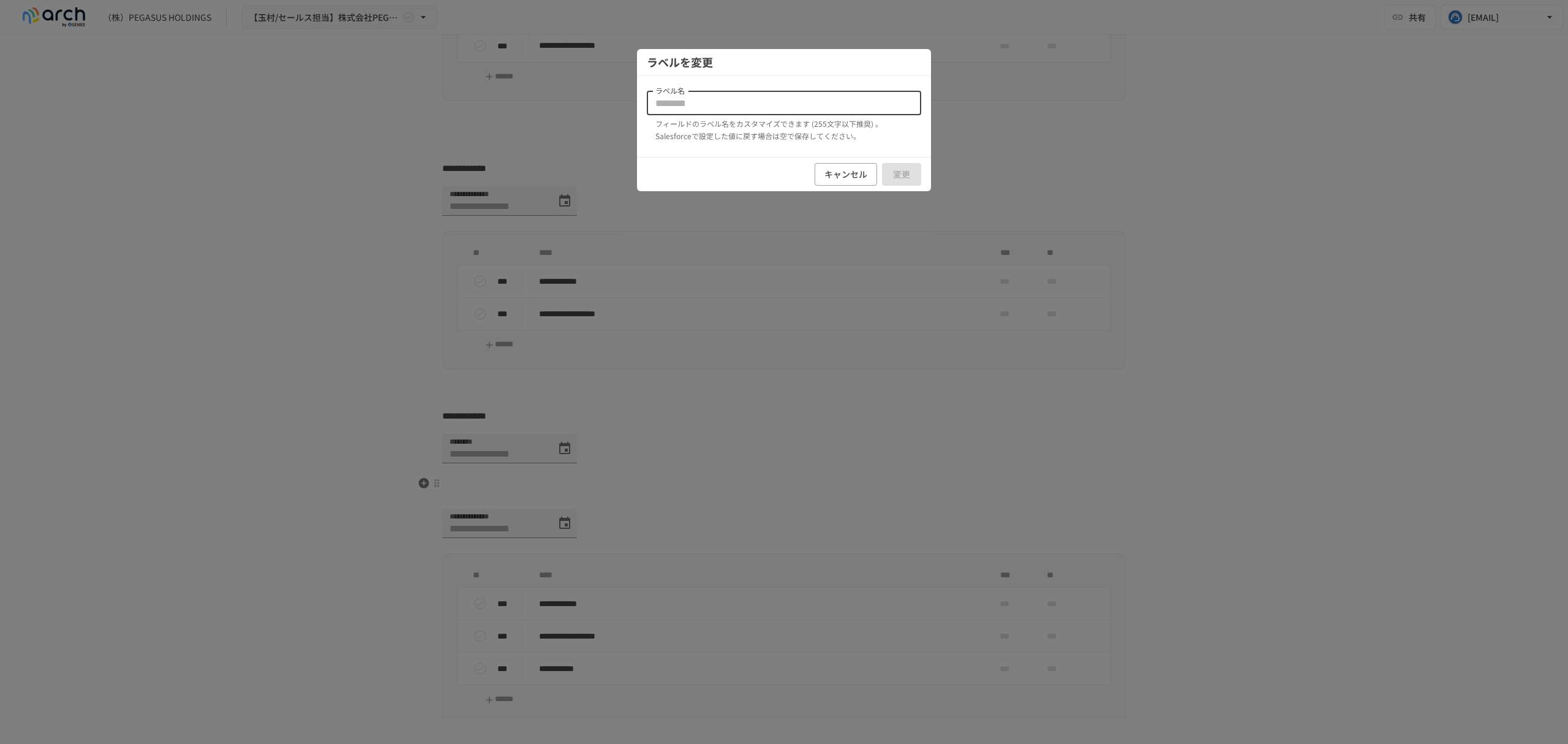 paste on "**********" 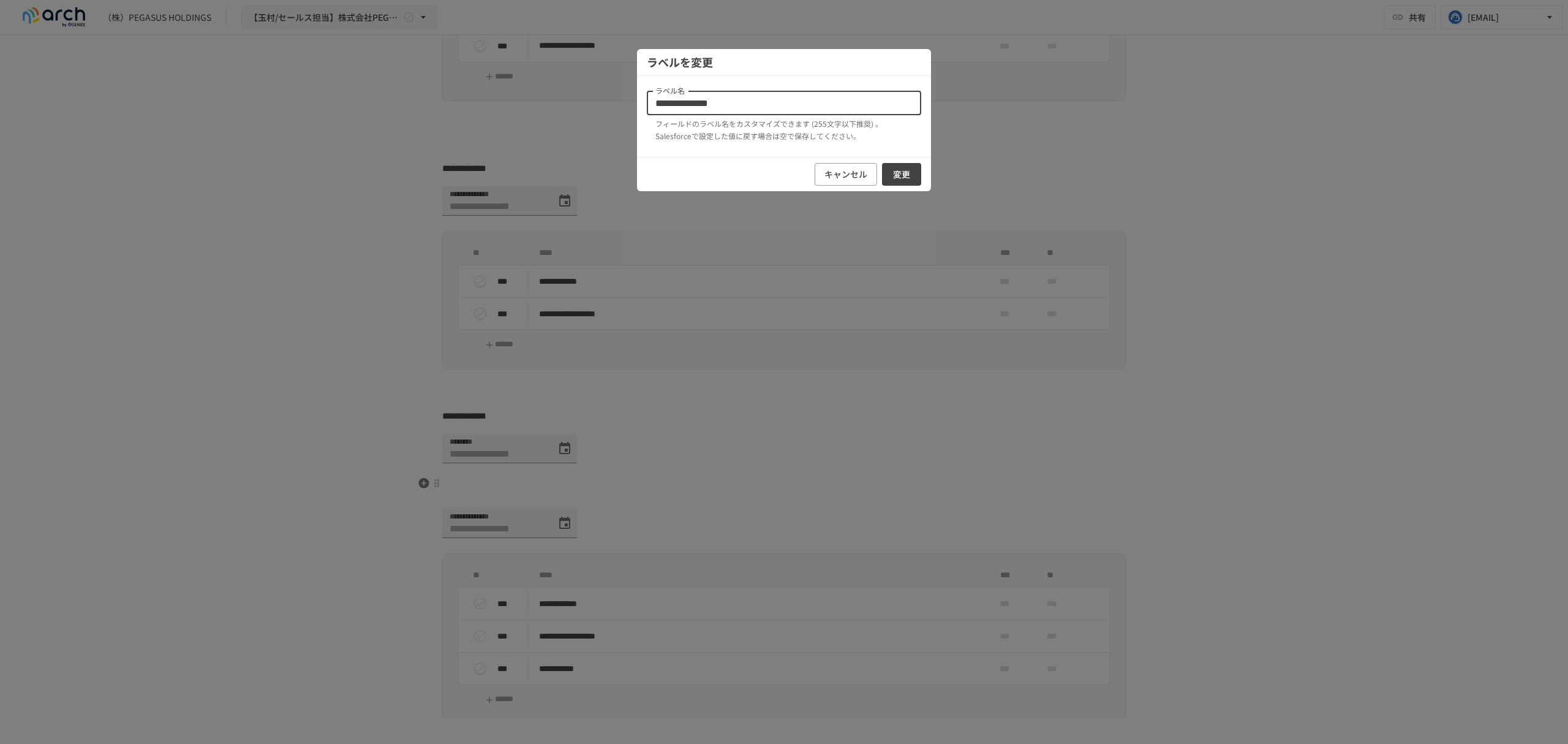 type on "**********" 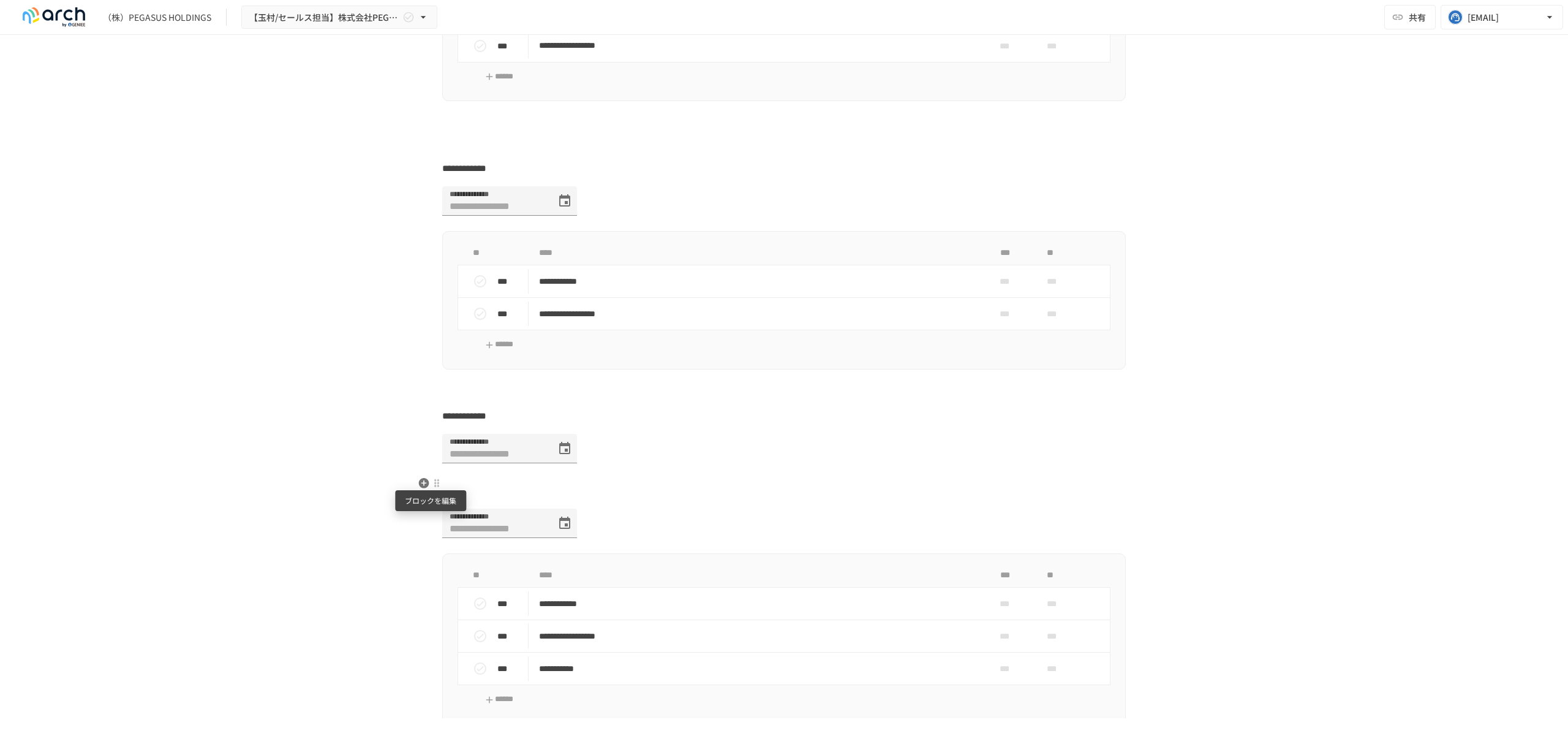 click at bounding box center (437, 483) 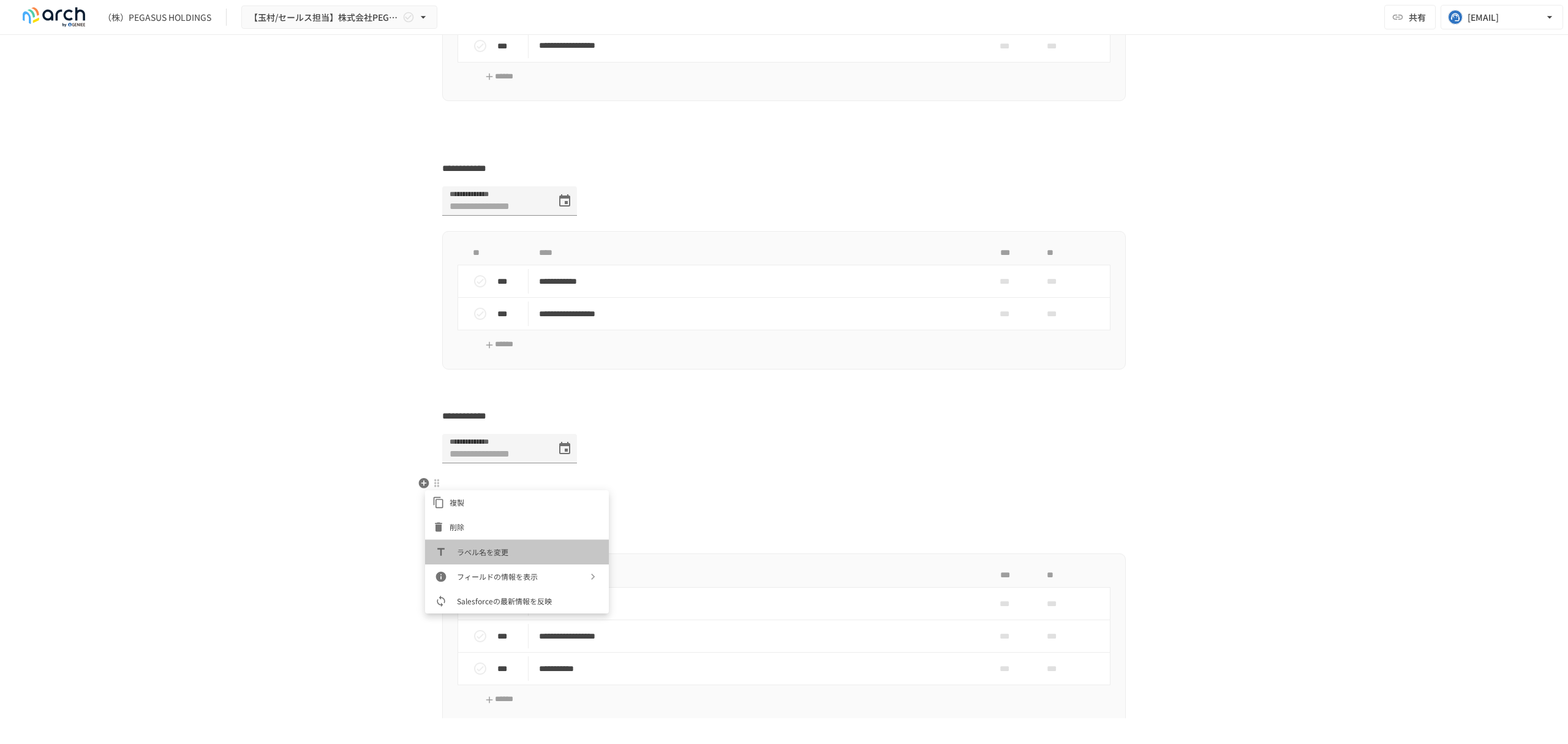 click on "ラベル名を変更" at bounding box center [528, 552] 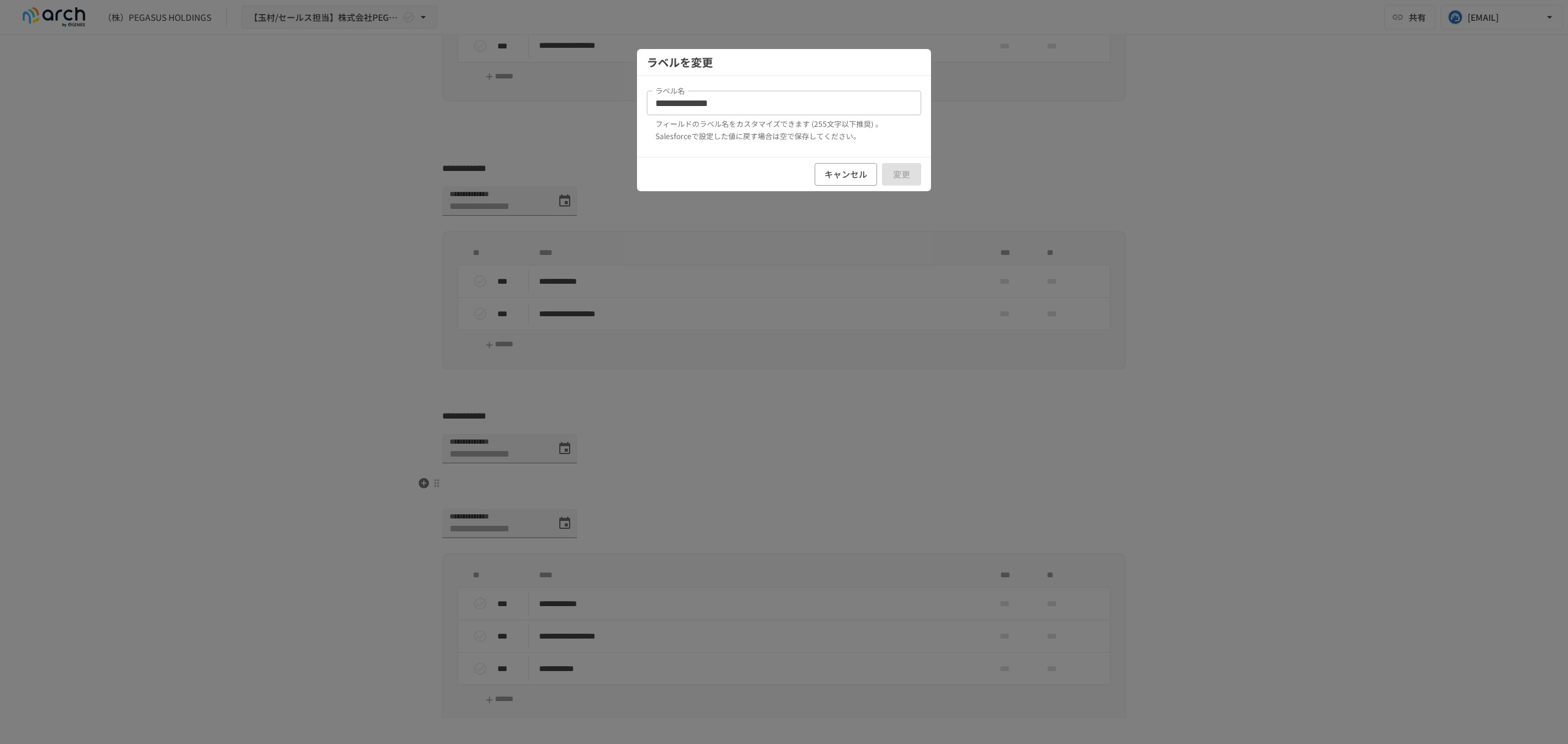 click on "**********" at bounding box center [784, 103] 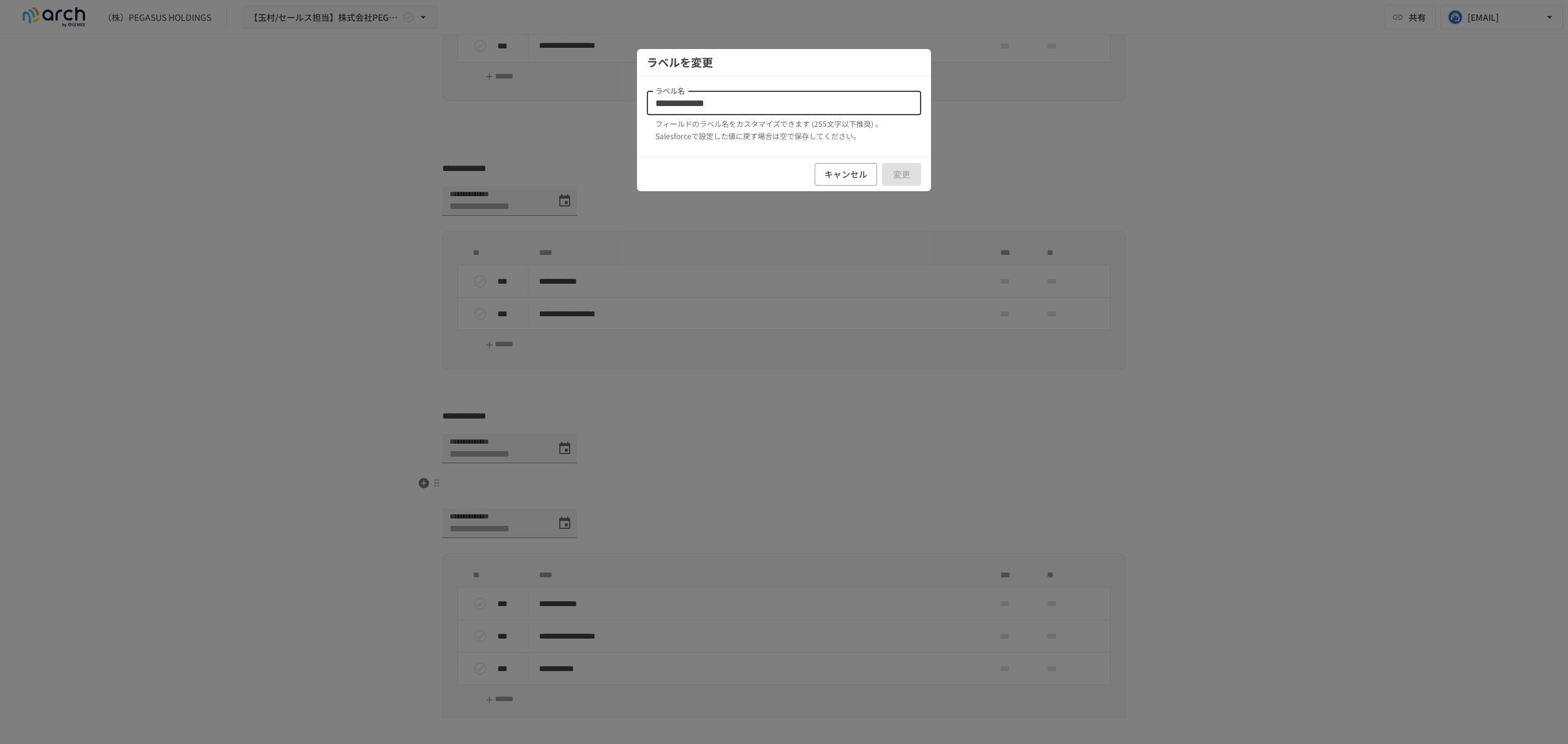 type on "**********" 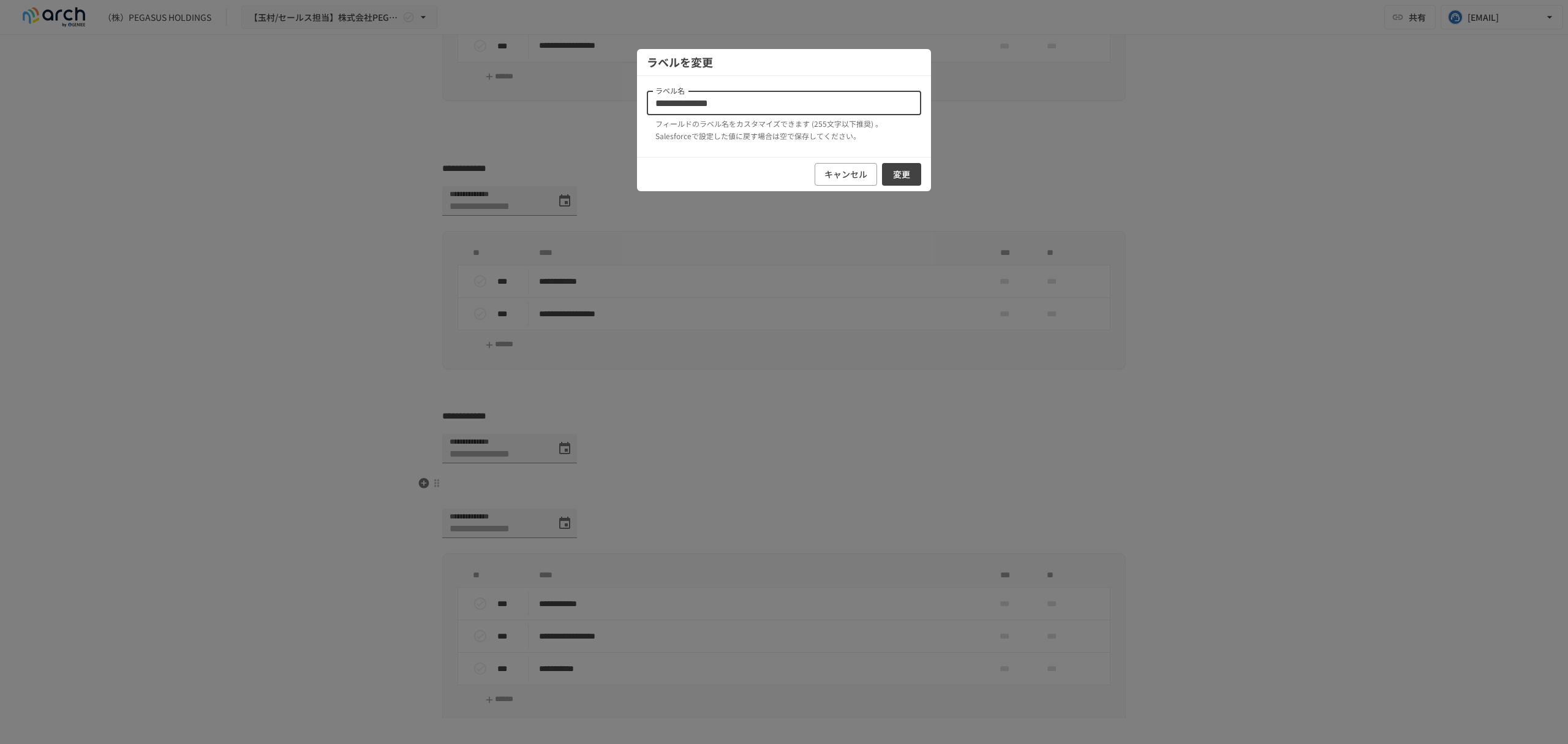 click on "変更" at bounding box center (902, 174) 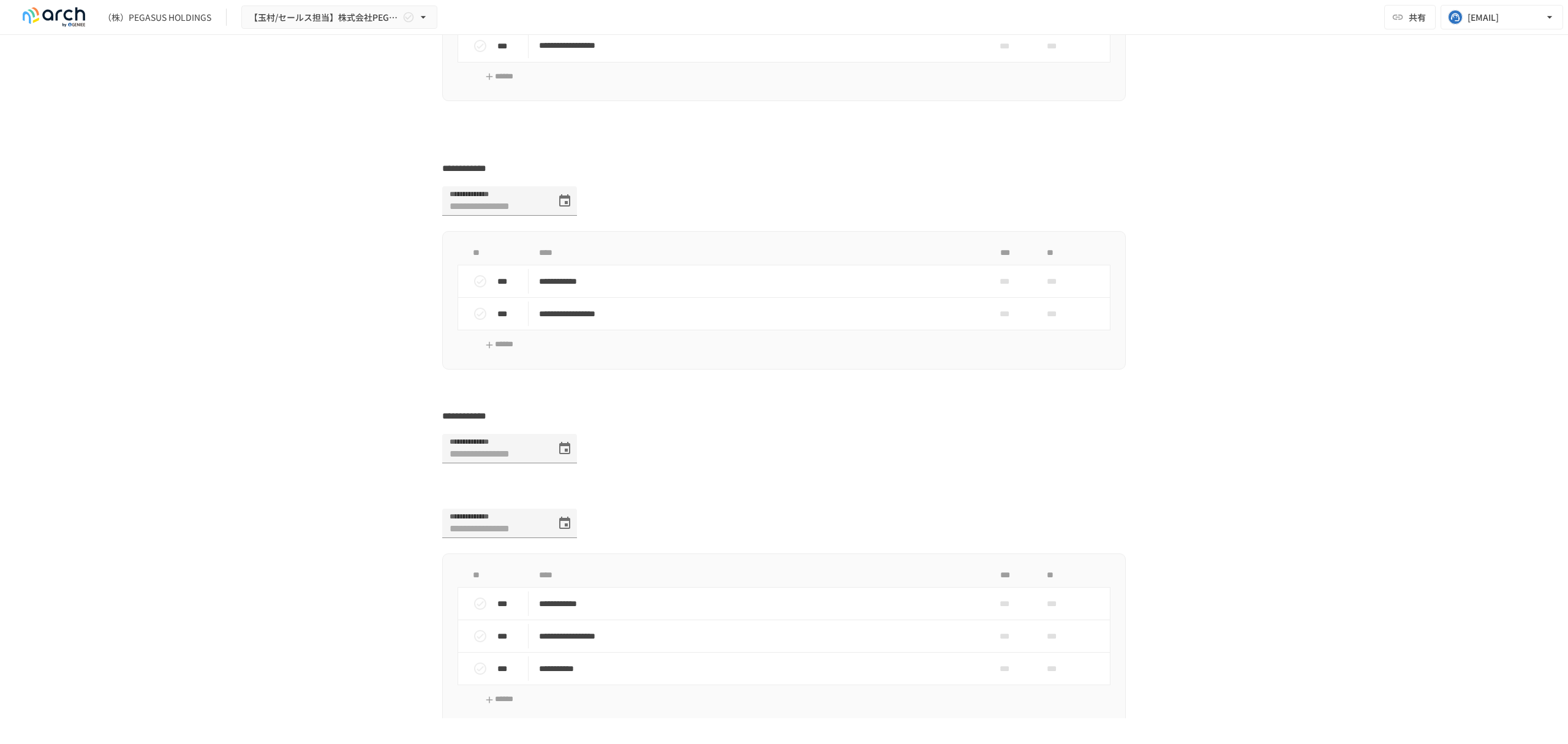 click on "**********" at bounding box center [784, -1308] 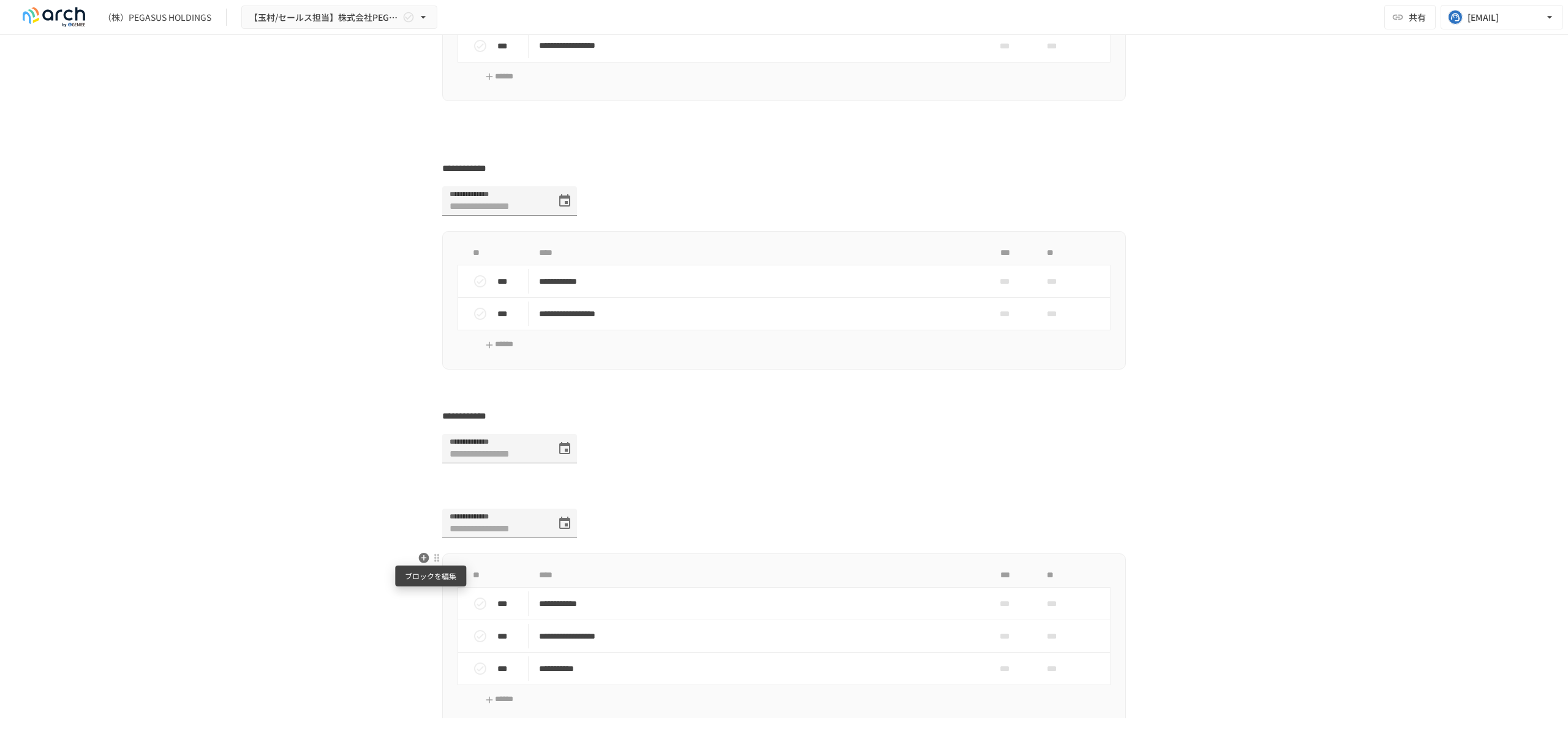 click at bounding box center (437, 558) 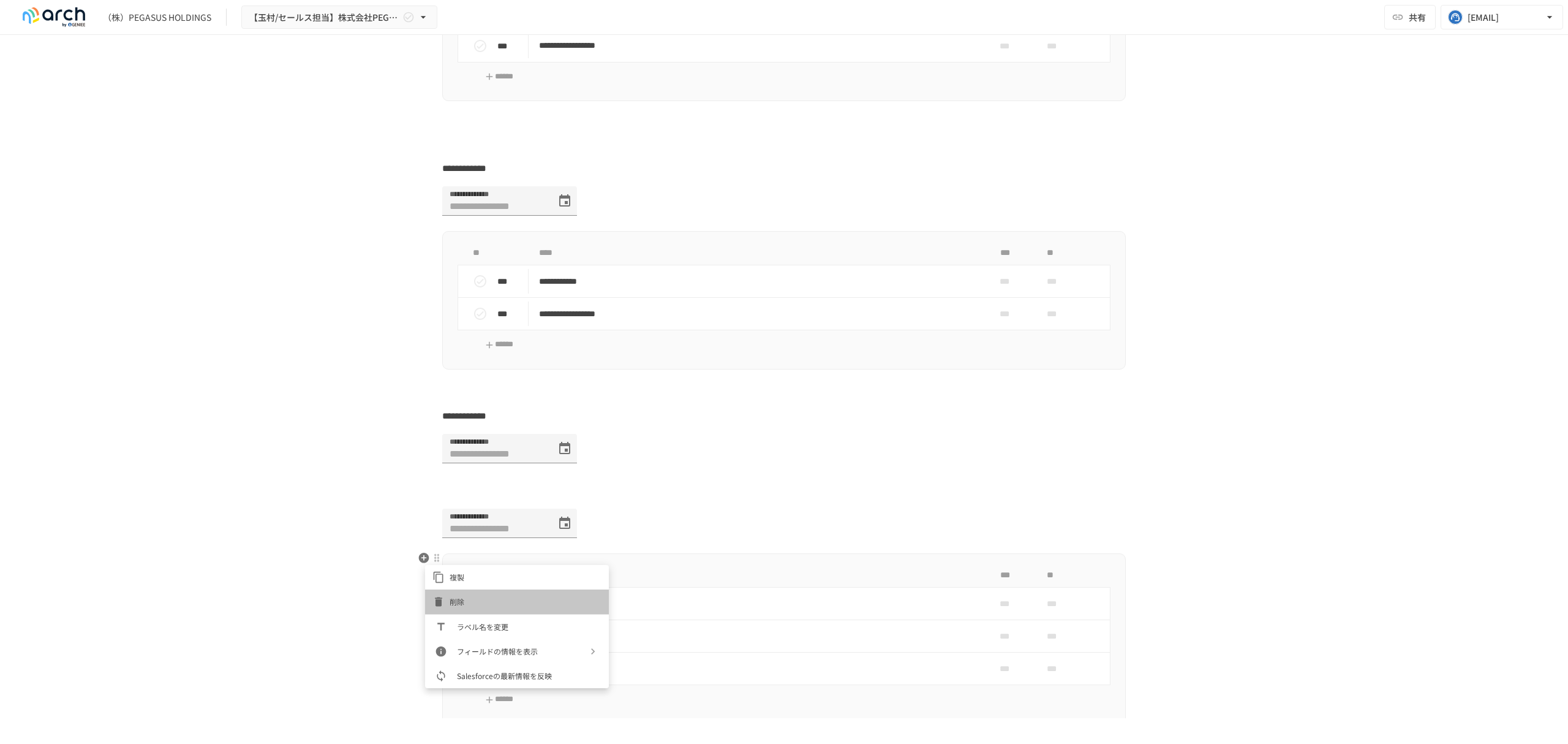 click on "削除" at bounding box center (517, 602) 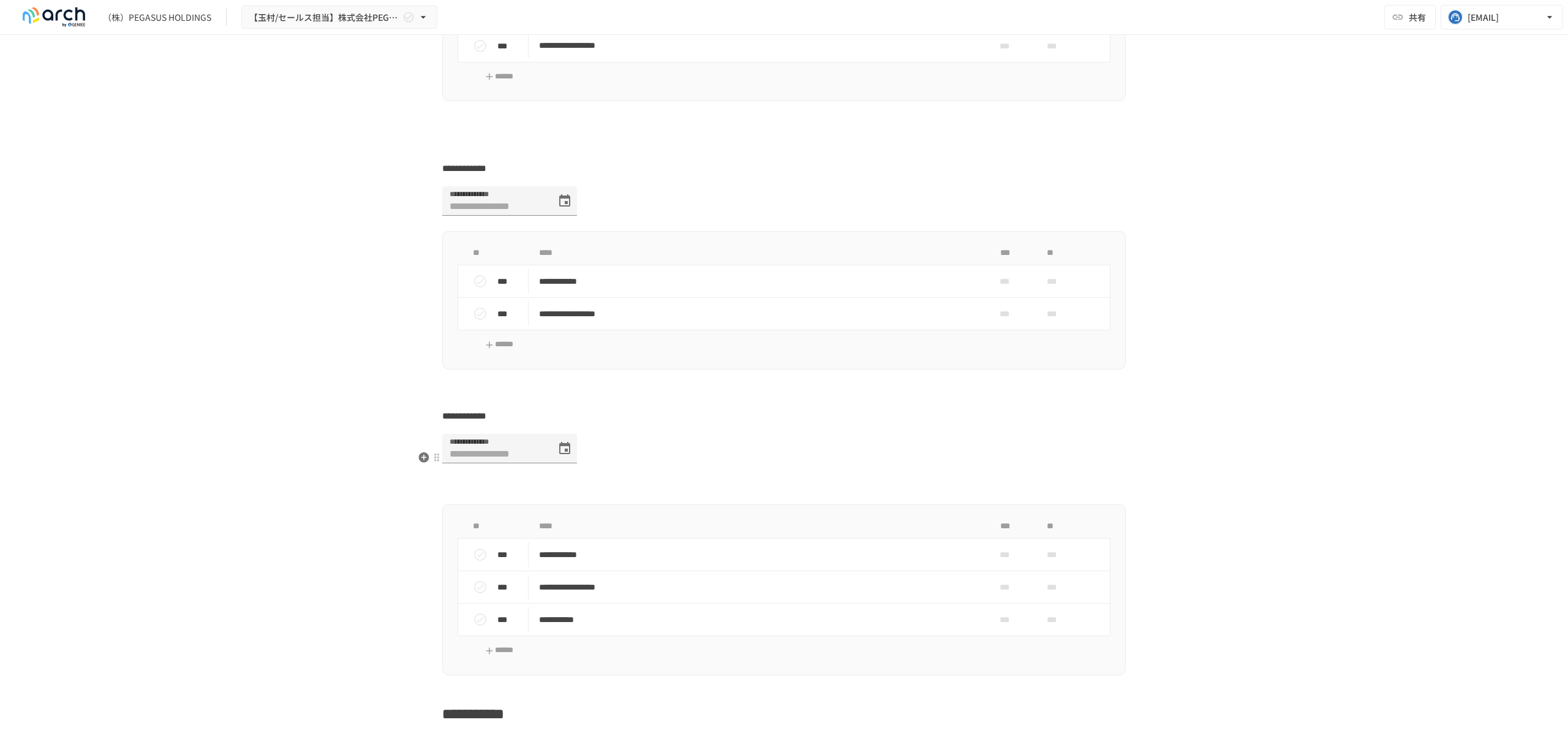 click on "**********" at bounding box center [464, 416] 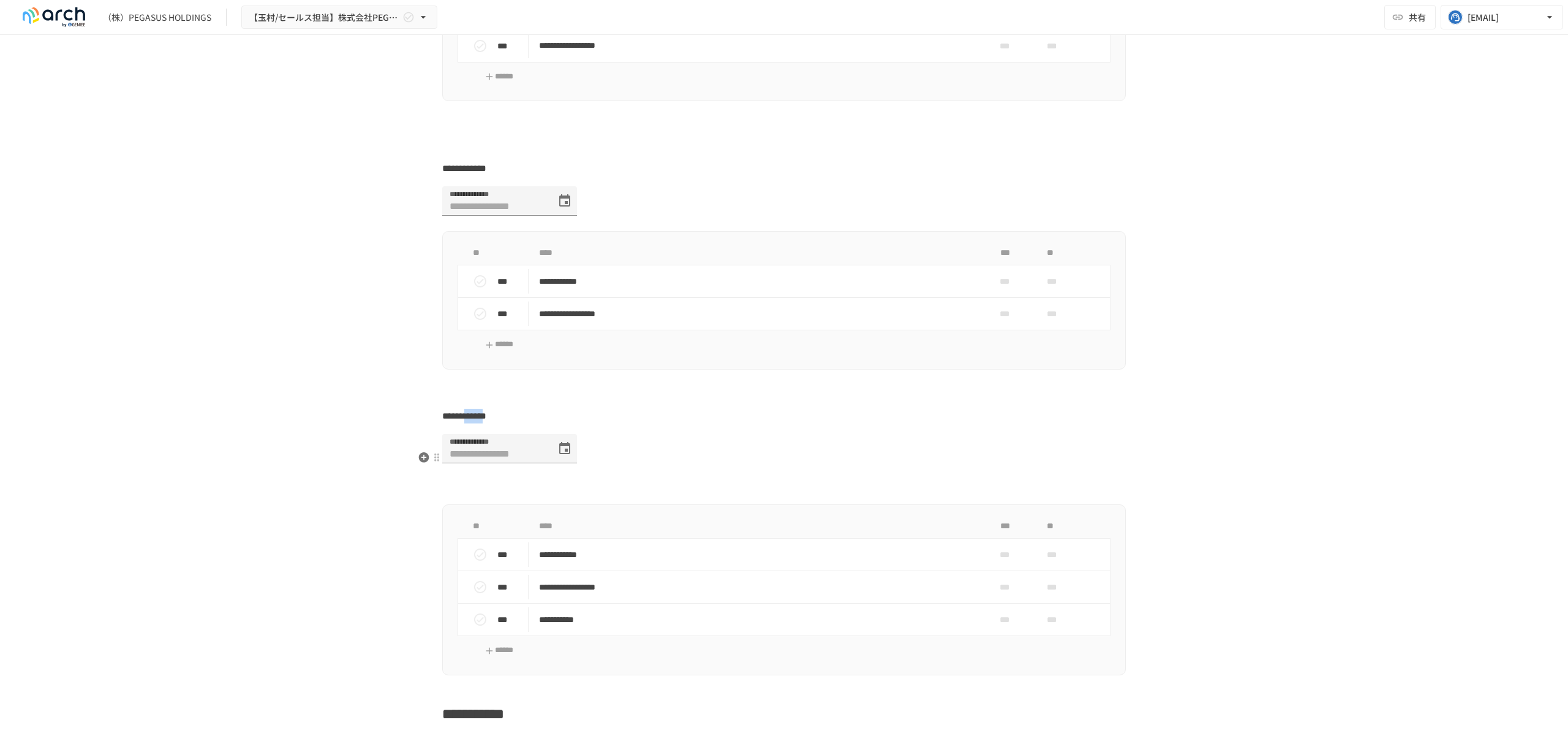 click on "**********" at bounding box center (464, 416) 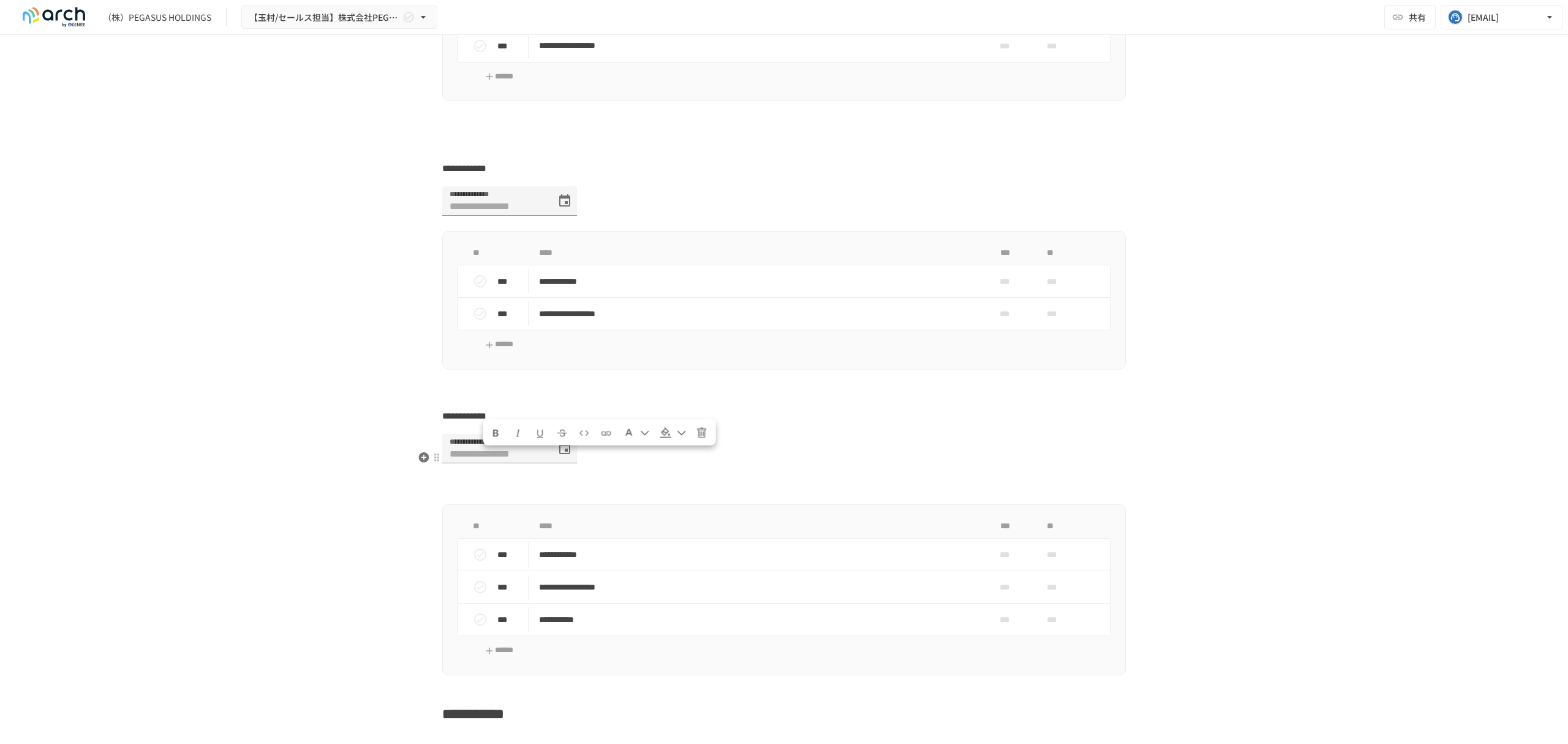 click on "**********" at bounding box center [464, 416] 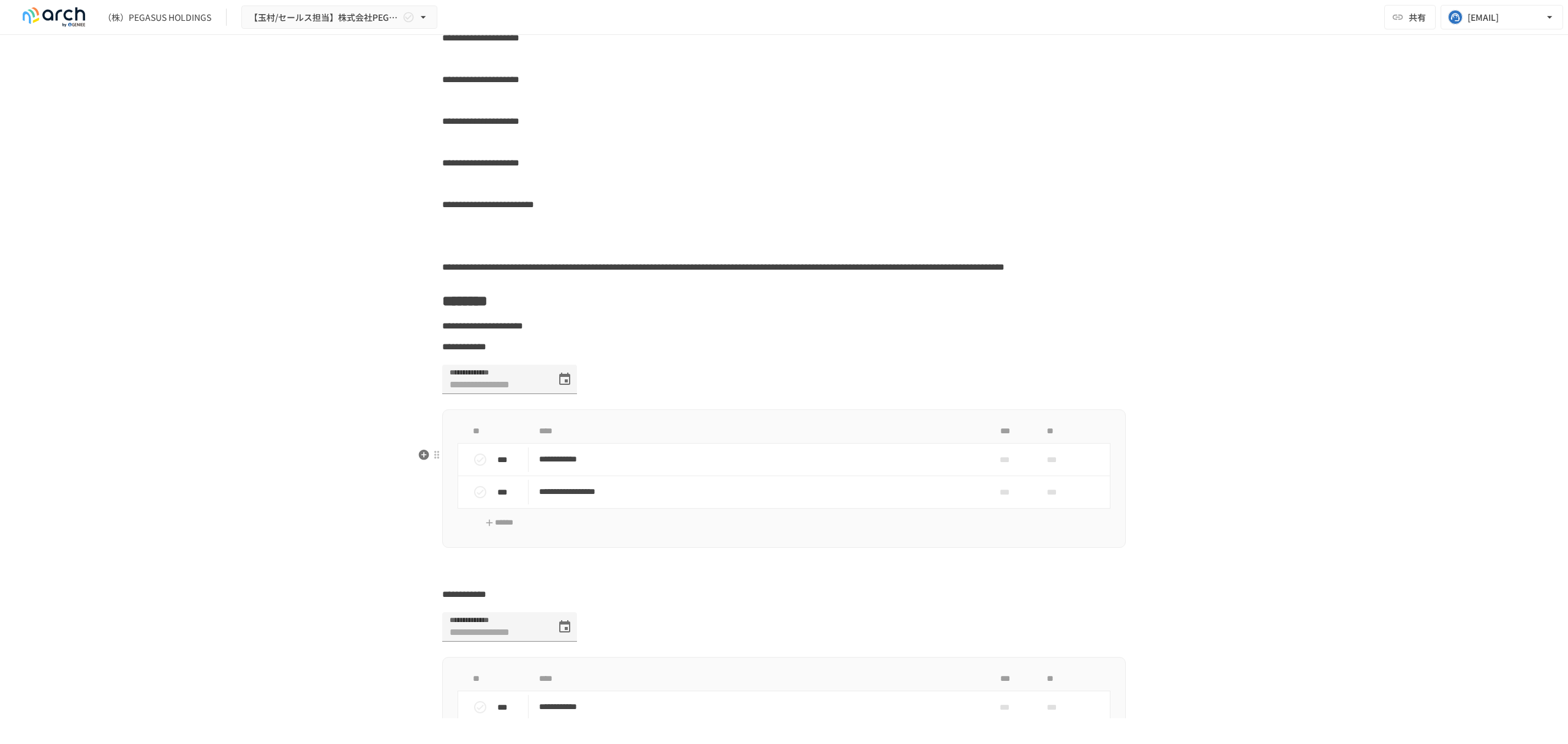scroll, scrollTop: 2803, scrollLeft: 0, axis: vertical 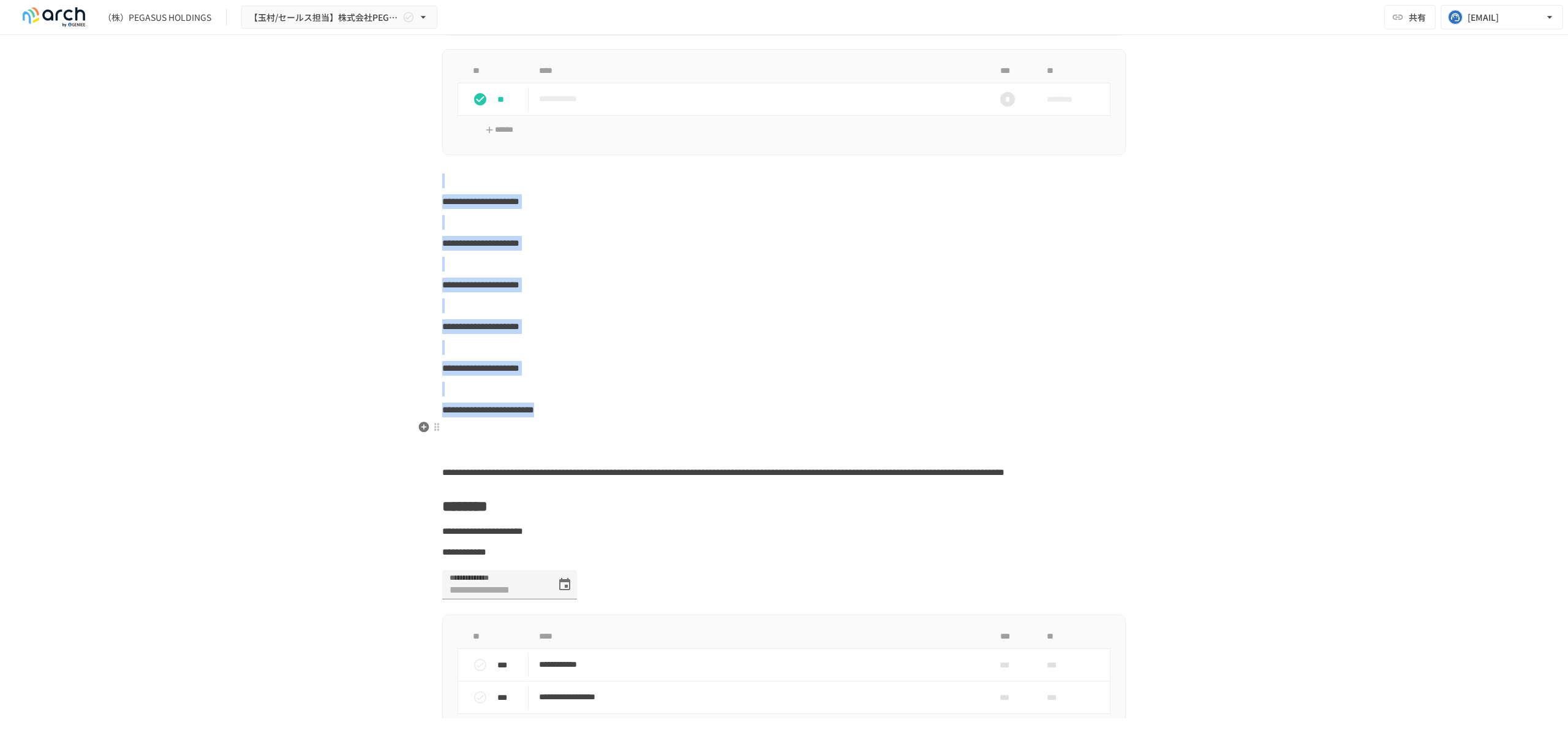 drag, startPoint x: 443, startPoint y: 219, endPoint x: 676, endPoint y: 425, distance: 311.0064 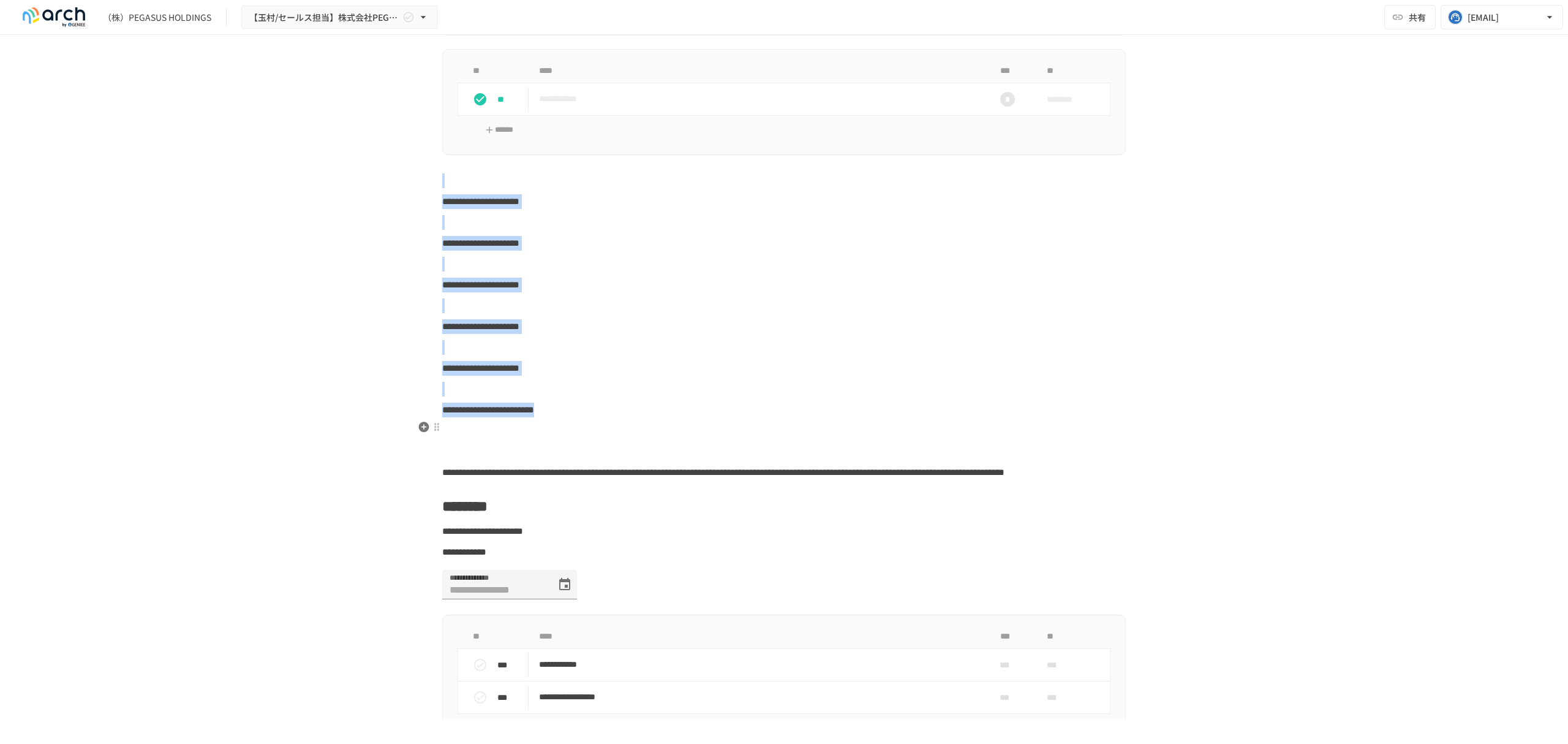 click on "**********" at bounding box center [784, -433] 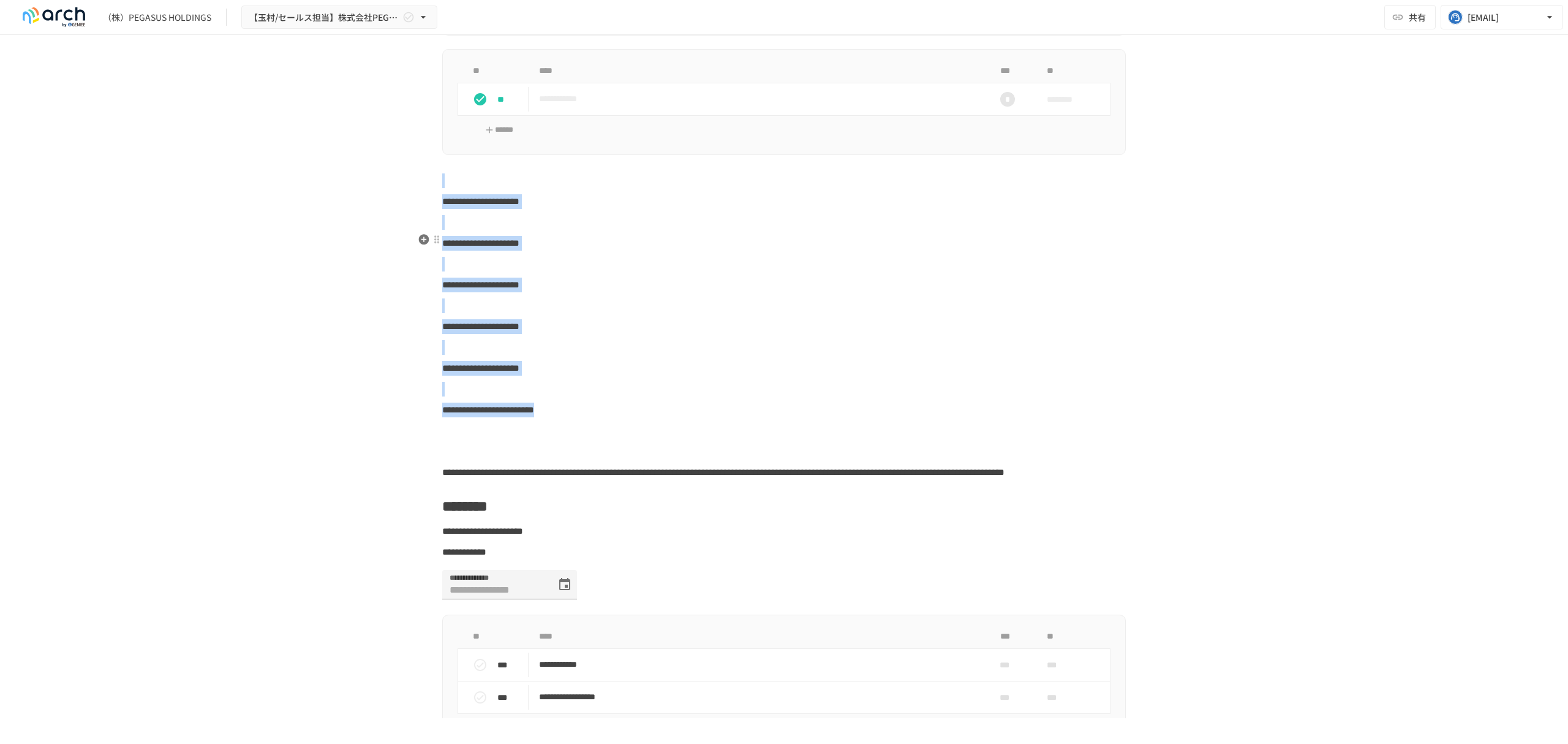 click on "**********" at bounding box center [481, 201] 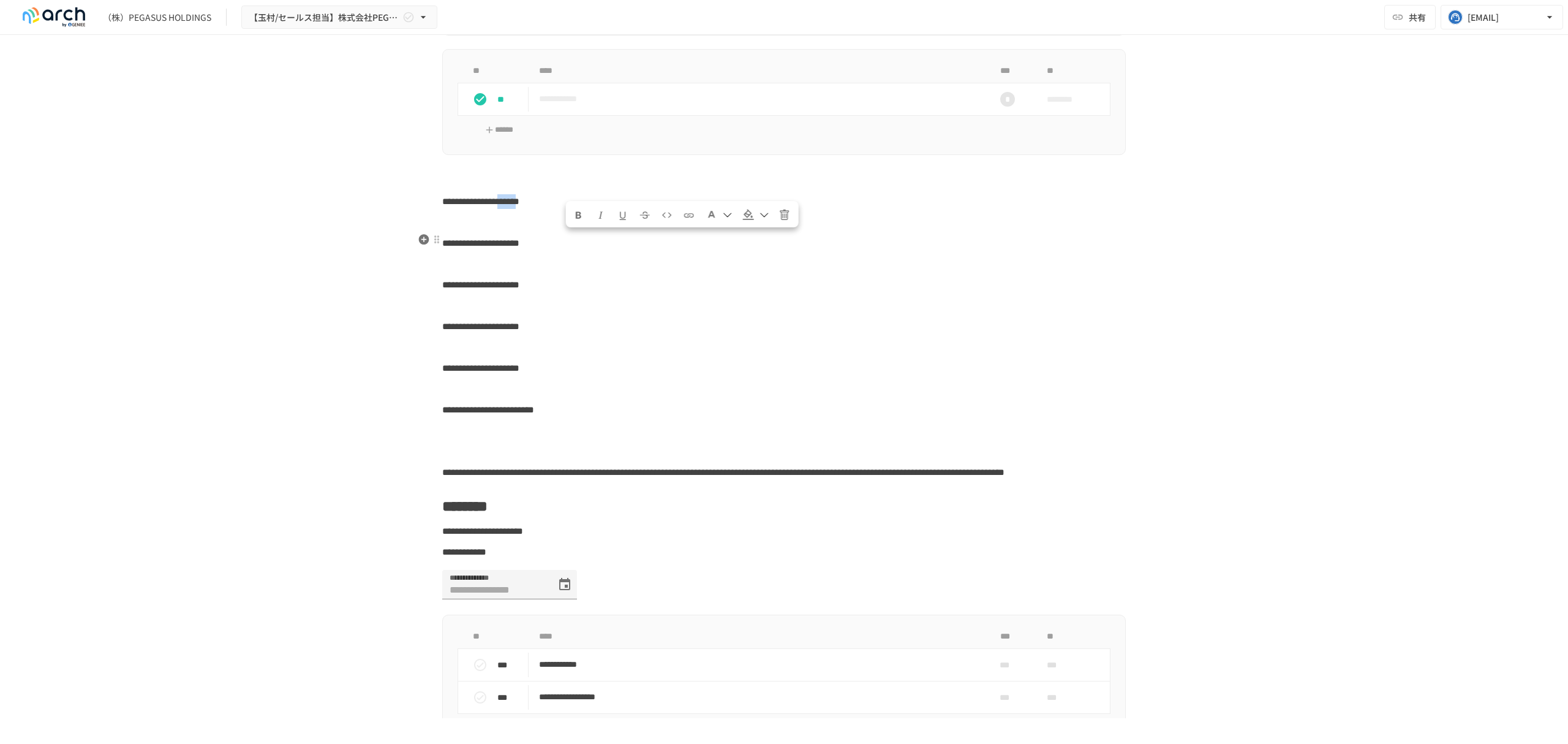 click on "**********" at bounding box center (481, 201) 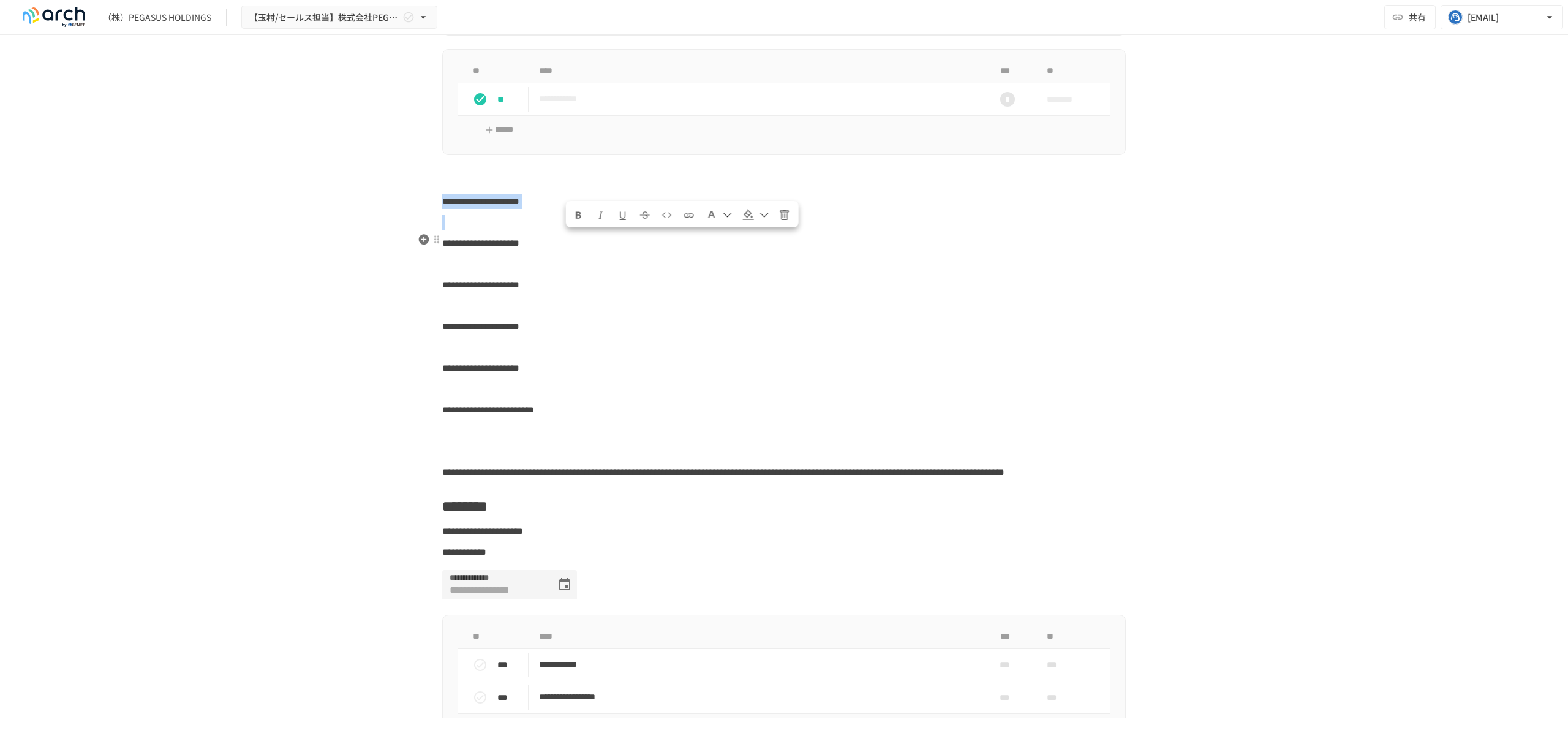 click on "**********" at bounding box center (481, 201) 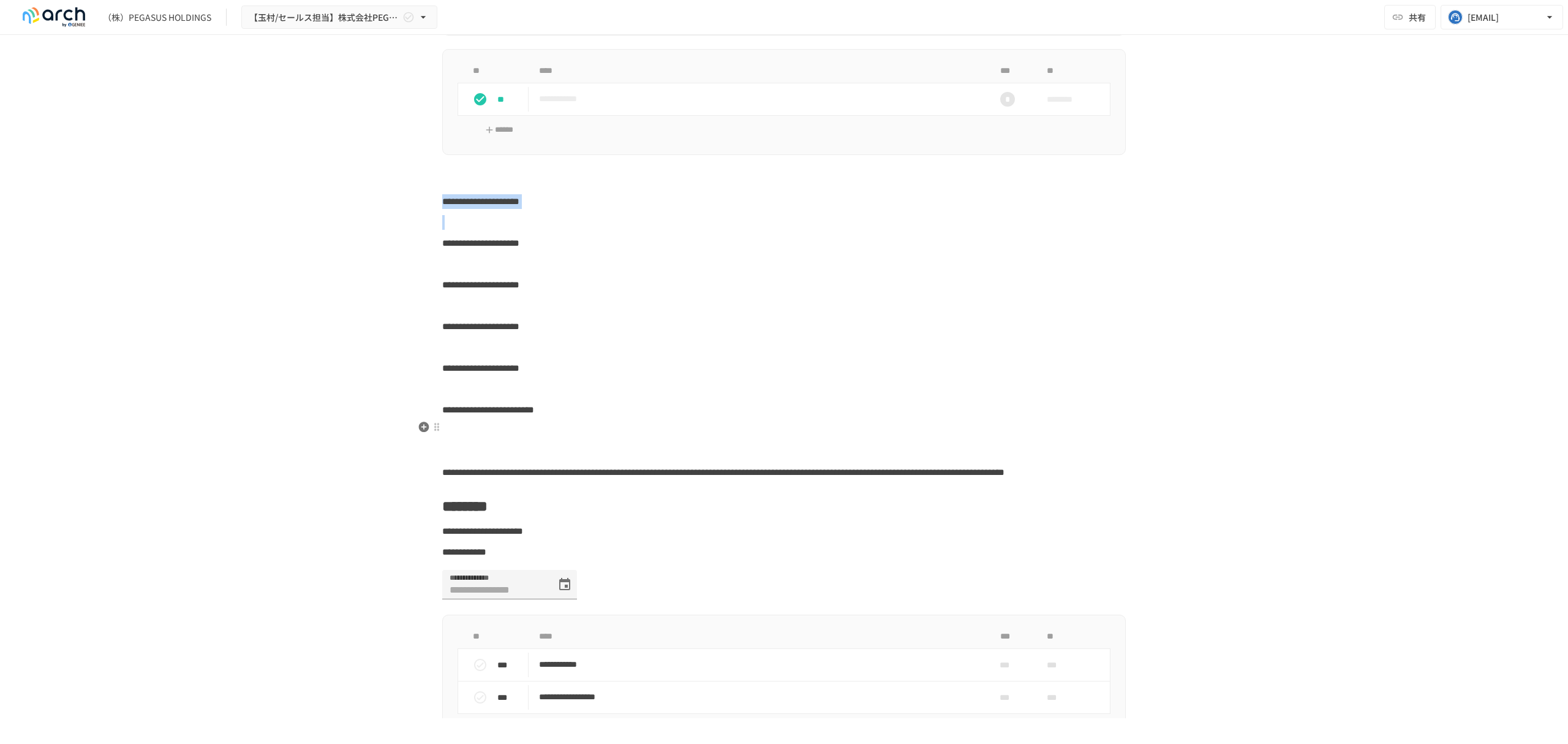 copy on "**********" 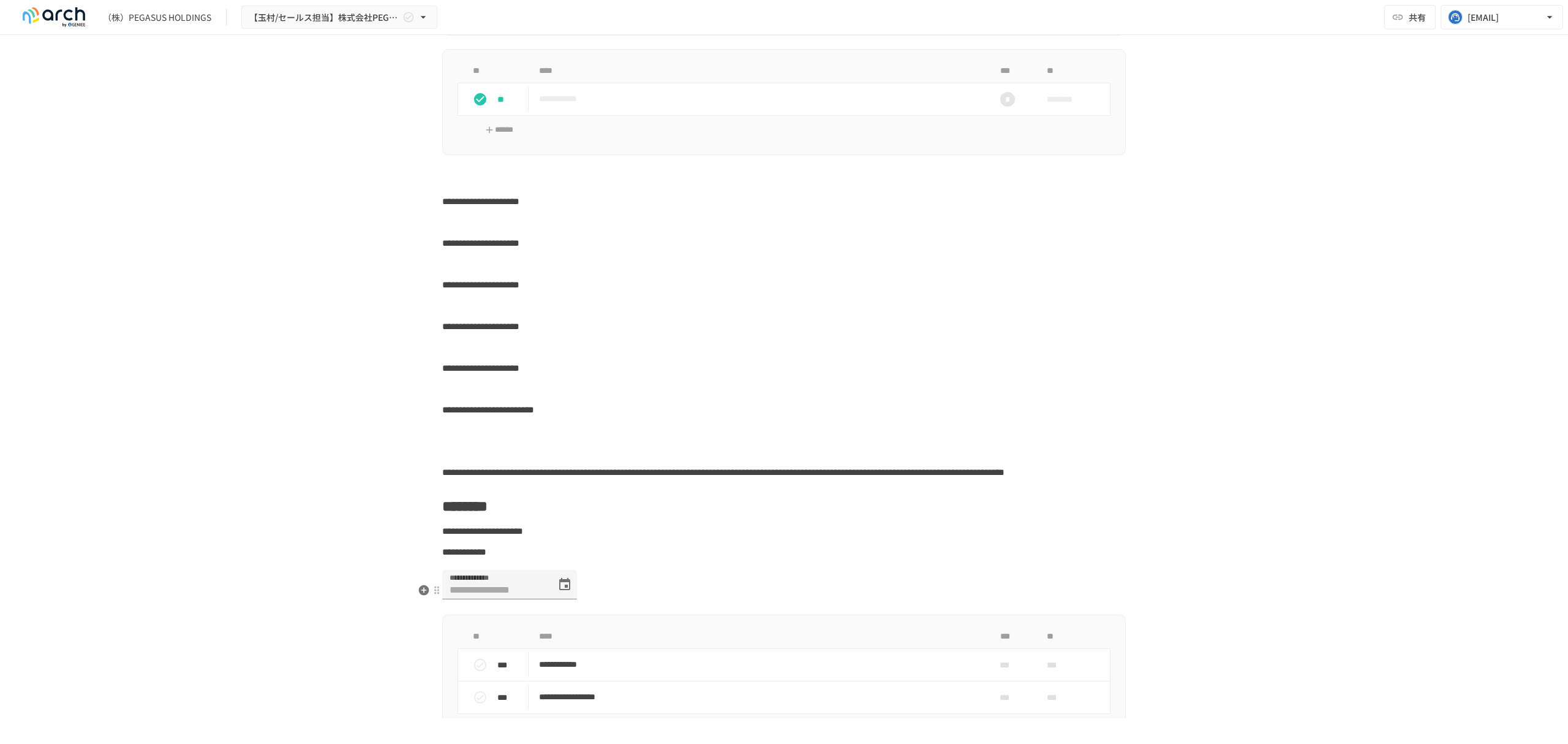 click on "**********" at bounding box center (784, 552) 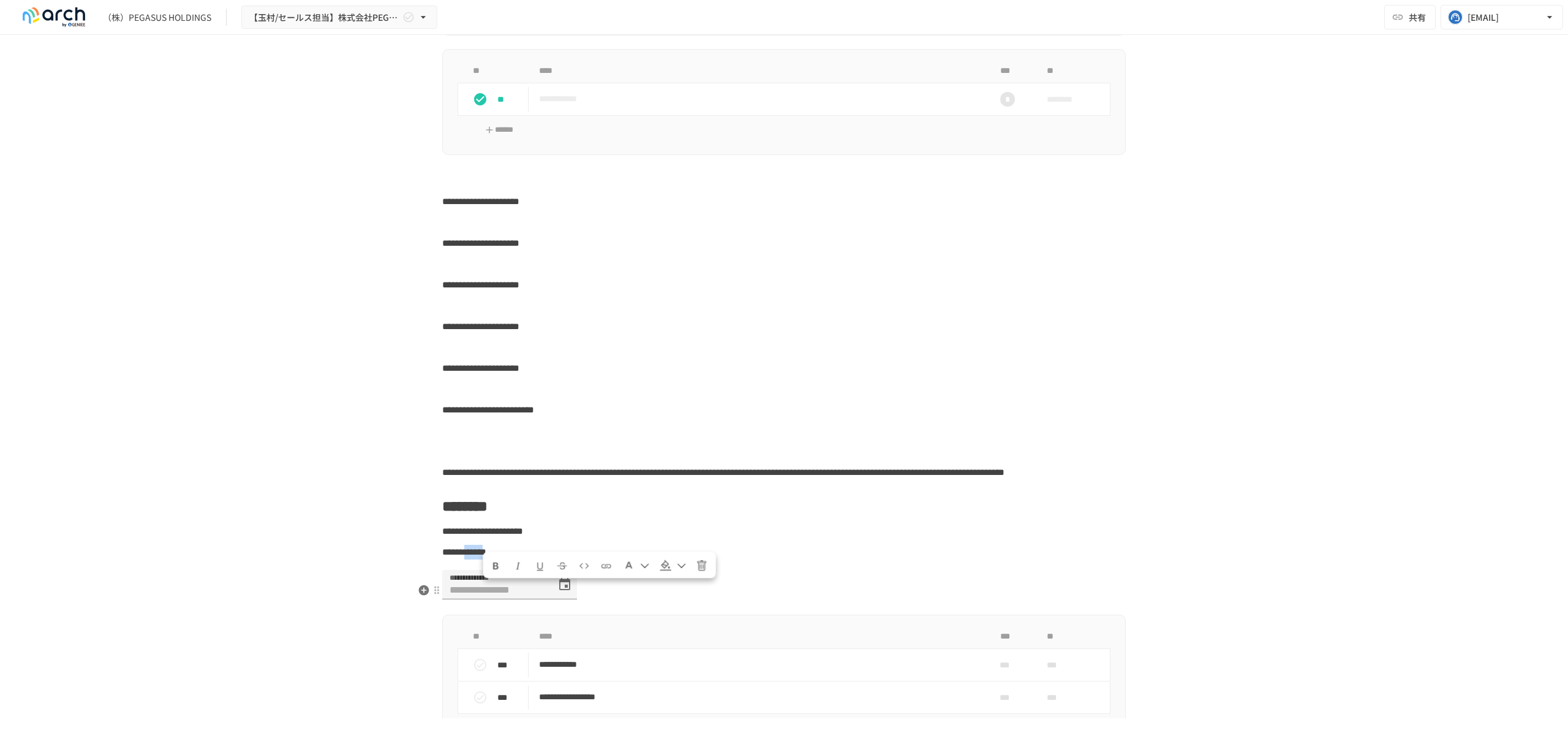 click on "**********" at bounding box center (464, 552) 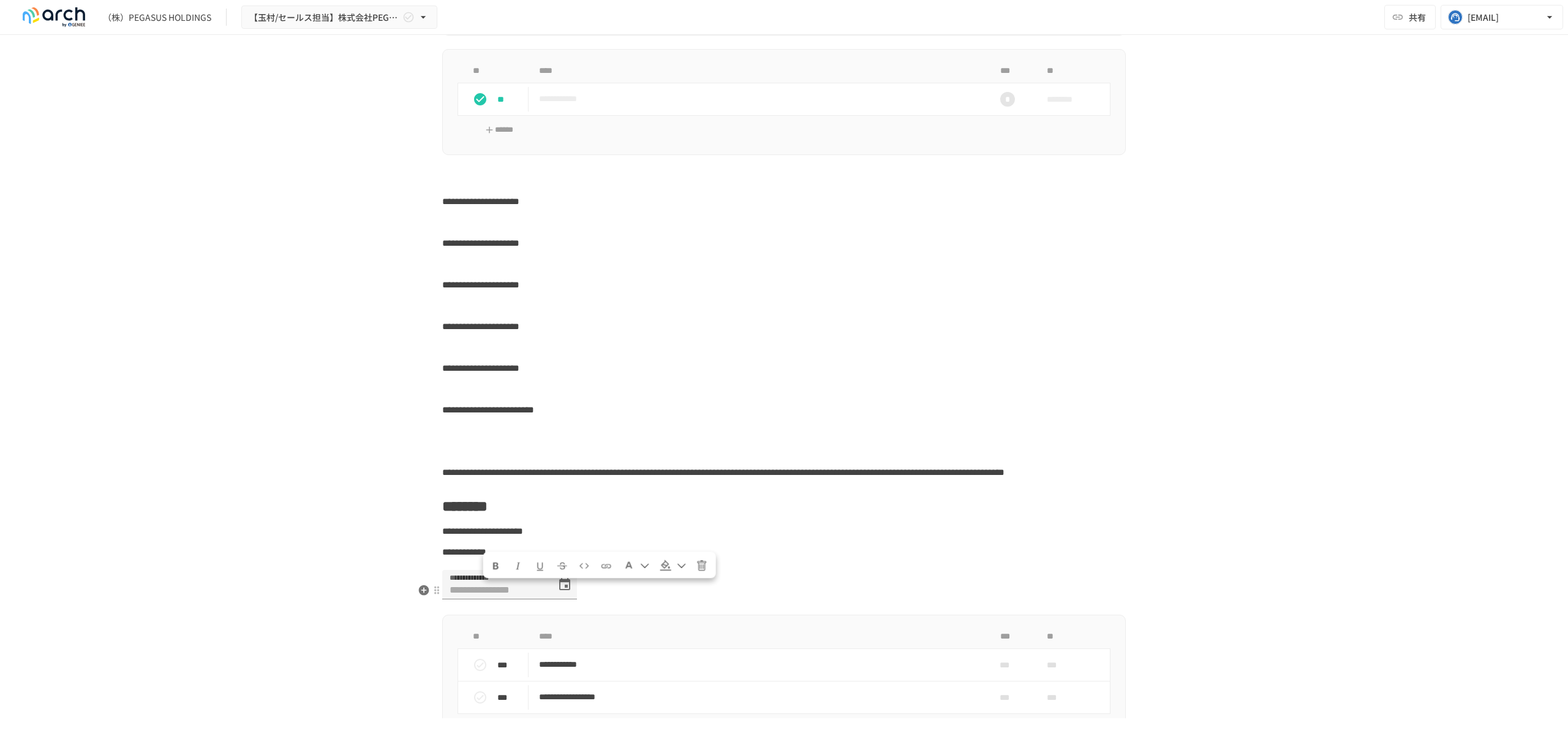 click on "**********" at bounding box center (464, 552) 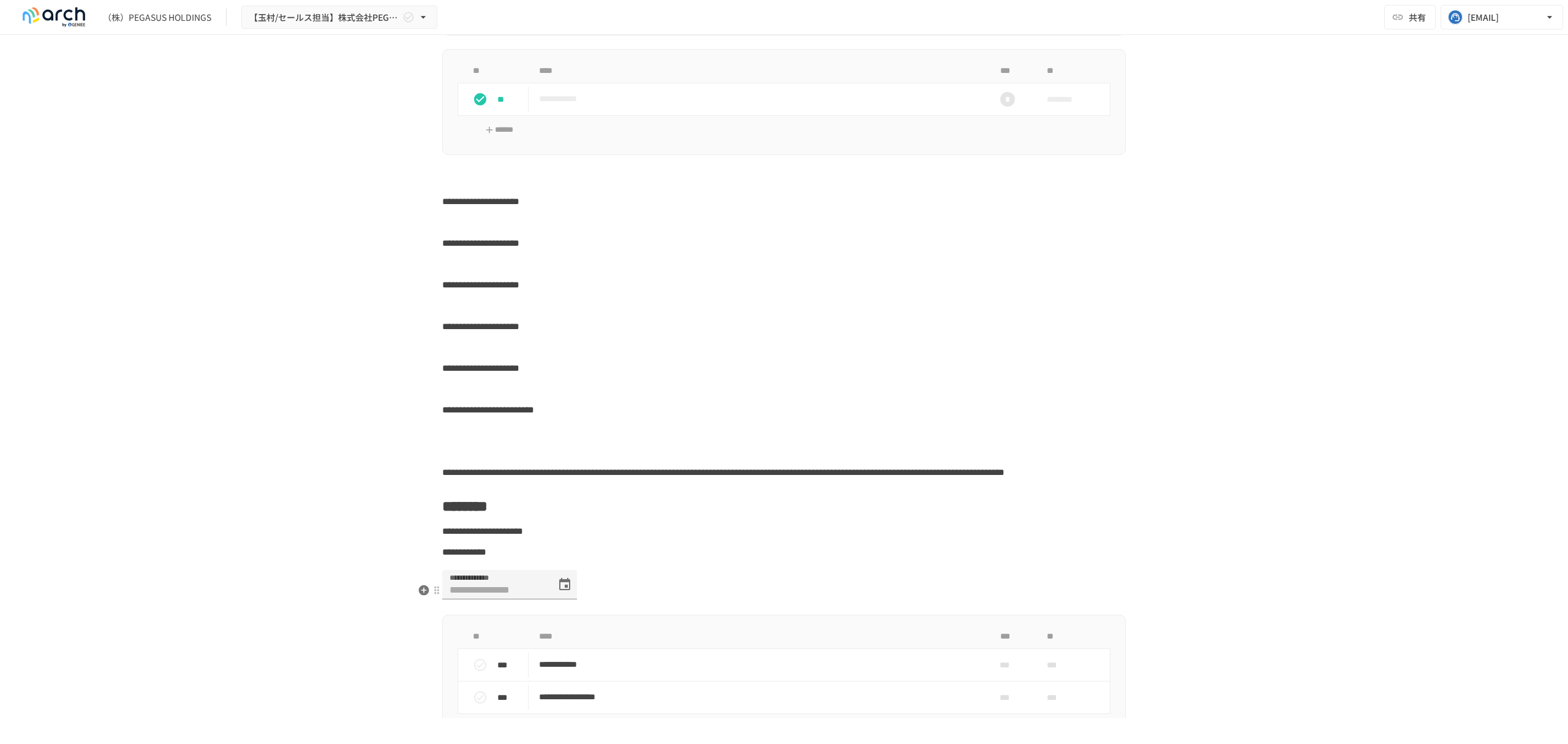 click on "**********" at bounding box center [784, 552] 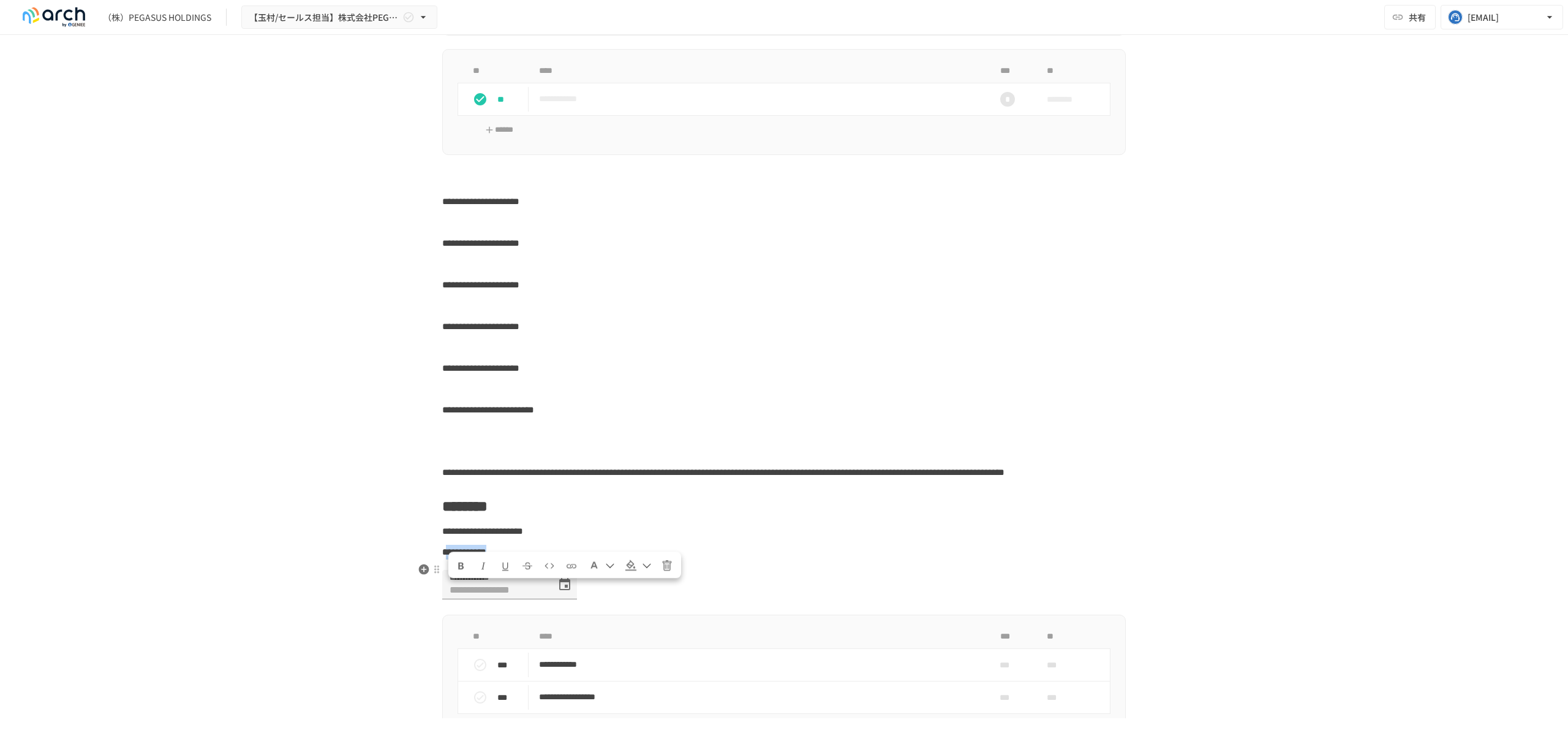 drag, startPoint x: 545, startPoint y: 594, endPoint x: 442, endPoint y: 582, distance: 103.69667 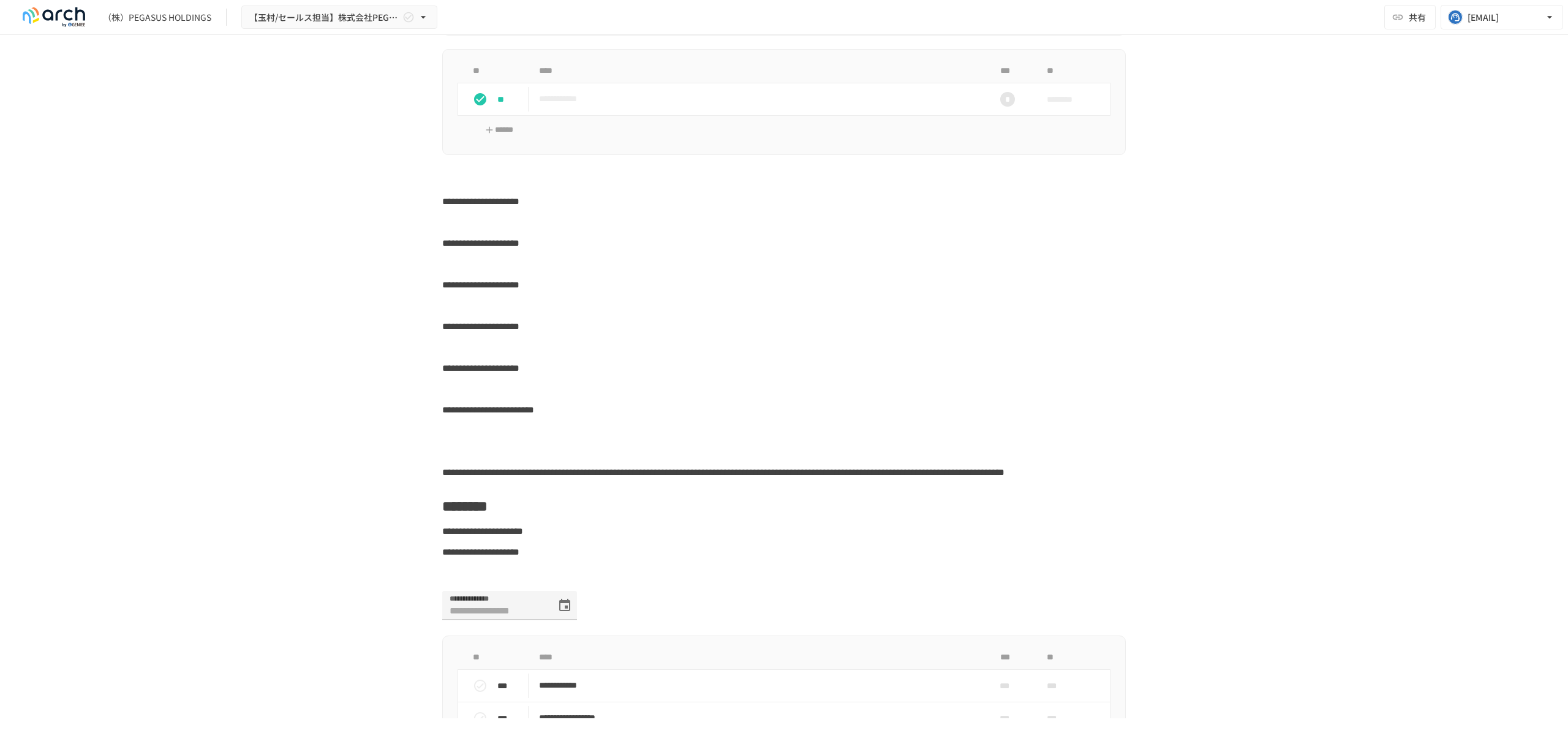 click on "**********" at bounding box center [784, 552] 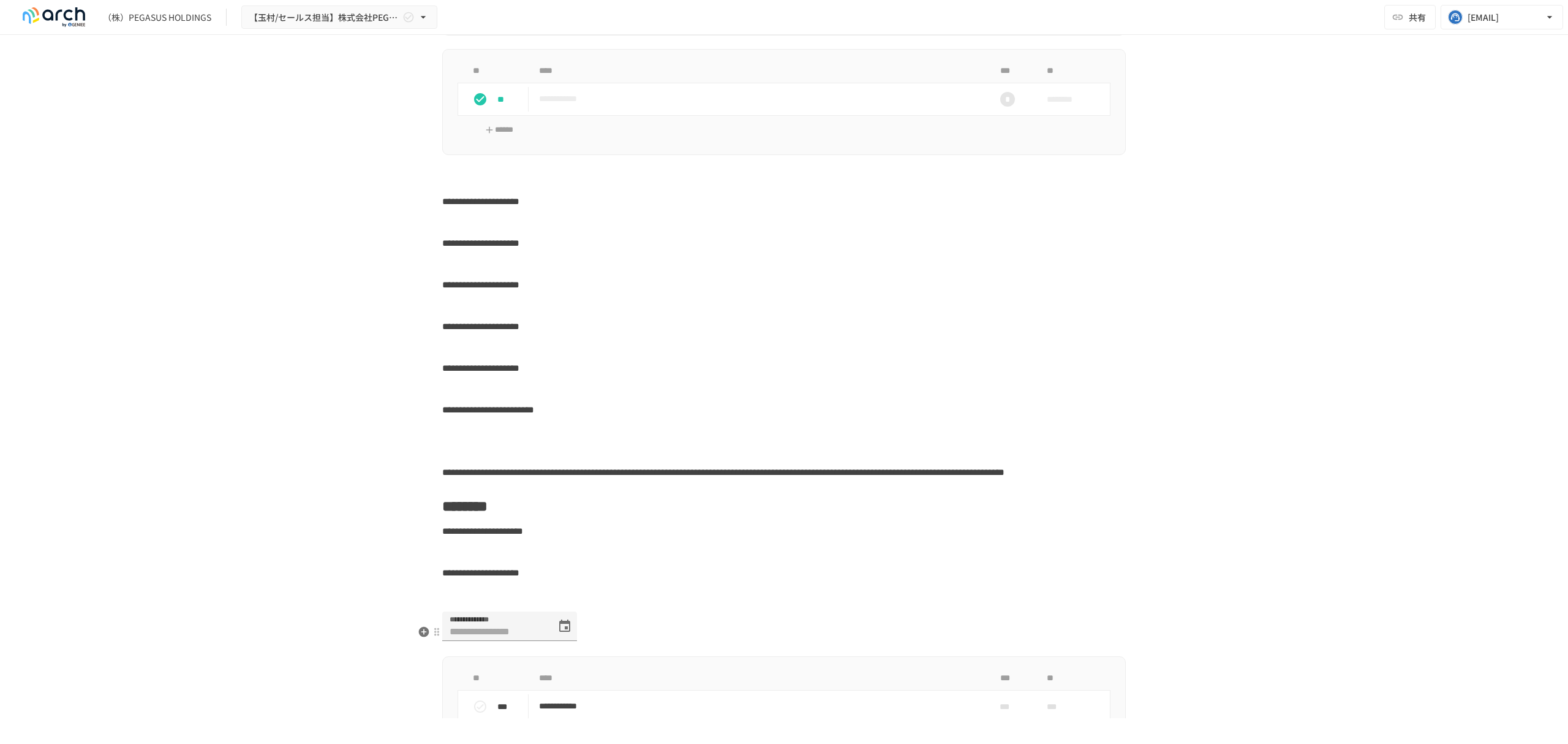 click at bounding box center (784, 594) 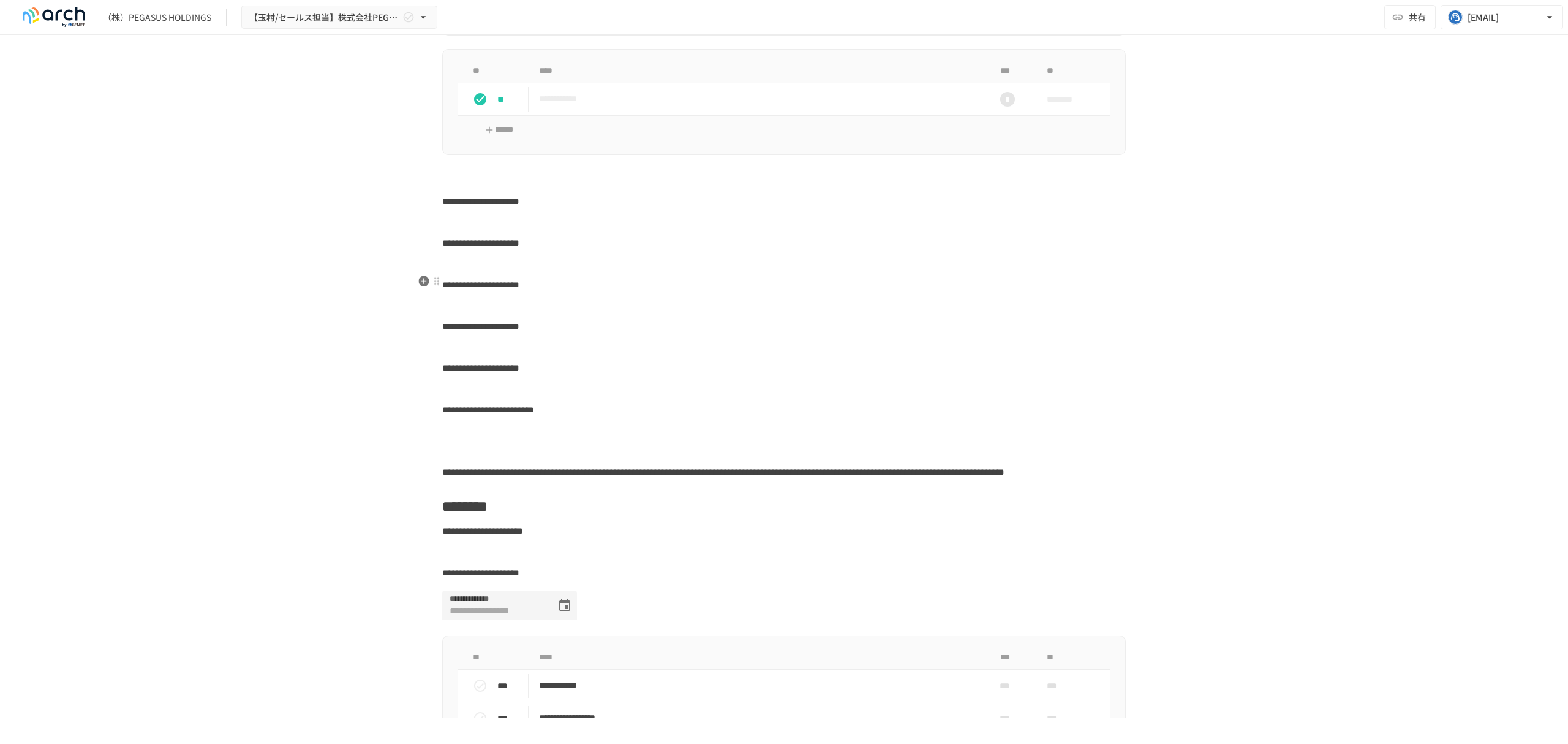 click on "**********" at bounding box center [481, 243] 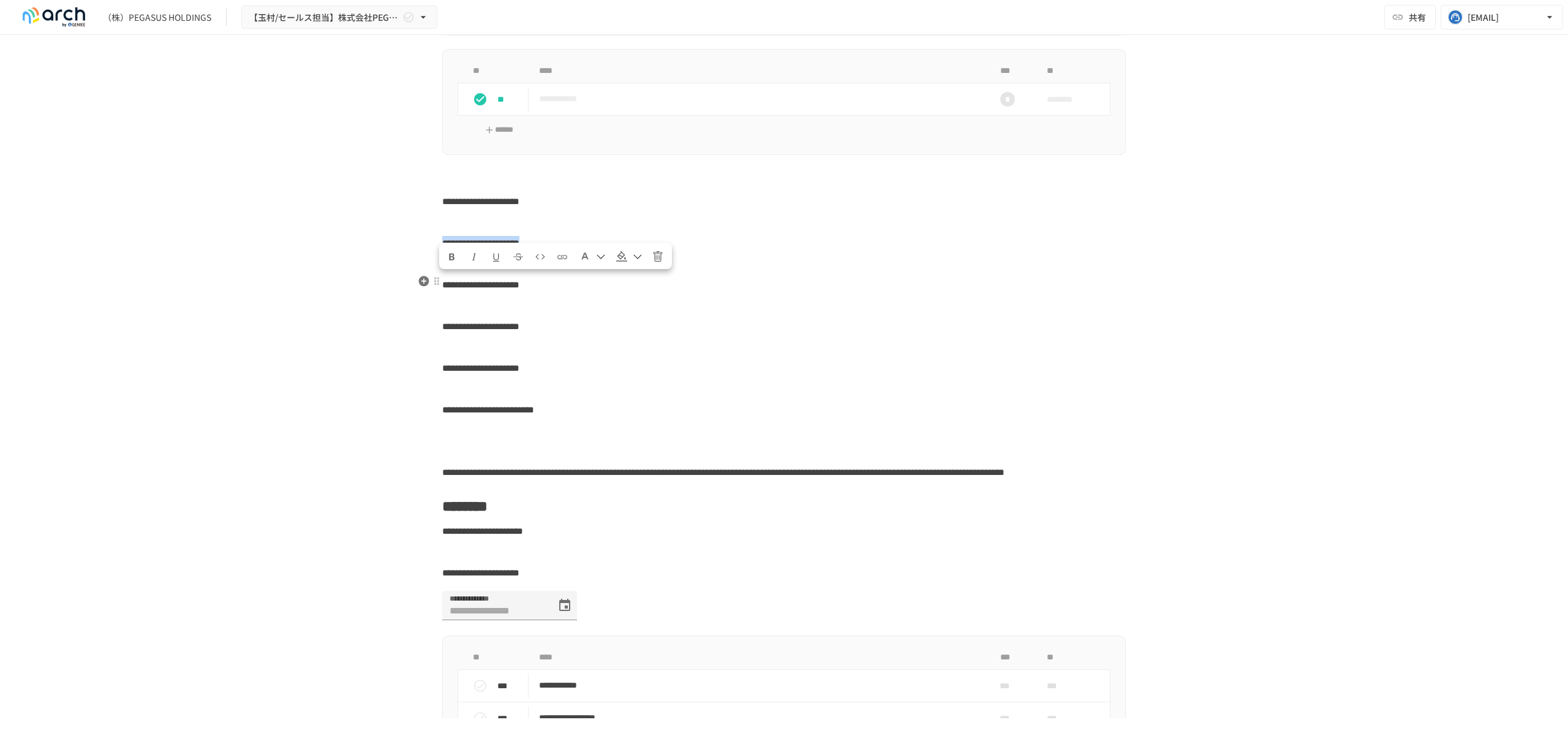 drag, startPoint x: 440, startPoint y: 281, endPoint x: 643, endPoint y: 276, distance: 203.06157 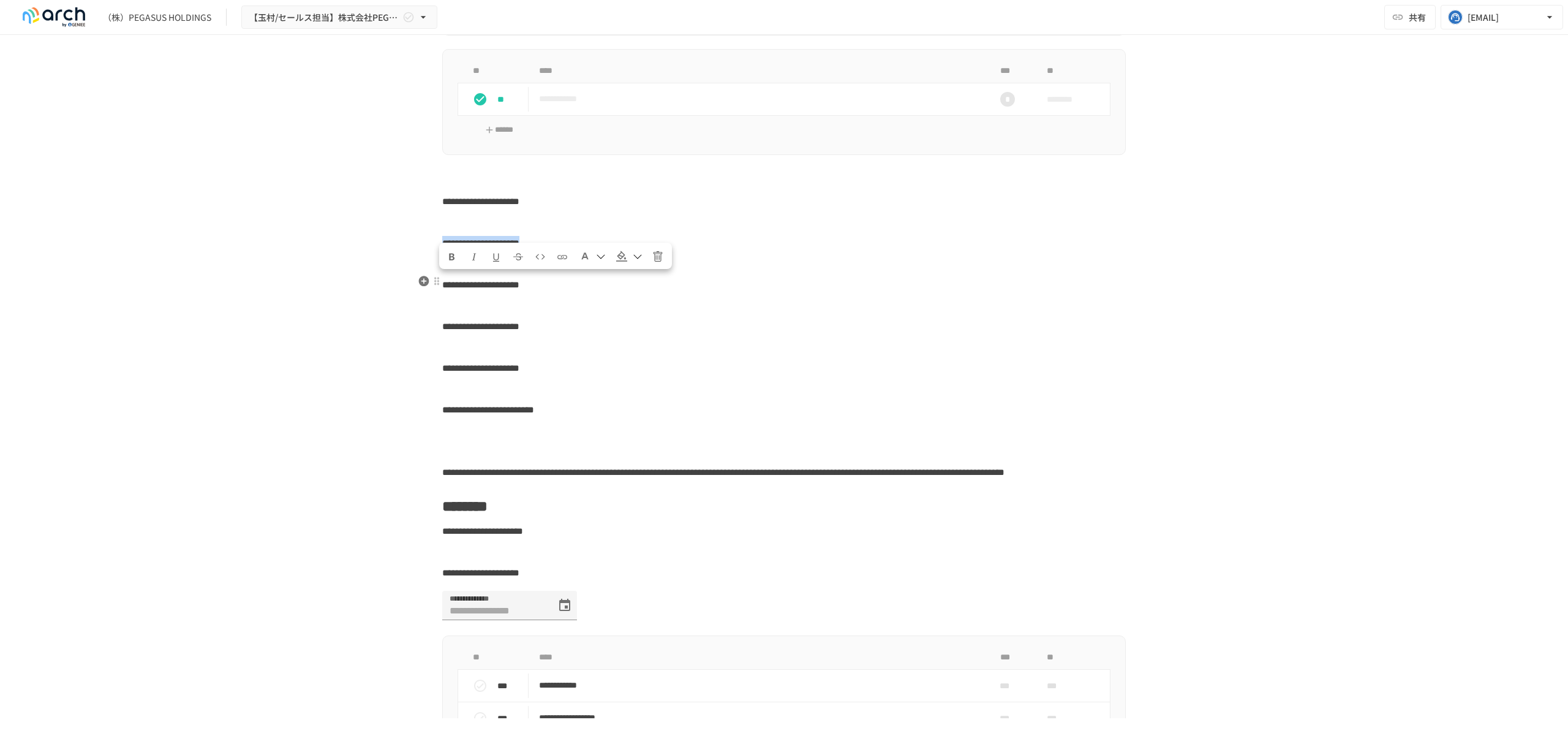 click on "**********" at bounding box center [784, 243] 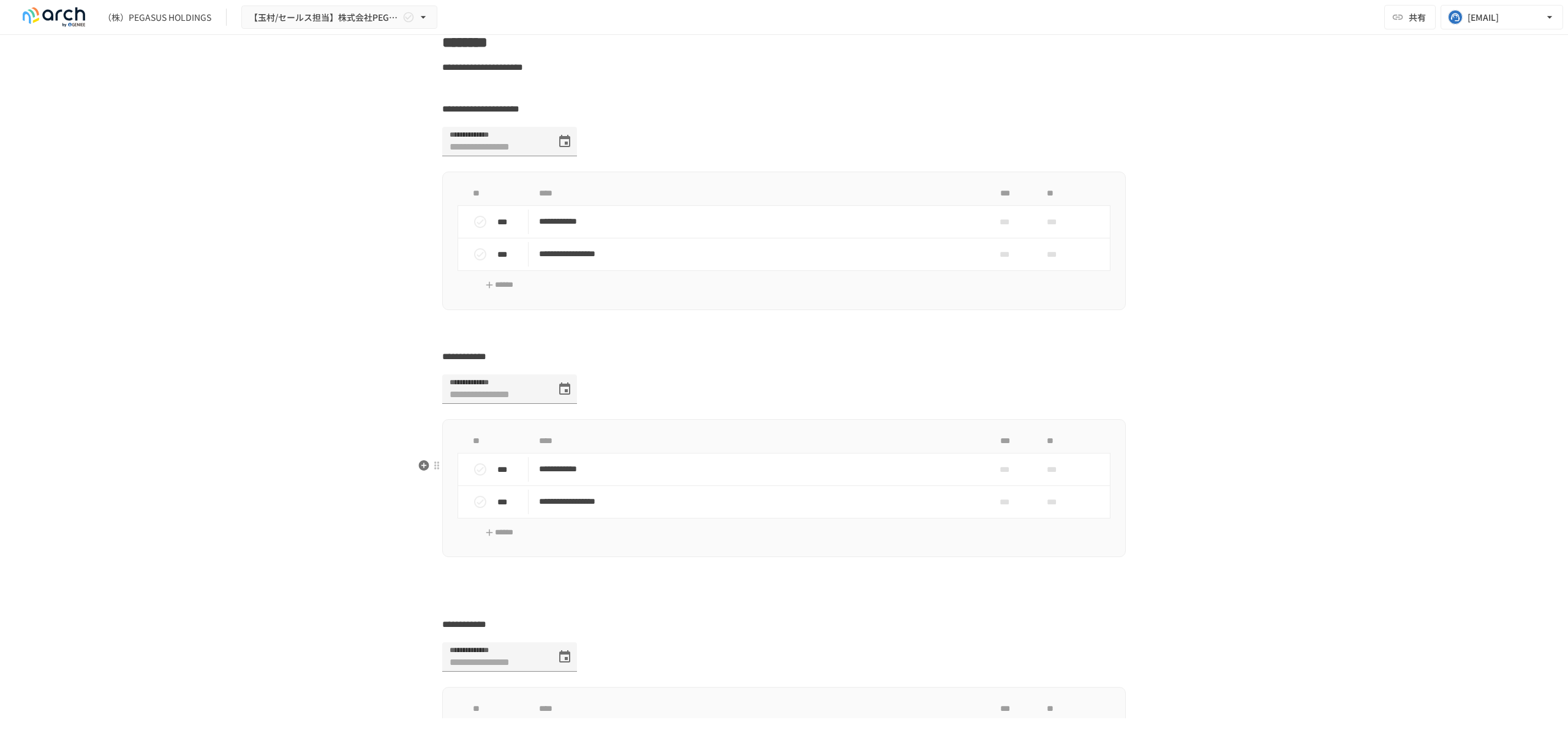 scroll, scrollTop: 3293, scrollLeft: 0, axis: vertical 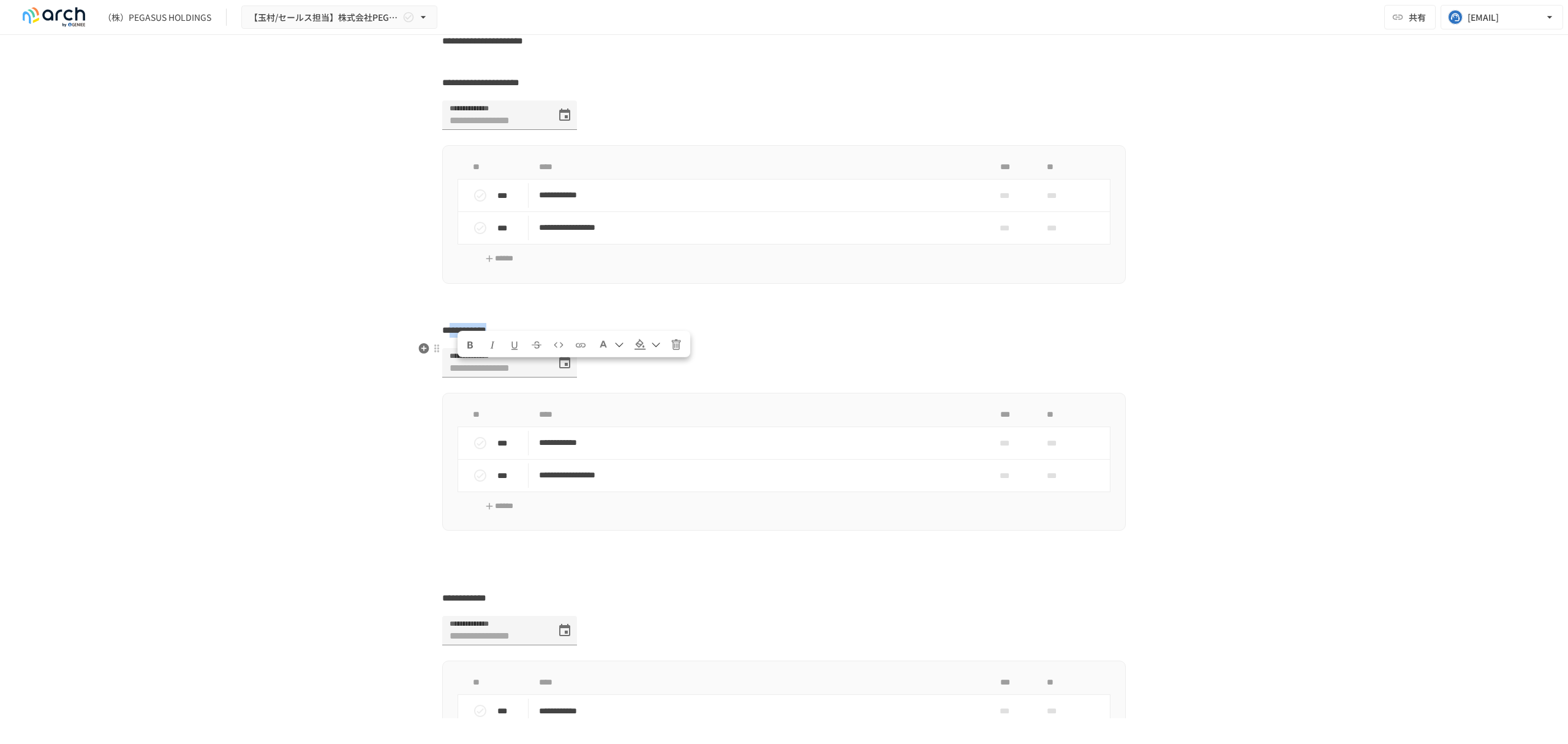drag, startPoint x: 546, startPoint y: 366, endPoint x: 451, endPoint y: 358, distance: 95.33625 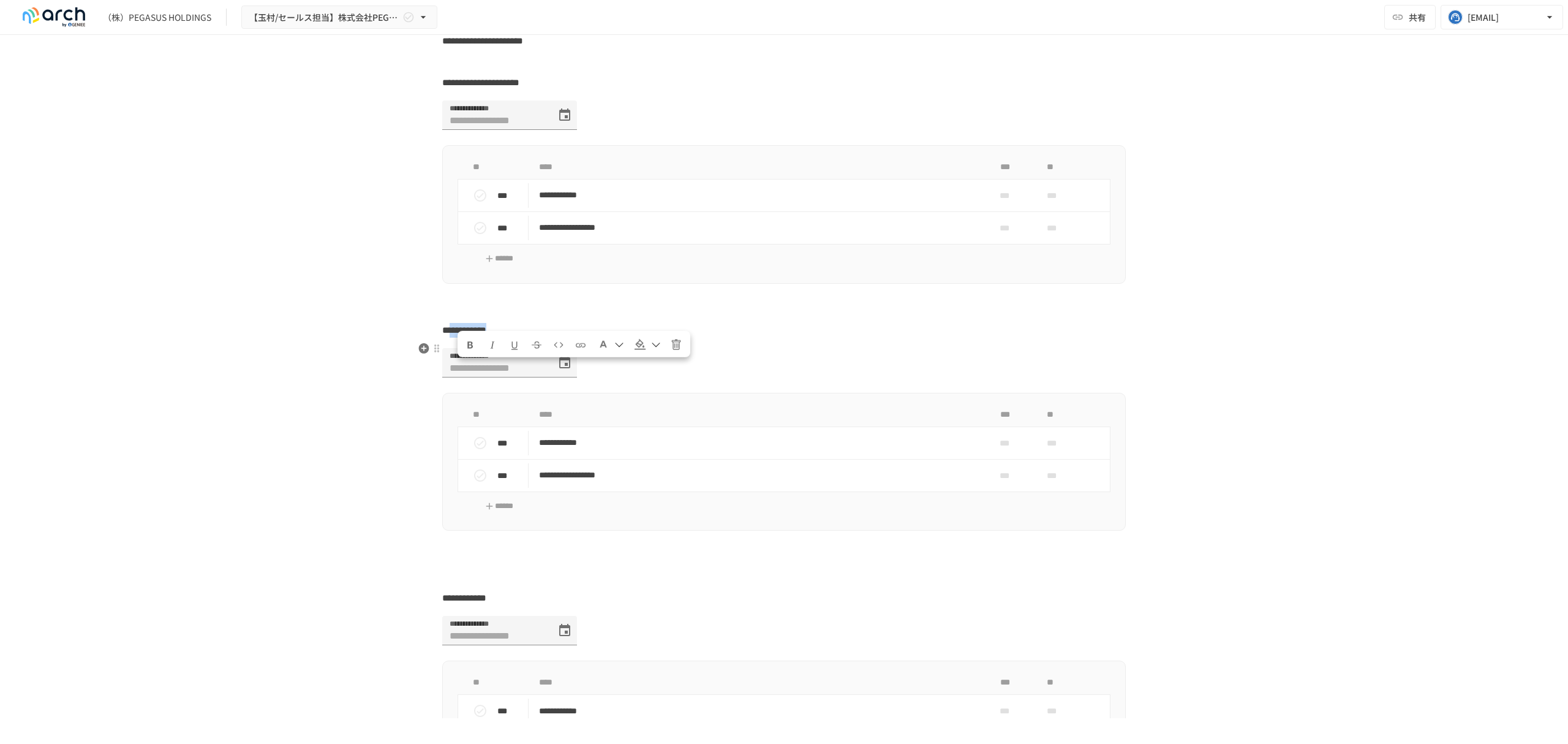 click on "**********" at bounding box center [784, -913] 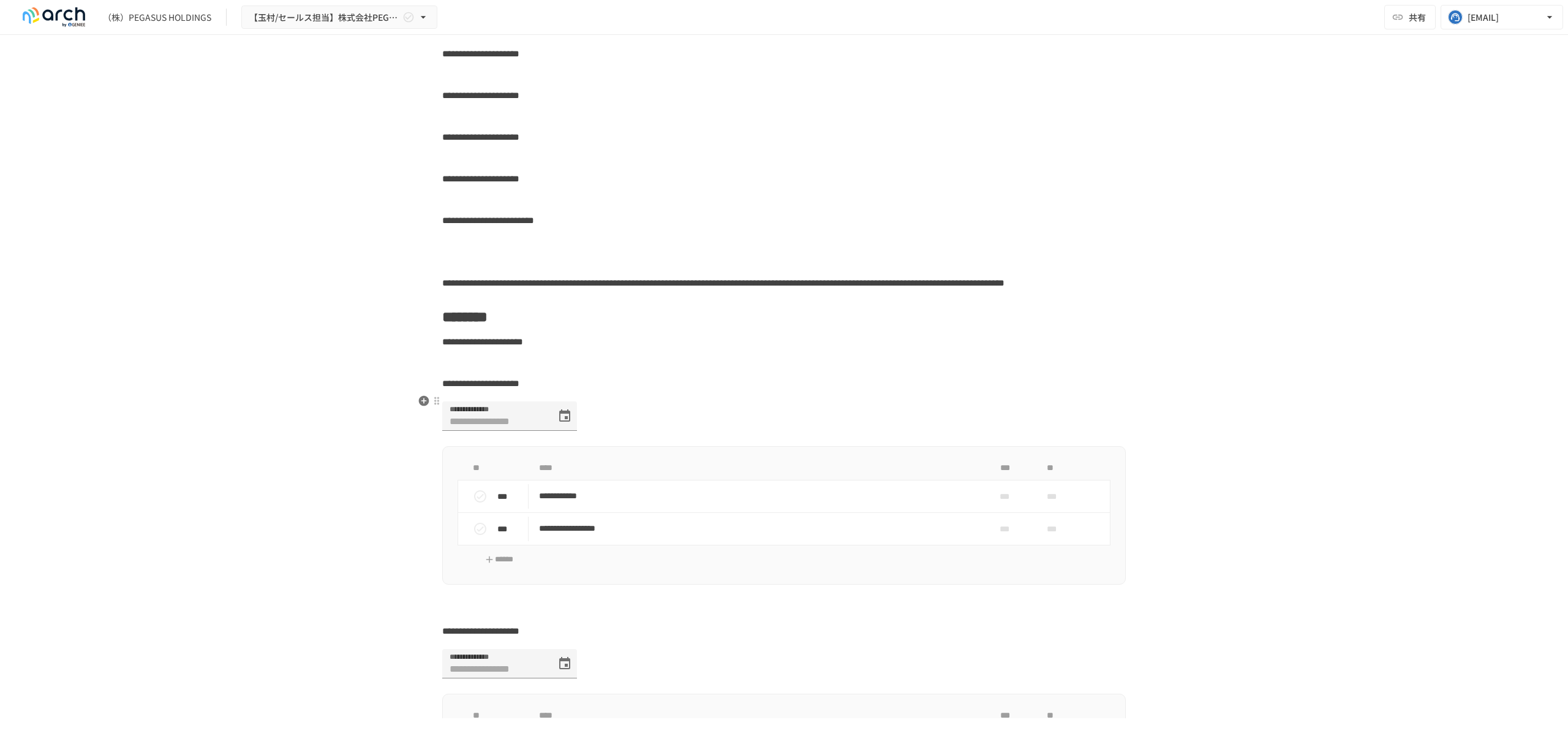 scroll, scrollTop: 2966, scrollLeft: 0, axis: vertical 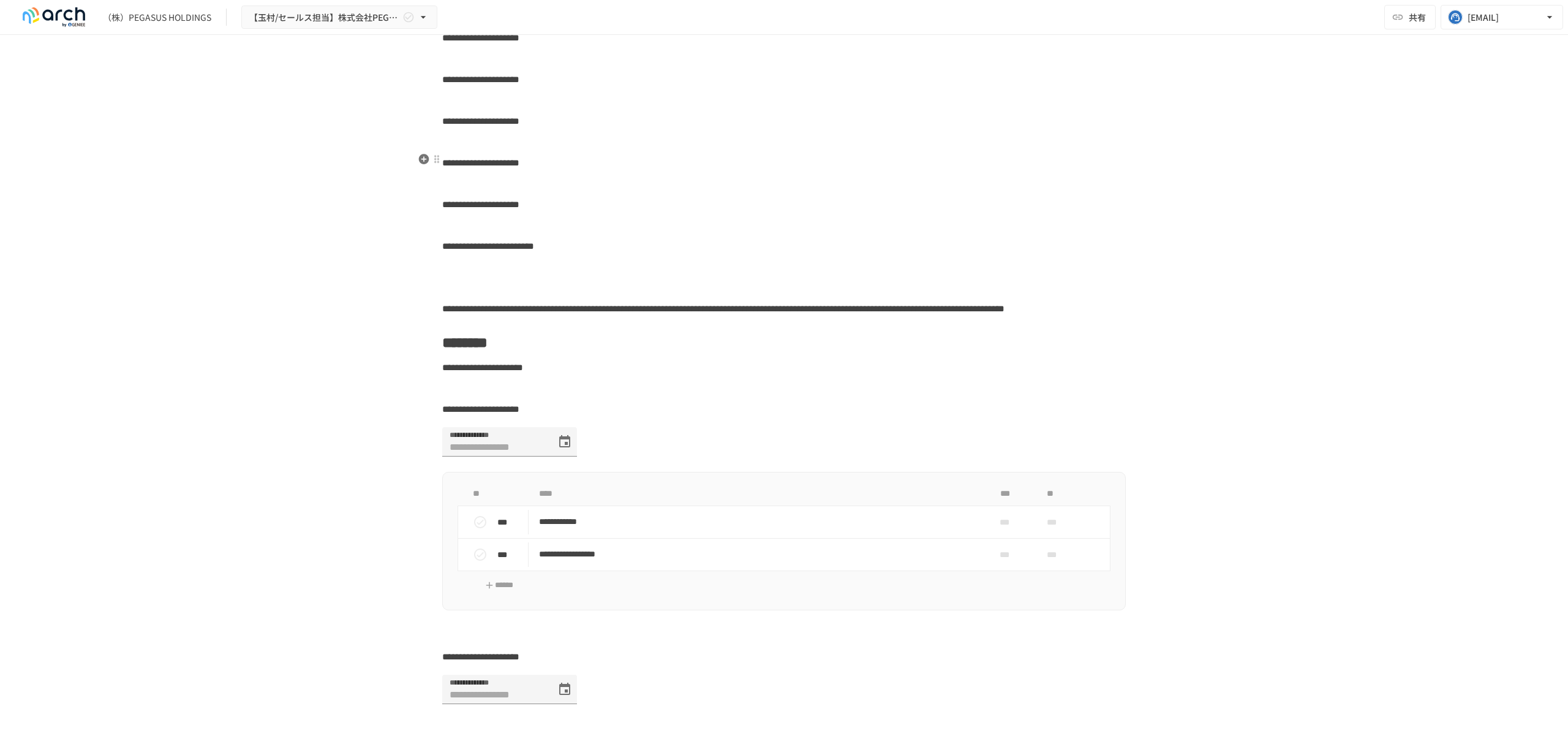 click on "**********" at bounding box center (481, 121) 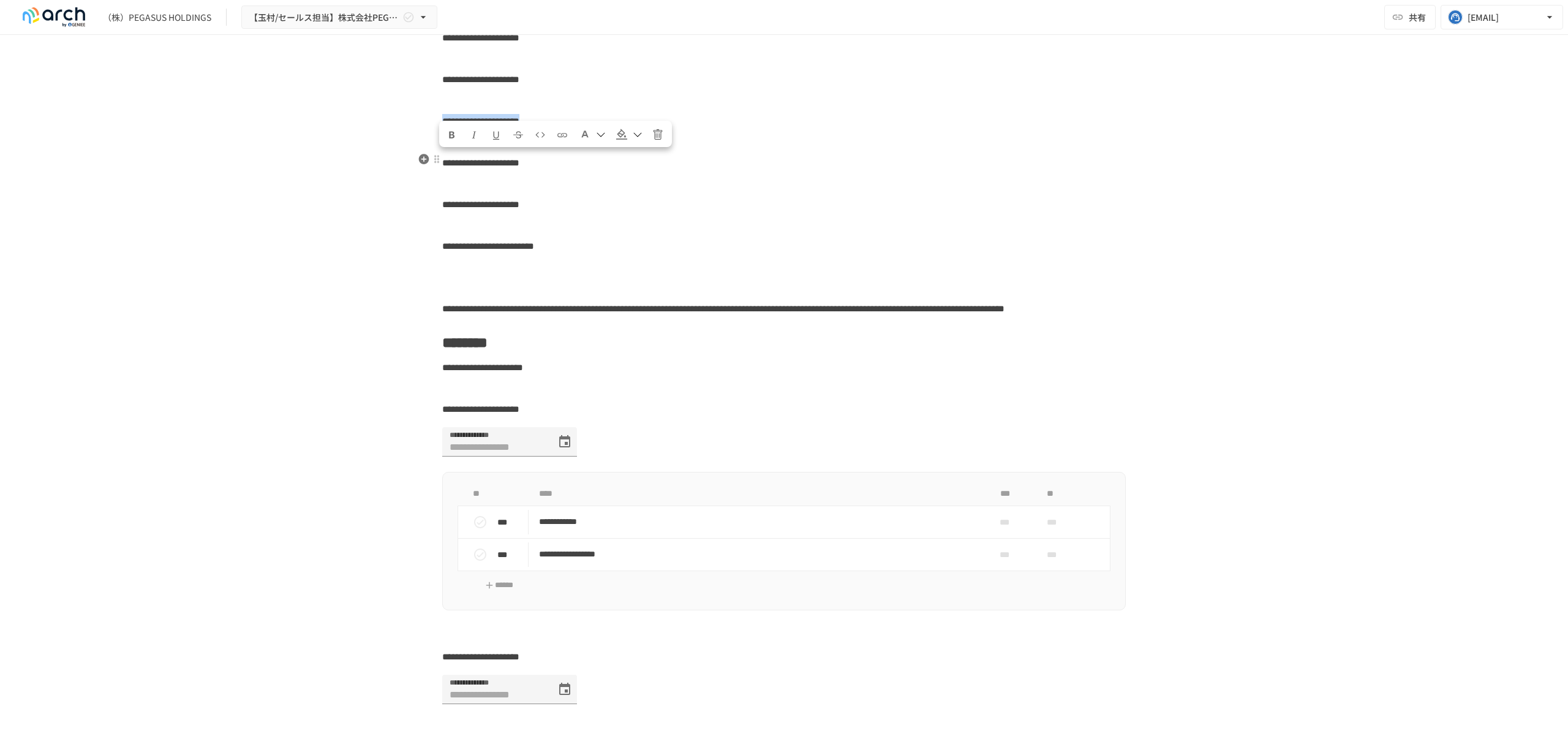 drag, startPoint x: 437, startPoint y: 160, endPoint x: 630, endPoint y: 158, distance: 193.01036 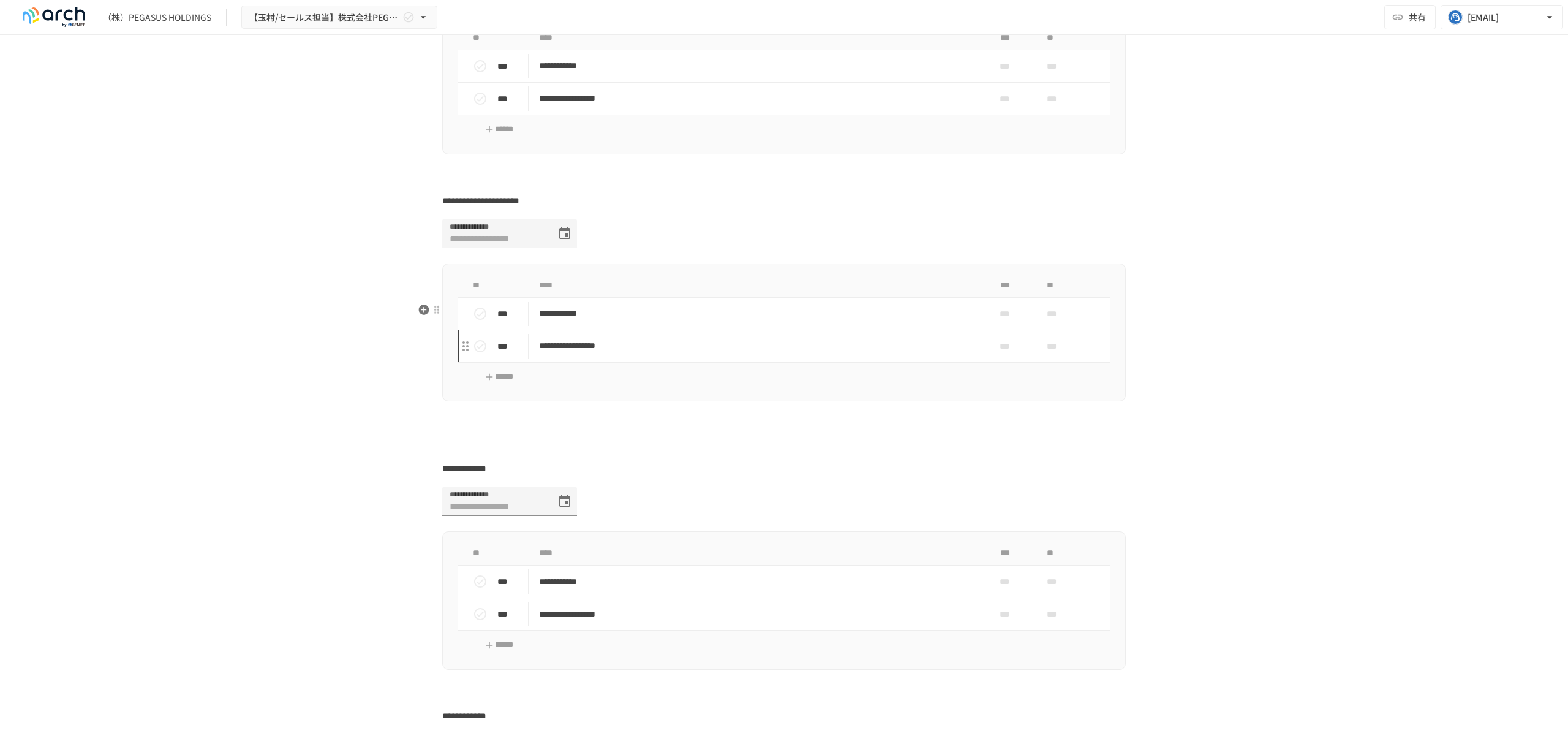 scroll, scrollTop: 3456, scrollLeft: 0, axis: vertical 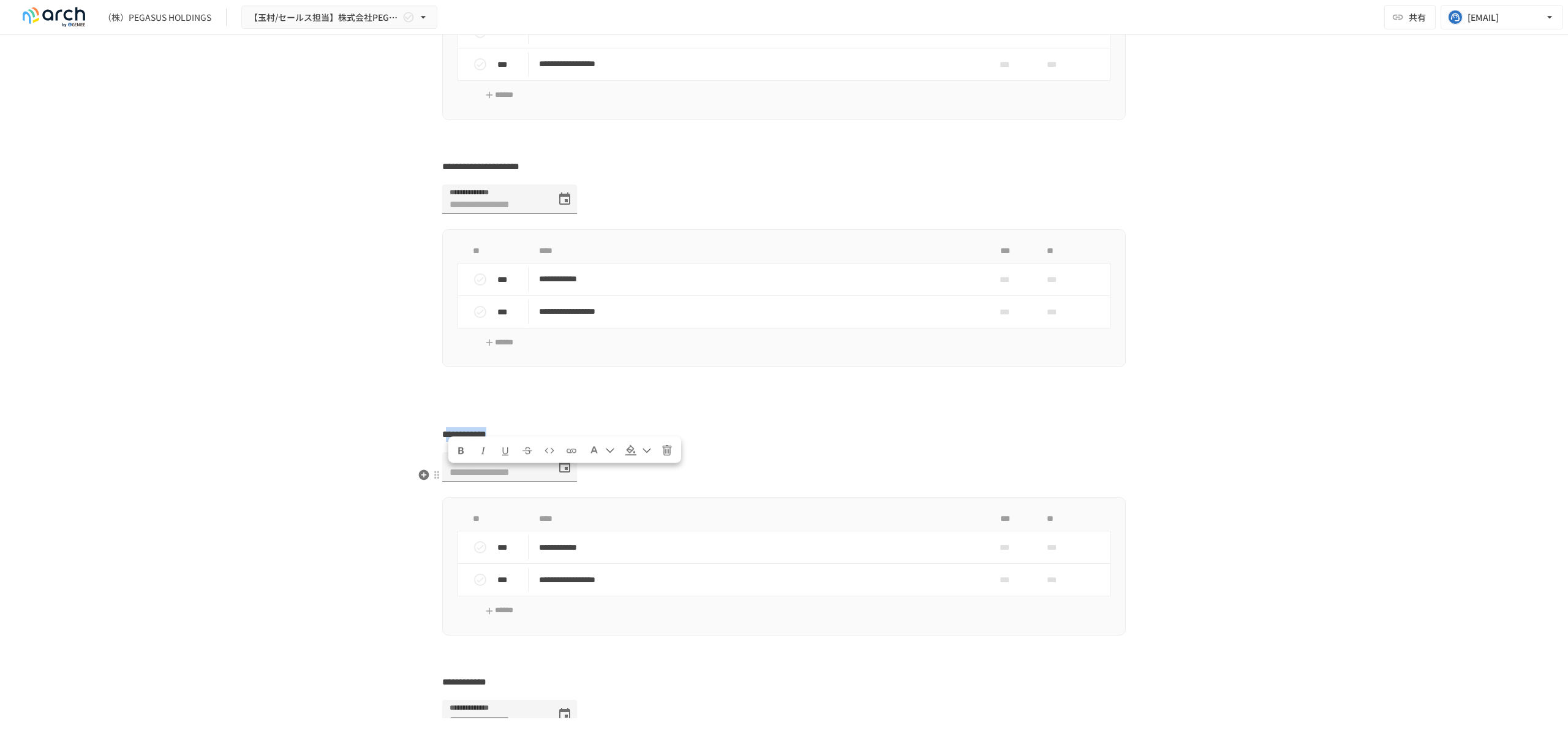 drag, startPoint x: 548, startPoint y: 473, endPoint x: 447, endPoint y: 469, distance: 101.07918 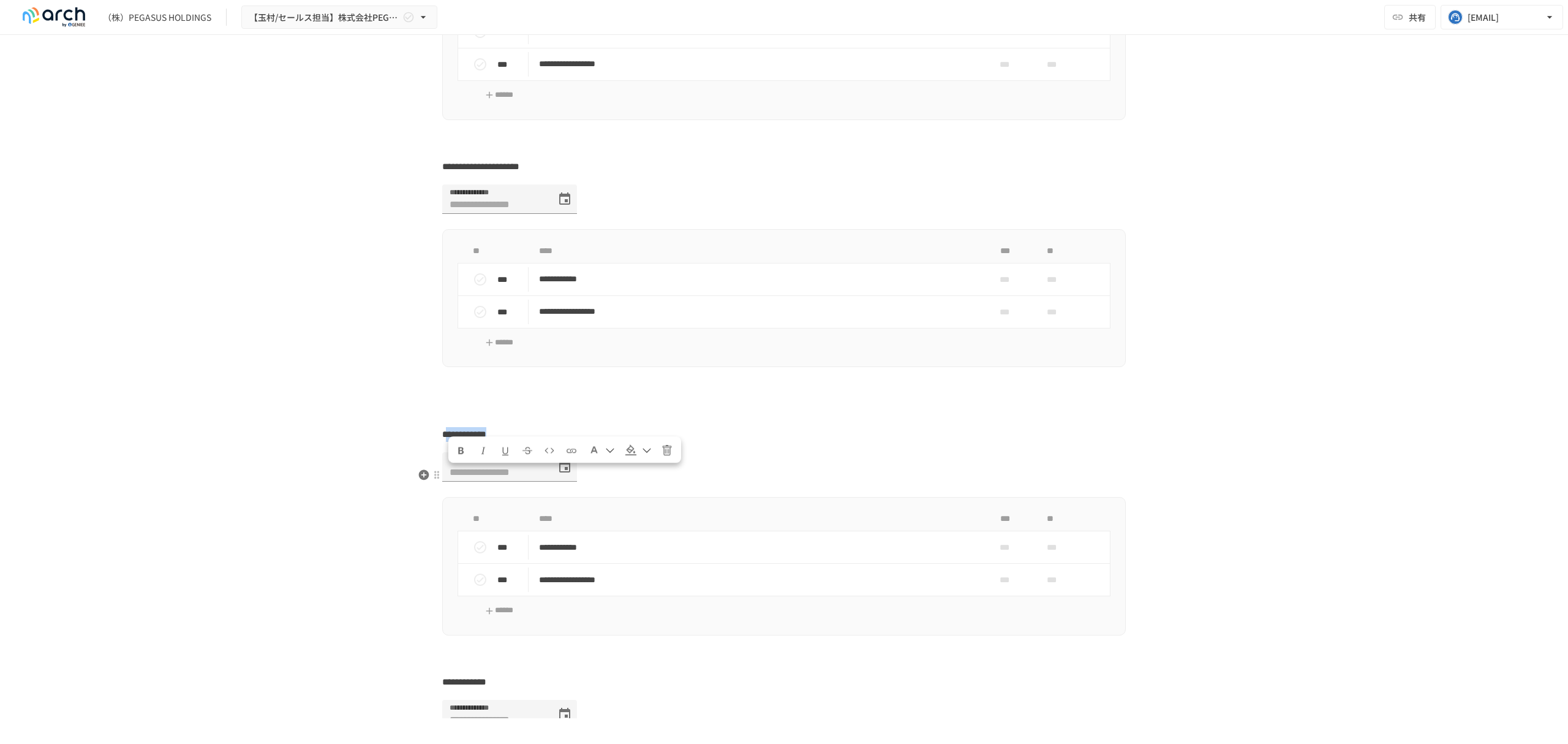 click on "**********" at bounding box center (784, 435) 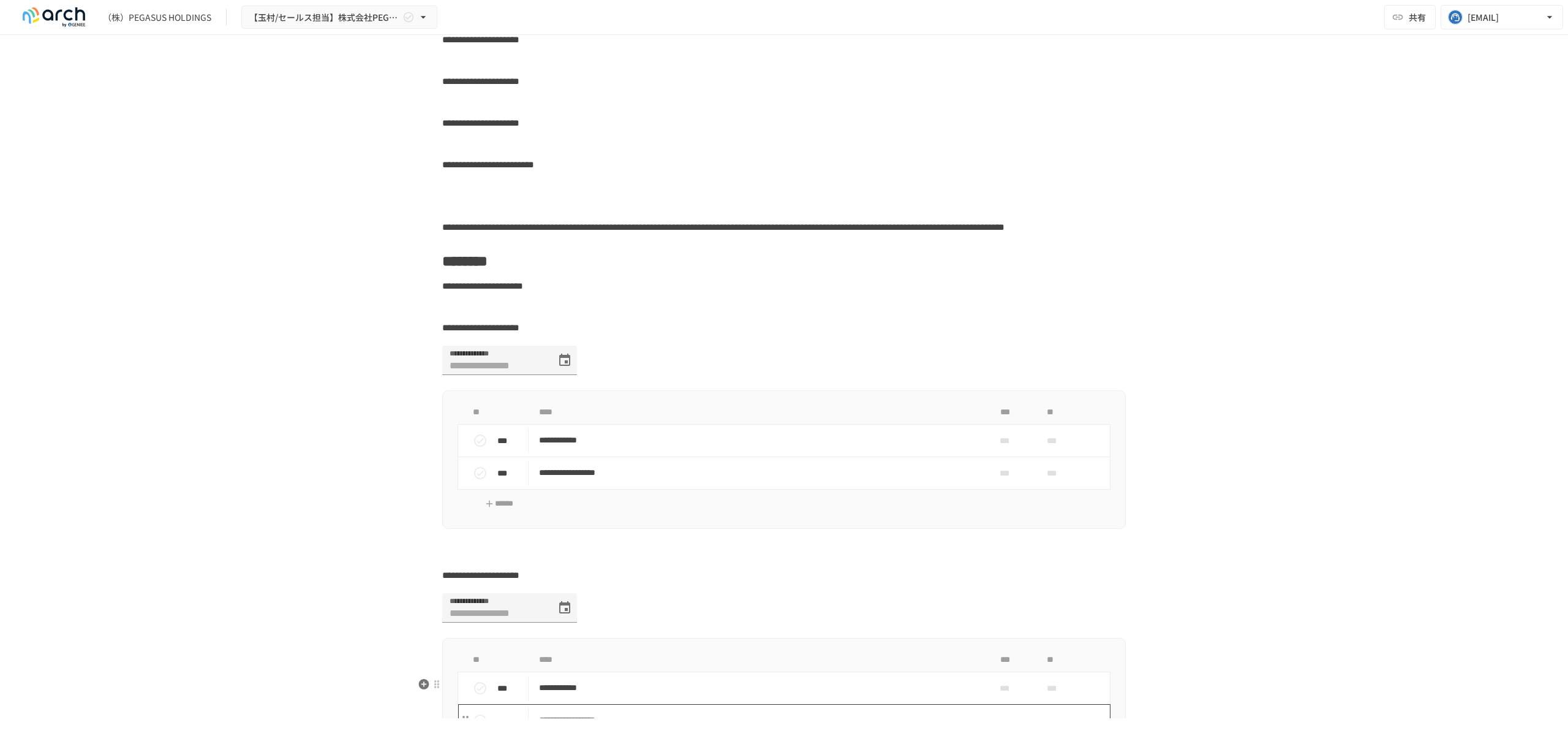 scroll, scrollTop: 2966, scrollLeft: 0, axis: vertical 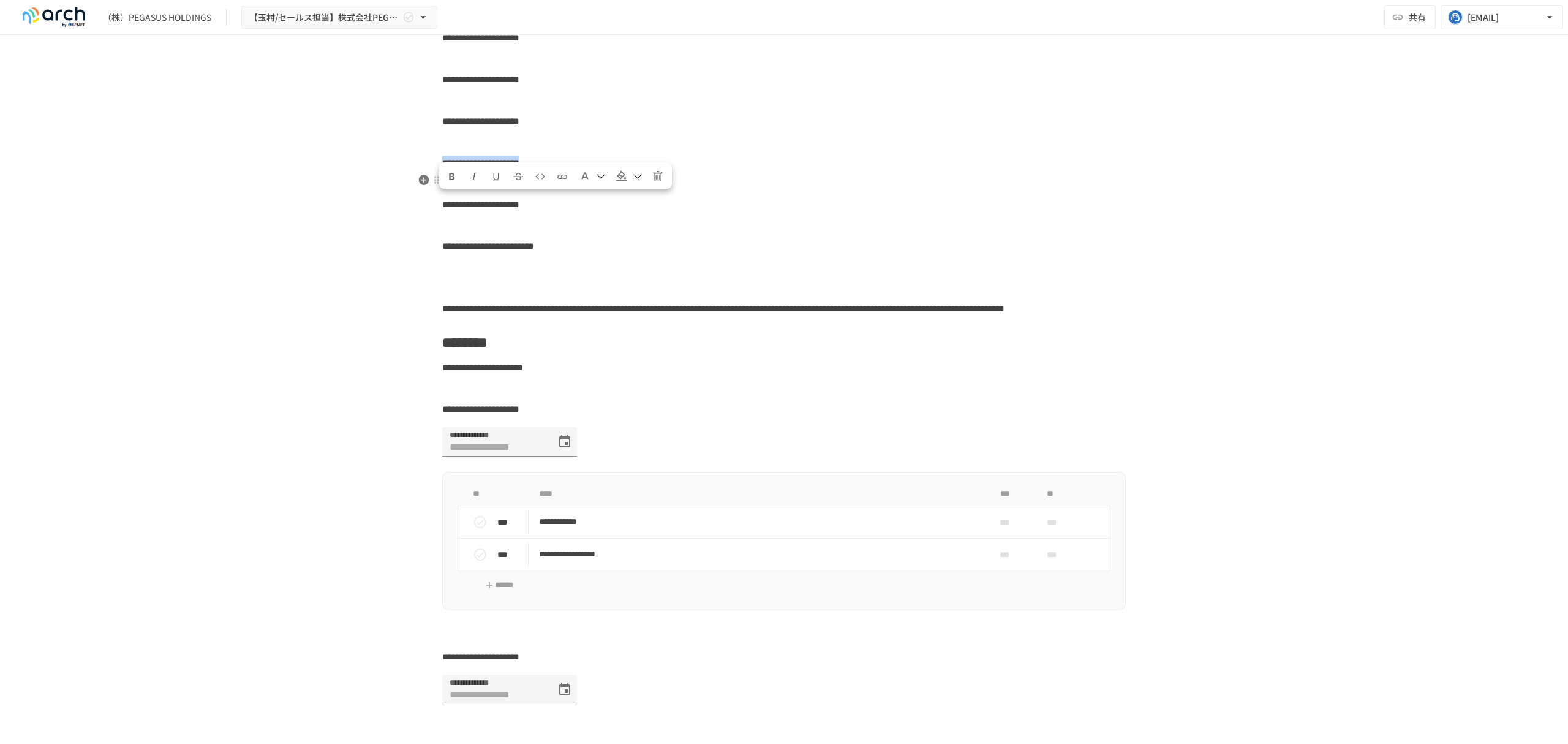 drag, startPoint x: 613, startPoint y: 201, endPoint x: 439, endPoint y: 192, distance: 174.2326 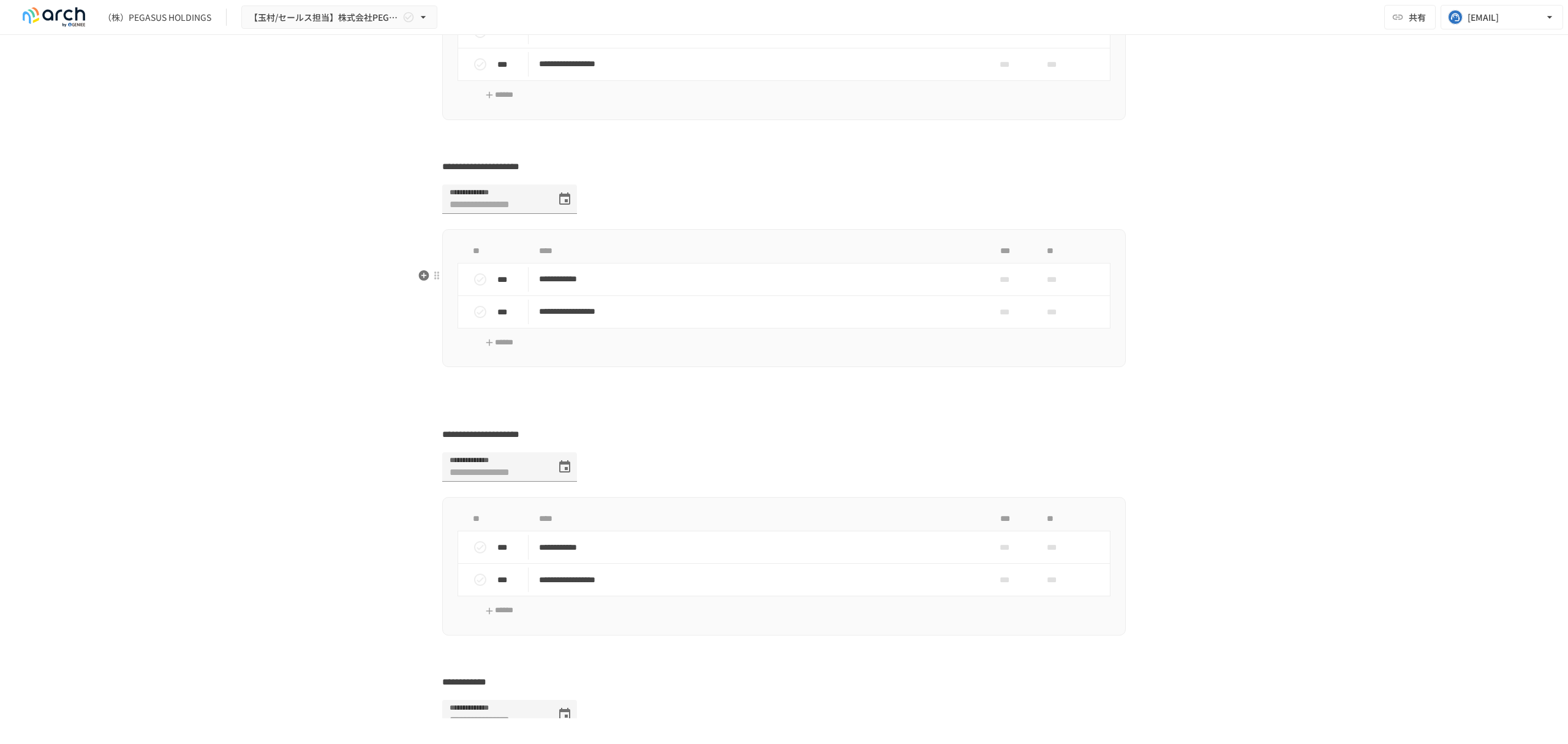 scroll, scrollTop: 3783, scrollLeft: 0, axis: vertical 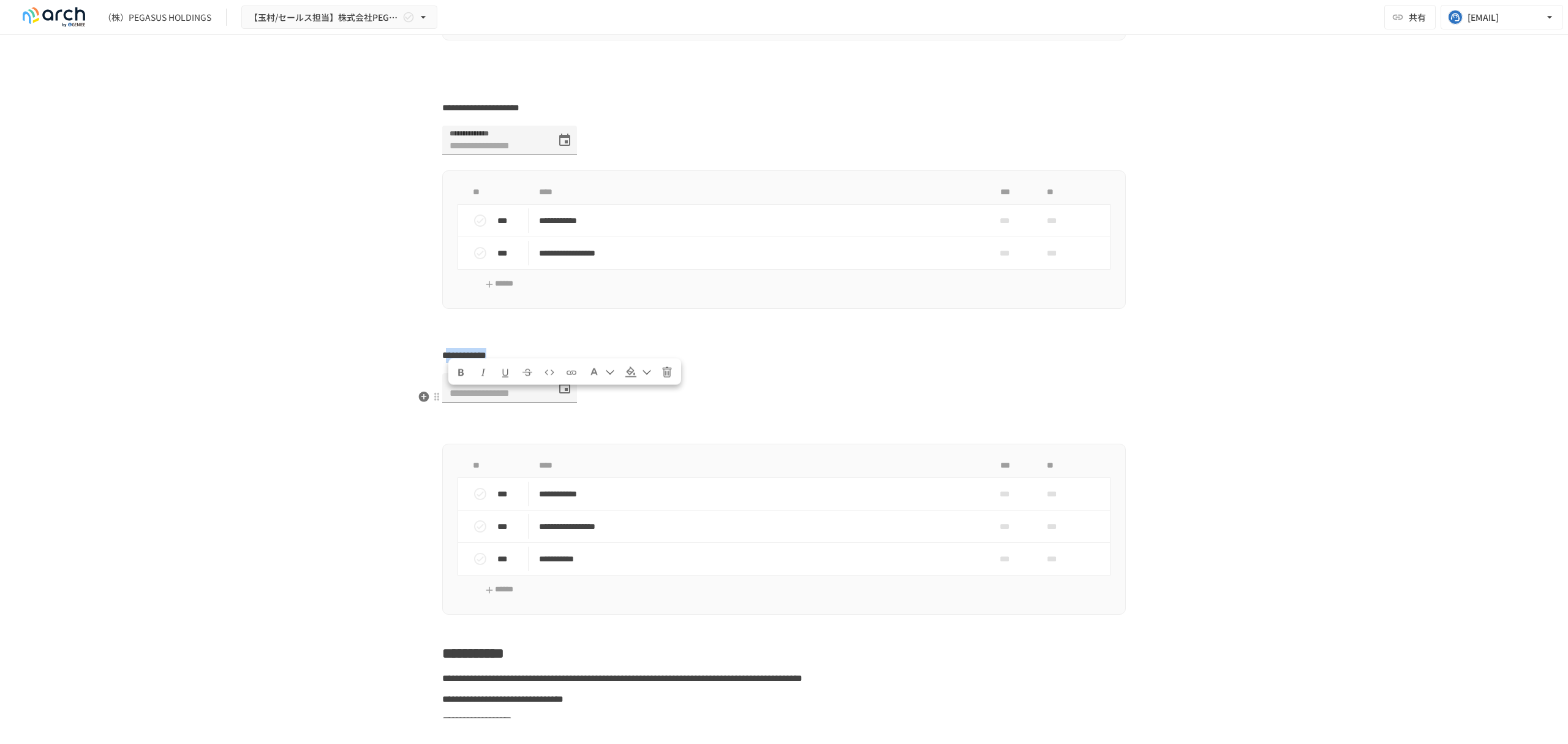 drag, startPoint x: 562, startPoint y: 393, endPoint x: 446, endPoint y: 393, distance: 116 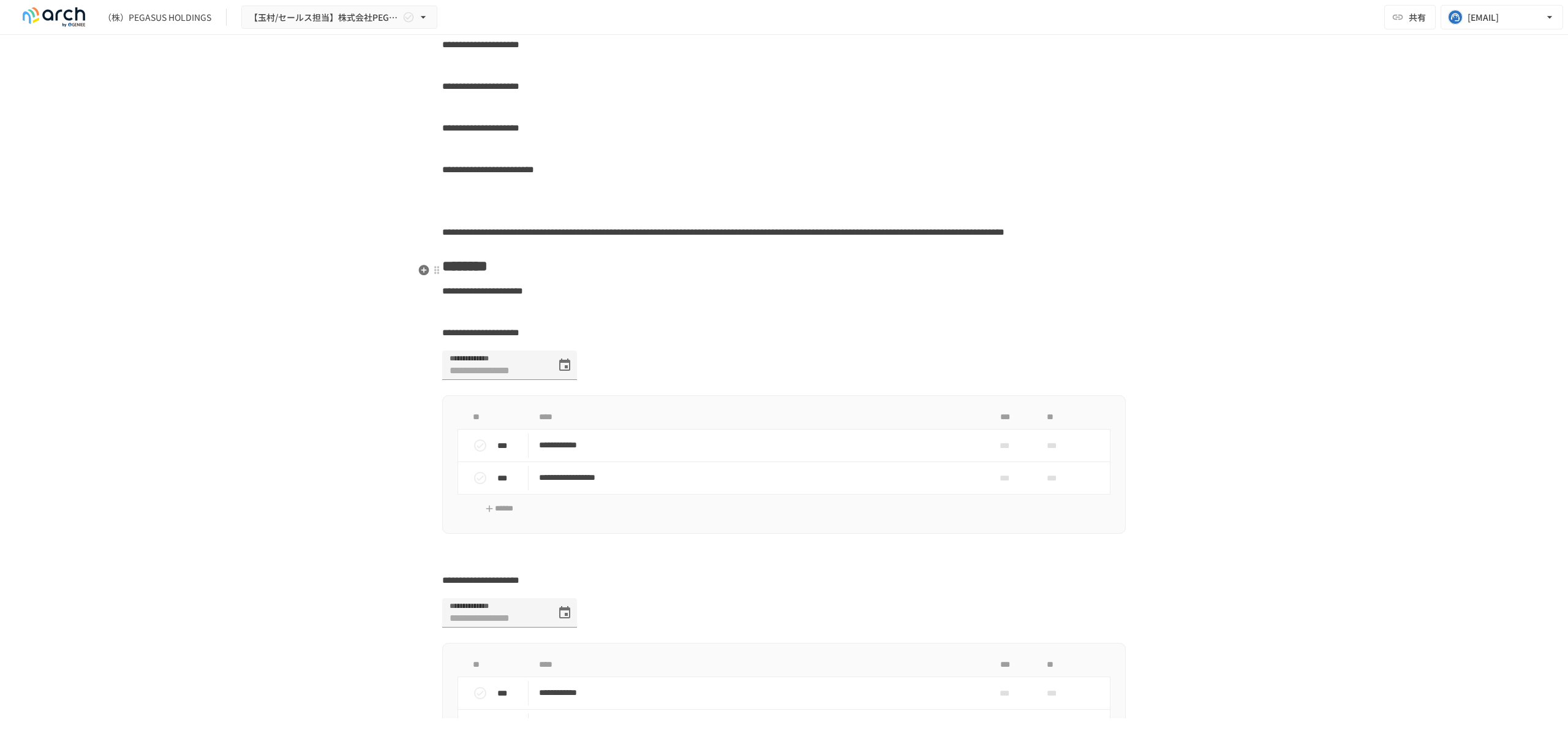 scroll, scrollTop: 2884, scrollLeft: 0, axis: vertical 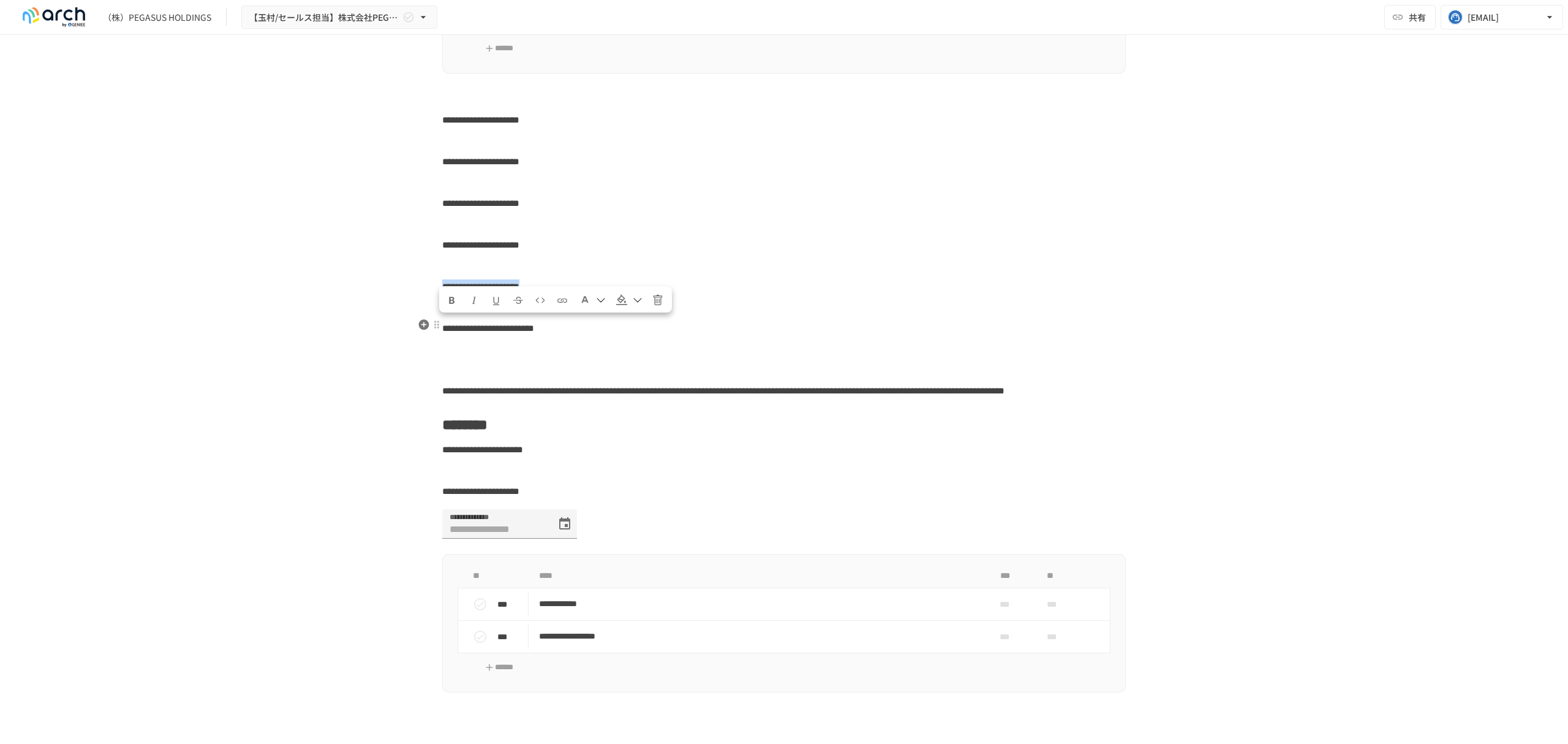 drag, startPoint x: 637, startPoint y: 324, endPoint x: 439, endPoint y: 319, distance: 198.06312 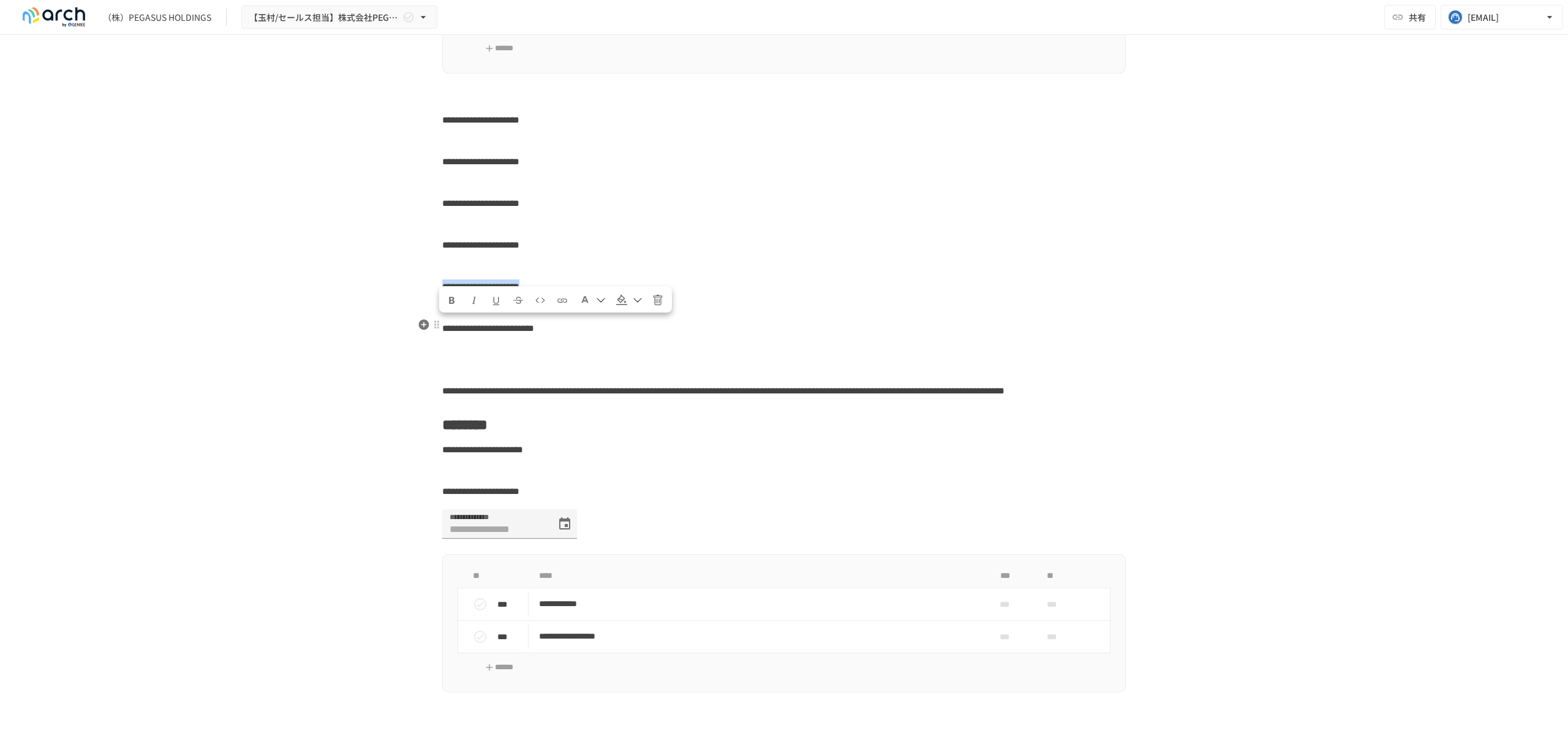click on "**********" at bounding box center [784, 287] 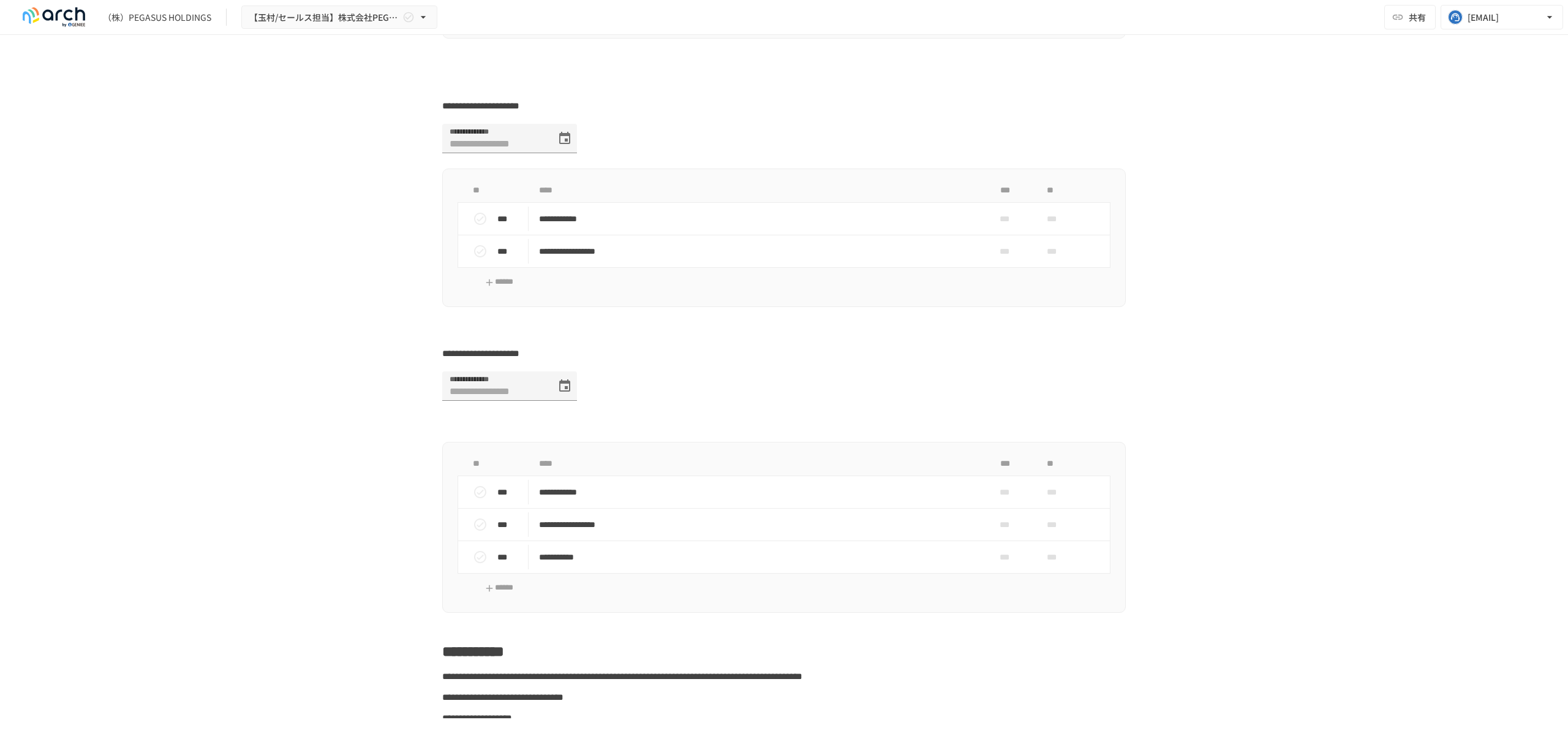 scroll, scrollTop: 3947, scrollLeft: 0, axis: vertical 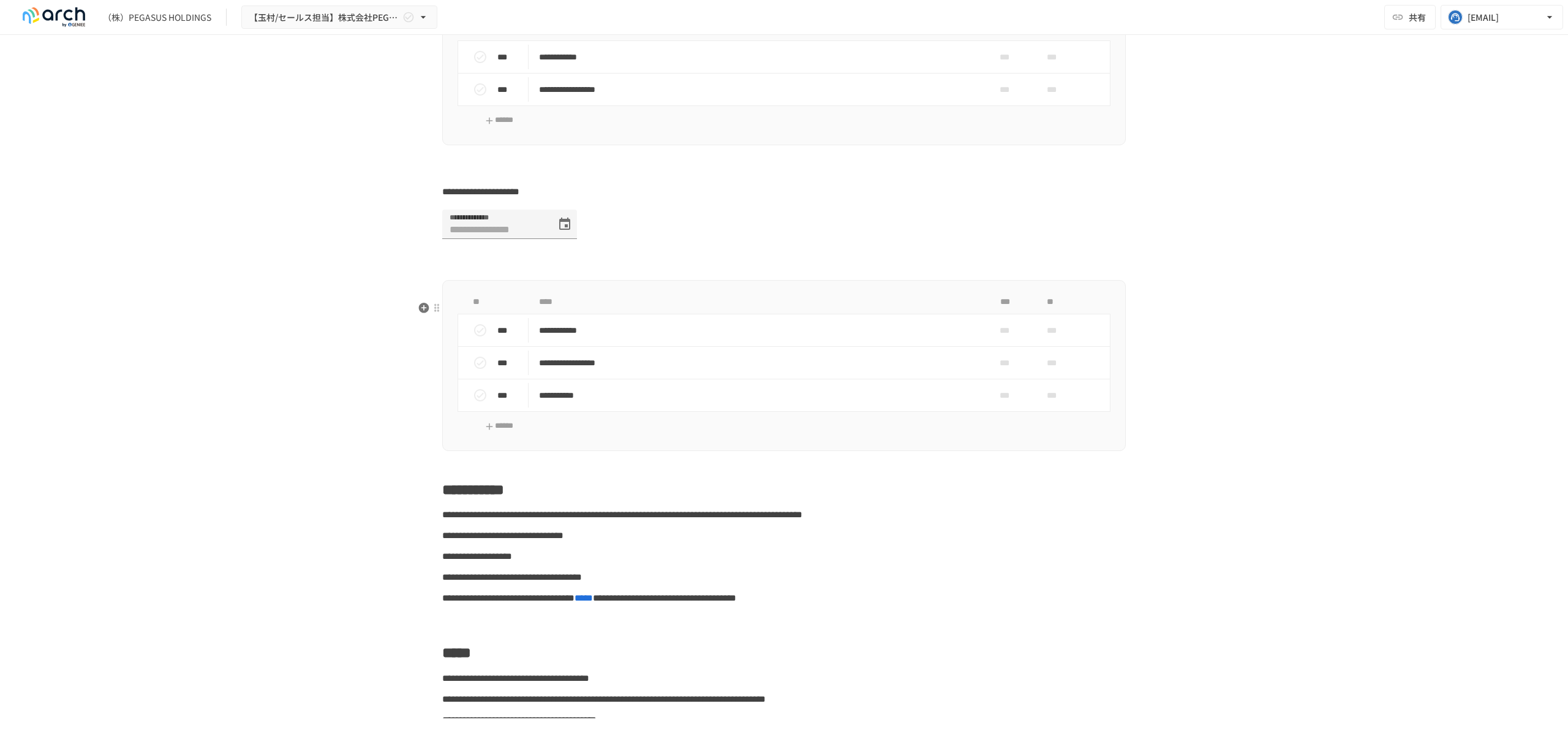 click at bounding box center [784, 267] 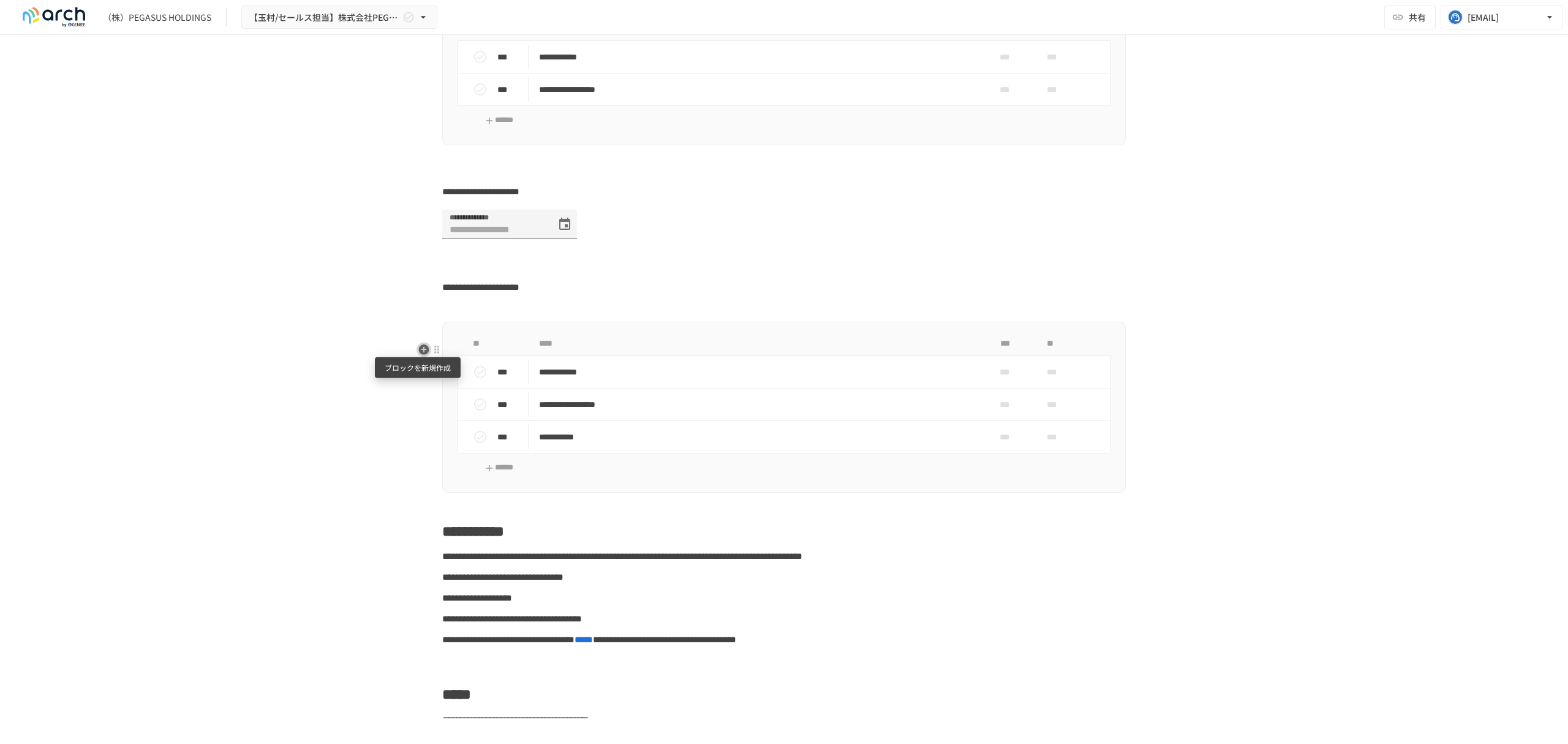 click 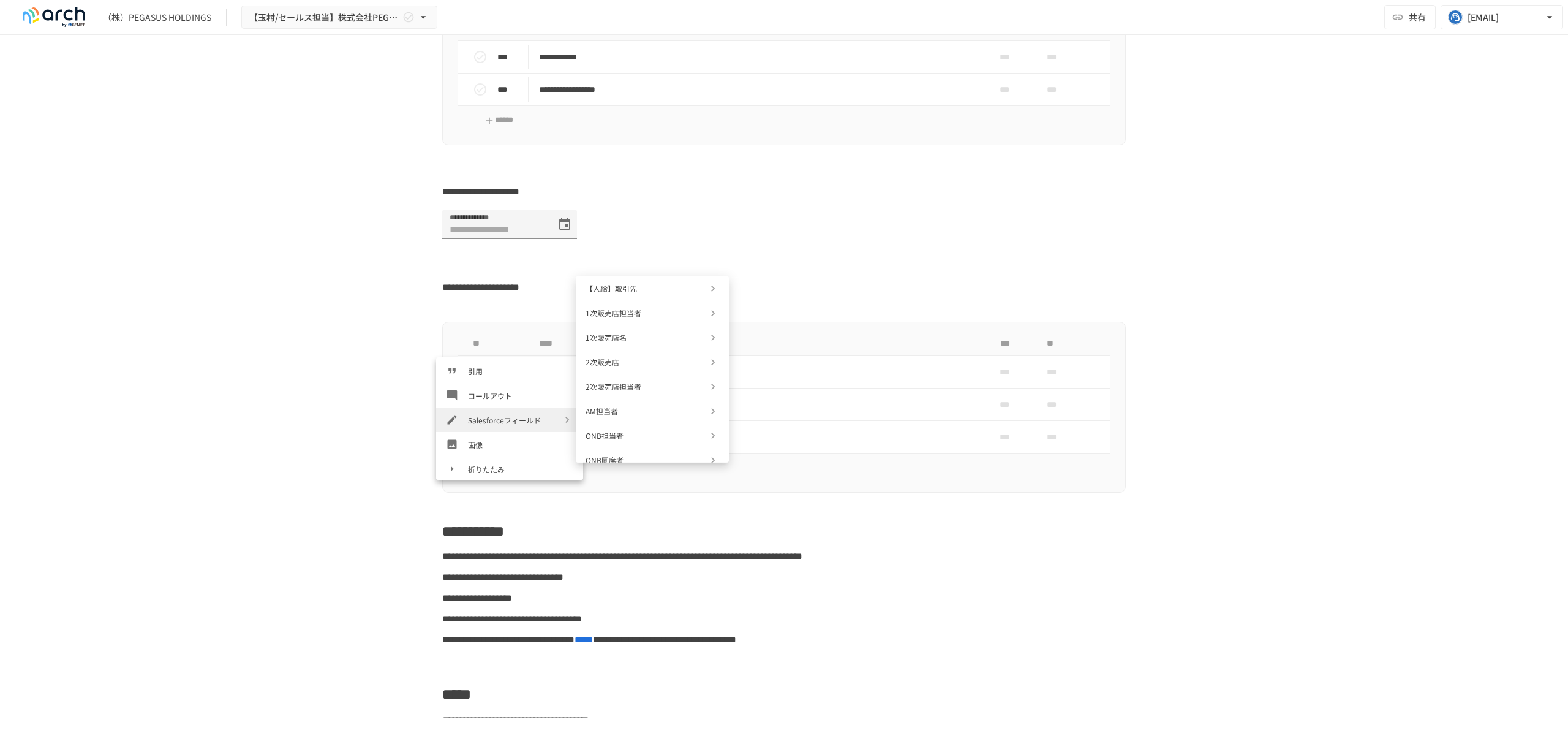 scroll, scrollTop: 245, scrollLeft: 0, axis: vertical 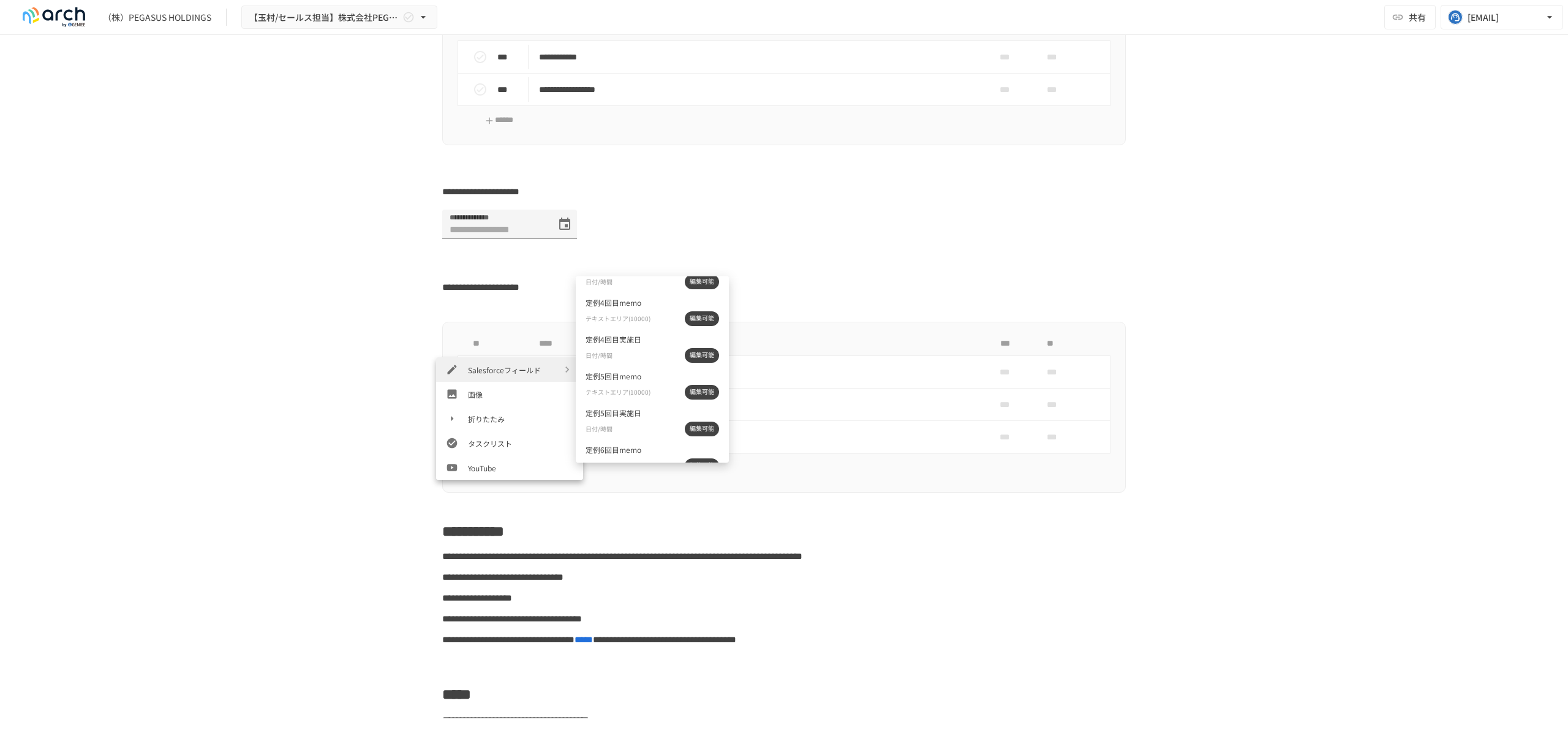 click on "定例5回目実施日 日付/時間 編集可能" at bounding box center [652, 421] 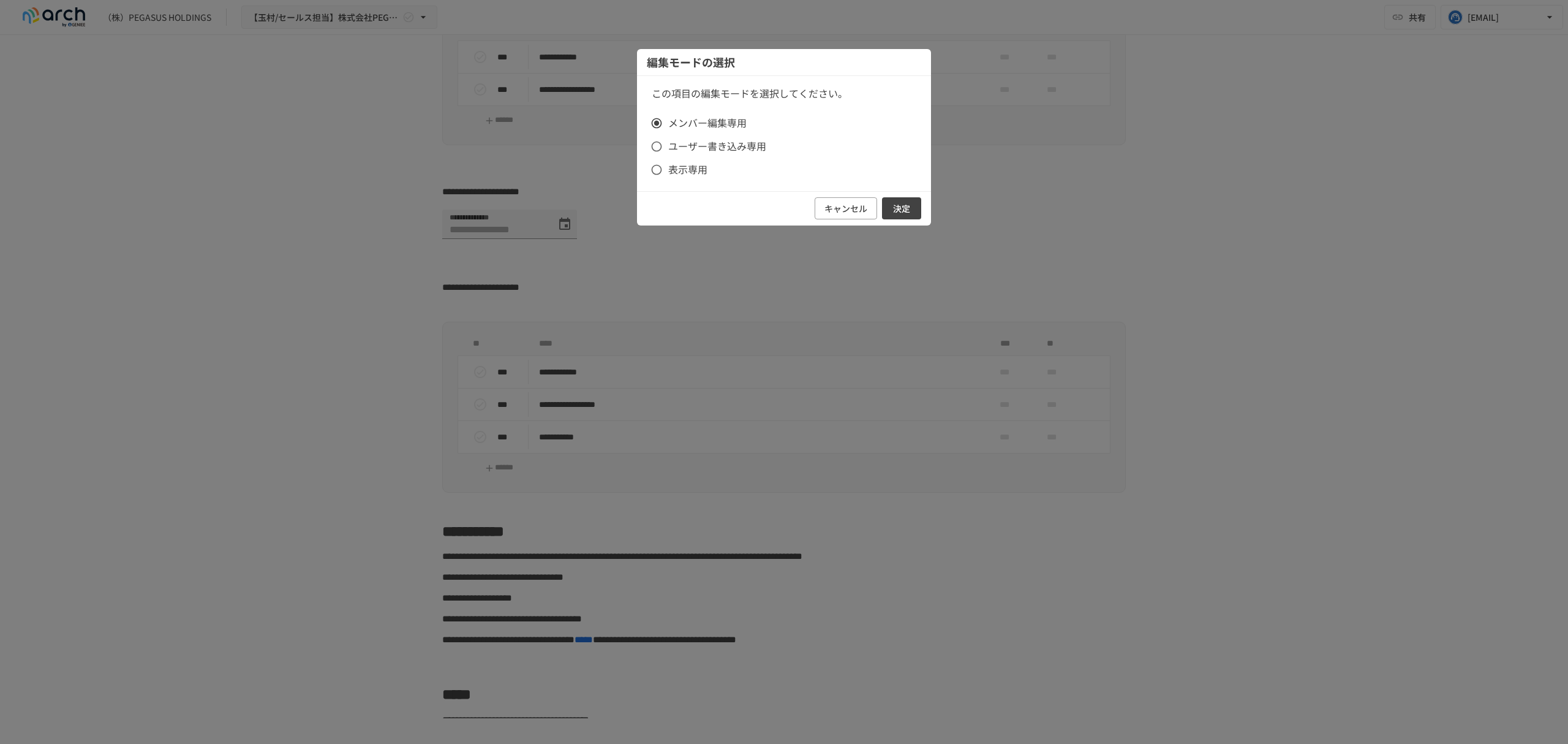 click on "決定" at bounding box center [902, 208] 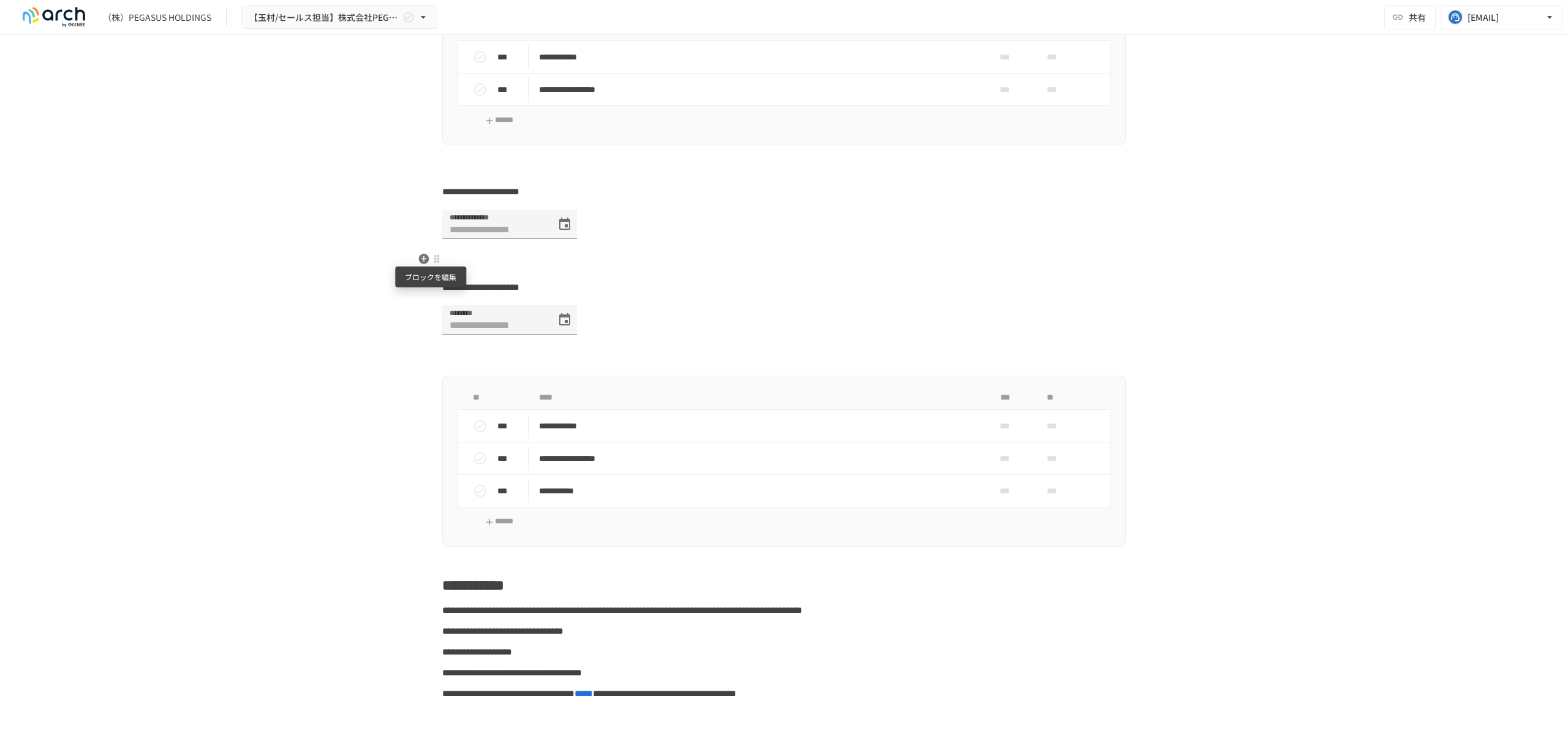 click at bounding box center [437, 259] 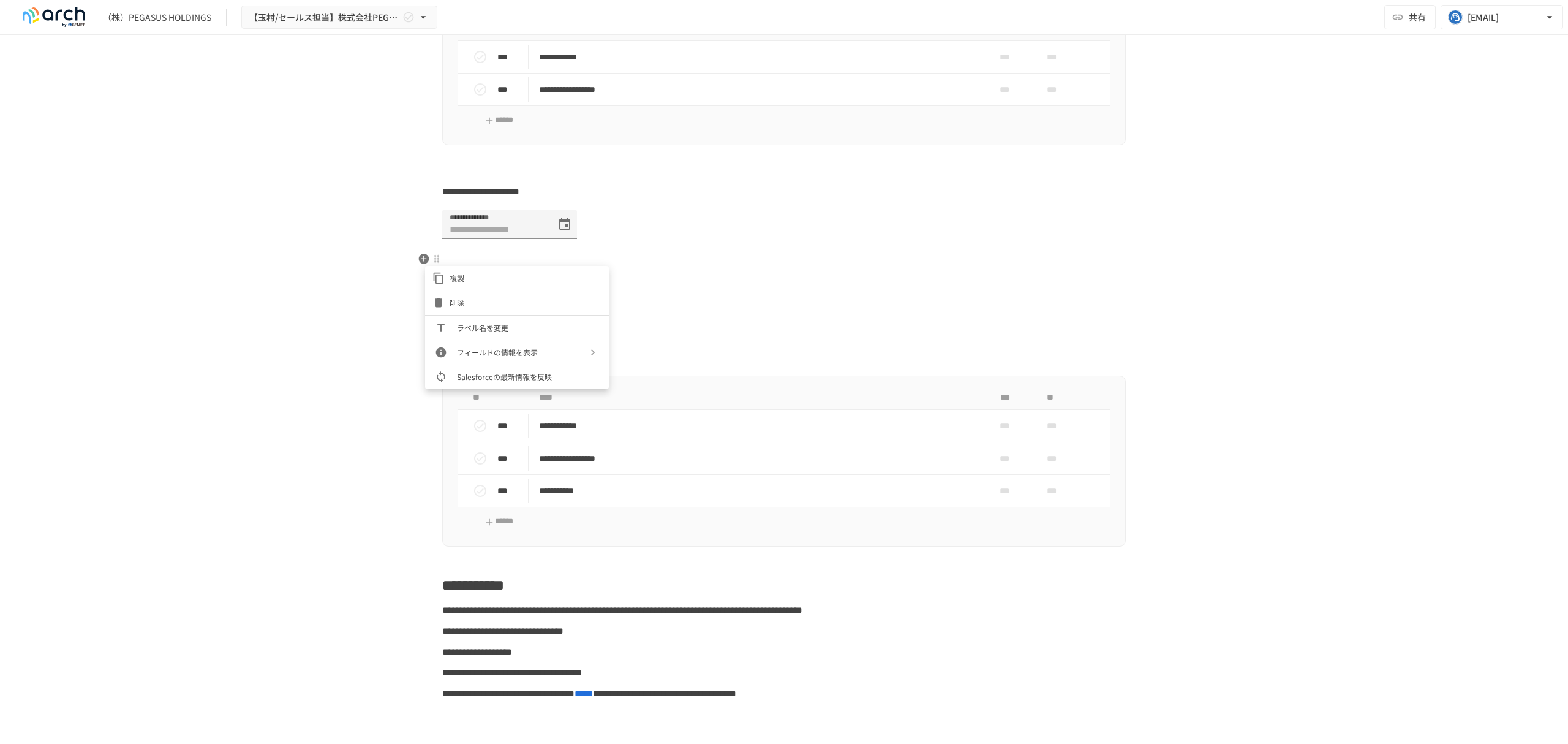click on "ラベル名を変更" at bounding box center [528, 327] 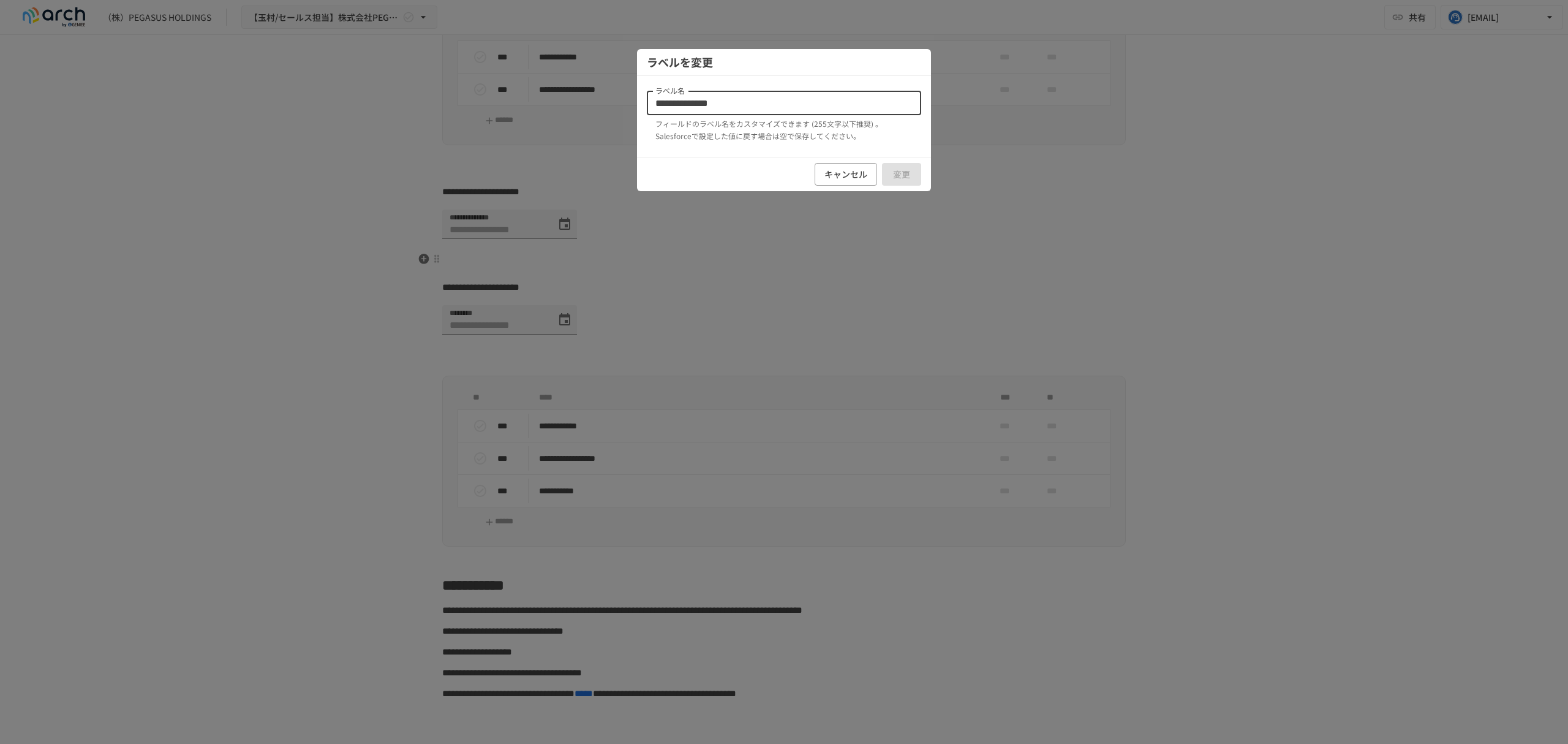 click on "**********" at bounding box center (784, 103) 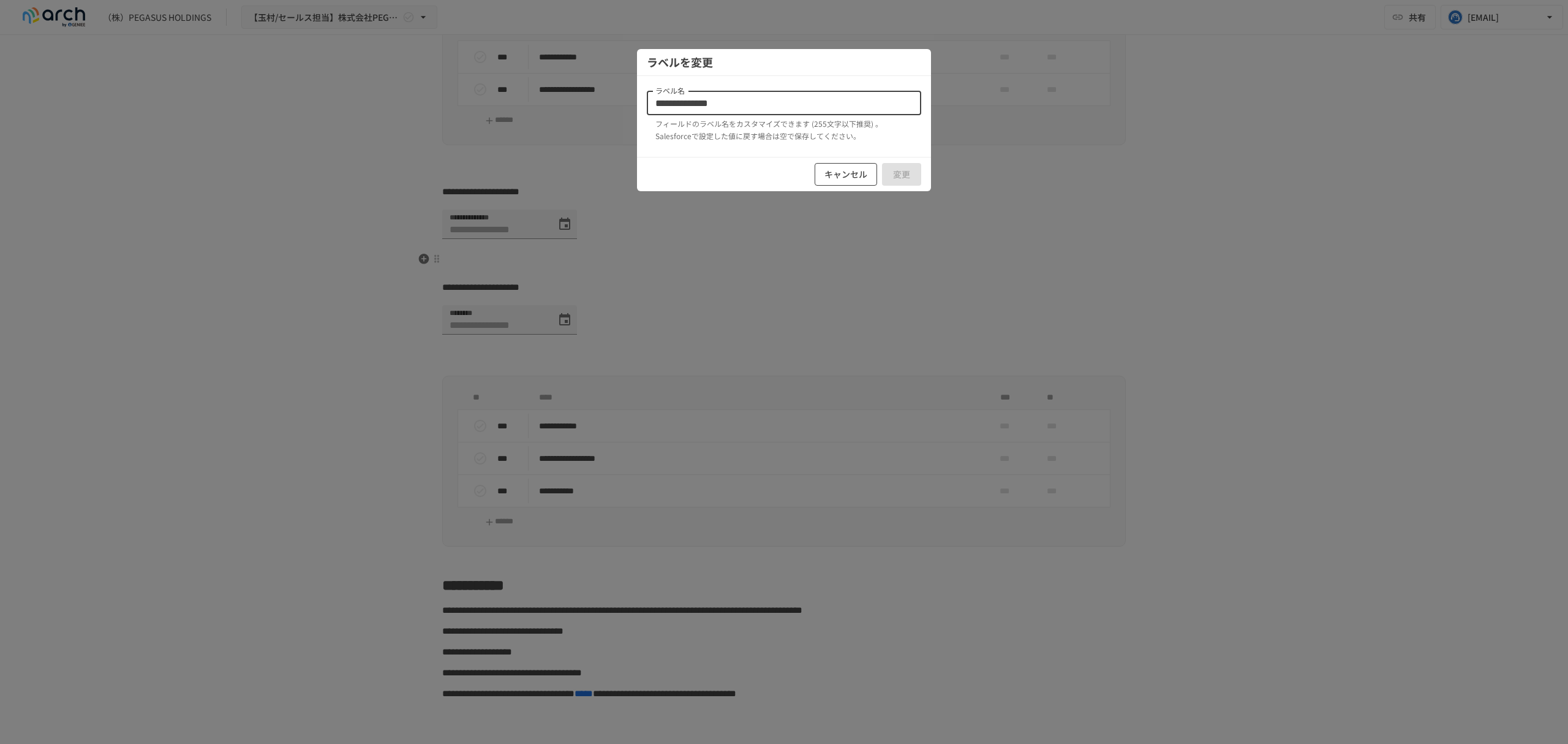 click on "キャンセル" at bounding box center [846, 174] 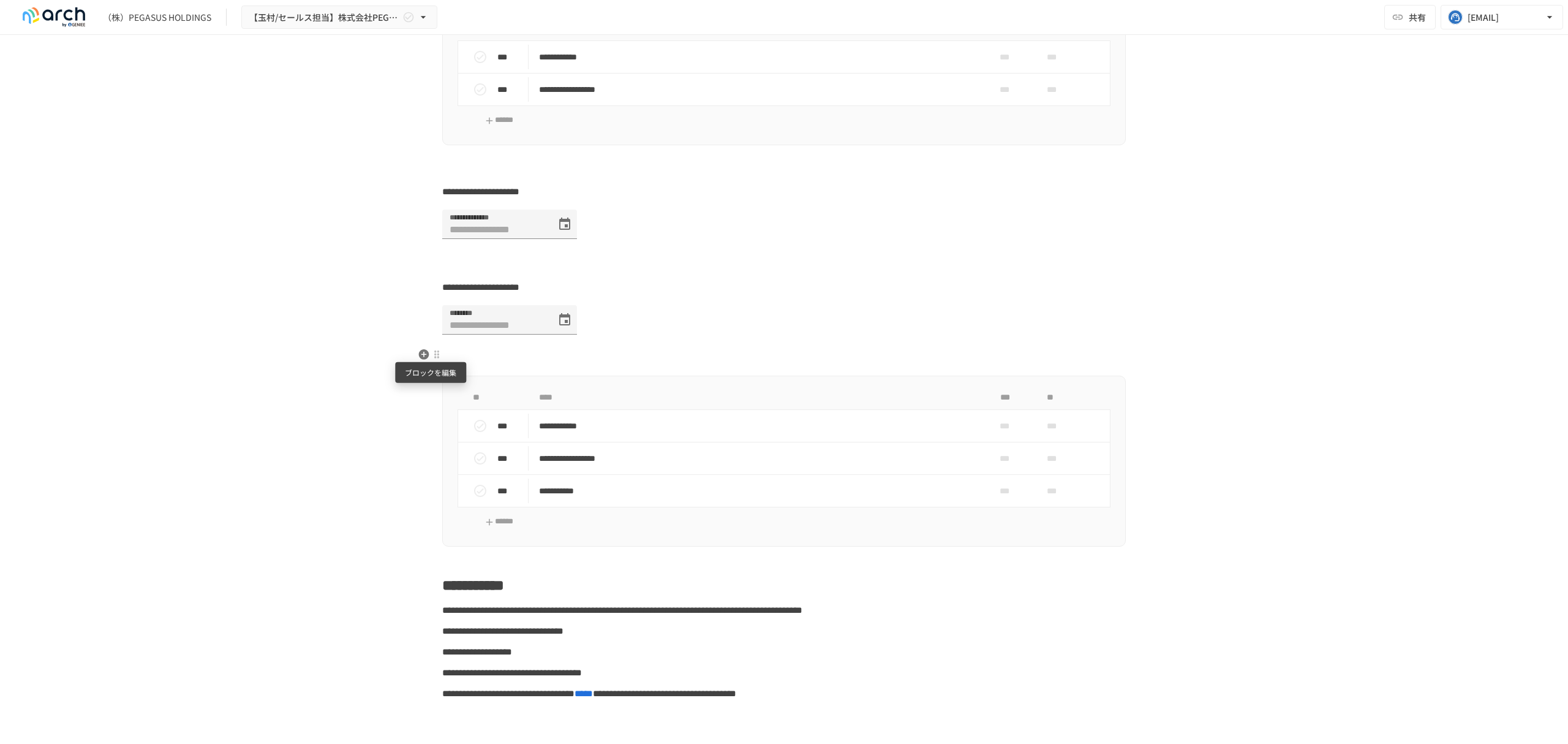 click at bounding box center (437, 354) 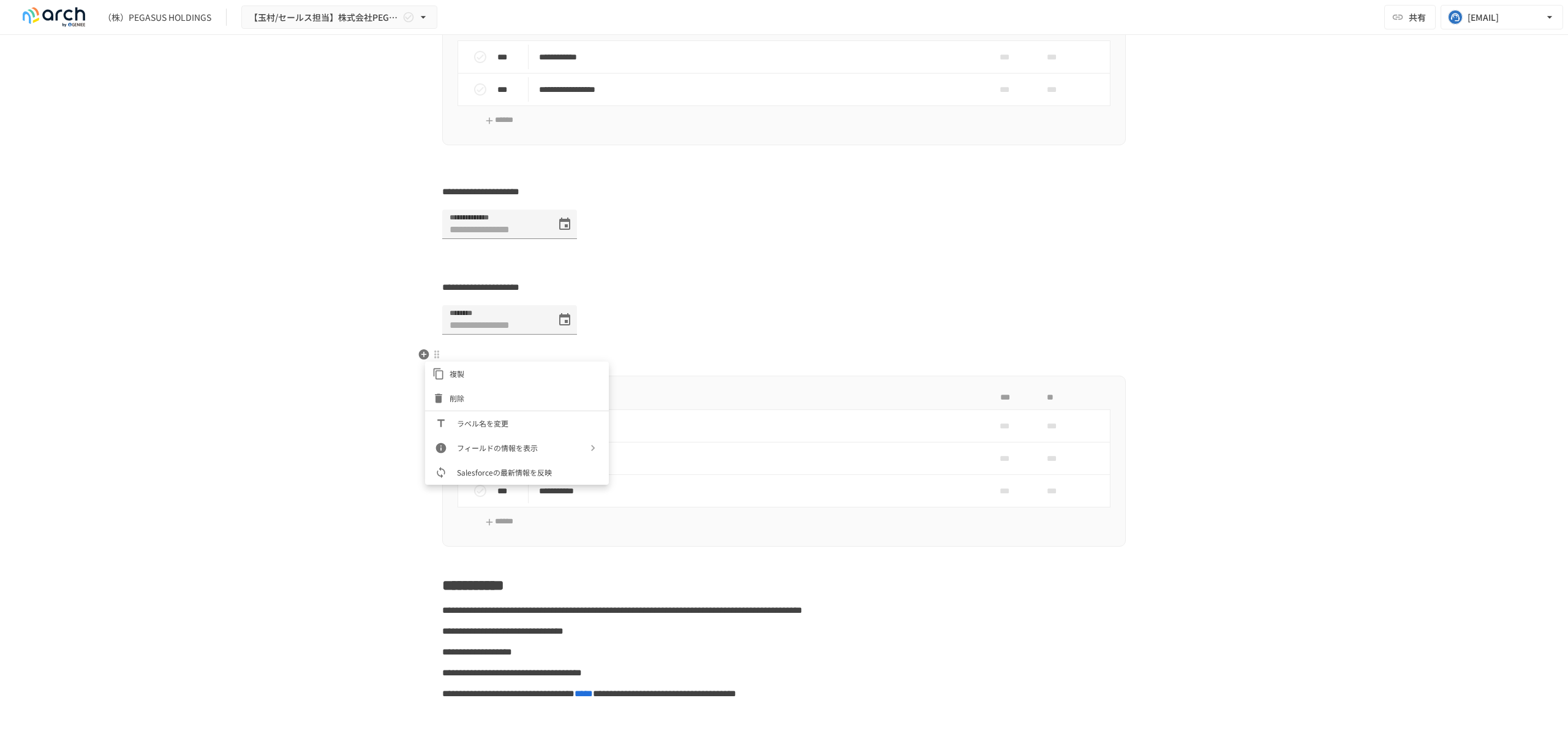 click on "ラベル名を変更" at bounding box center (517, 423) 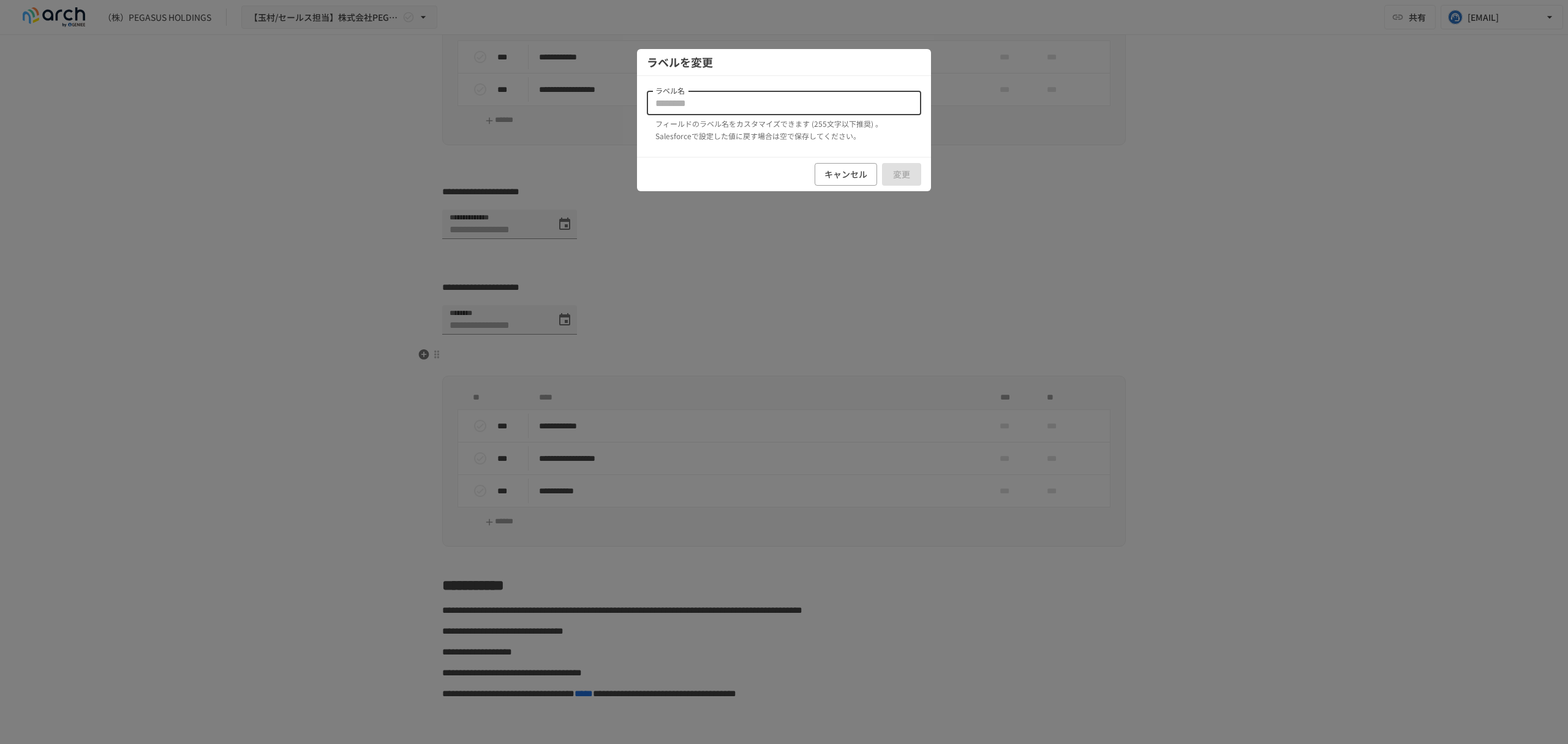 click on "ラベル名" at bounding box center [784, 103] 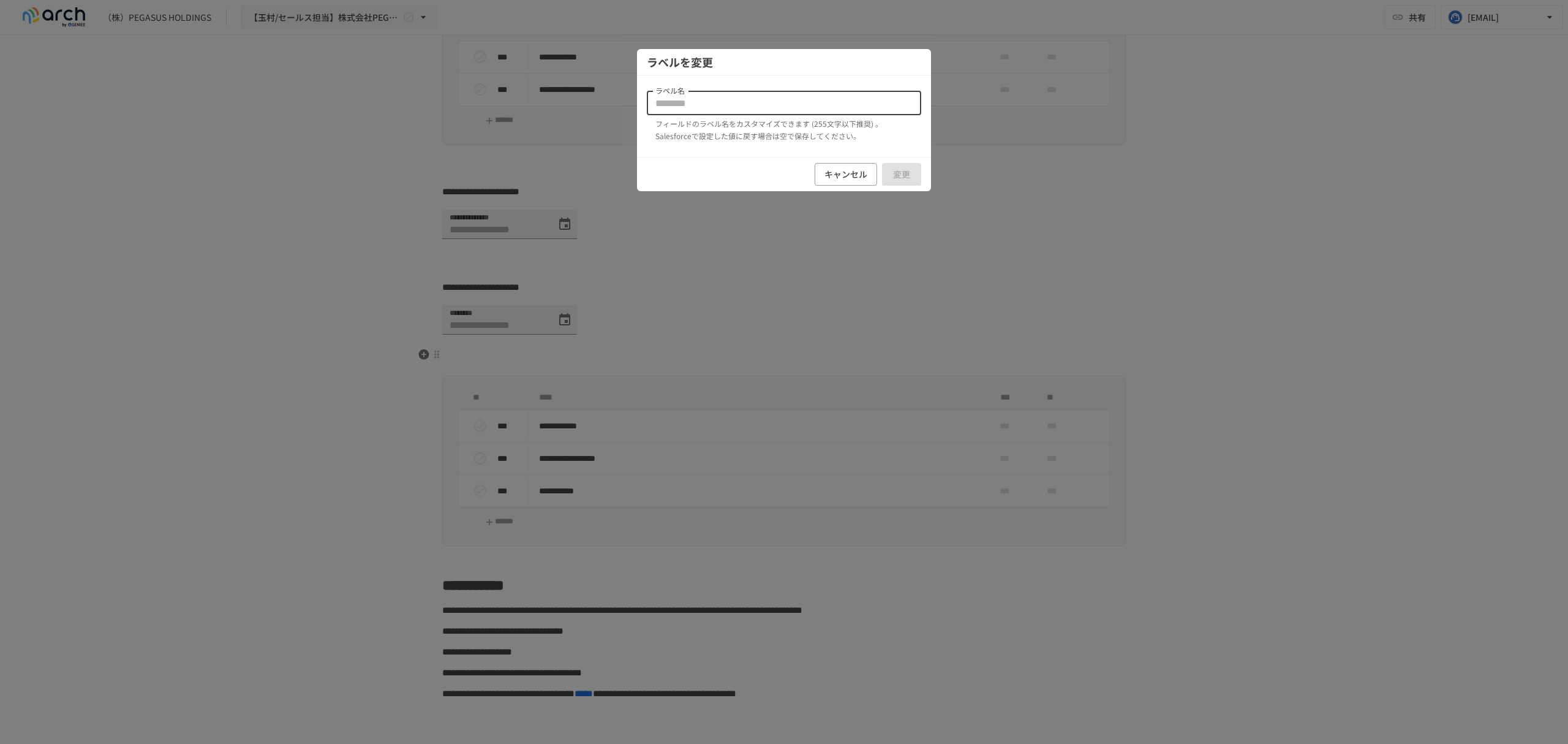 paste on "**********" 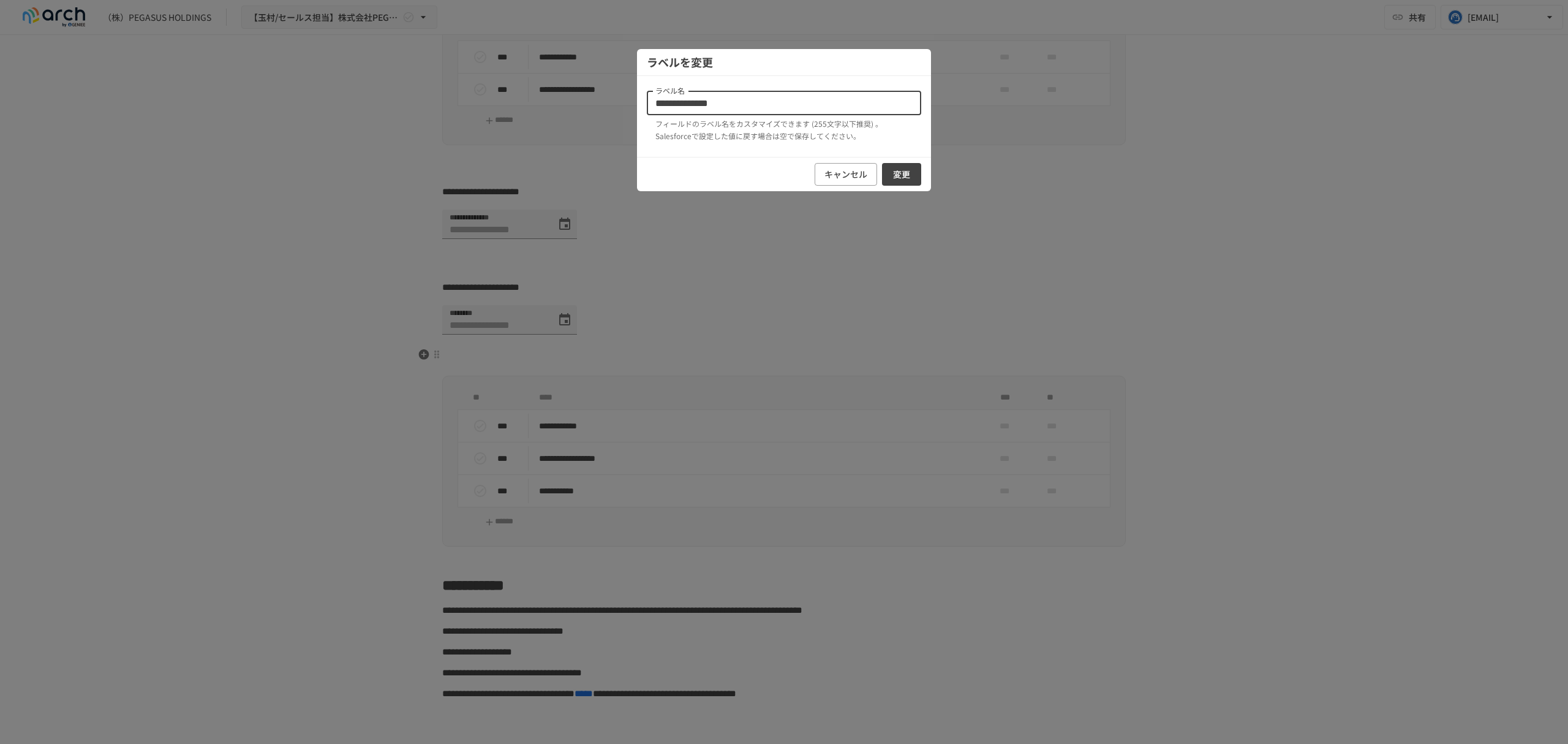 click on "**********" at bounding box center [784, 103] 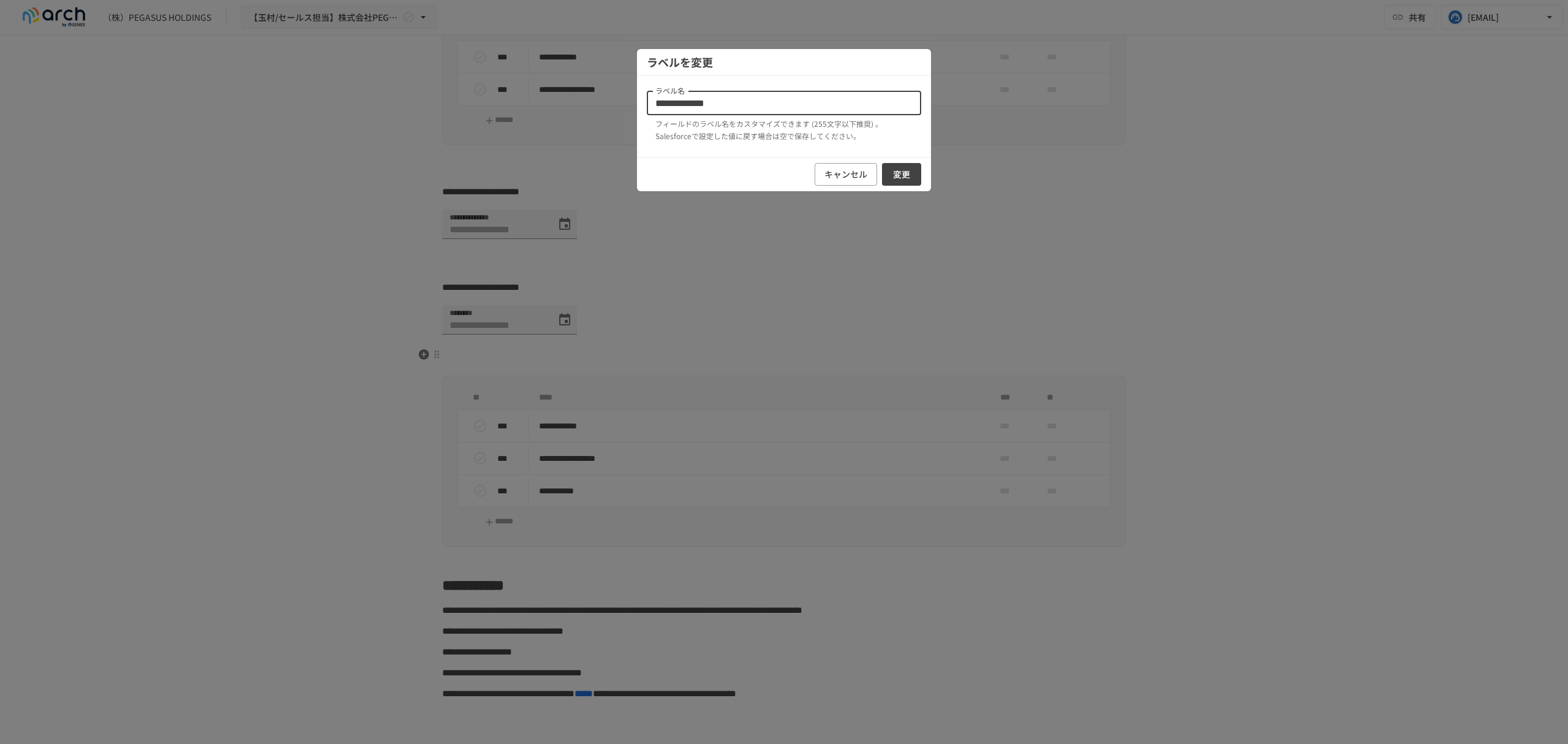 type on "**********" 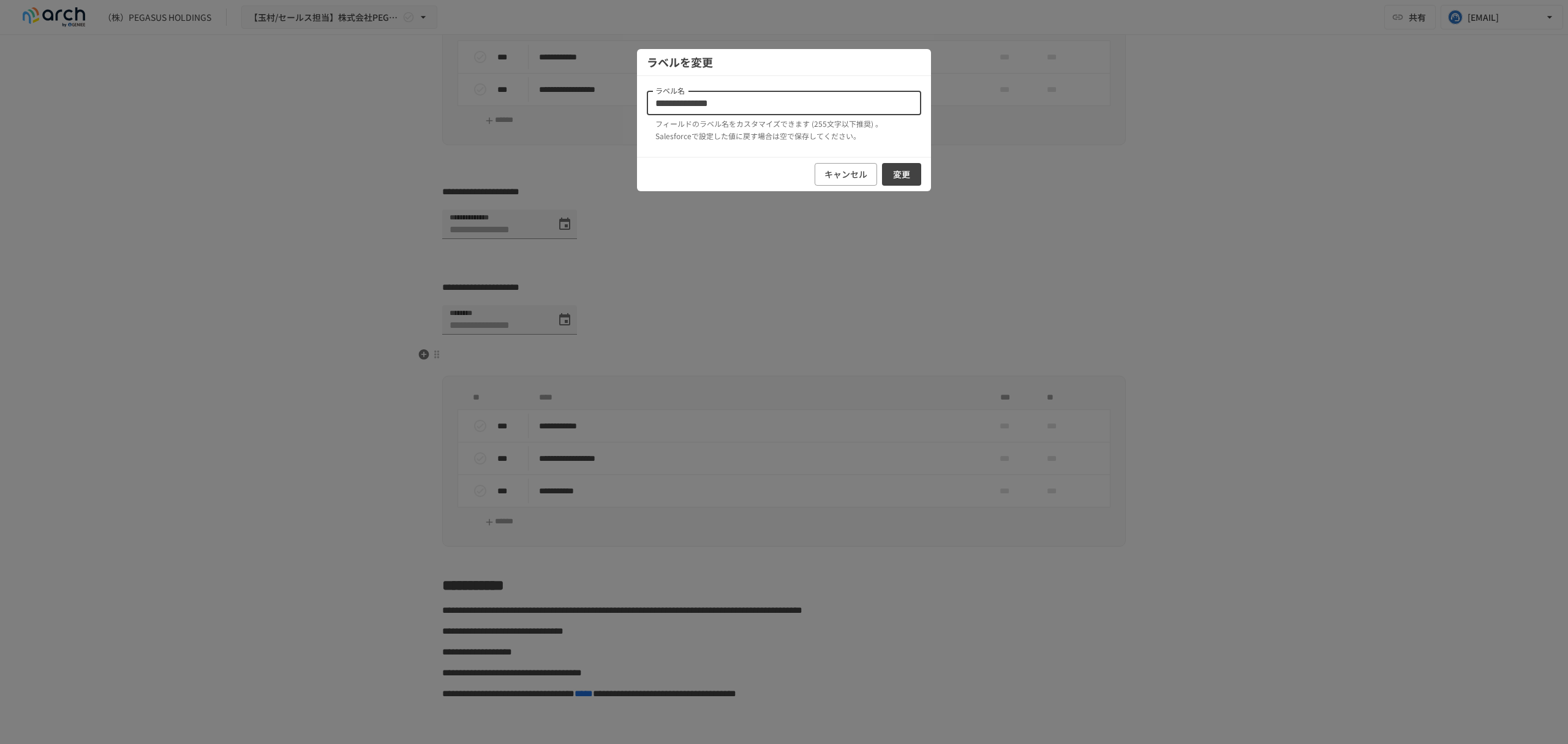 click on "変更" at bounding box center [902, 174] 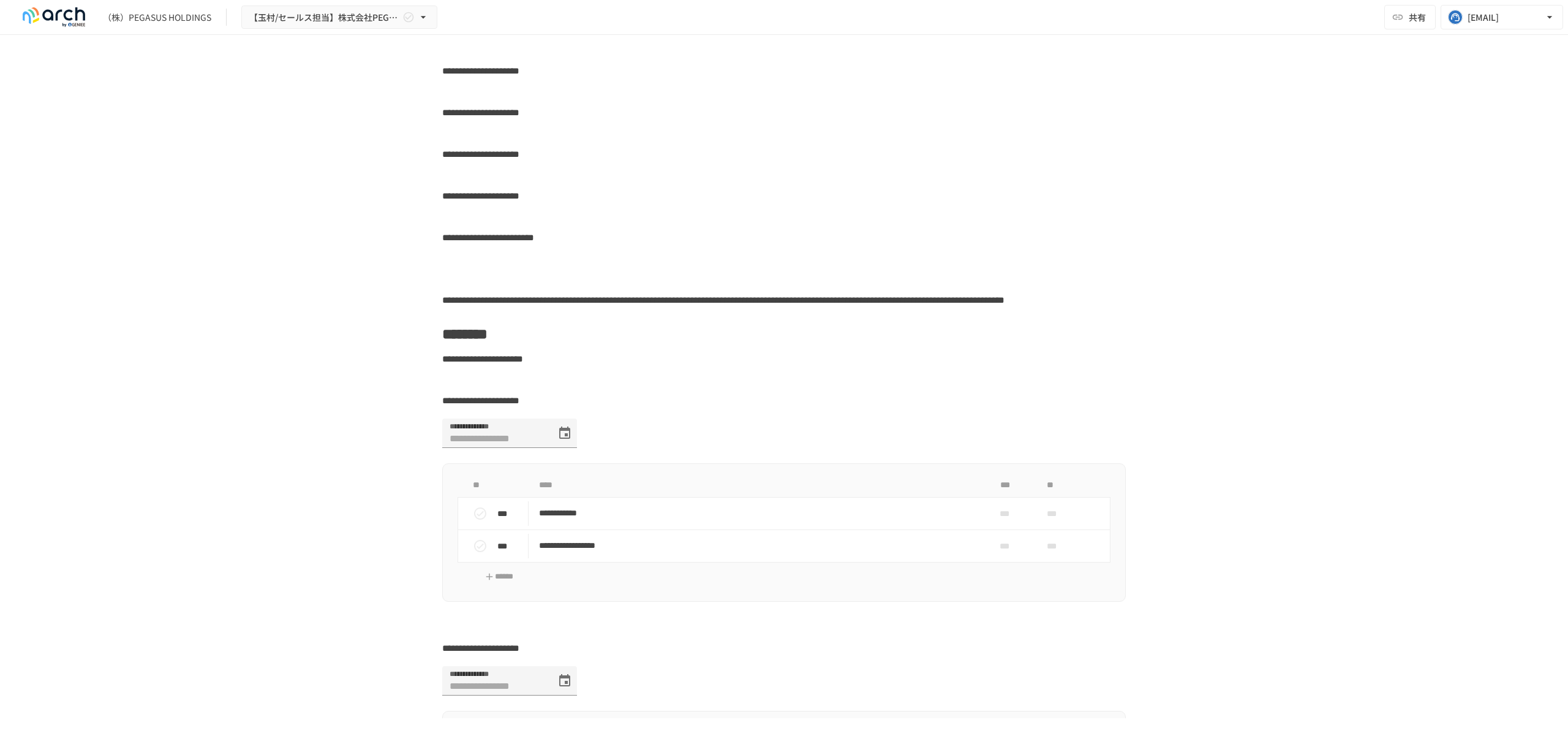scroll, scrollTop: 2966, scrollLeft: 0, axis: vertical 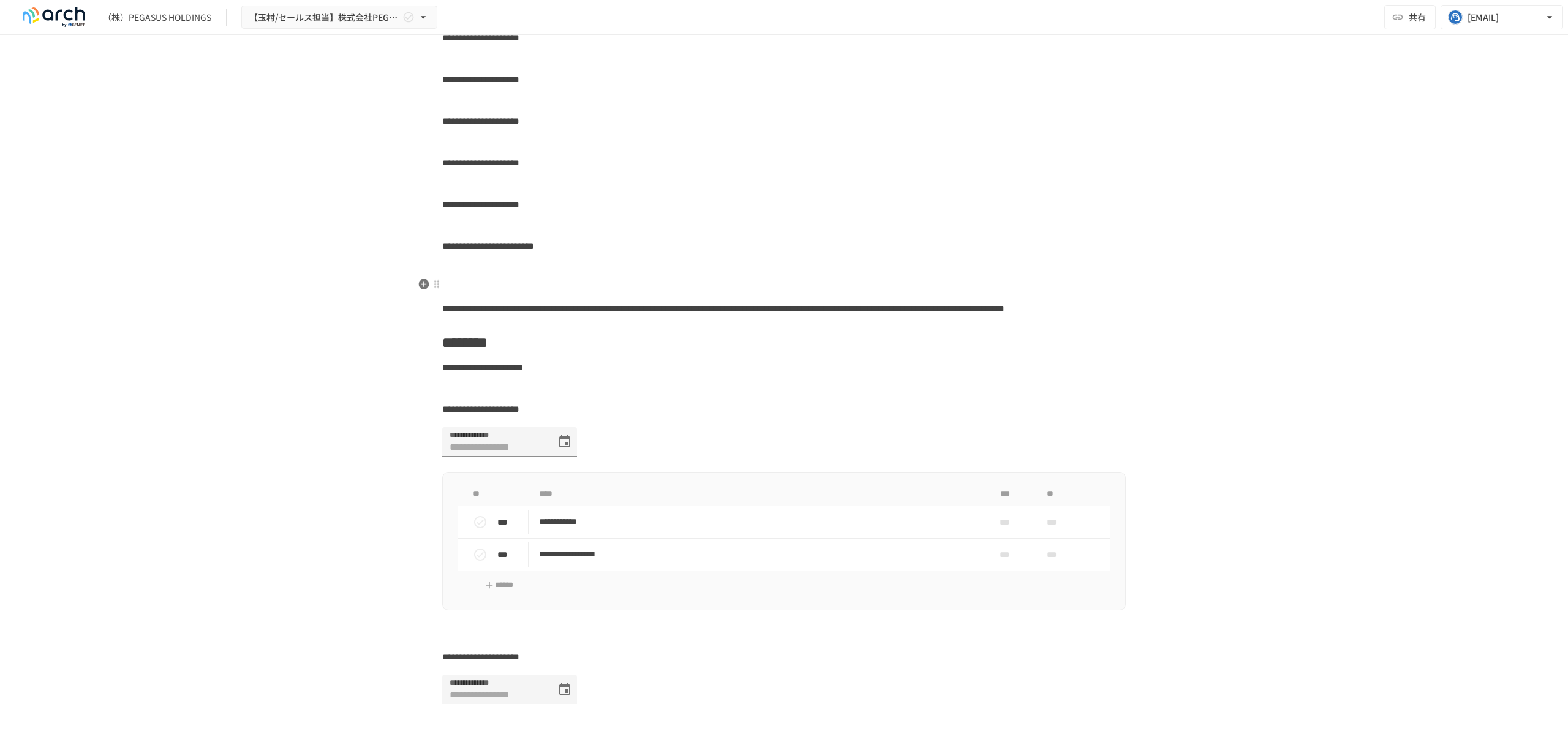 click on "**********" at bounding box center [488, 246] 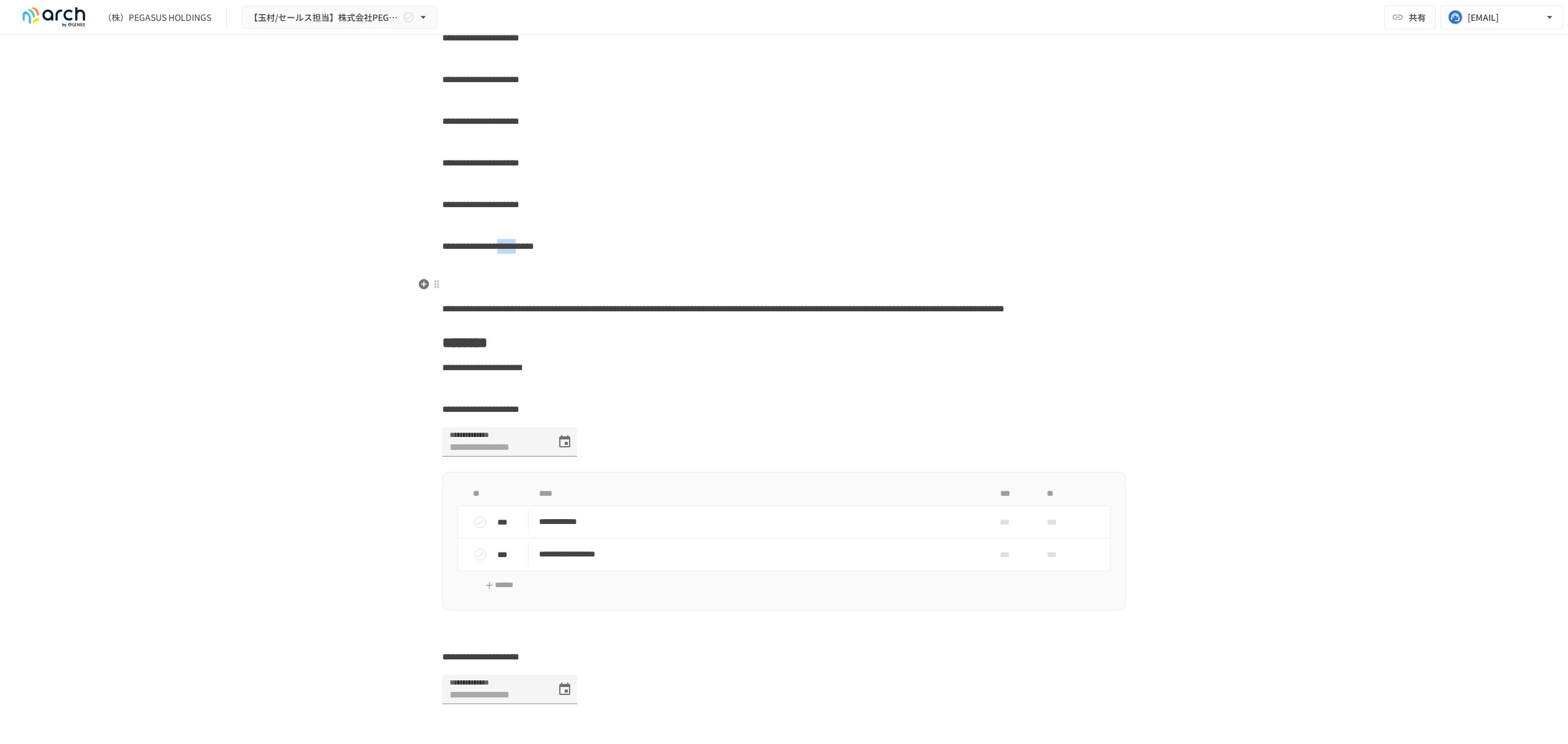 click on "**********" at bounding box center (488, 246) 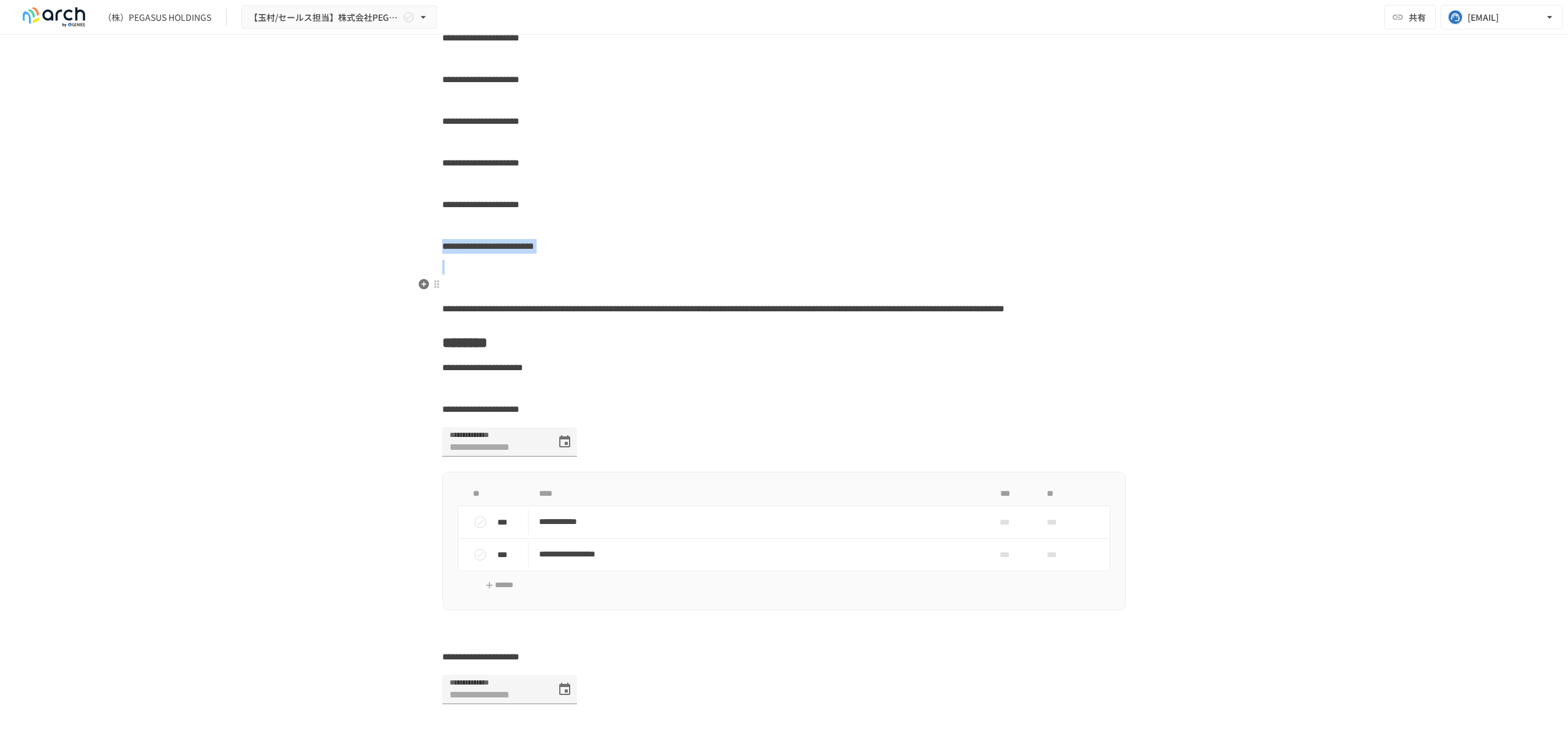 click on "**********" at bounding box center [488, 246] 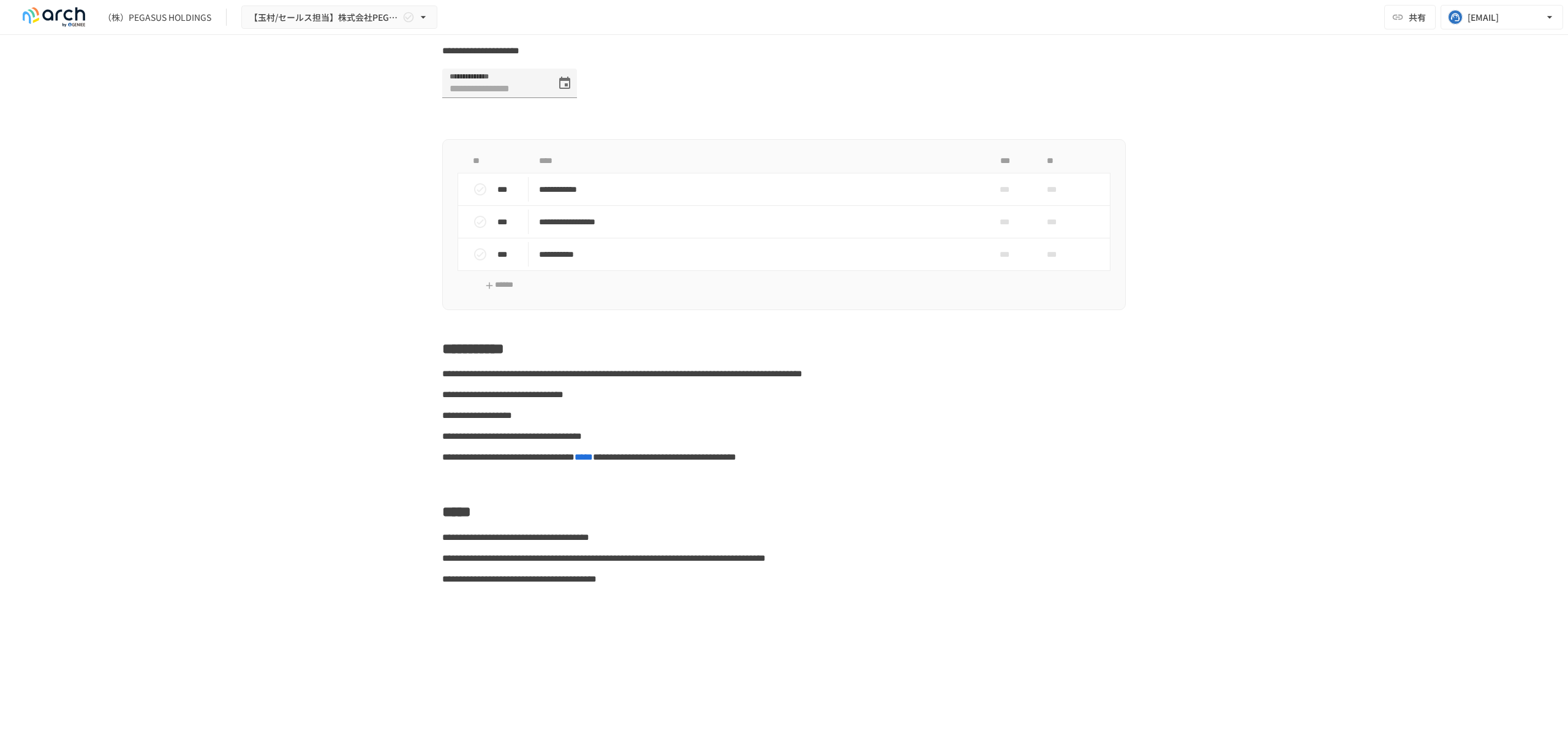 scroll, scrollTop: 4192, scrollLeft: 0, axis: vertical 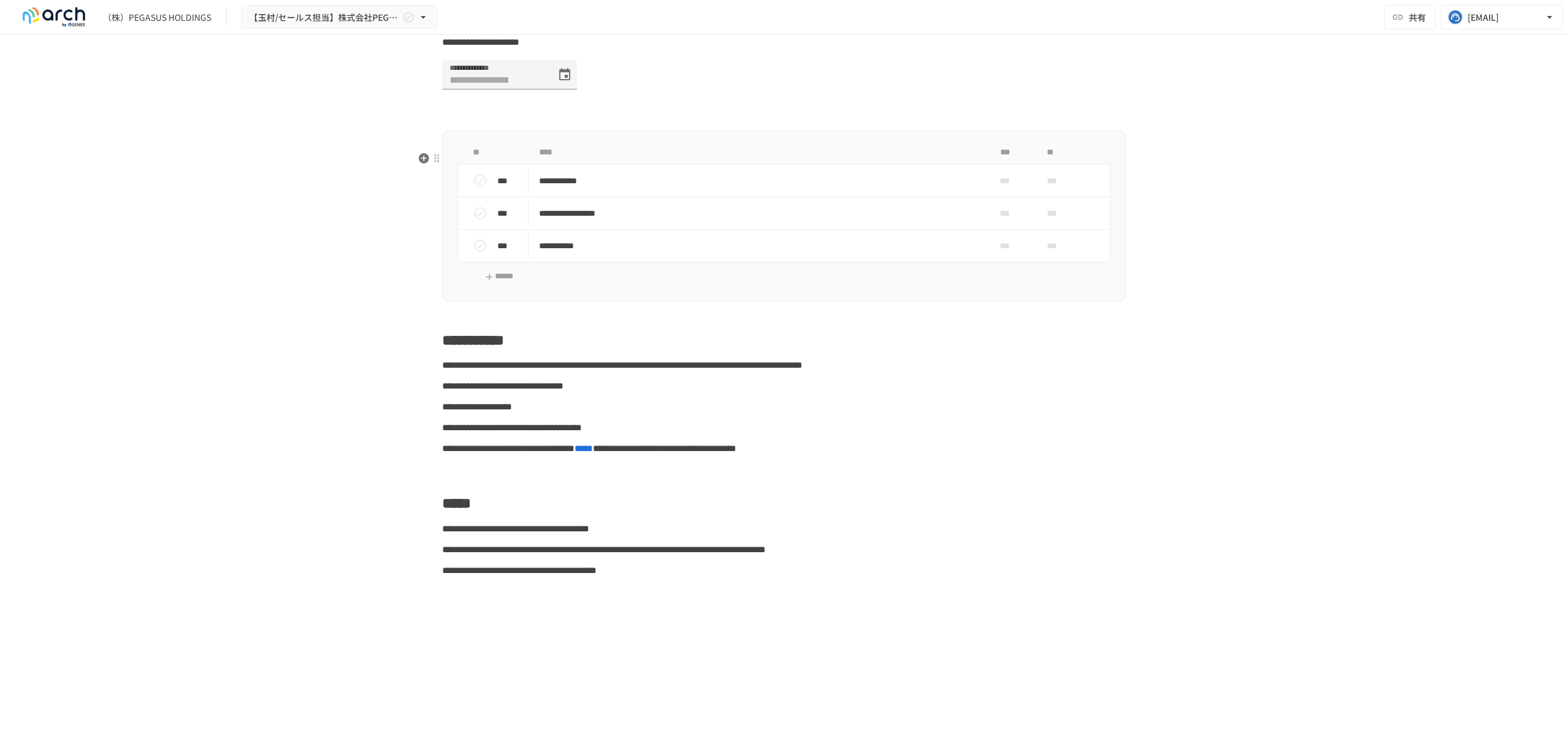 click at bounding box center (784, 117) 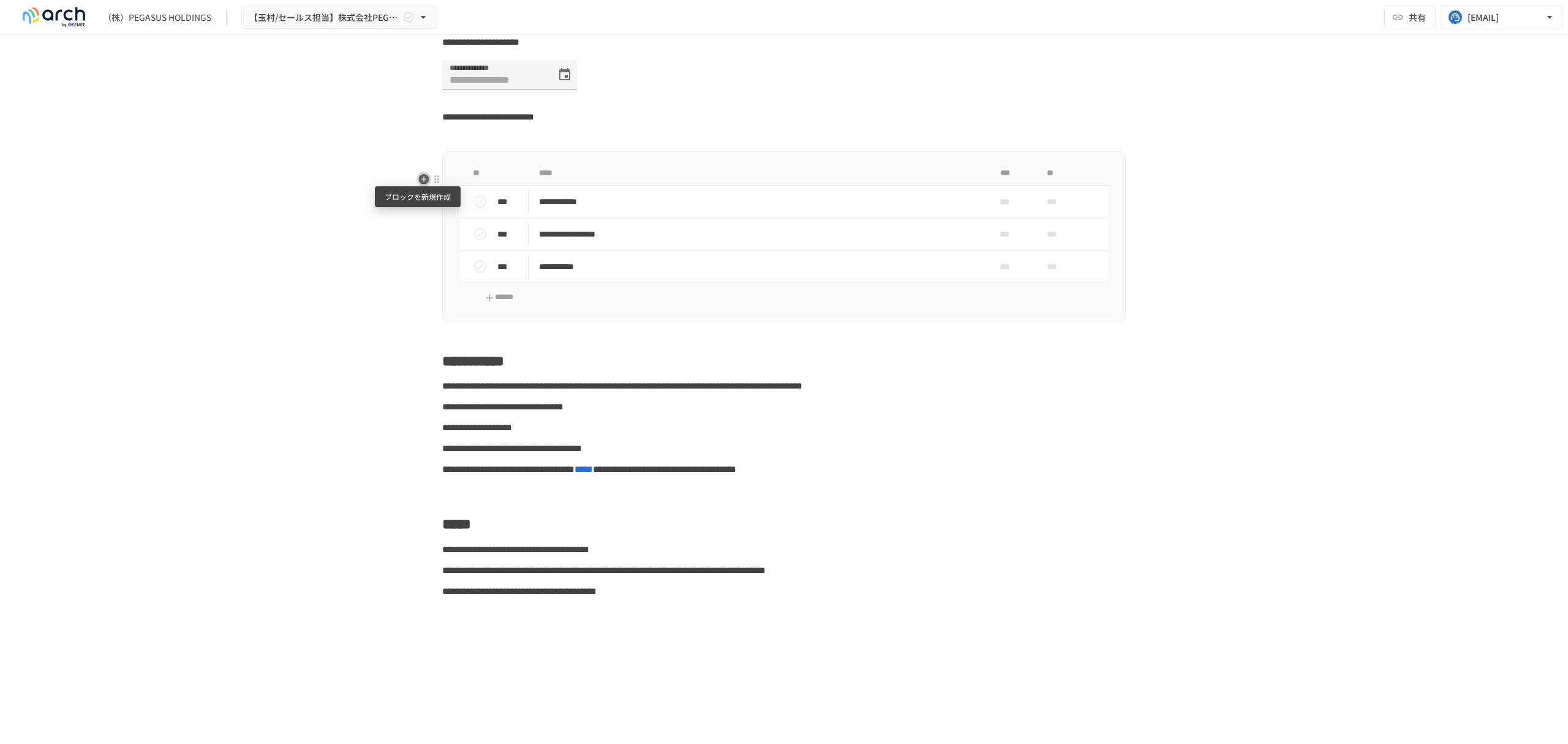 click 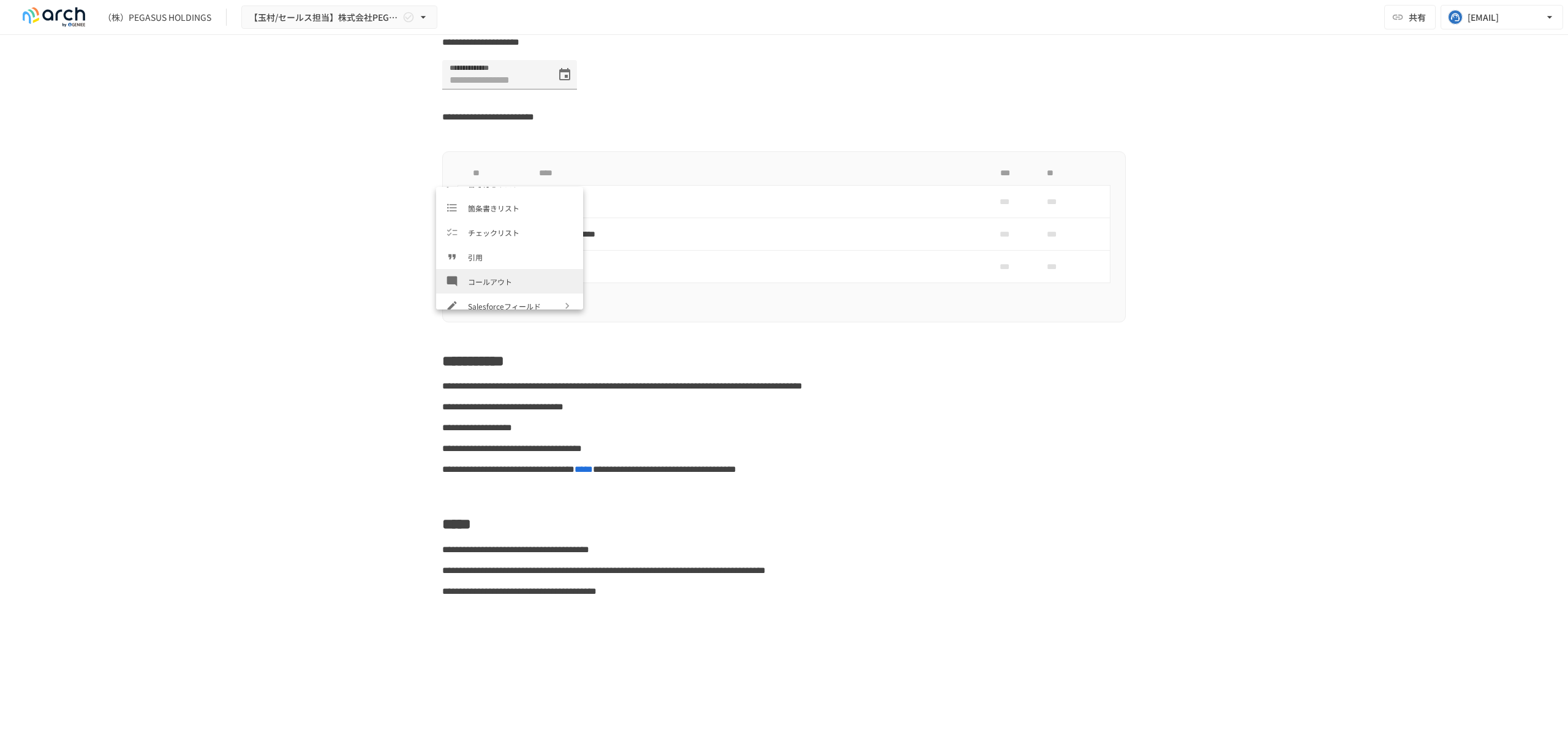 scroll, scrollTop: 163, scrollLeft: 0, axis: vertical 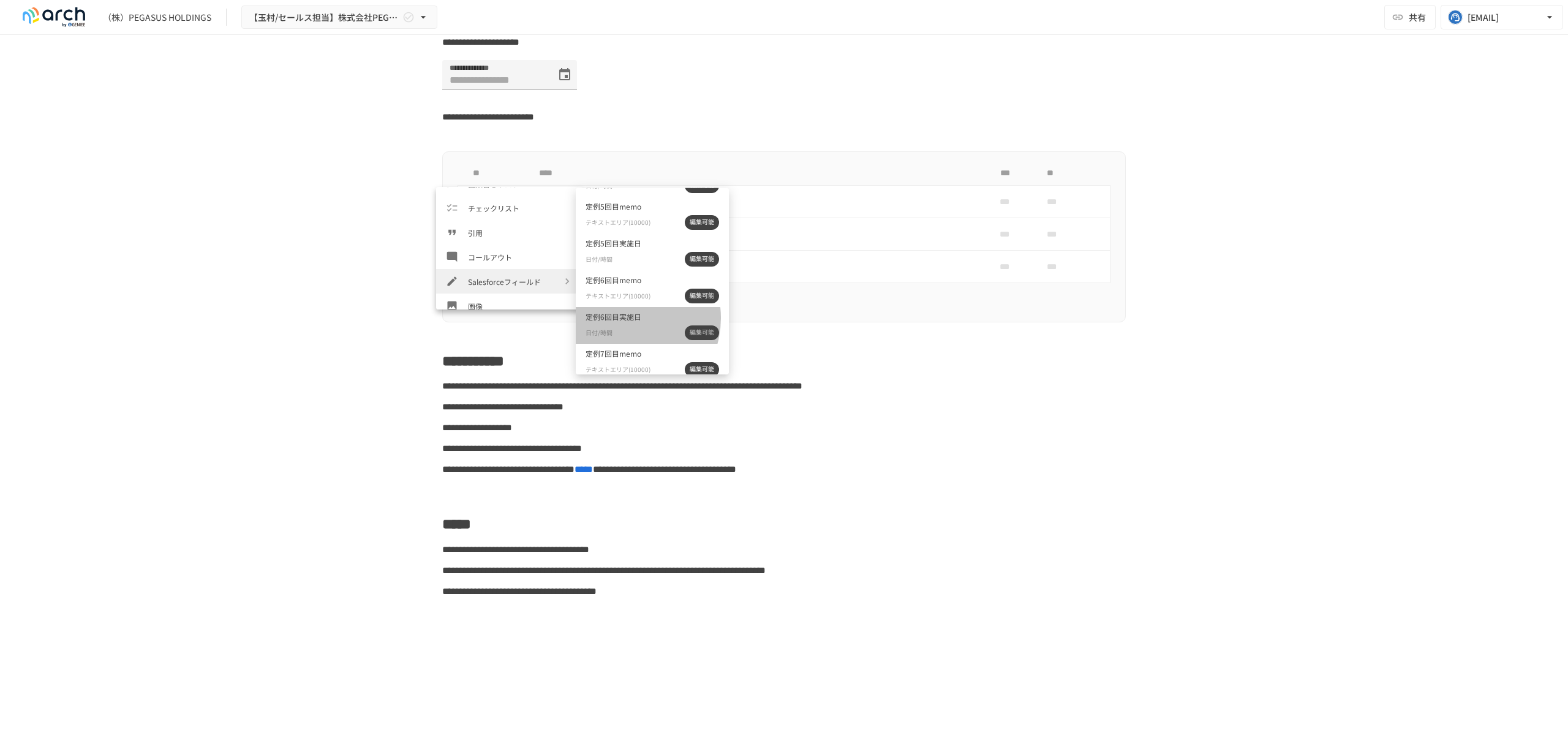 click on "定例6回目実施日" at bounding box center [613, 316] 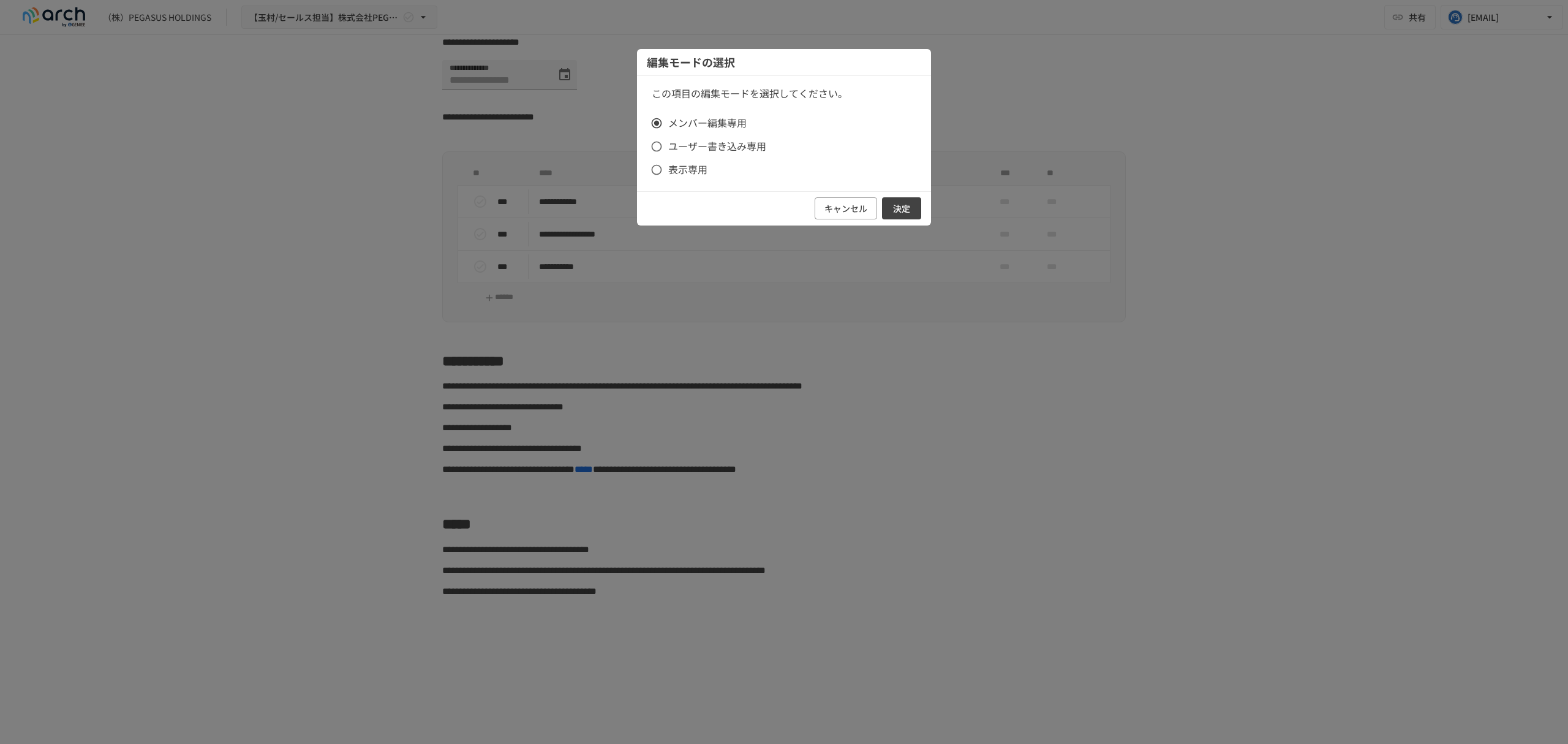click on "決定" at bounding box center [902, 208] 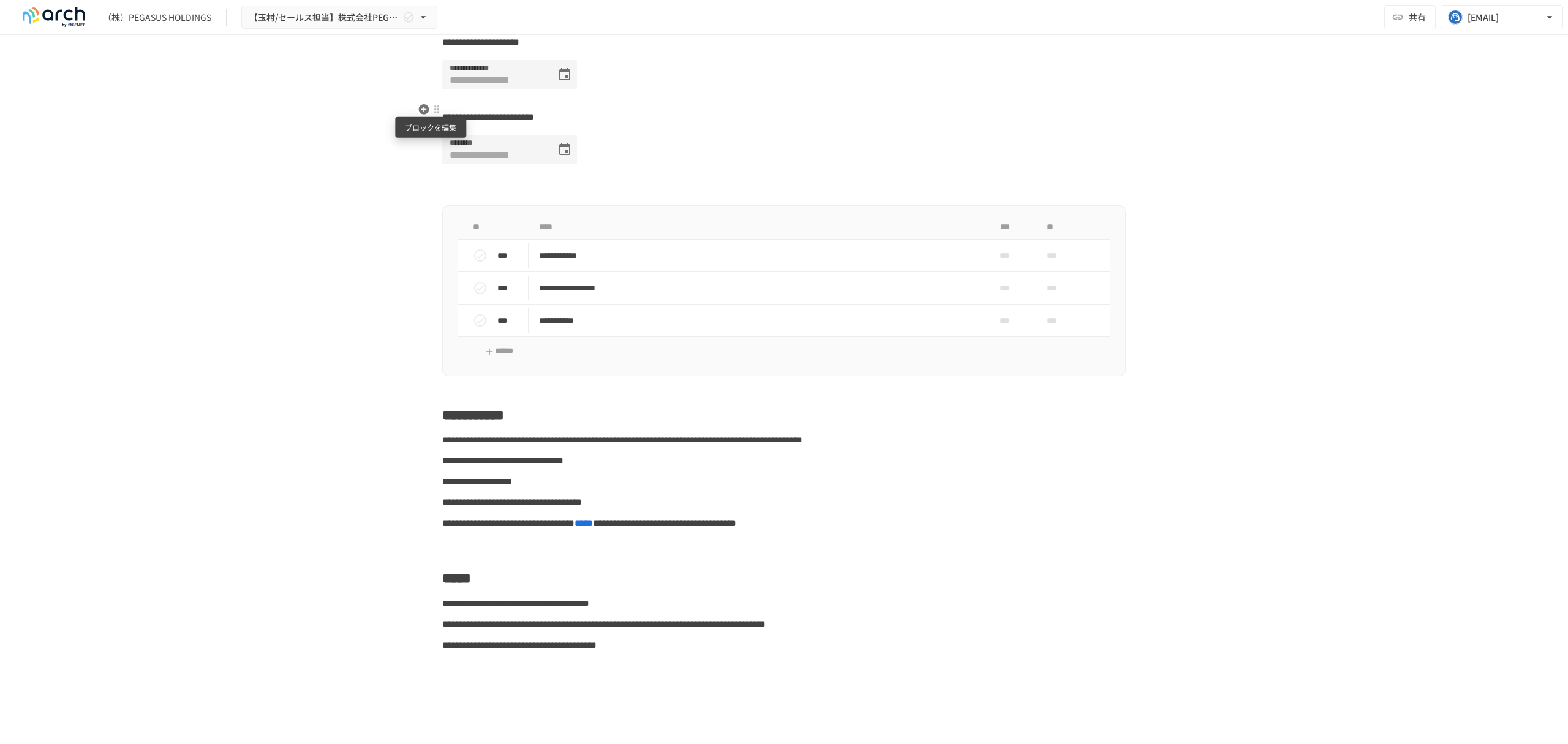 click at bounding box center (437, 109) 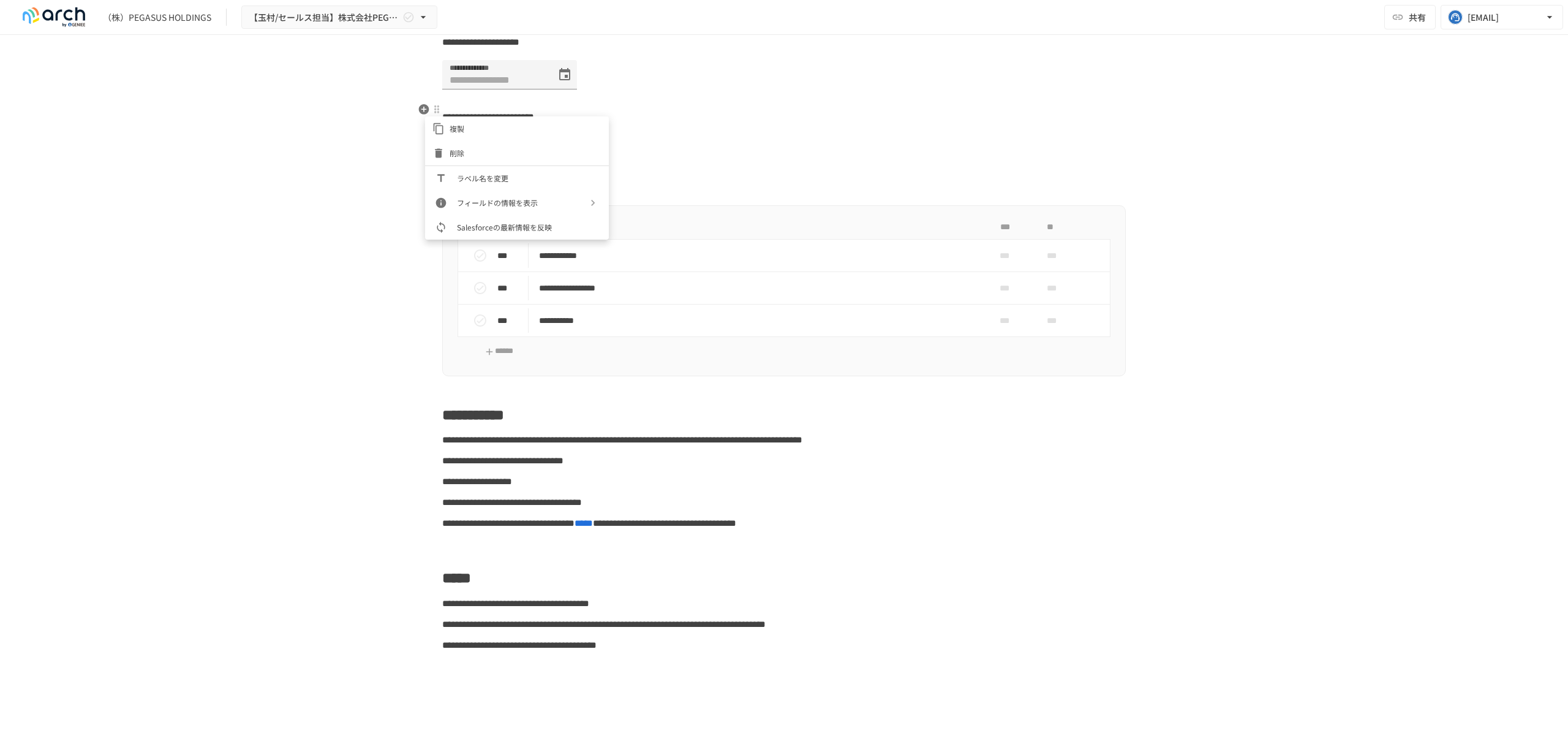 click on "ラベル名を変更" at bounding box center (517, 178) 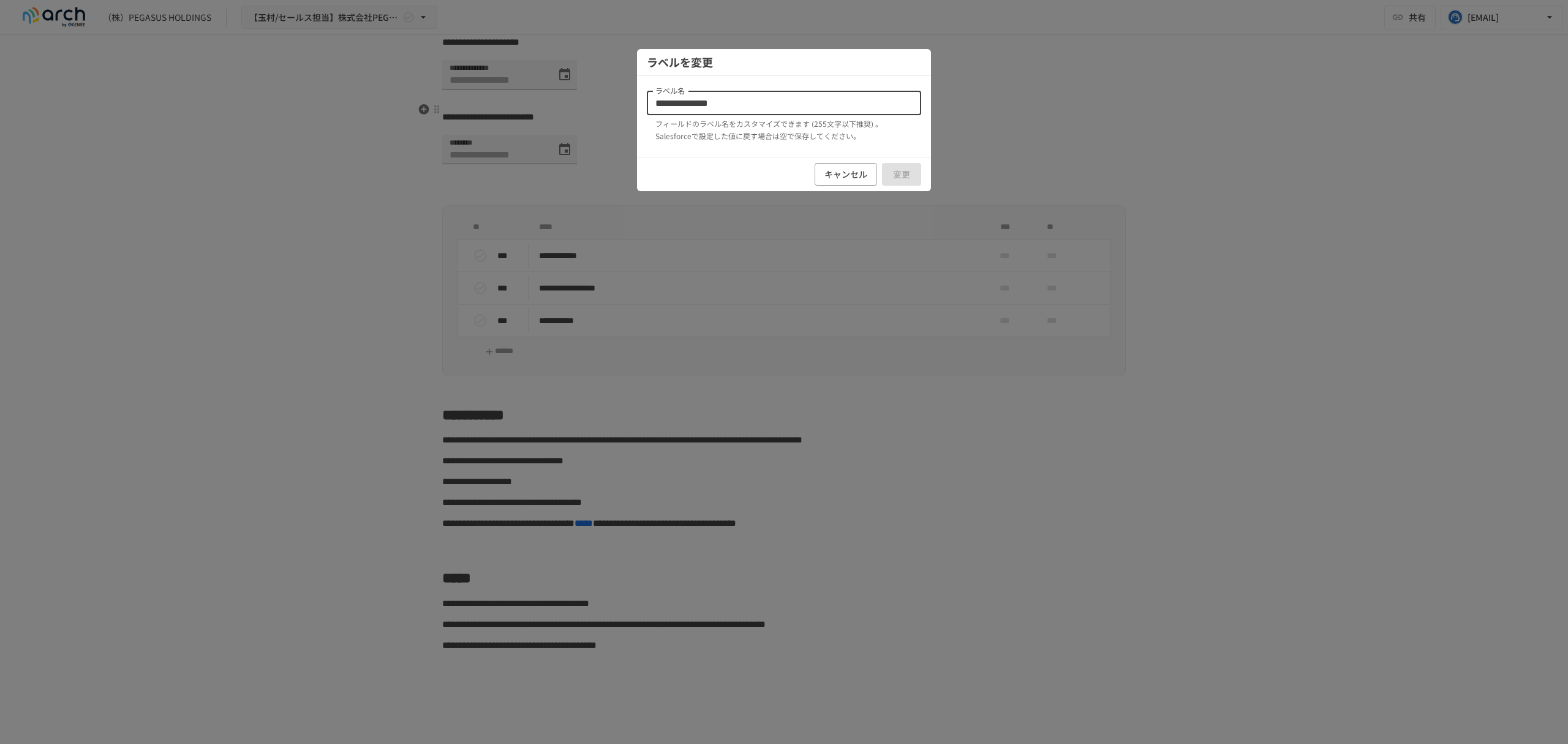 click on "**********" at bounding box center [784, 103] 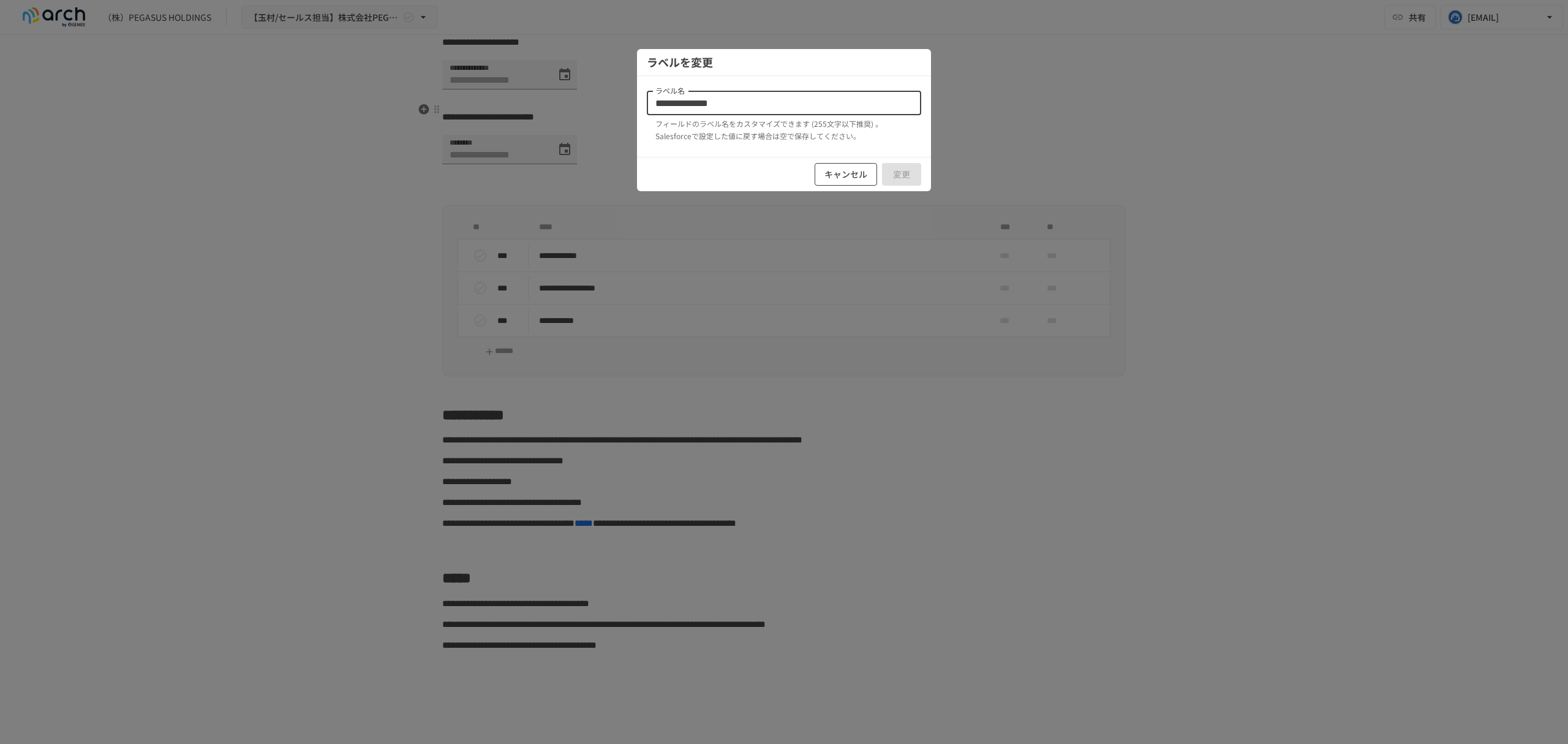 click on "キャンセル" at bounding box center [846, 174] 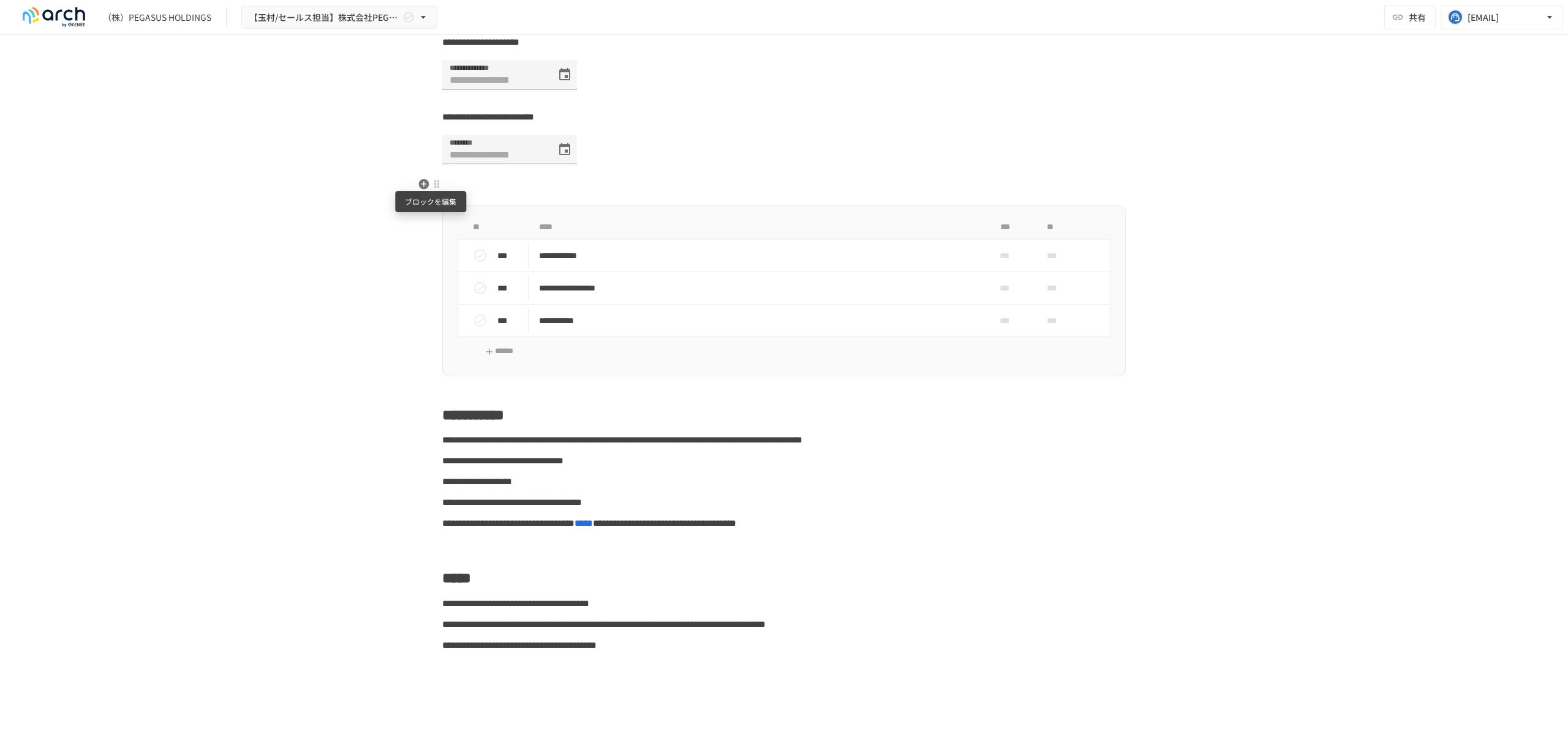 click at bounding box center [437, 184] 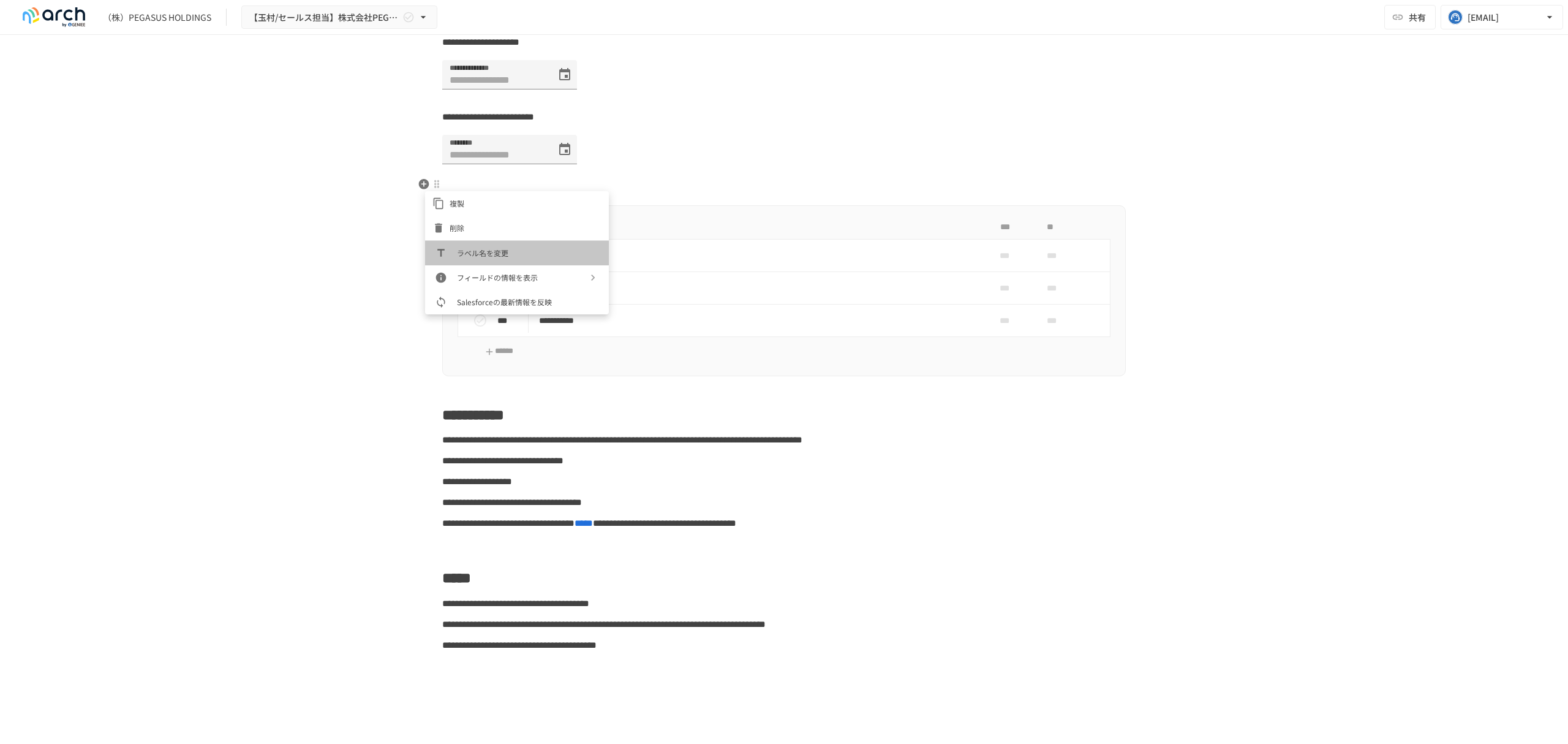click on "ラベル名を変更" at bounding box center [528, 252] 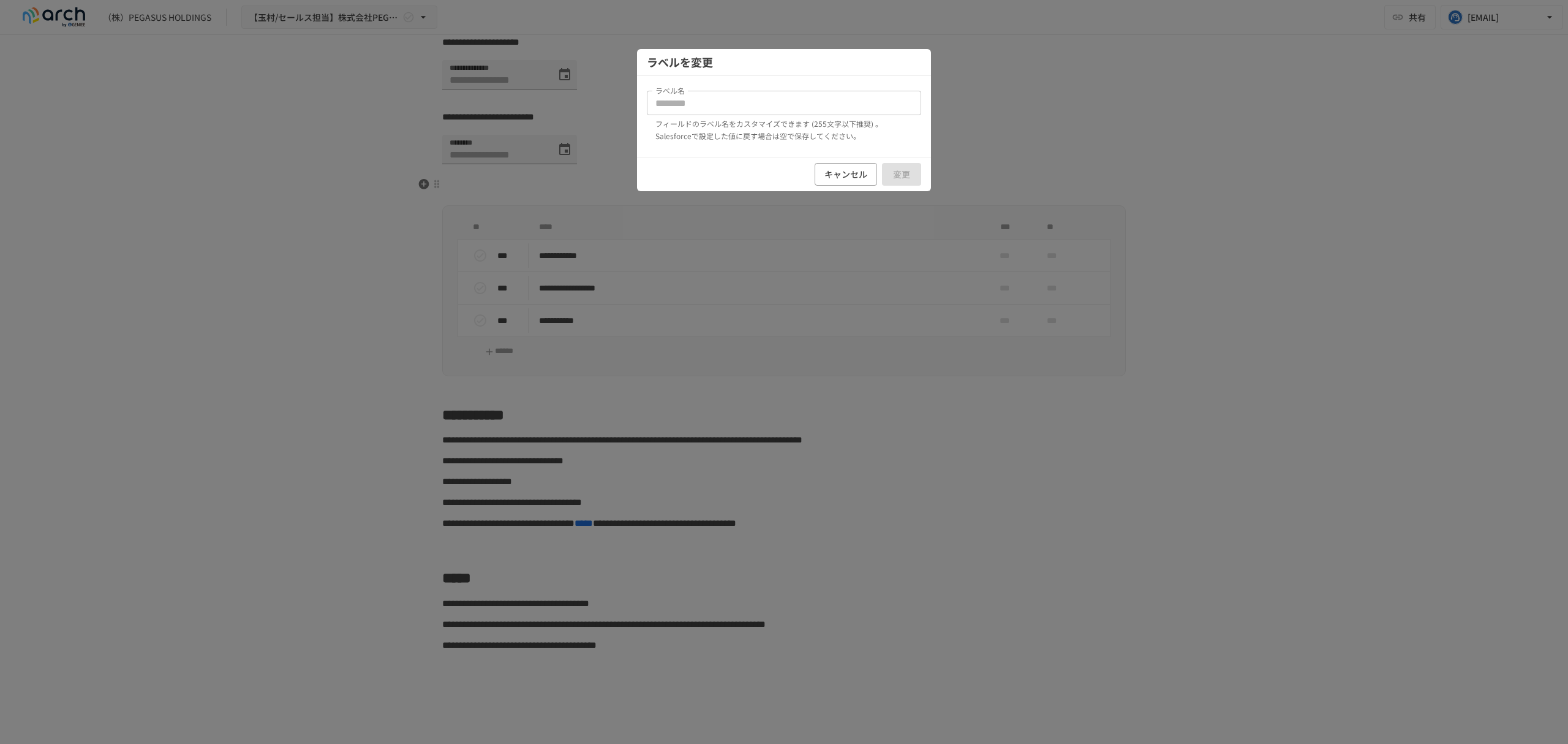 click on "ラベル名" at bounding box center (784, 103) 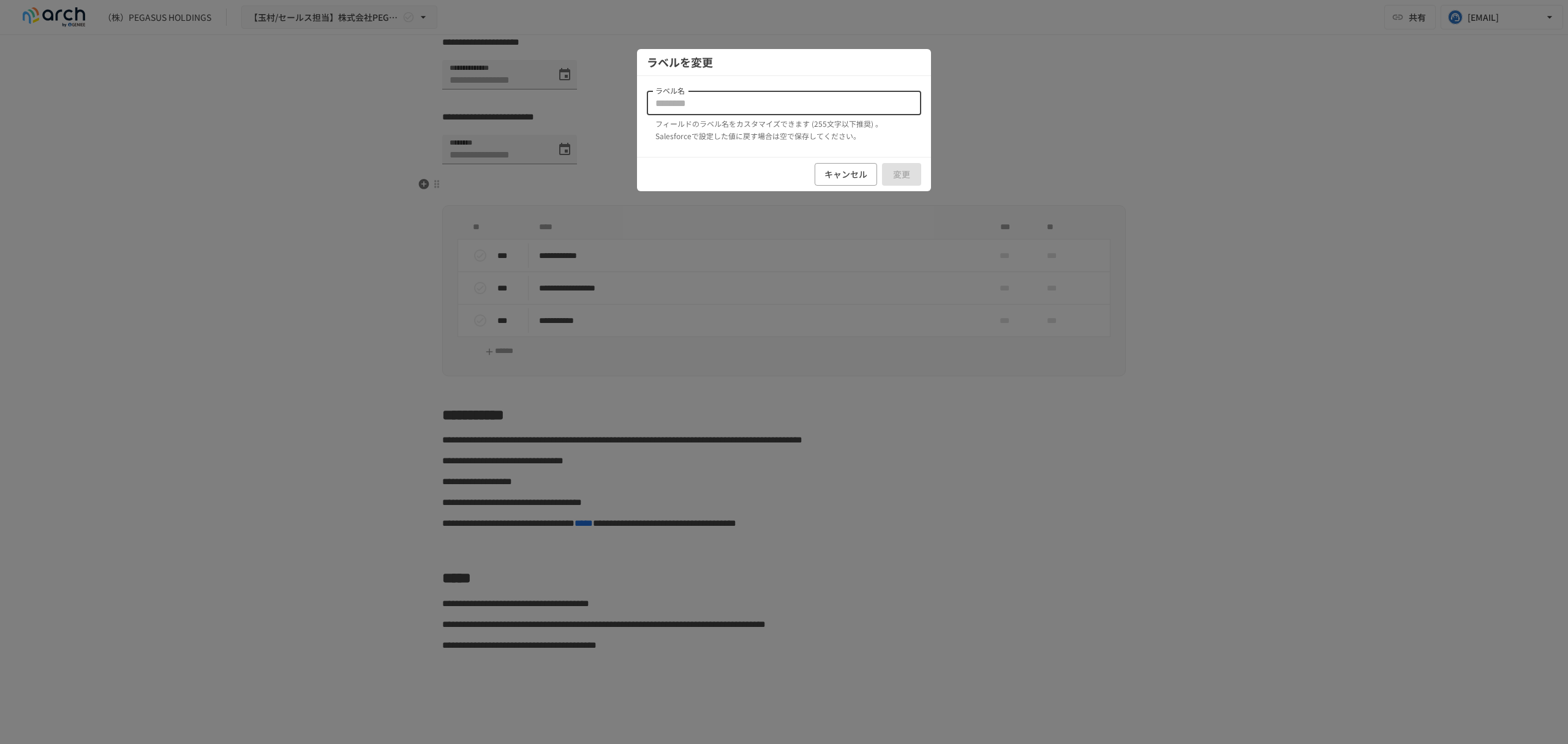 paste on "**********" 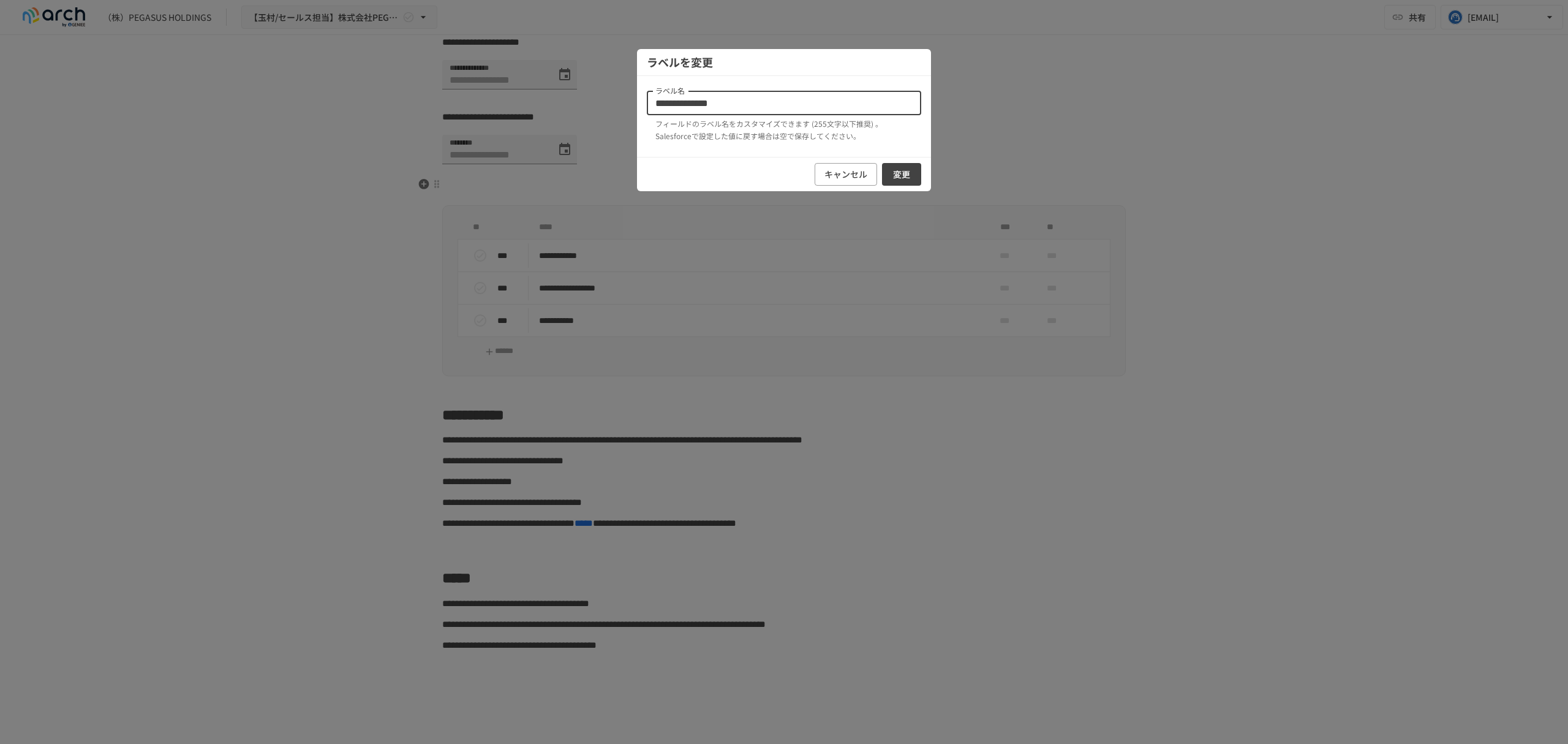 click on "**********" at bounding box center [784, 103] 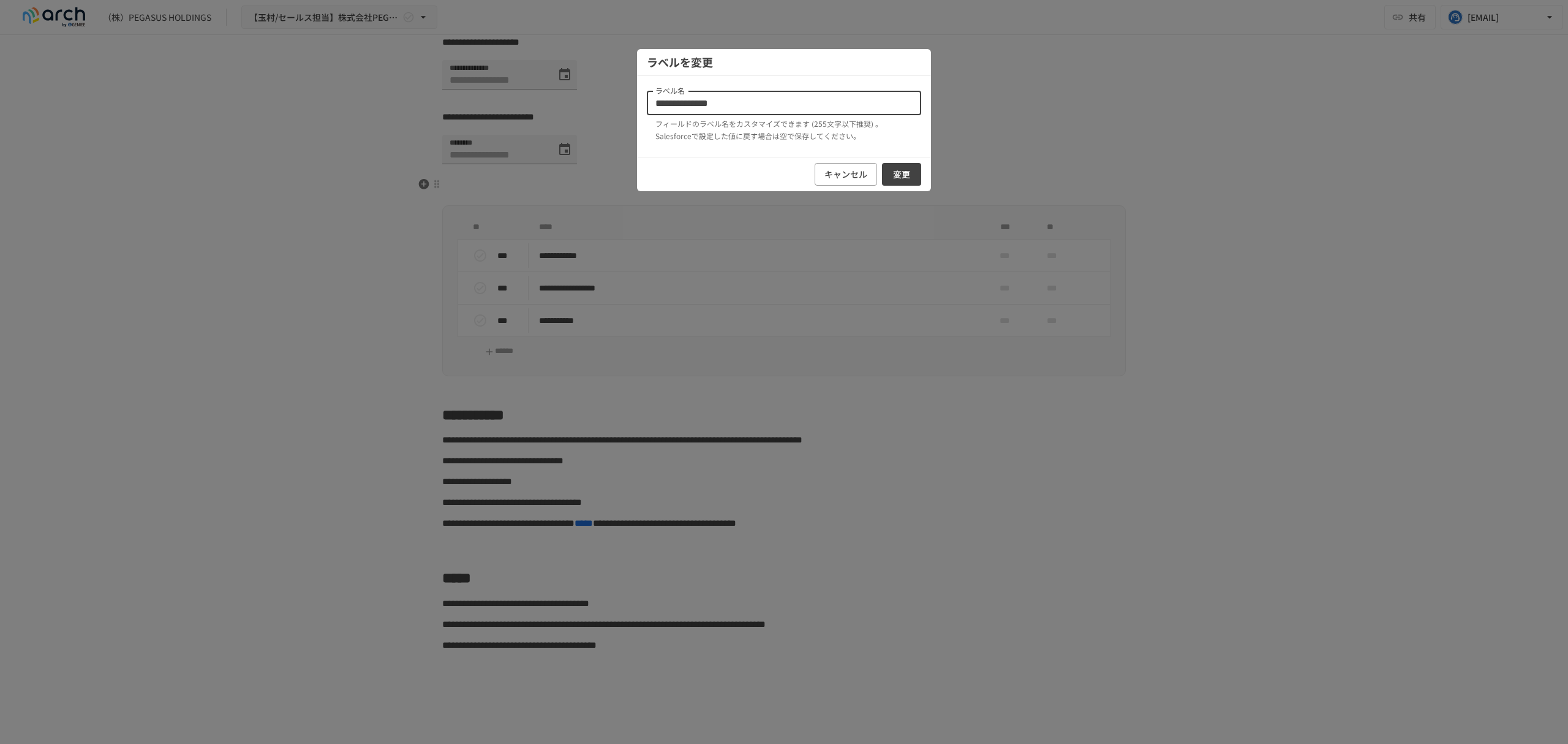 click on "**********" at bounding box center (784, 103) 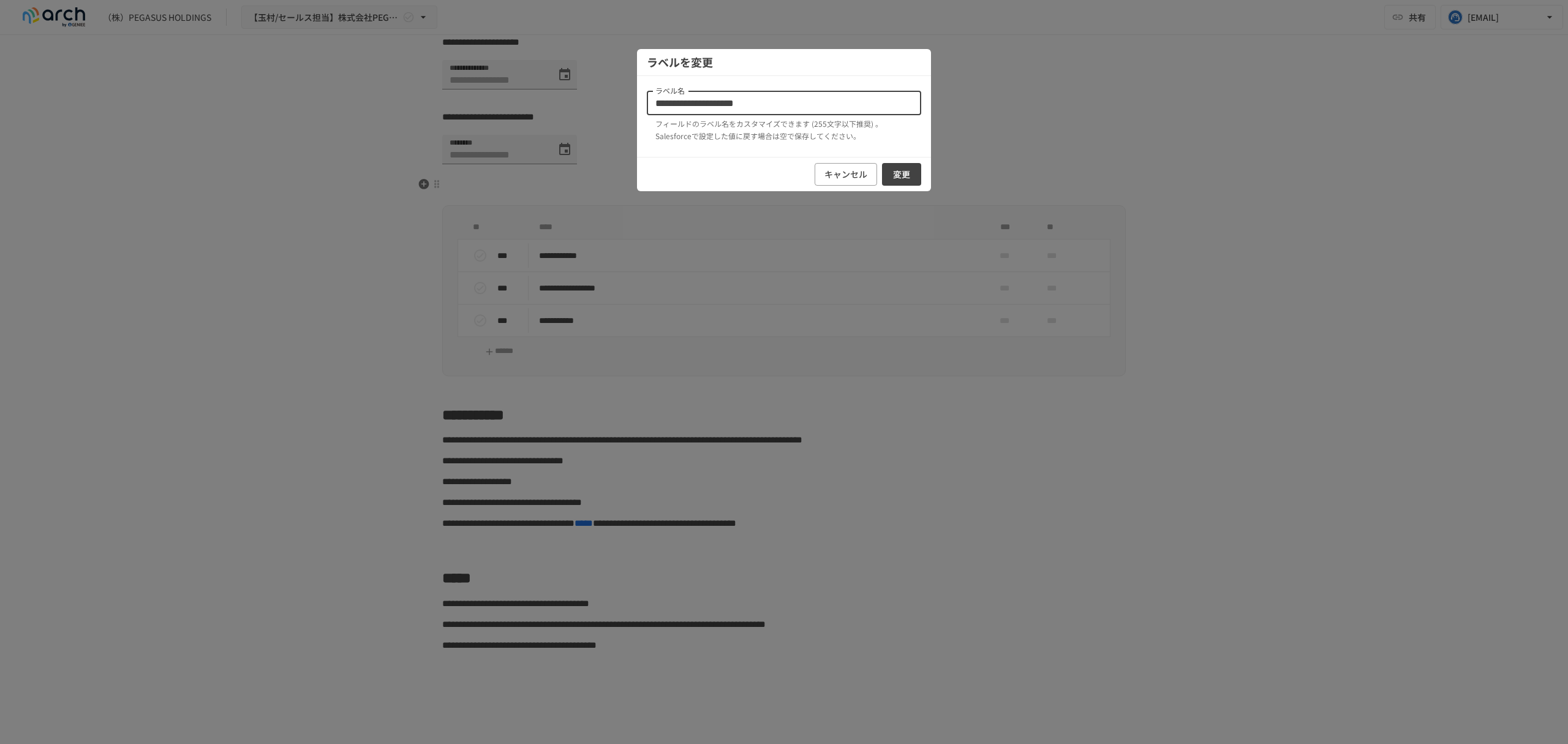 type on "**********" 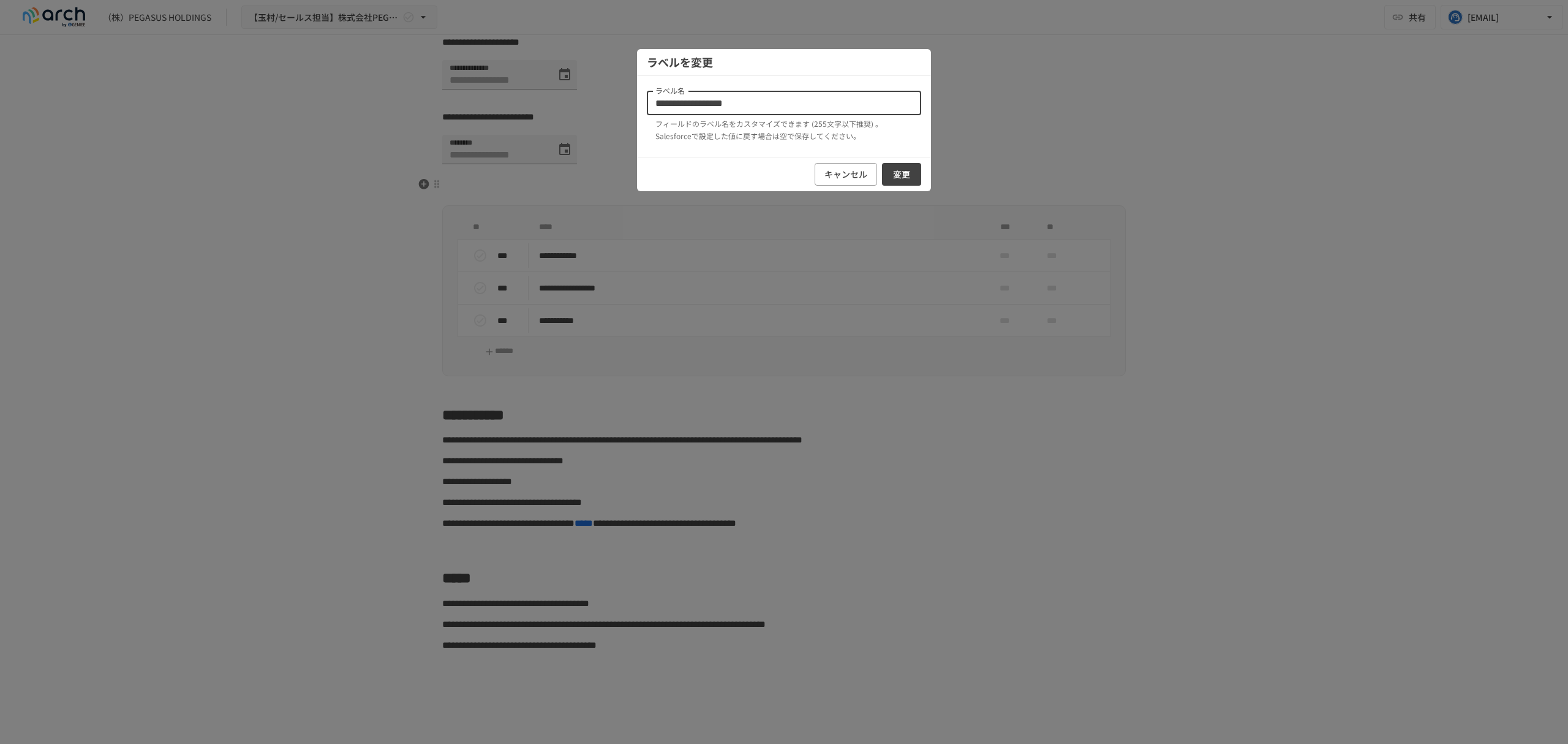 click on "変更" at bounding box center [902, 174] 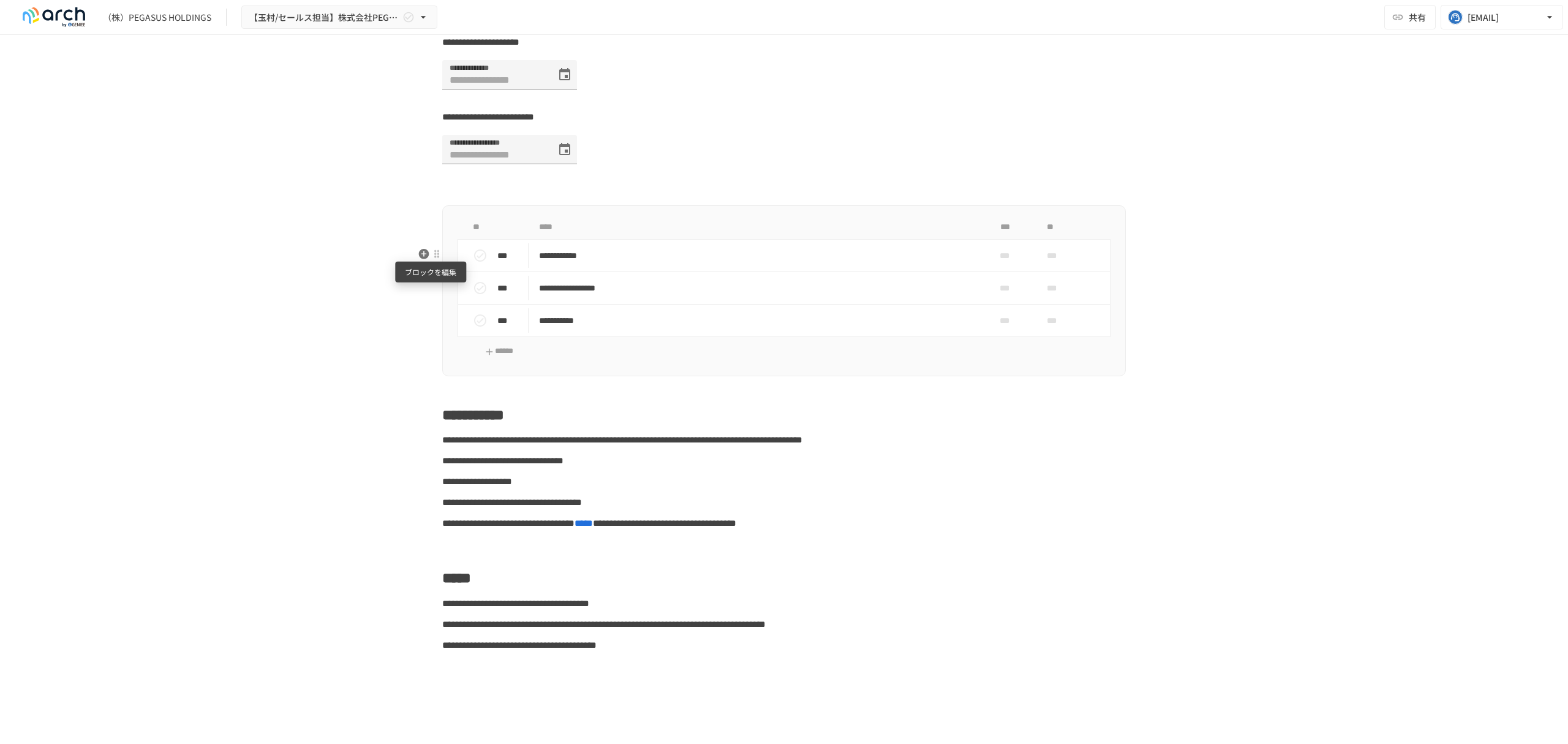 click at bounding box center (437, 254) 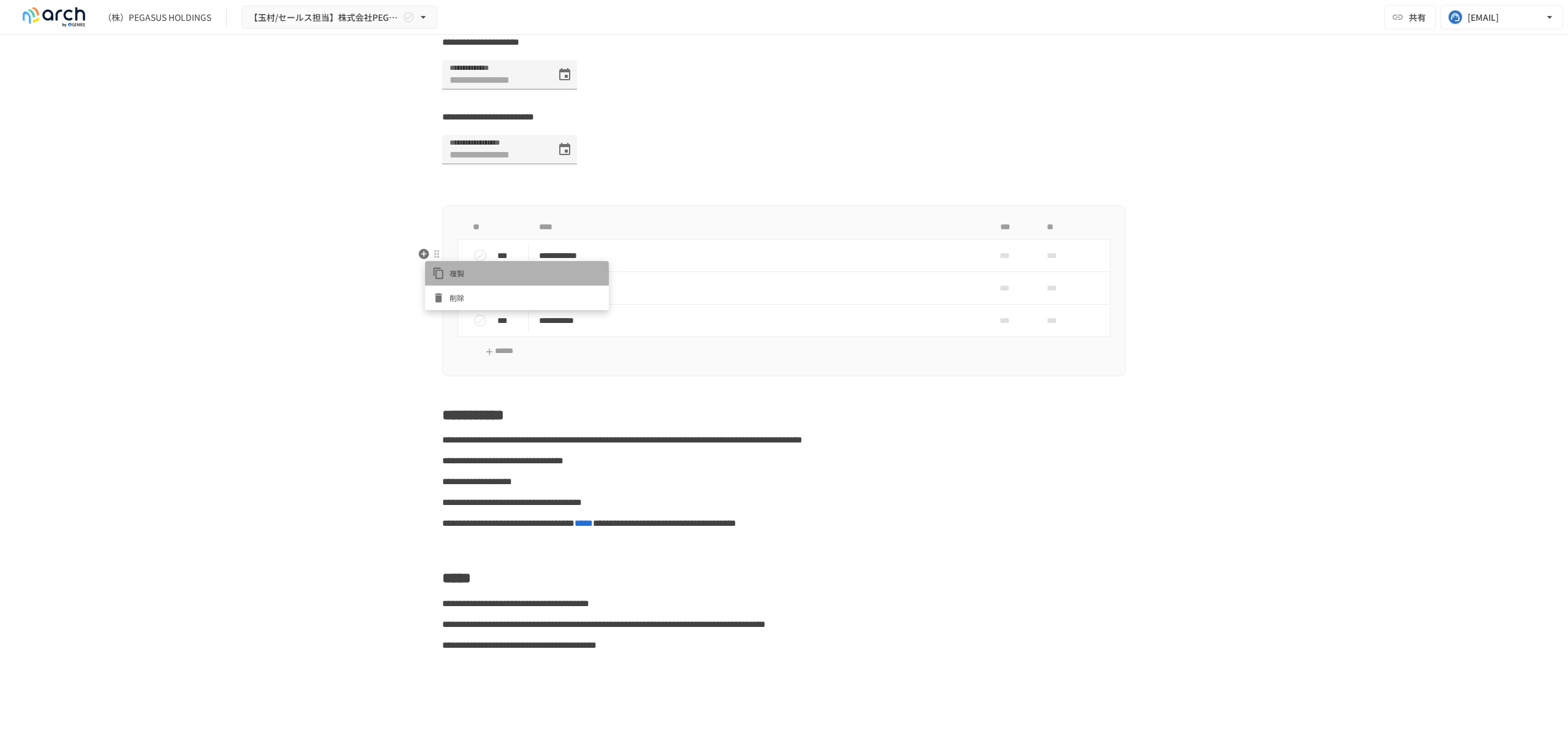 click on "複製" at bounding box center [526, 273] 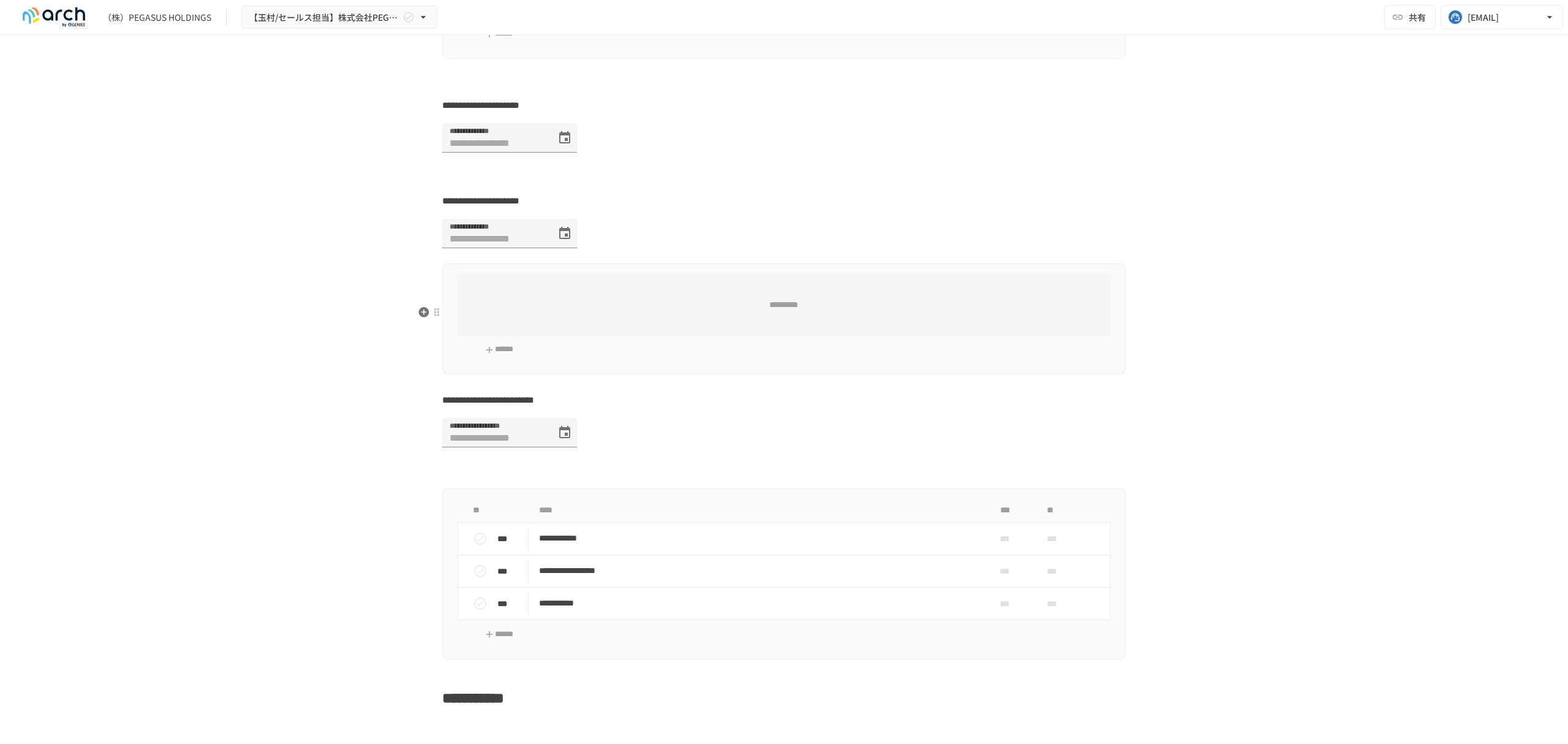 scroll, scrollTop: 4028, scrollLeft: 0, axis: vertical 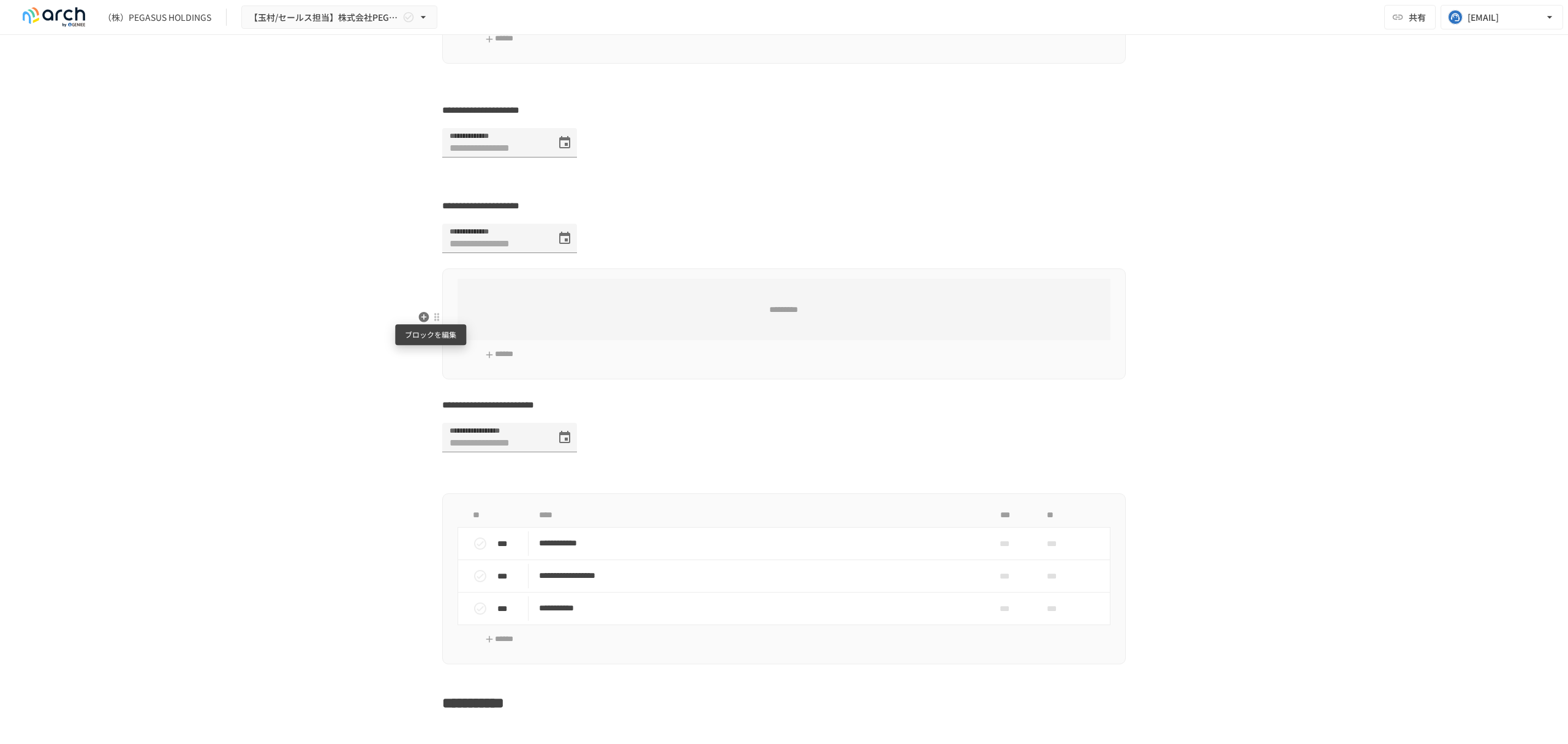 click at bounding box center (437, 317) 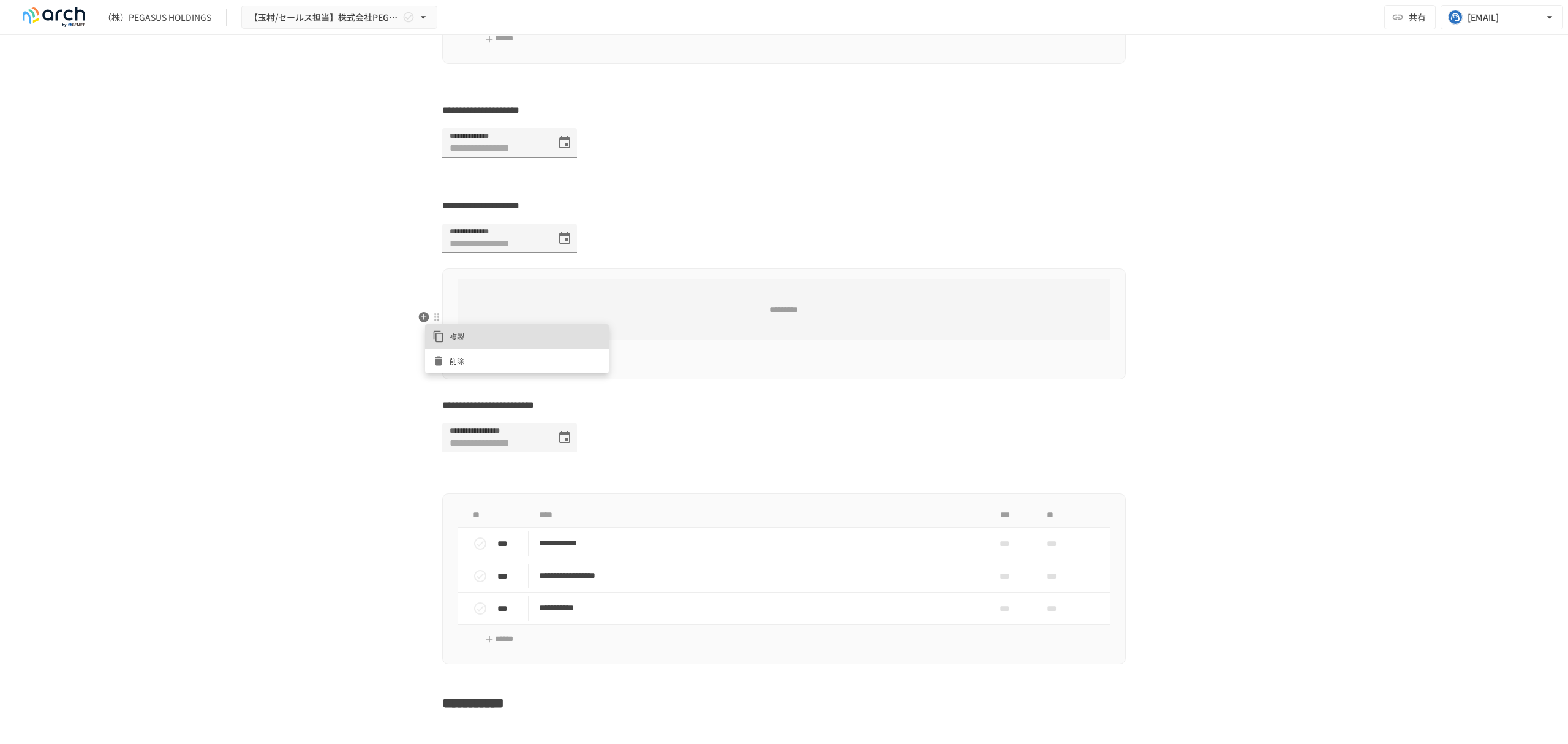 click on "複製" at bounding box center (526, 336) 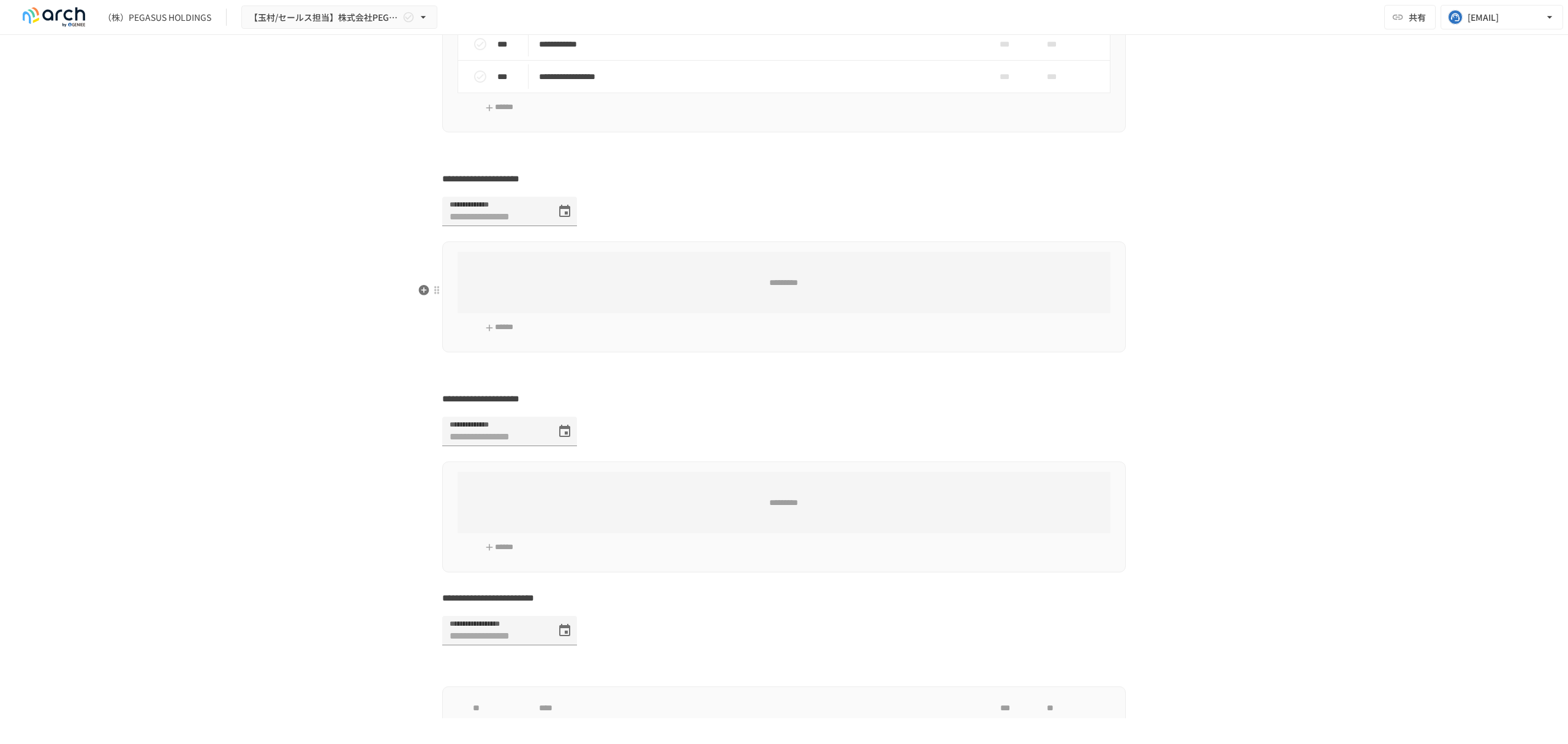 scroll, scrollTop: 3865, scrollLeft: 0, axis: vertical 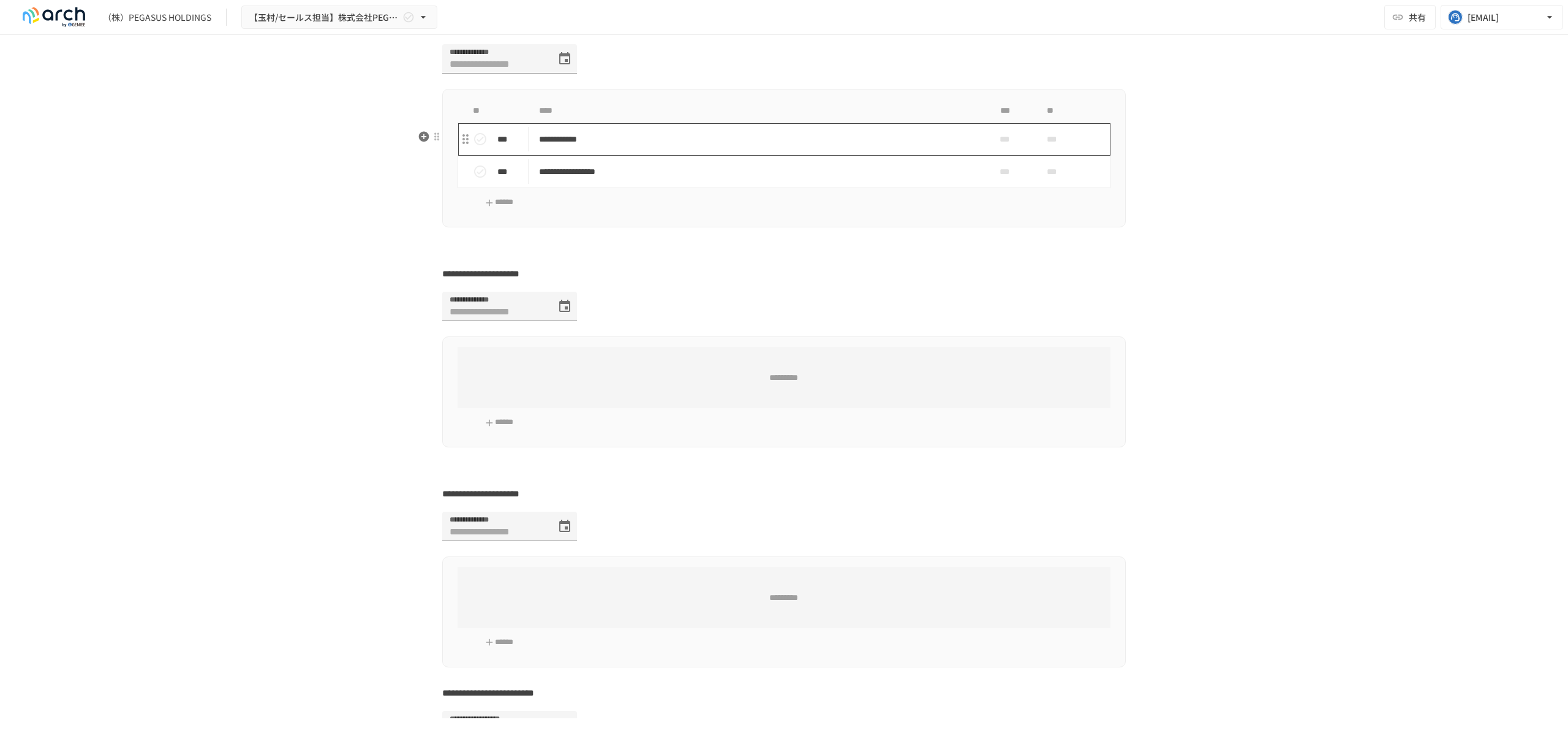 click on "**********" at bounding box center [758, 139] 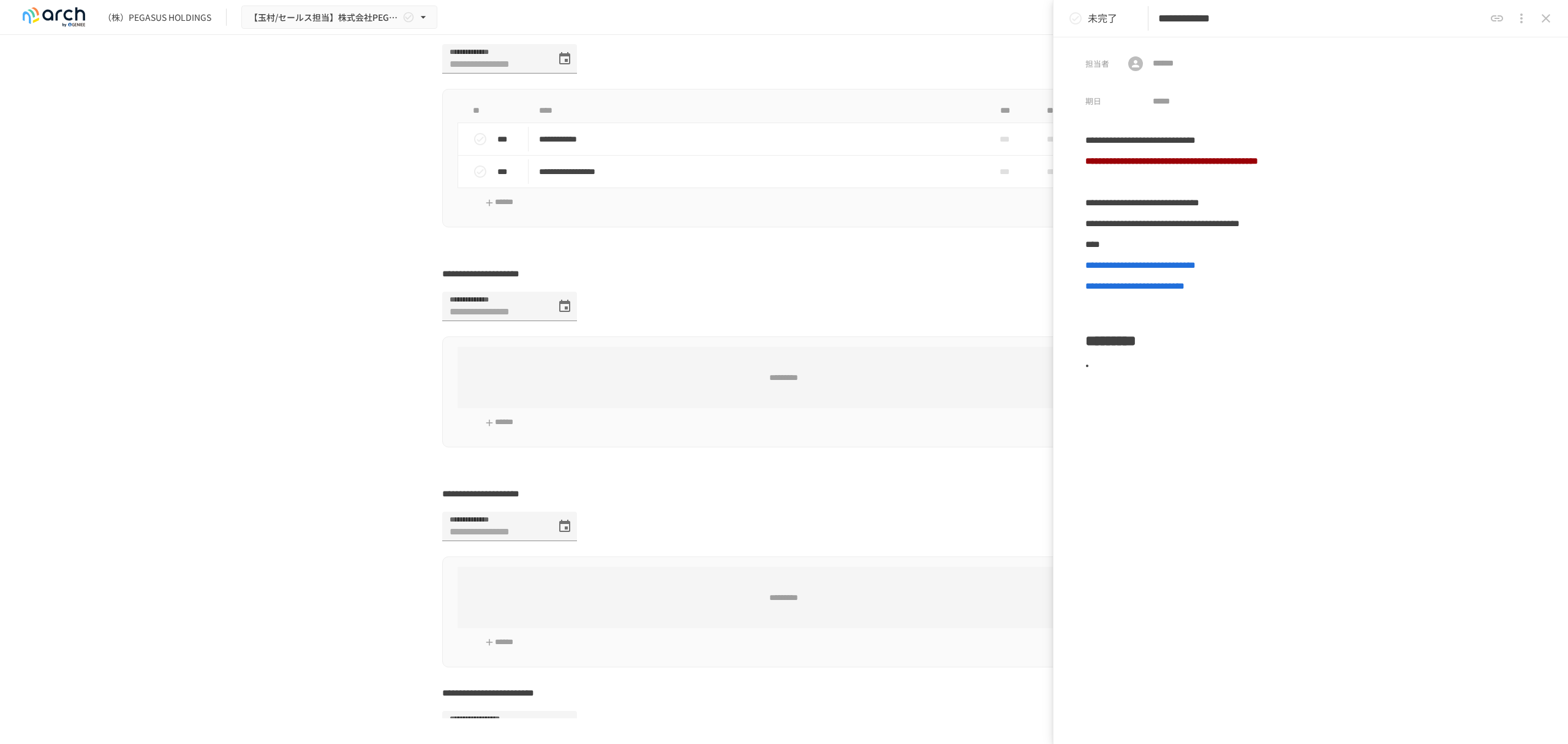 click on "**********" at bounding box center [1321, 18] 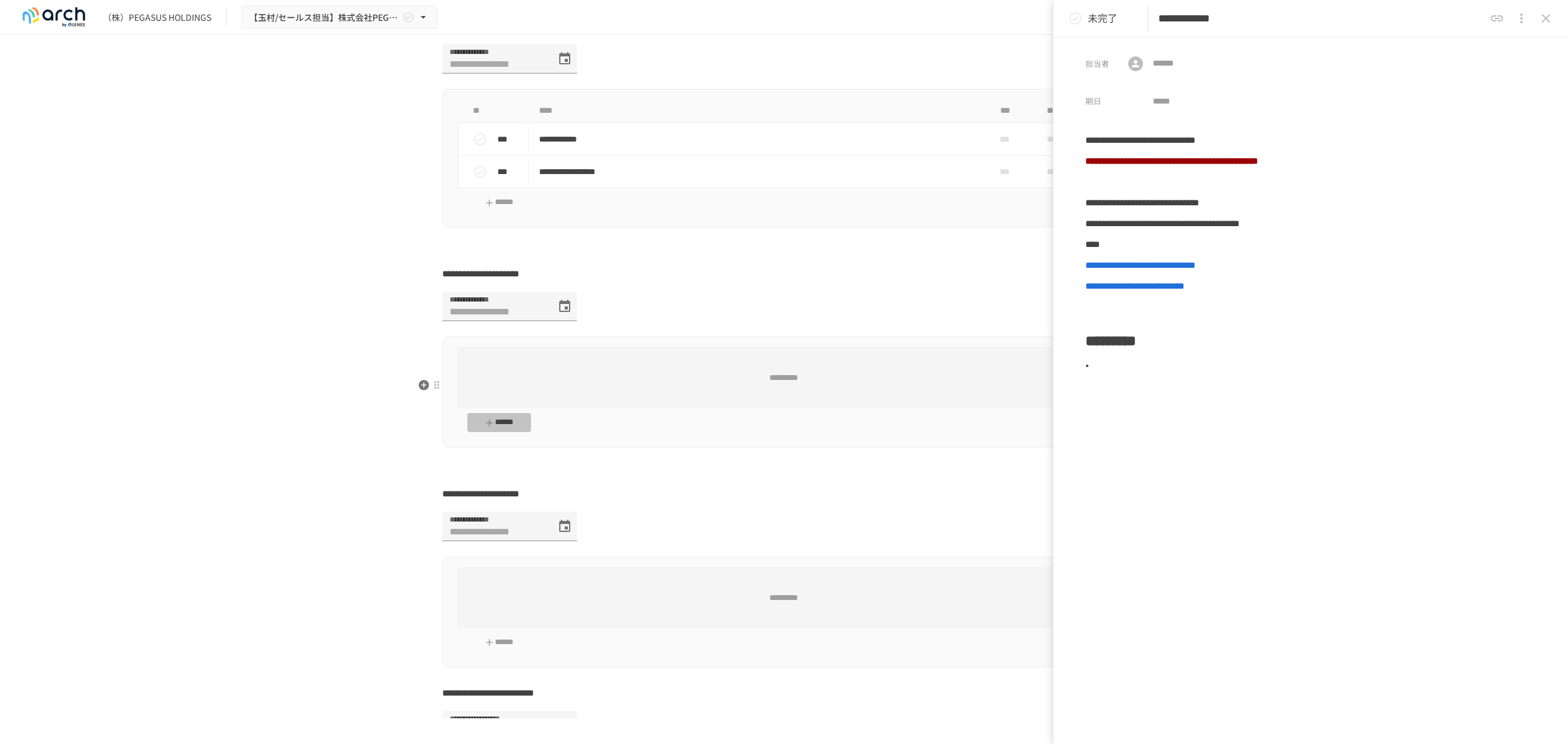 click on "******" at bounding box center (499, 422) 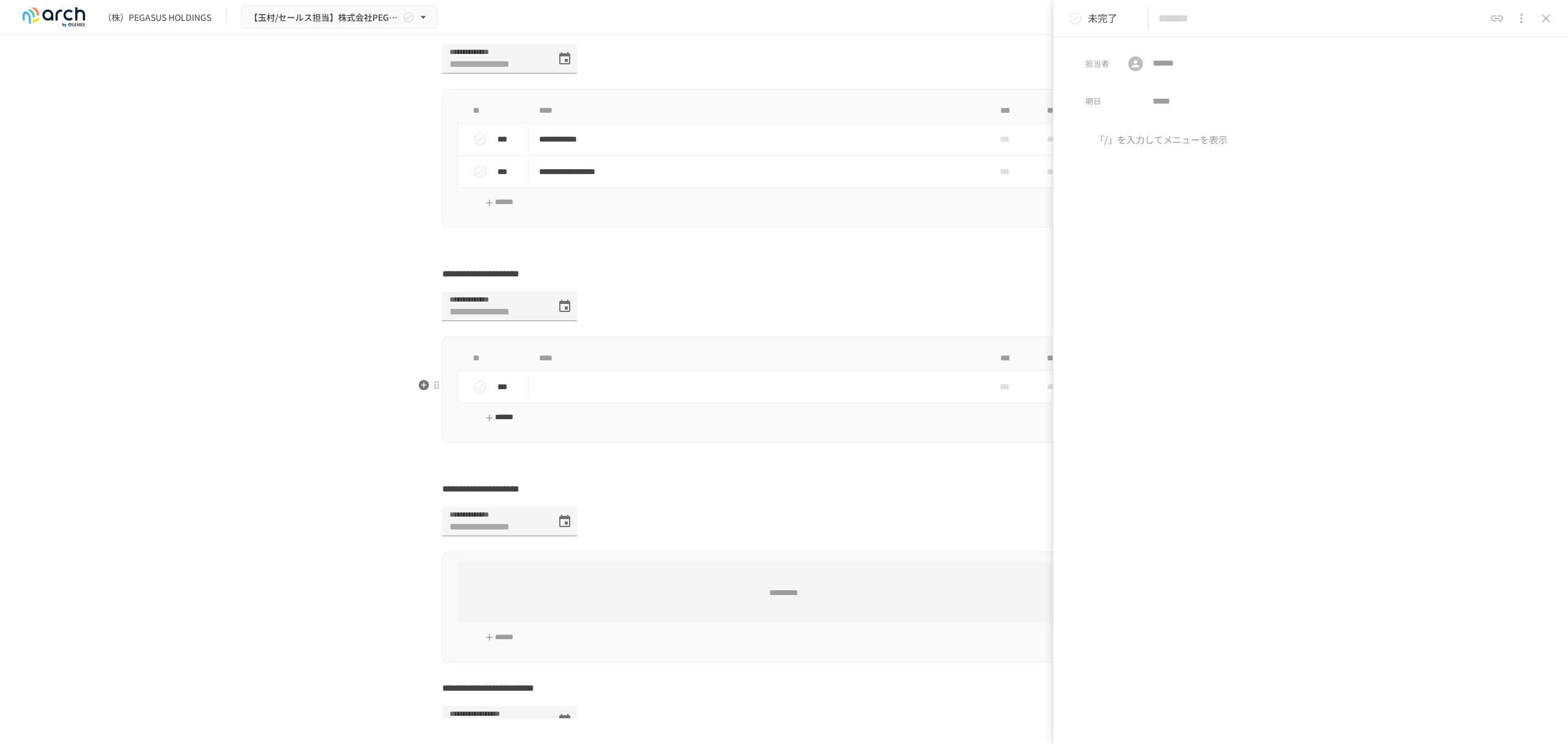 paste on "**********" 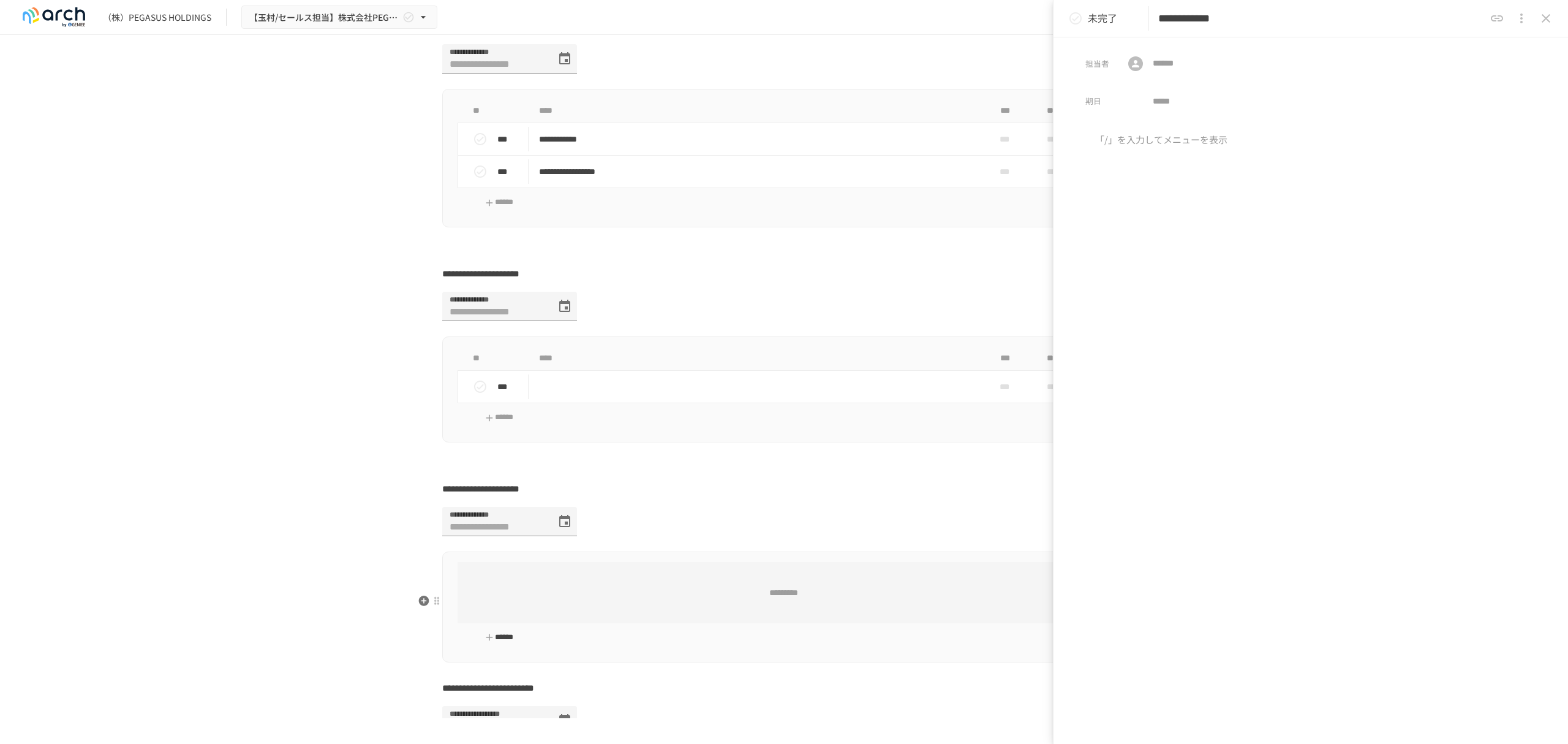 type on "**********" 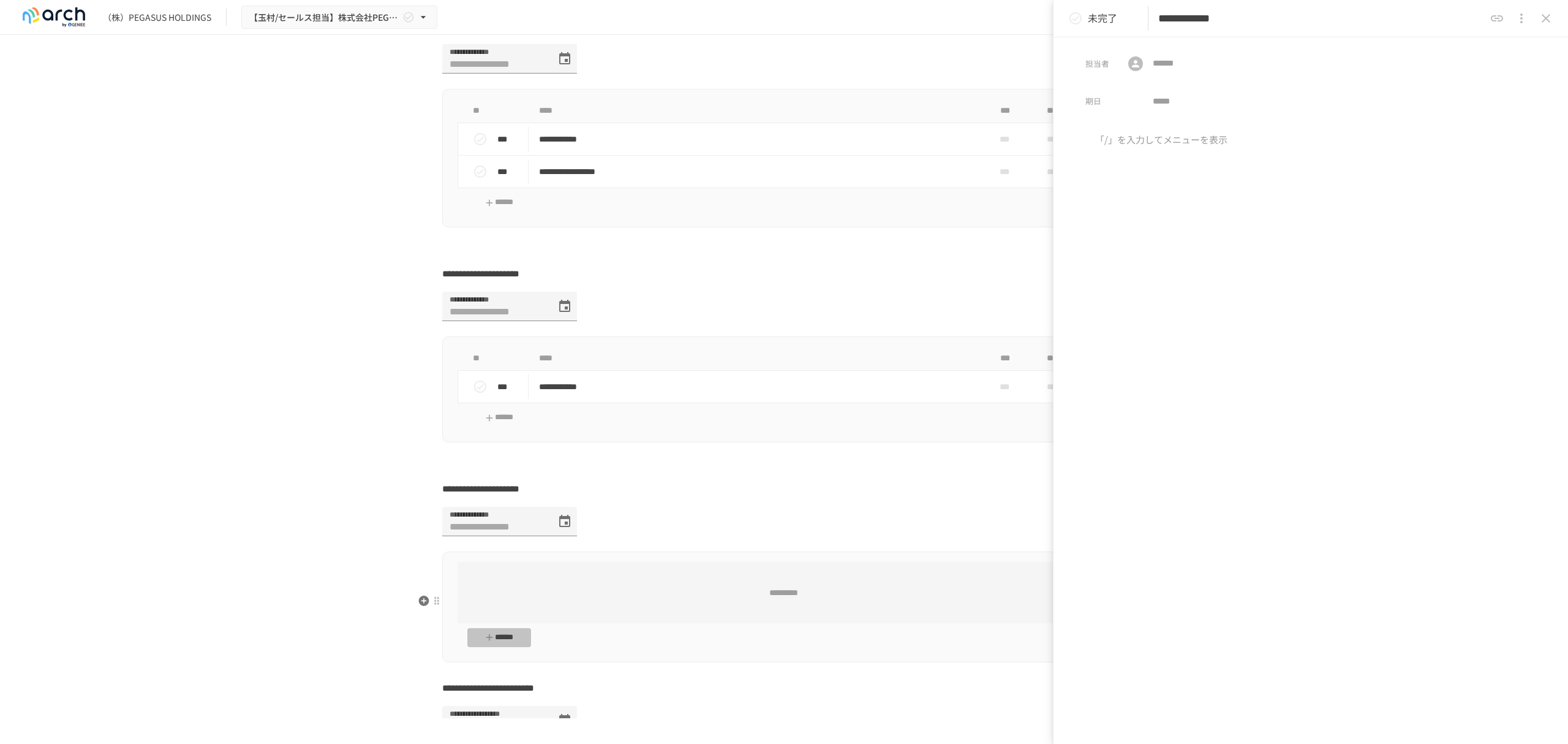 click 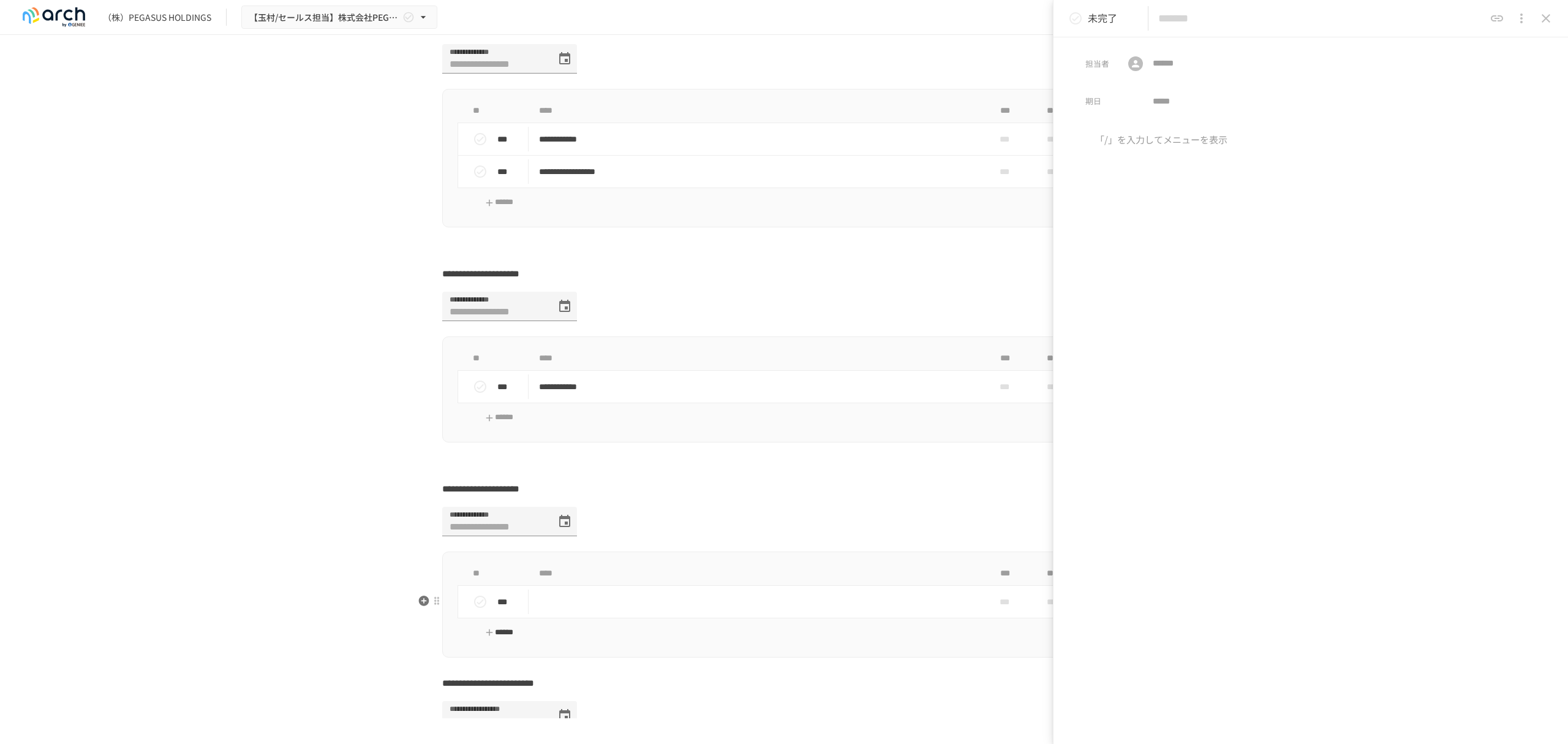 paste on "**********" 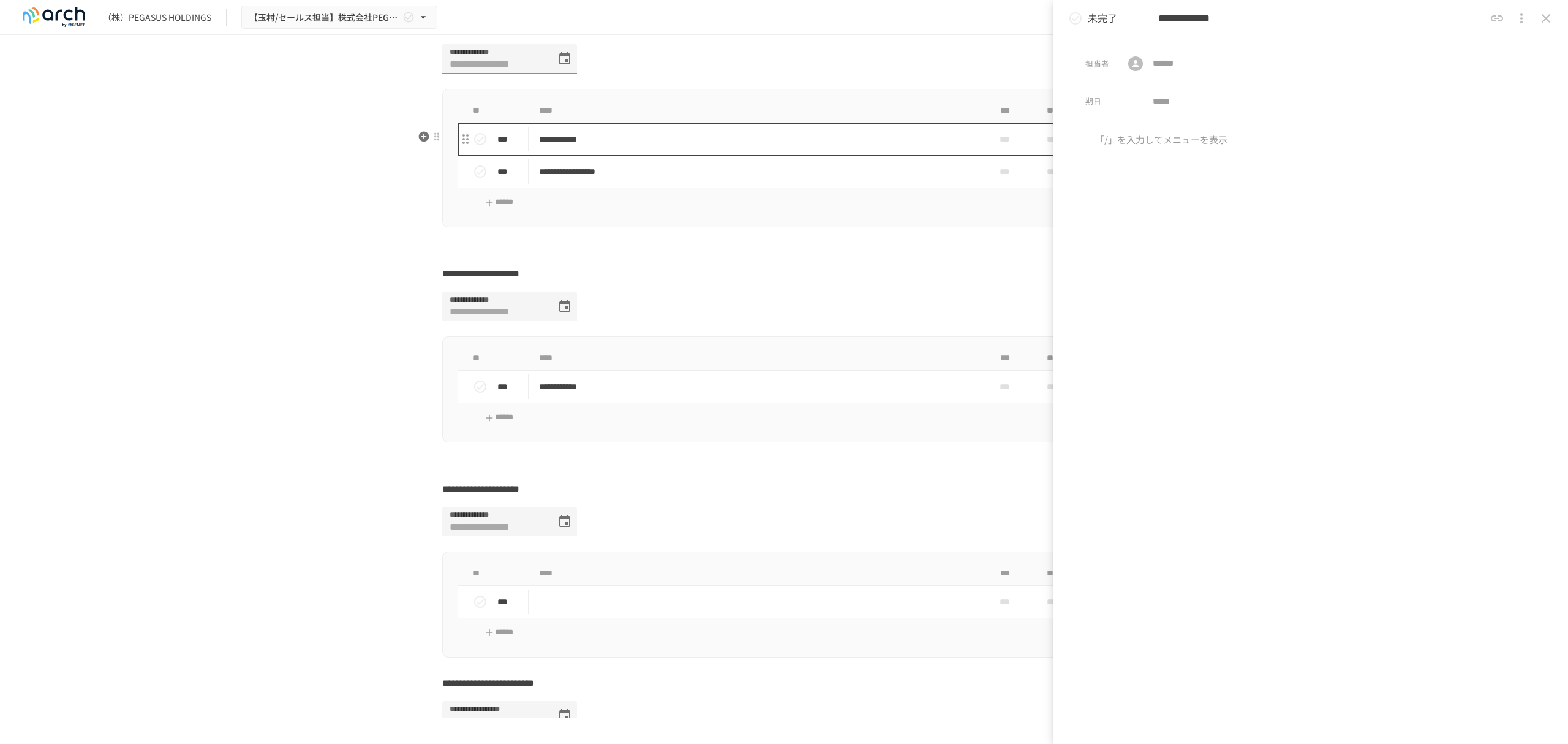 type on "**********" 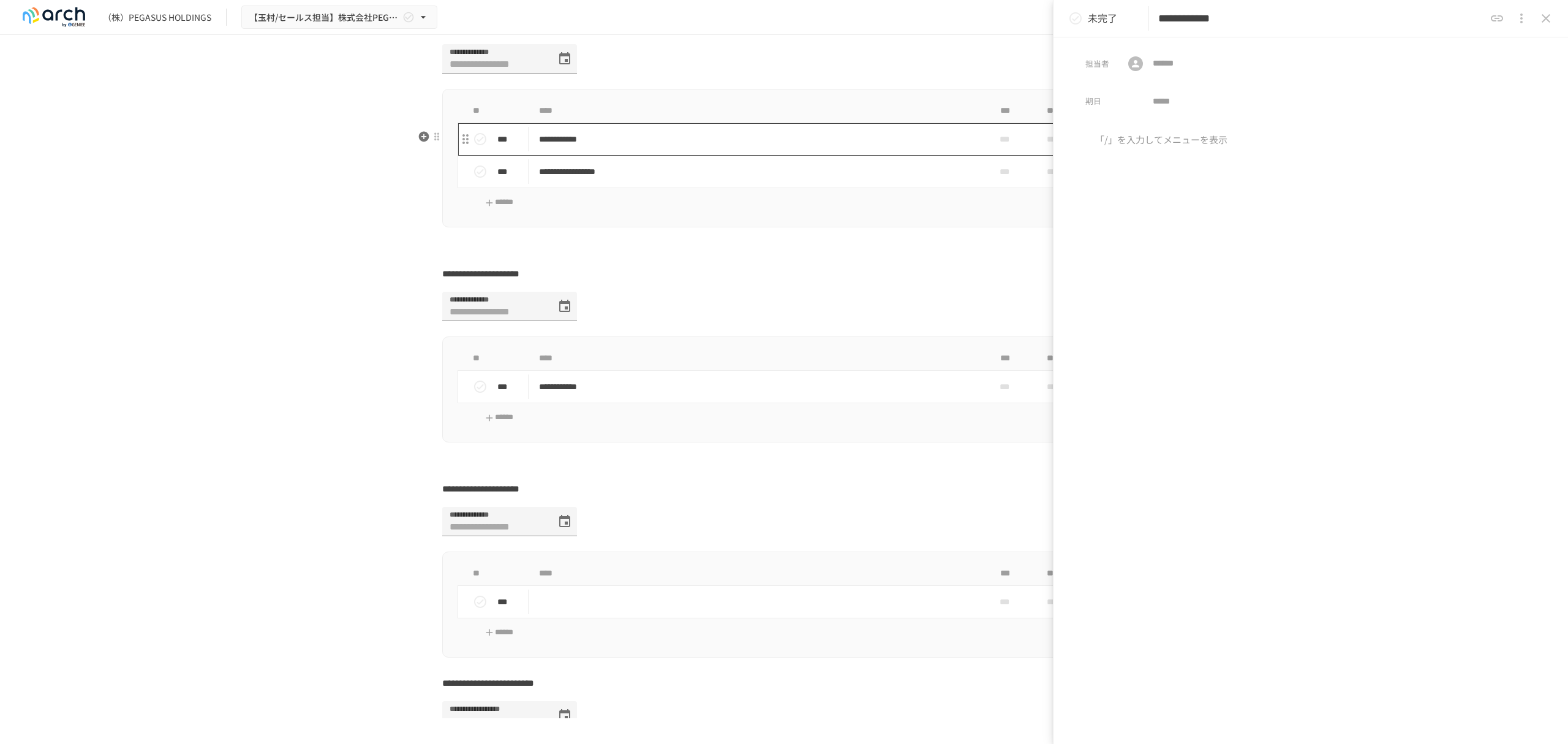 click on "**********" at bounding box center (758, 139) 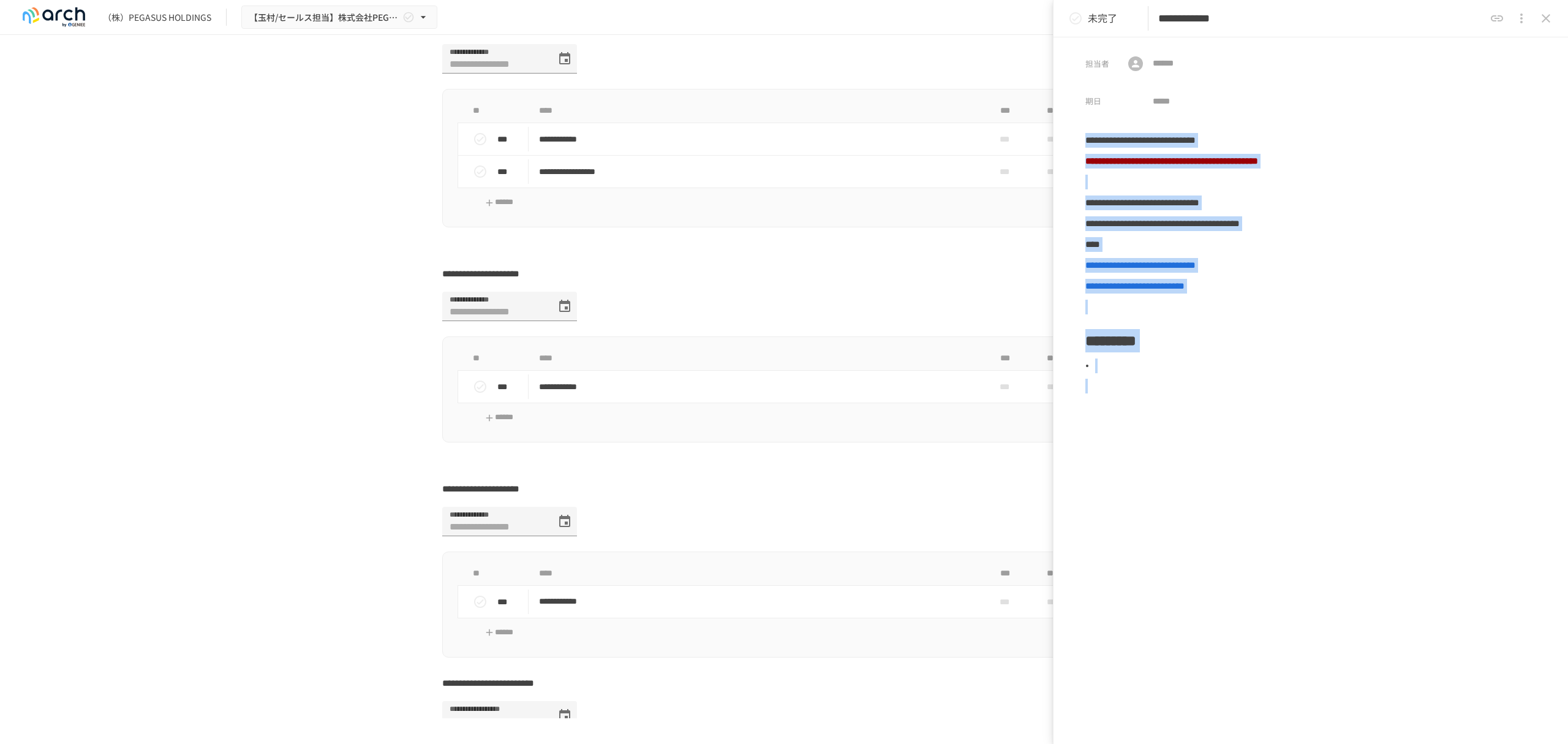 copy on "**********" 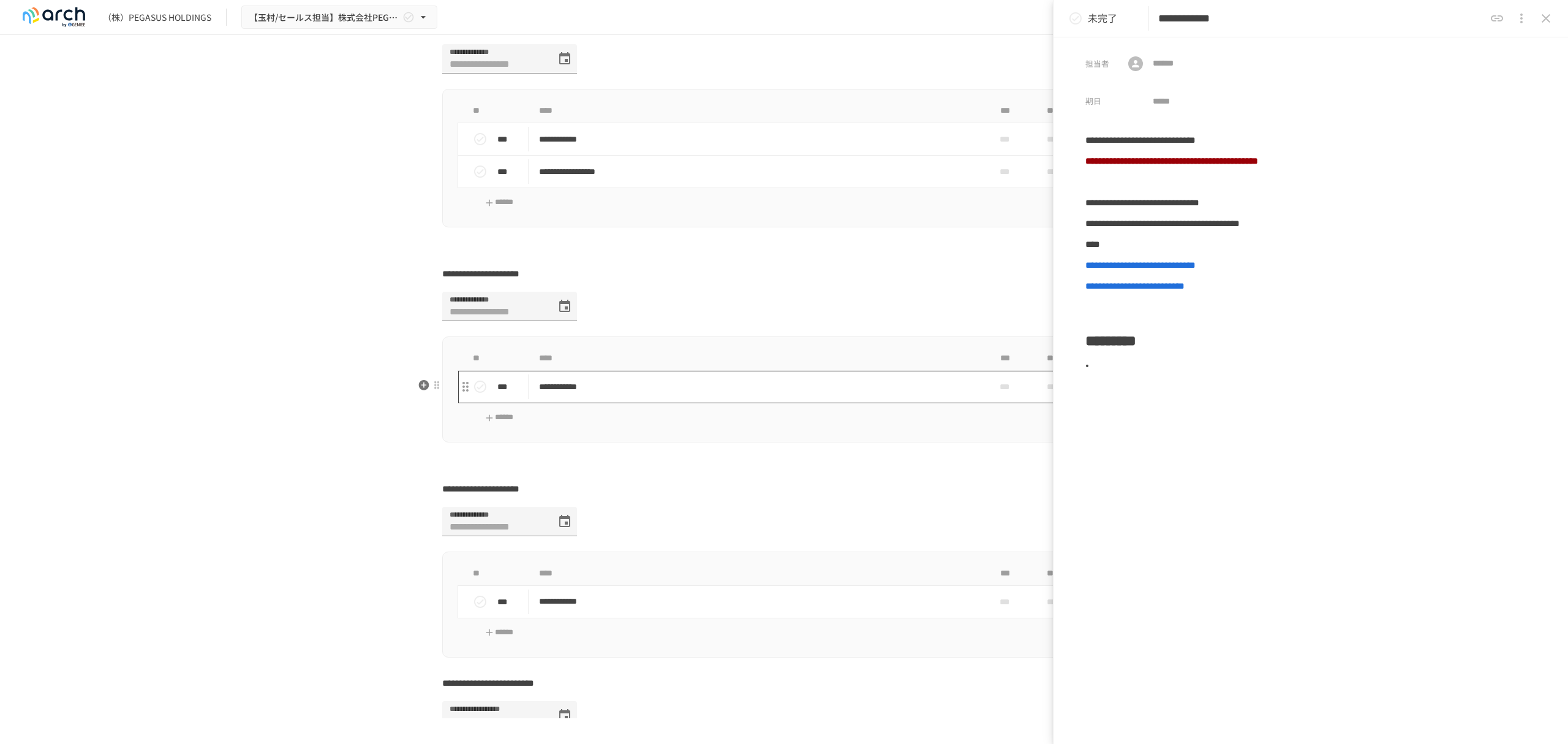 click on "**********" at bounding box center [758, 387] 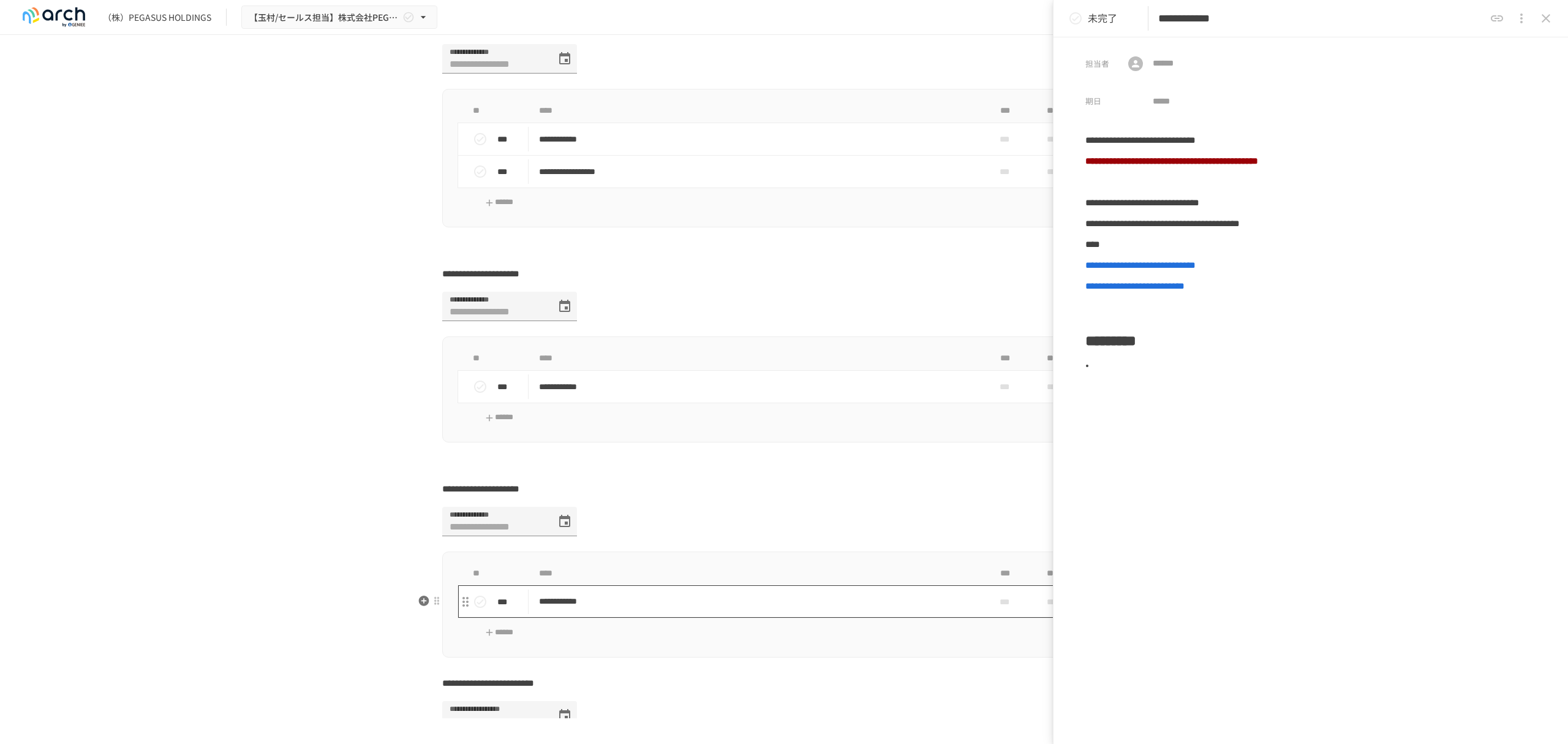 click on "**********" at bounding box center [784, 604] 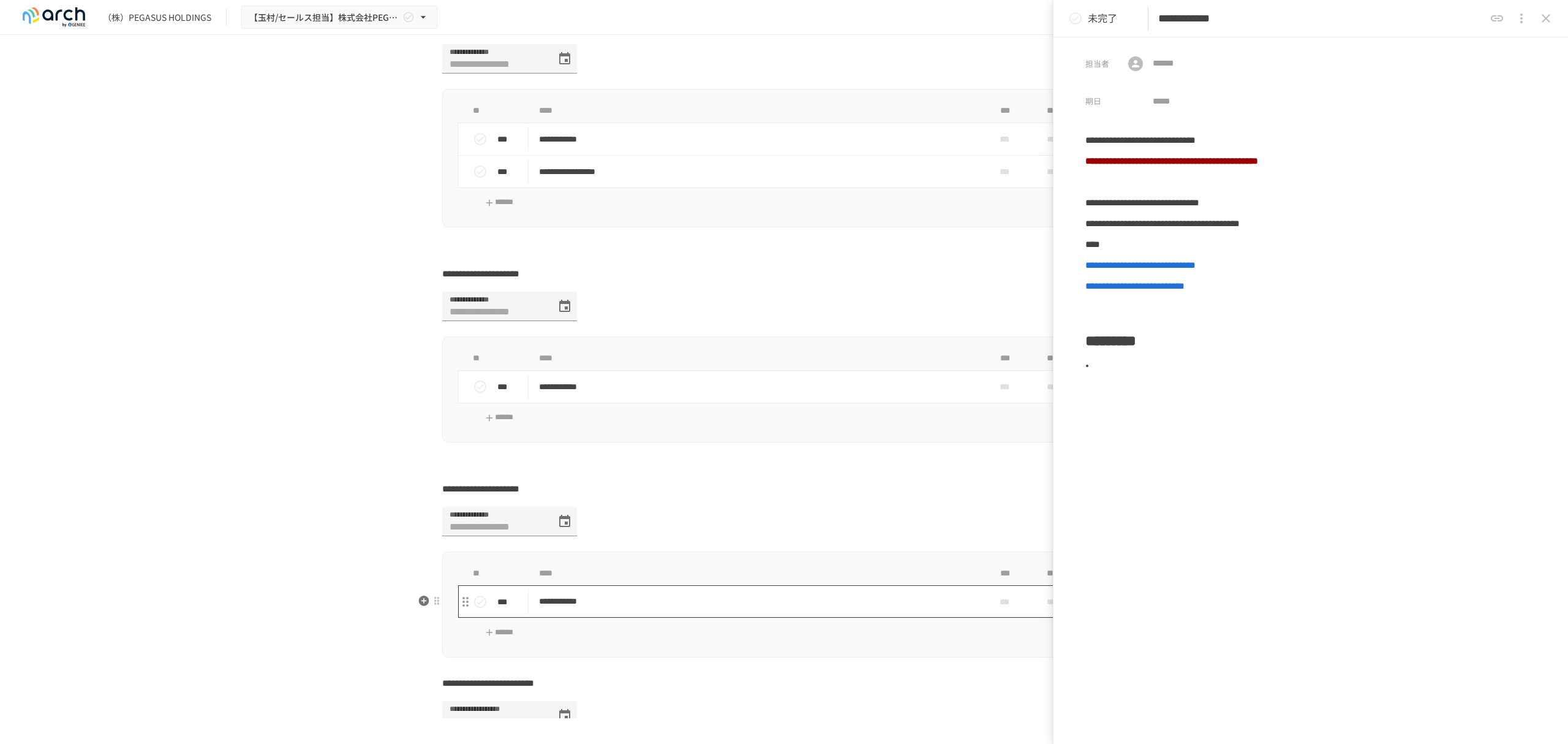 click on "**********" at bounding box center [758, 601] 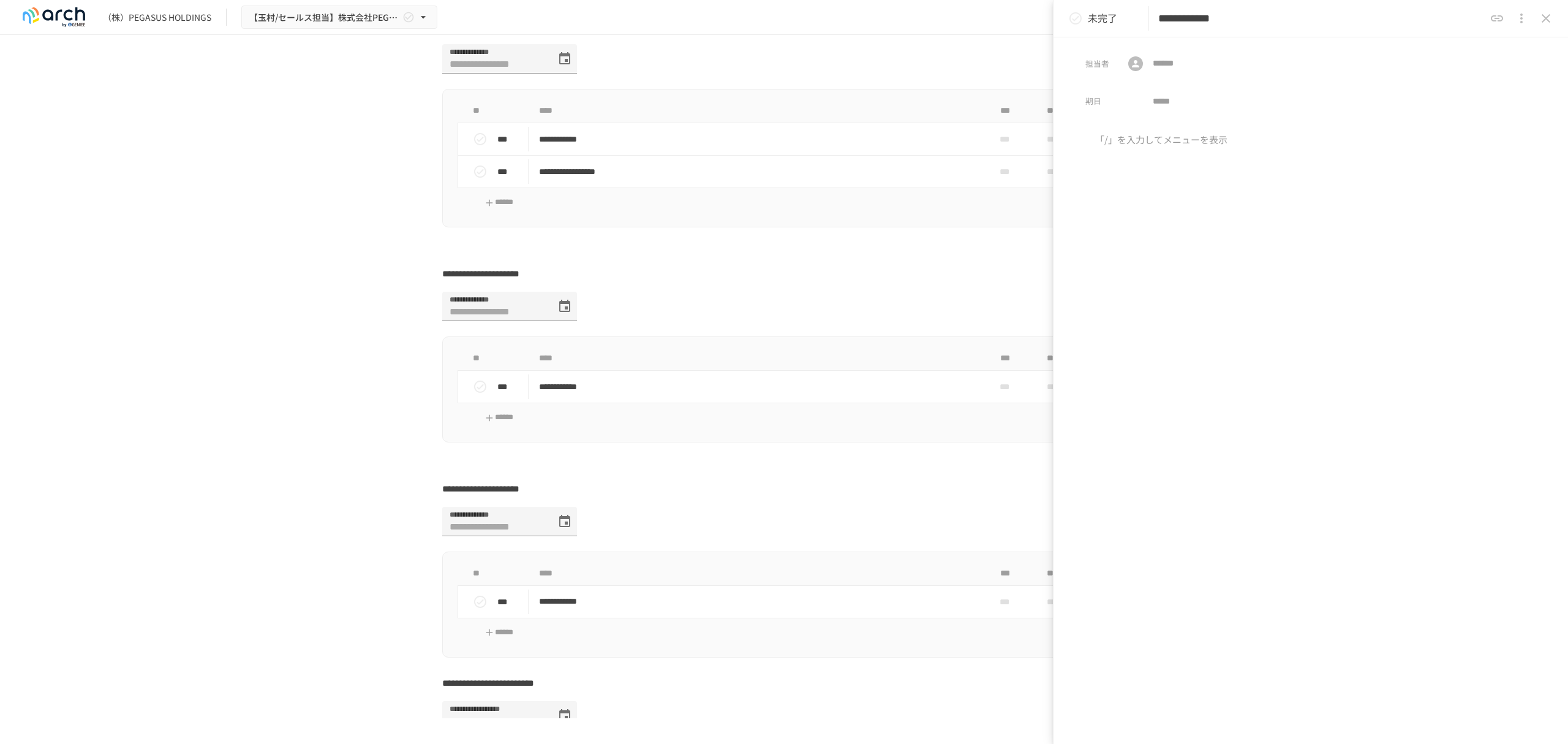click on "「/」を入力してメニューを表示" at bounding box center (1311, 436) 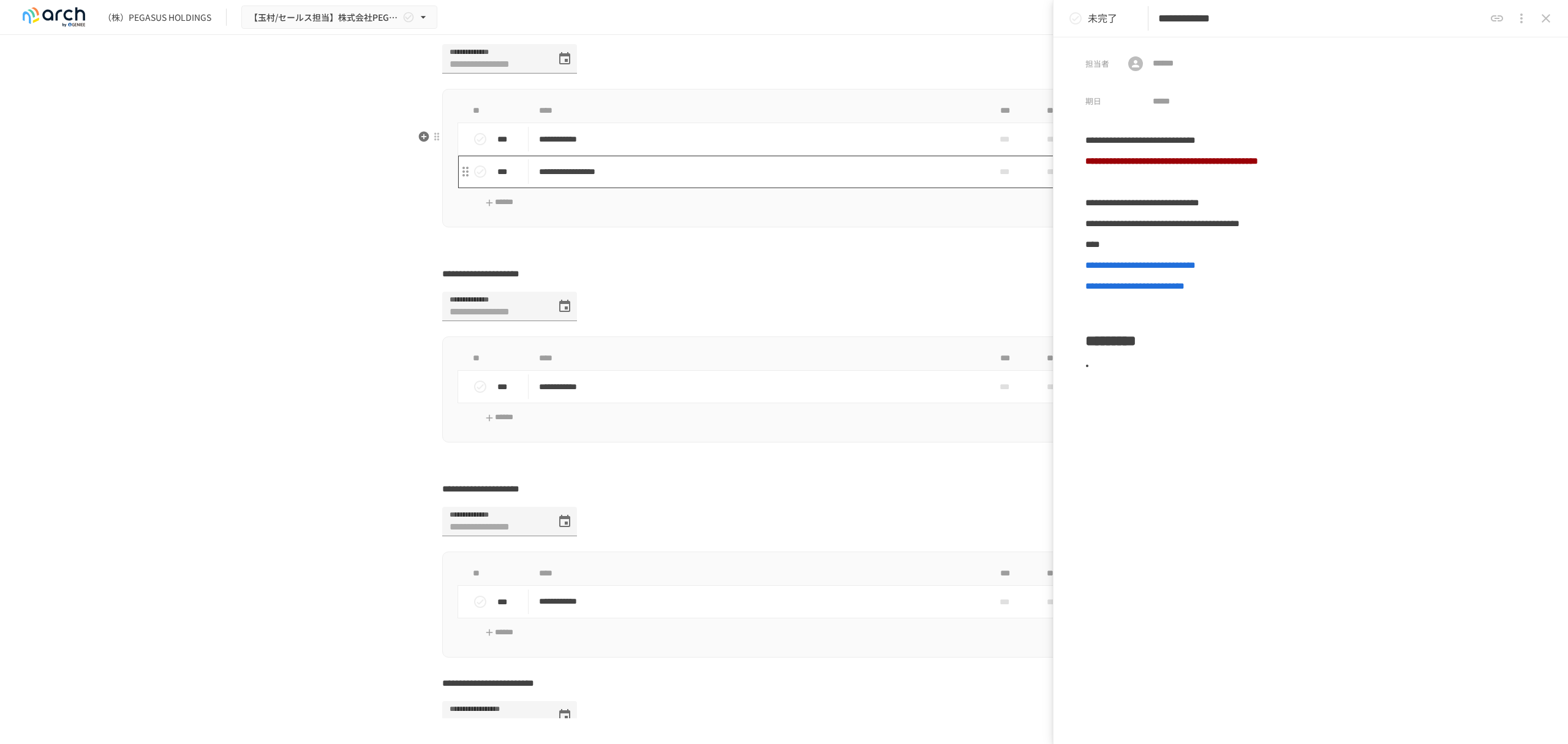 click on "**********" at bounding box center (758, 172) 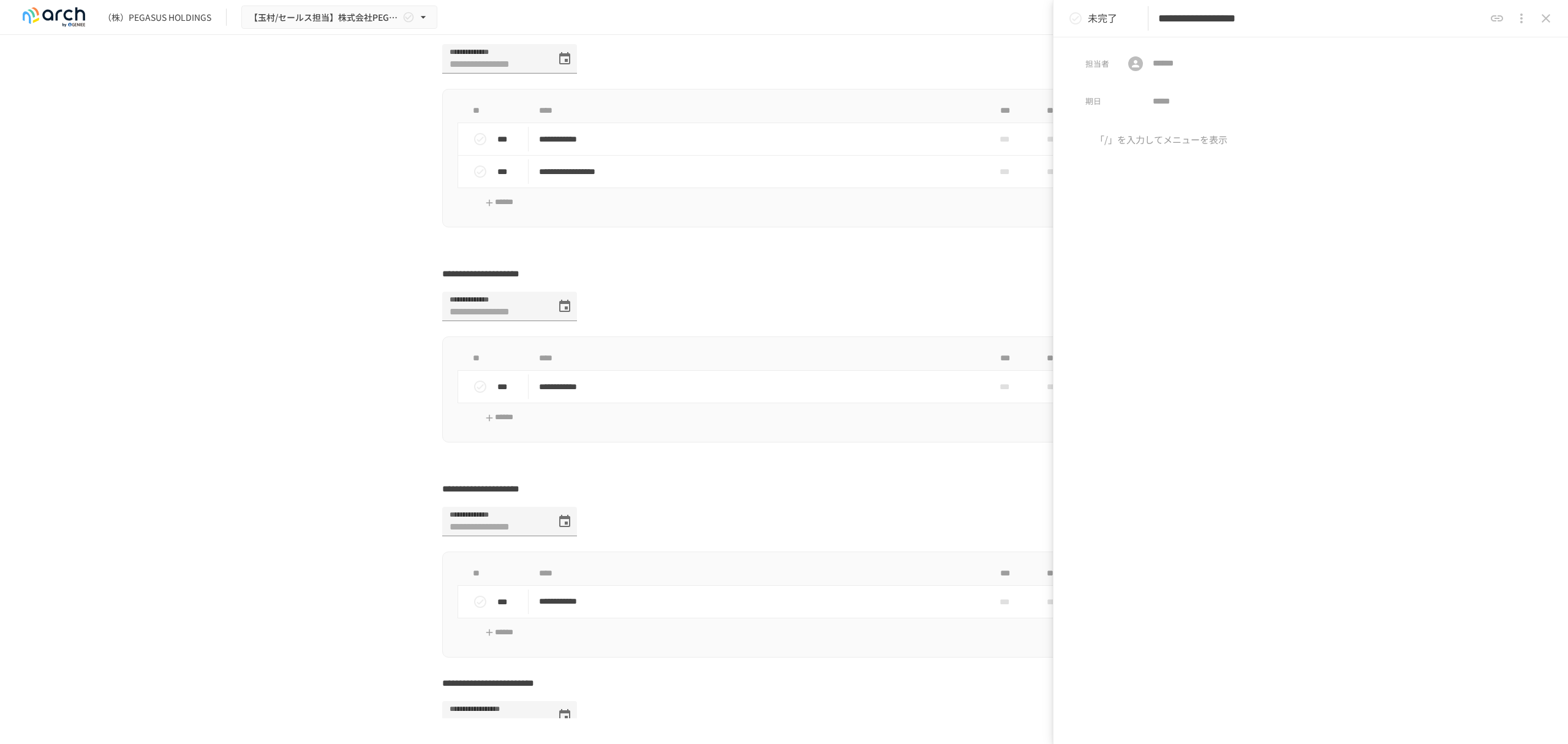 click on "**********" at bounding box center (1321, 18) 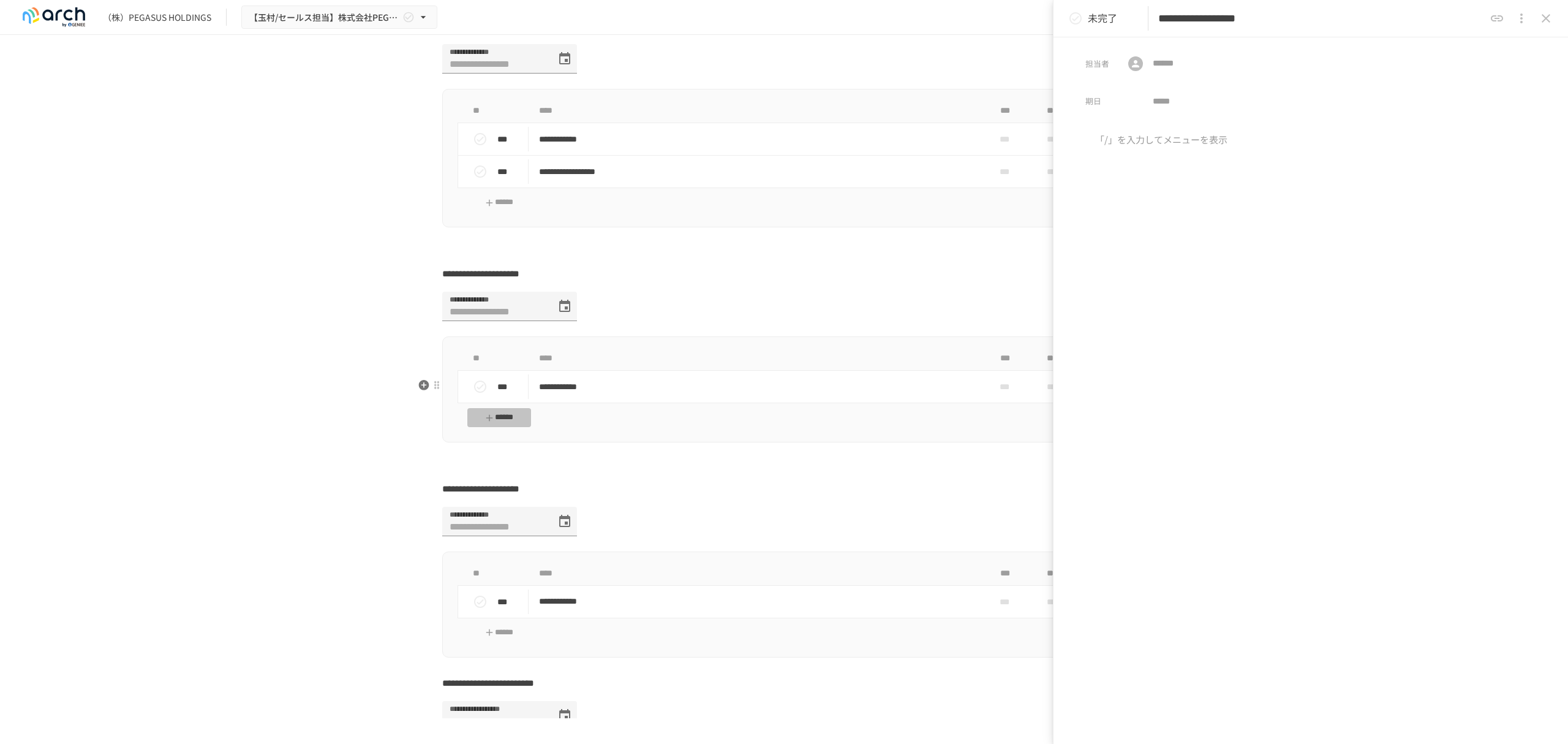 click on "******" at bounding box center (499, 417) 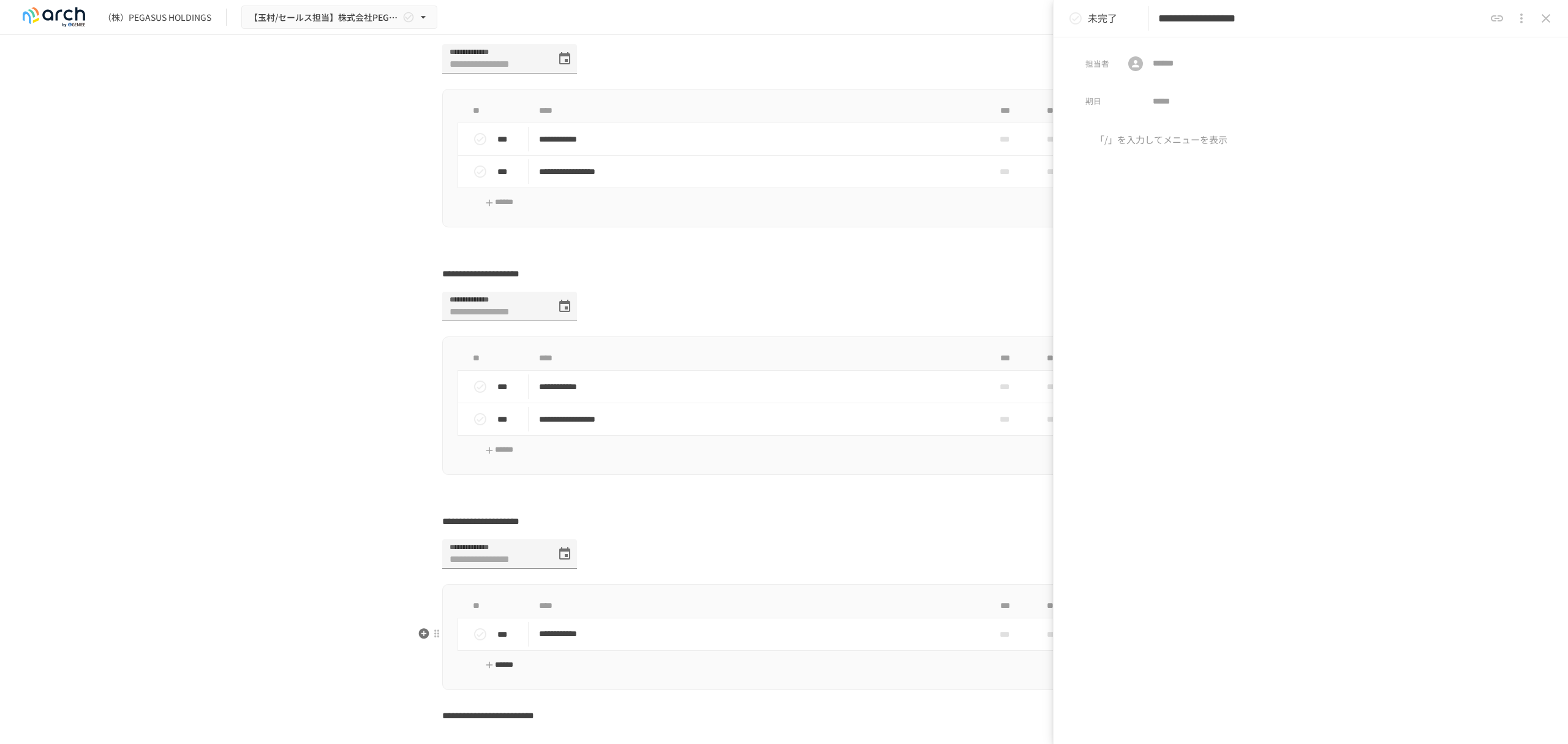 type on "**********" 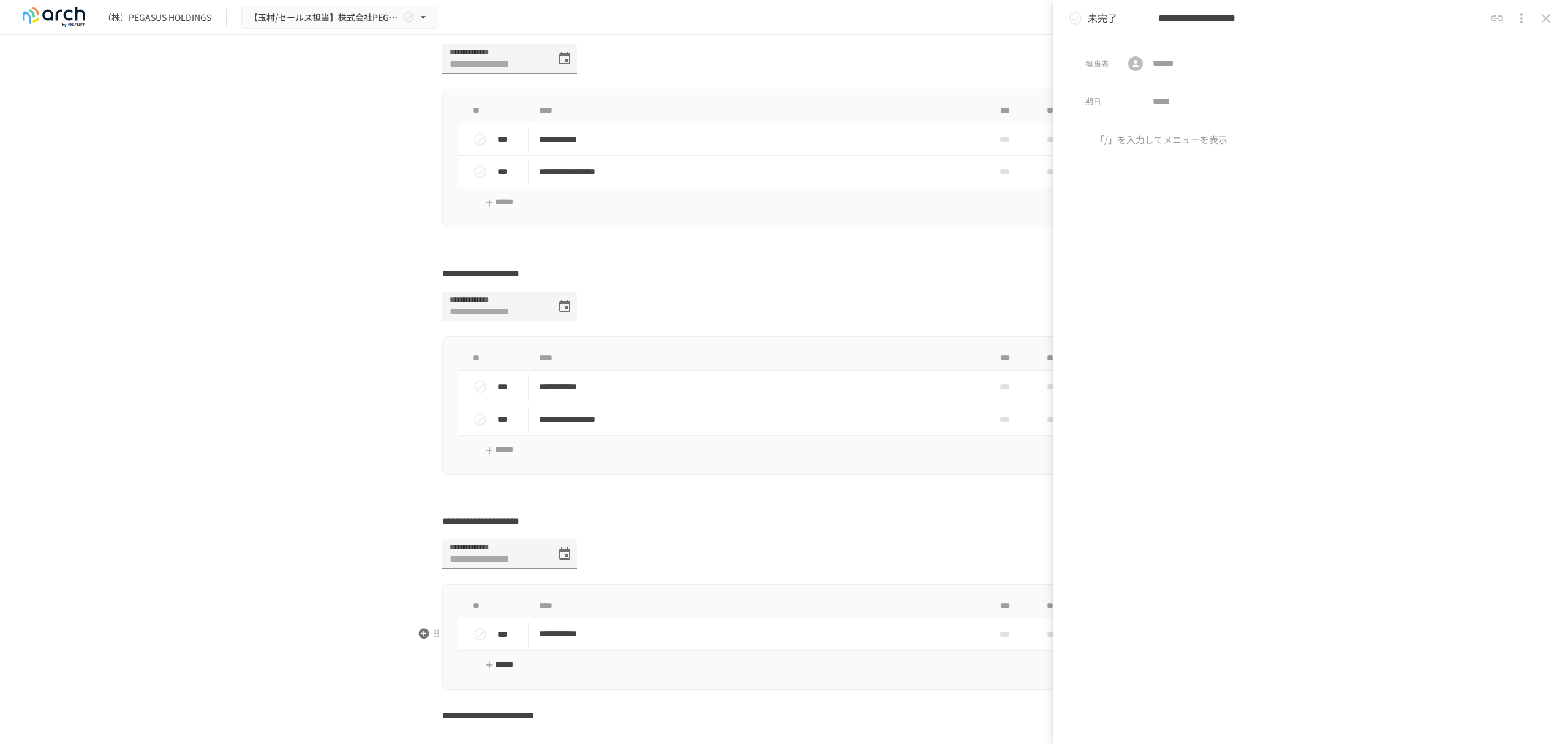 click on "******" at bounding box center [499, 665] 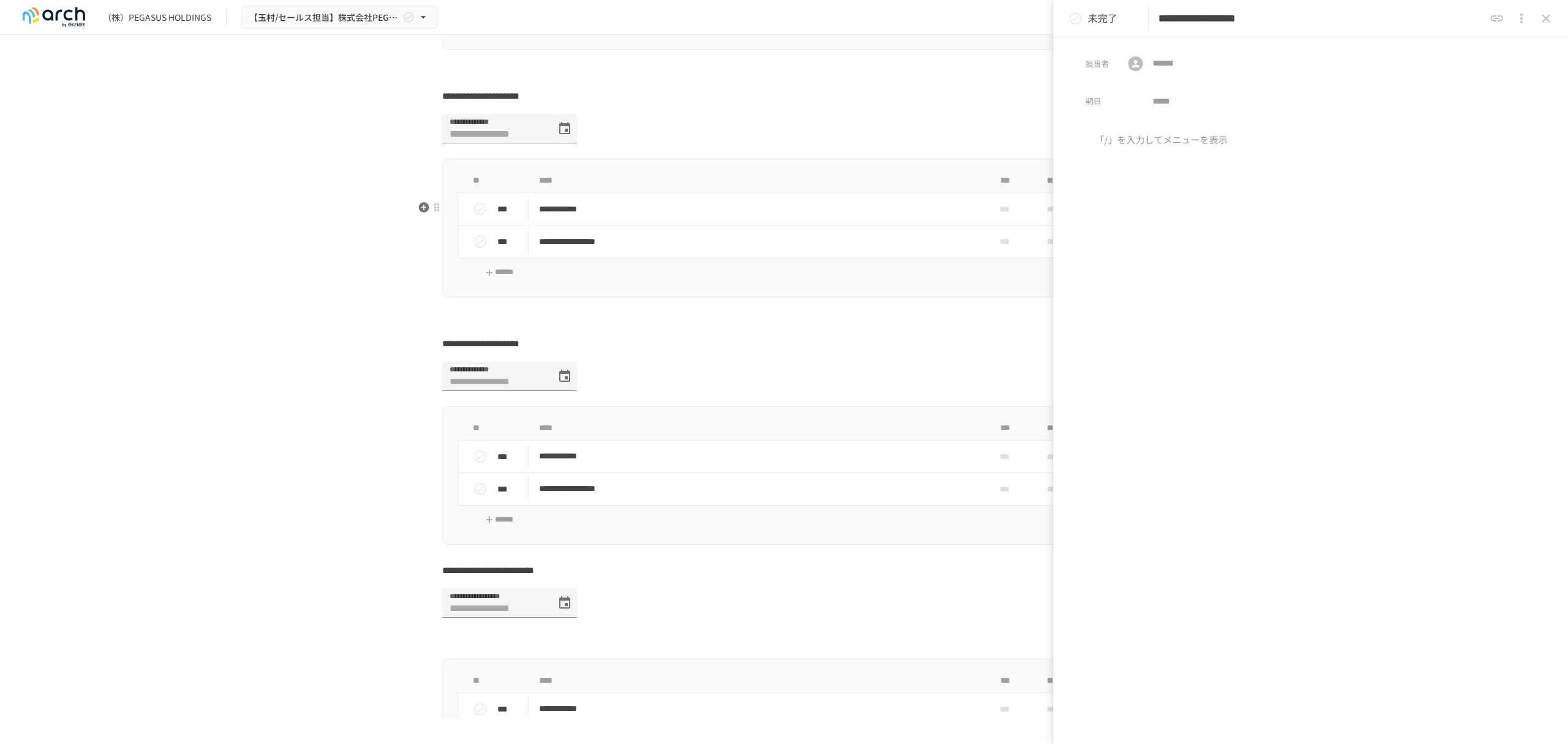 scroll, scrollTop: 4192, scrollLeft: 0, axis: vertical 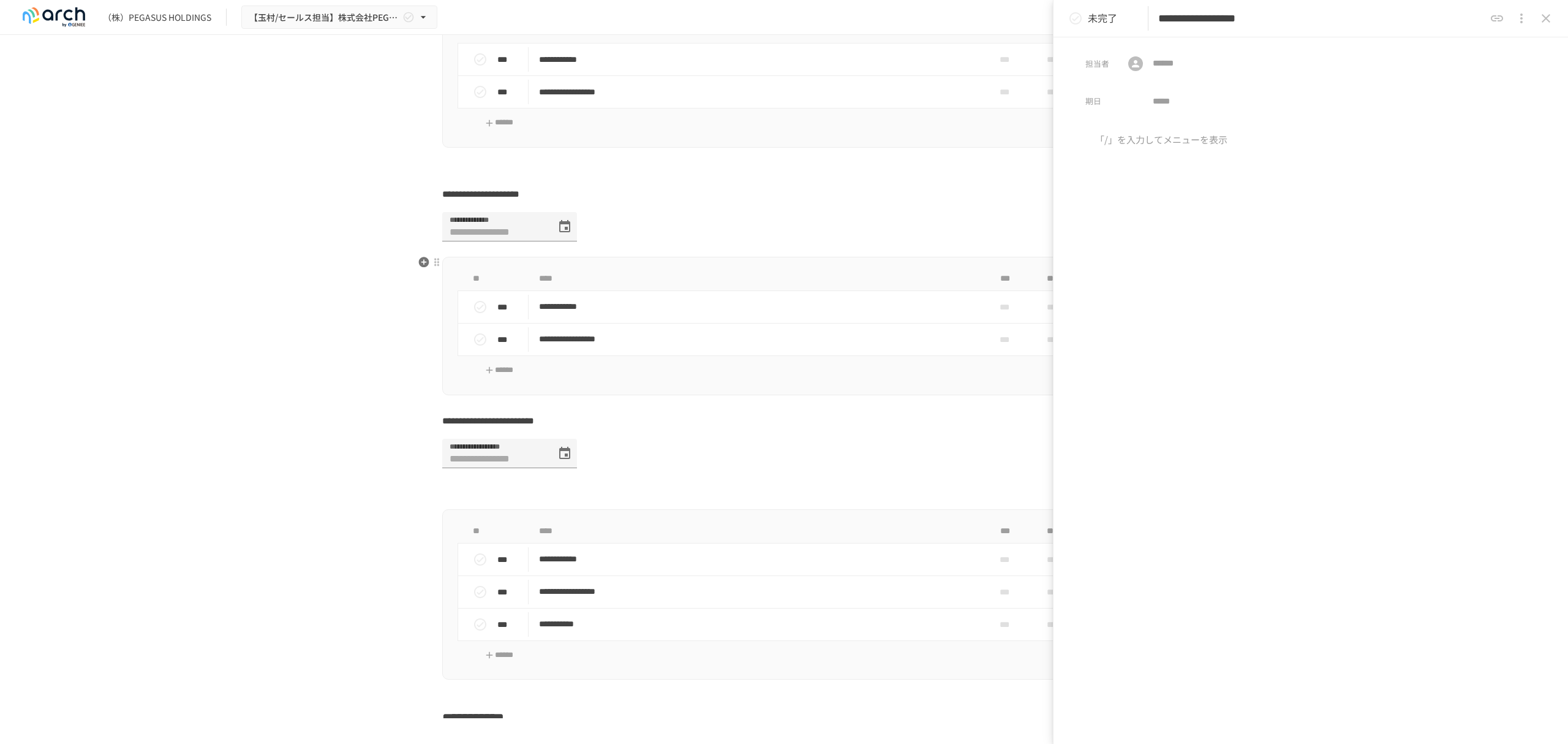 type on "**********" 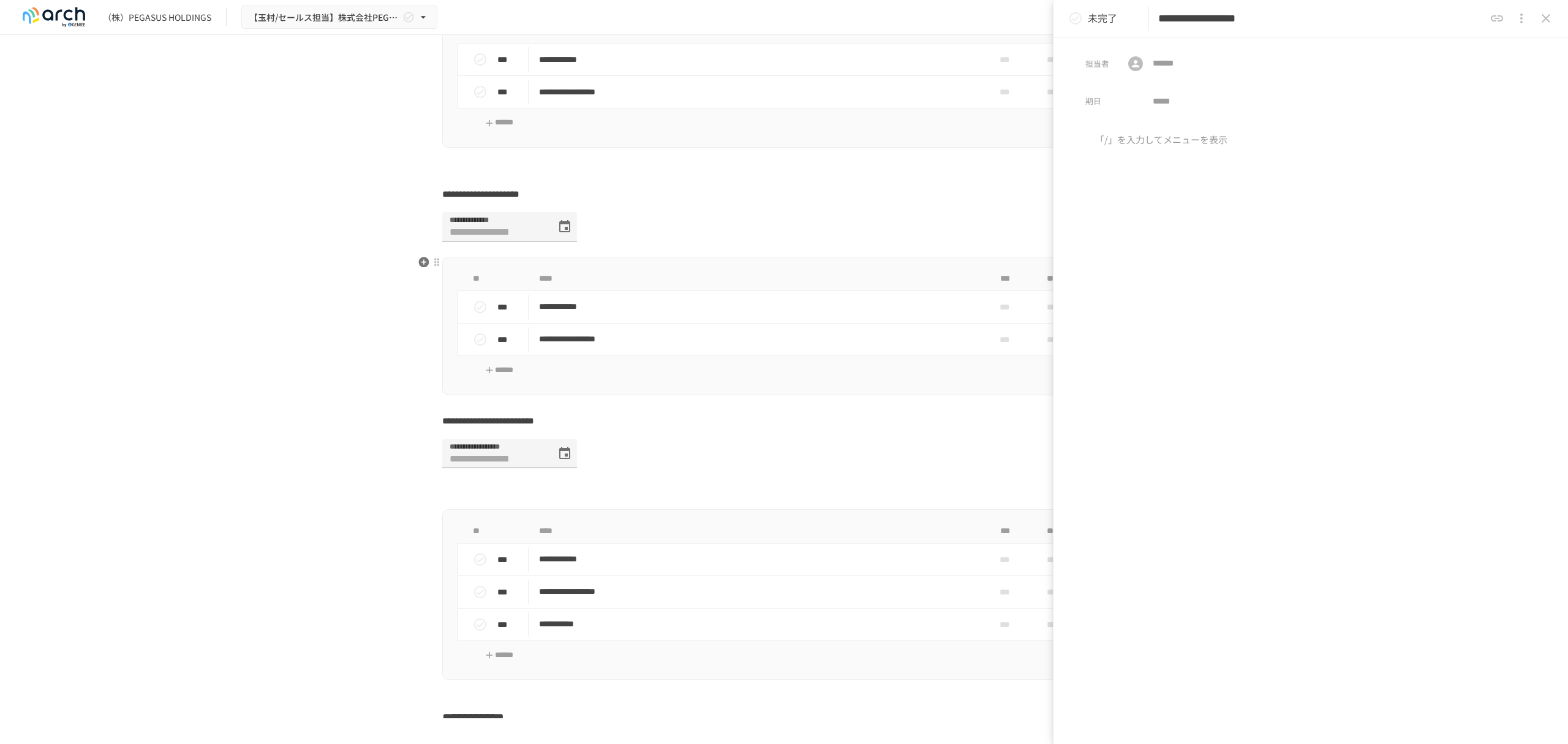 click on "**********" at bounding box center [784, 194] 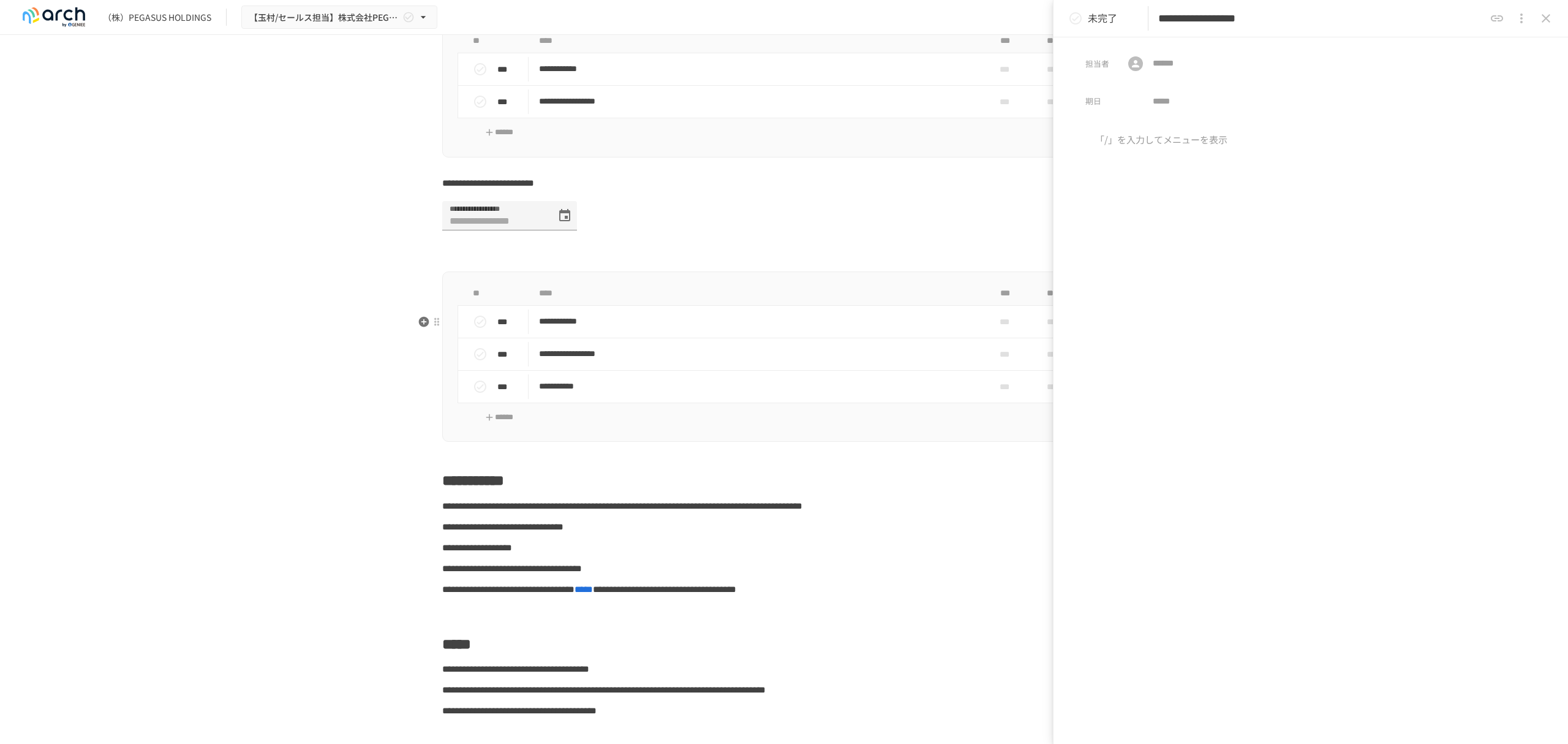 scroll, scrollTop: 4437, scrollLeft: 0, axis: vertical 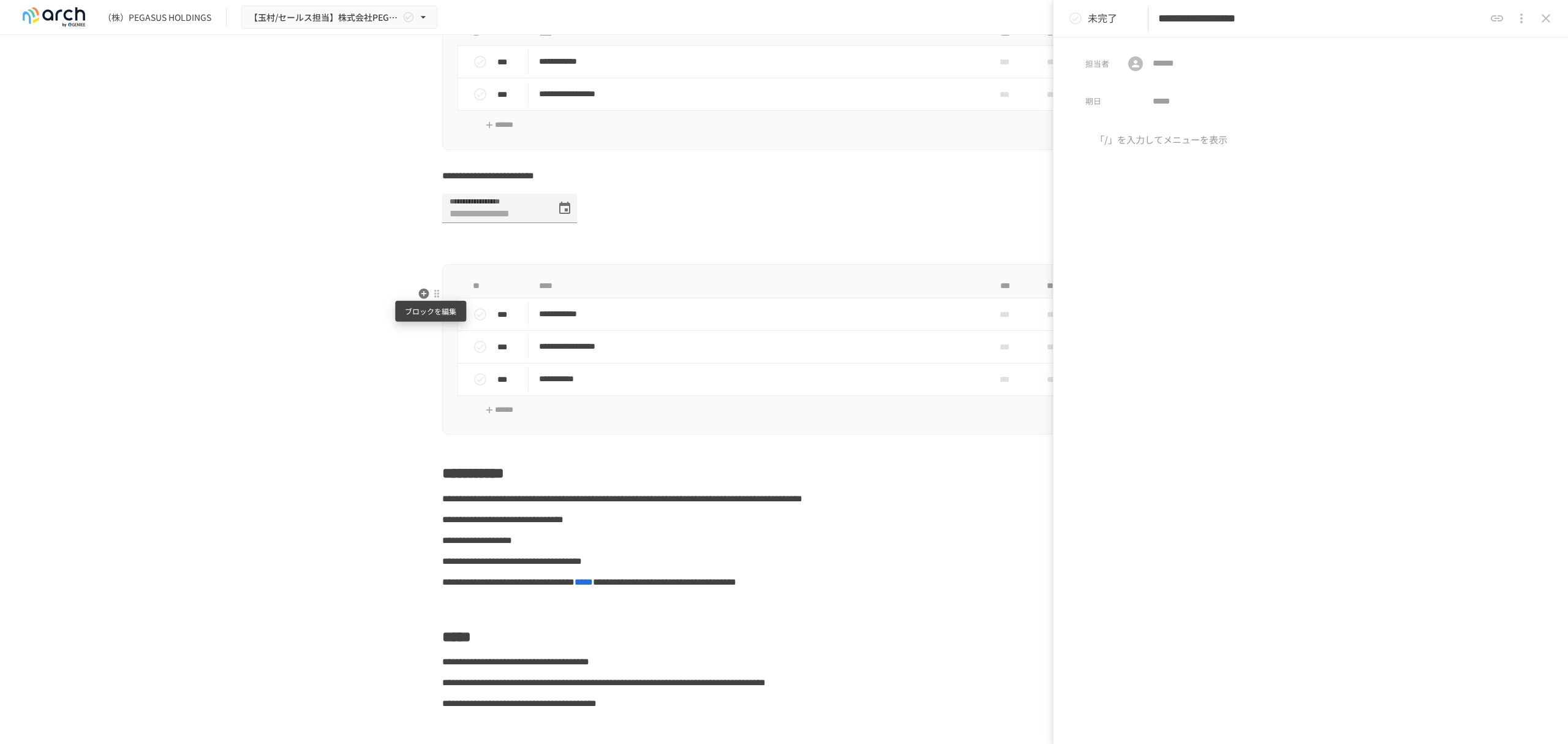 click at bounding box center [437, 294] 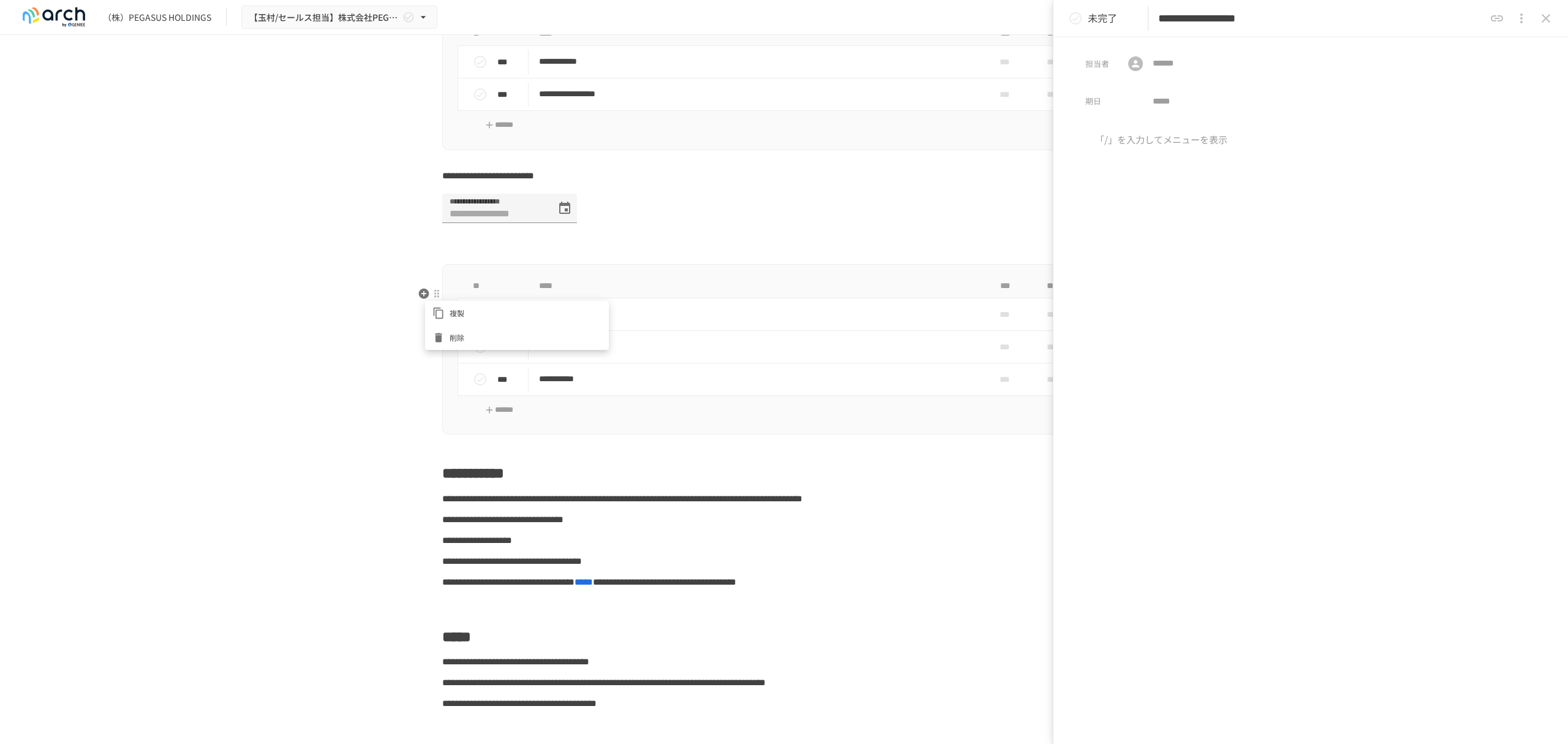 click on "削除" at bounding box center [526, 337] 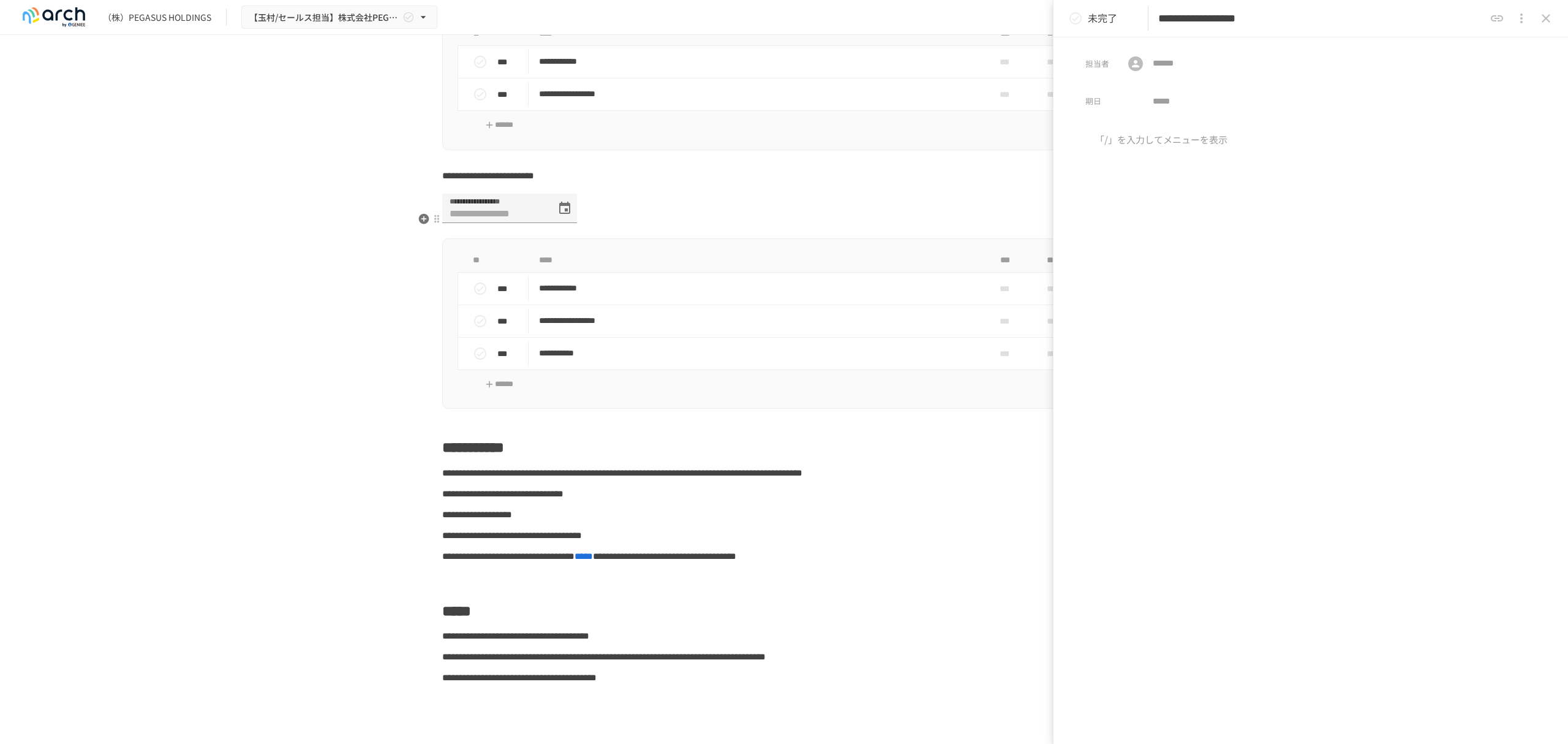click on "**********" at bounding box center [488, 175] 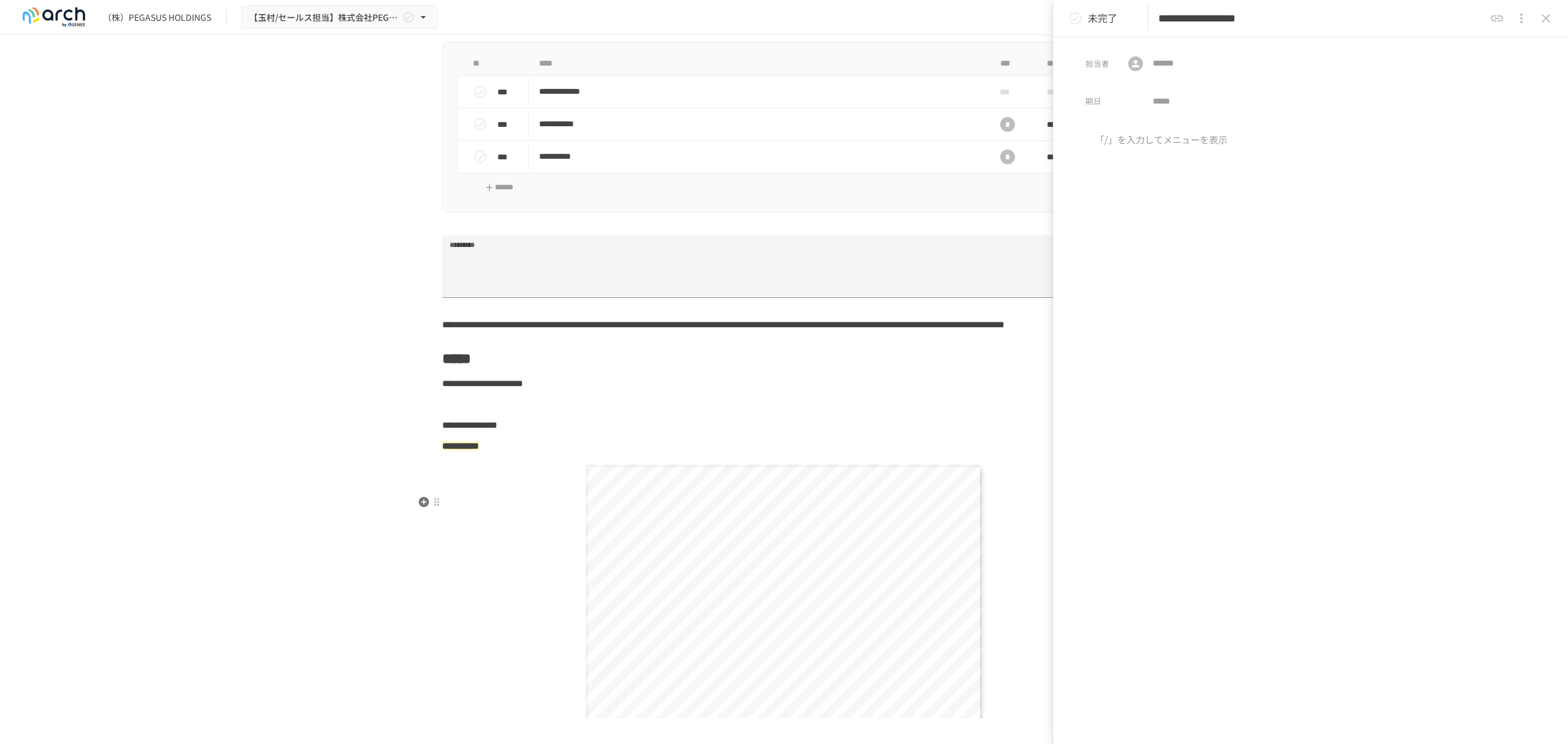 scroll, scrollTop: 1495, scrollLeft: 0, axis: vertical 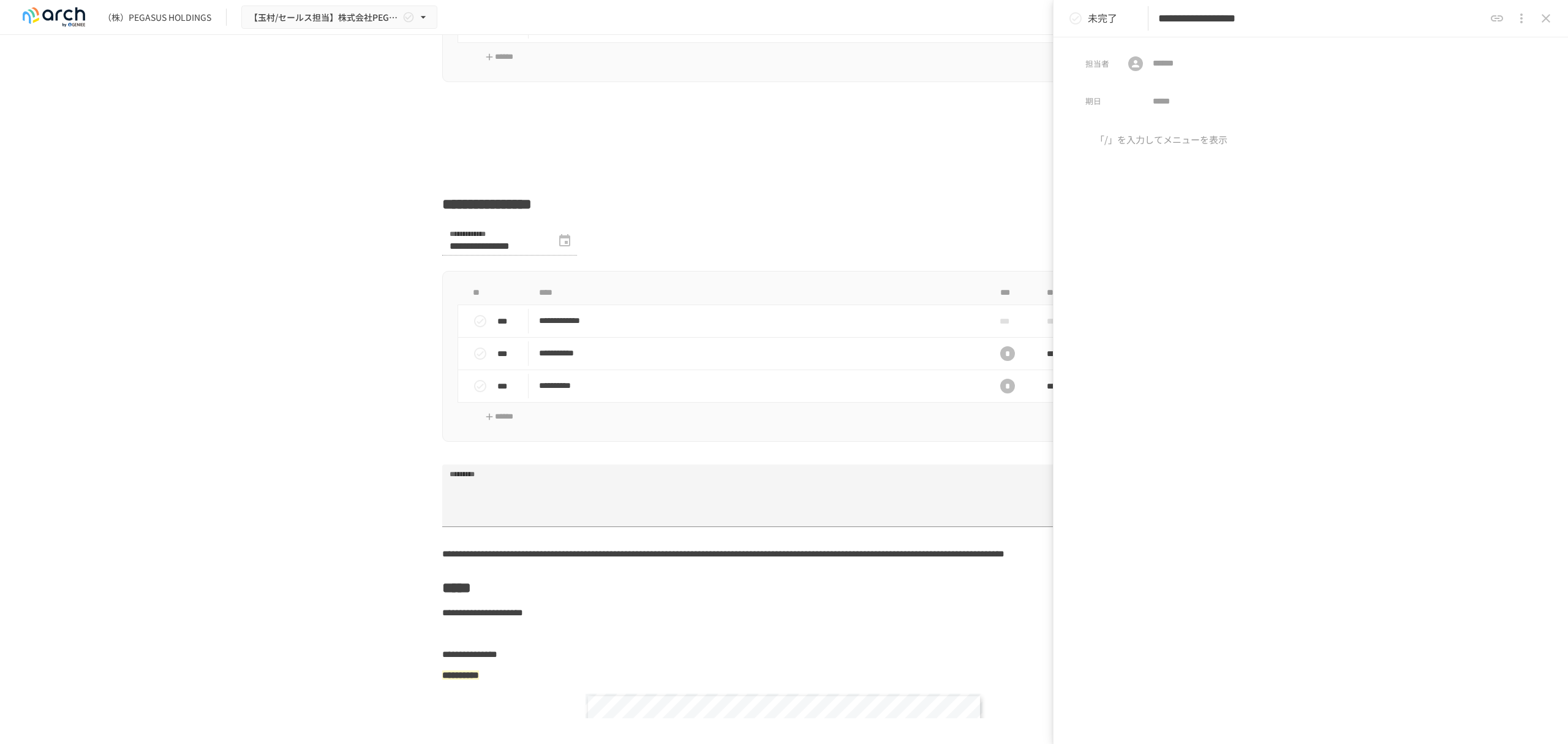 click at bounding box center (1311, 235) 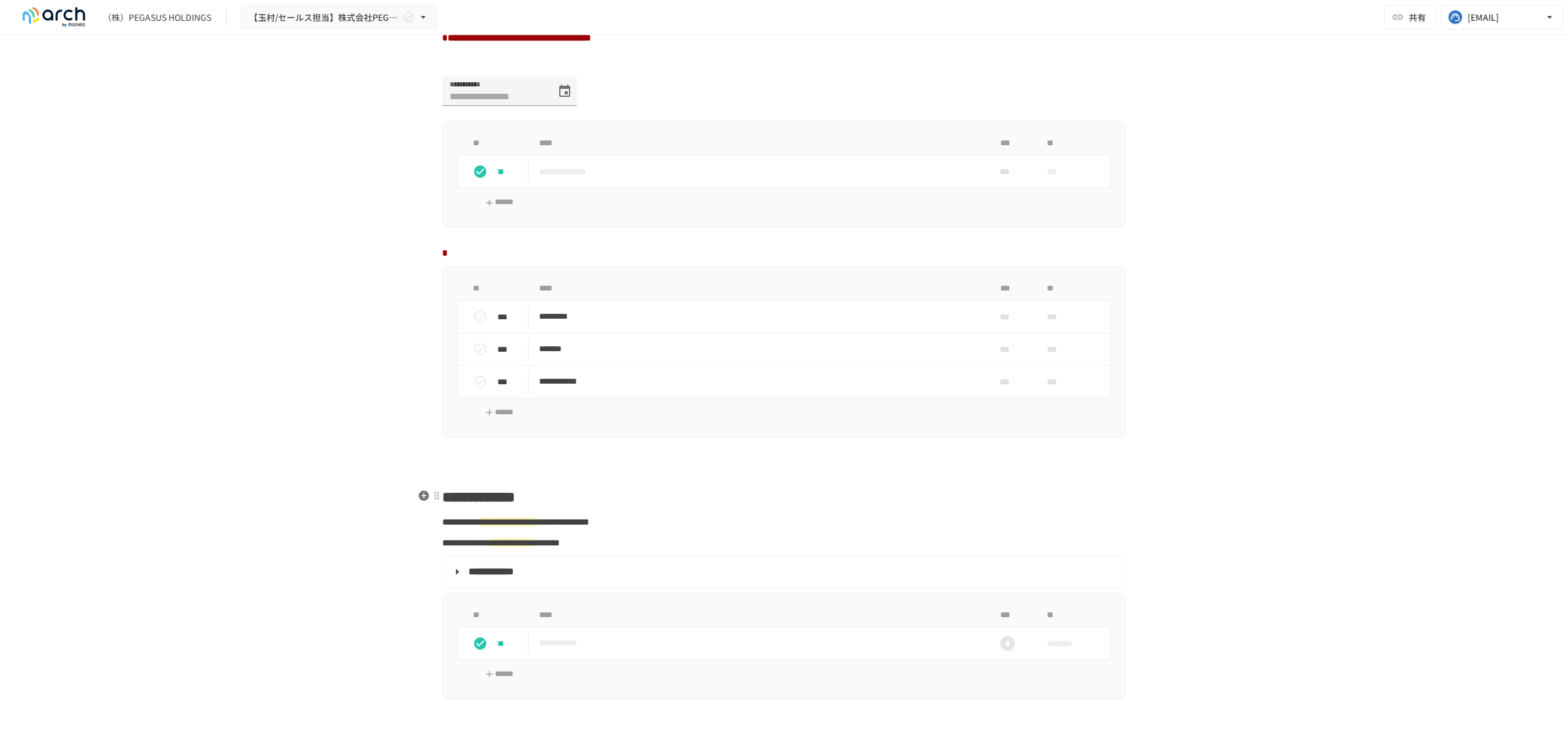 scroll, scrollTop: 1062, scrollLeft: 0, axis: vertical 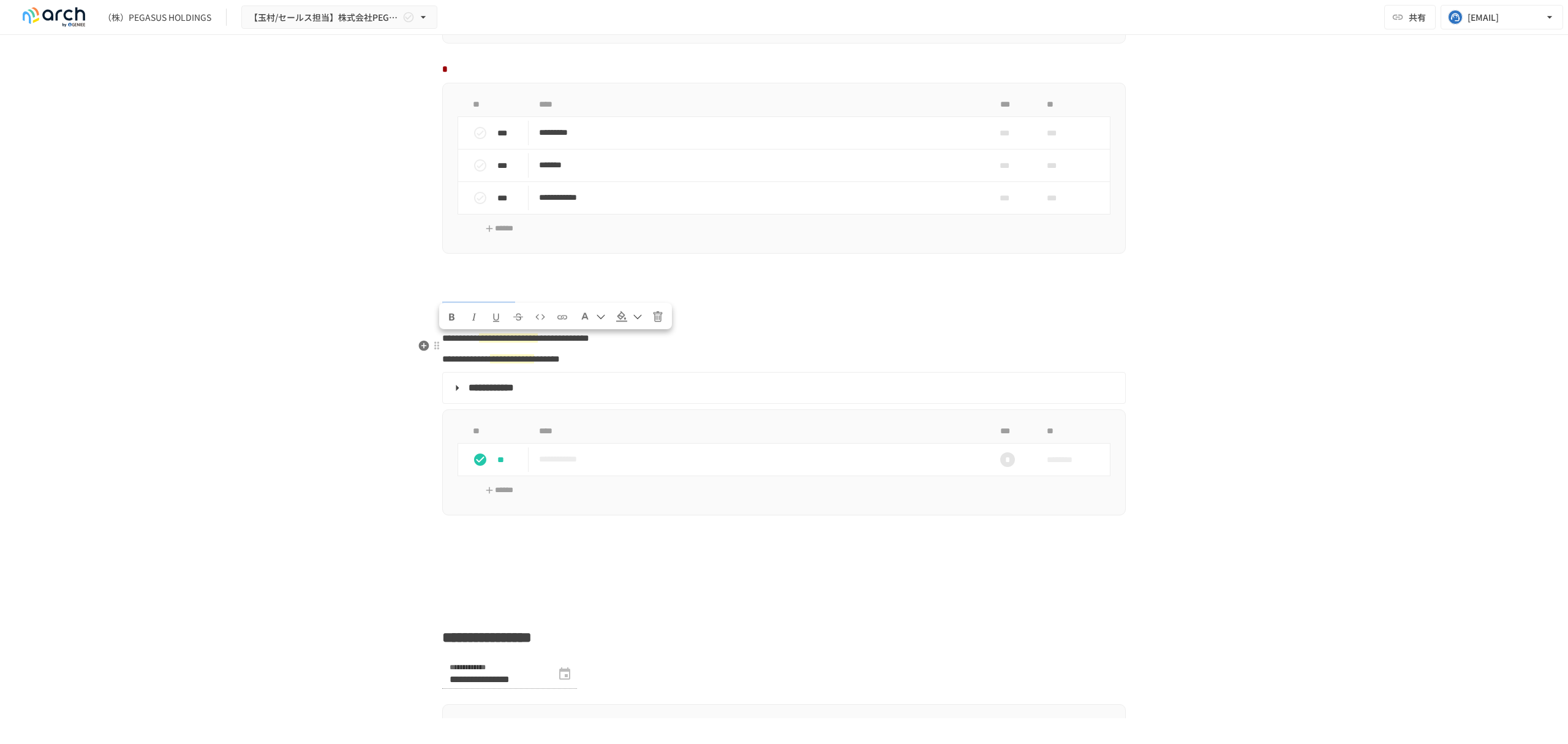 drag, startPoint x: 440, startPoint y: 347, endPoint x: 682, endPoint y: 353, distance: 242.07437 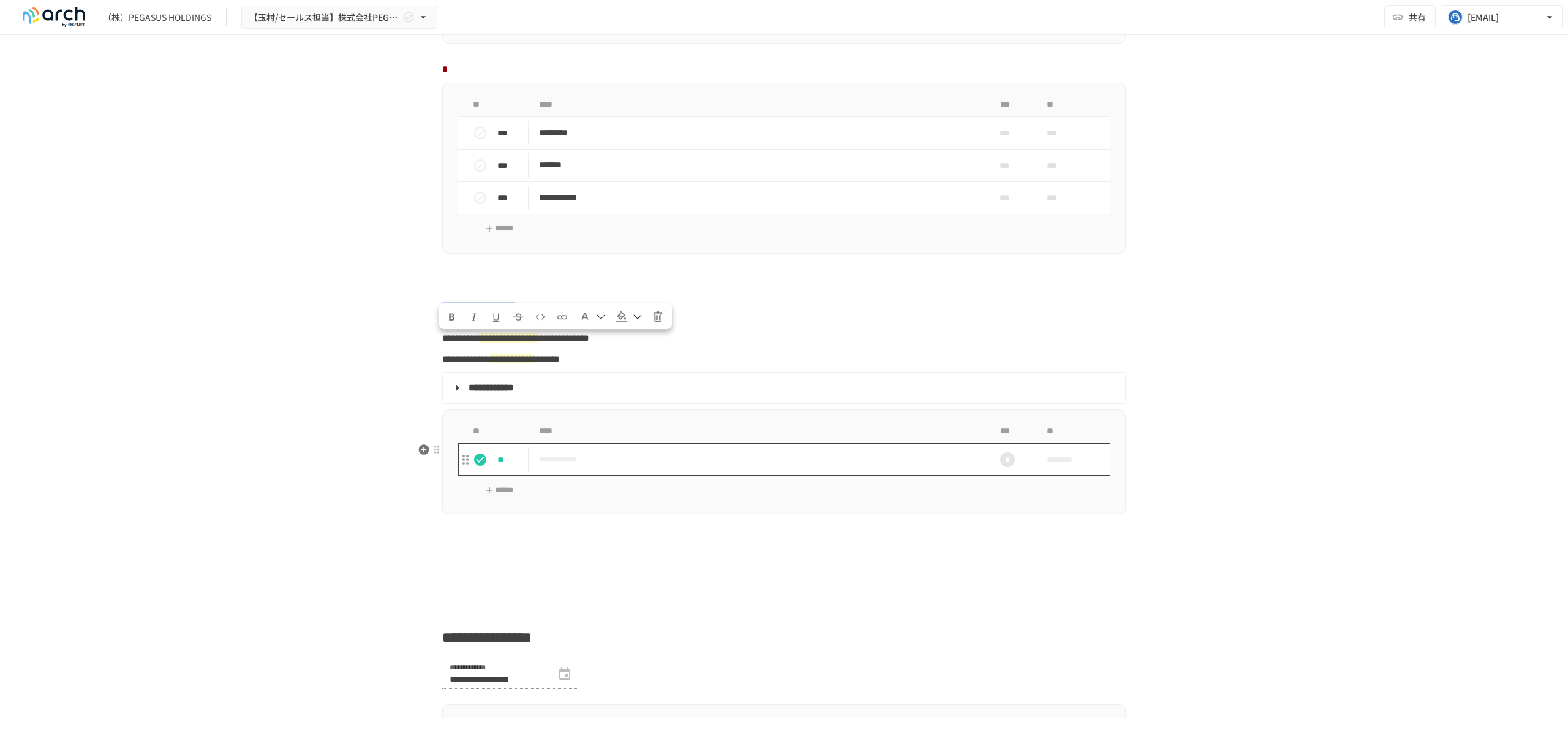 click on "**********" at bounding box center [758, 459] 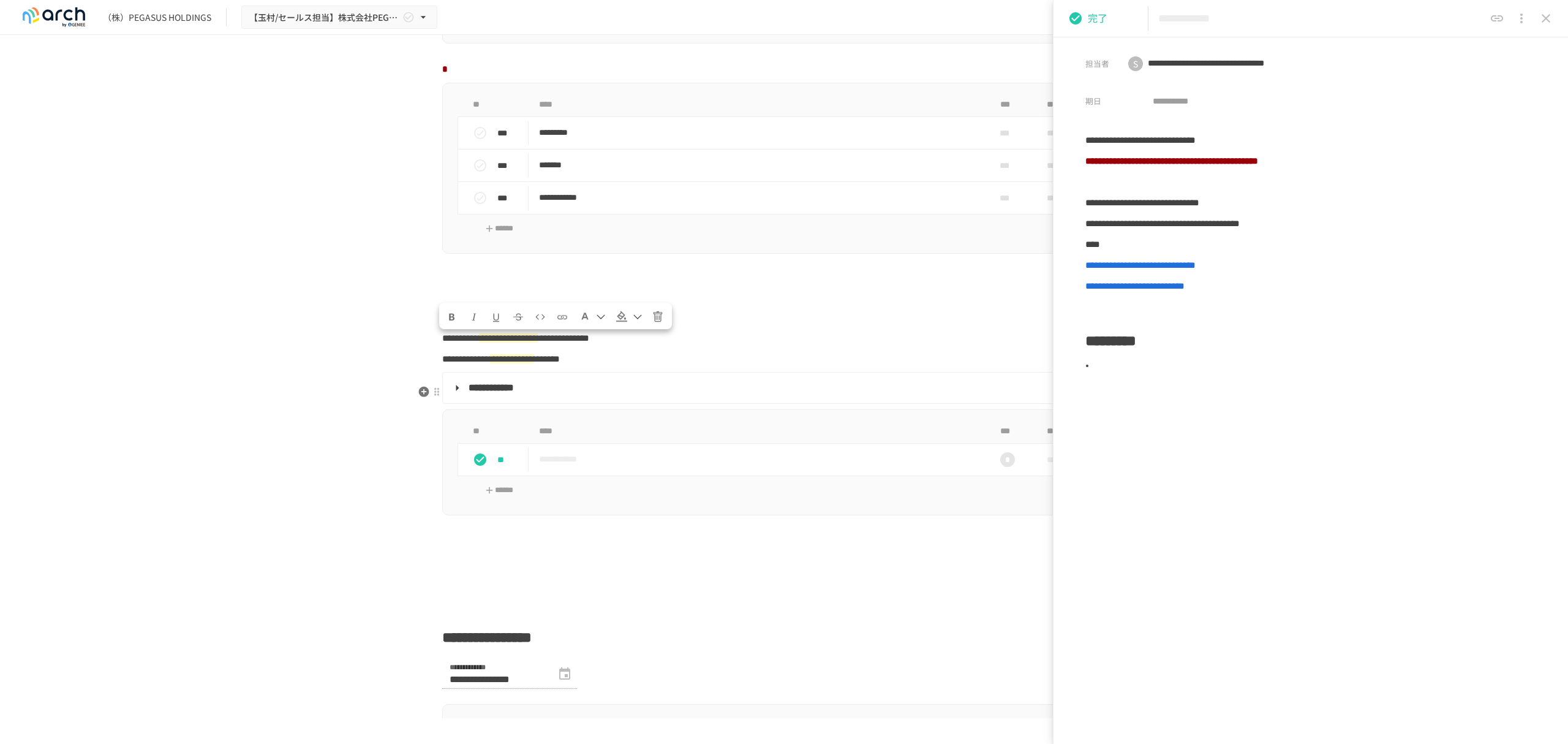 click on "**********" at bounding box center [466, 359] 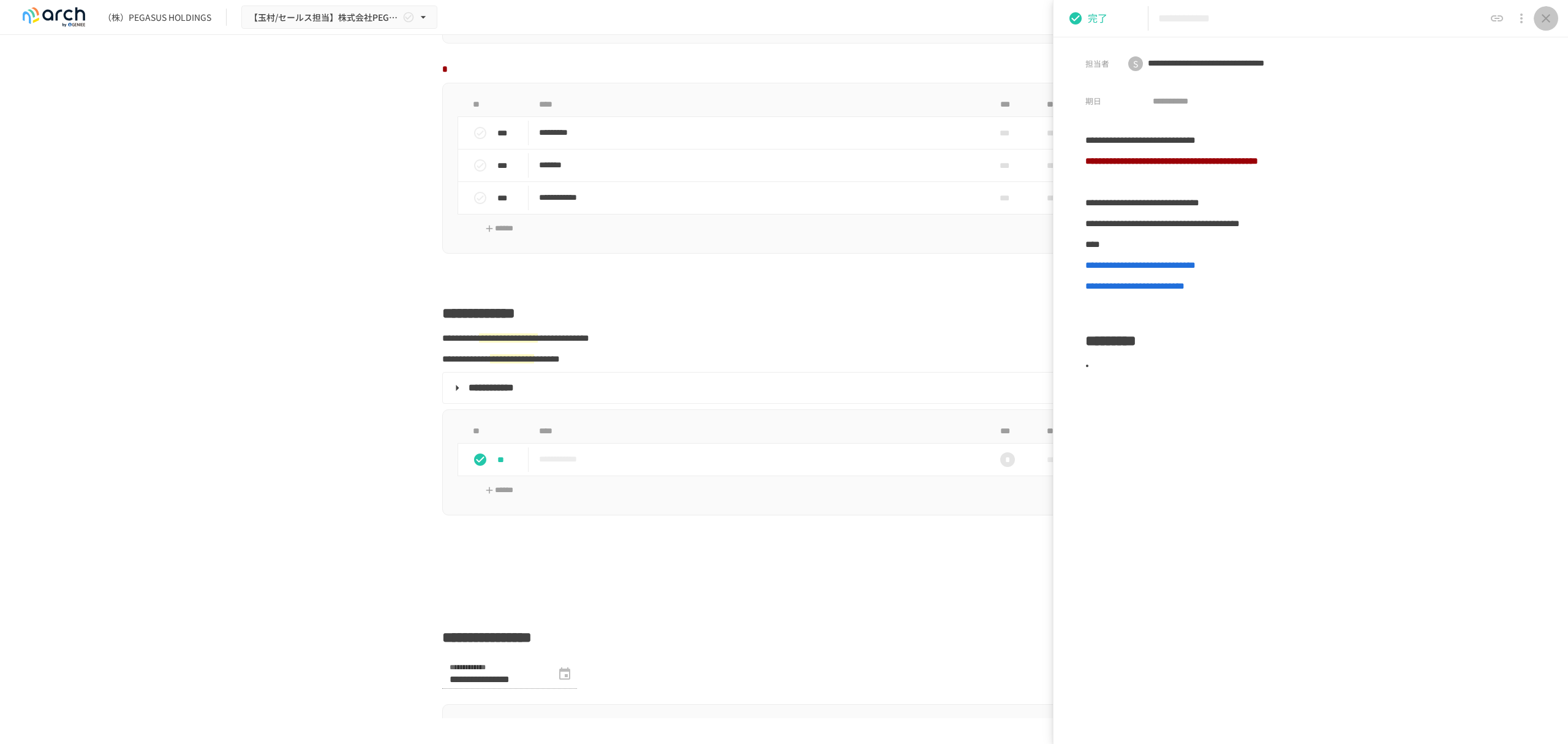 click 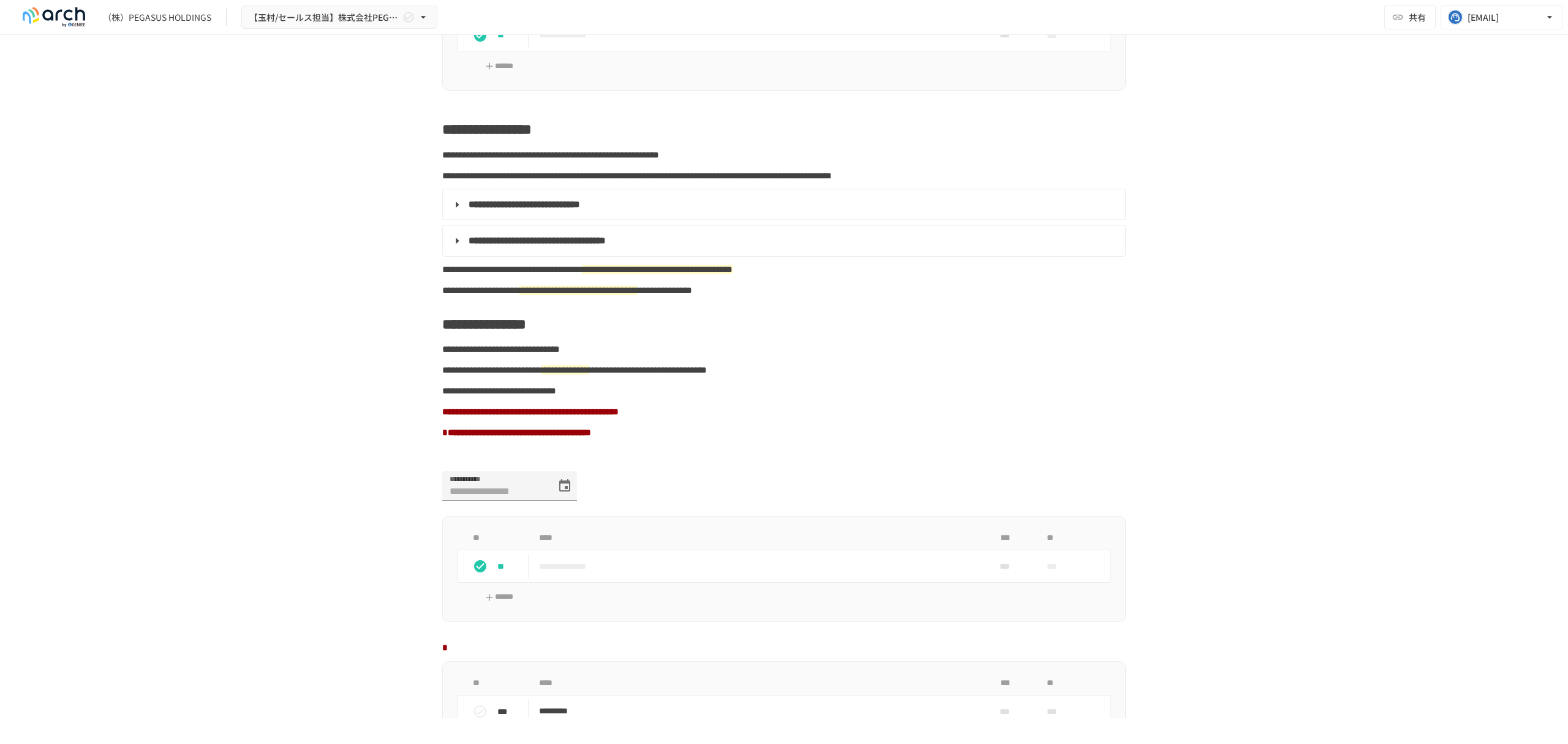 scroll, scrollTop: 82, scrollLeft: 0, axis: vertical 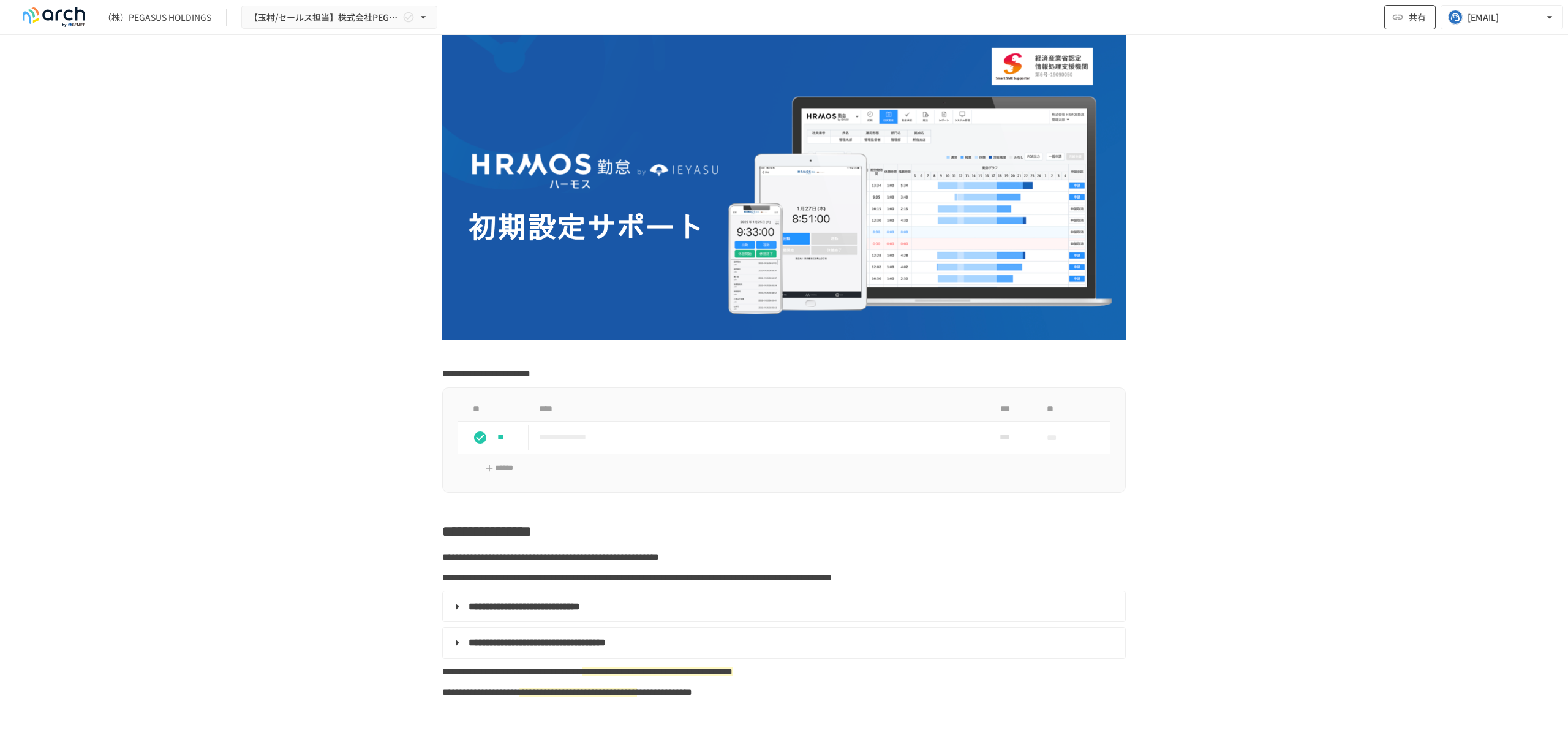 click 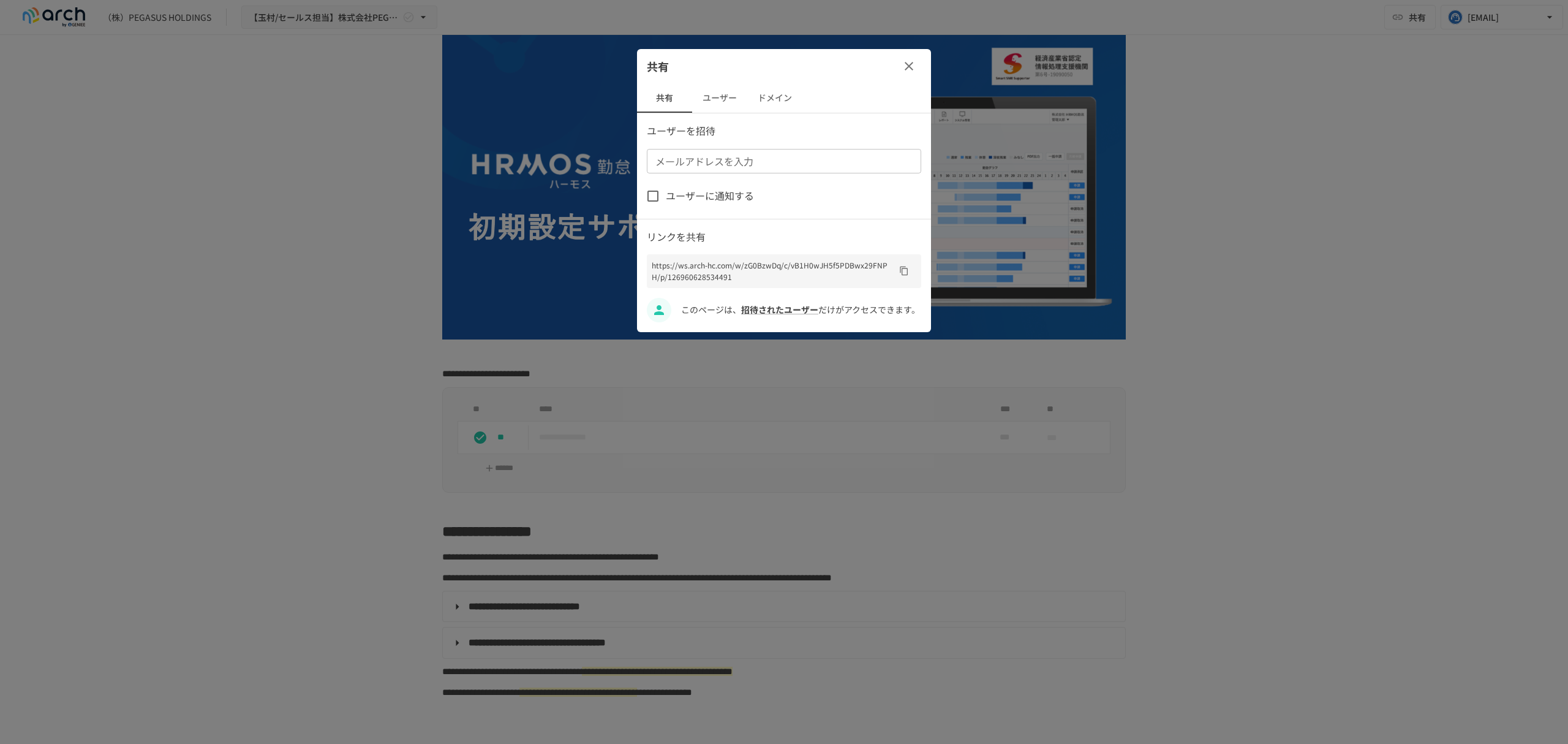 click on "ユーザー" at bounding box center (720, 98) 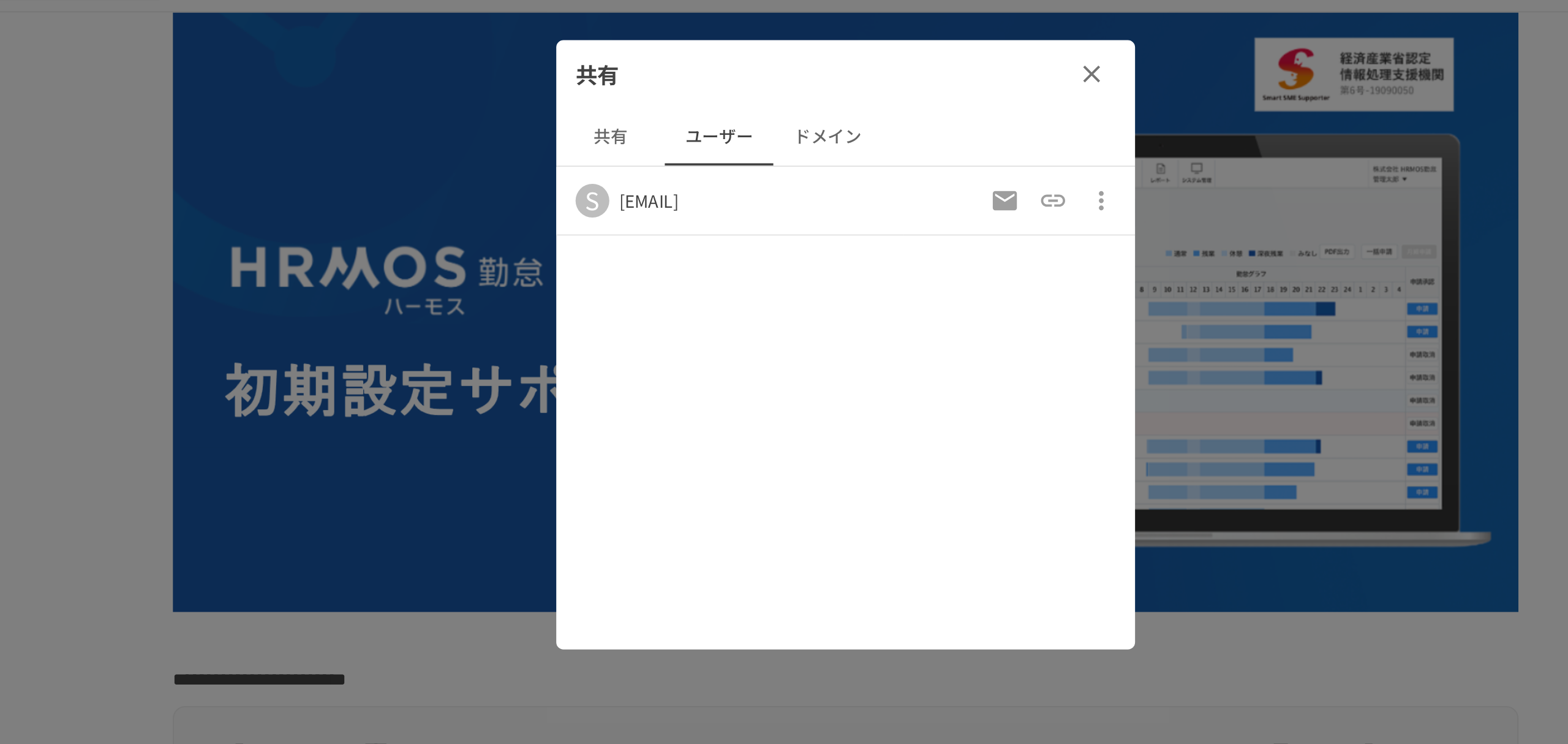 drag, startPoint x: 816, startPoint y: 136, endPoint x: 675, endPoint y: 150, distance: 141.6933 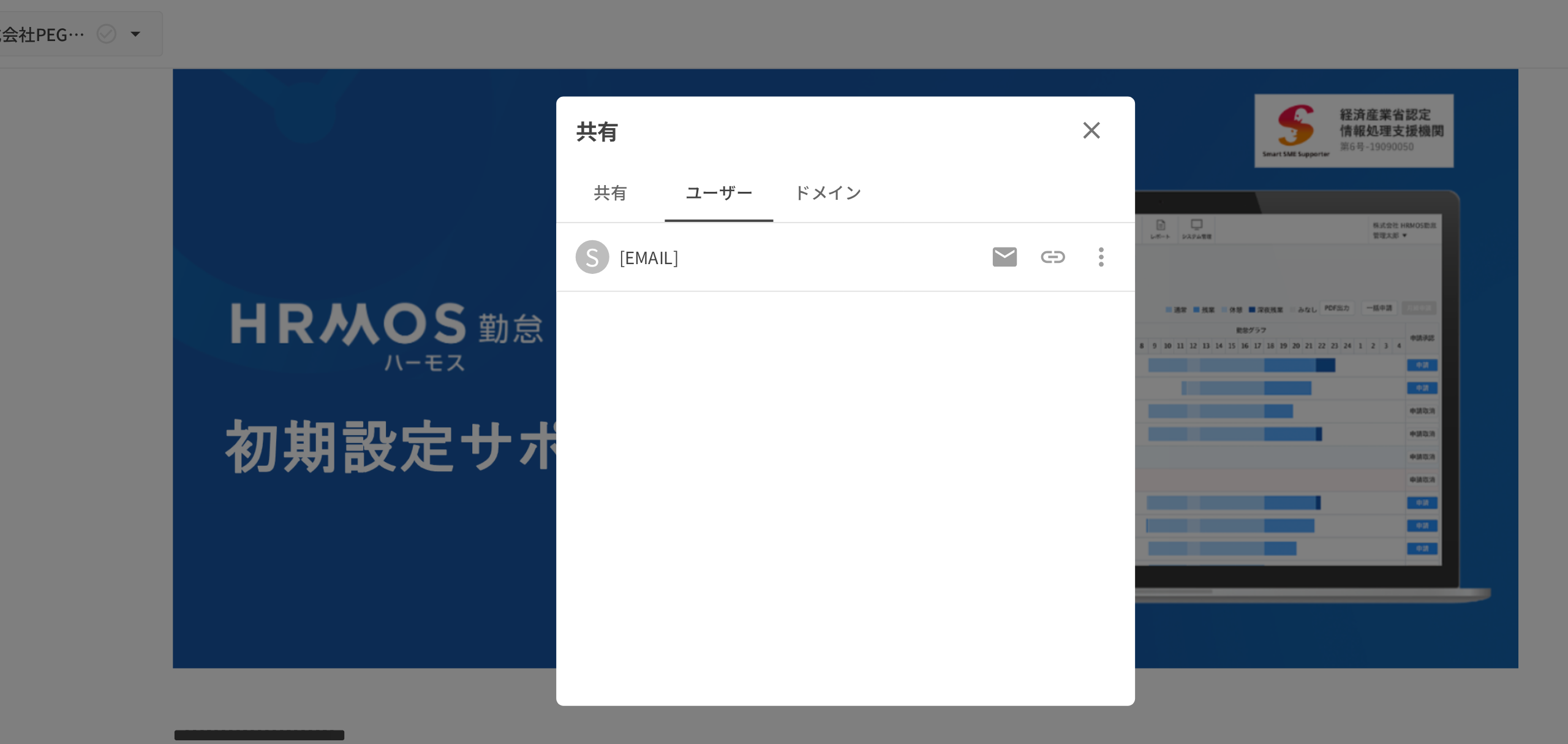 click 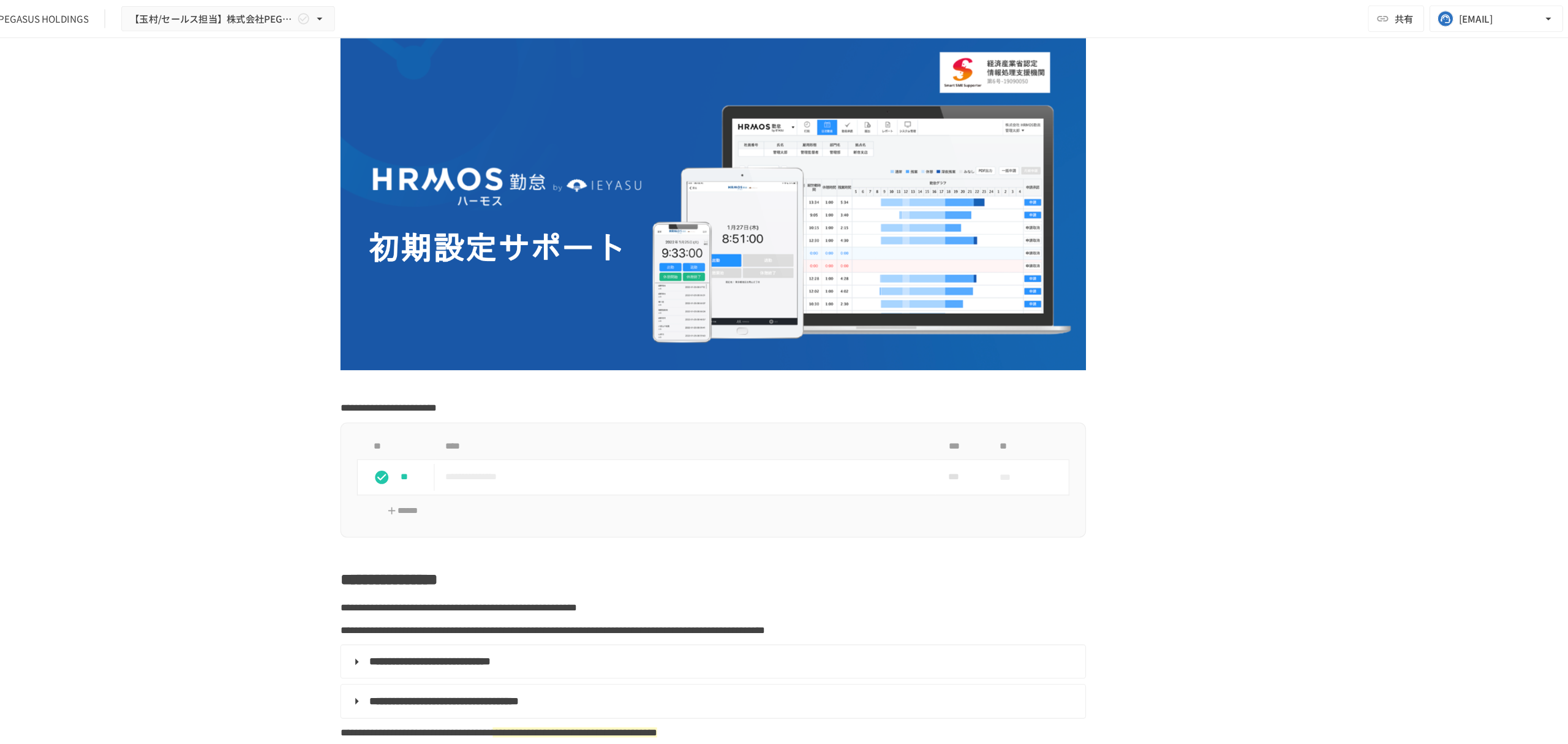 scroll, scrollTop: 0, scrollLeft: 0, axis: both 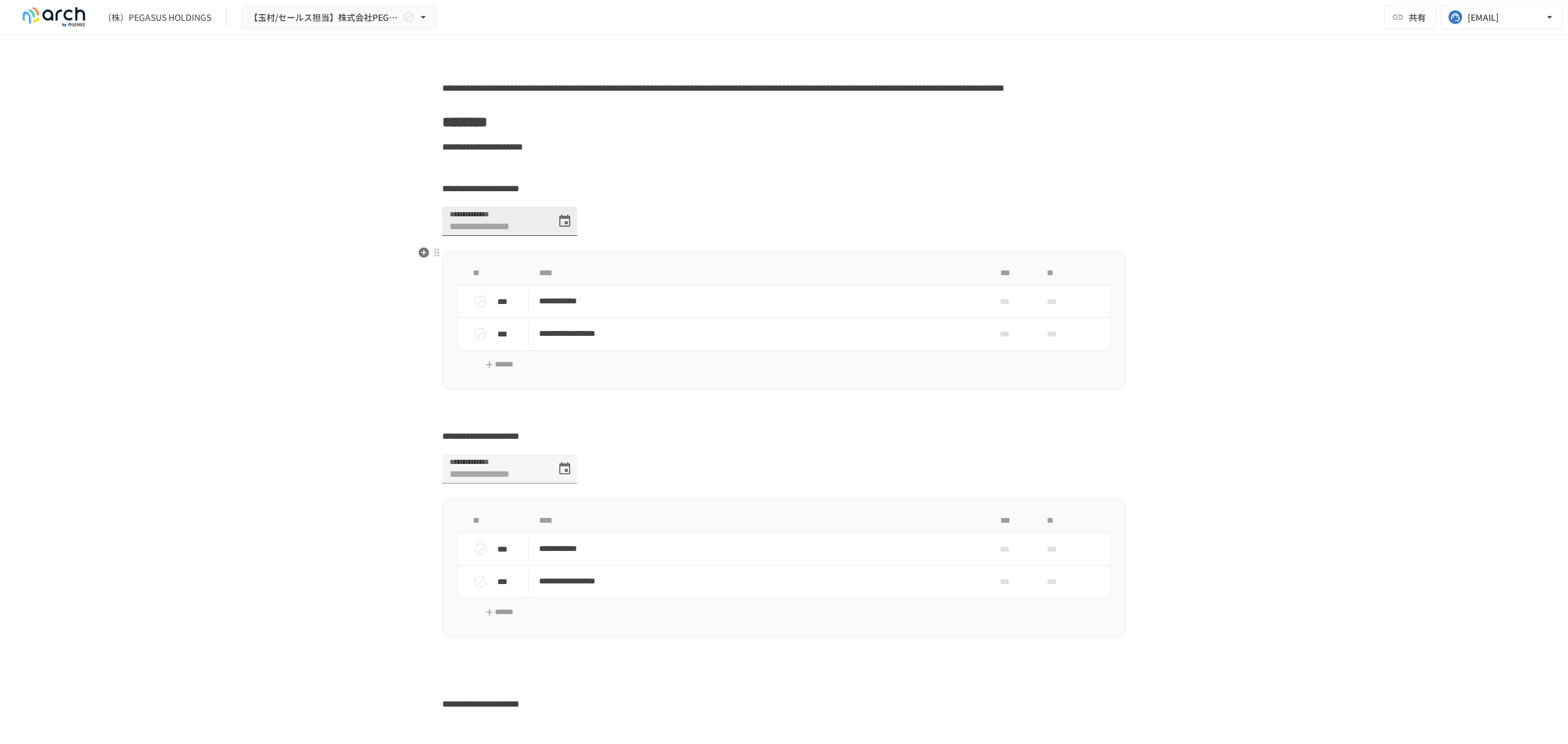 click 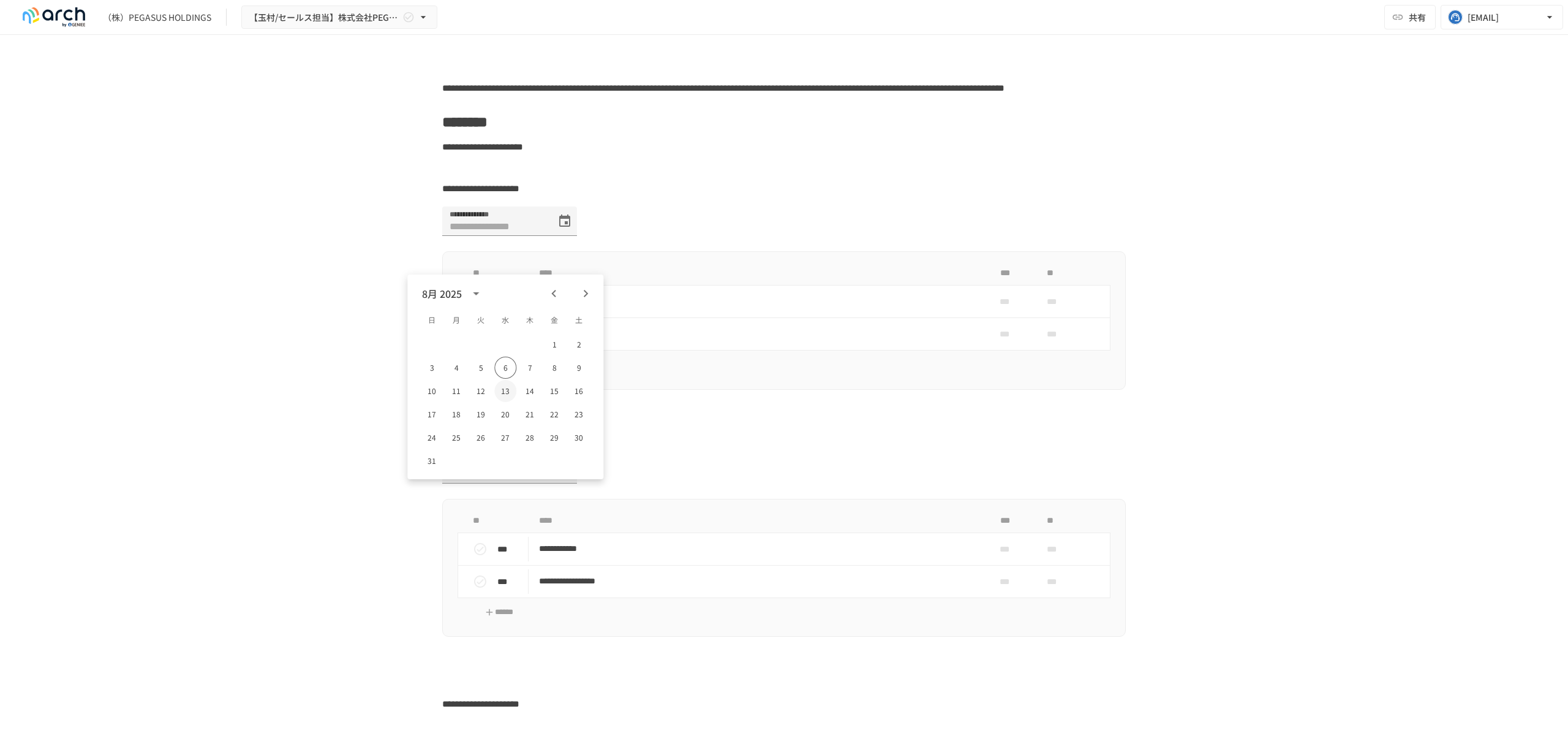 click on "13" at bounding box center [505, 391] 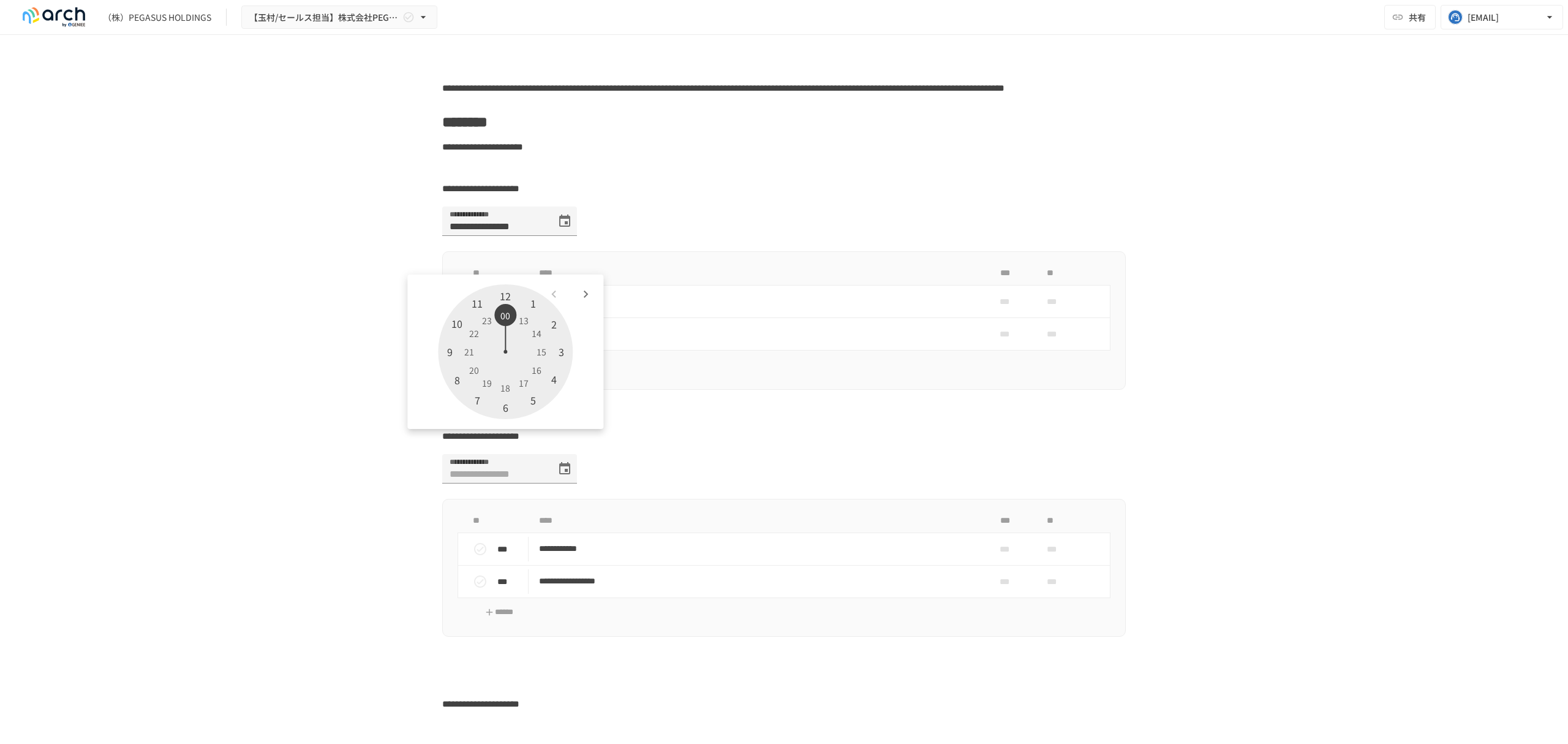 click at bounding box center [505, 352] 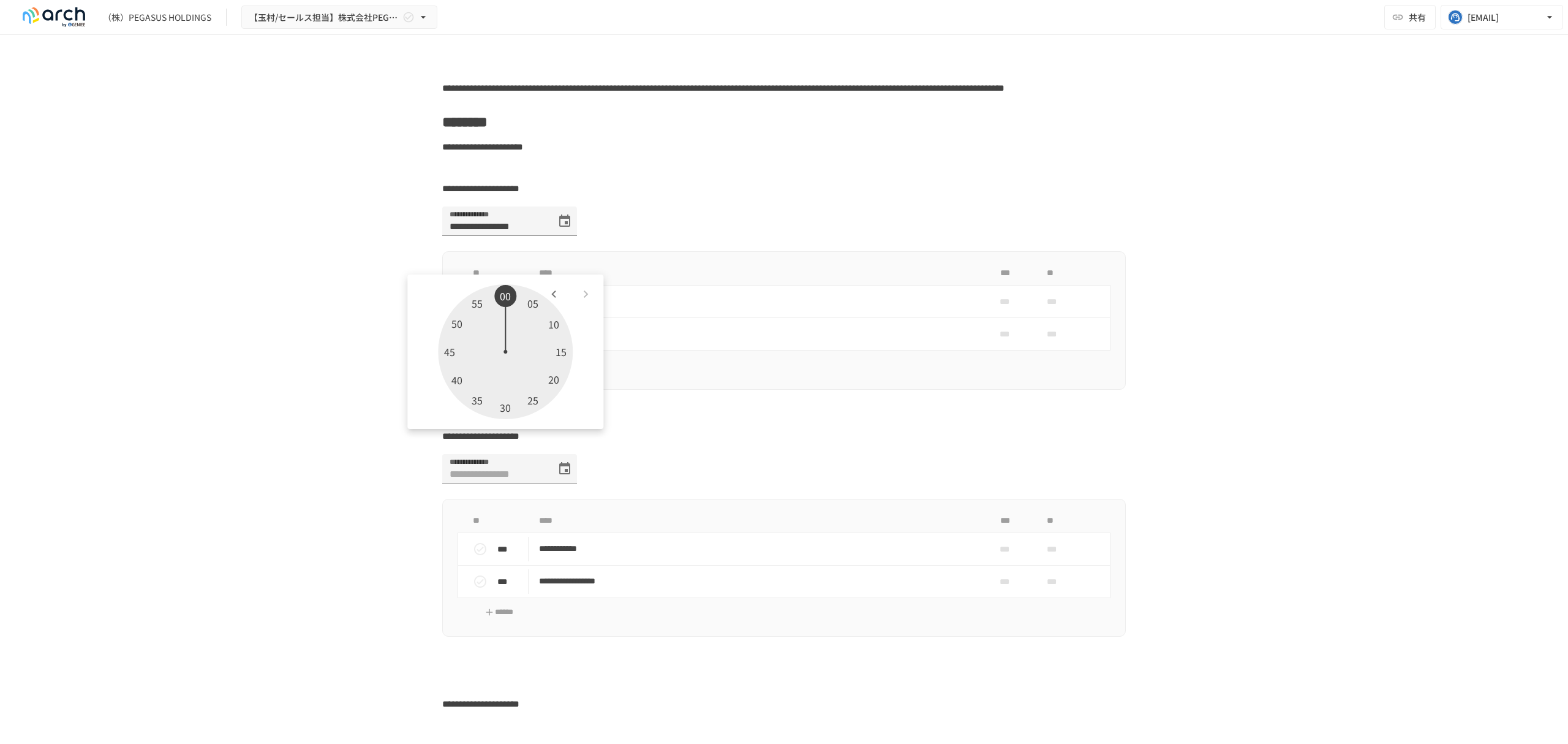 click at bounding box center [505, 352] 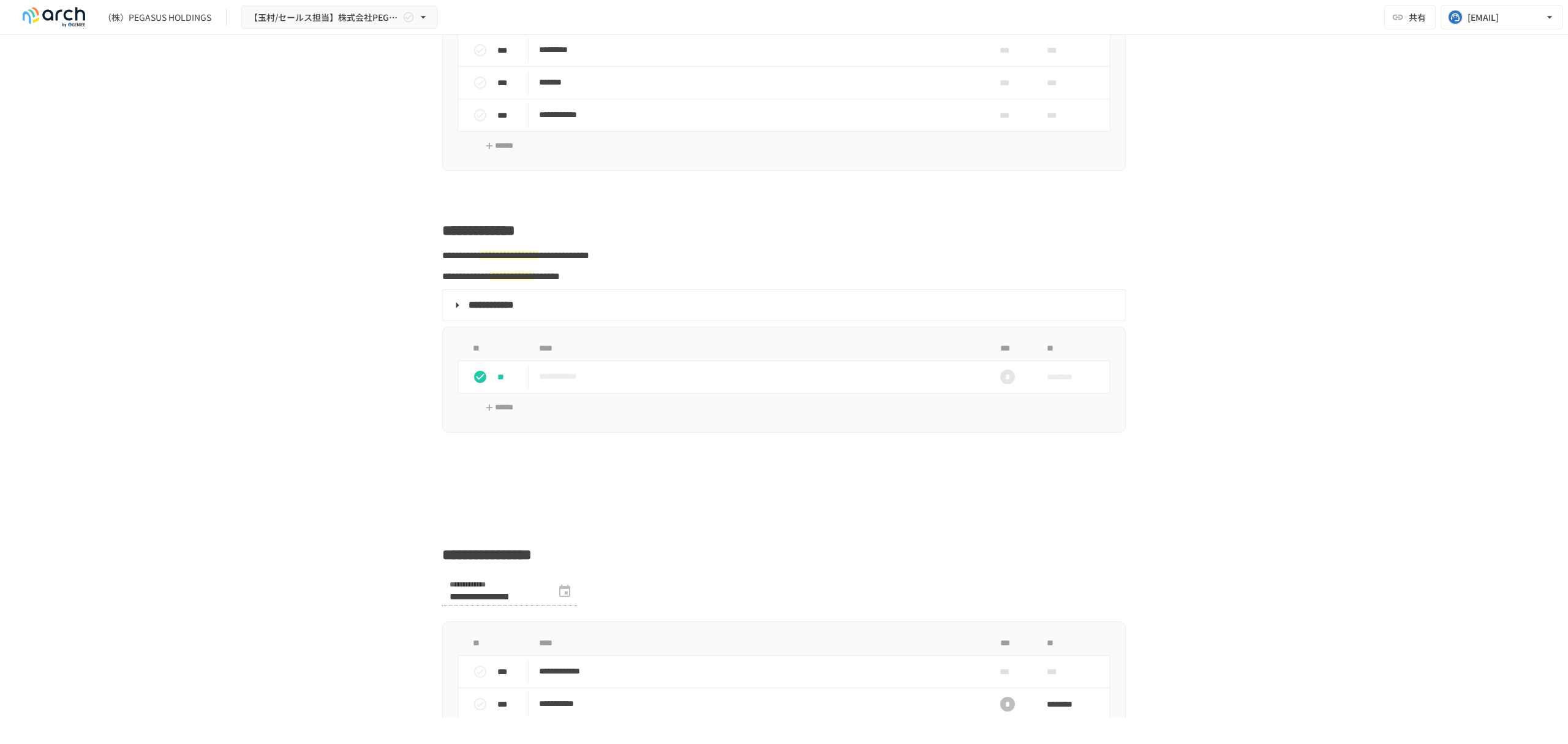 scroll, scrollTop: 1144, scrollLeft: 0, axis: vertical 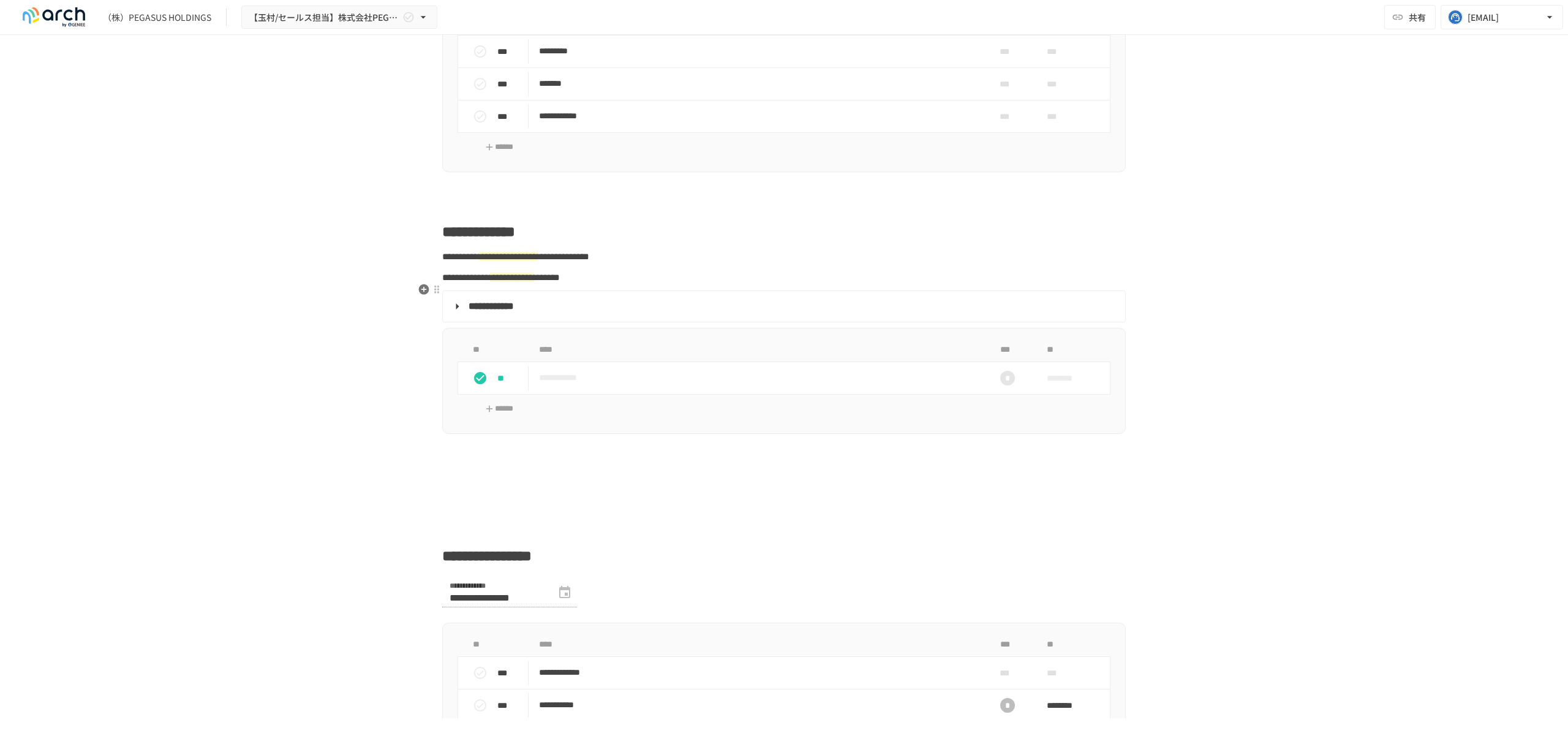 click on "**********" at bounding box center [508, 256] 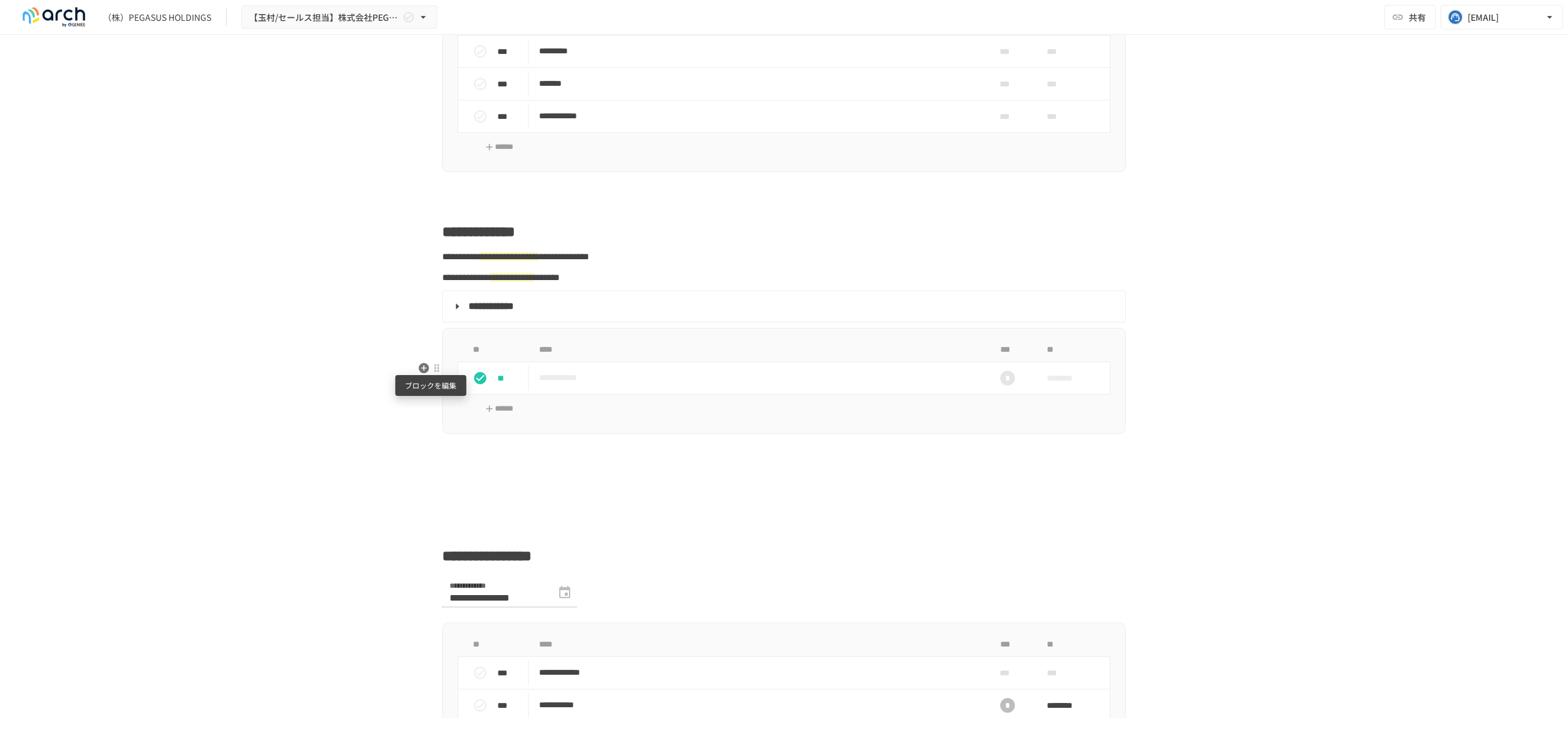click at bounding box center (437, 368) 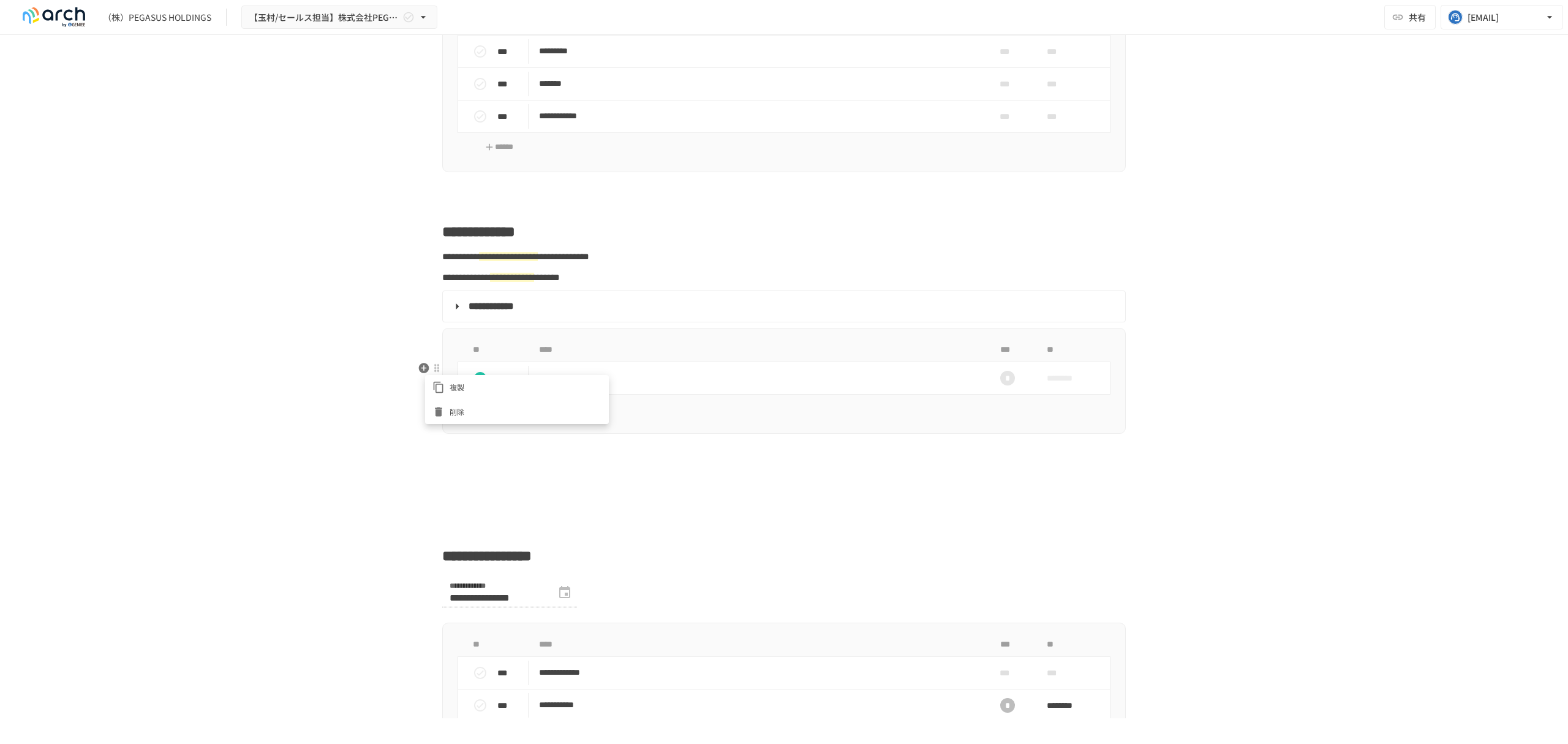 click on "削除" at bounding box center (526, 411) 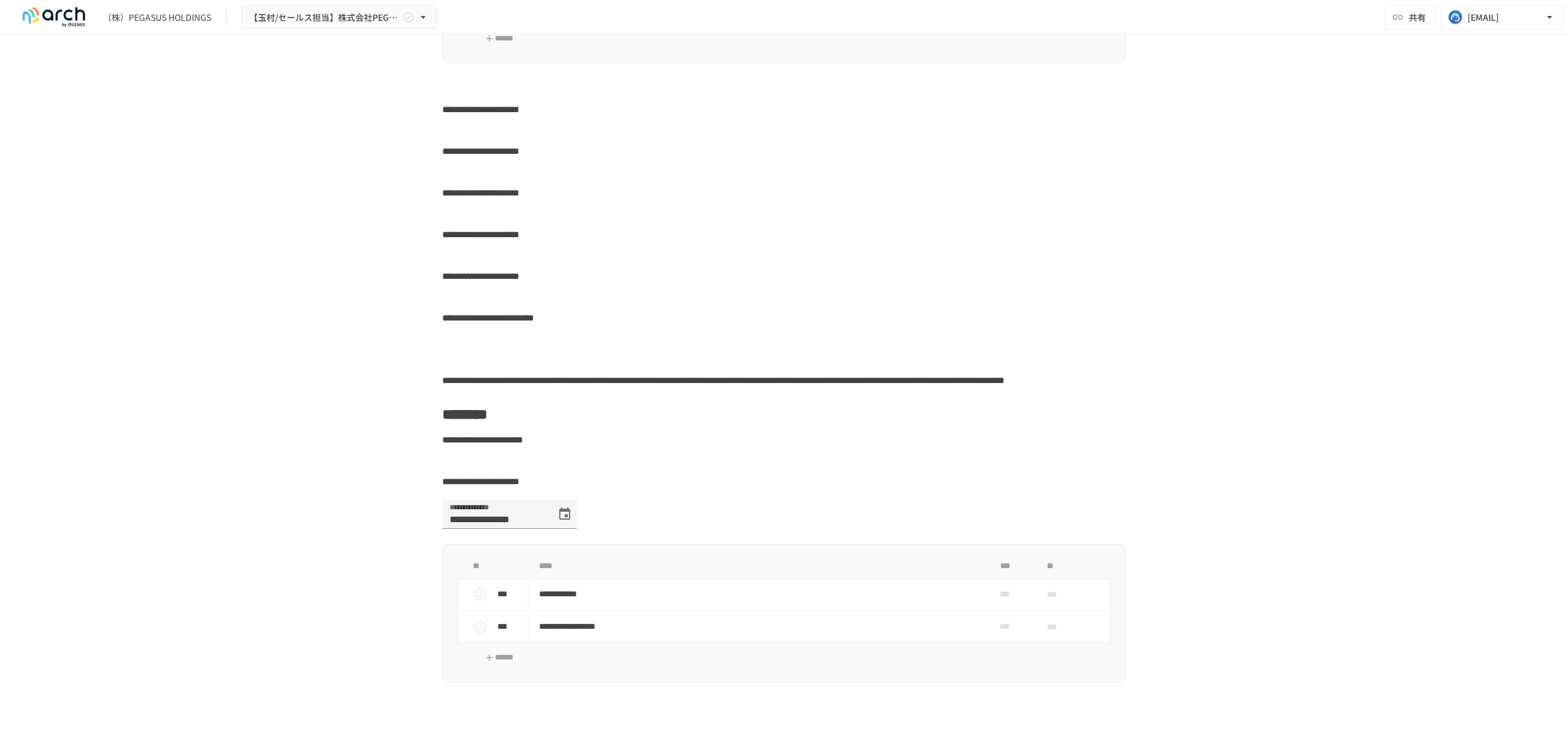 scroll, scrollTop: 2860, scrollLeft: 0, axis: vertical 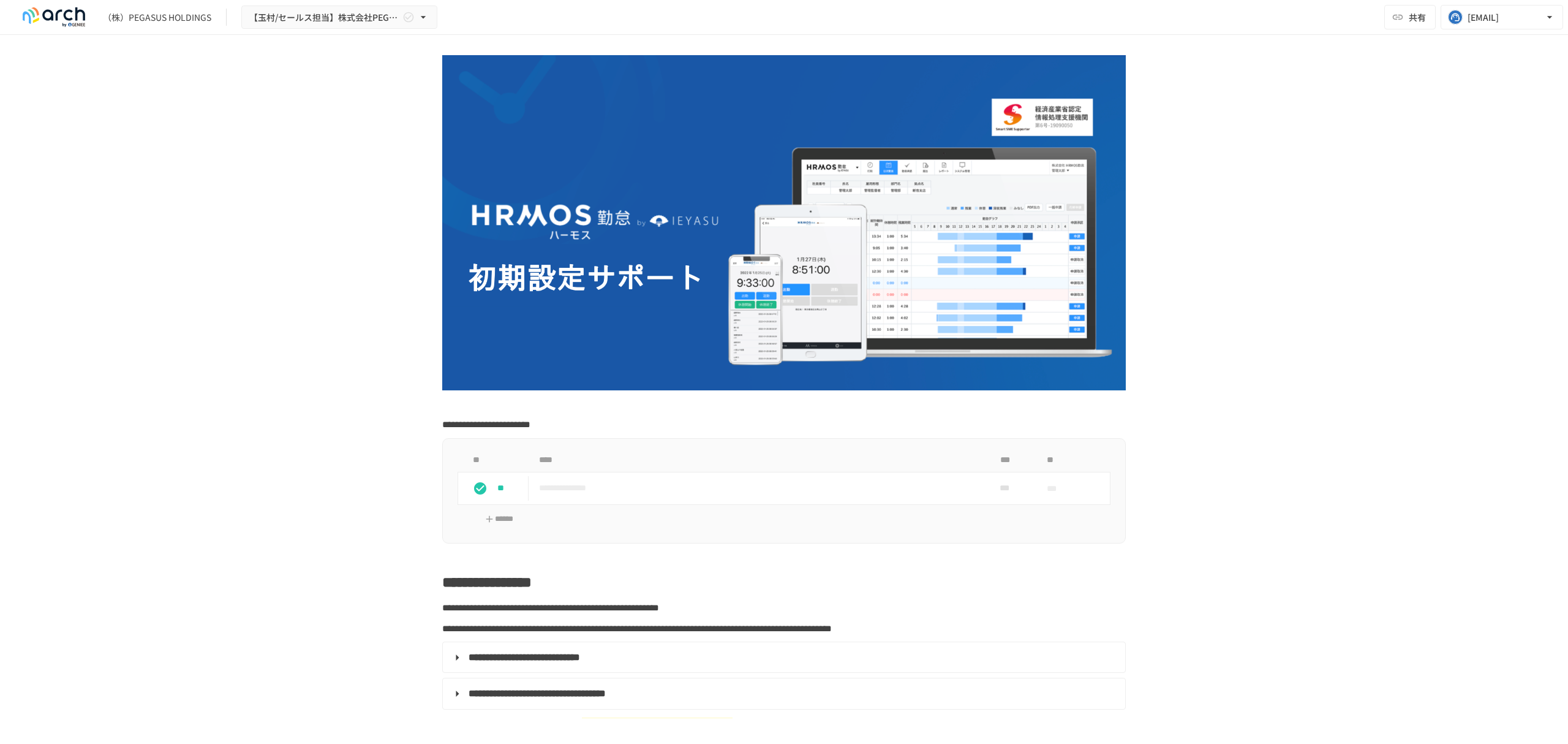 click on "**********" at bounding box center [784, 2556] 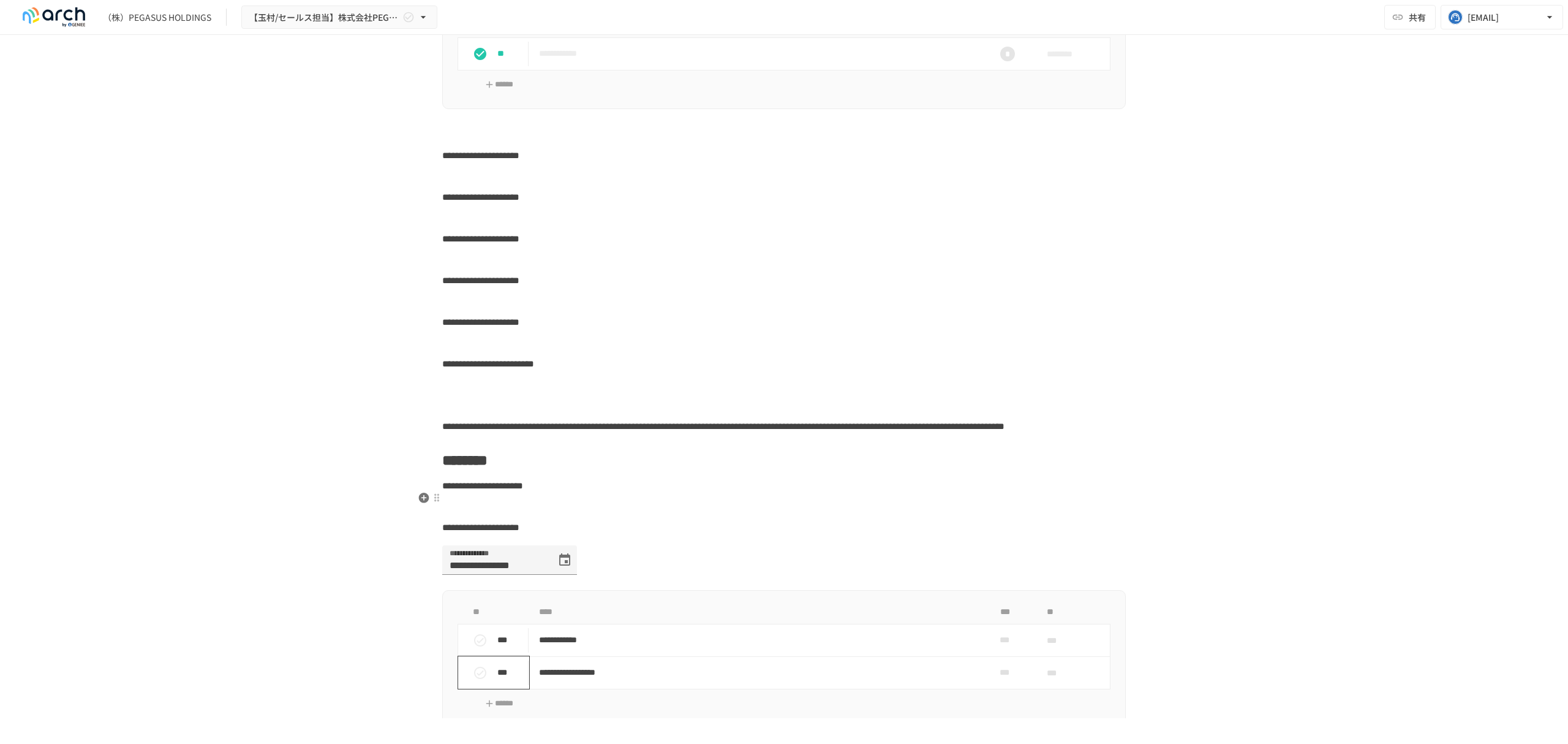 scroll, scrollTop: 2891, scrollLeft: 0, axis: vertical 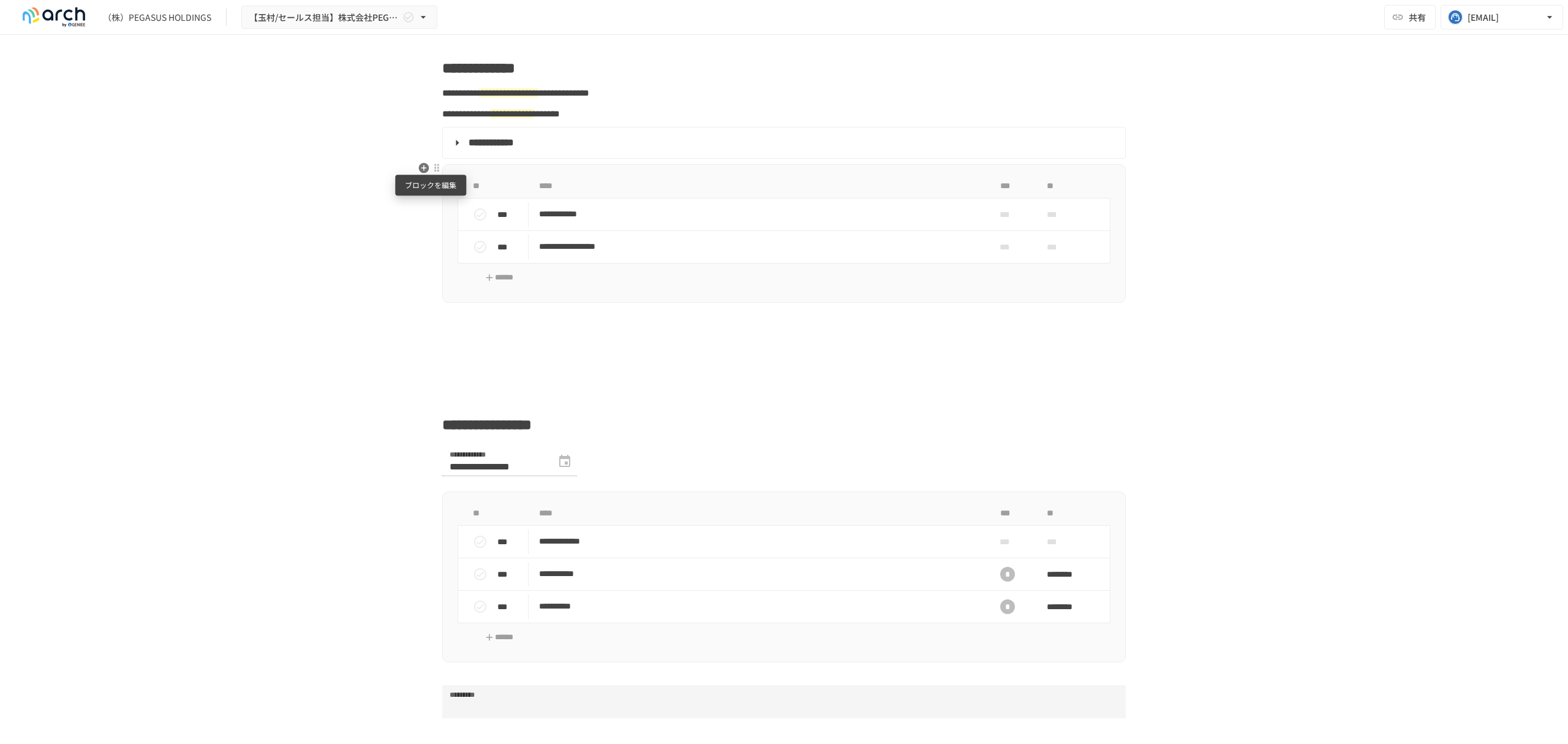 click at bounding box center (437, 168) 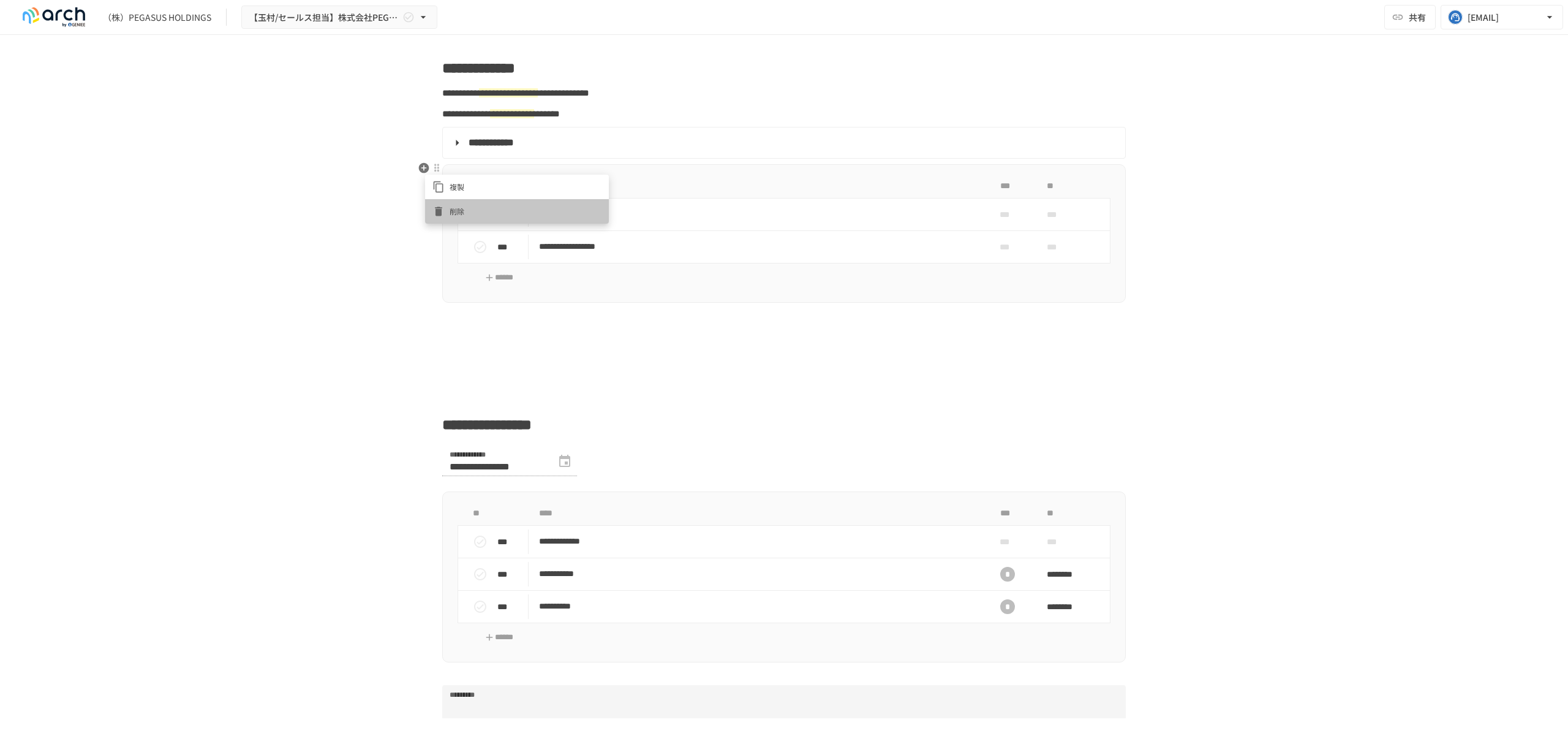 click on "削除" at bounding box center [526, 211] 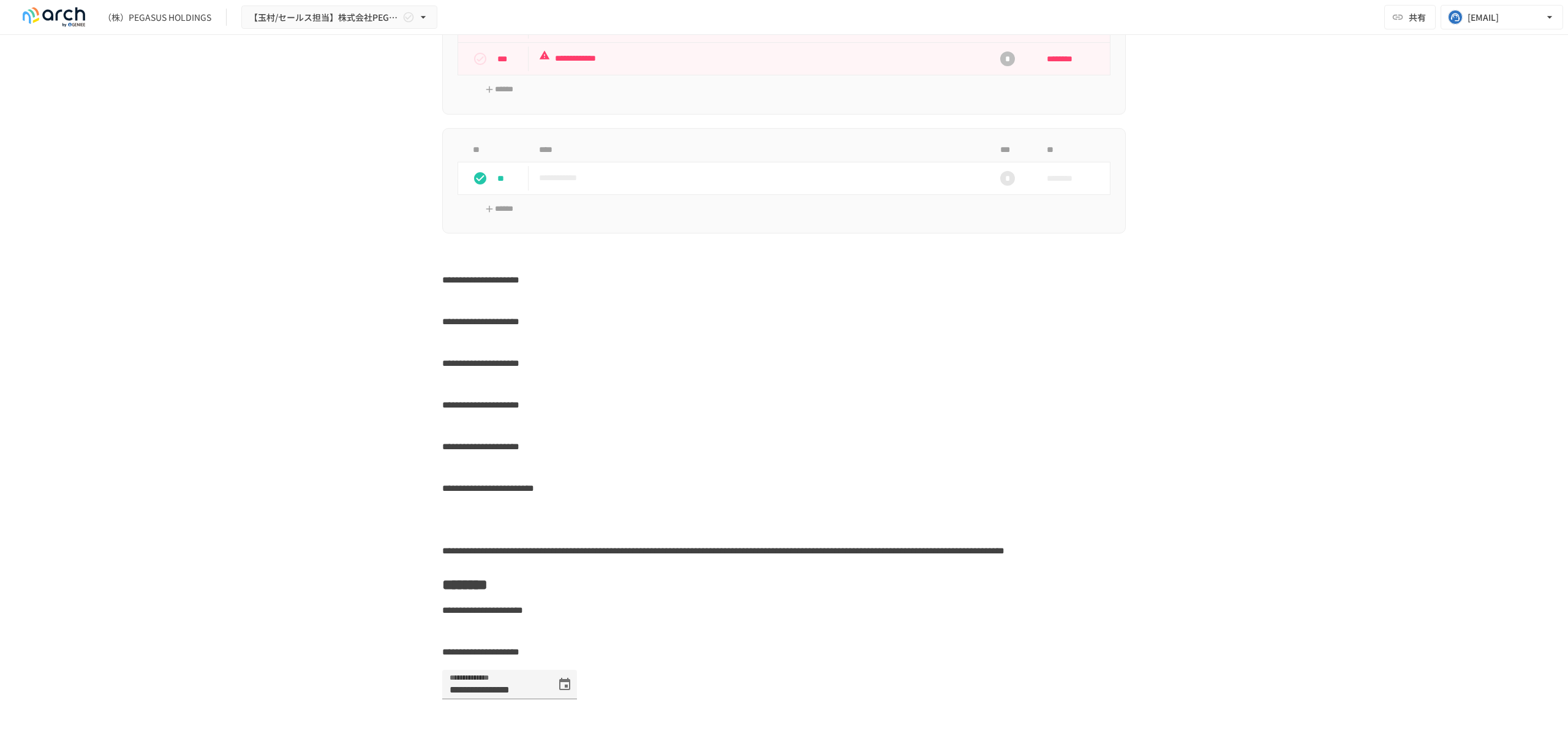 scroll, scrollTop: 2860, scrollLeft: 0, axis: vertical 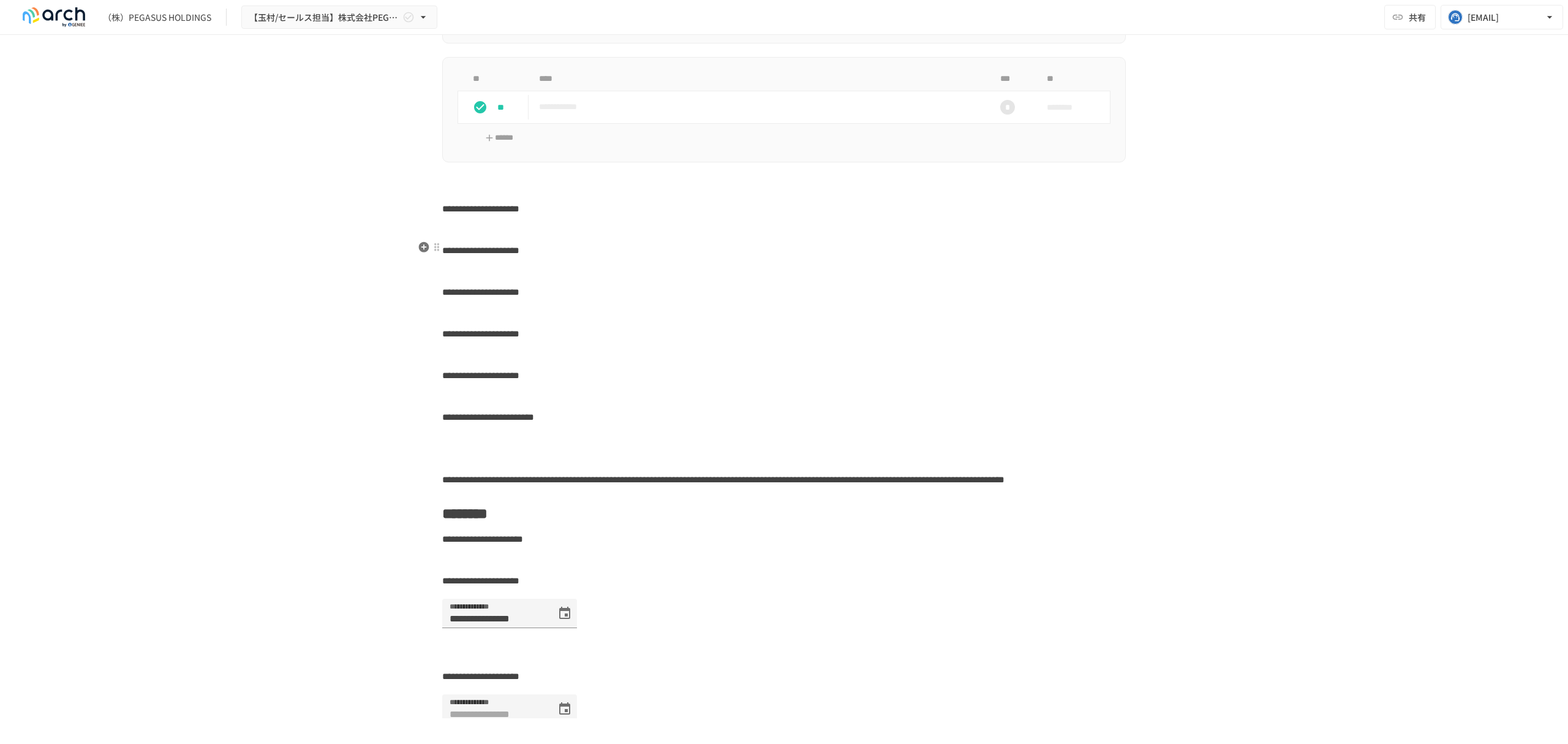 click on "**********" at bounding box center [481, 208] 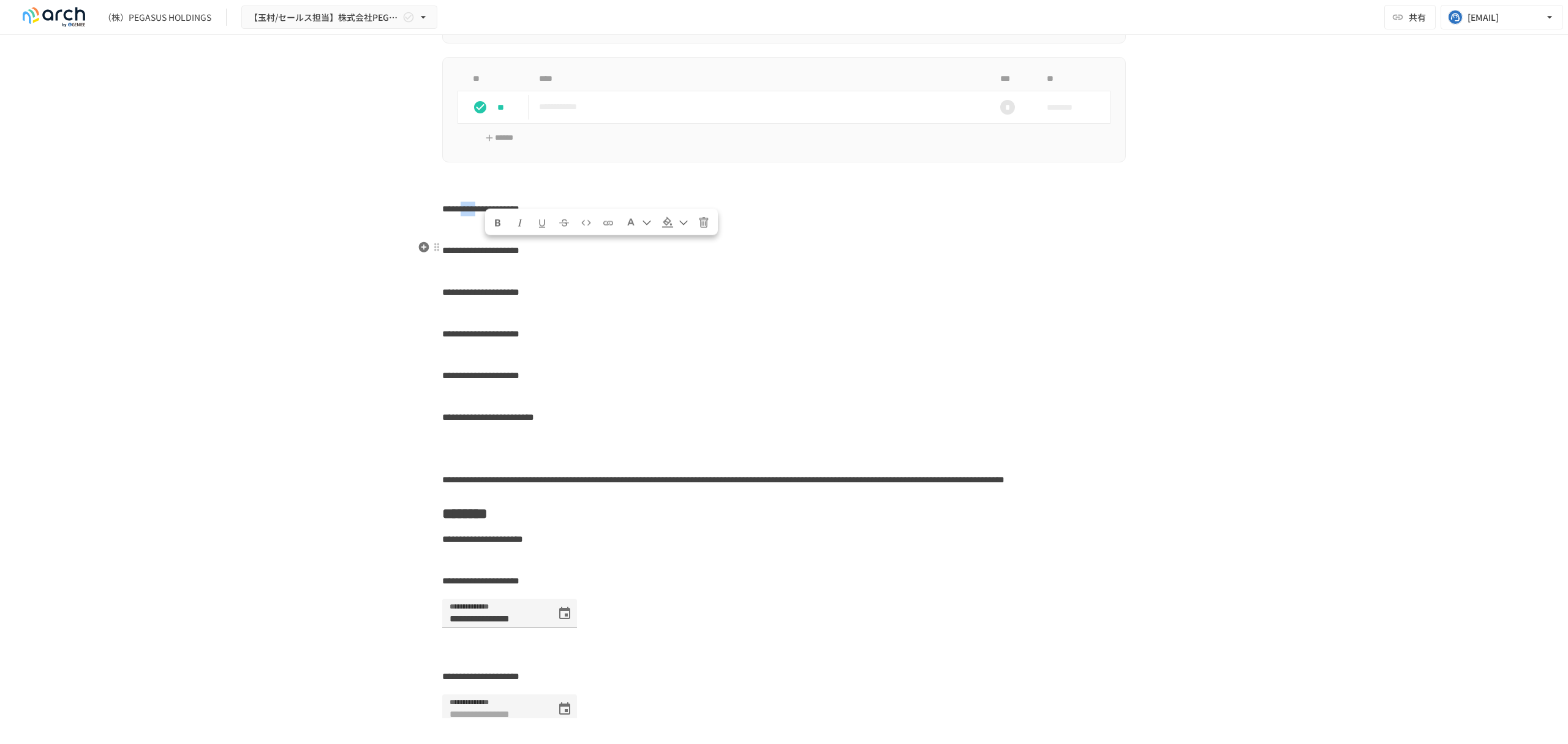click on "**********" at bounding box center (481, 208) 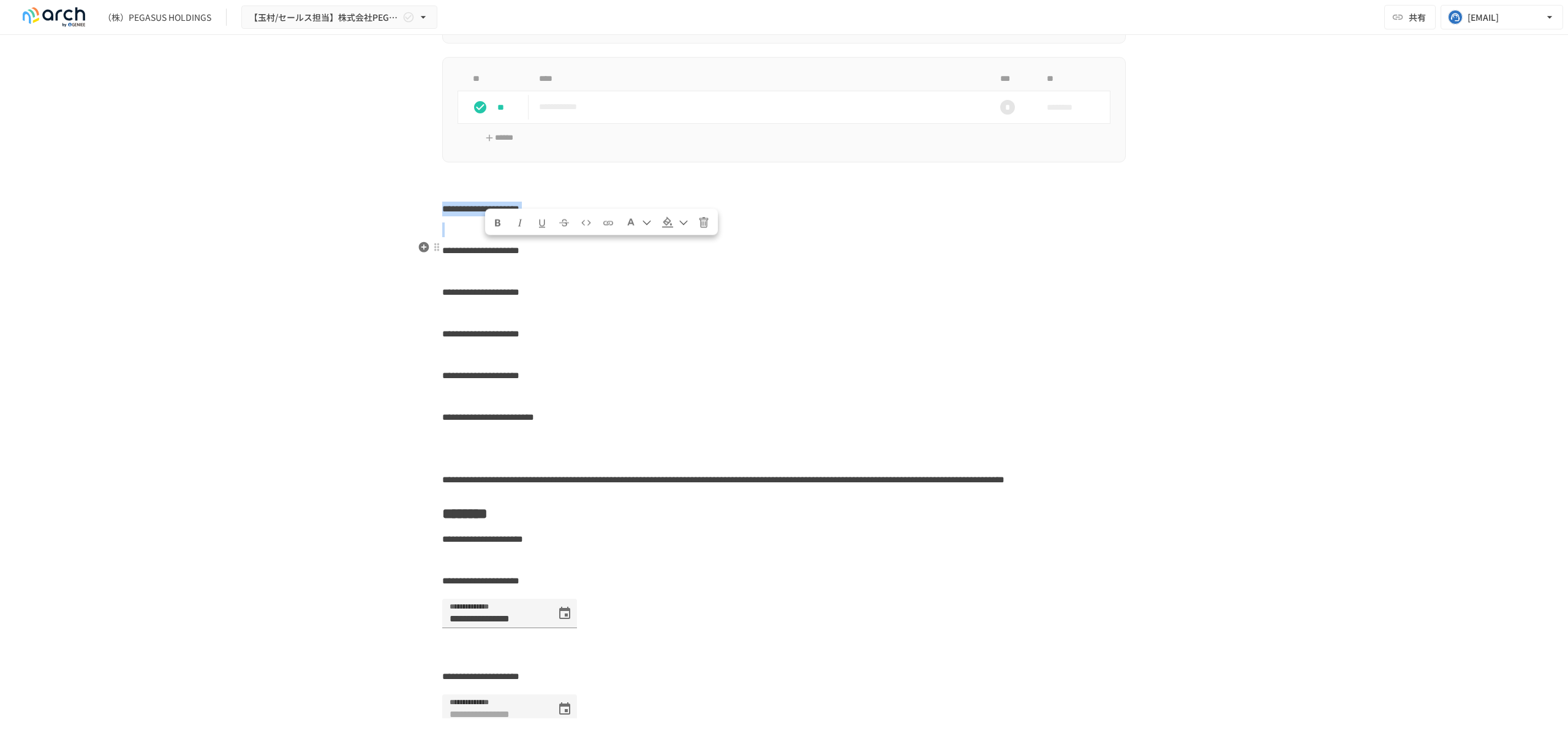 click on "**********" at bounding box center (481, 208) 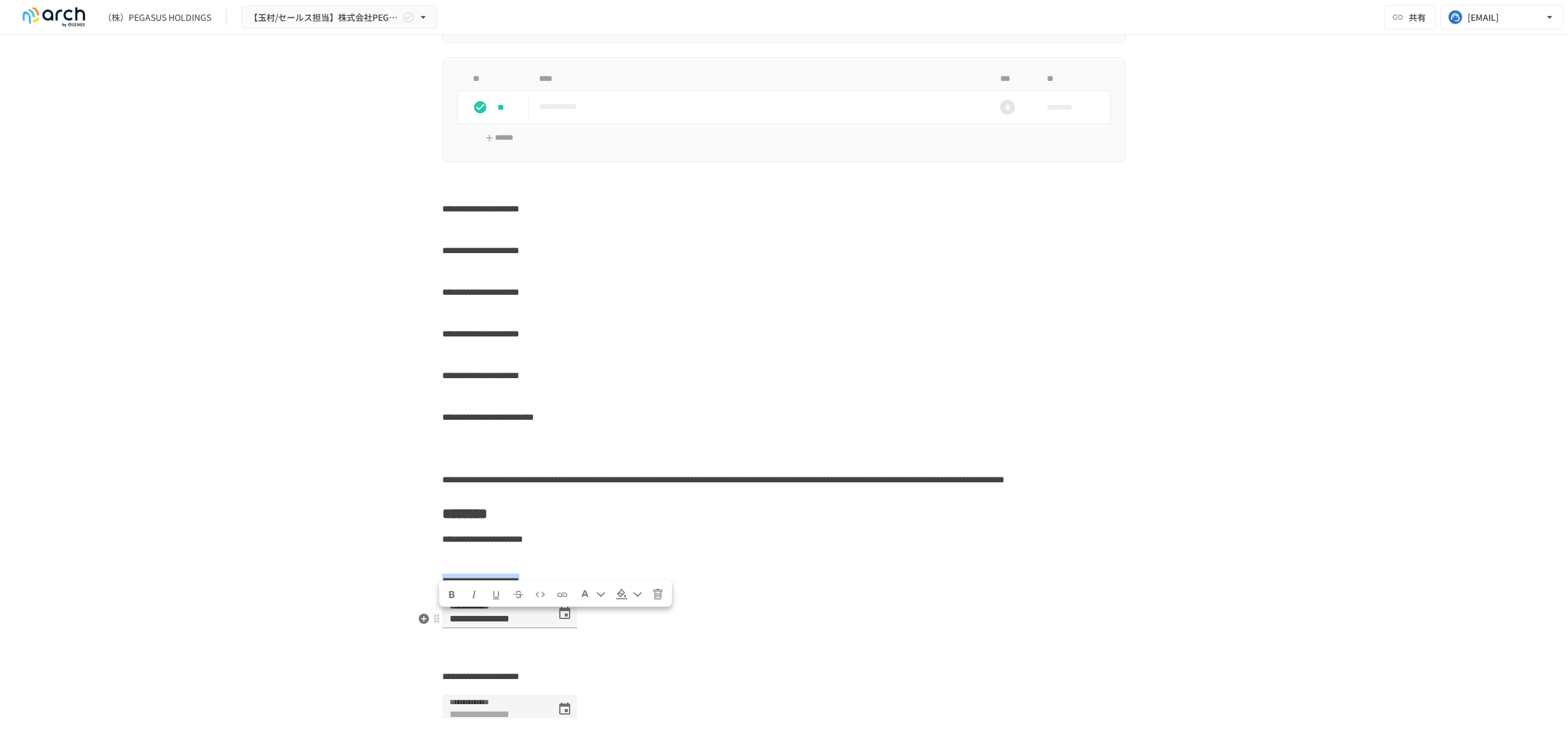 drag, startPoint x: 439, startPoint y: 617, endPoint x: 647, endPoint y: 610, distance: 208.11776 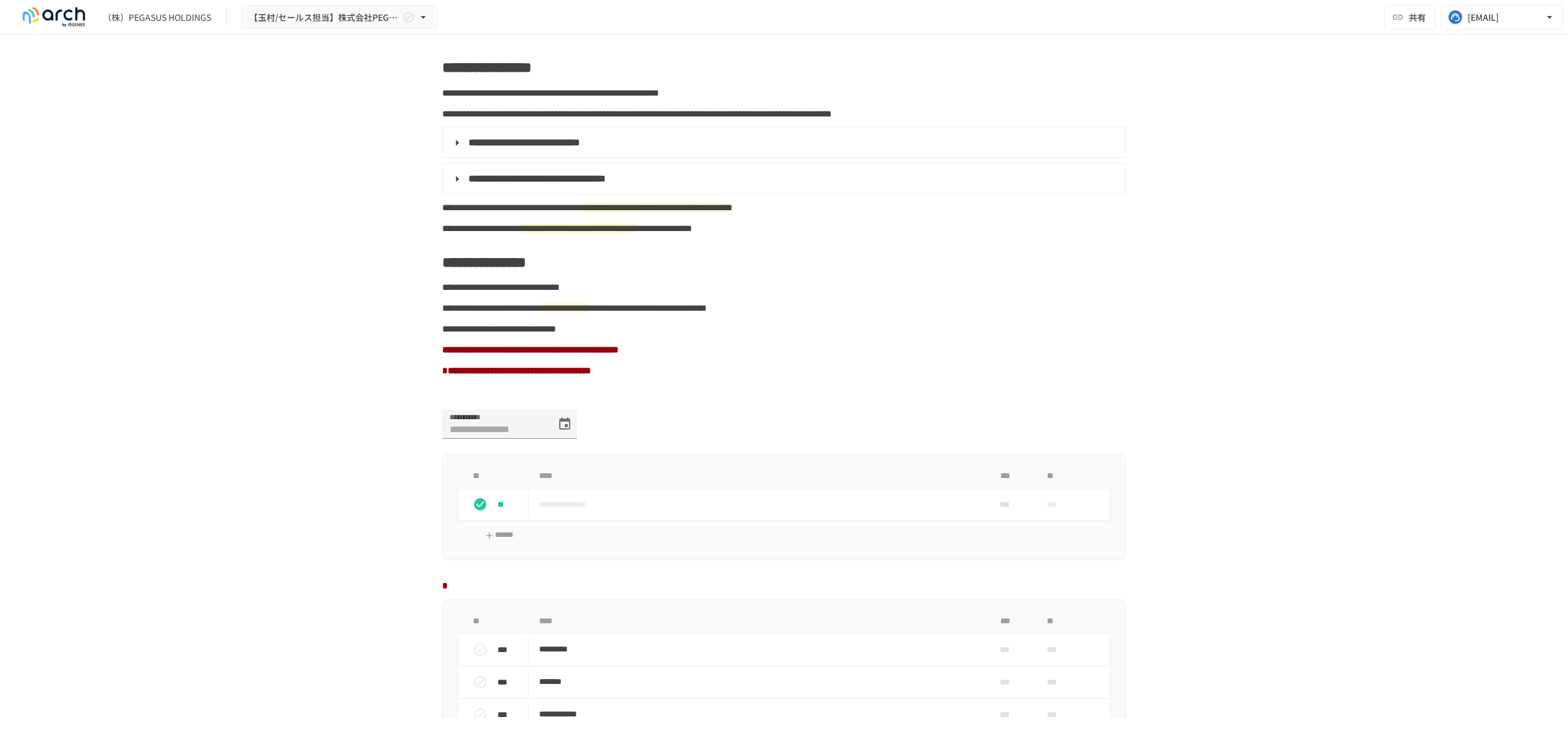 scroll, scrollTop: 480, scrollLeft: 0, axis: vertical 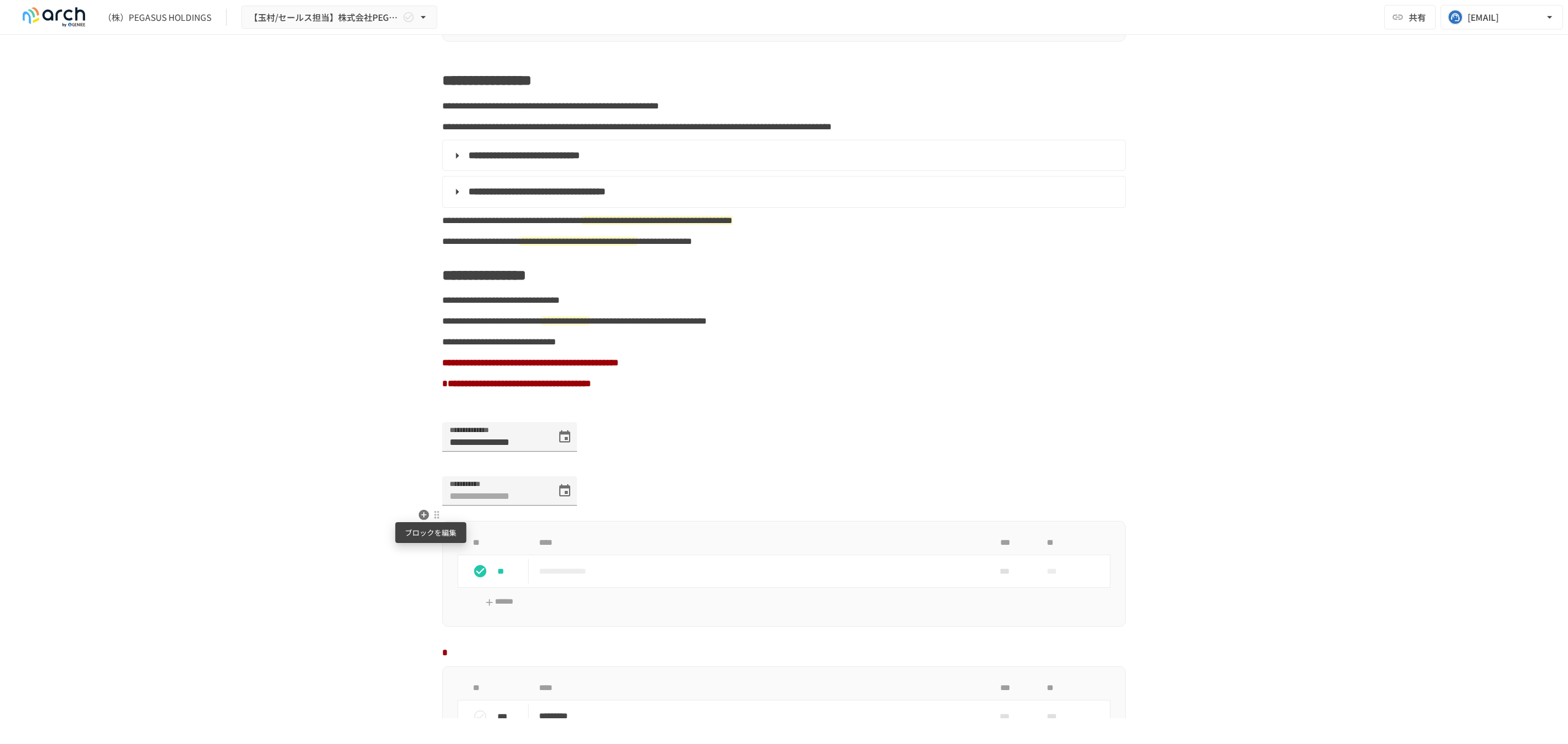 click at bounding box center [437, 515] 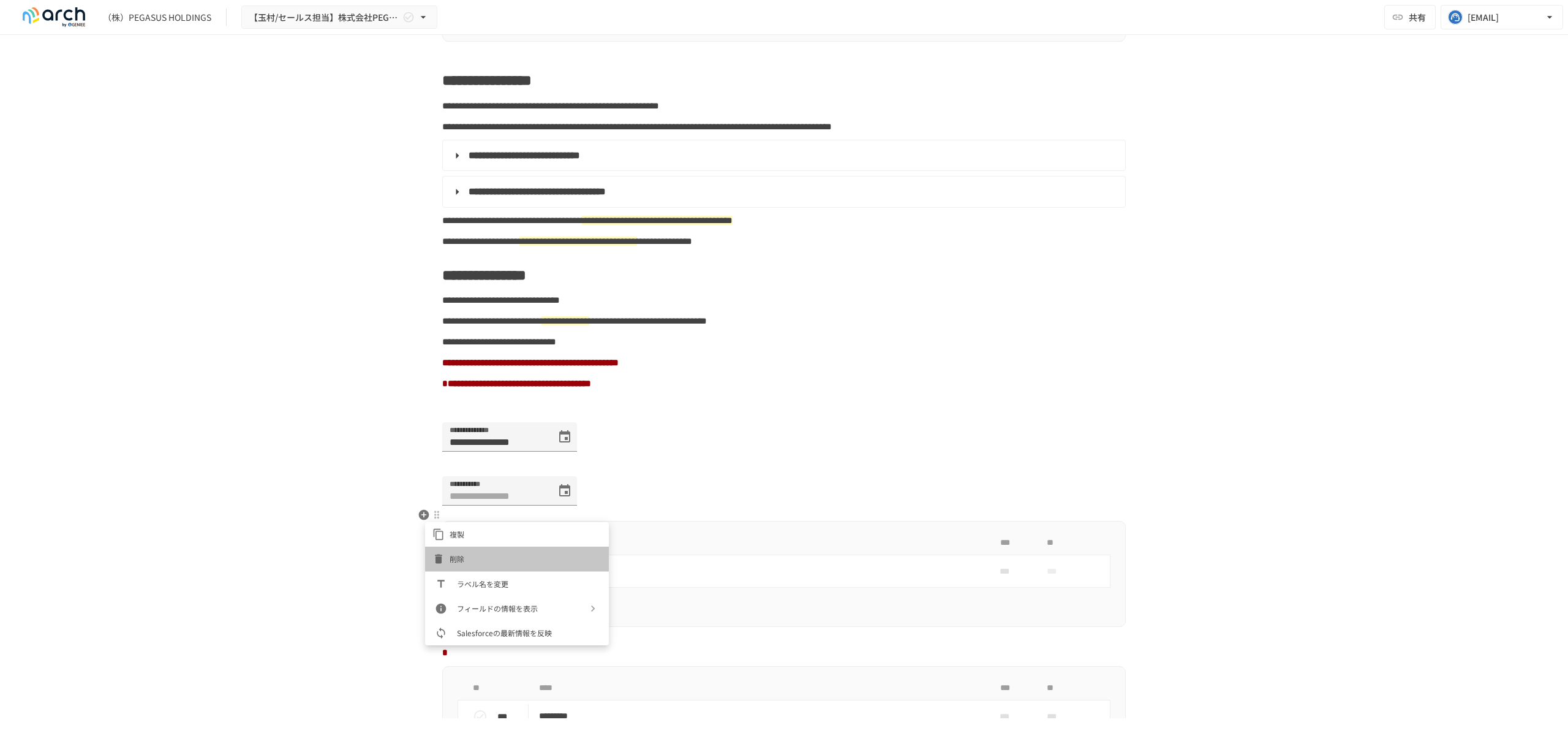 click on "削除" at bounding box center [517, 559] 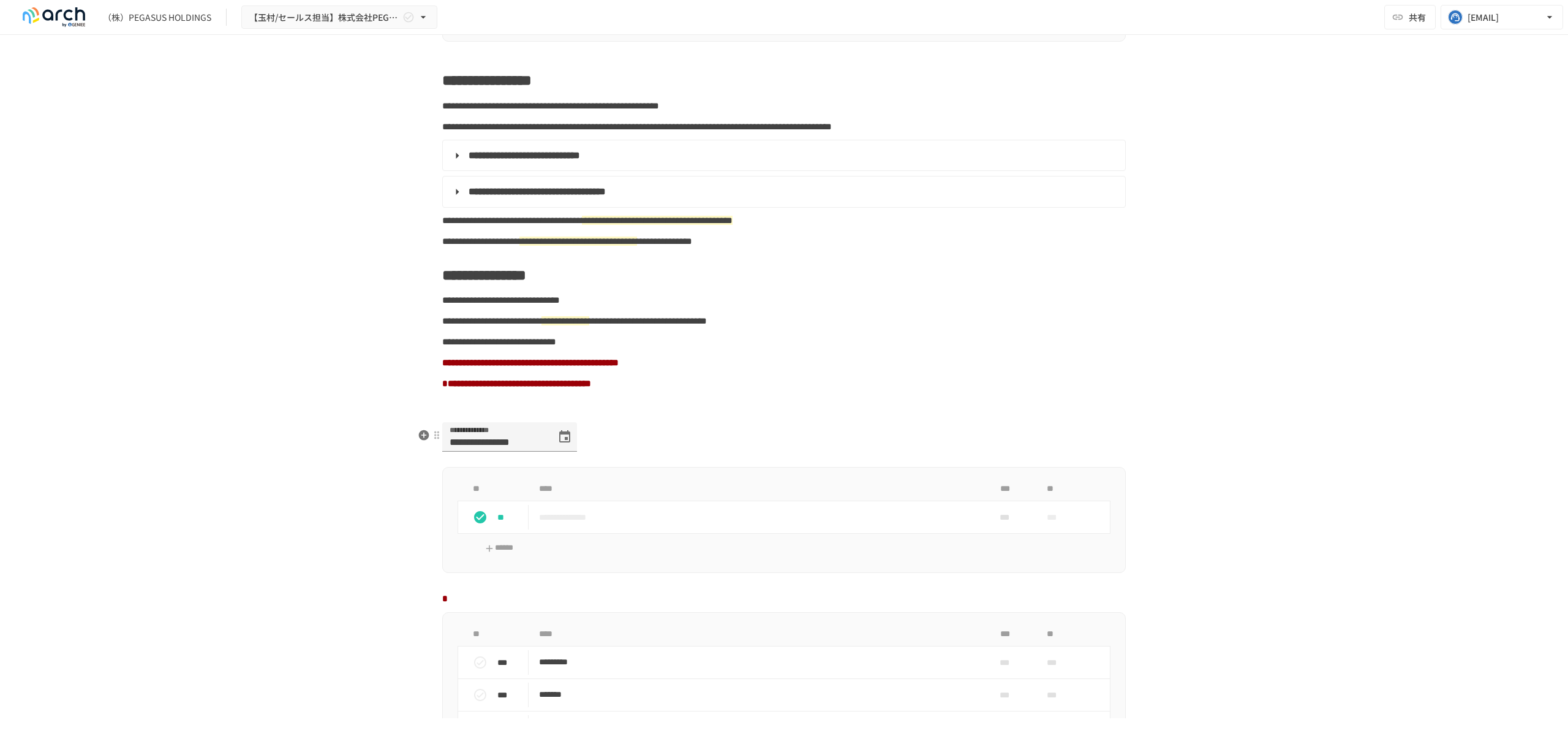 click at bounding box center [784, 404] 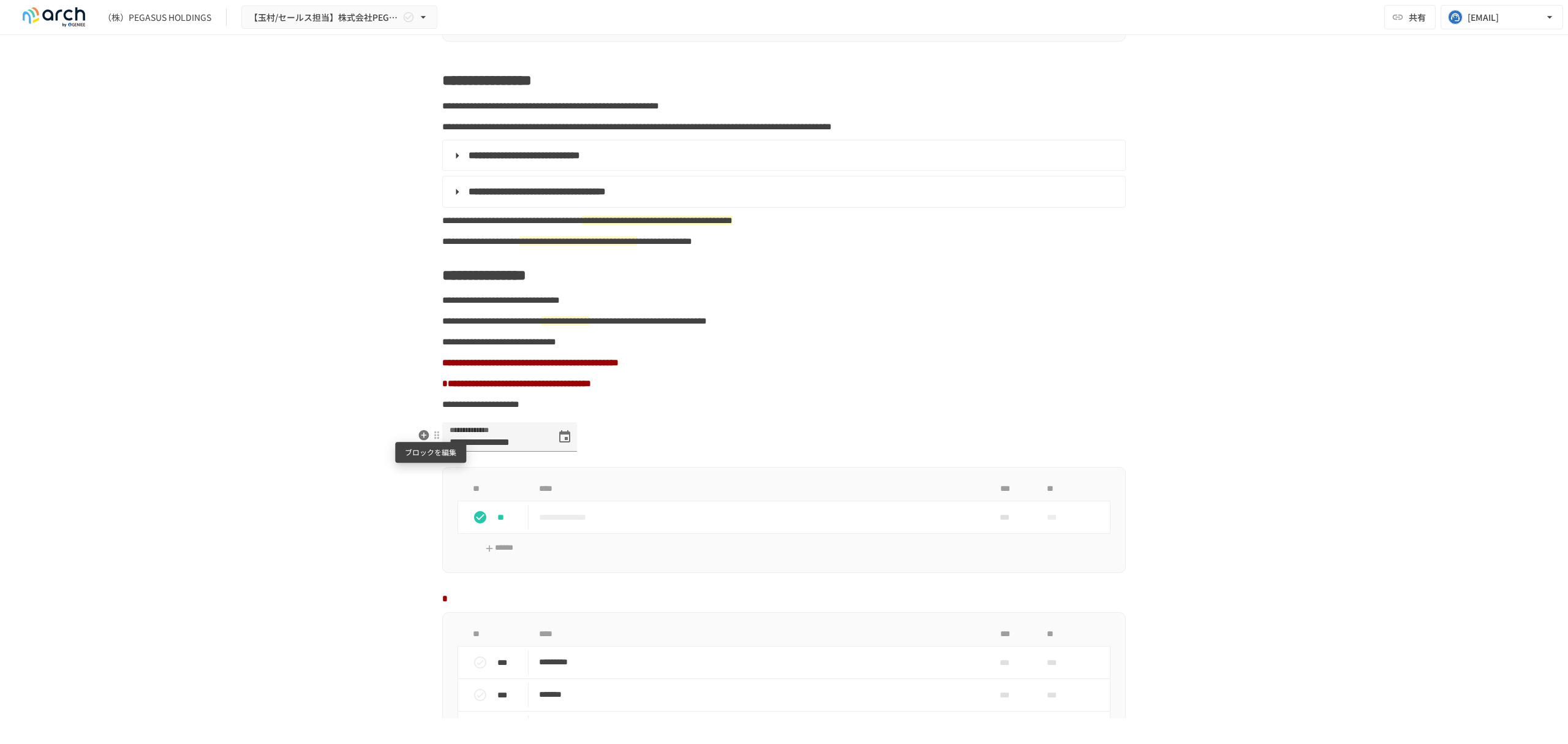 click at bounding box center [437, 435] 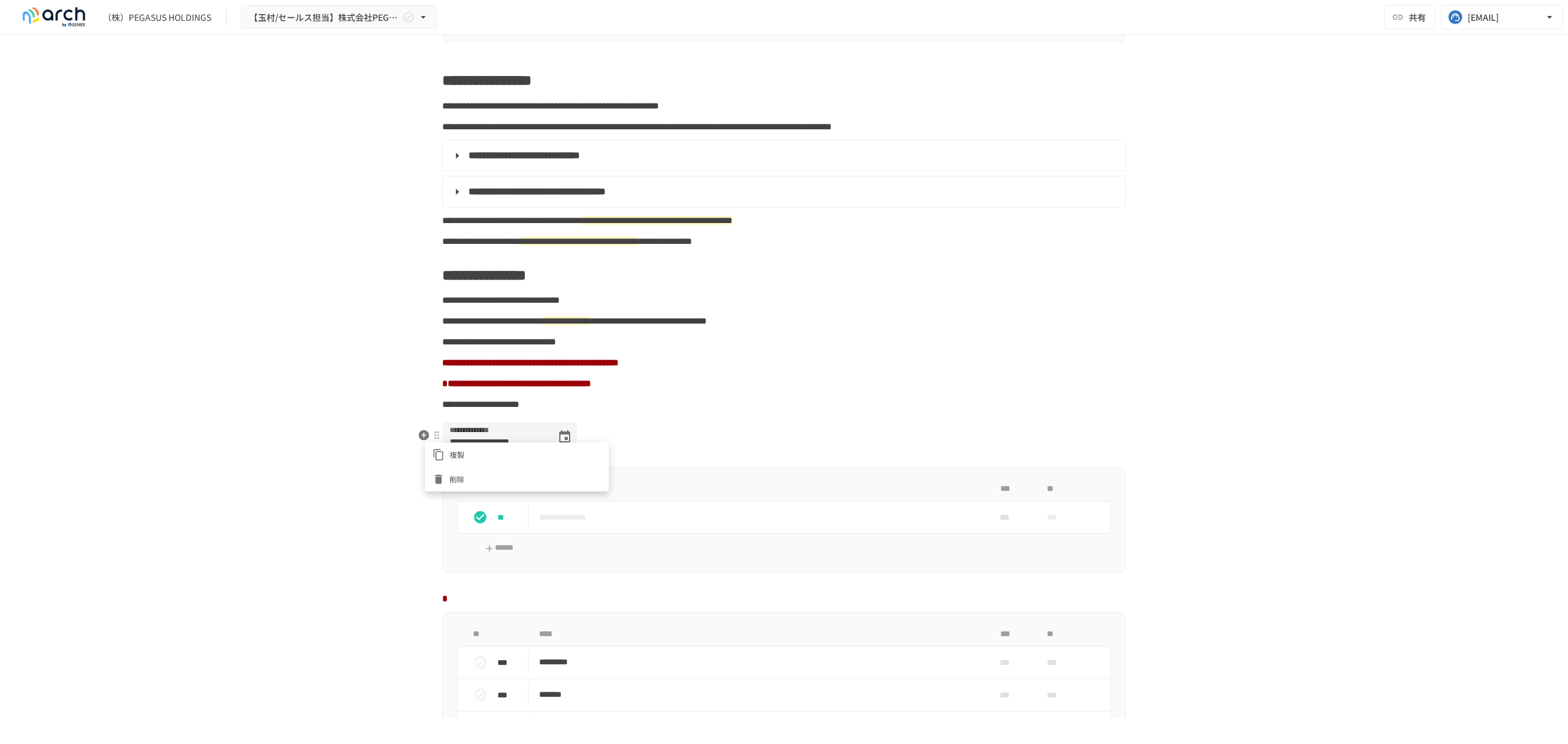 click at bounding box center [784, 372] 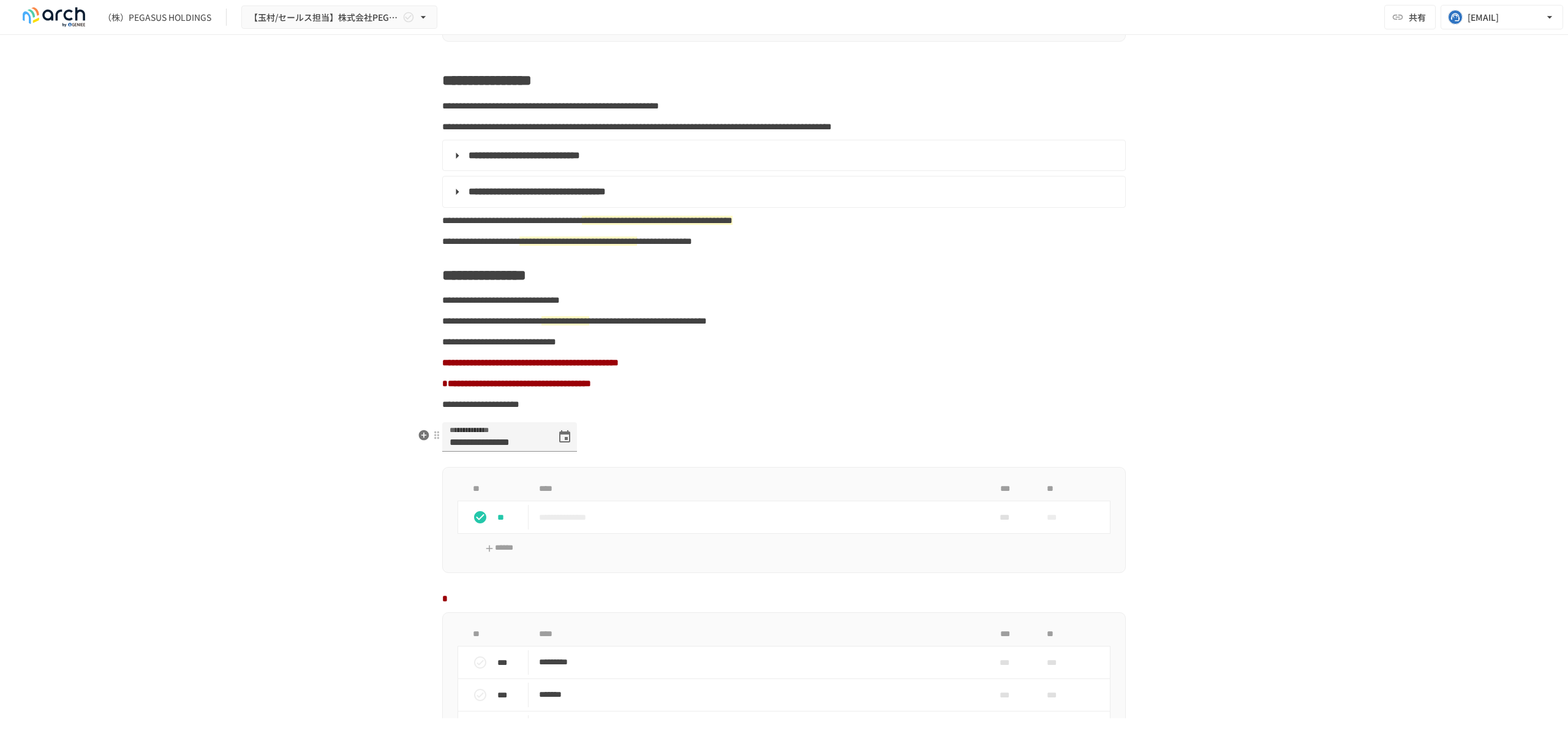 click on "**********" at bounding box center [481, 404] 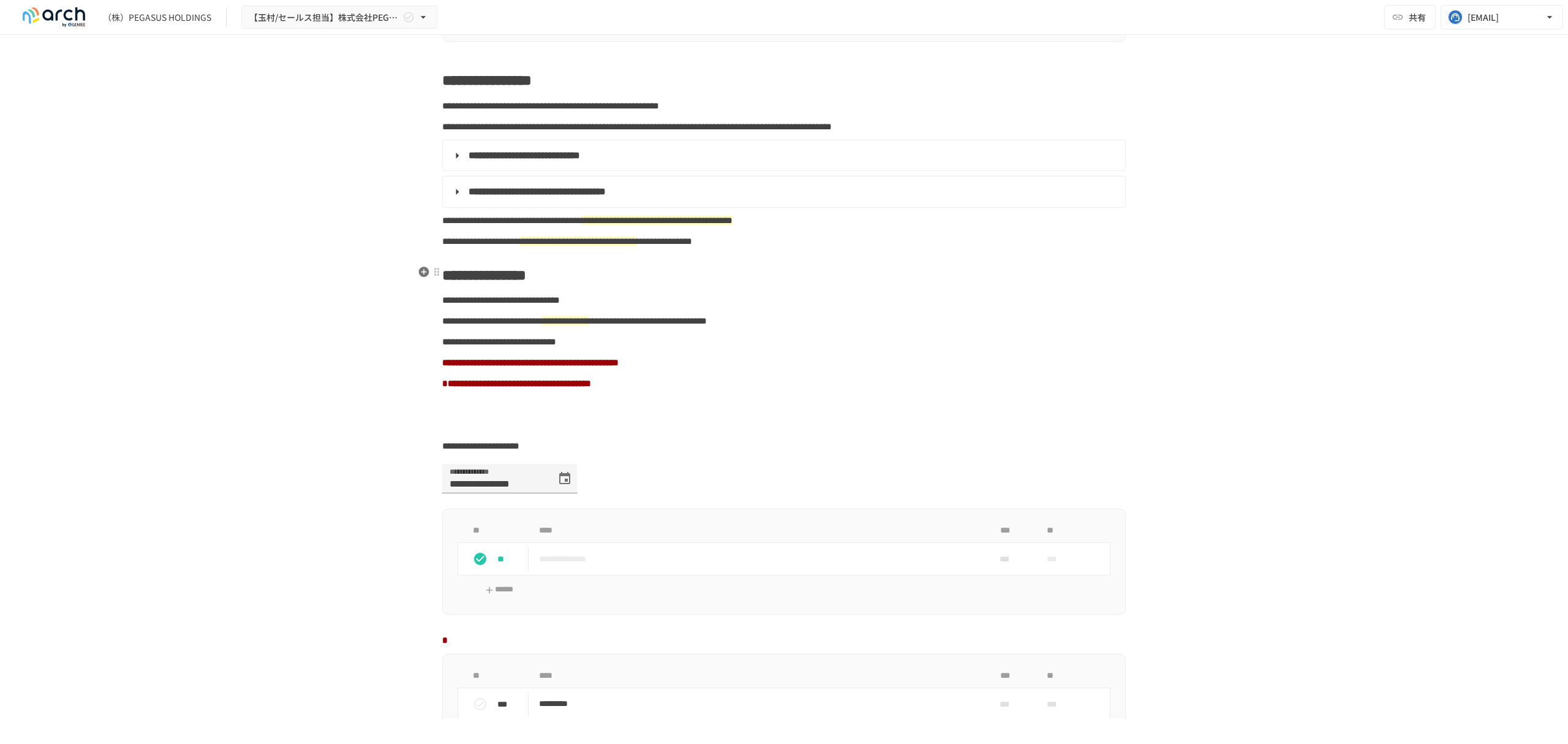 click on "**********" at bounding box center [784, 241] 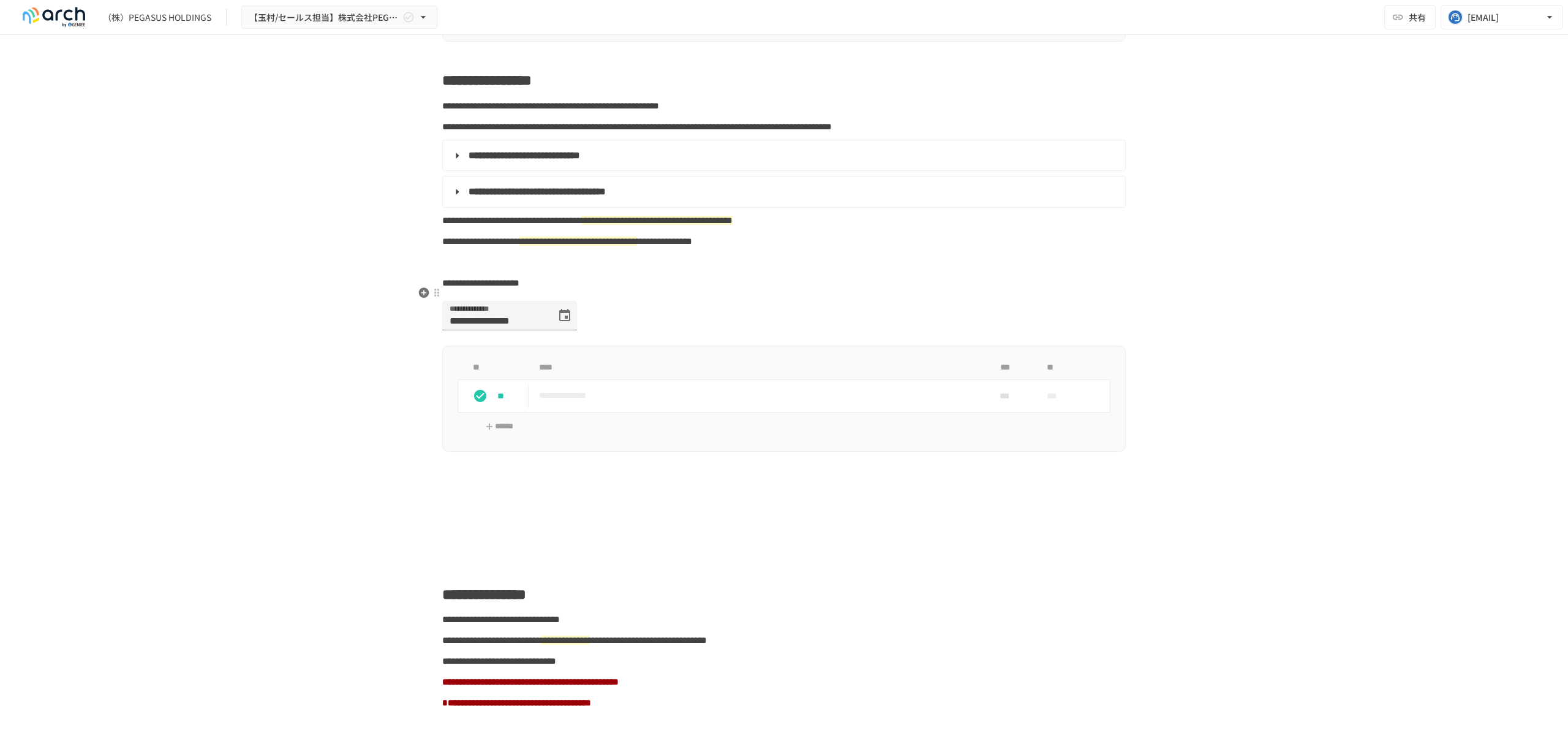 click at bounding box center [784, 262] 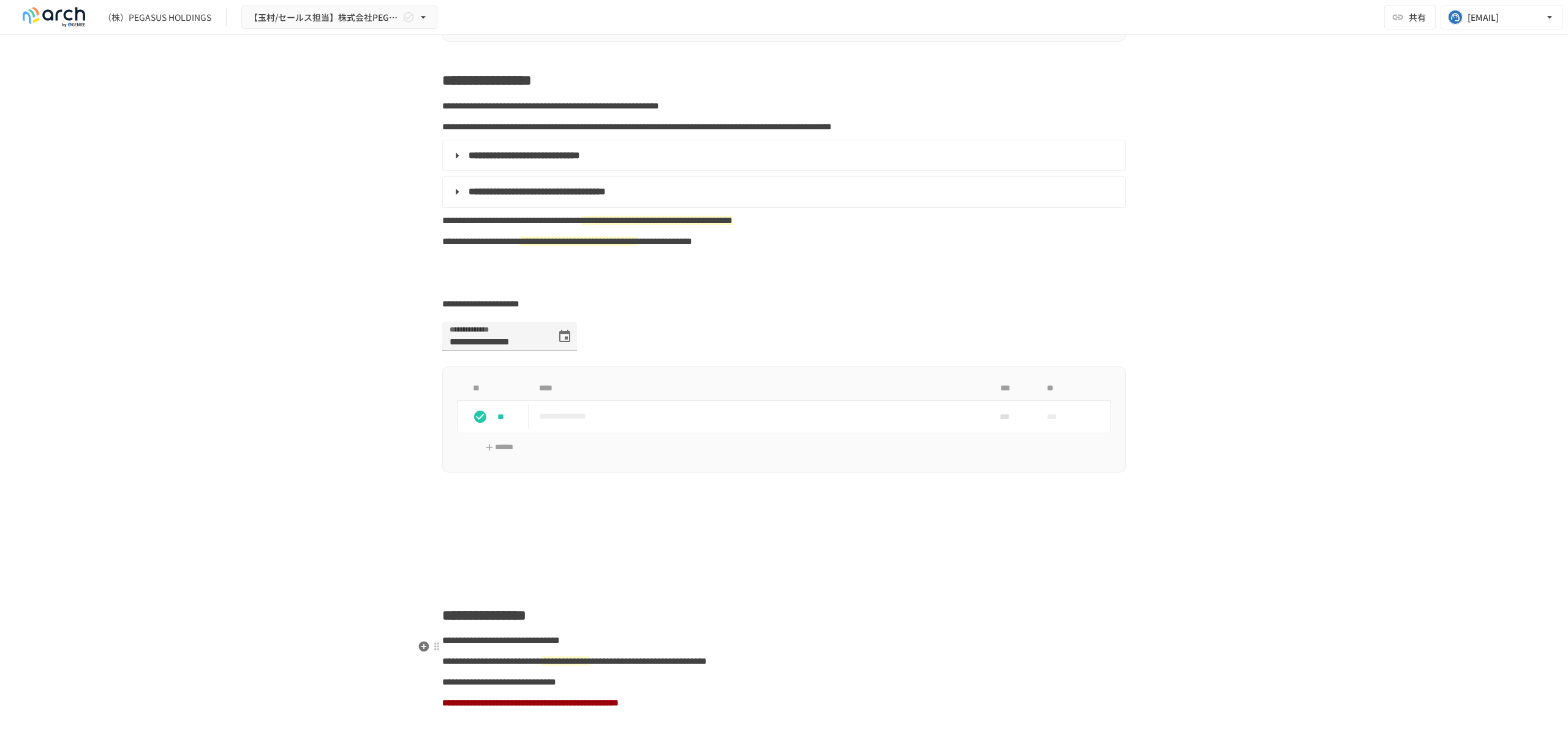click on "**********" at bounding box center [484, 615] 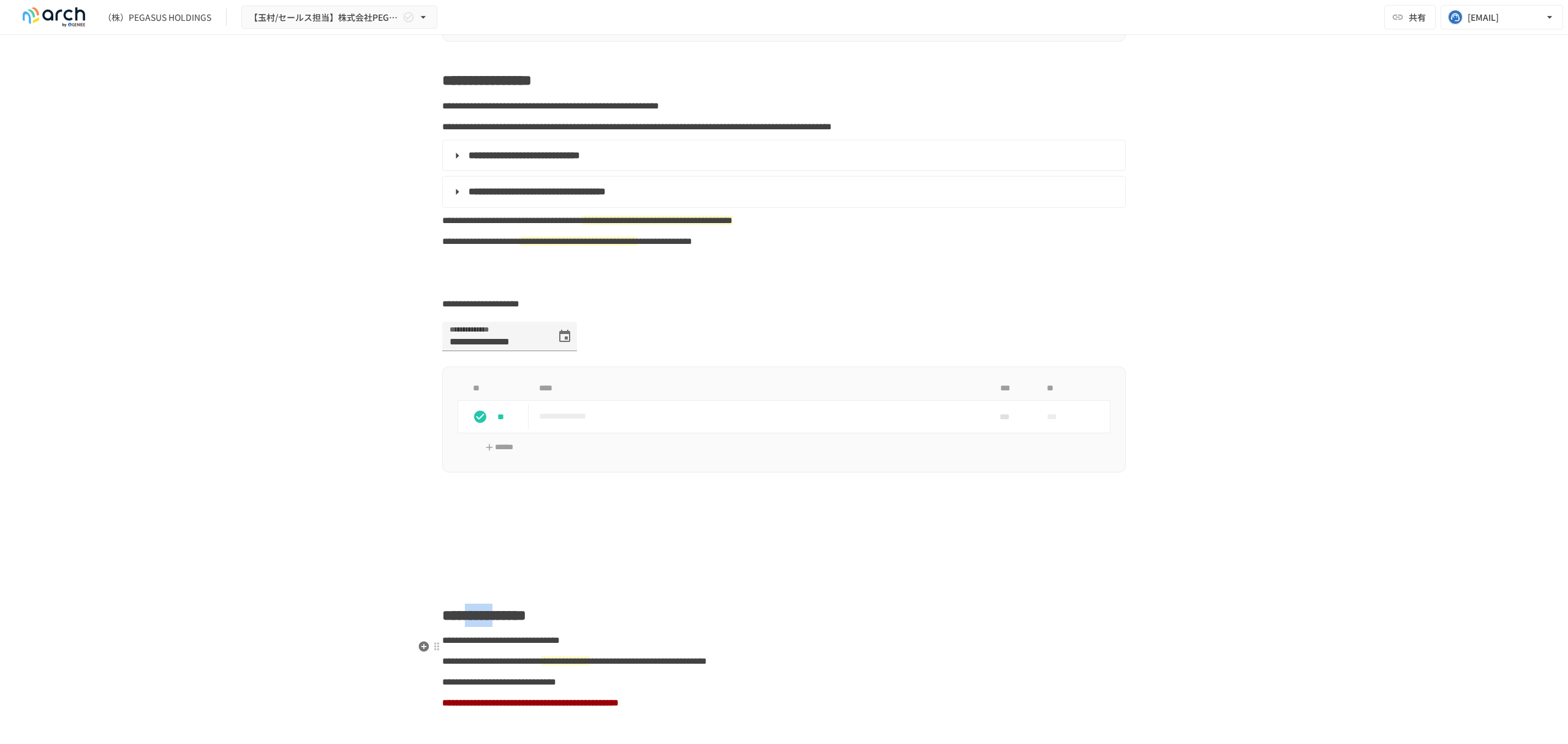 click on "**********" at bounding box center [484, 615] 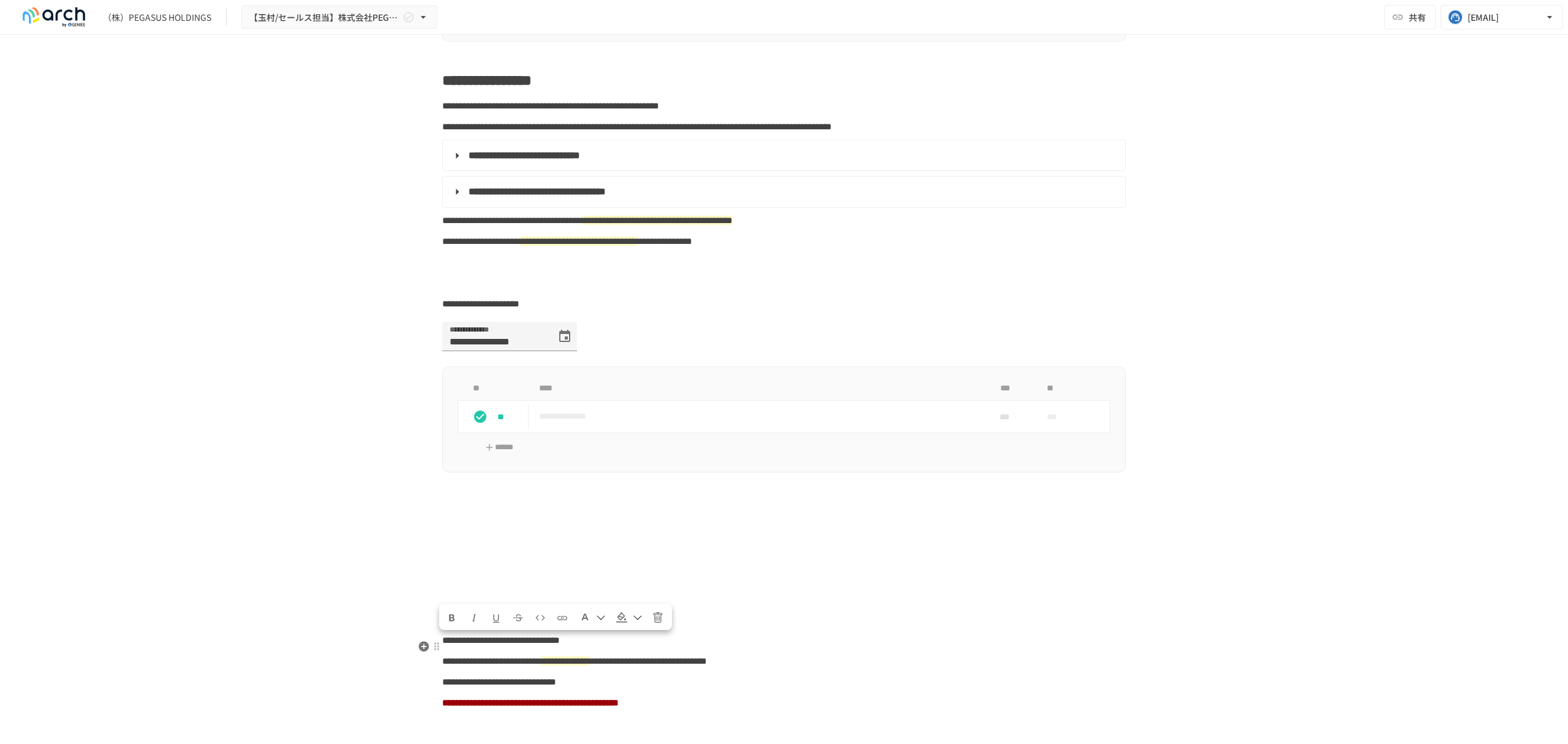 click on "**********" at bounding box center [484, 615] 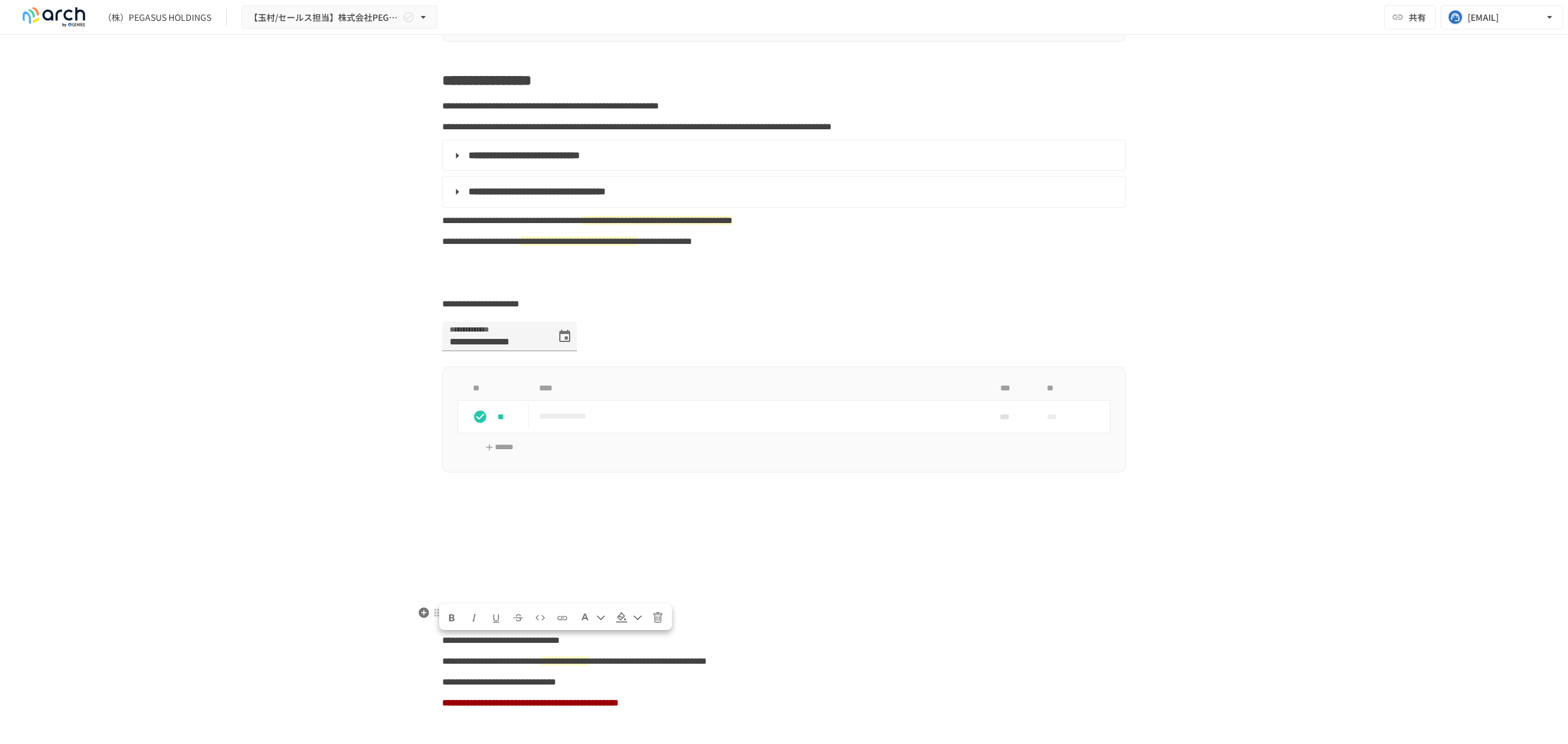 copy on "**********" 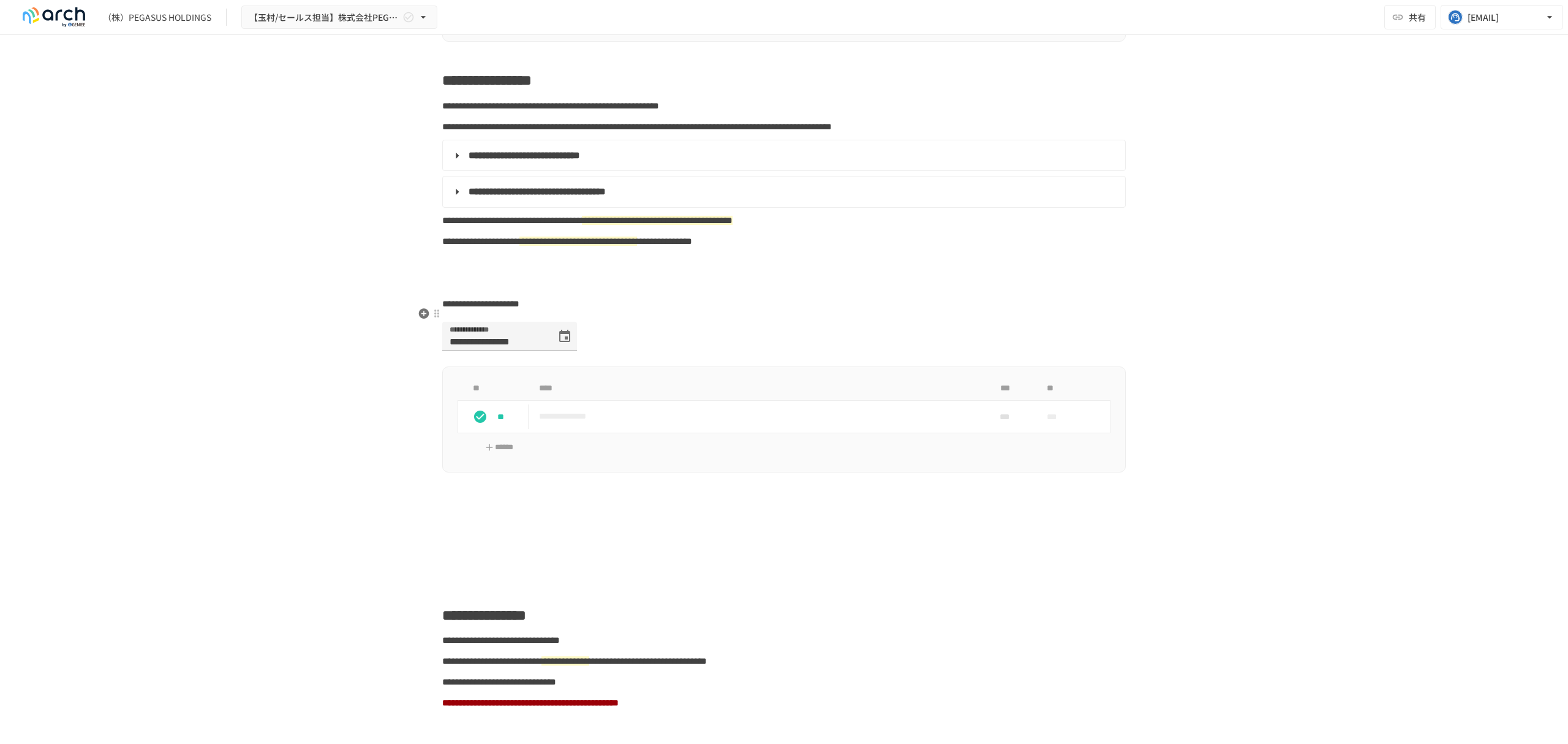 click at bounding box center [784, 283] 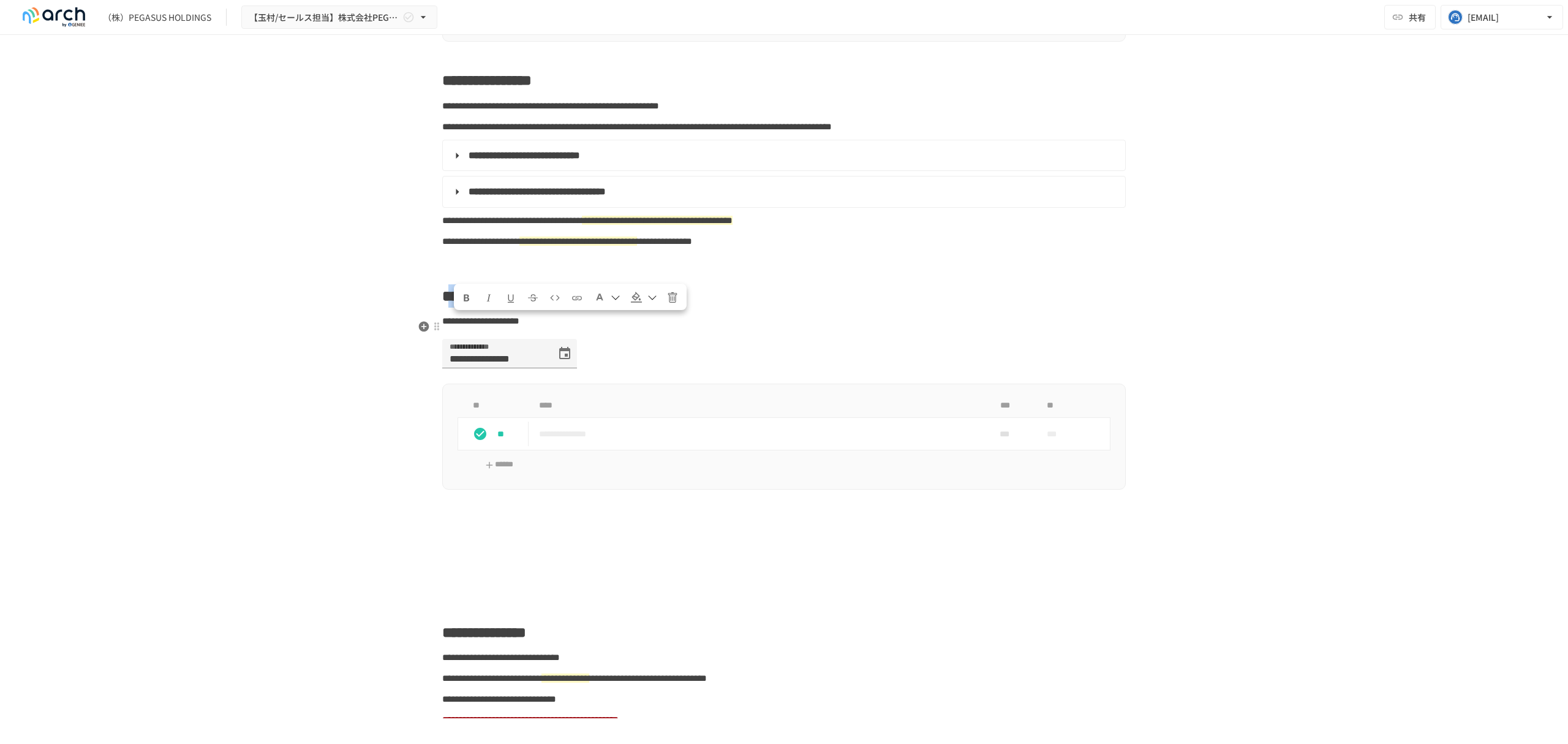 drag, startPoint x: 454, startPoint y: 324, endPoint x: 668, endPoint y: 314, distance: 214.2335 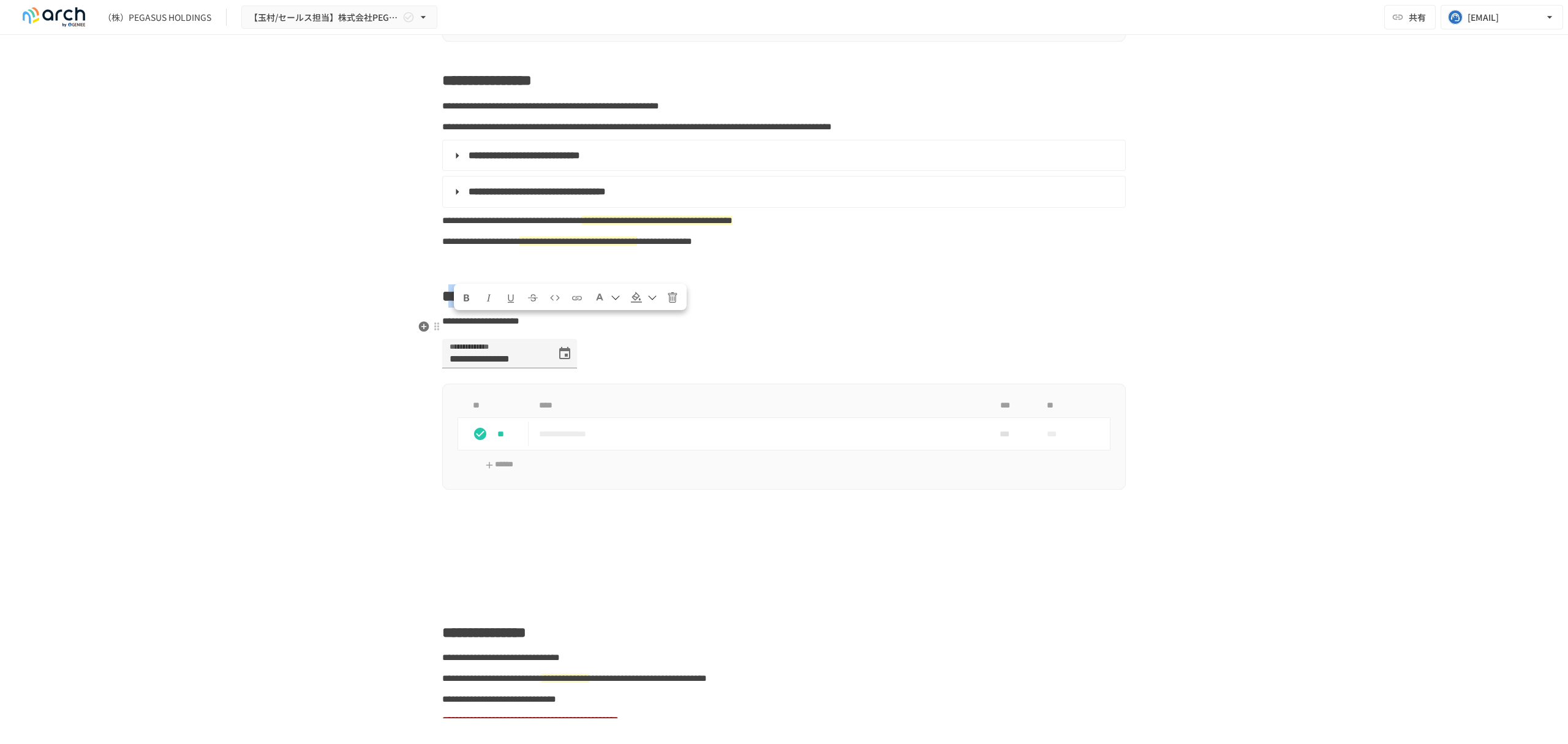 click on "**********" at bounding box center (784, 296) 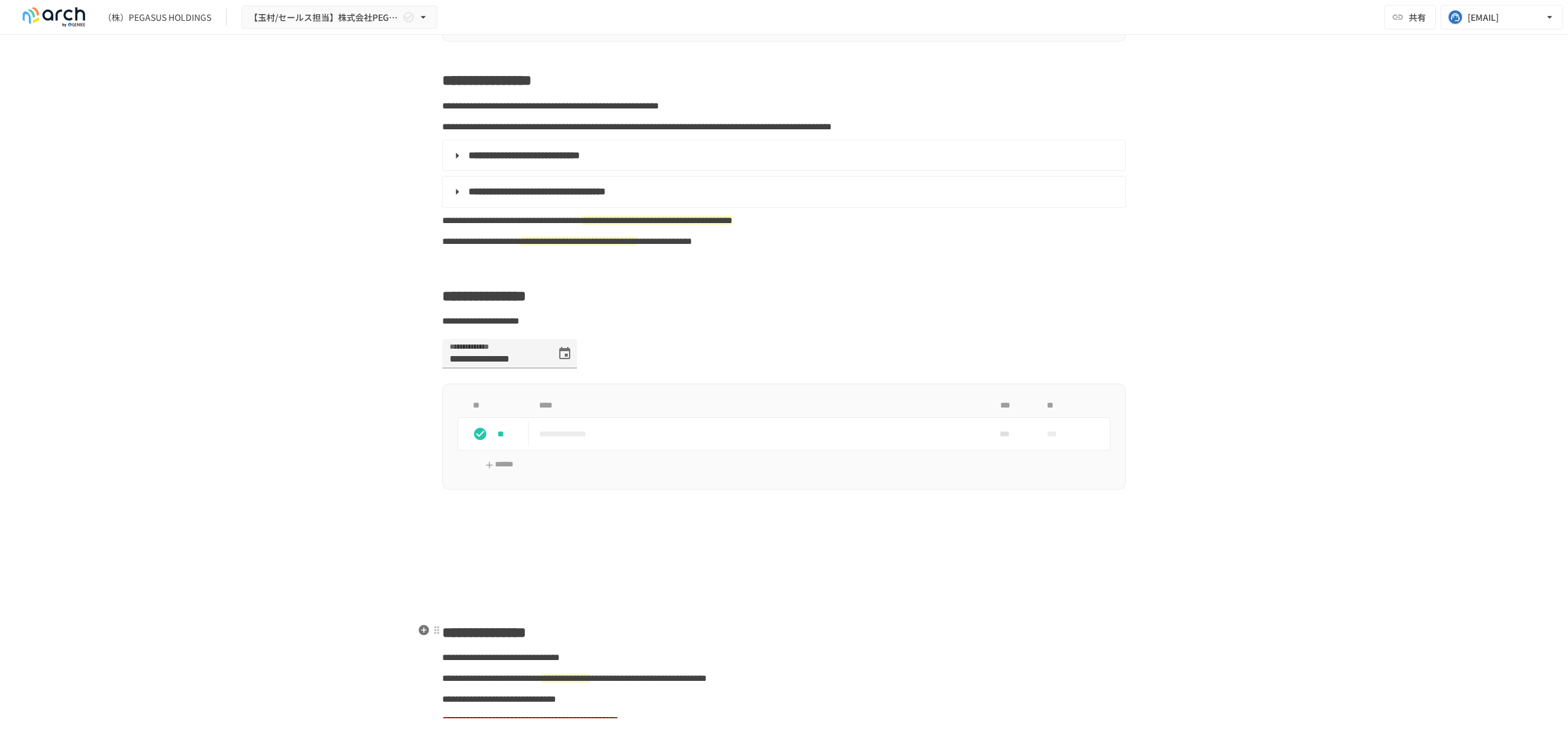 click at bounding box center [784, 599] 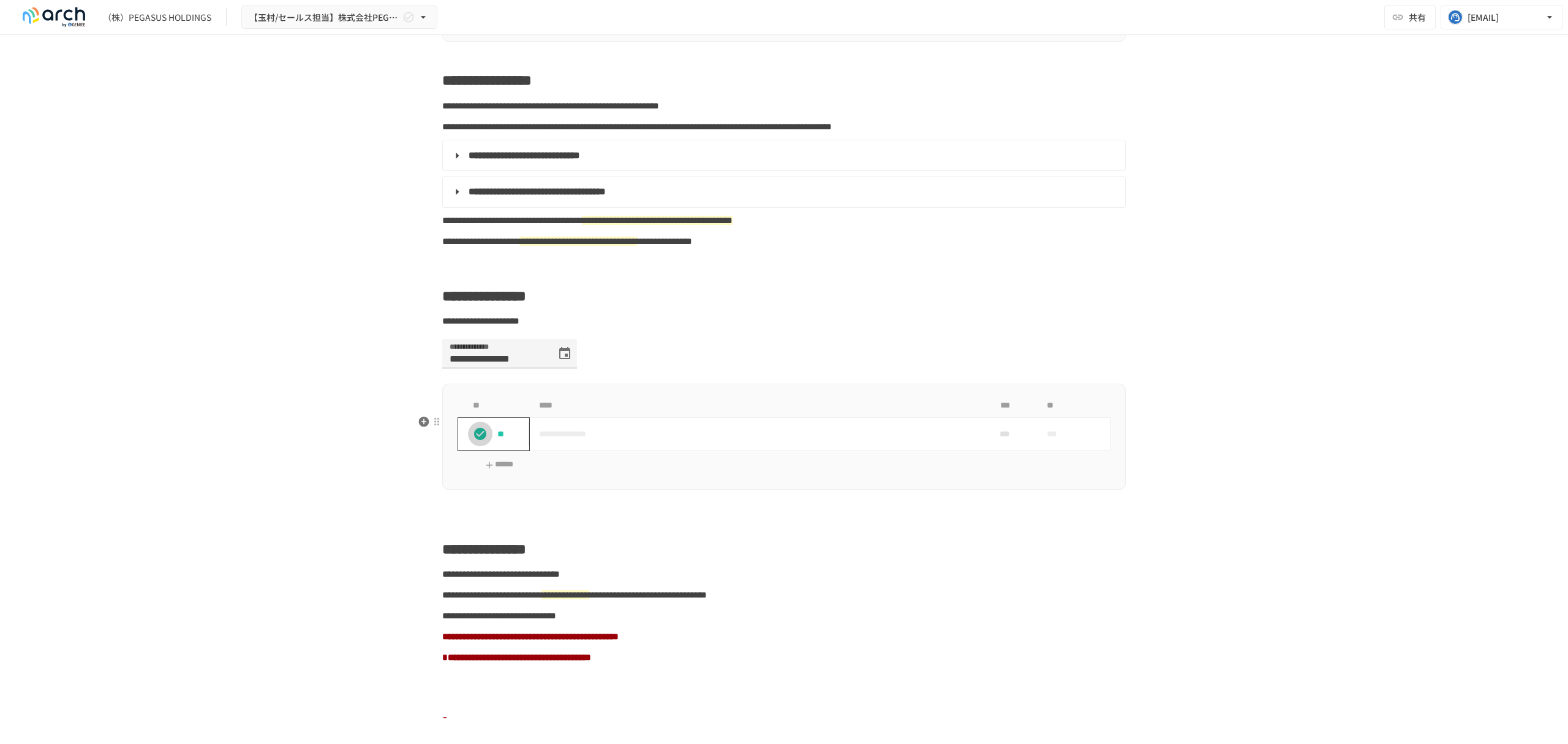 click 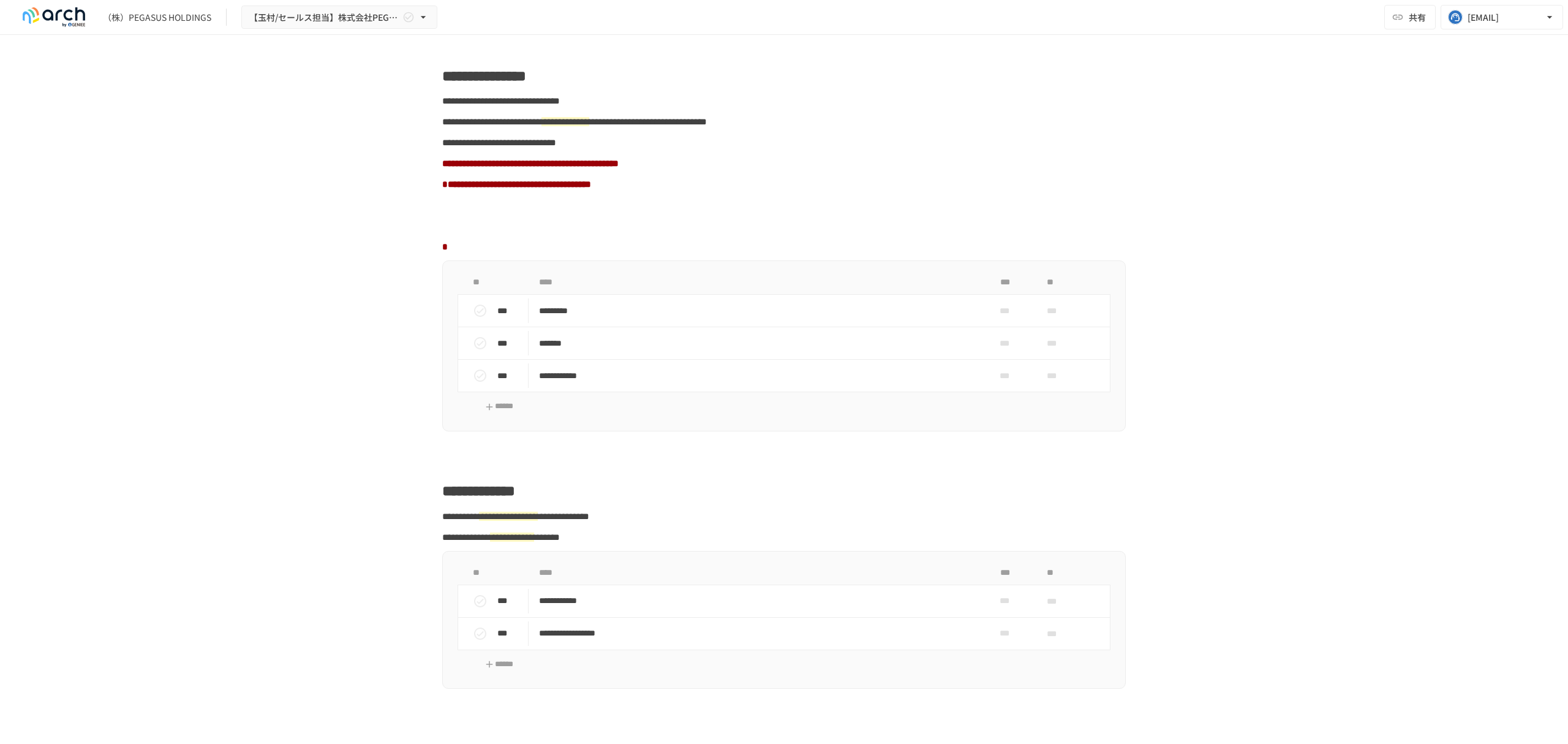 scroll, scrollTop: 1023, scrollLeft: 0, axis: vertical 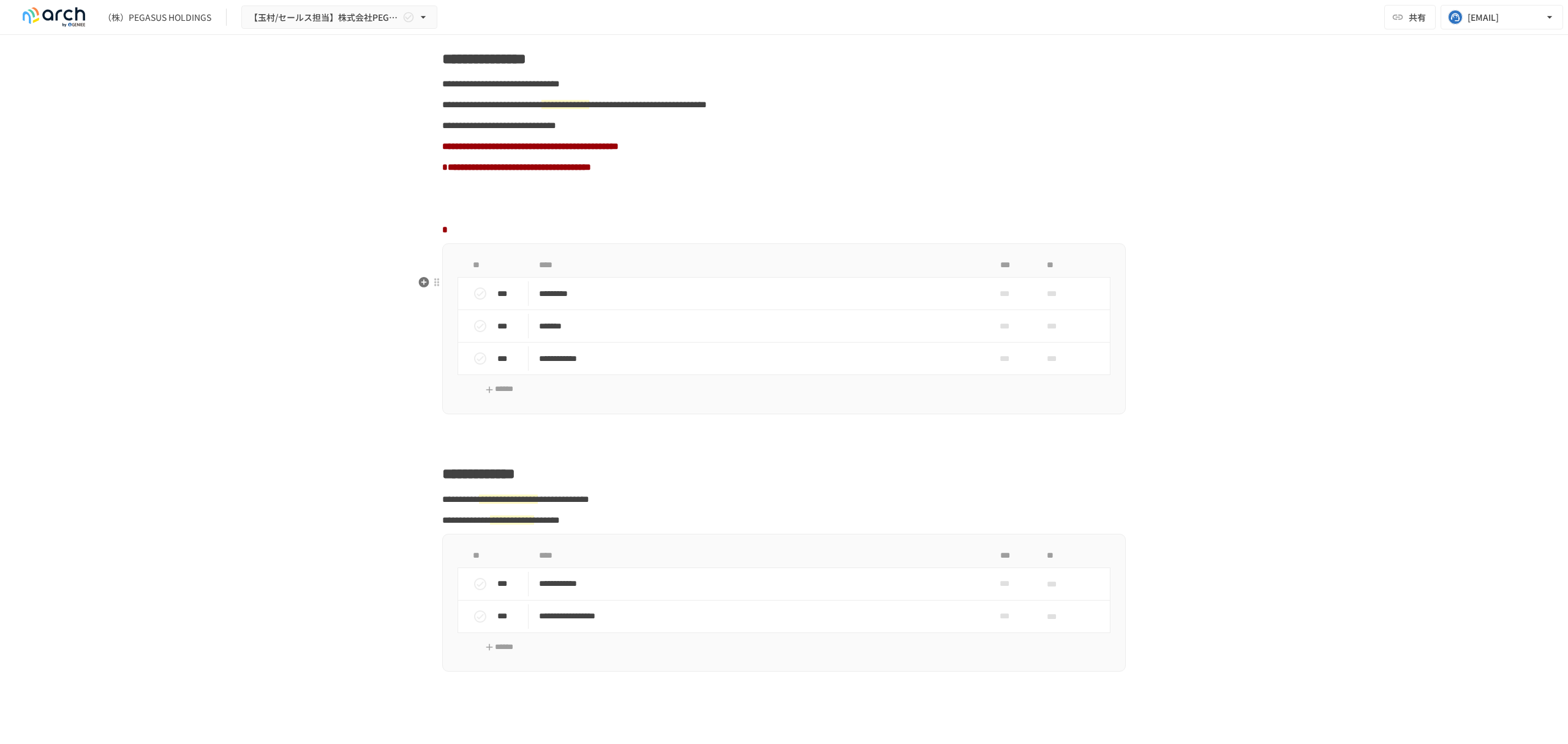 click on "**********" at bounding box center [784, 328] 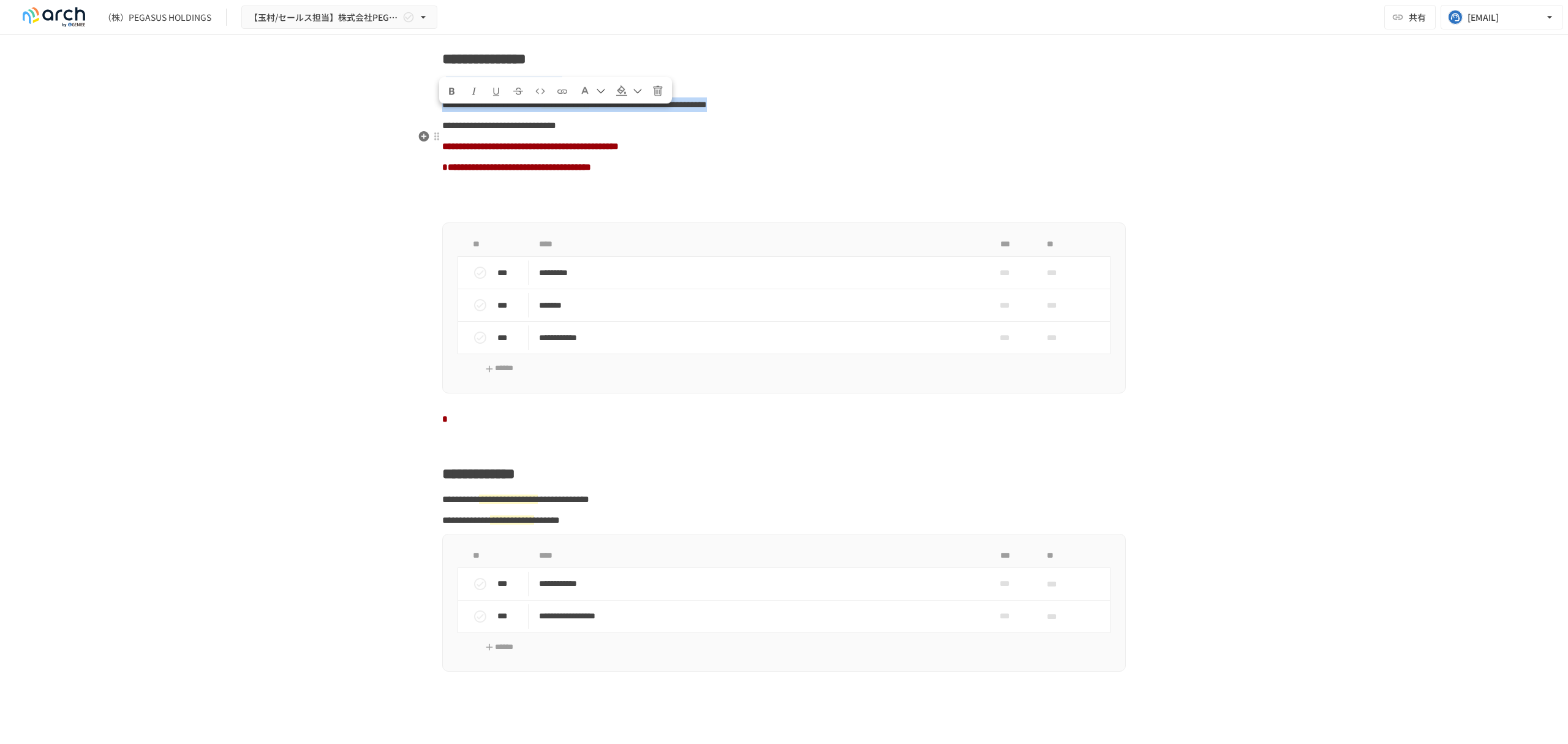 drag, startPoint x: 441, startPoint y: 118, endPoint x: 1111, endPoint y: 134, distance: 670.191 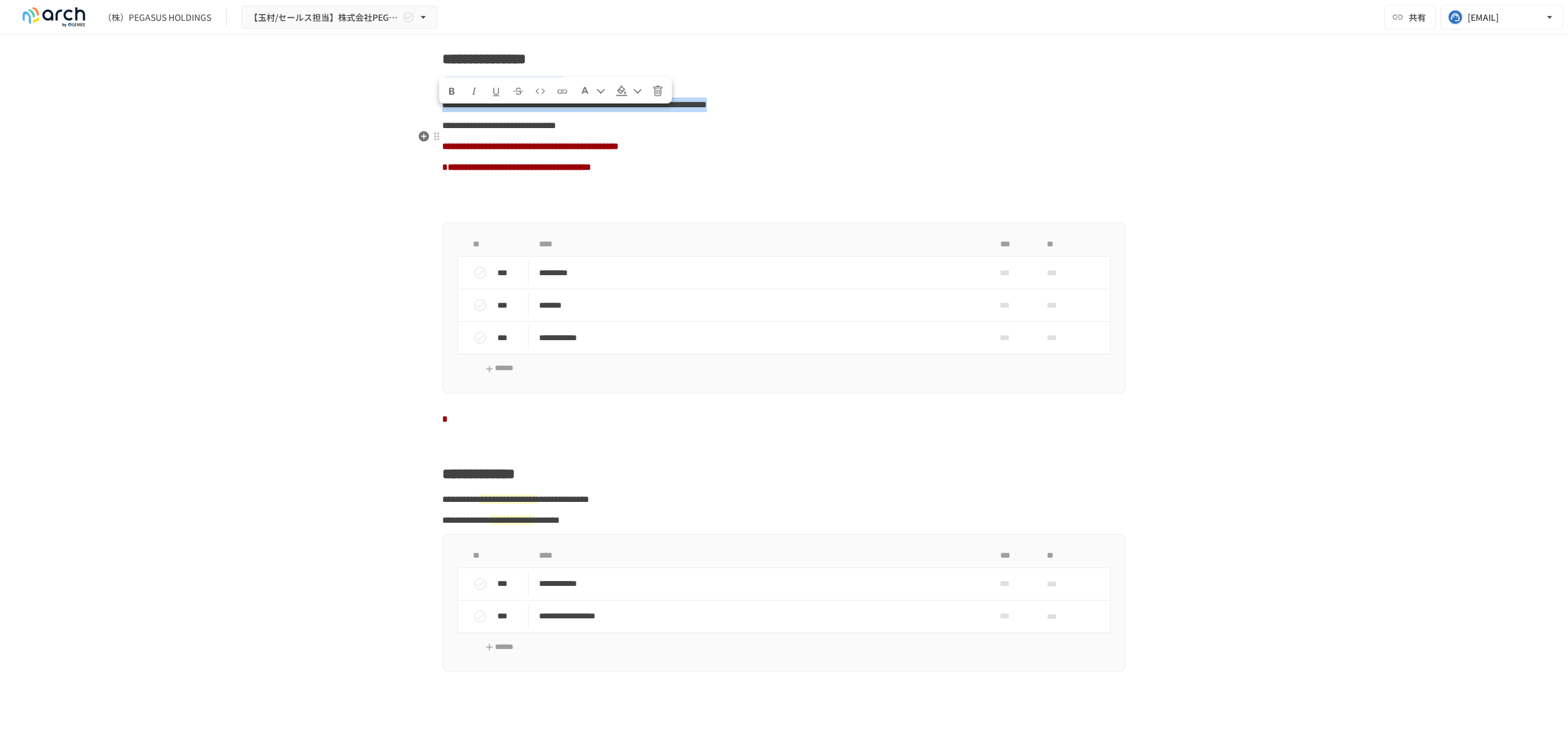 click on "**********" at bounding box center [784, 1549] 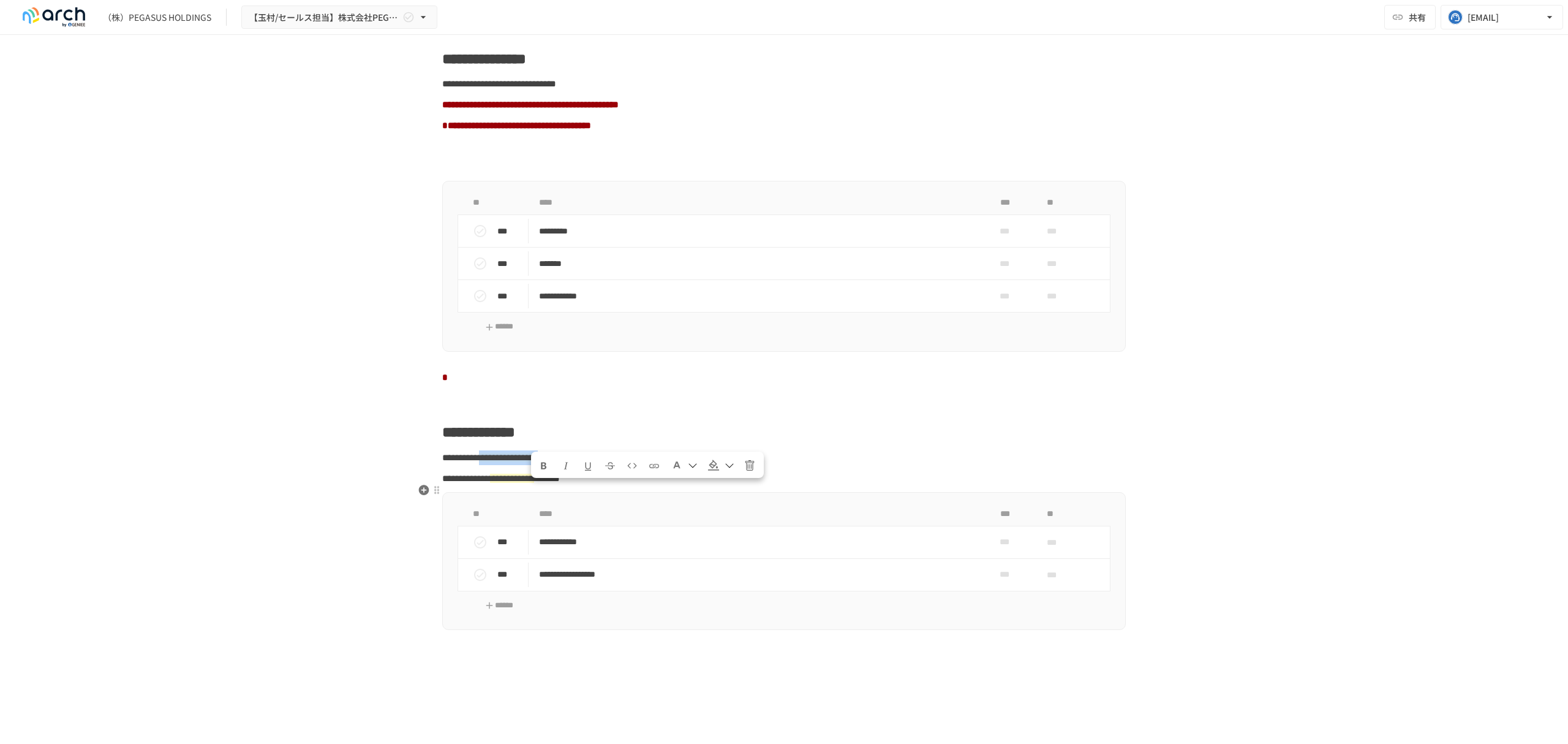 drag, startPoint x: 529, startPoint y: 491, endPoint x: 667, endPoint y: 488, distance: 138.0326 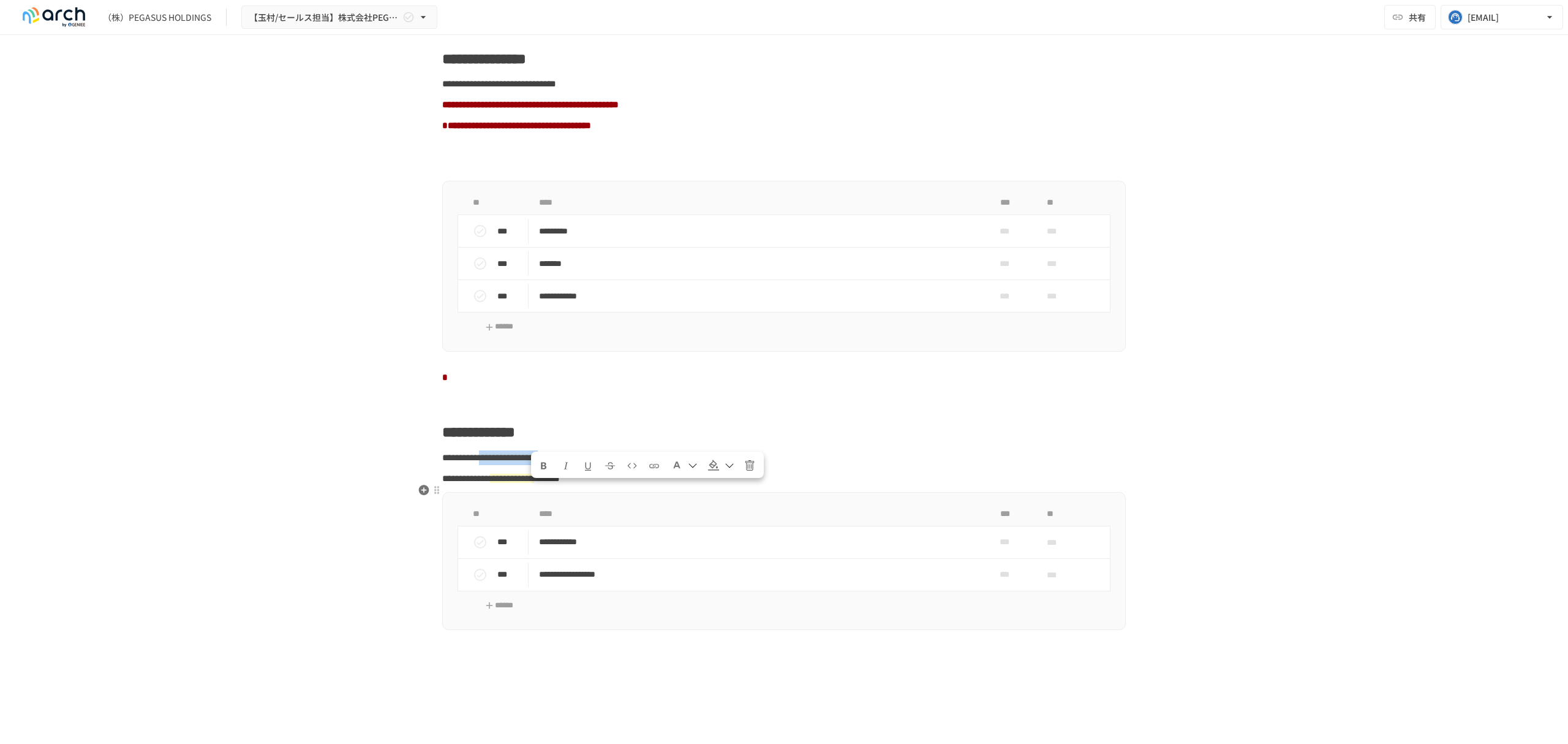 click on "**********" at bounding box center [508, 457] 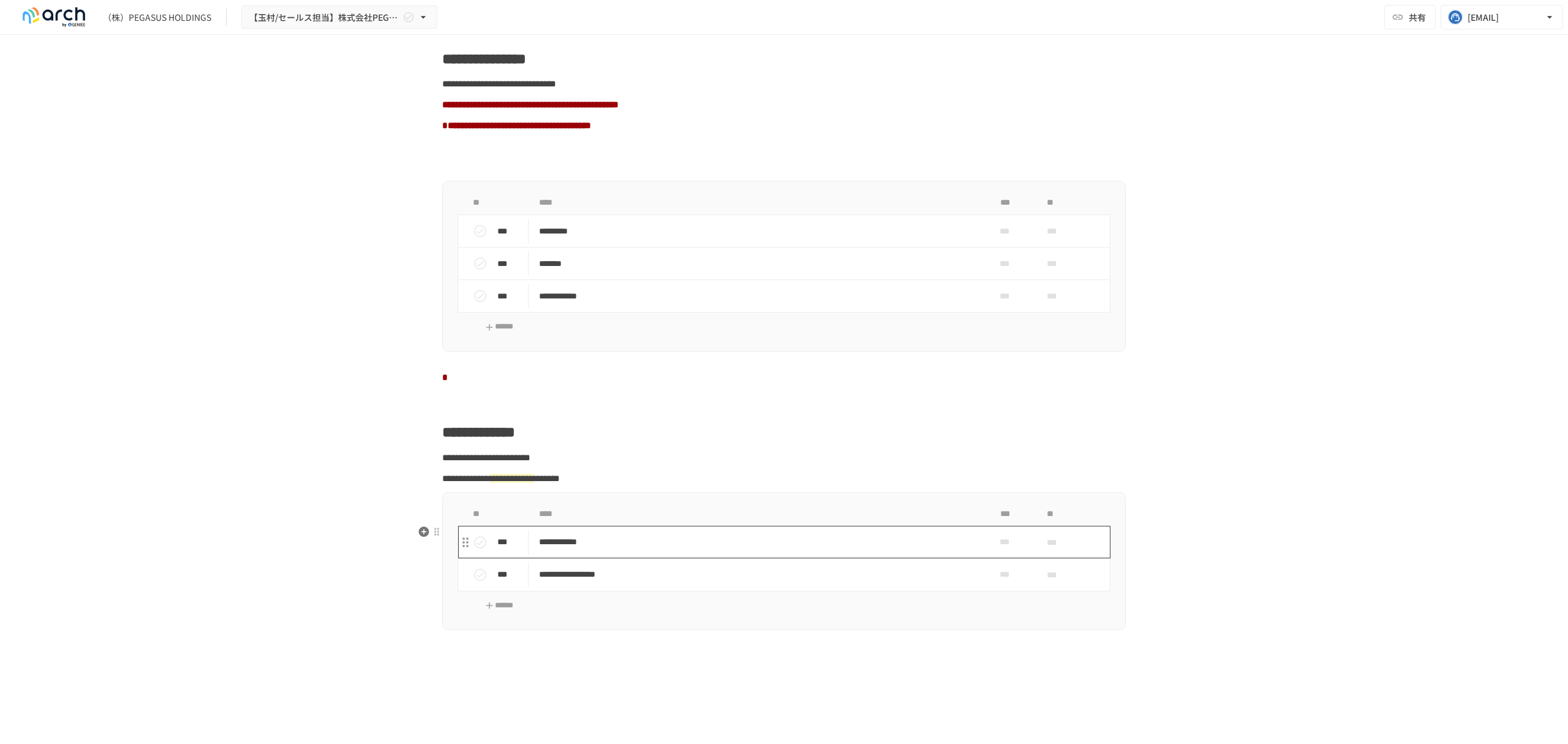 click on "**********" at bounding box center [758, 542] 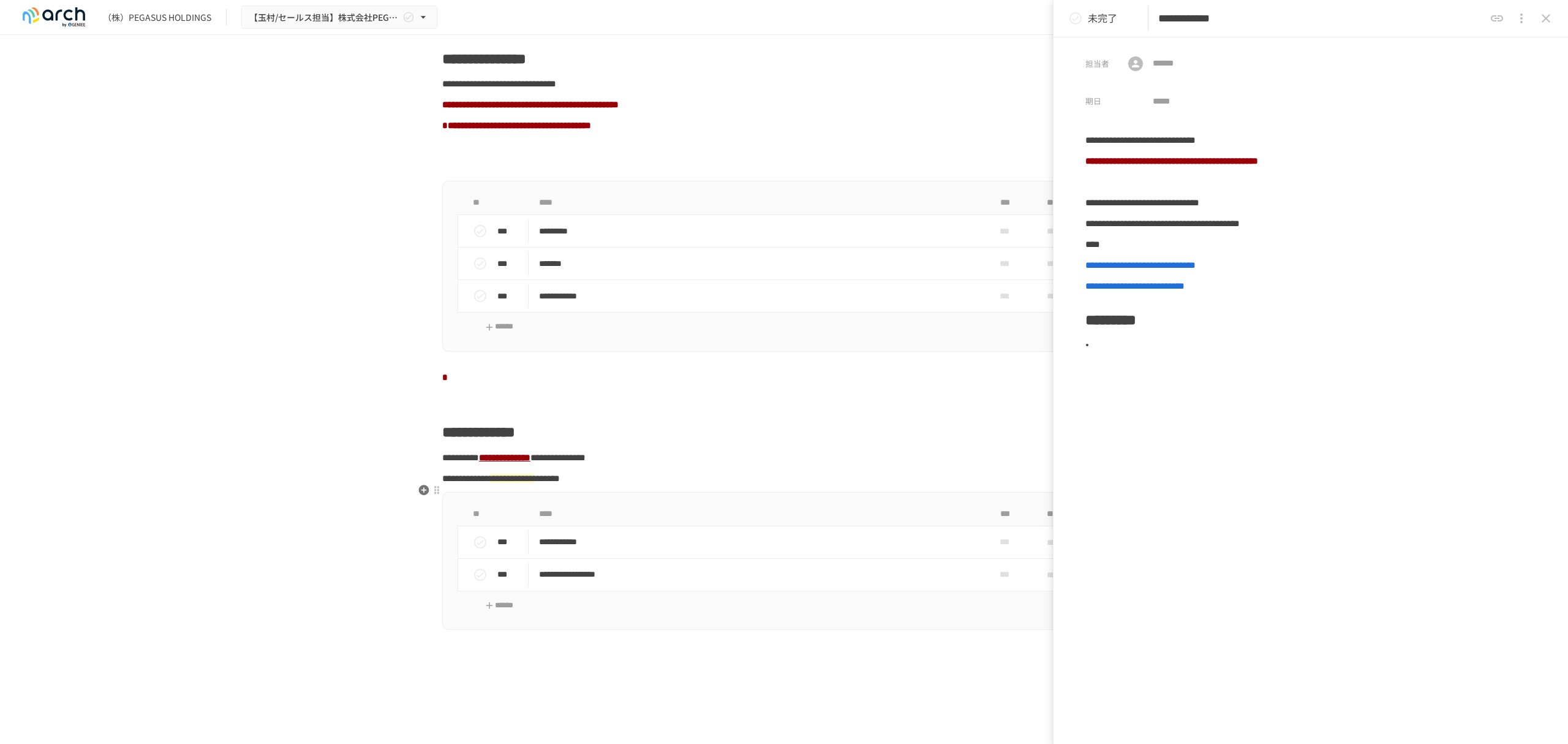 click on "**********" at bounding box center (505, 457) 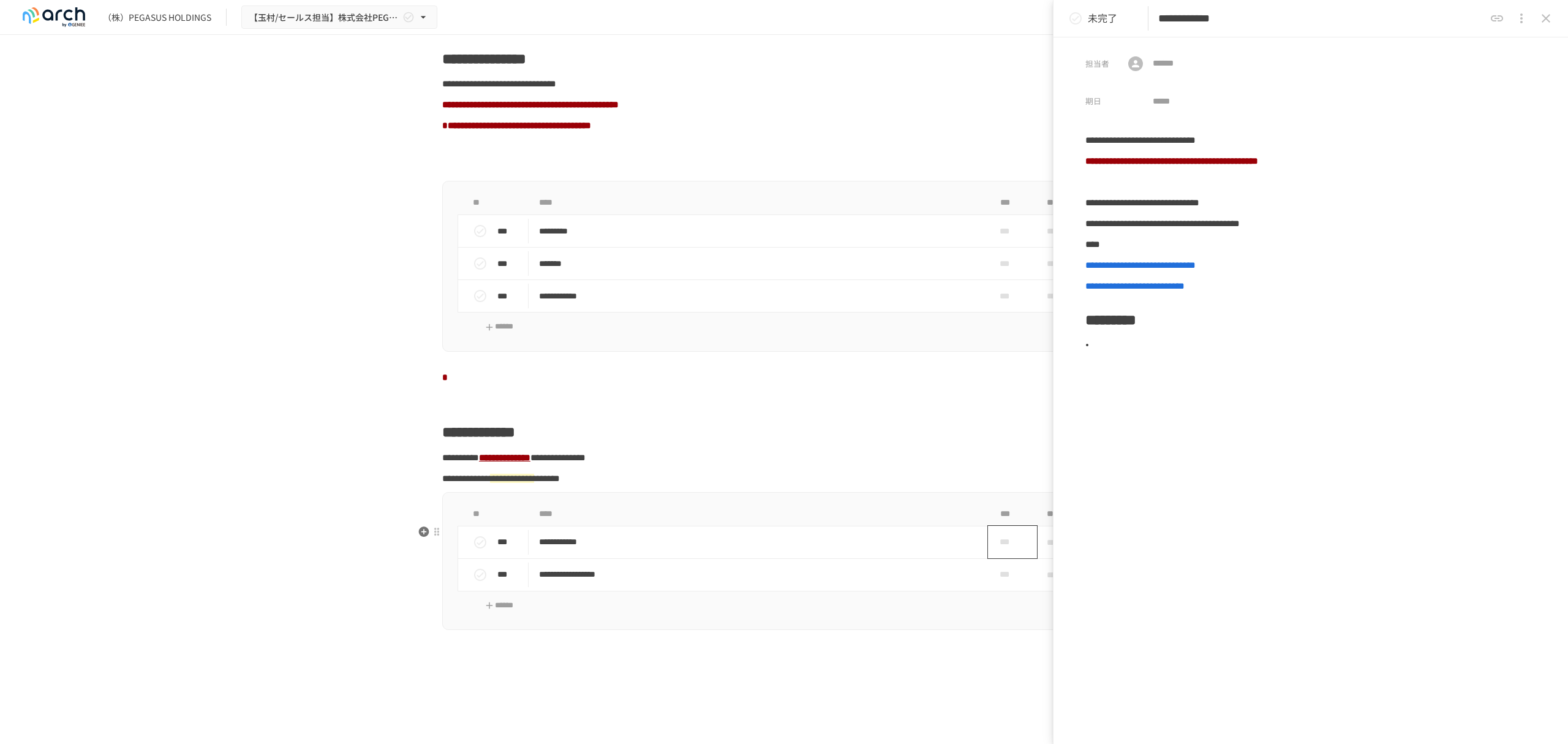 click on "***" at bounding box center [1008, 542] 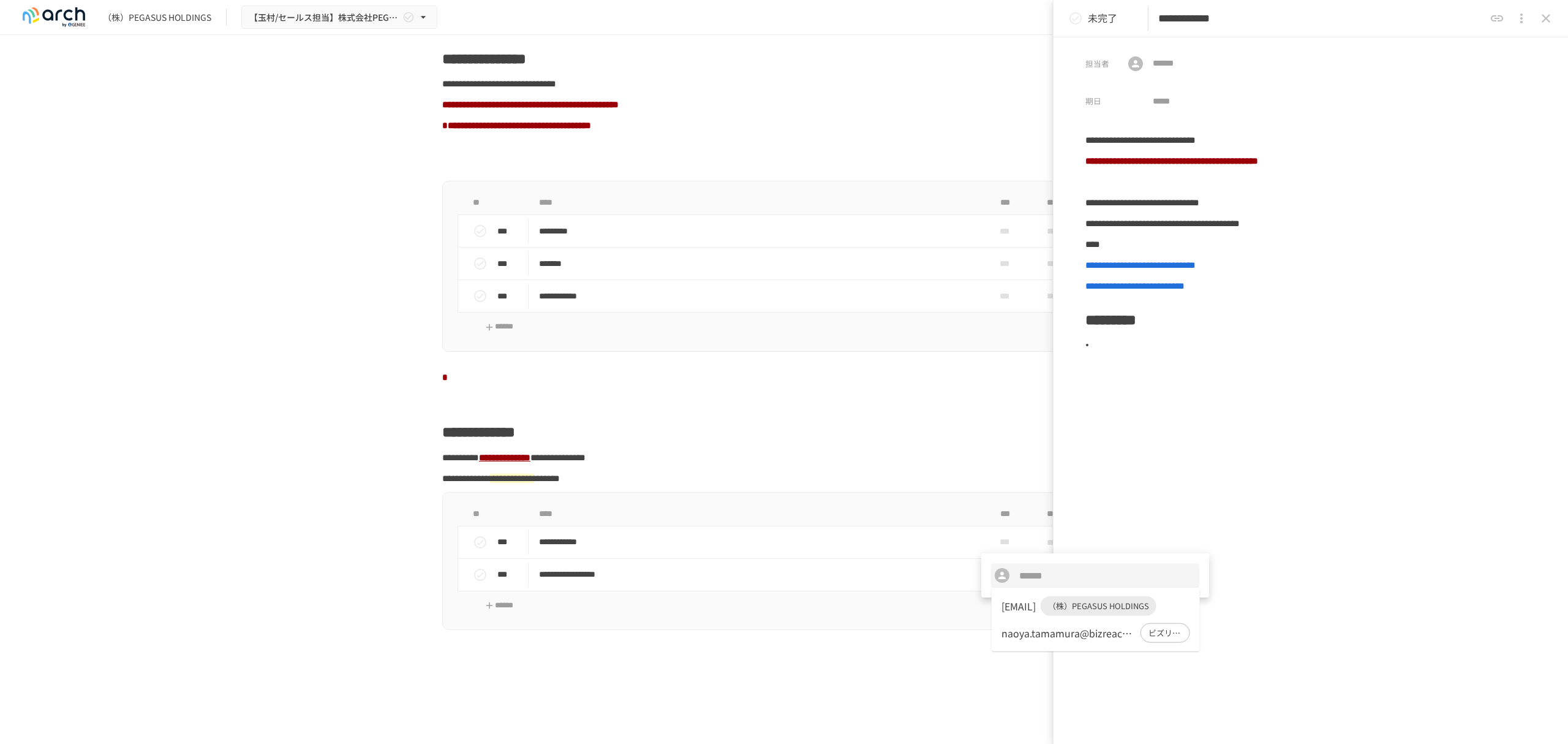 click at bounding box center [784, 372] 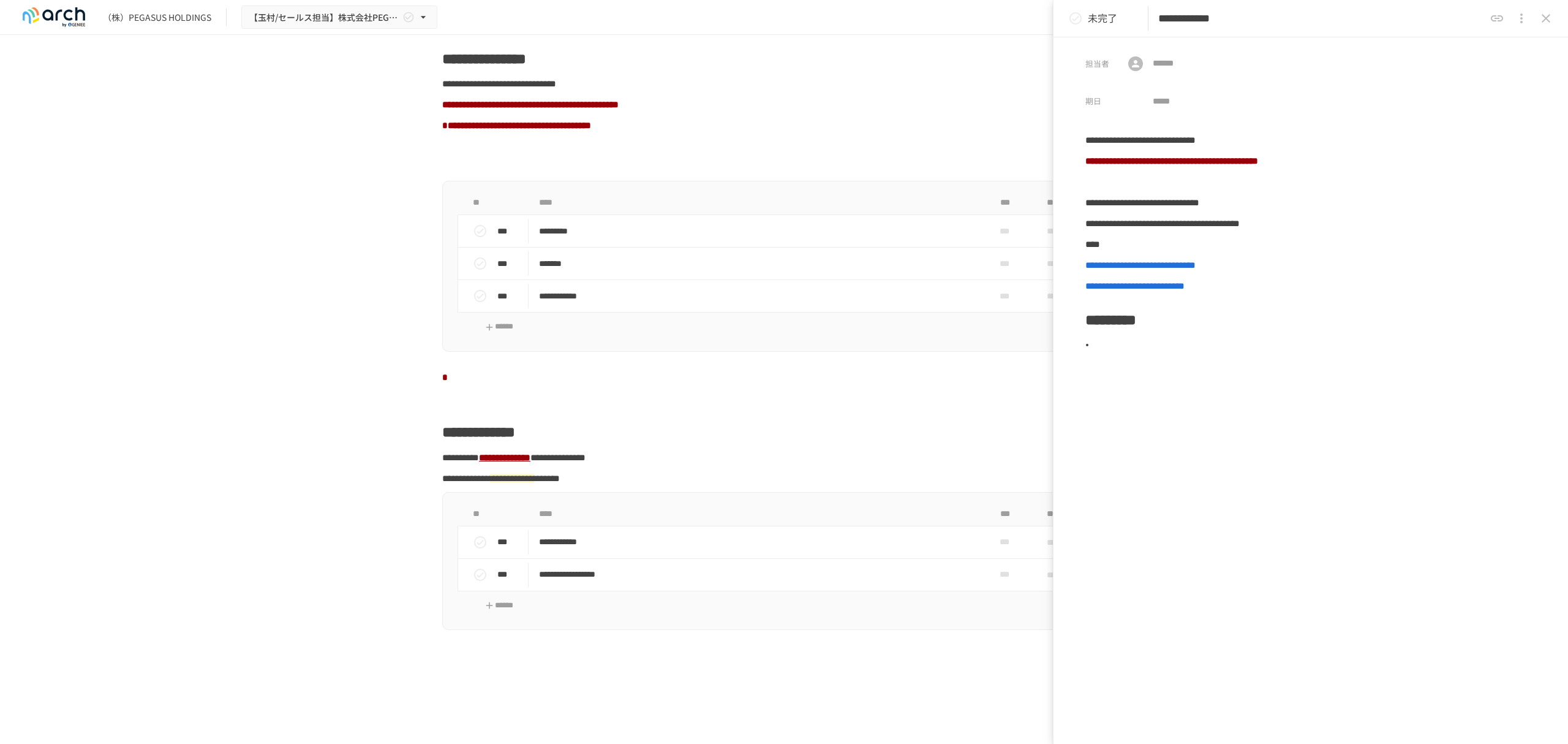 click 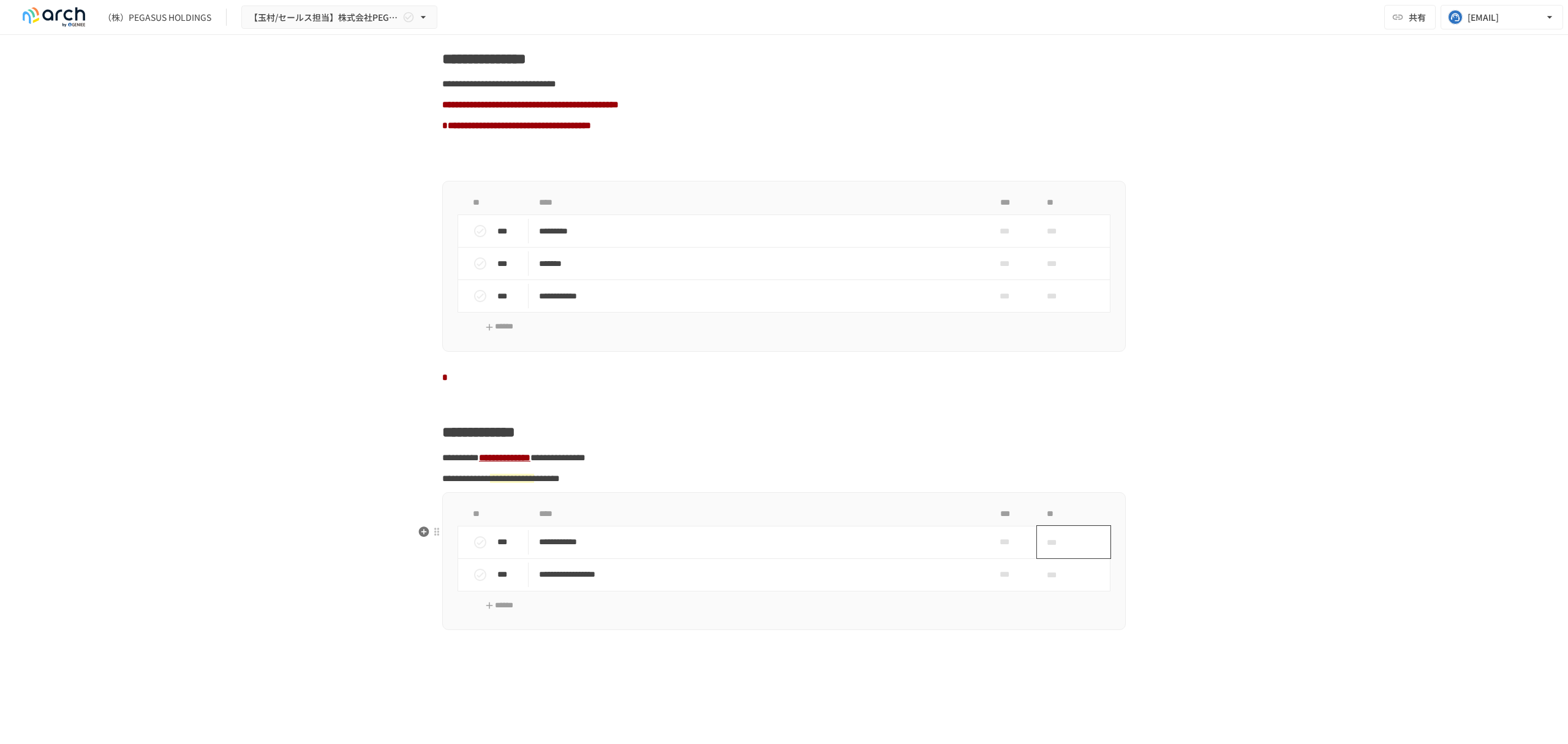 click on "***" at bounding box center (1060, 542) 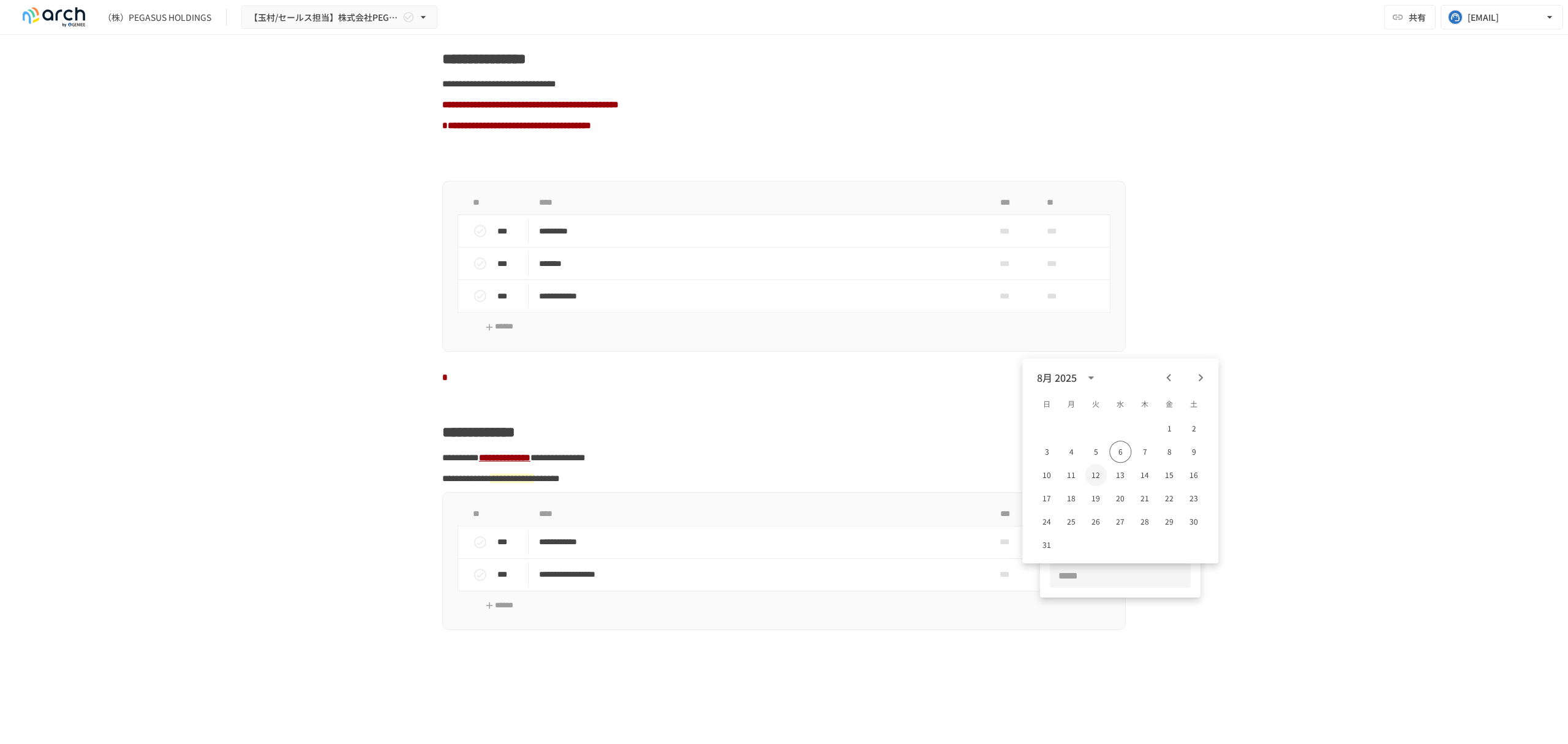 click on "12" at bounding box center (1096, 475) 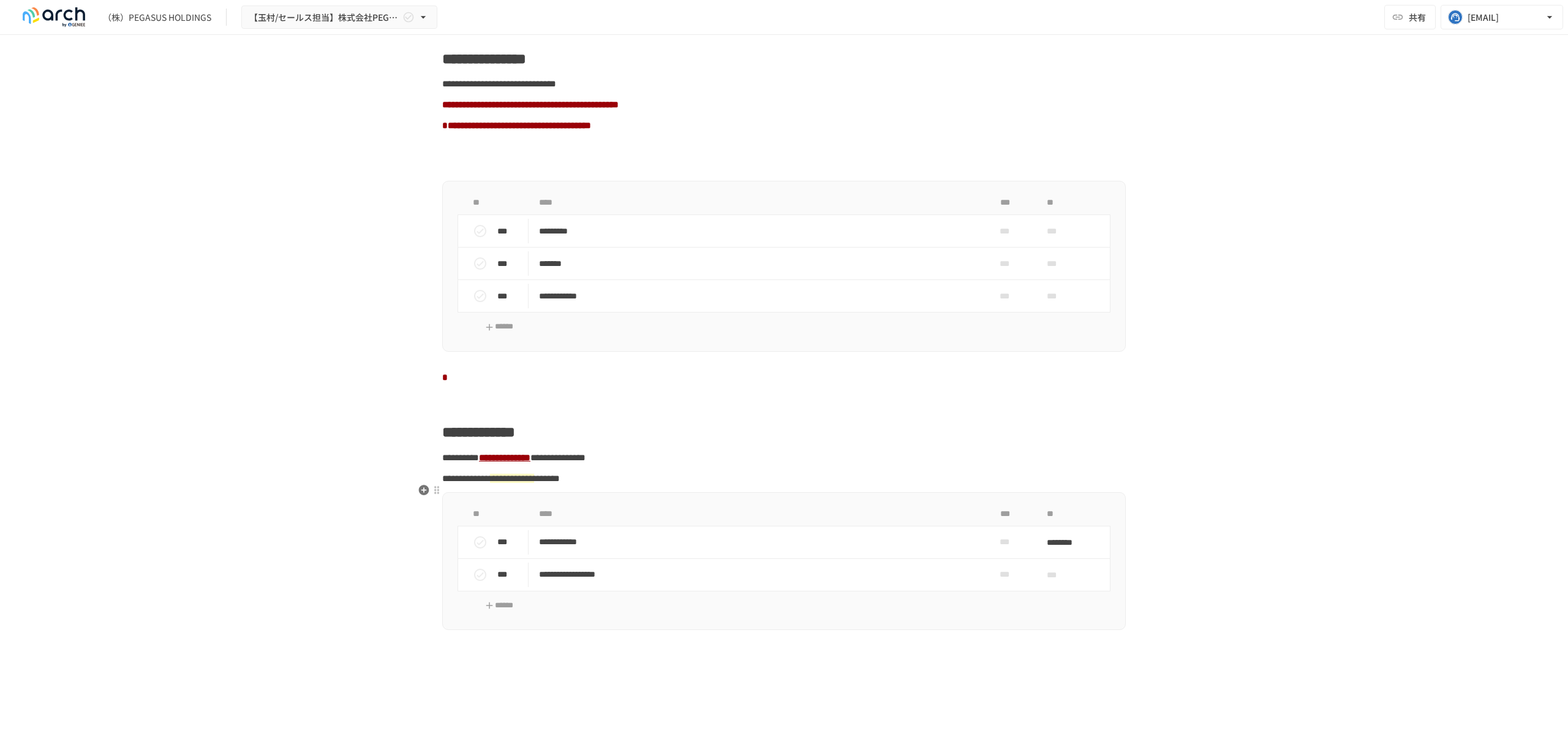 click on "**********" at bounding box center (505, 457) 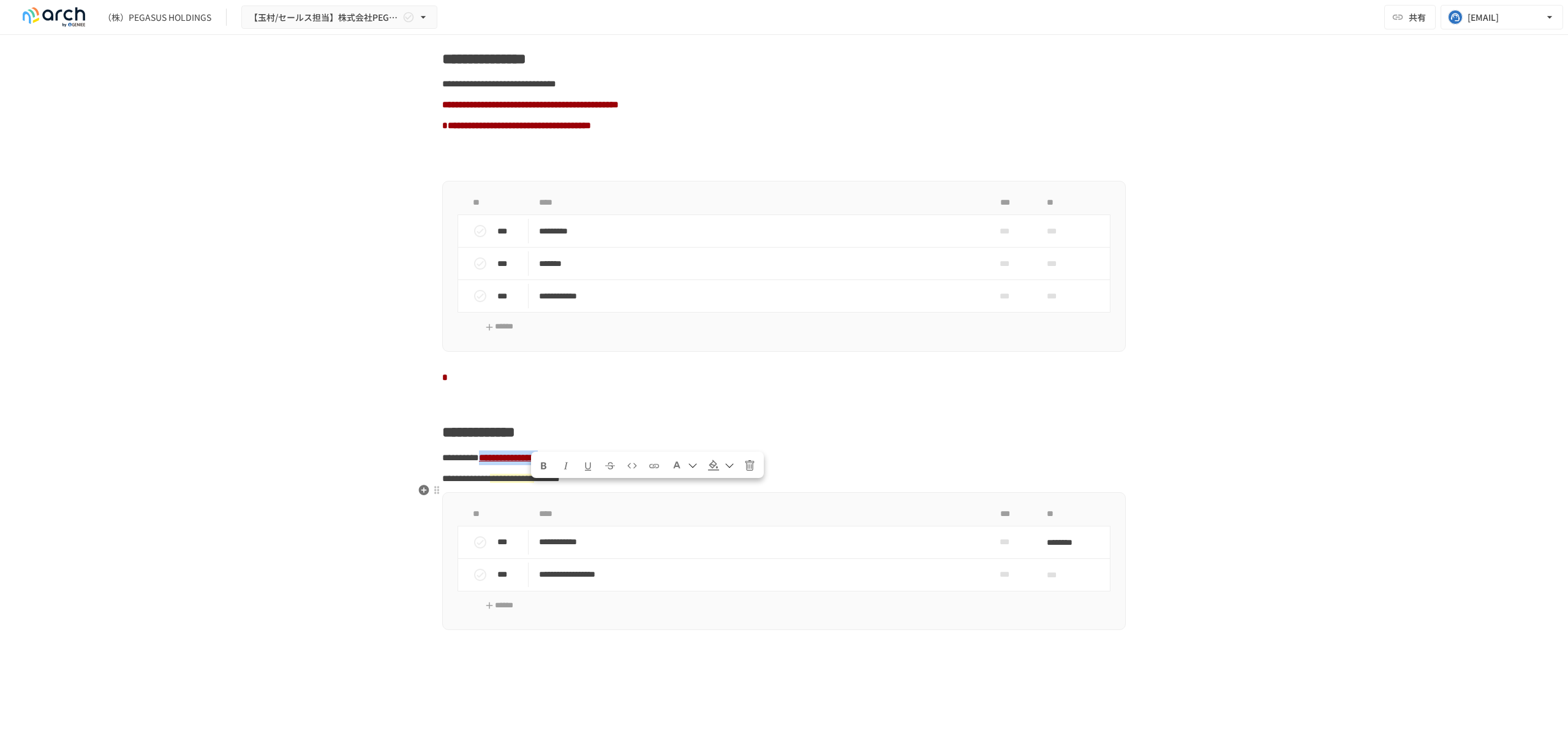 drag, startPoint x: 527, startPoint y: 482, endPoint x: 645, endPoint y: 484, distance: 118.01695 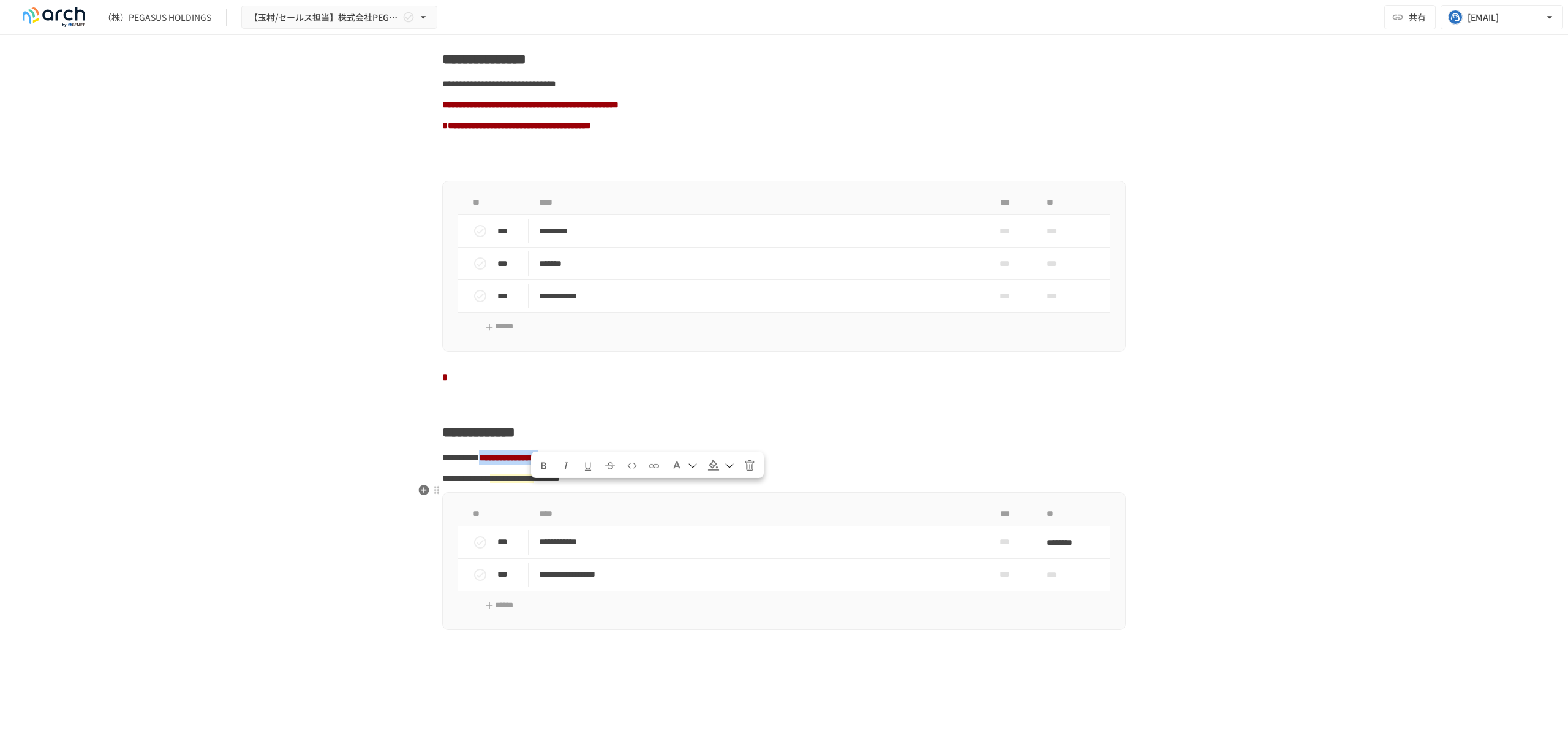 click on "**********" at bounding box center [784, 458] 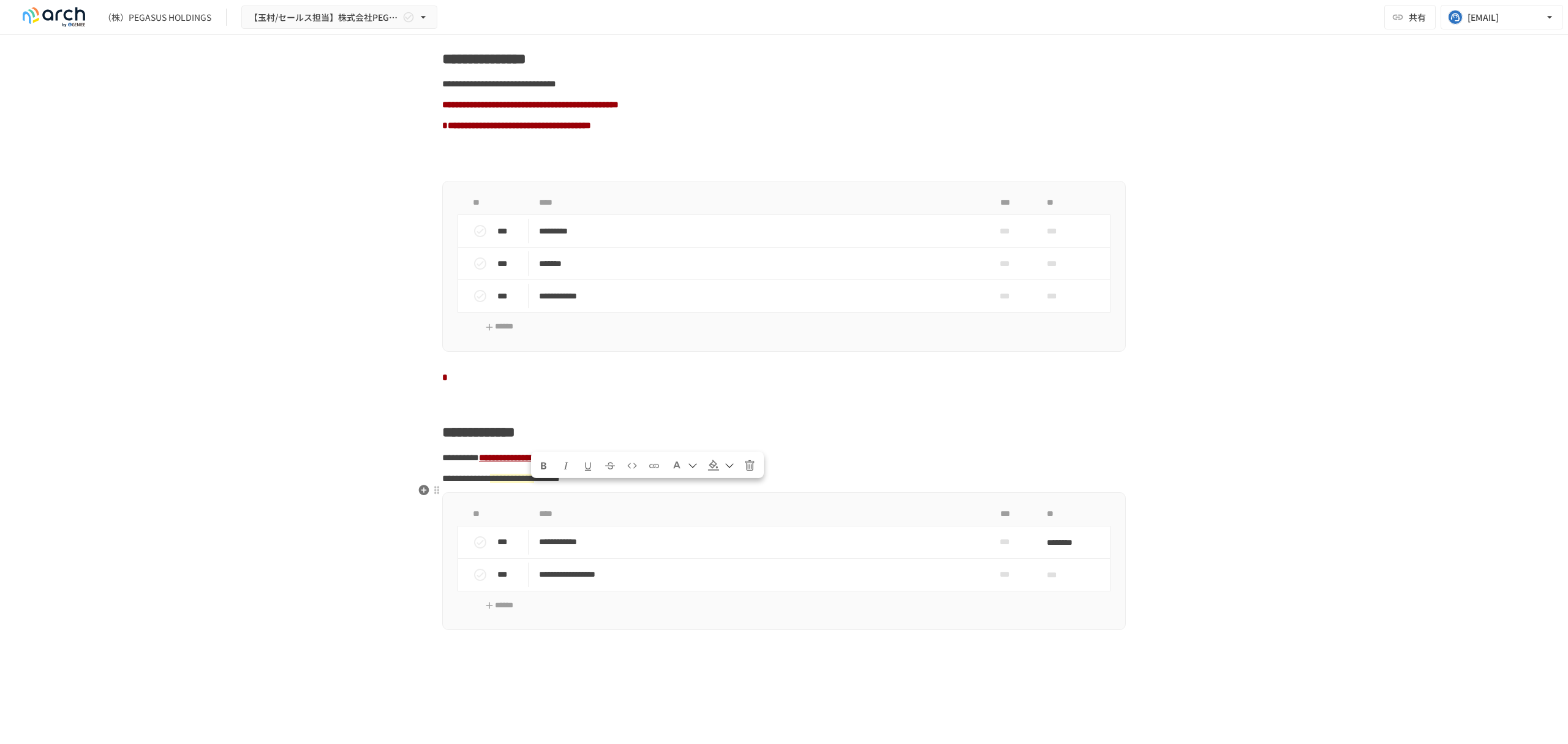 click on "**********" at bounding box center (565, 457) 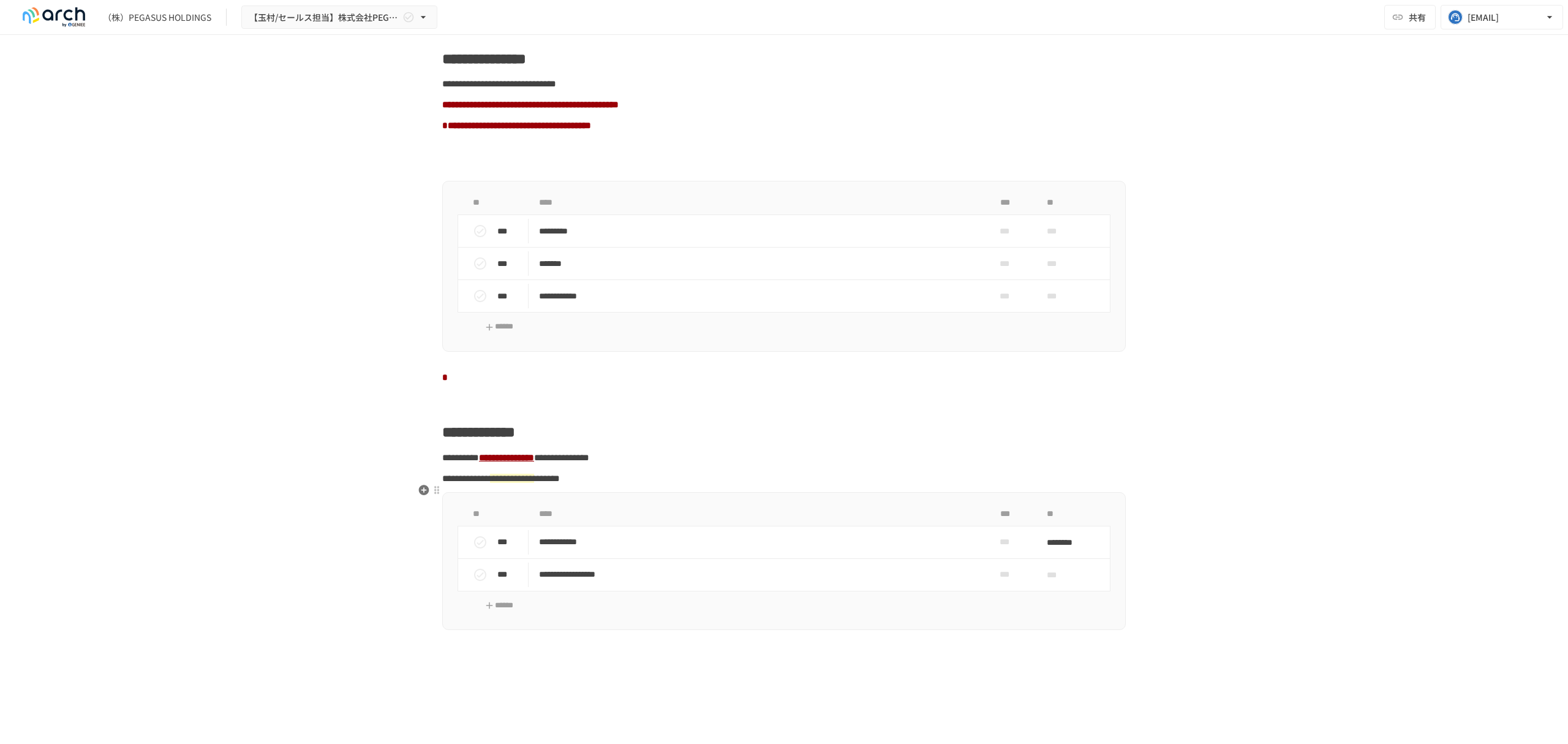 click on "**********" at bounding box center [565, 457] 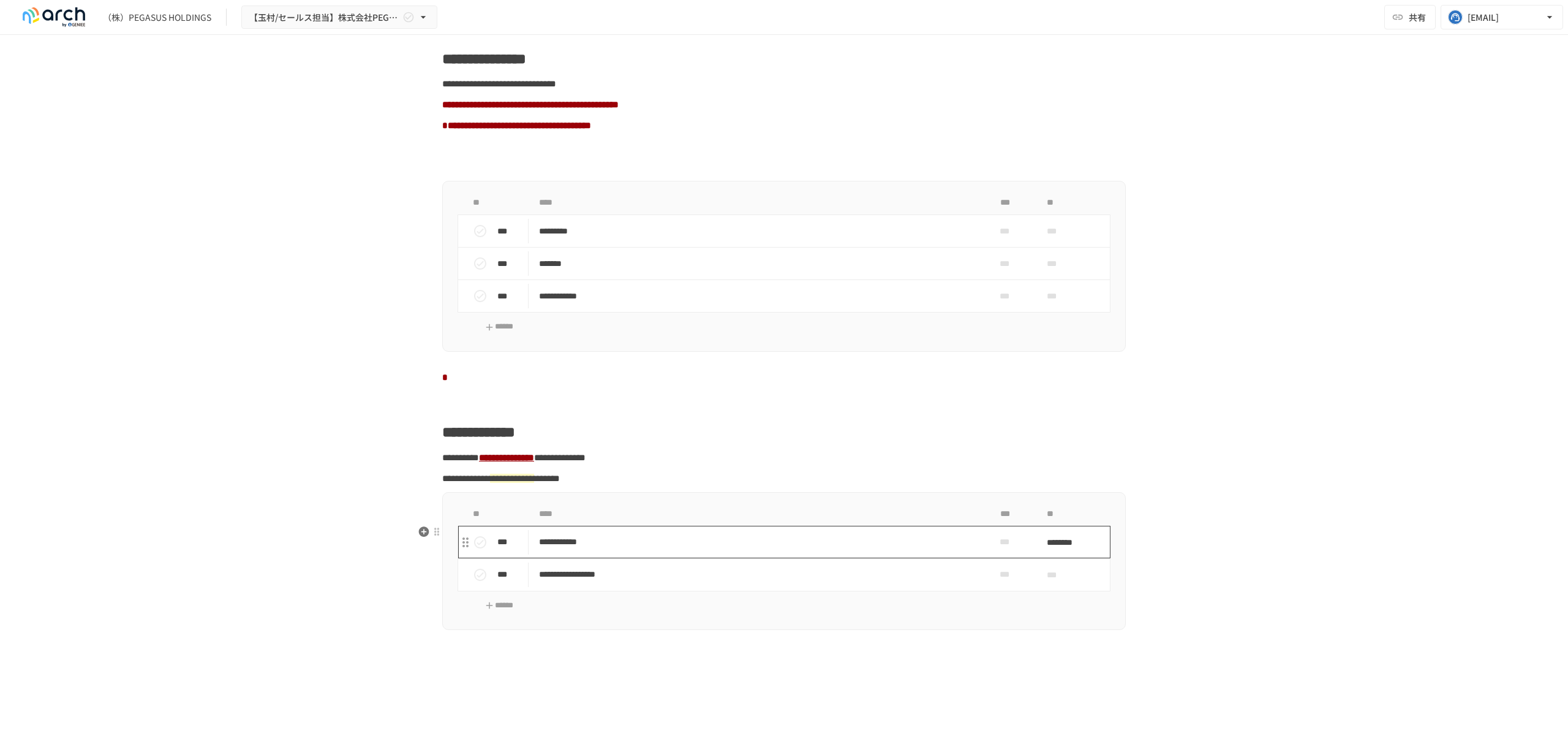 click on "**********" at bounding box center (758, 542) 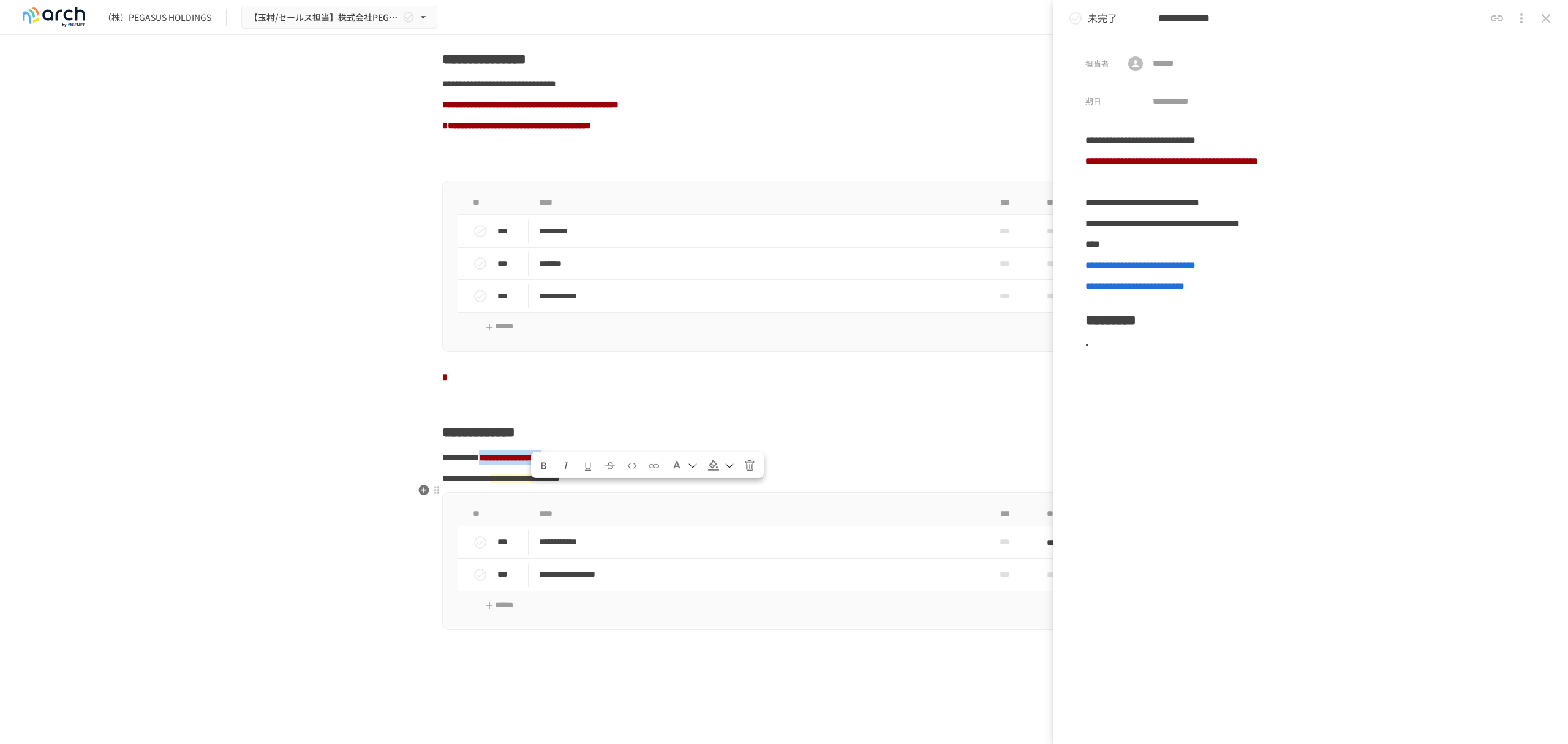 drag, startPoint x: 526, startPoint y: 488, endPoint x: 646, endPoint y: 488, distance: 120 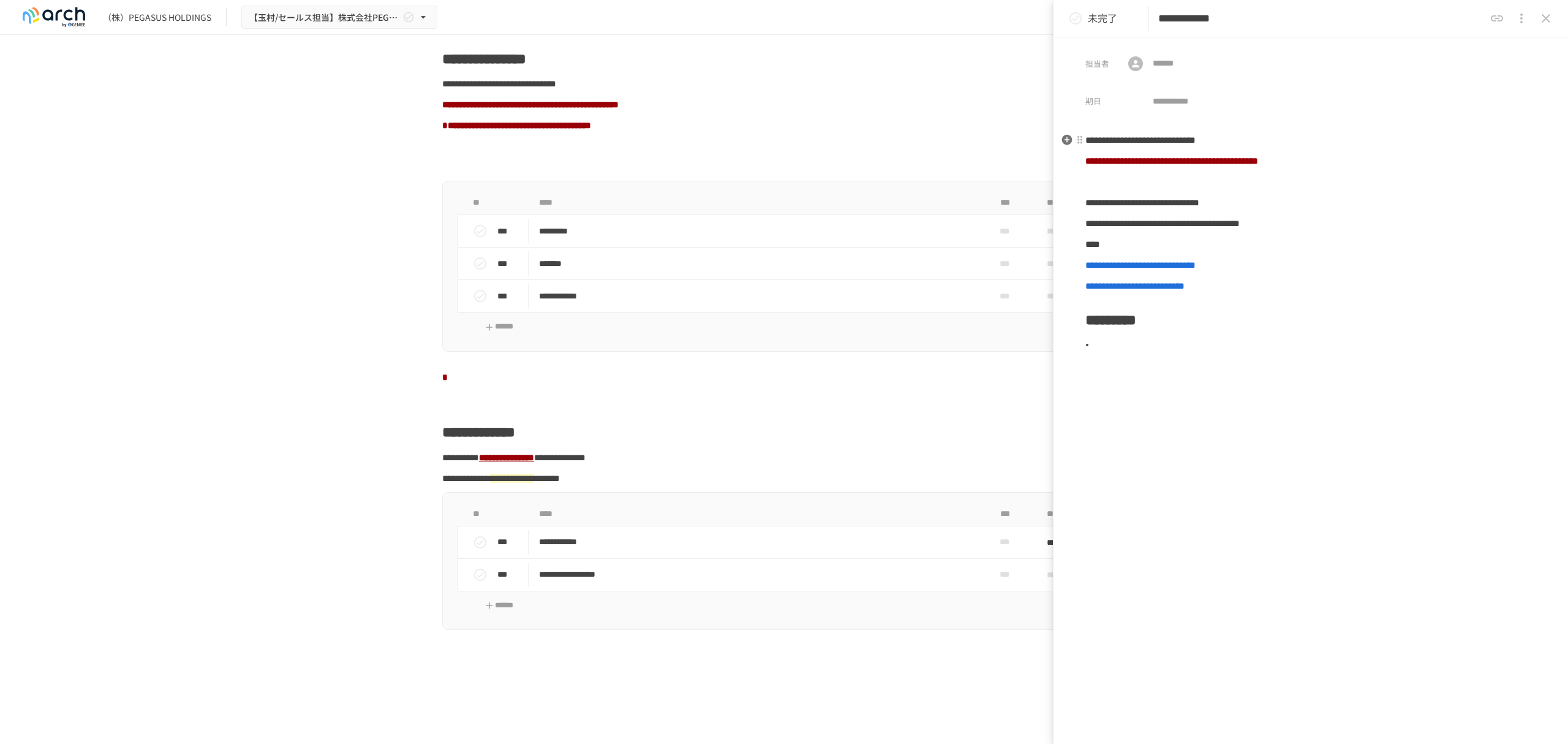 click on "**********" at bounding box center [1140, 140] 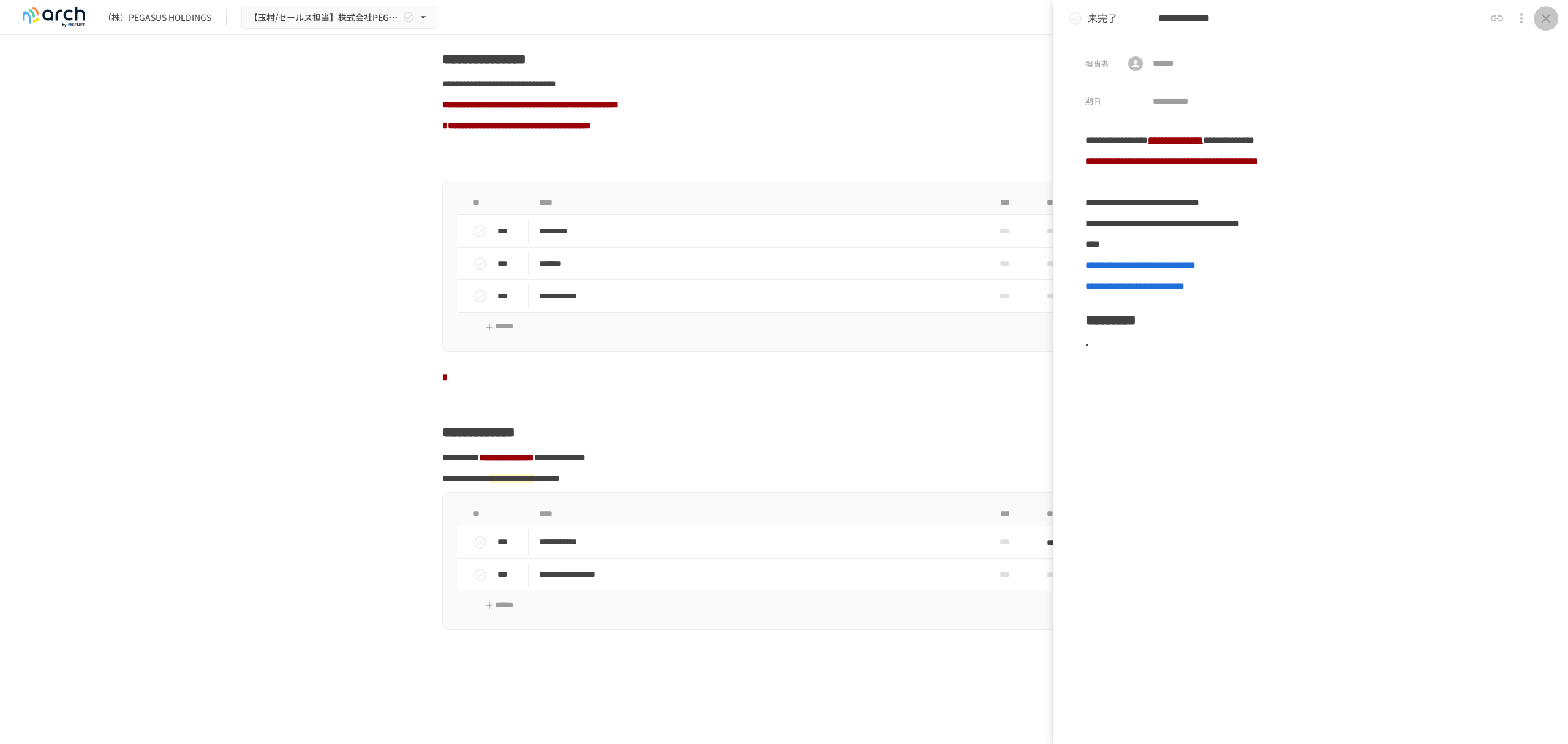 click 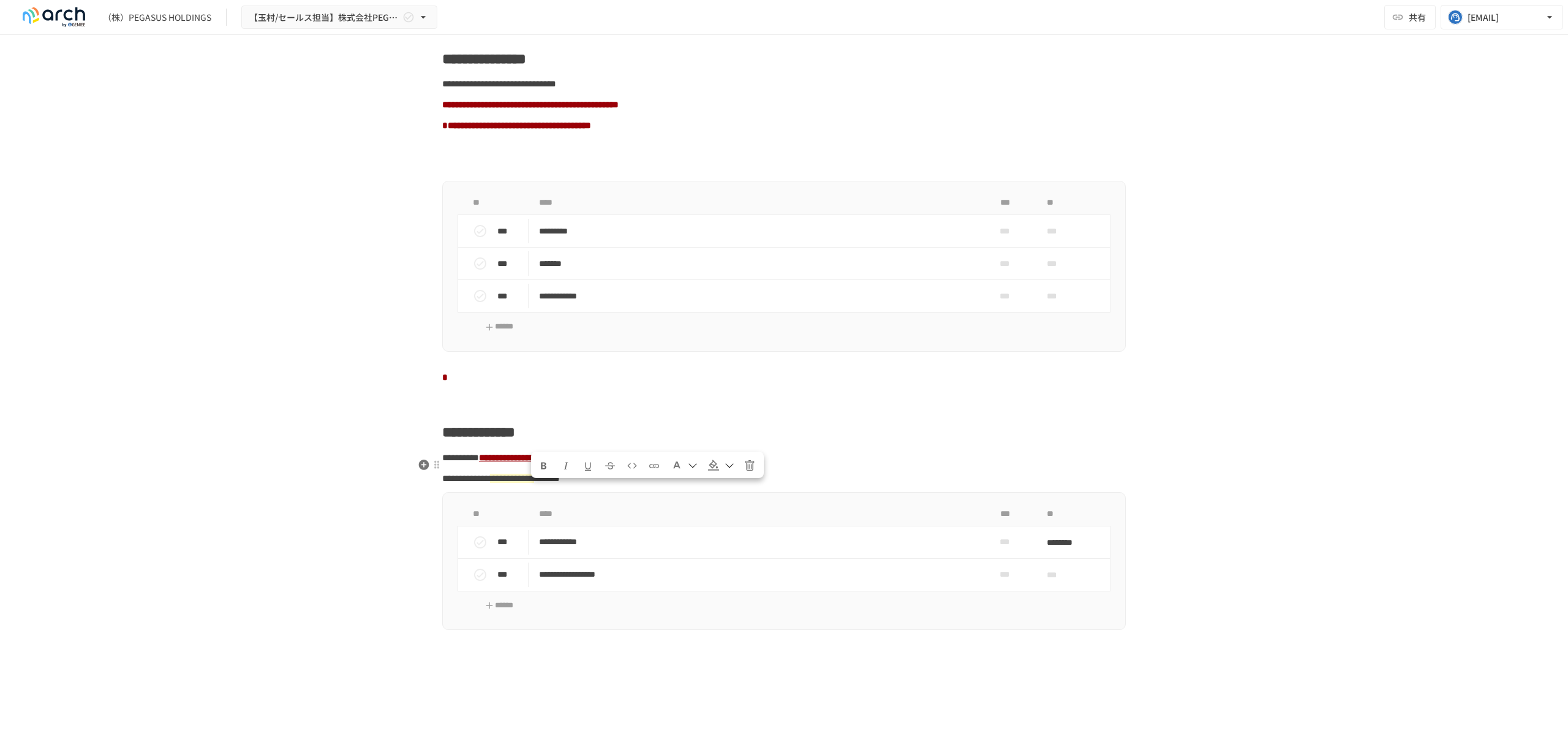 click on "**********" at bounding box center [784, 458] 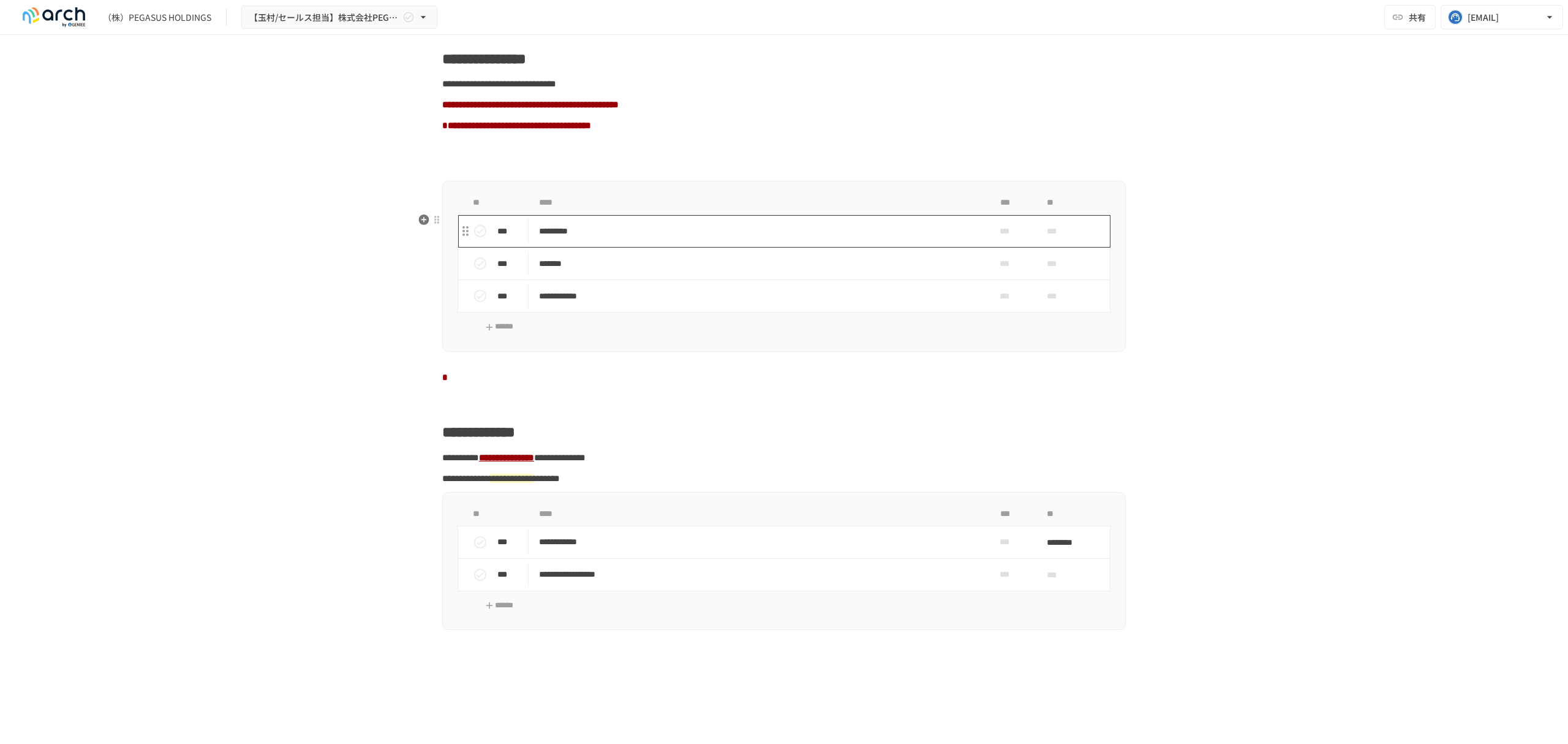 click on "*********" at bounding box center [758, 231] 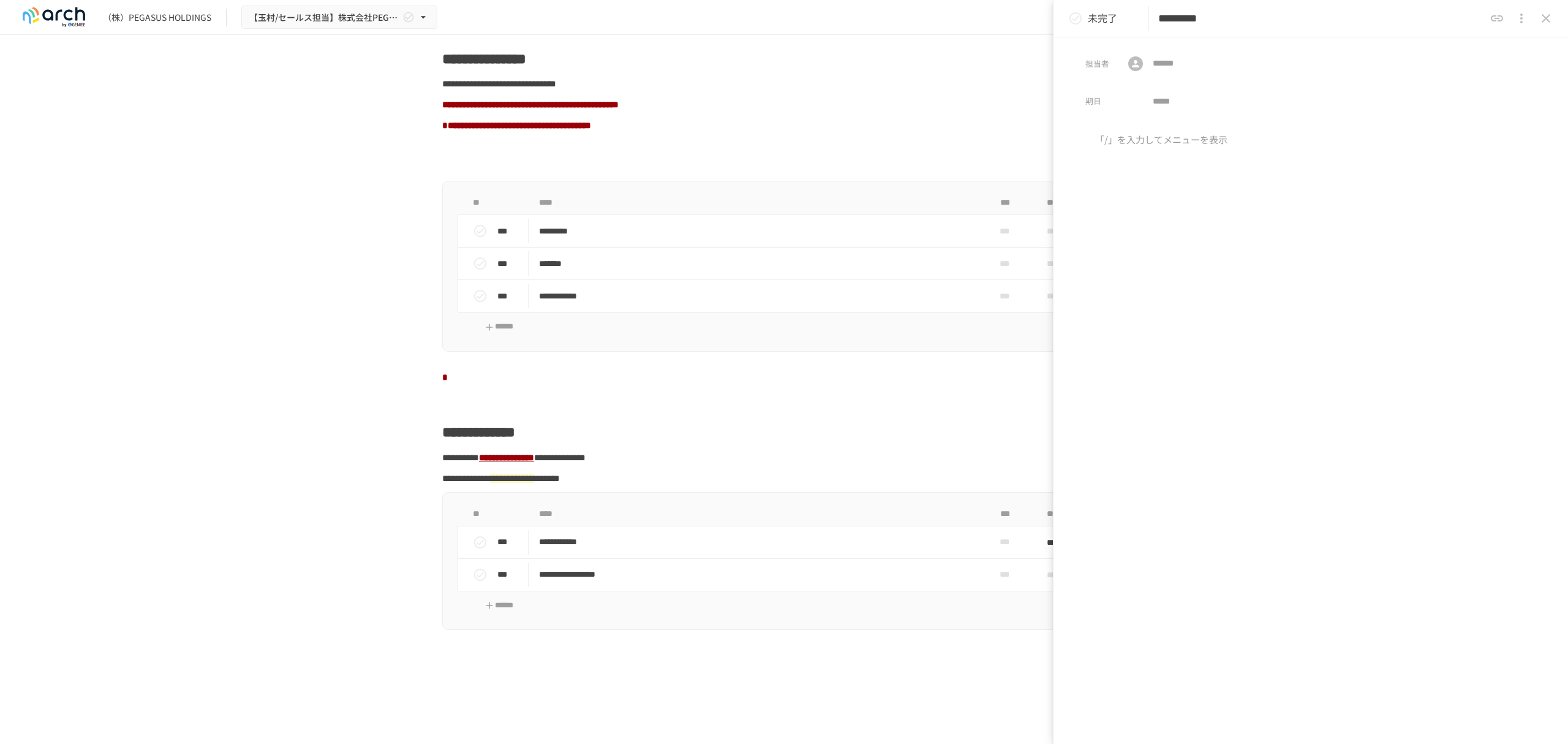 click at bounding box center [1311, 235] 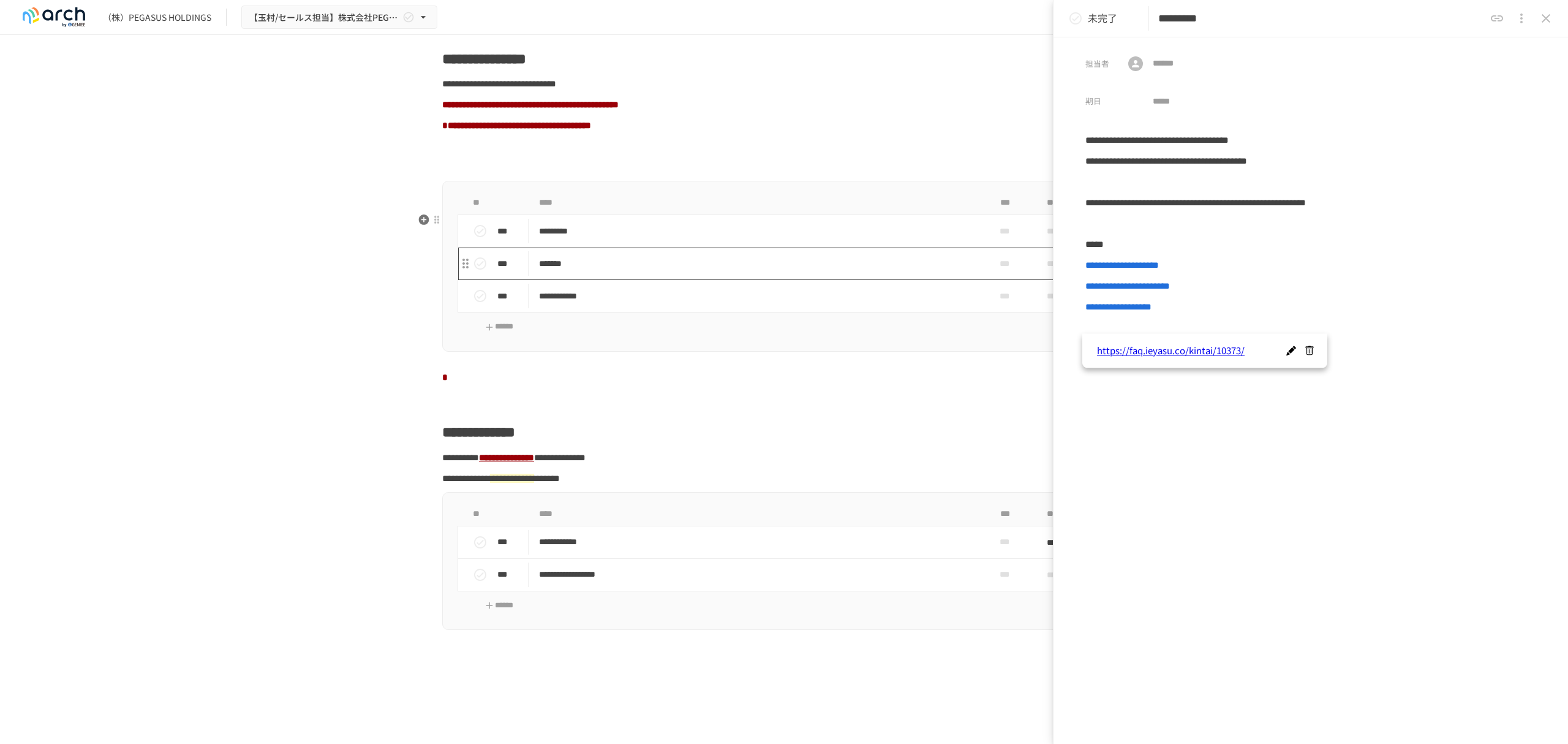 click on "*******" at bounding box center (758, 264) 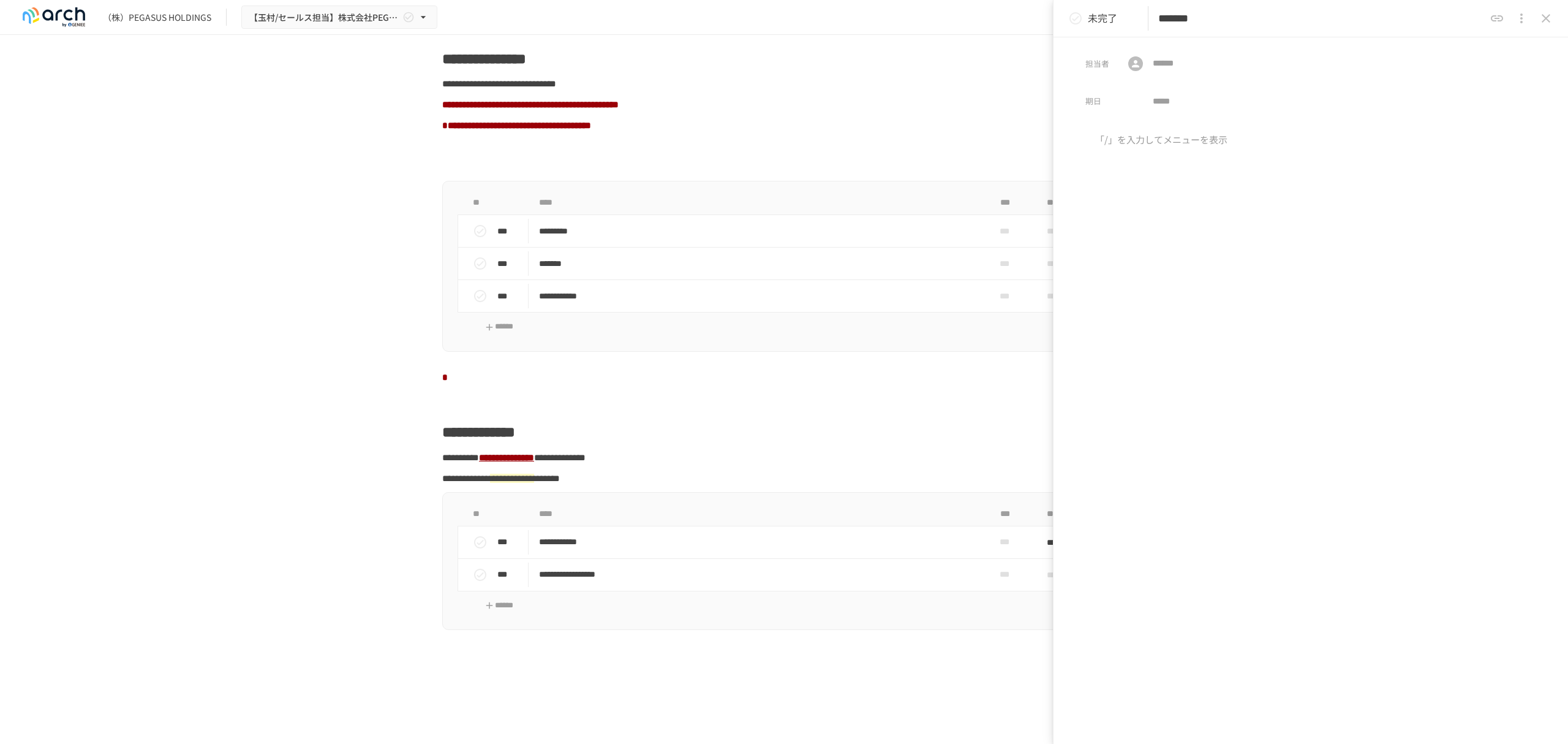 click at bounding box center (1311, 235) 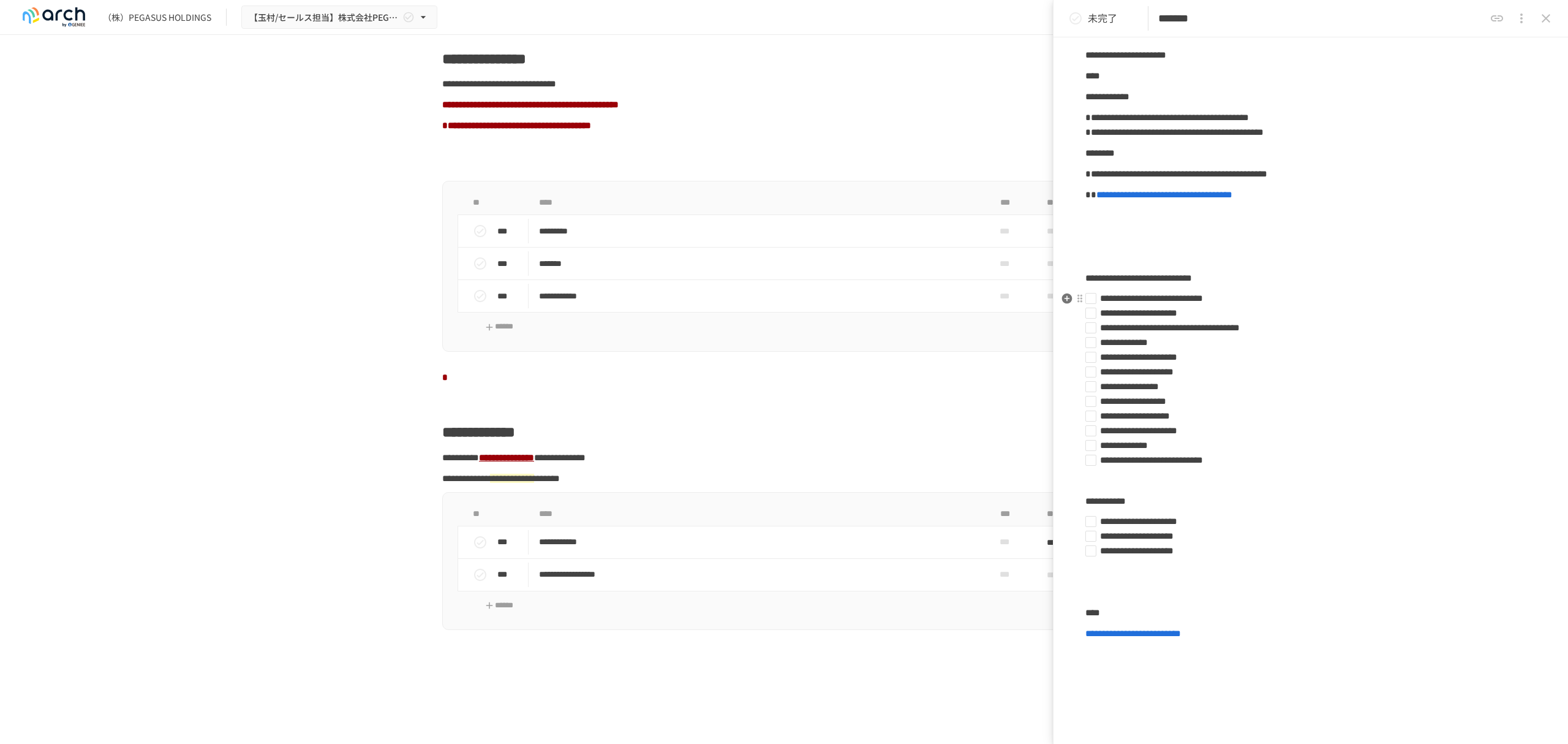 scroll, scrollTop: 0, scrollLeft: 0, axis: both 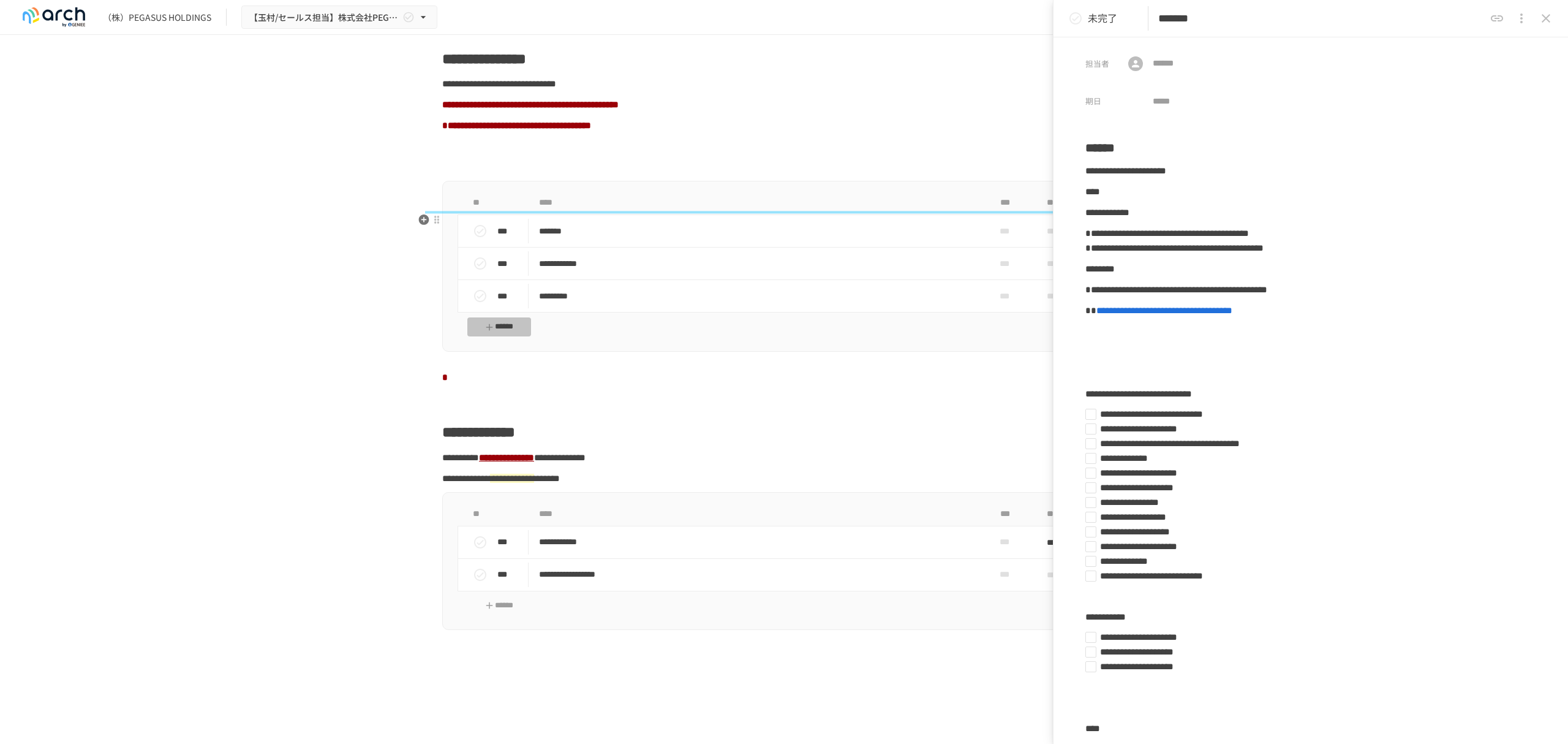 click on "******" at bounding box center (499, 327) 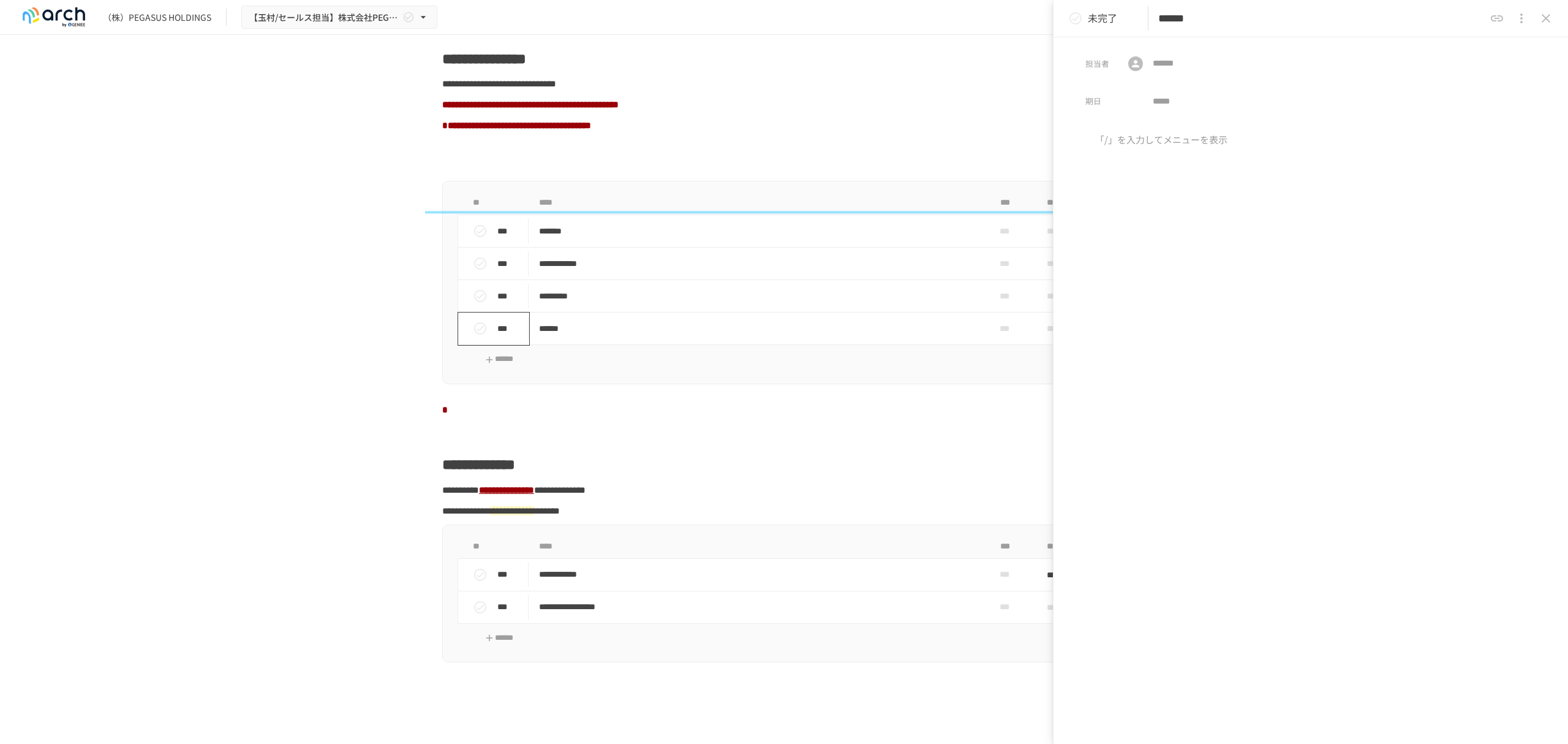 type on "******" 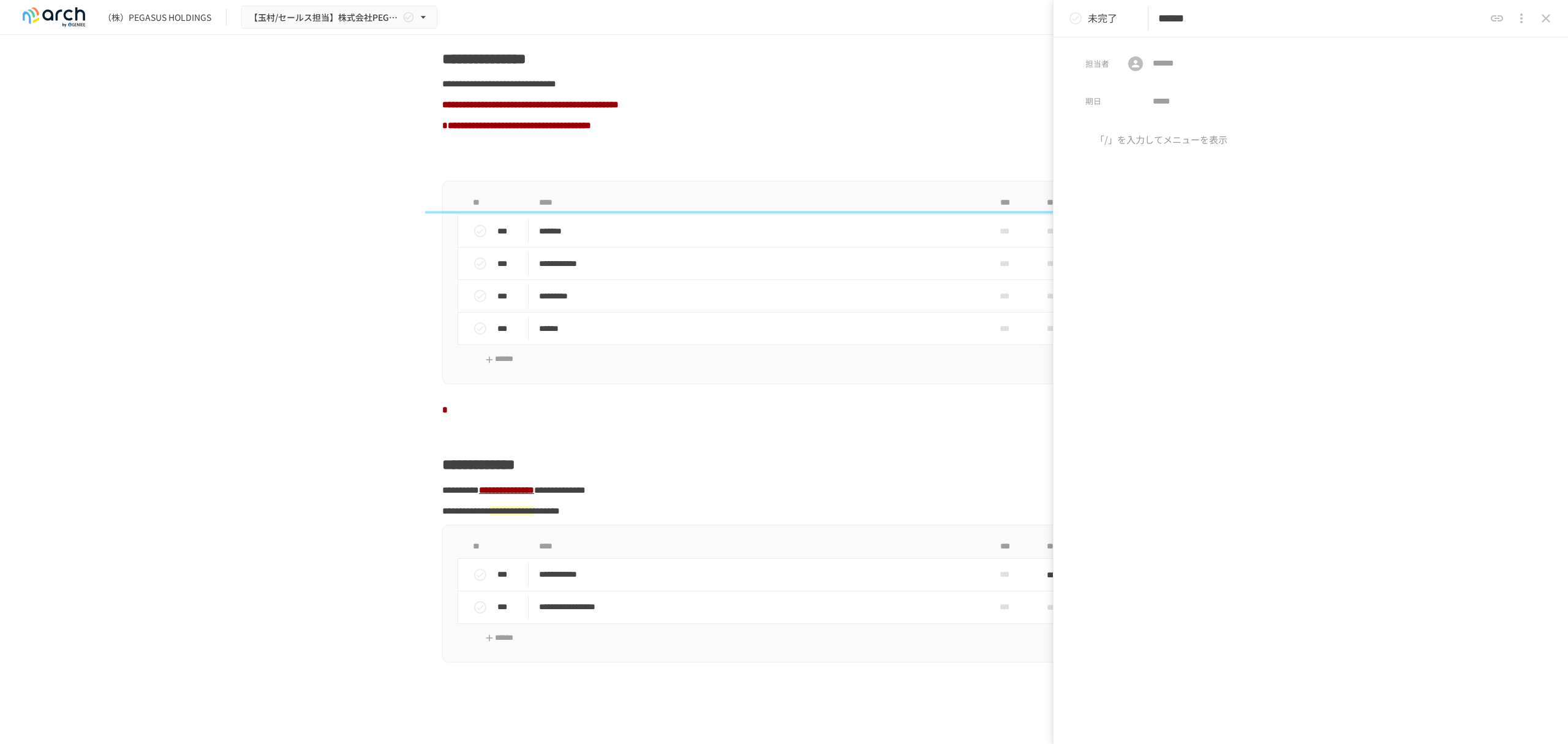 click on "「/」を入力してメニューを表示" at bounding box center [1311, 436] 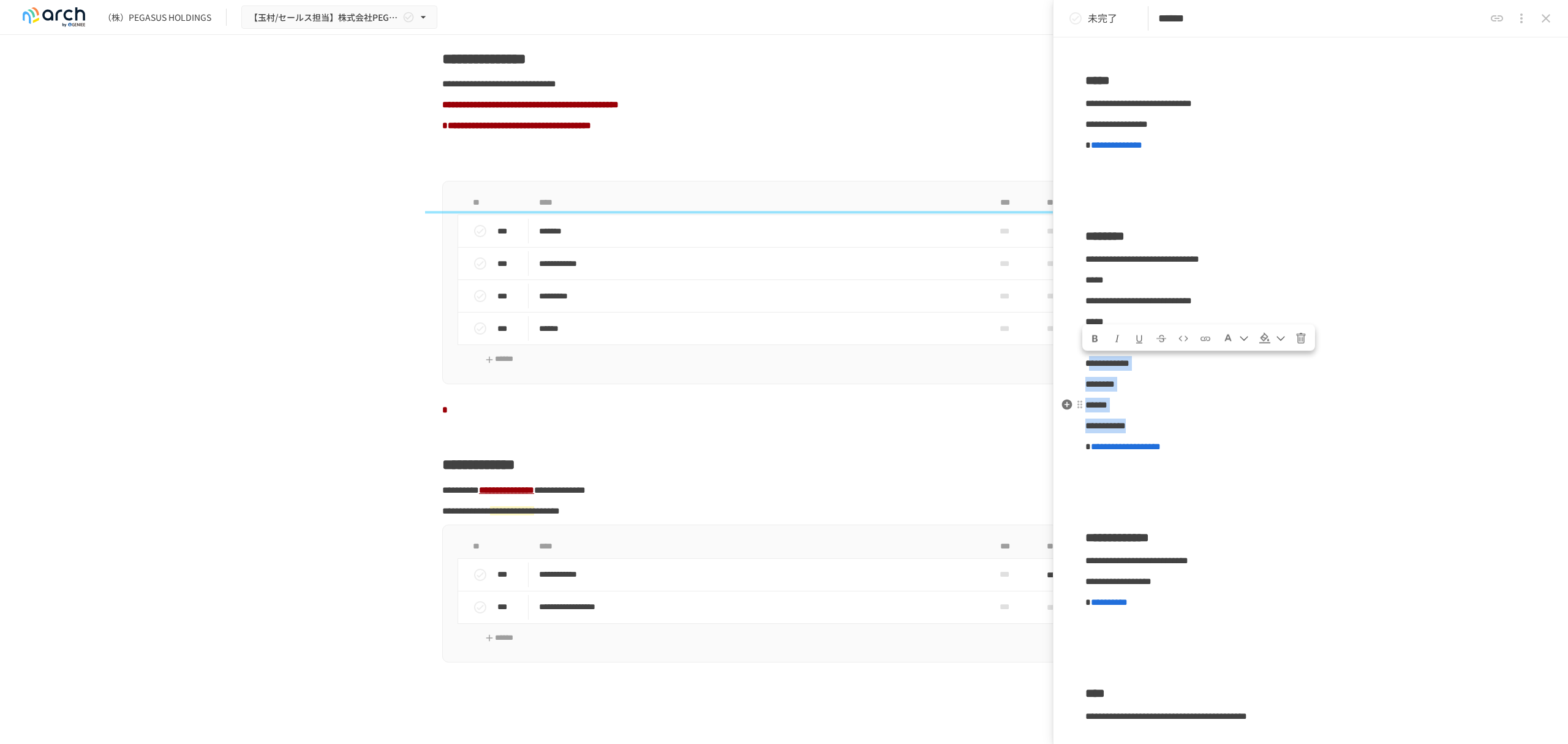 drag, startPoint x: 1096, startPoint y: 355, endPoint x: 1224, endPoint y: 417, distance: 142.22517 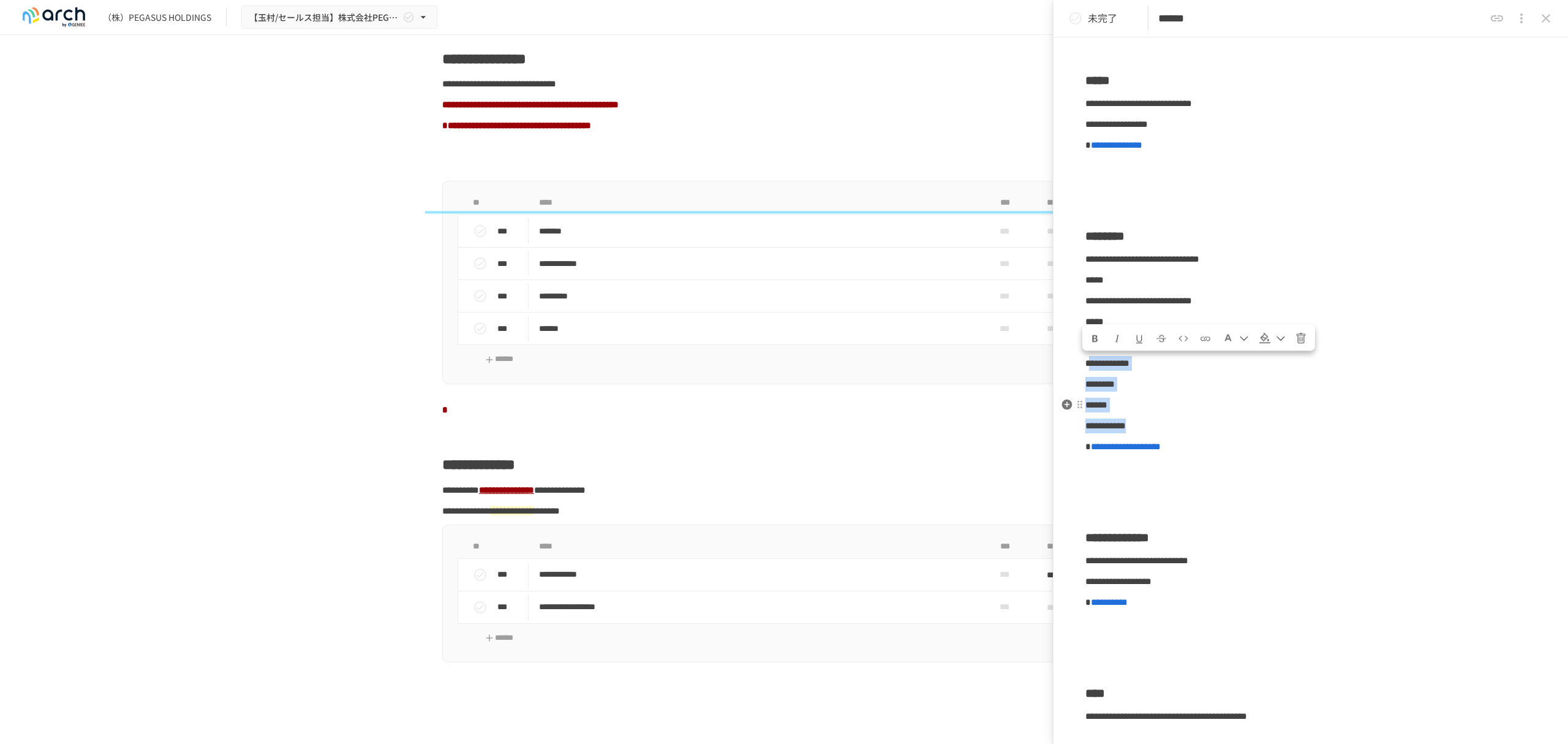 click on "**********" at bounding box center (1311, 342) 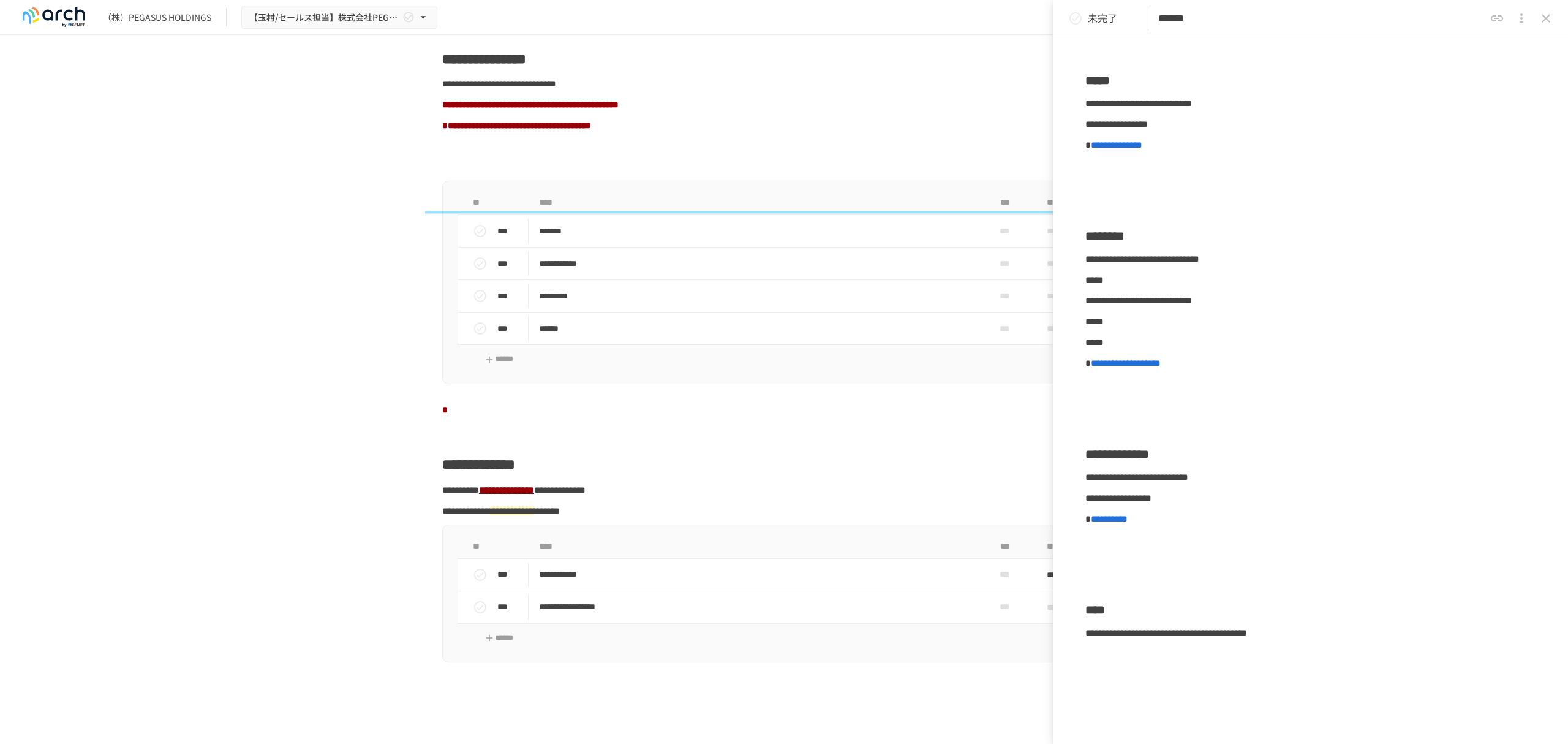 type 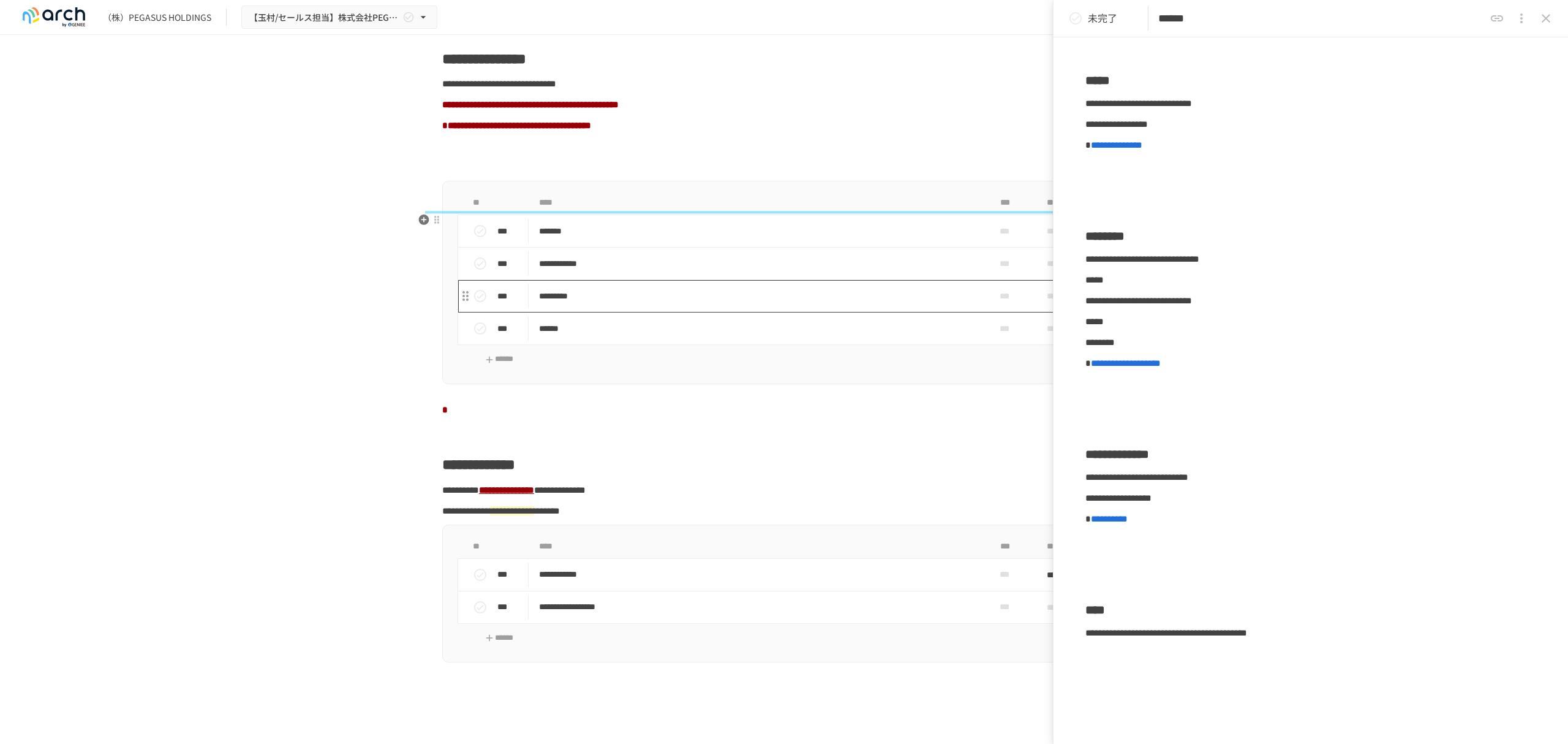 click on "*********" at bounding box center [758, 296] 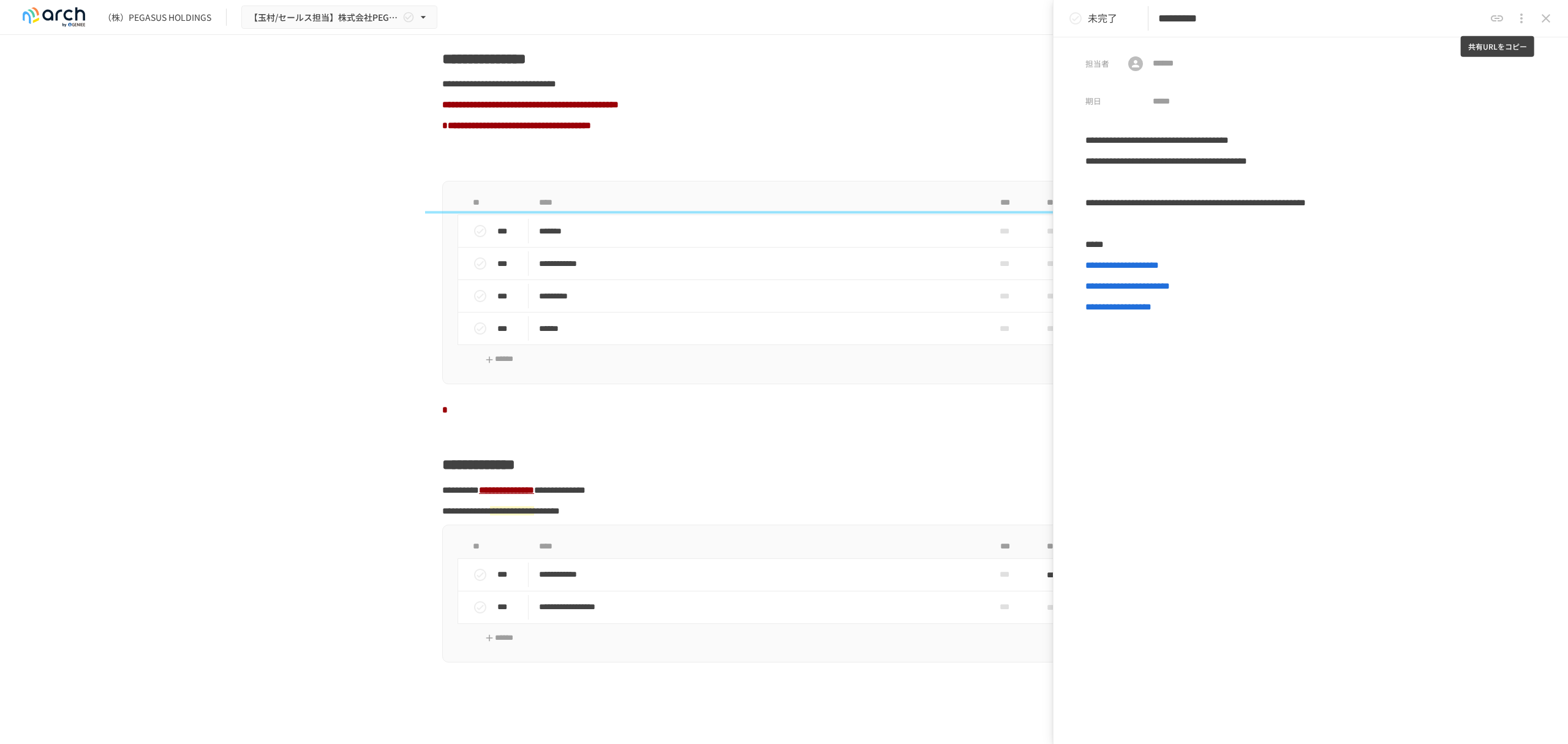 click at bounding box center [1497, 18] 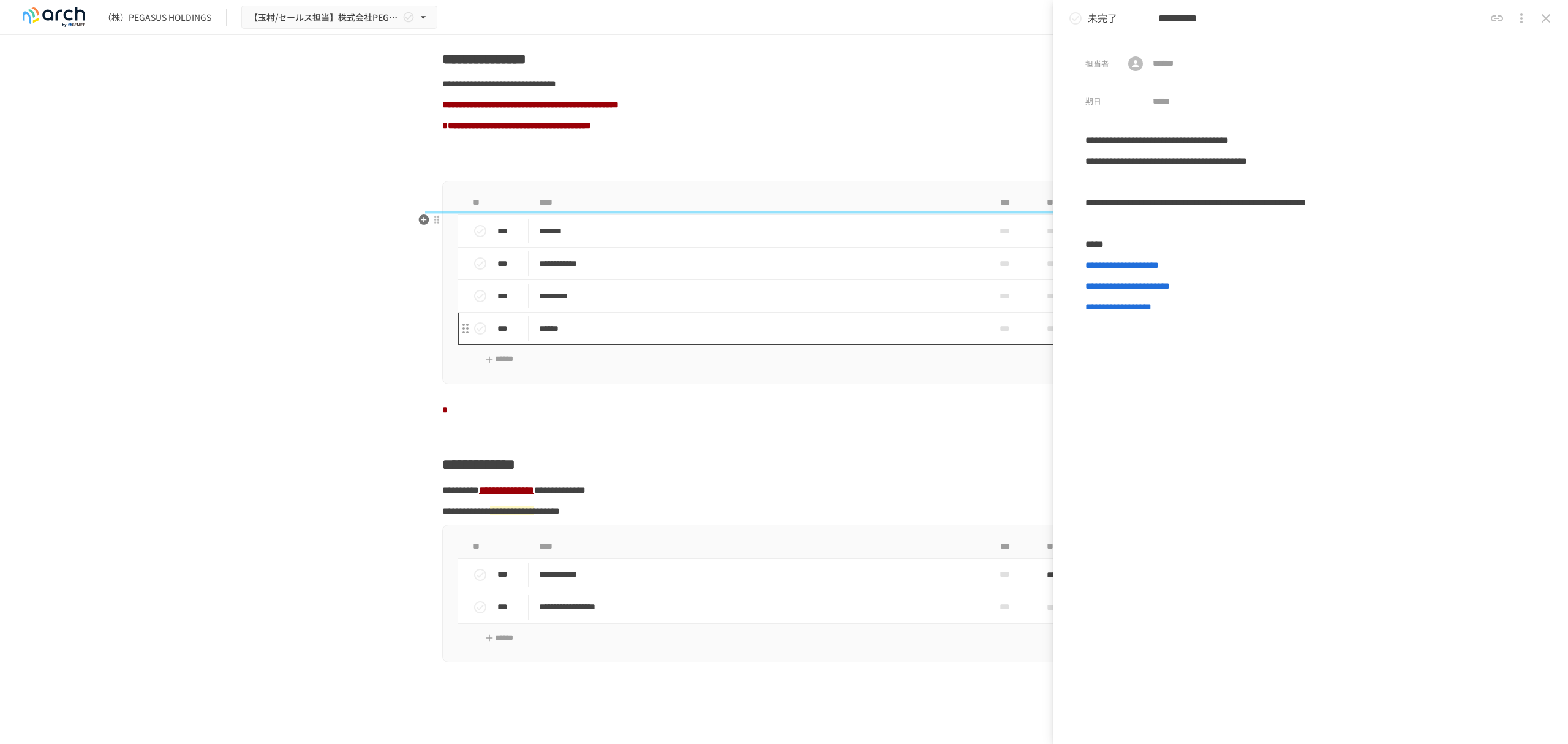 click on "******" at bounding box center (758, 328) 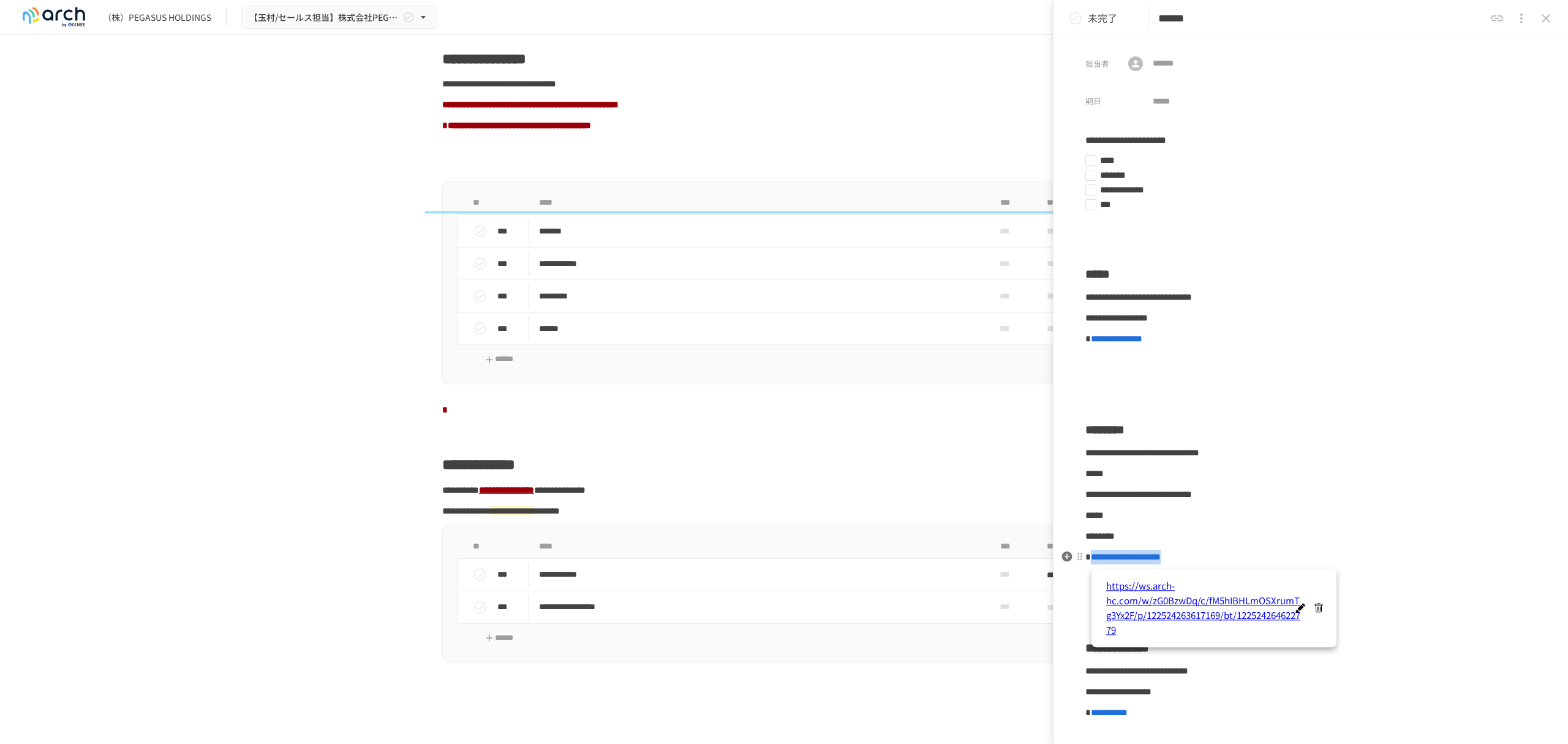 drag, startPoint x: 1292, startPoint y: 556, endPoint x: 1090, endPoint y: 555, distance: 202.00248 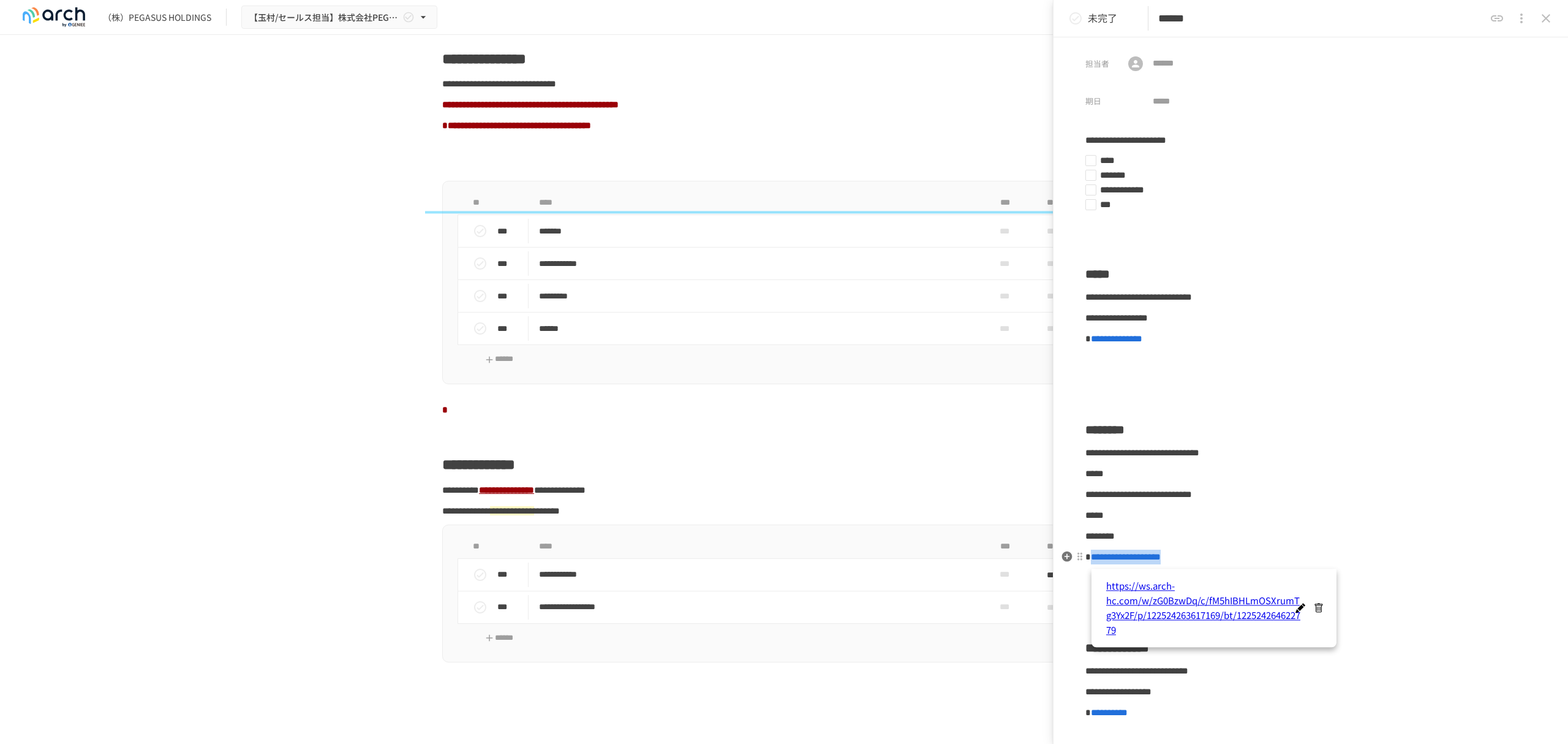 click on "**********" at bounding box center [1311, 557] 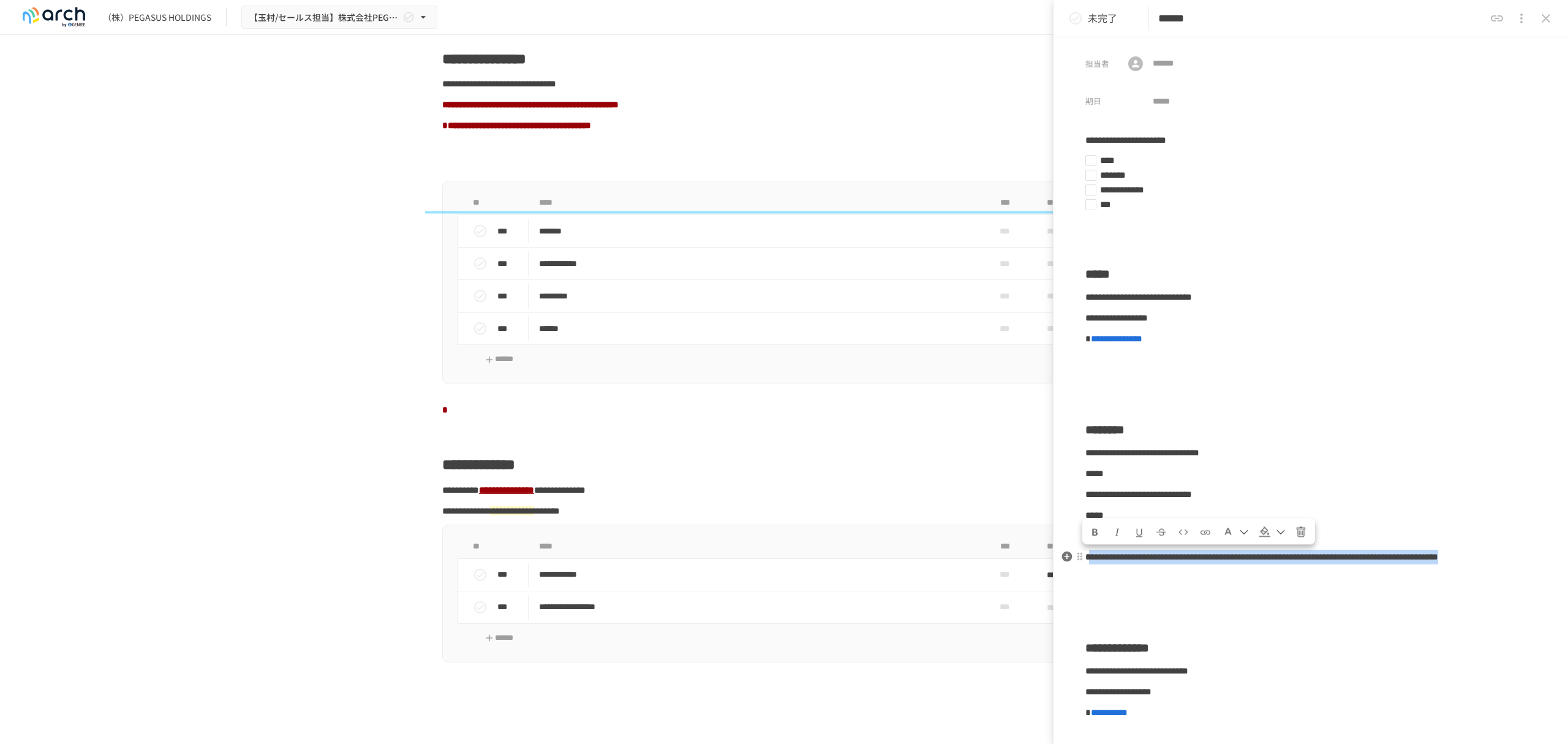 drag, startPoint x: 1093, startPoint y: 552, endPoint x: 1517, endPoint y: 567, distance: 424.2652 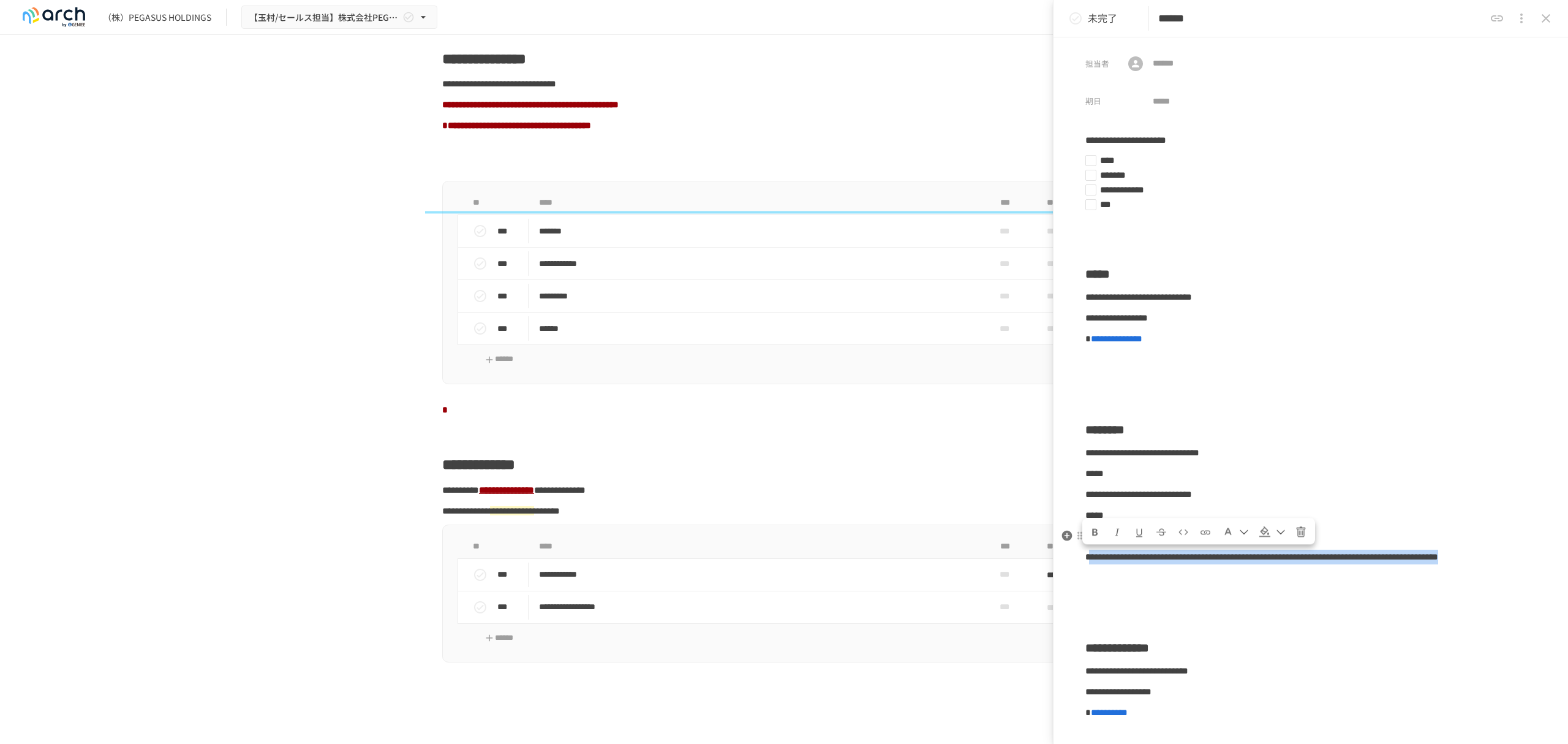 click at bounding box center (1205, 533) 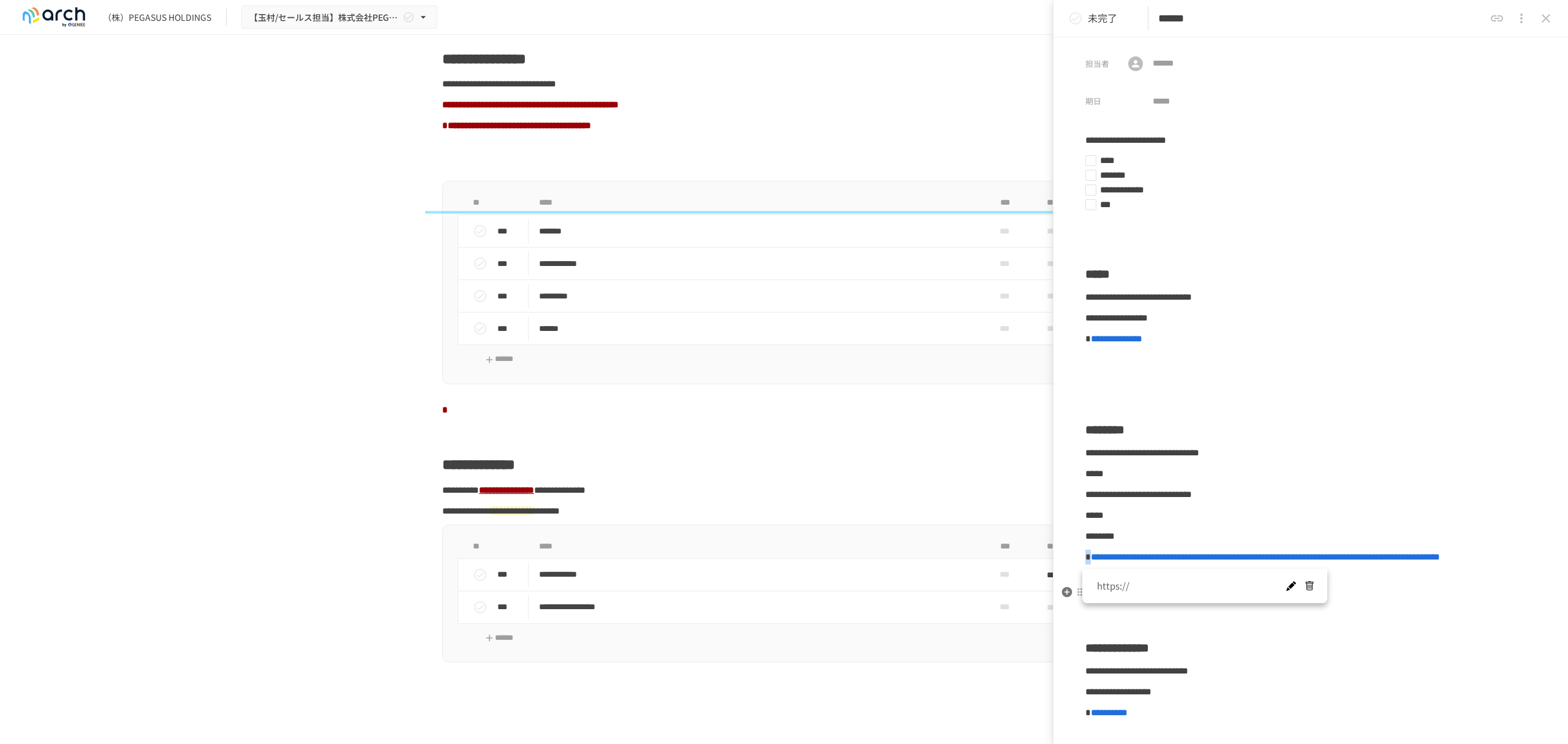 click at bounding box center (1291, 586) 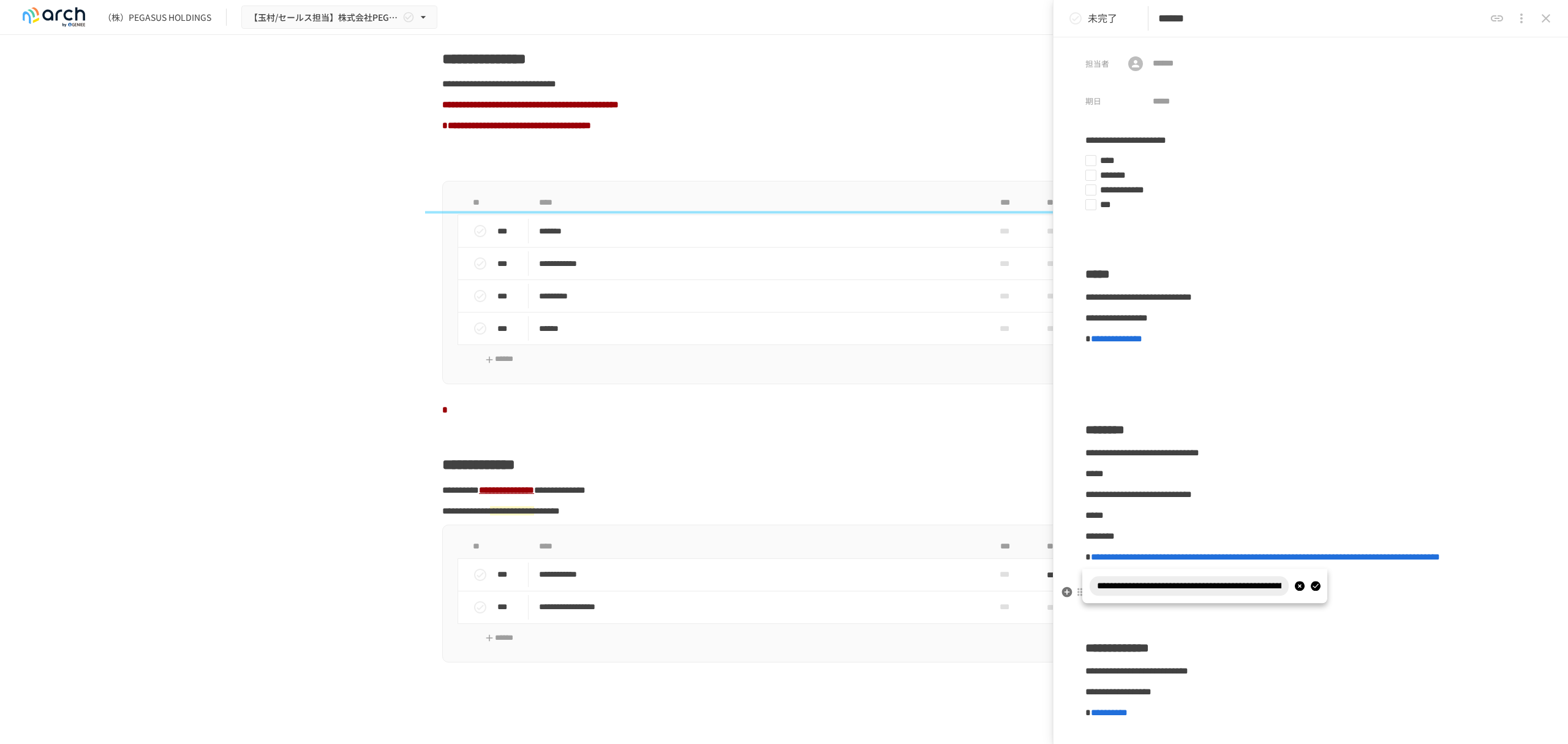 scroll, scrollTop: 0, scrollLeft: 292, axis: horizontal 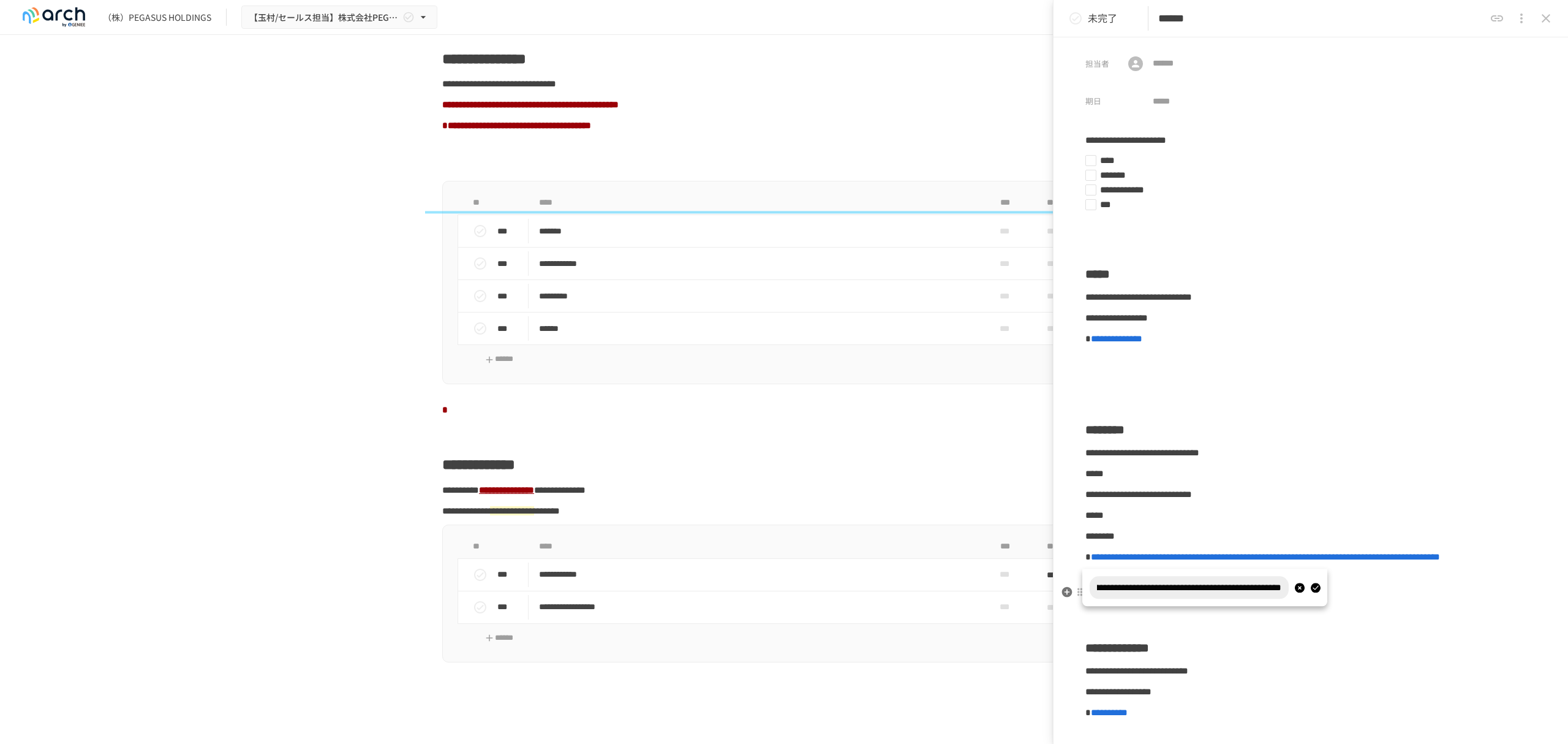 click at bounding box center (1315, 588) 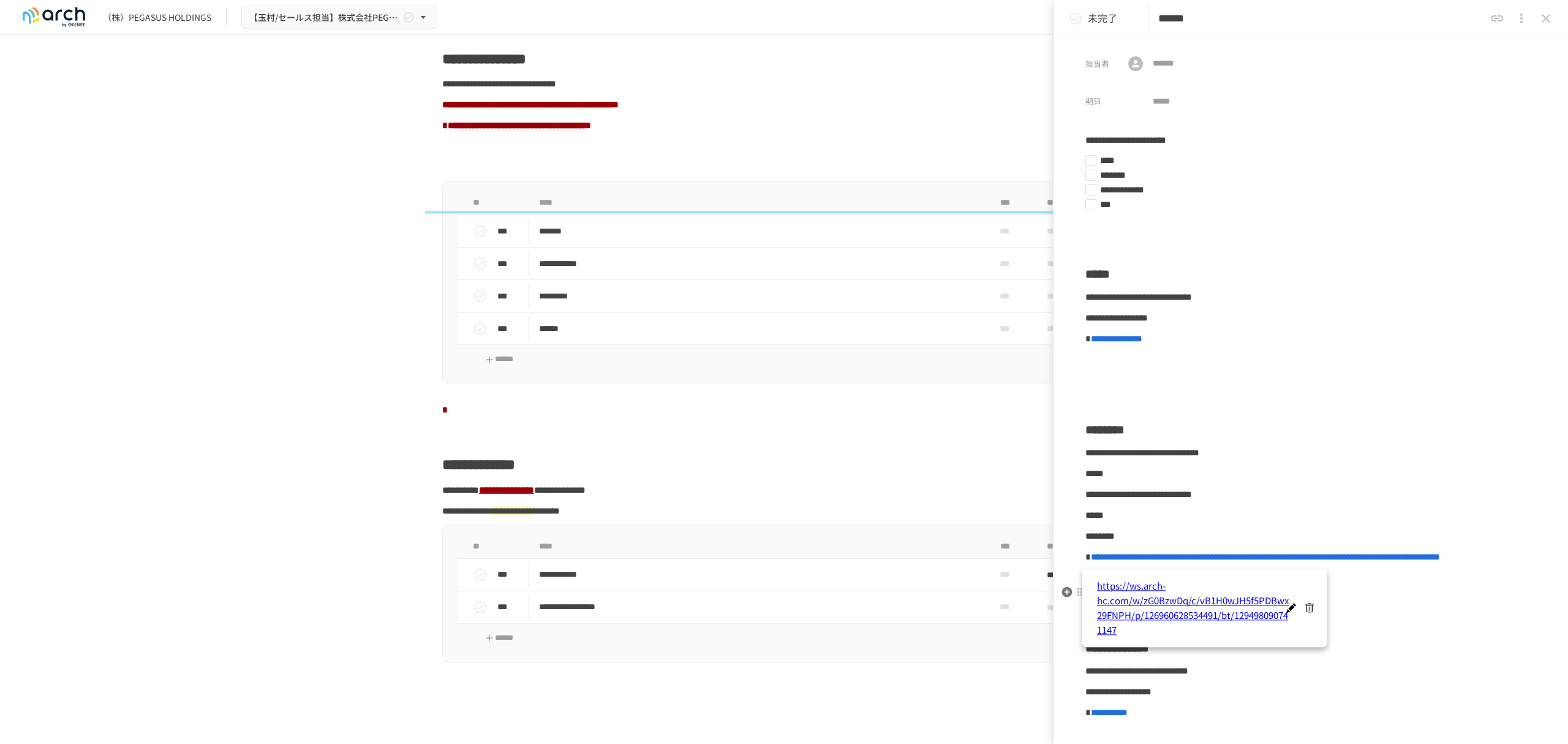 click on "**********" at bounding box center [1311, 494] 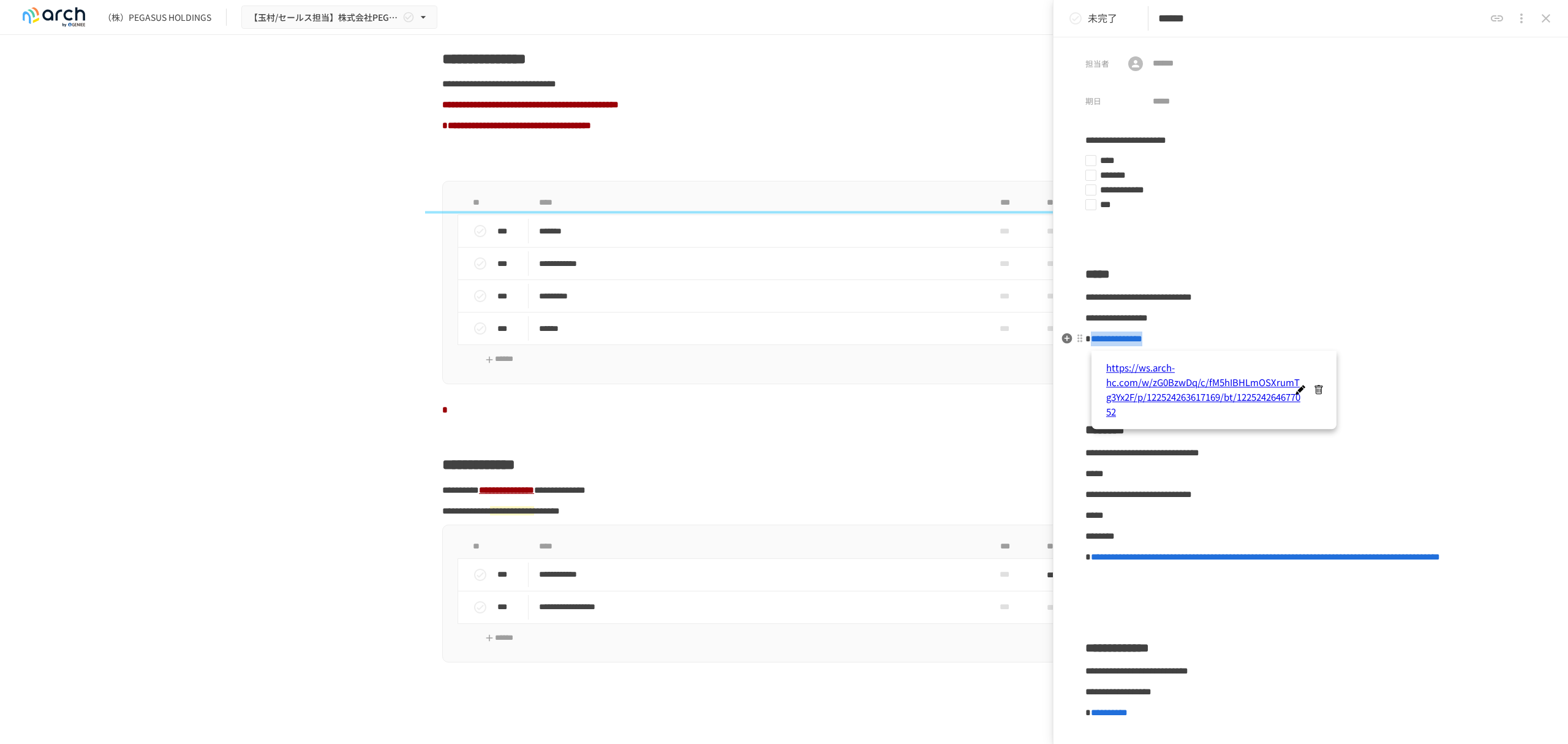 drag, startPoint x: 1241, startPoint y: 336, endPoint x: 1093, endPoint y: 339, distance: 148.0304 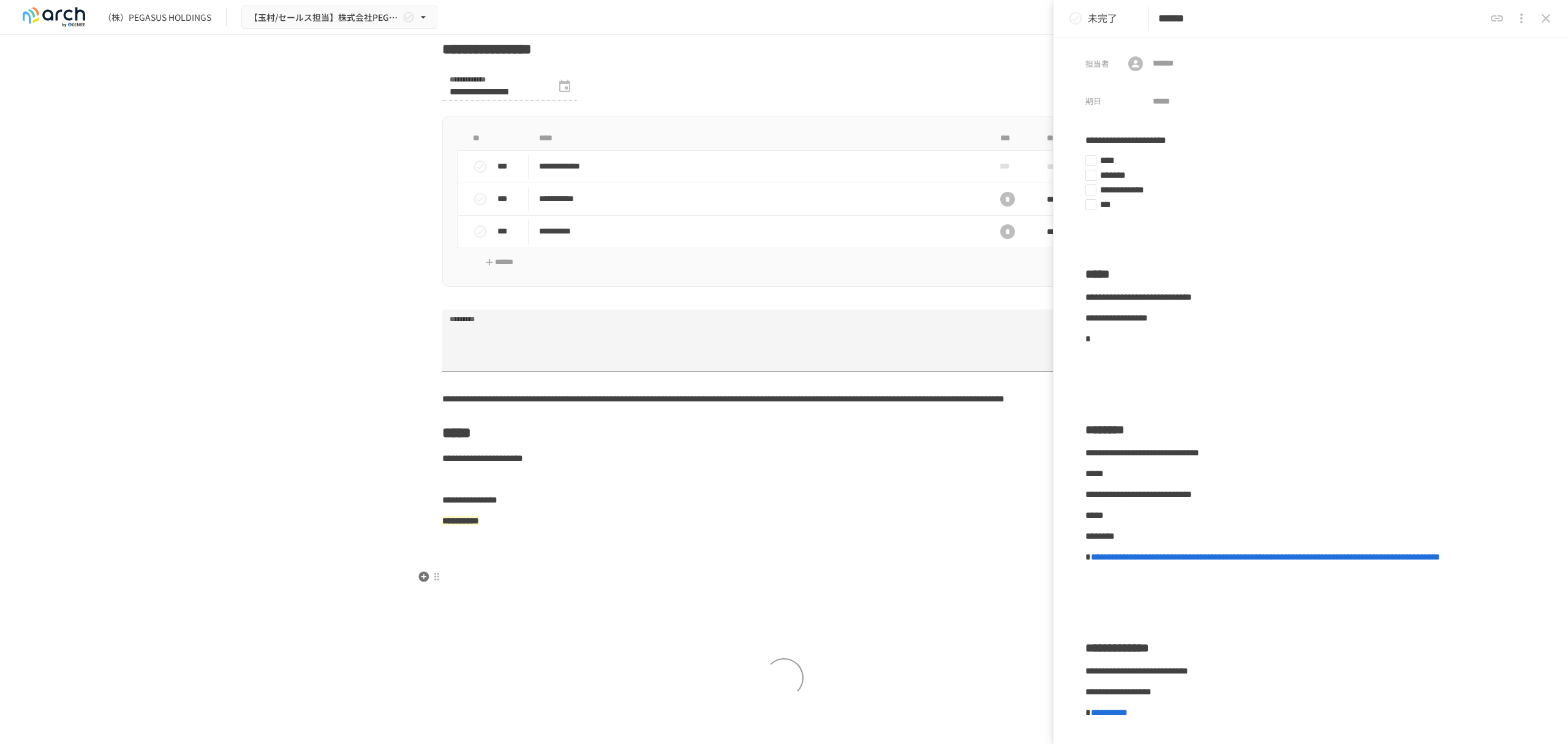 scroll, scrollTop: 2167, scrollLeft: 0, axis: vertical 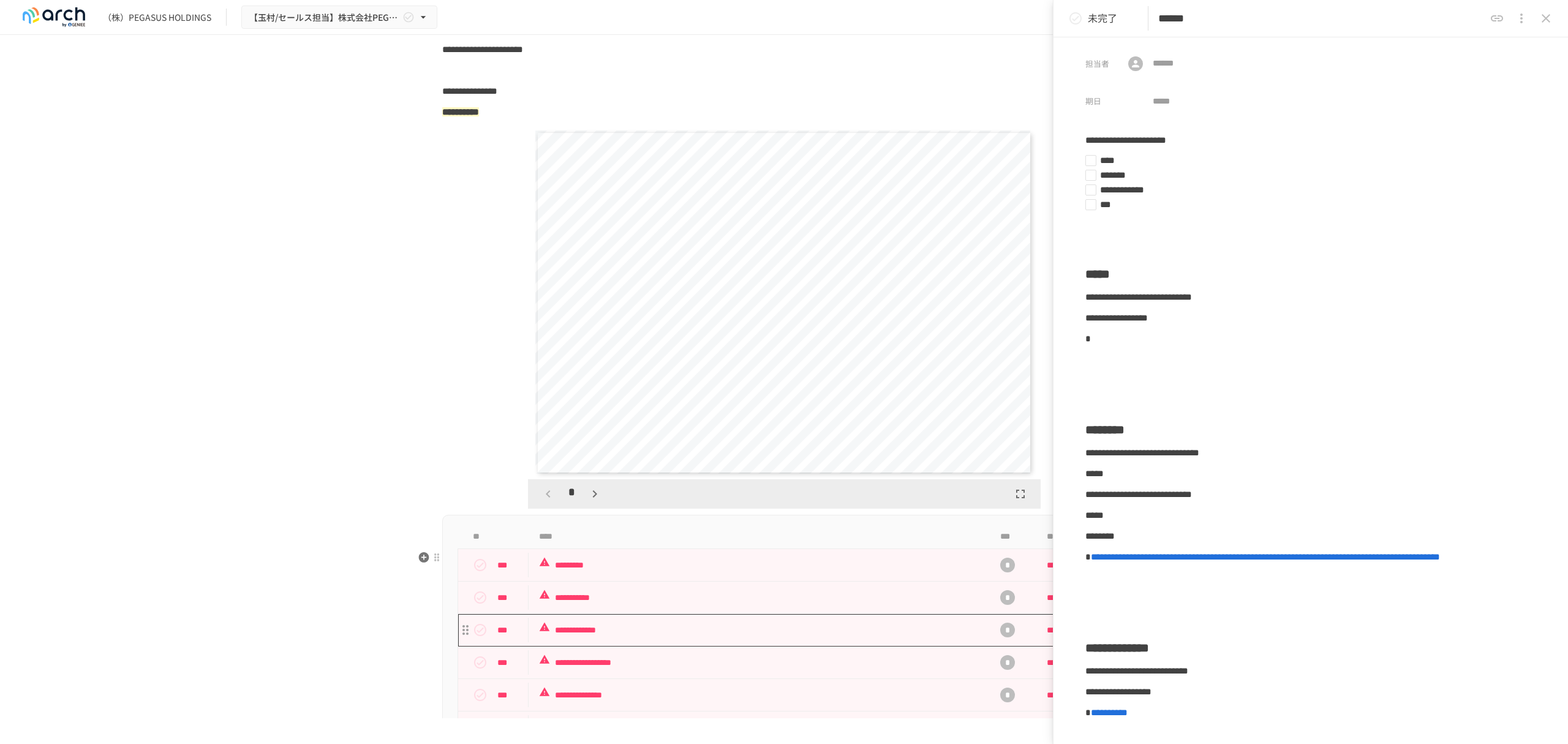 click on "**********" at bounding box center (758, 630) 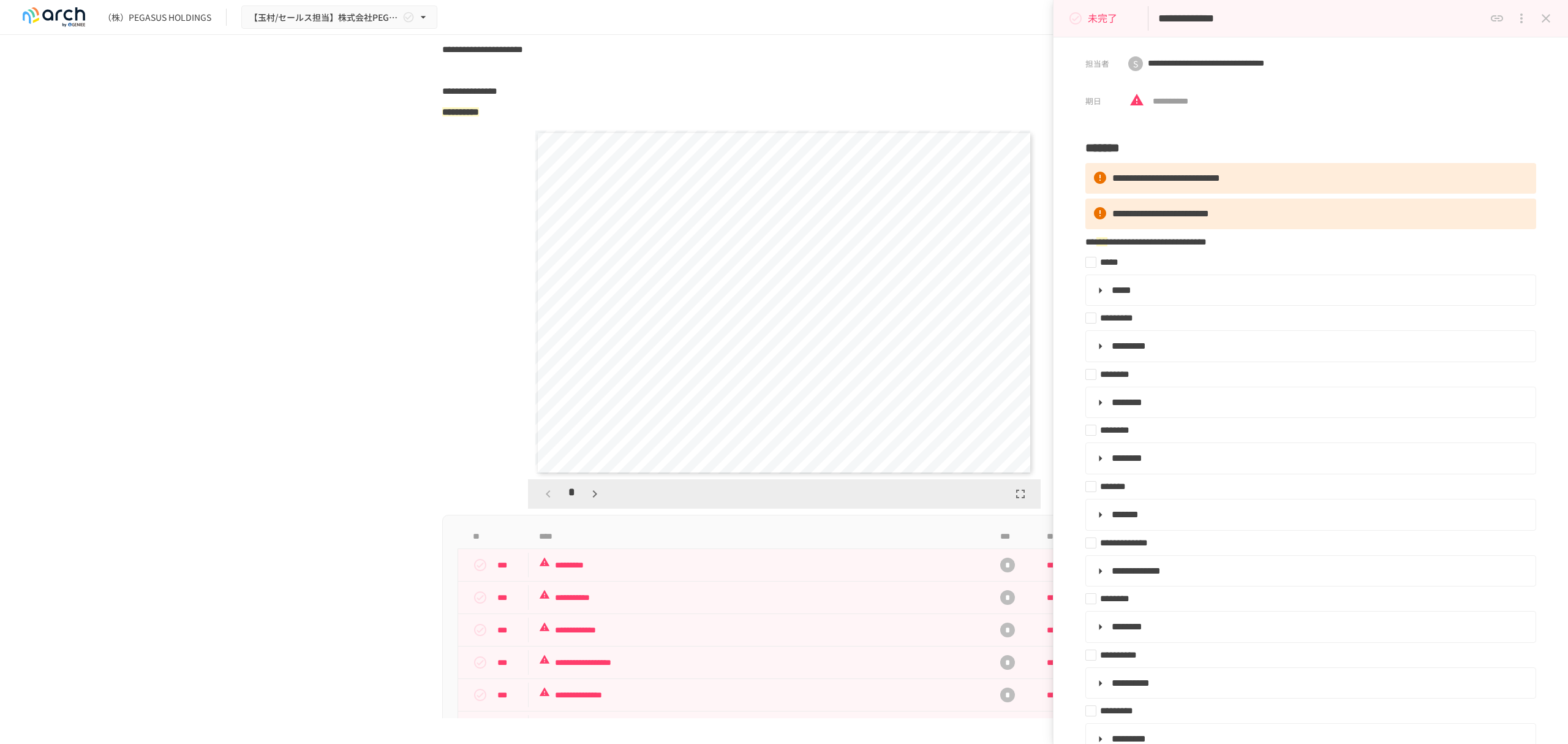 click on "**********" at bounding box center (1321, 18) 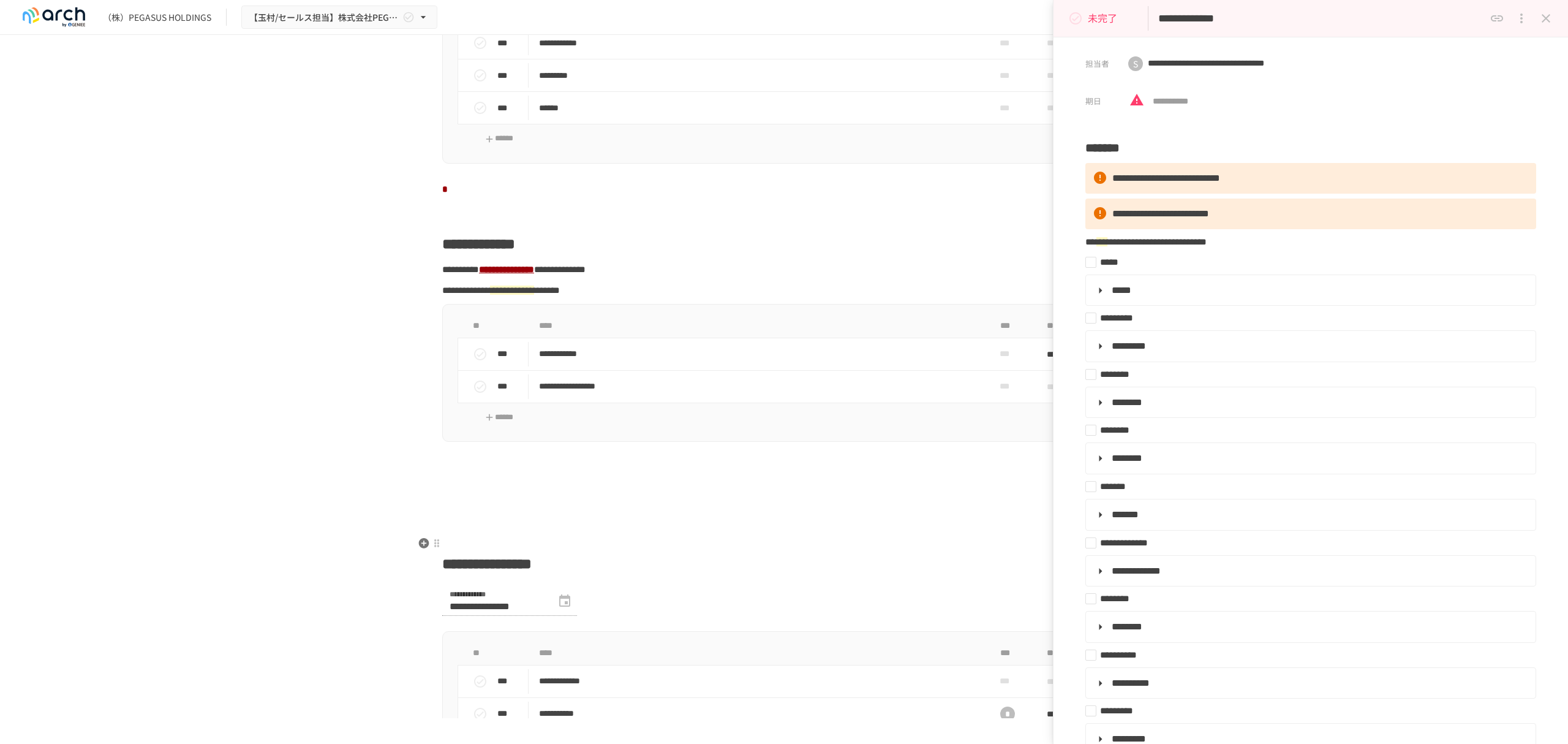 scroll, scrollTop: 1104, scrollLeft: 0, axis: vertical 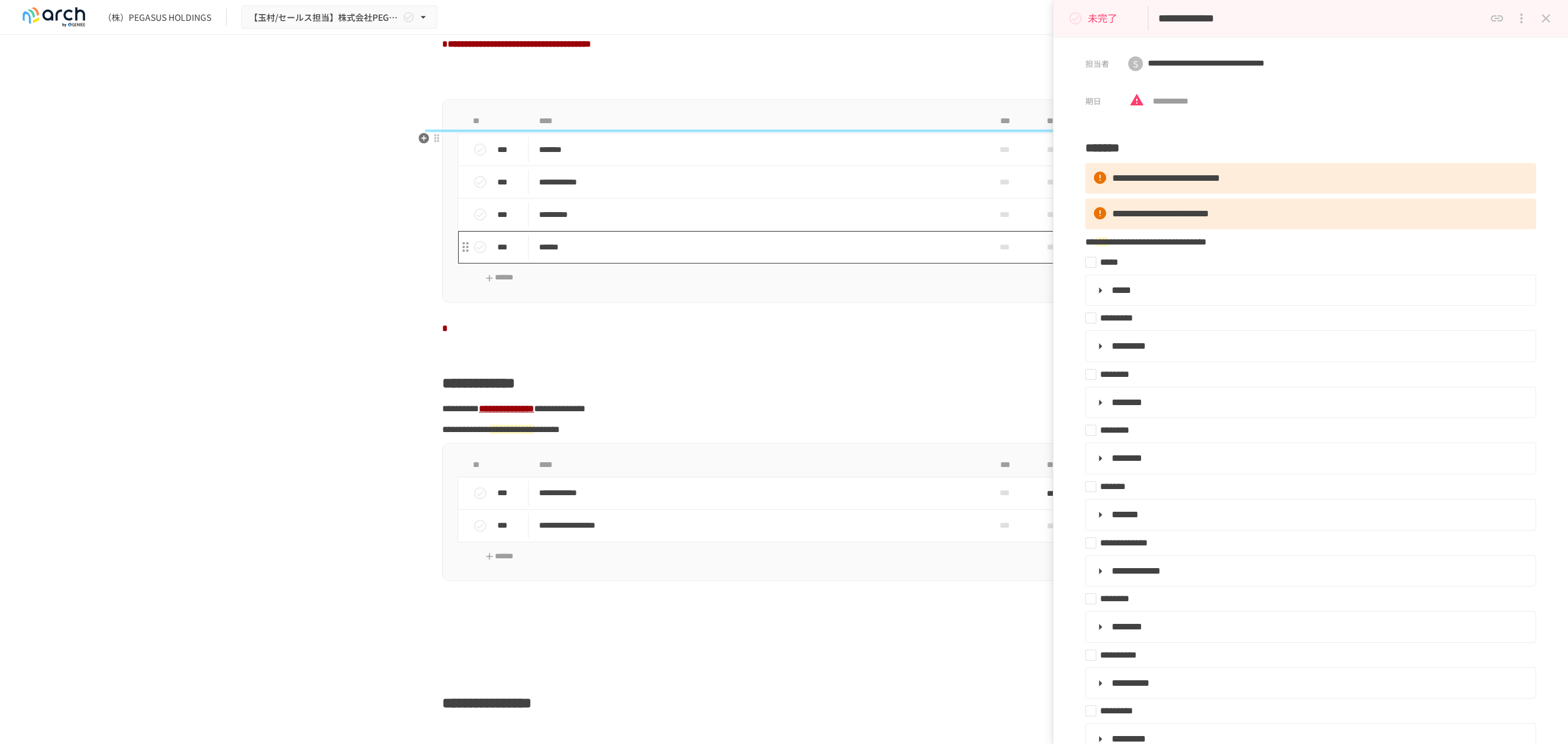 click on "******" at bounding box center [758, 247] 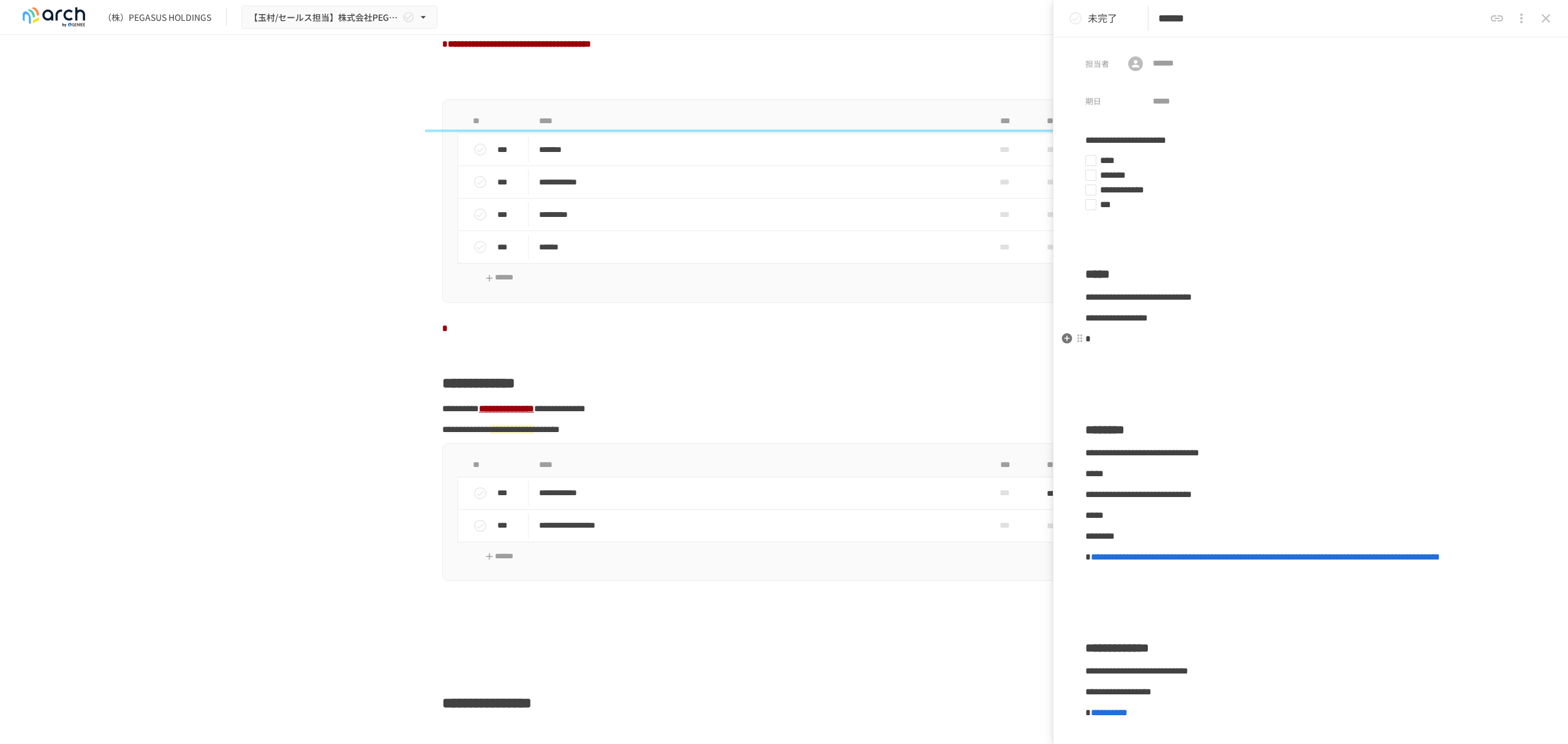click on "*" at bounding box center [1311, 339] 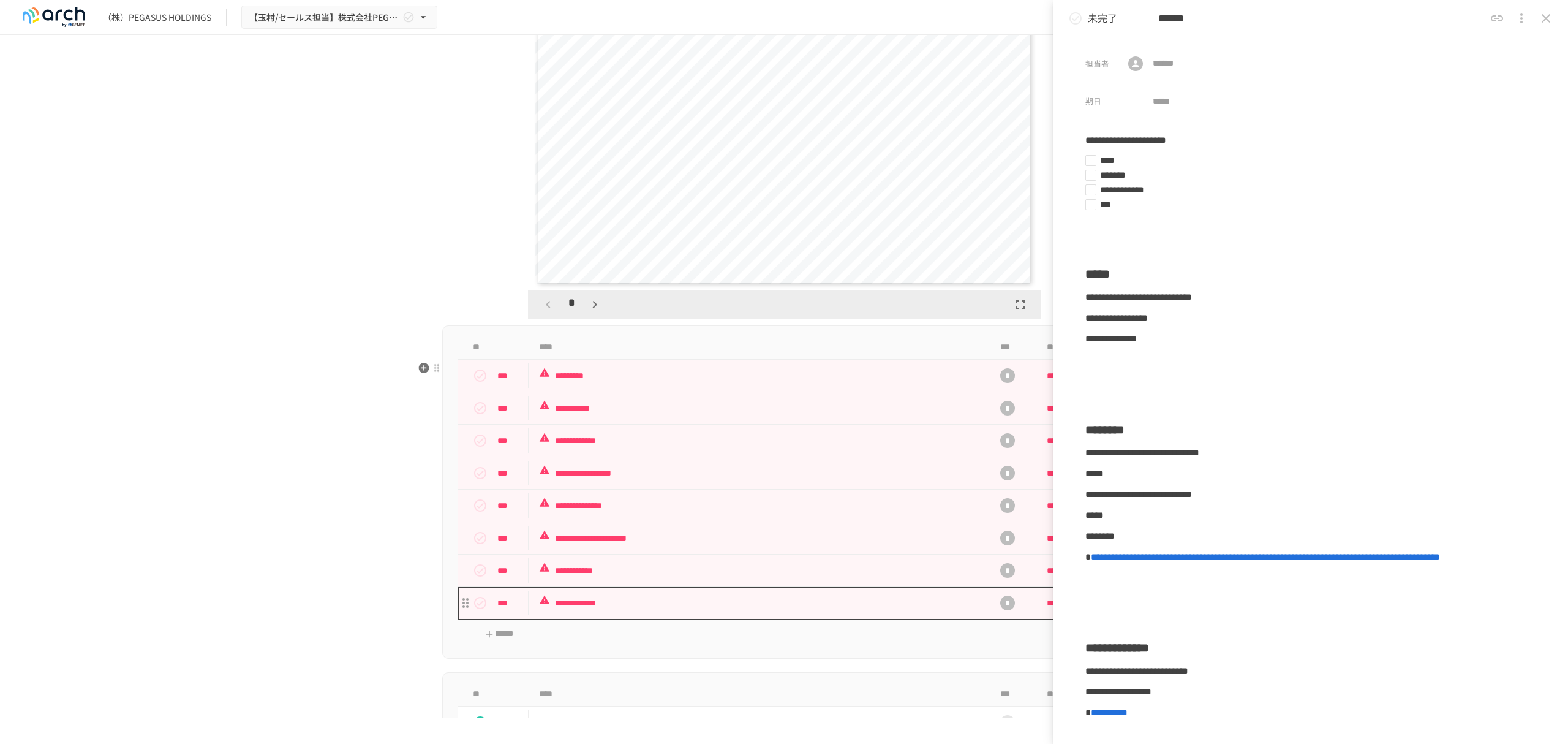 scroll, scrollTop: 2494, scrollLeft: 0, axis: vertical 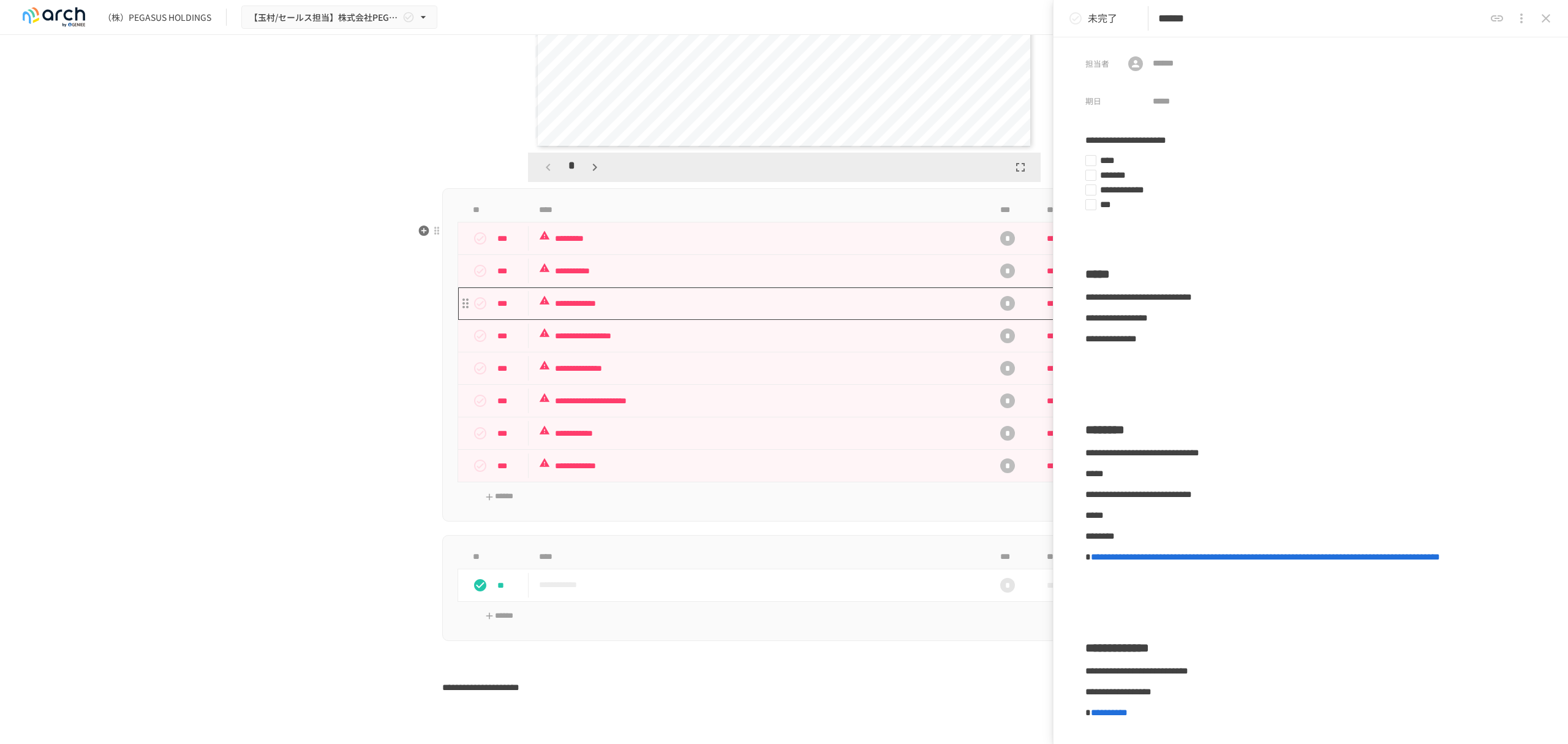 click on "**********" at bounding box center [758, 303] 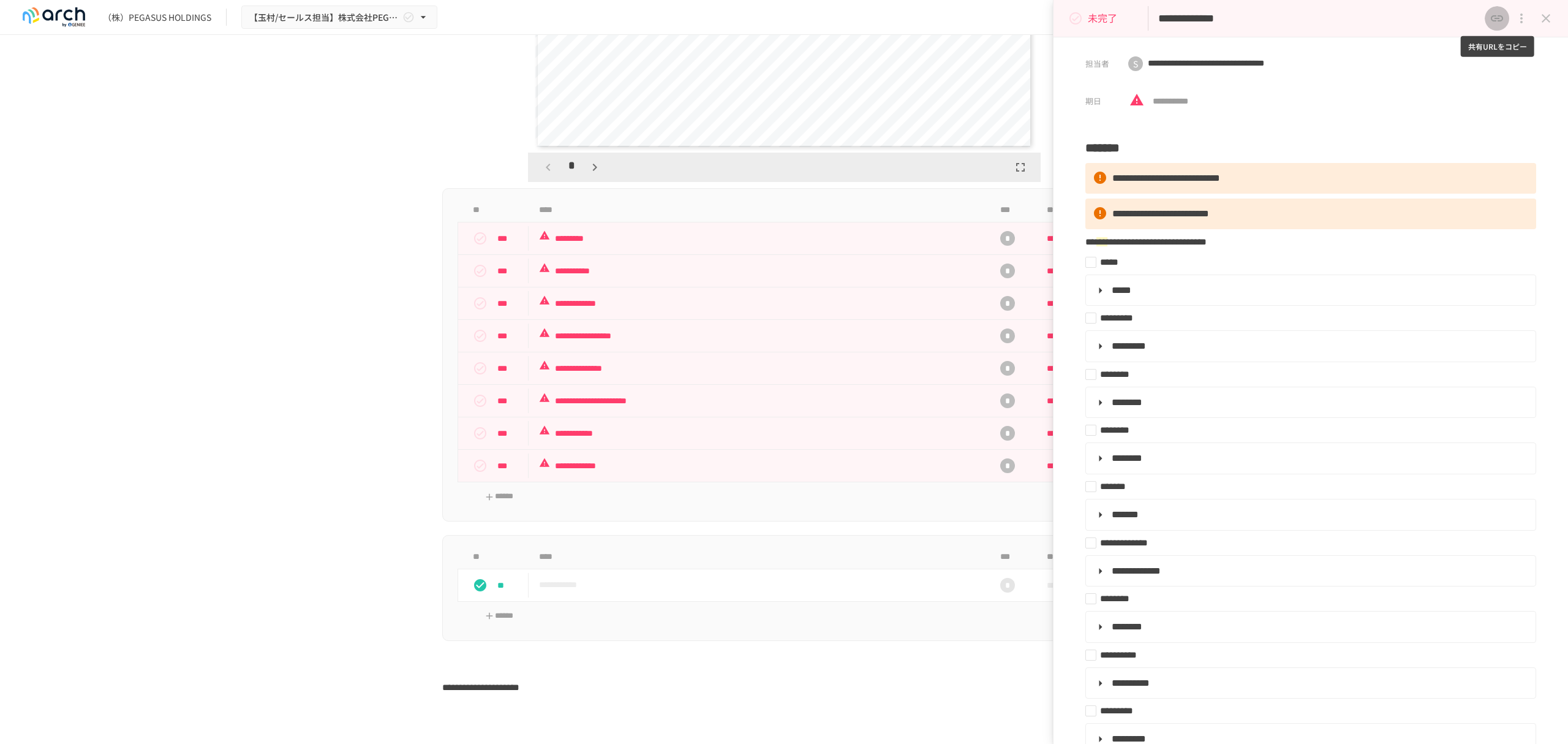 click 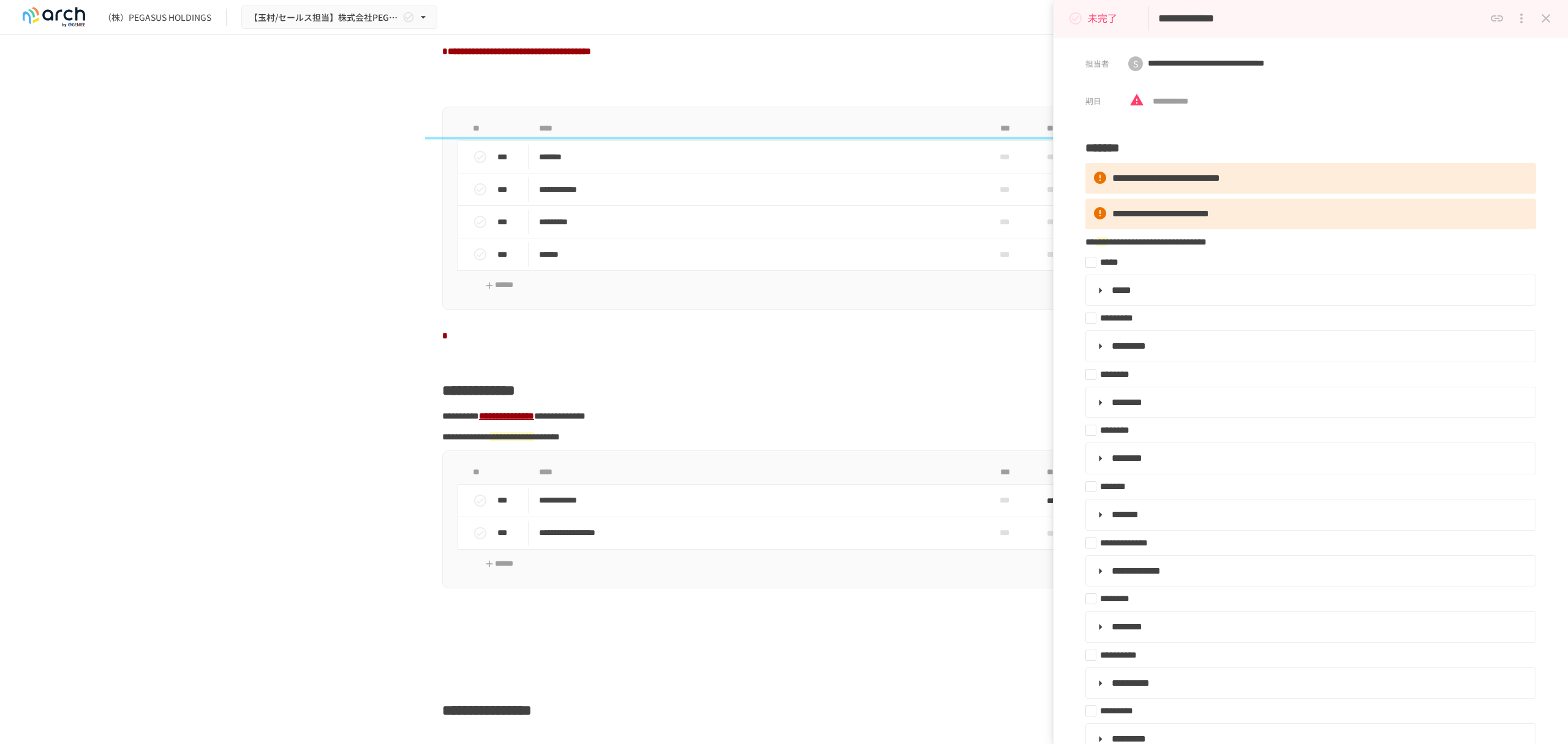 scroll, scrollTop: 1023, scrollLeft: 0, axis: vertical 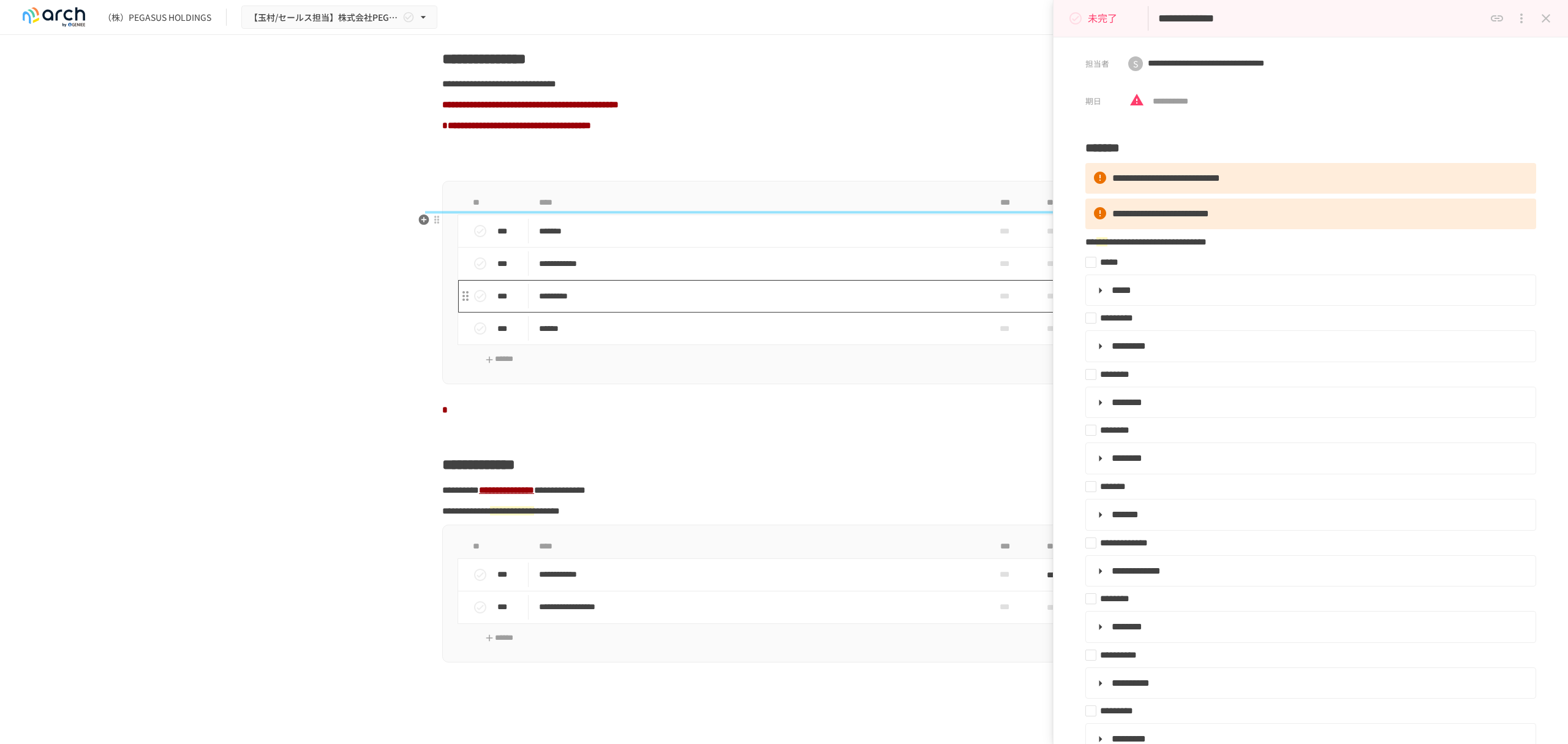 click on "*********" at bounding box center (758, 296) 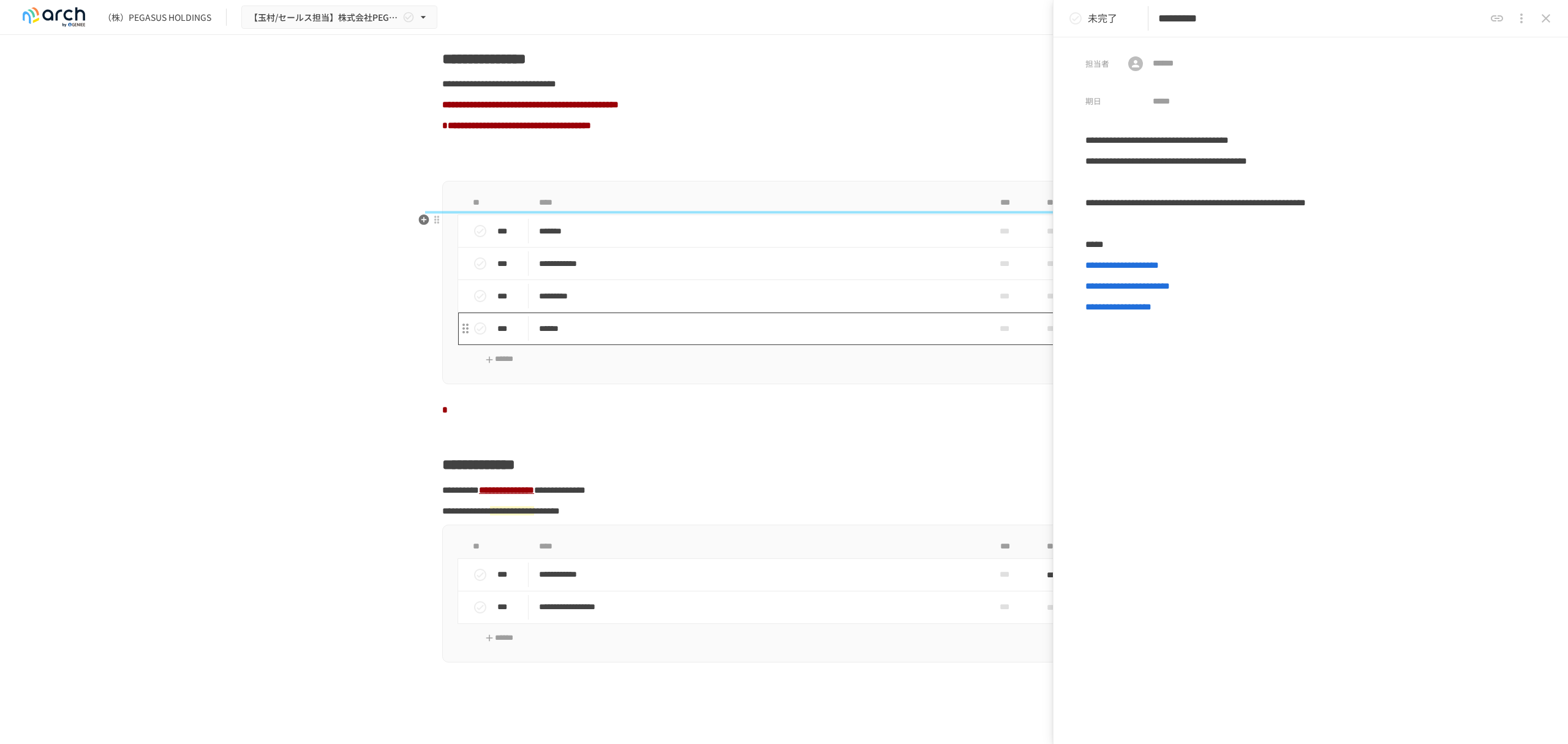 click on "******" at bounding box center [758, 328] 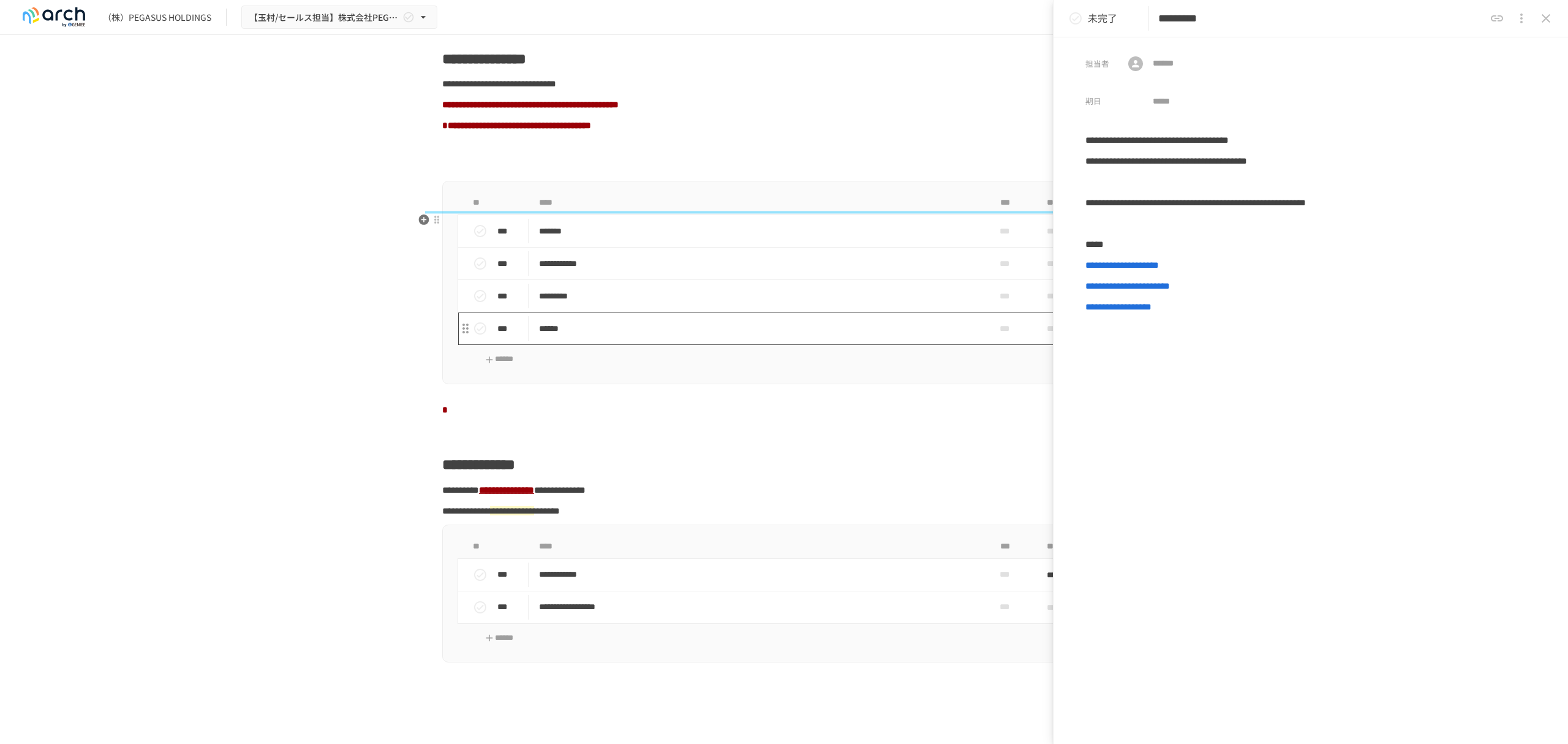 type on "******" 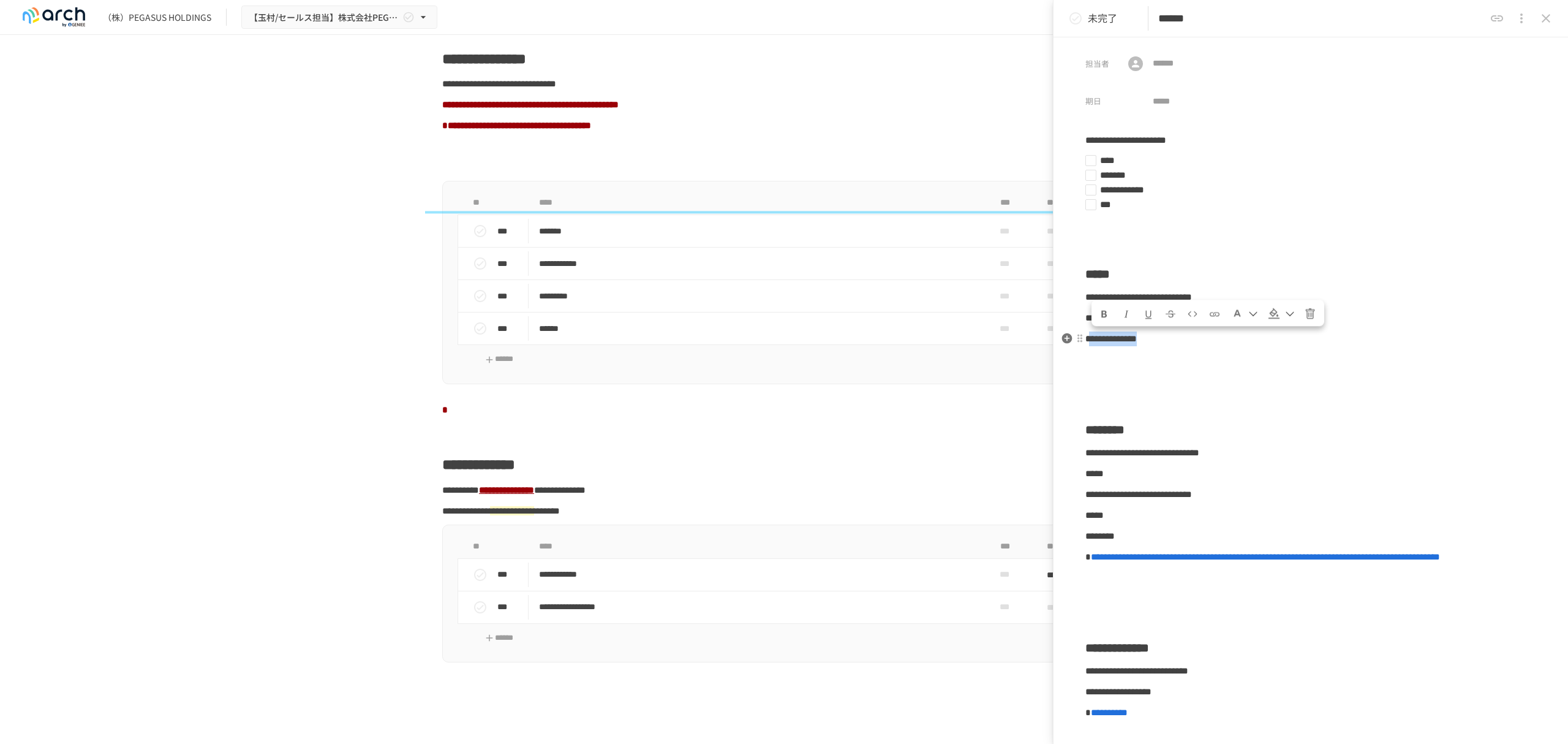 drag, startPoint x: 1093, startPoint y: 341, endPoint x: 1242, endPoint y: 332, distance: 149.27156 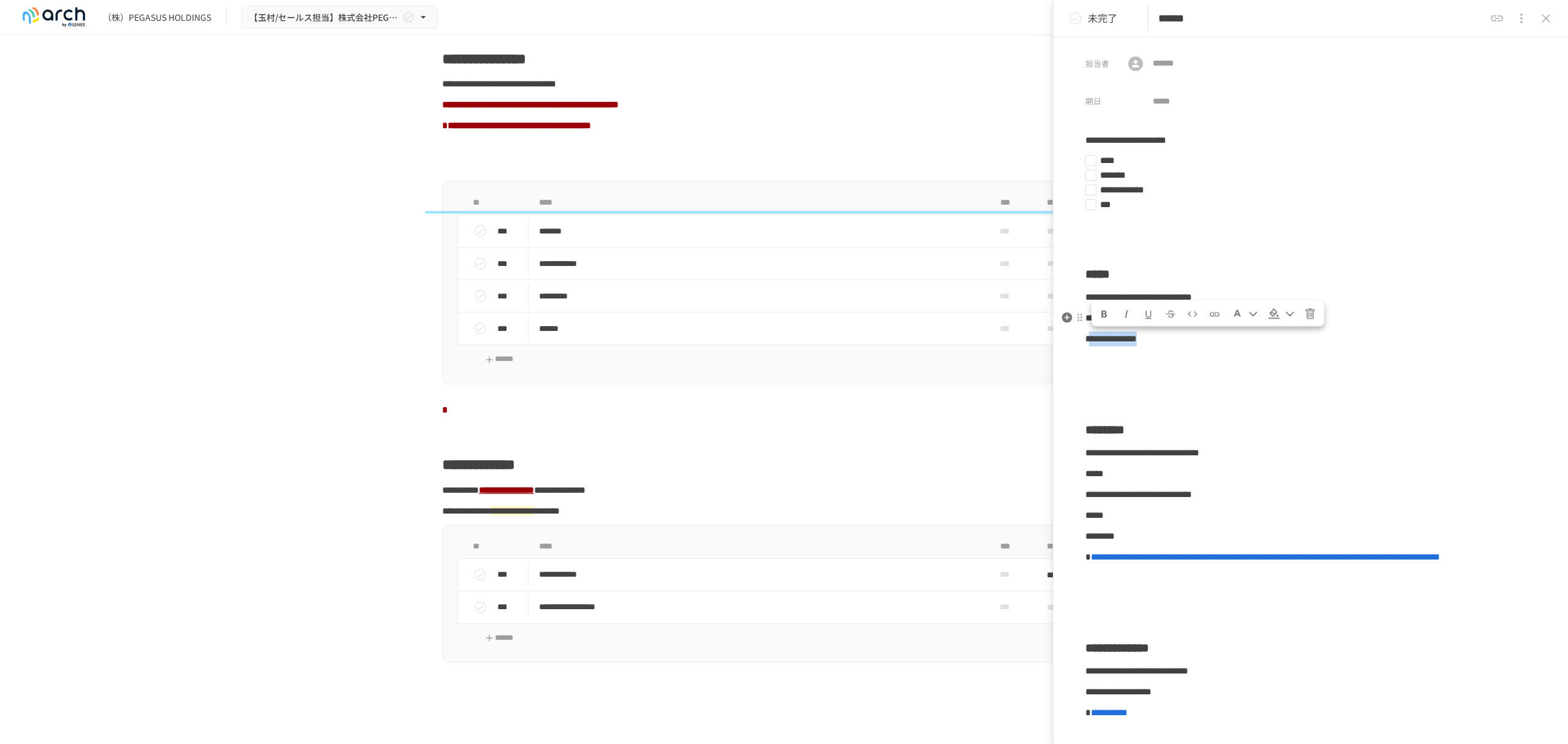 click at bounding box center (1215, 314) 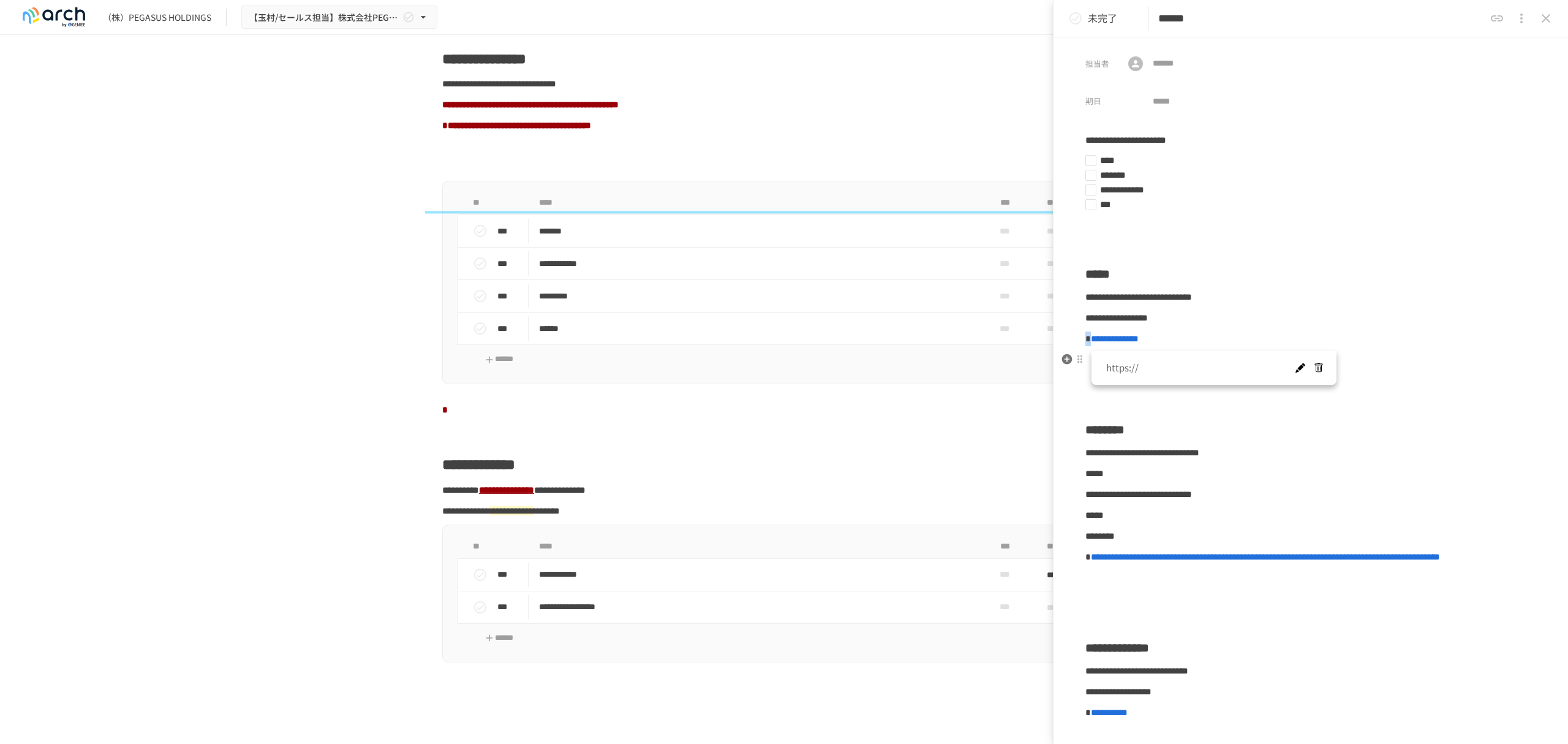 click at bounding box center [1300, 368] 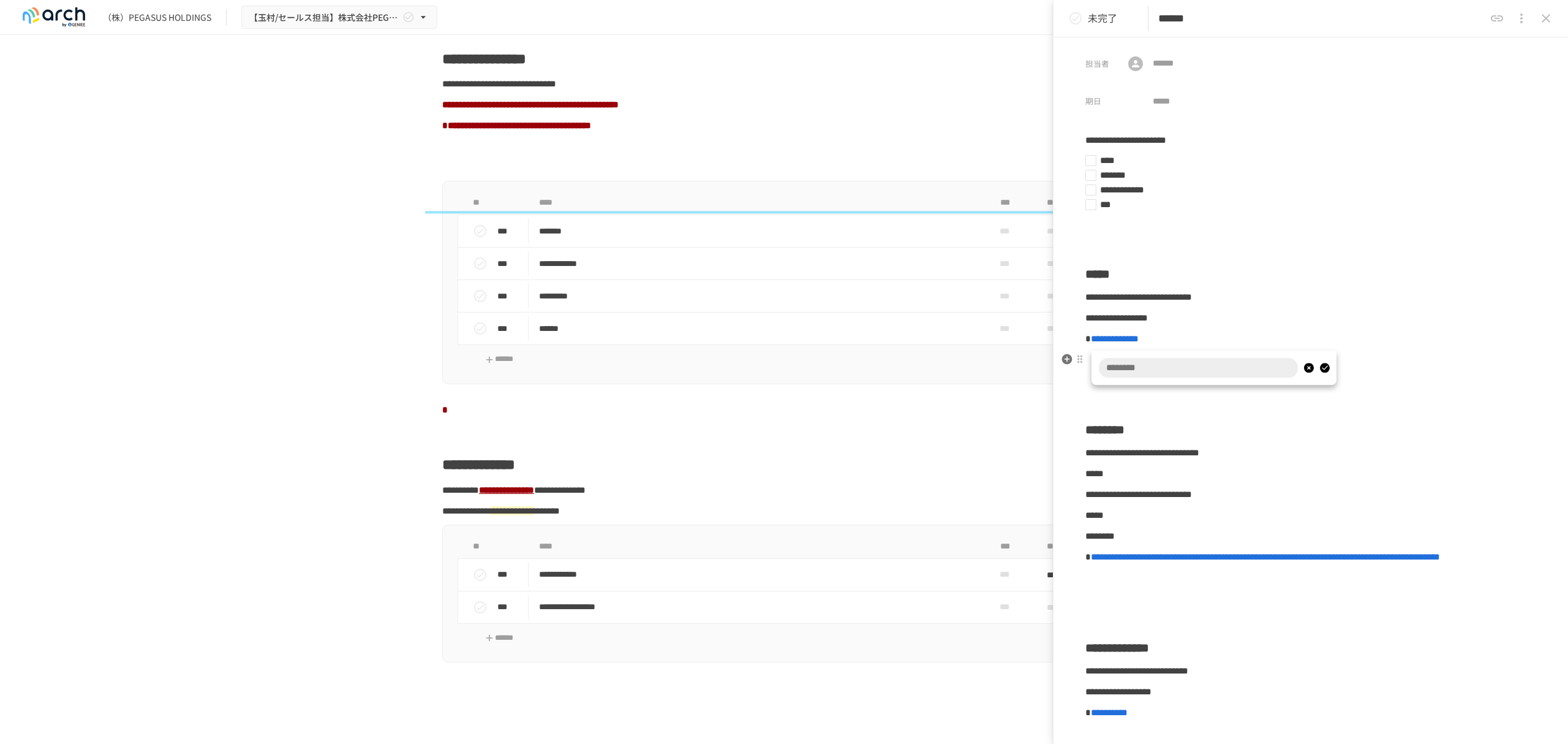 type on "**********" 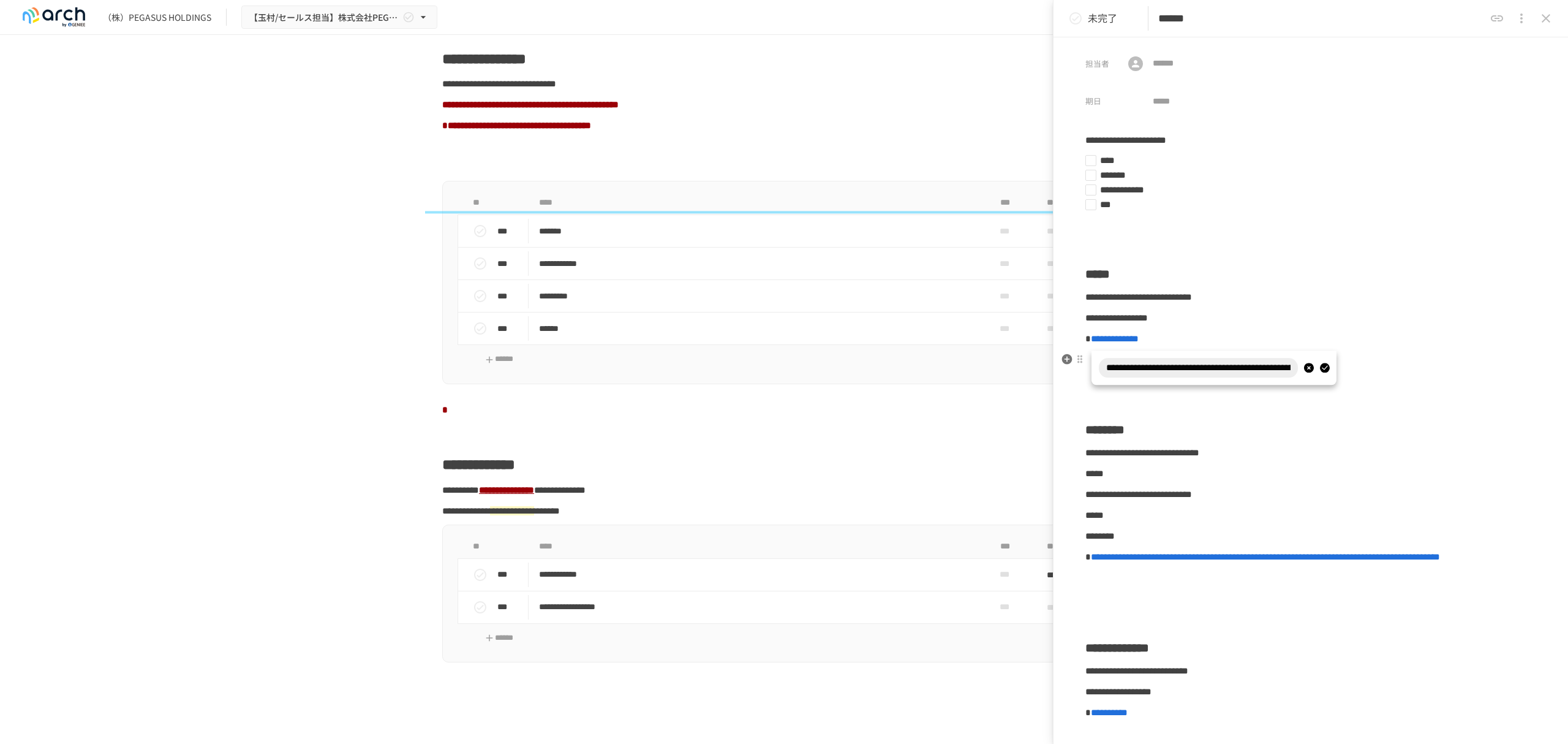 scroll, scrollTop: 0, scrollLeft: 292, axis: horizontal 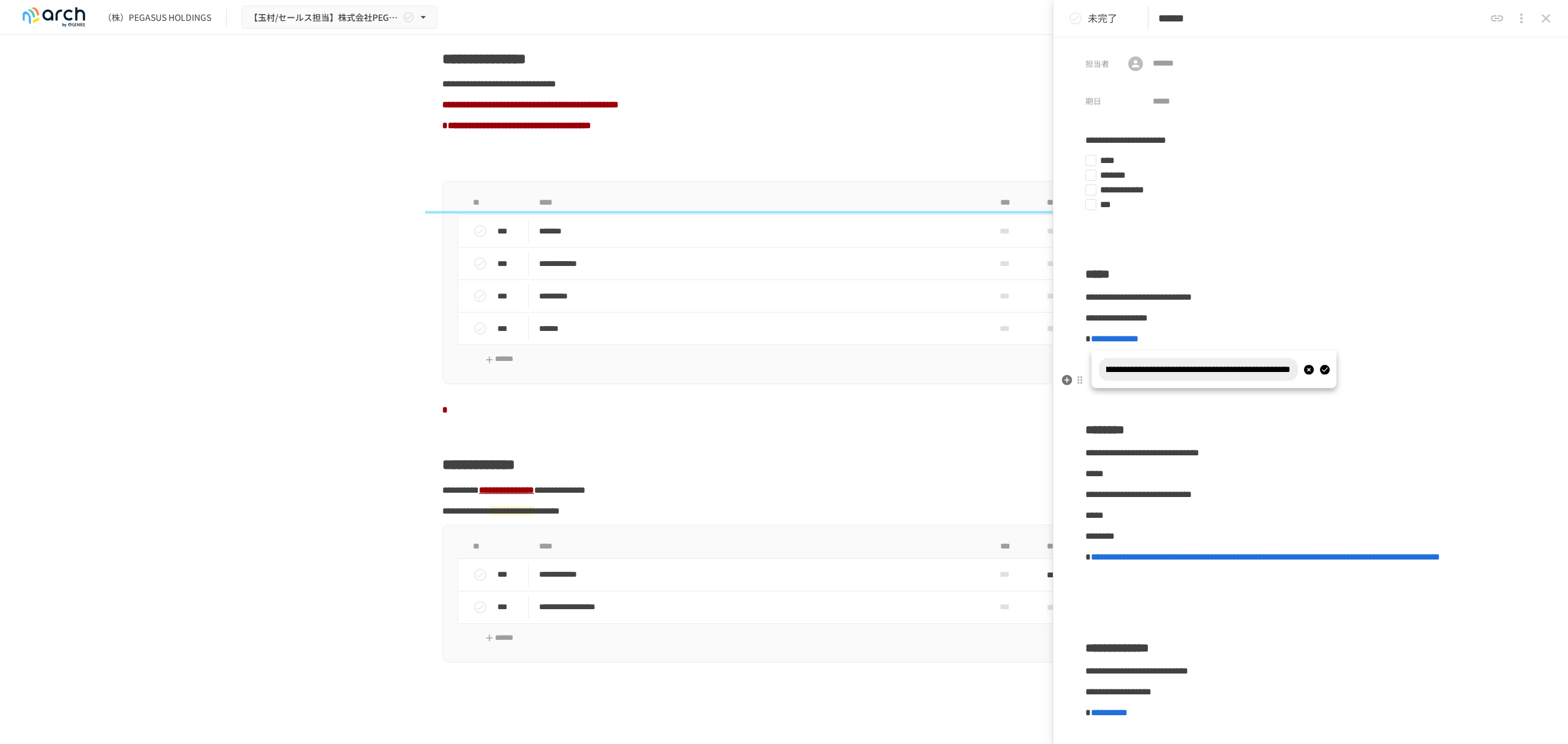 click at bounding box center (1324, 370) 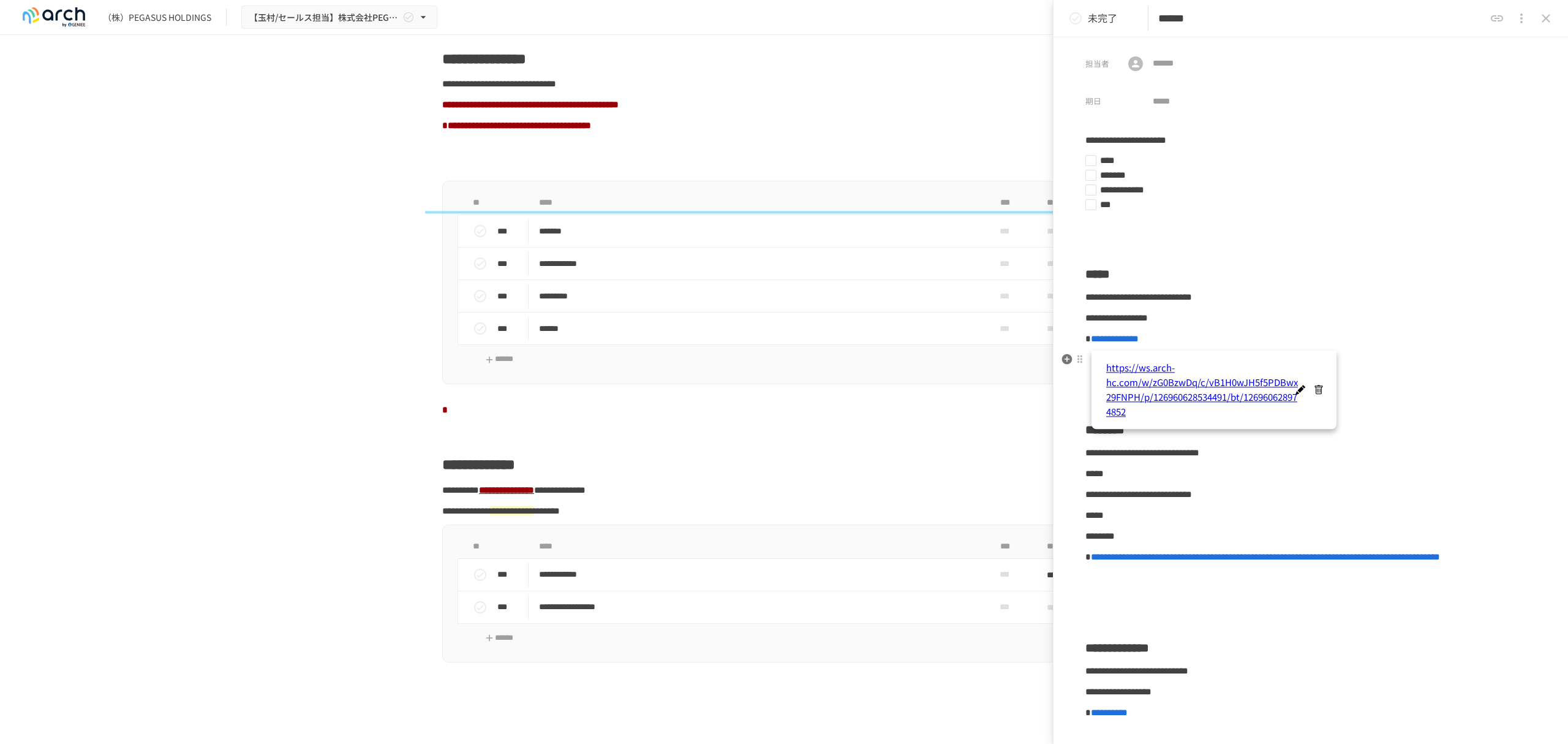 click at bounding box center (1311, 360) 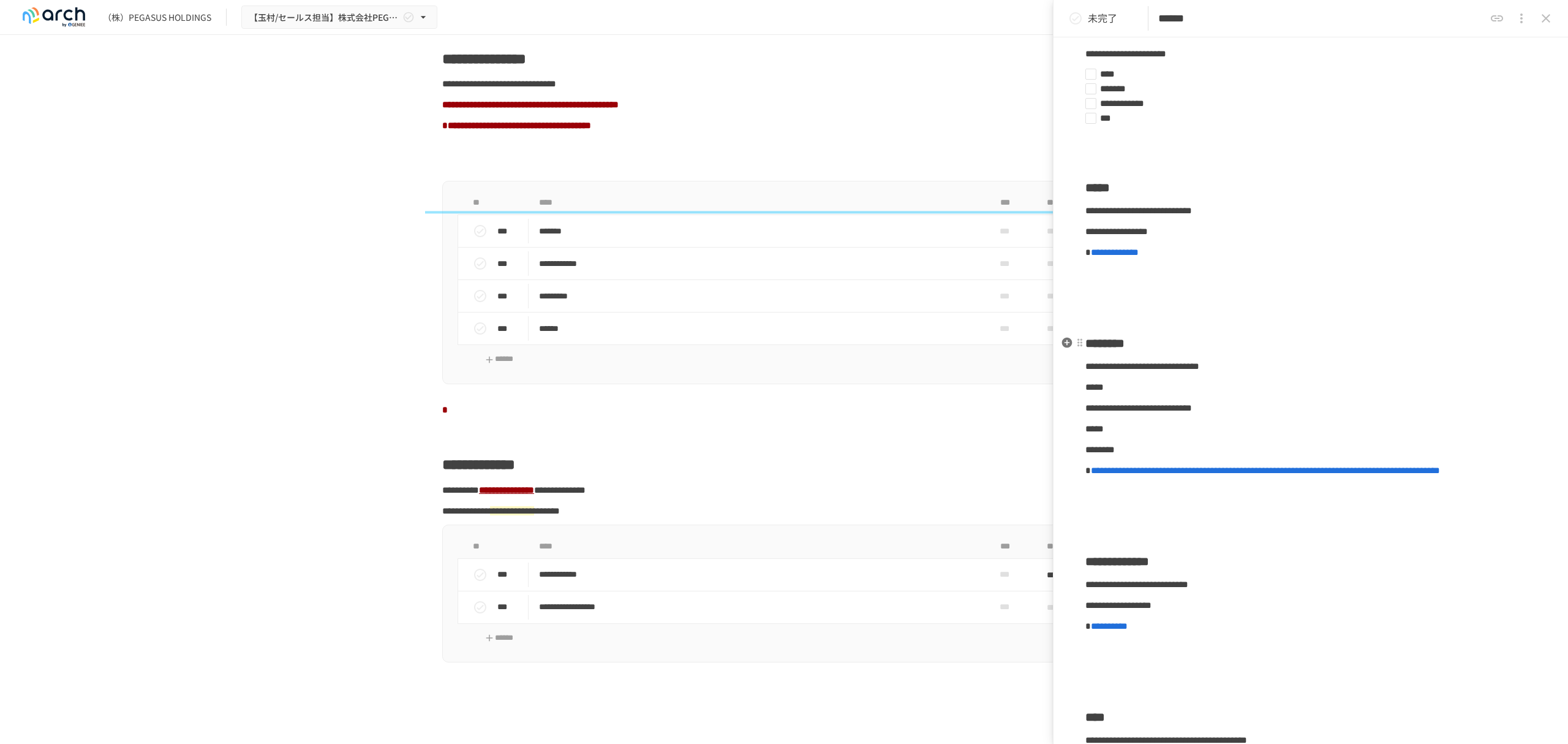 scroll, scrollTop: 315, scrollLeft: 0, axis: vertical 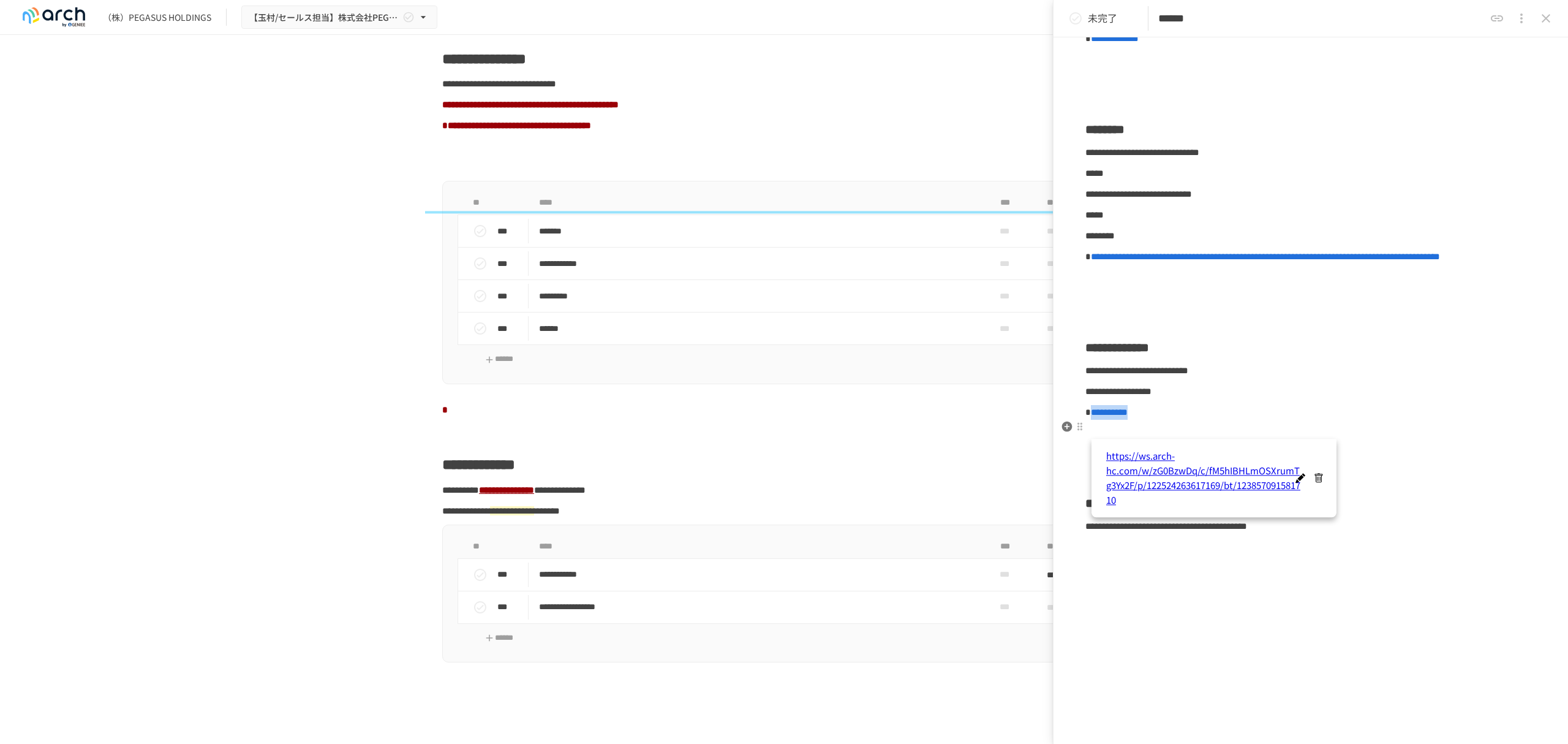 drag, startPoint x: 1191, startPoint y: 414, endPoint x: 1099, endPoint y: 411, distance: 92.0489 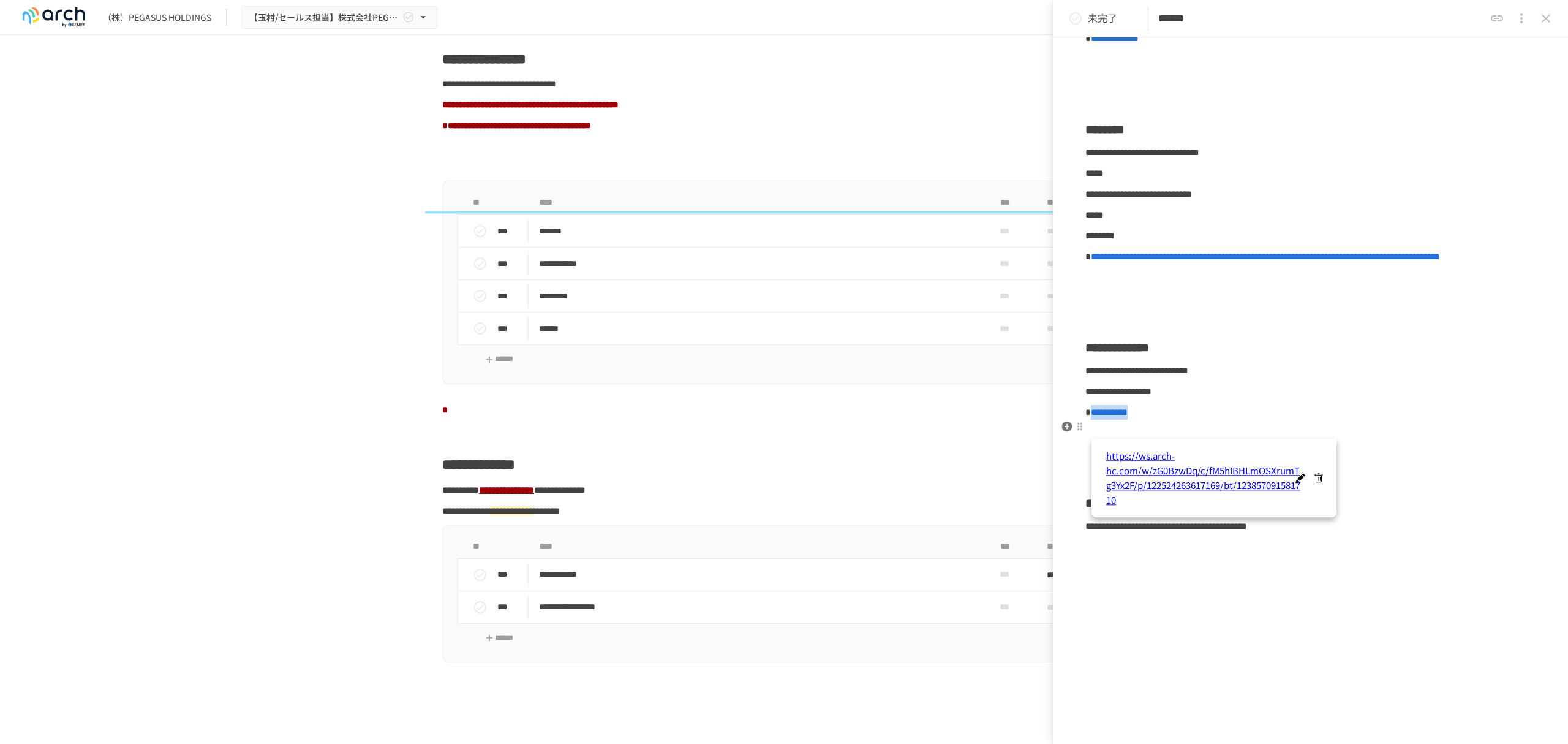 click on "**********" at bounding box center [1311, 412] 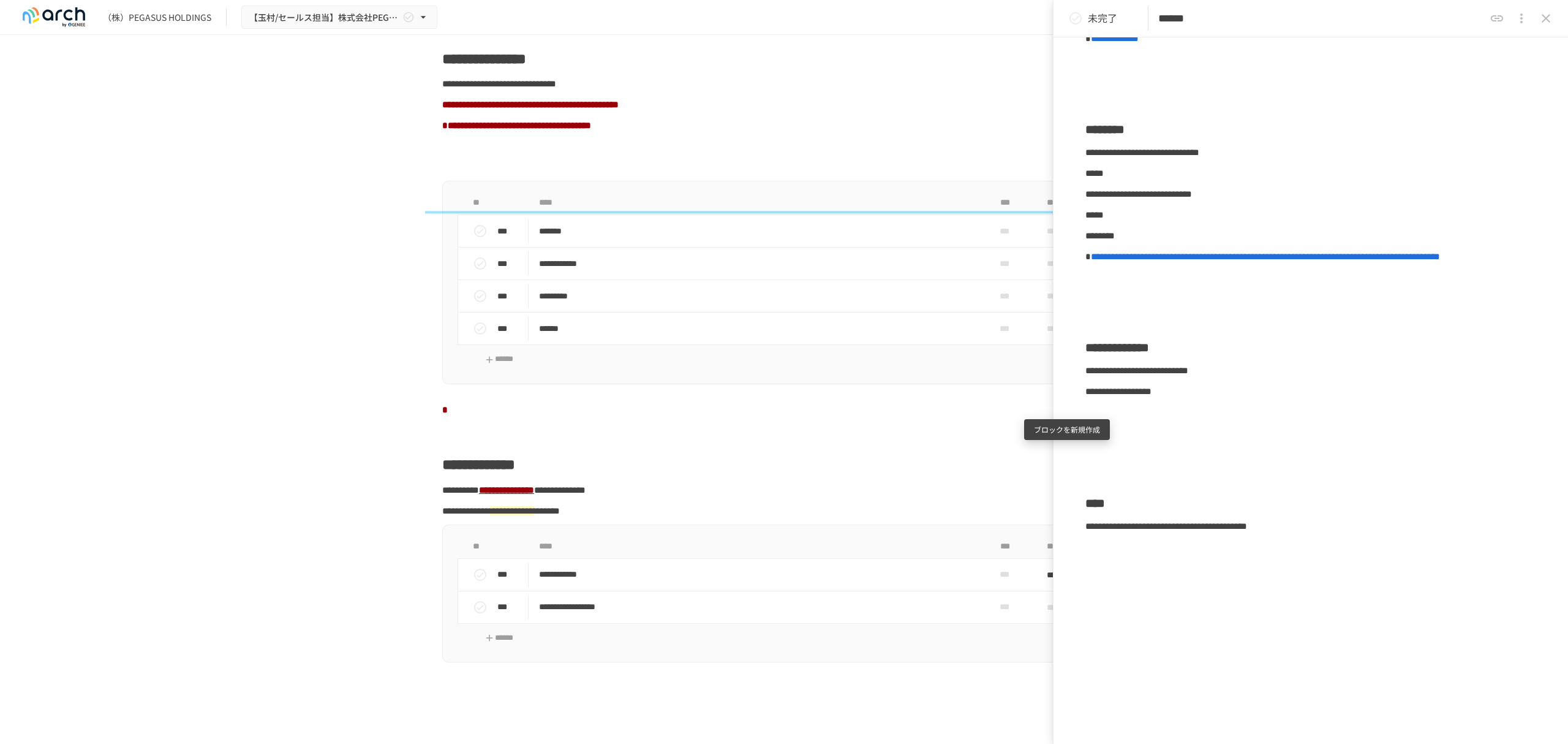 click 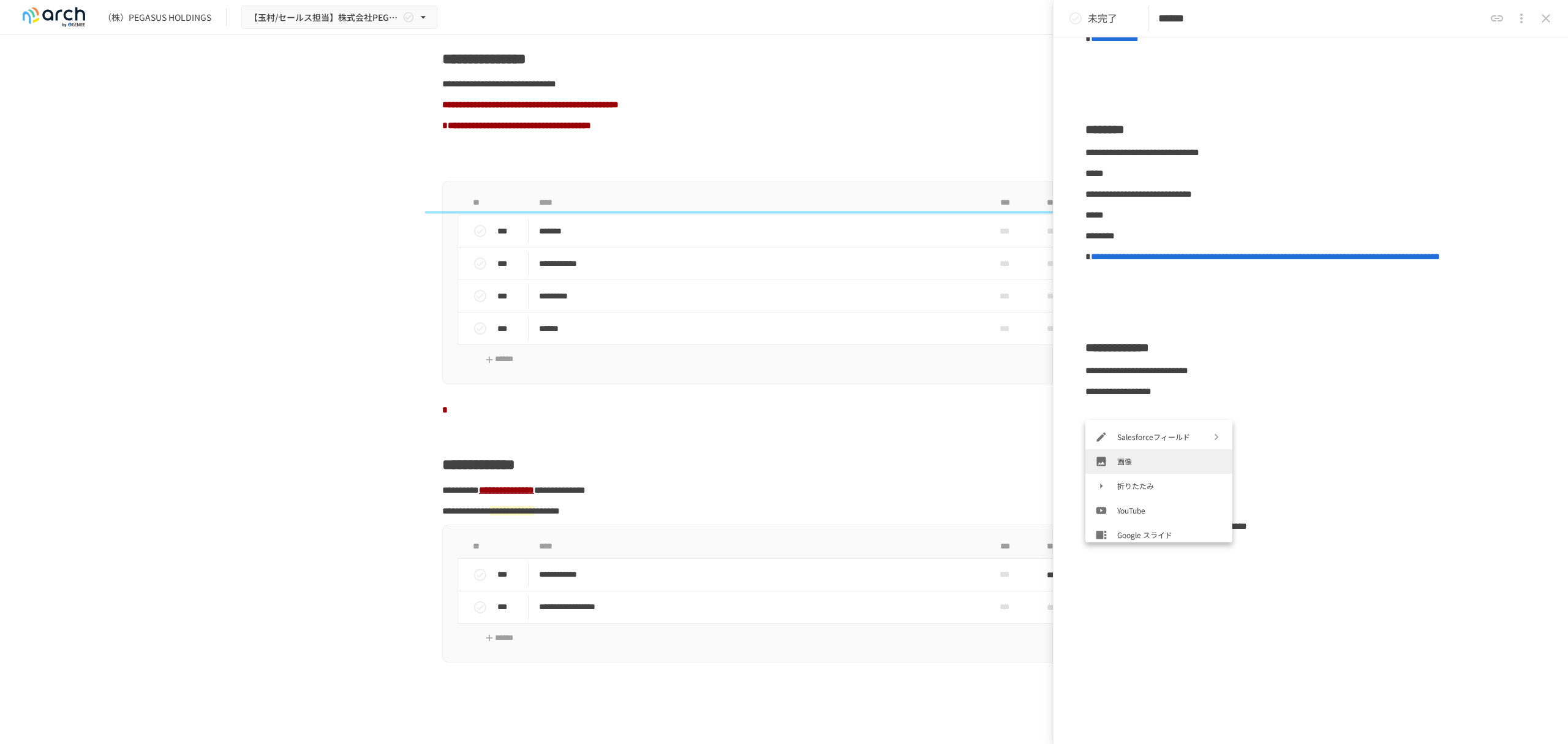 scroll, scrollTop: 245, scrollLeft: 0, axis: vertical 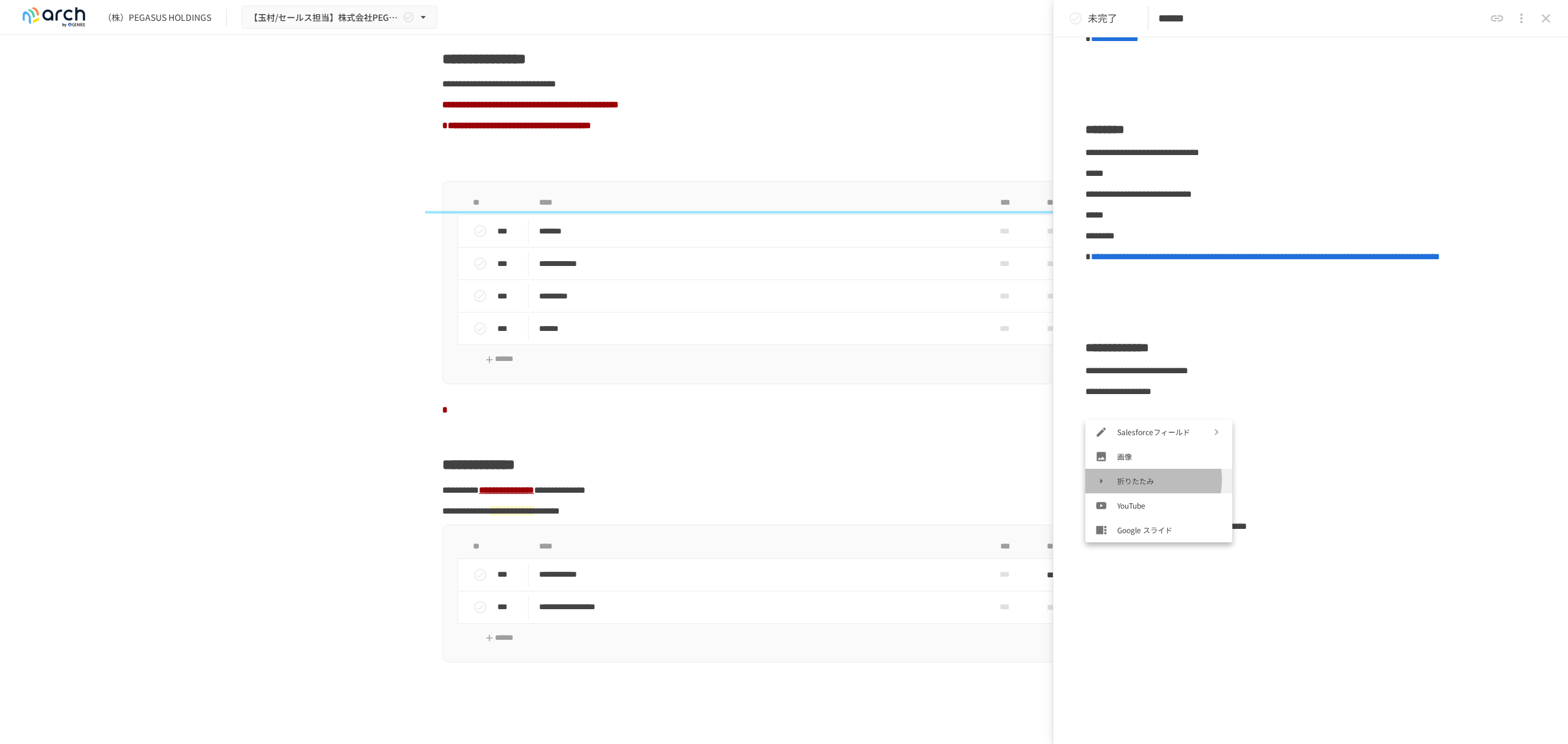 click on "折りたたみ" at bounding box center (1170, 480) 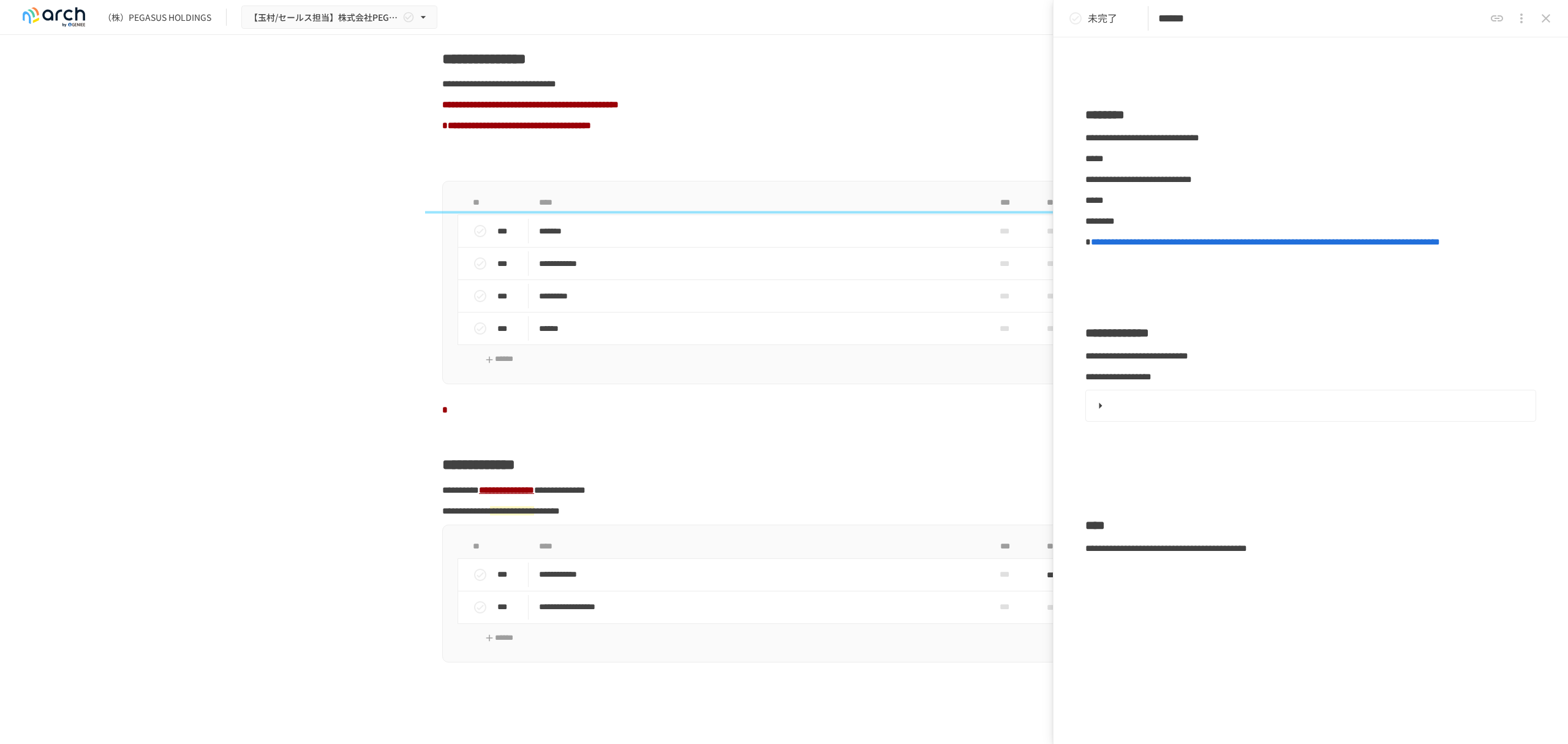 type 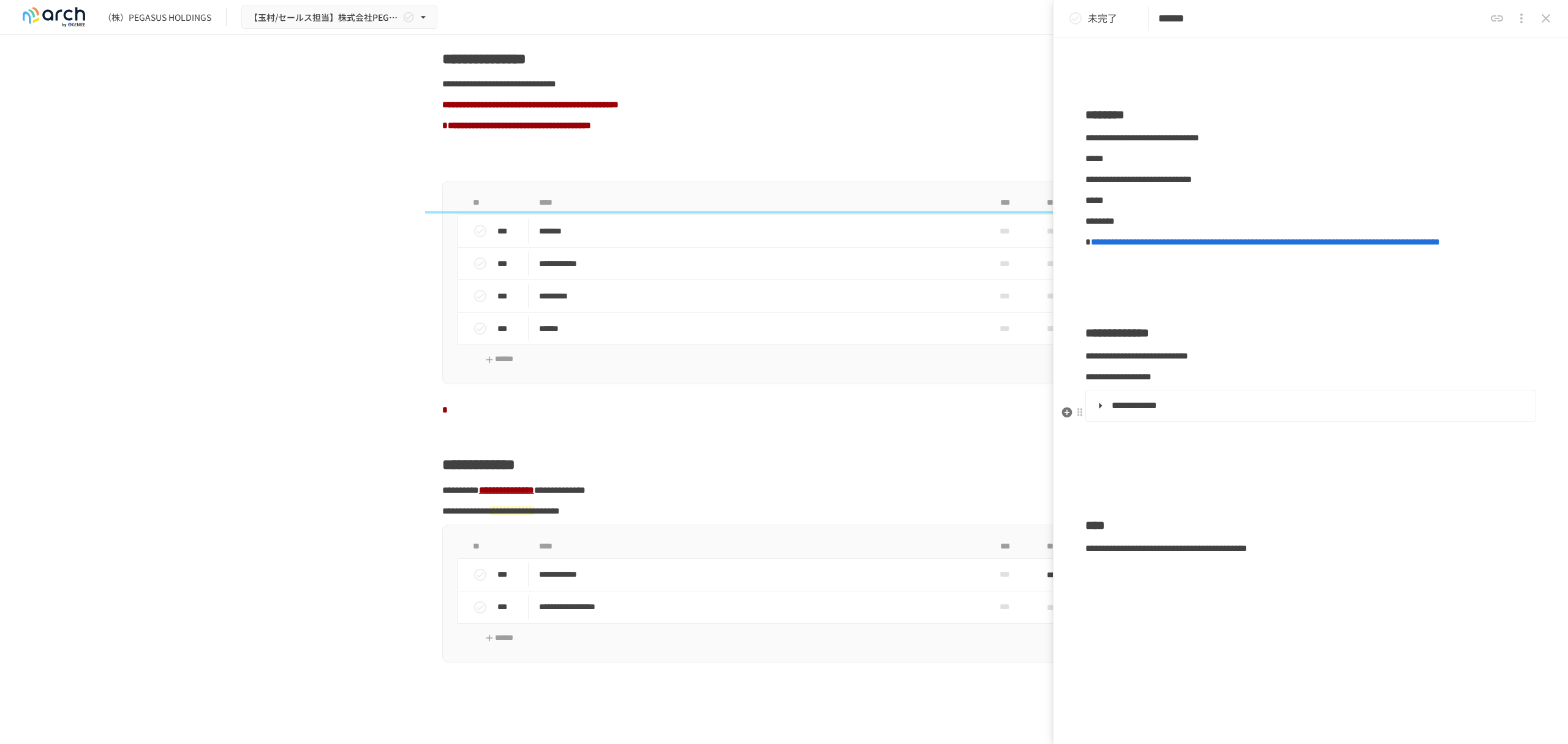 click on "**********" at bounding box center (1310, 406) 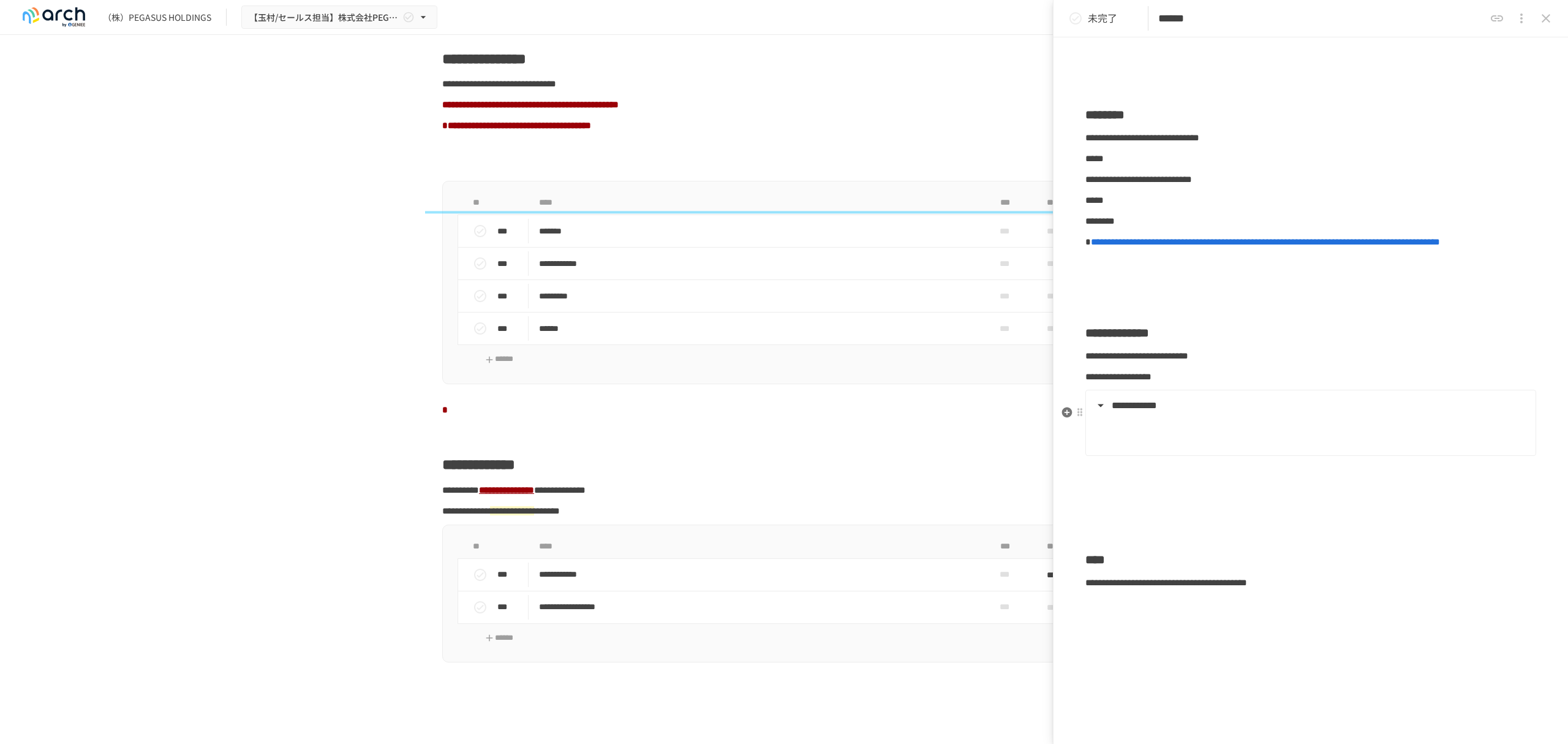 click on "**********" at bounding box center [1311, 422] 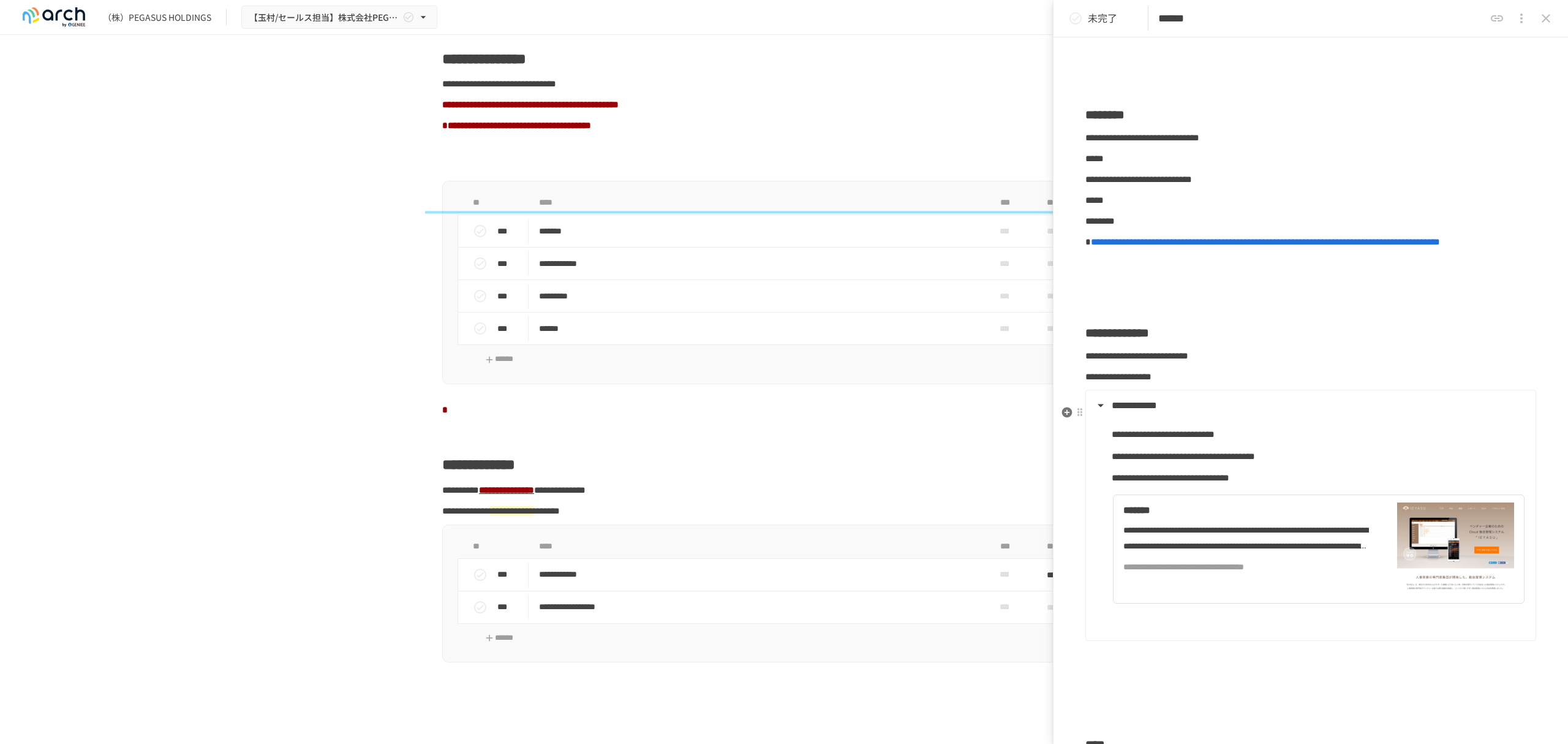 click on "**********" at bounding box center (1134, 405) 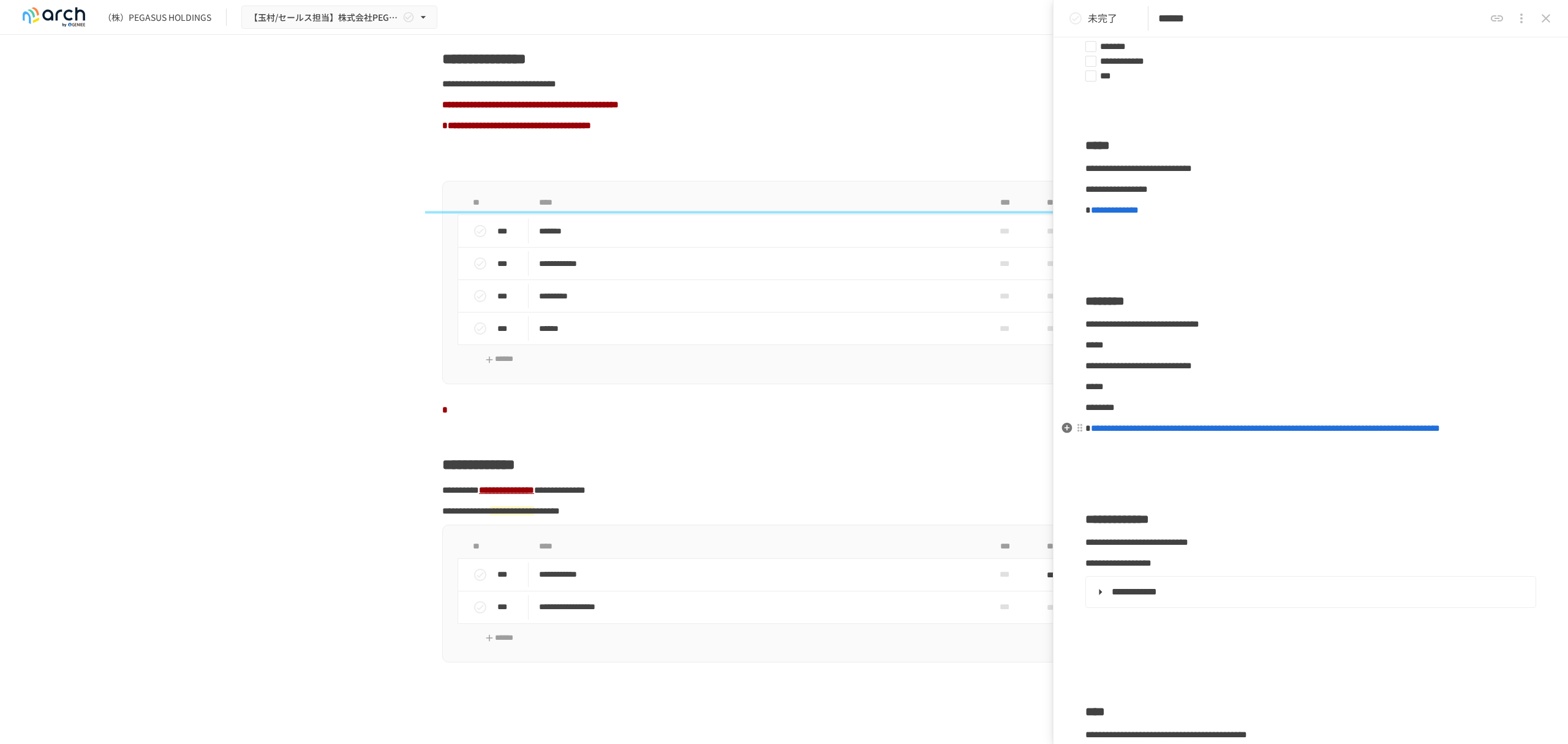 scroll, scrollTop: 0, scrollLeft: 0, axis: both 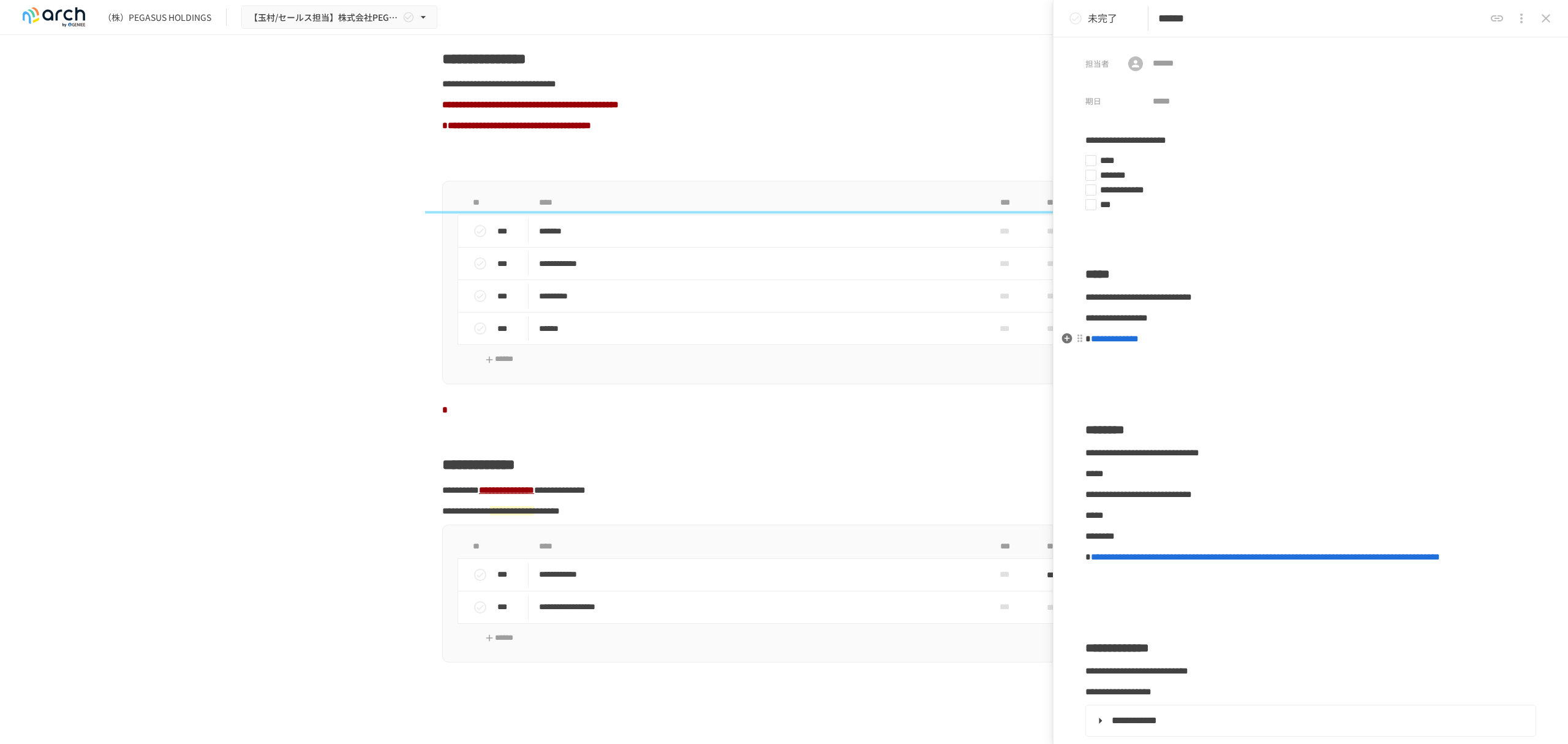click on "**********" at bounding box center (1115, 338) 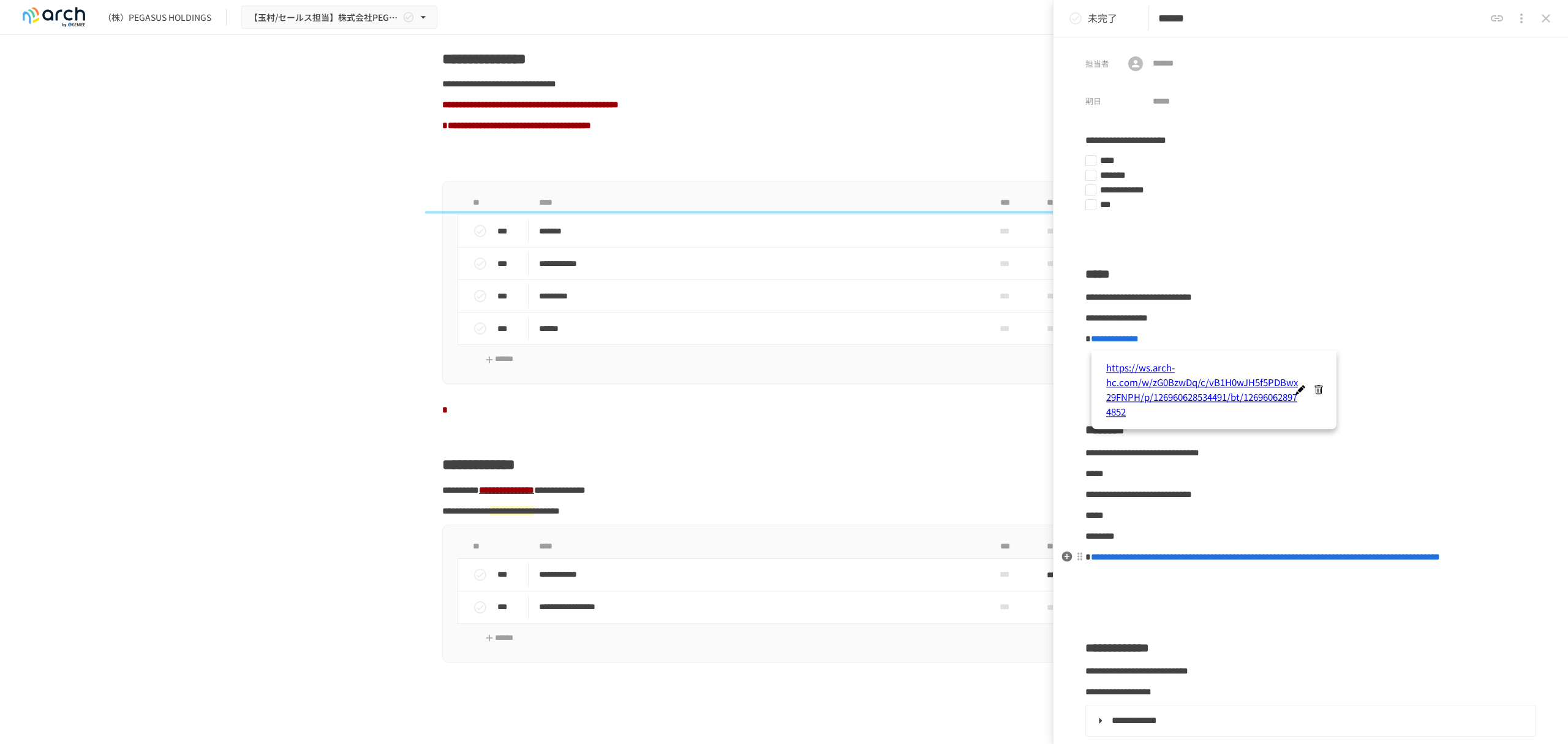 click on "**********" at bounding box center (1311, 607) 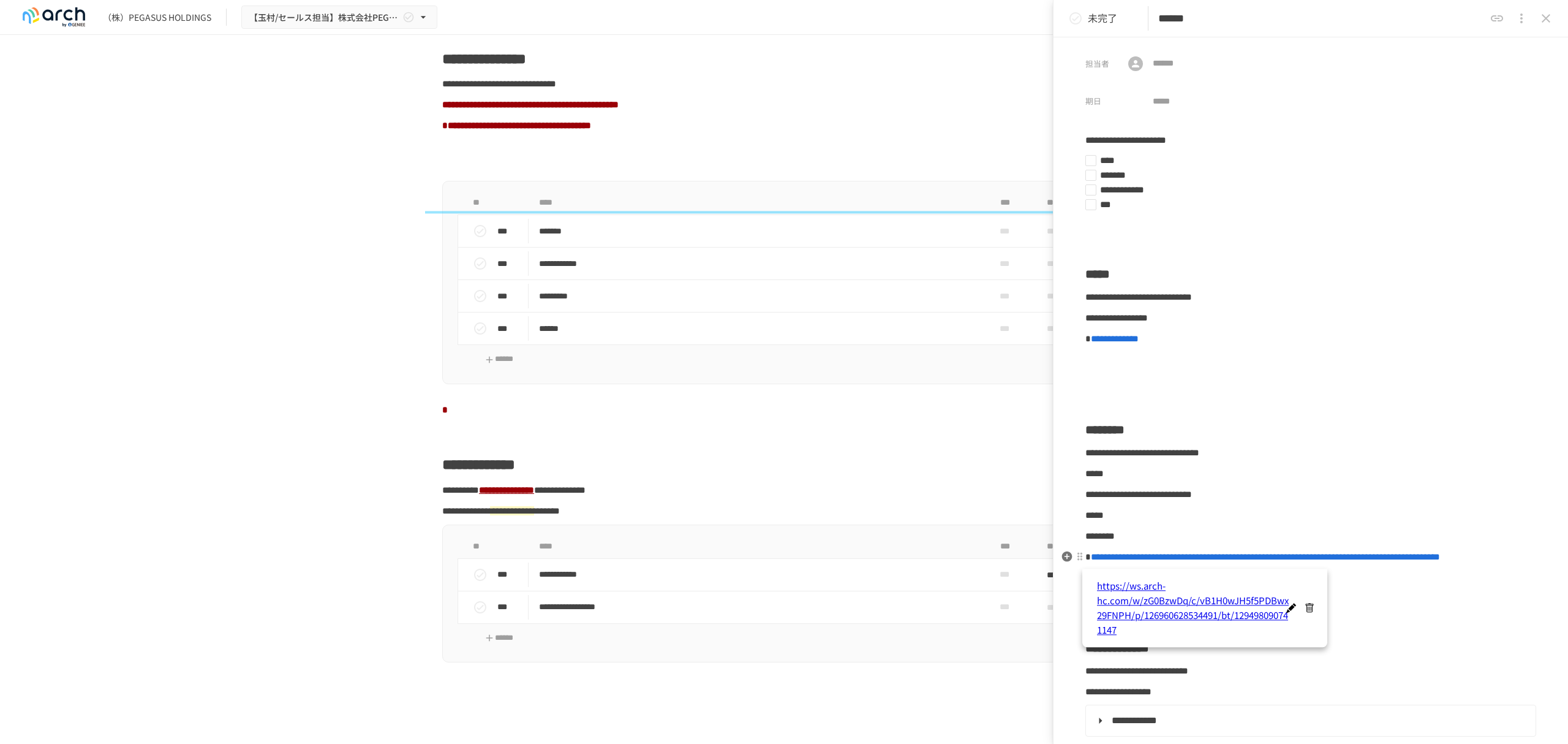 click on "https://ws.arch-hc.com/w/zG0BzwDq/c/vB1H0wJH5f5PDBwx29FNPH/p/126960628534491/bt/129498090741147" at bounding box center (1194, 609) 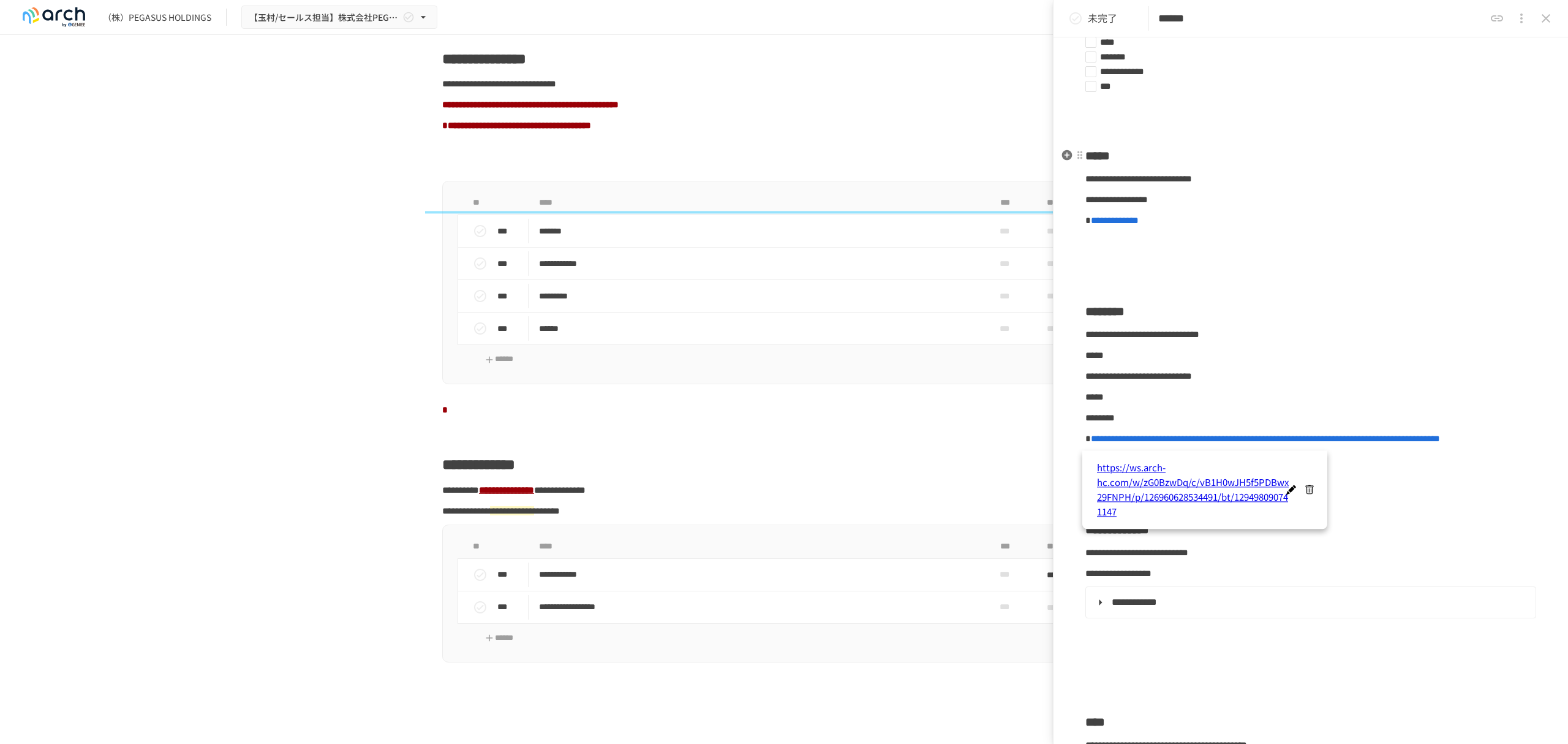 scroll, scrollTop: 327, scrollLeft: 0, axis: vertical 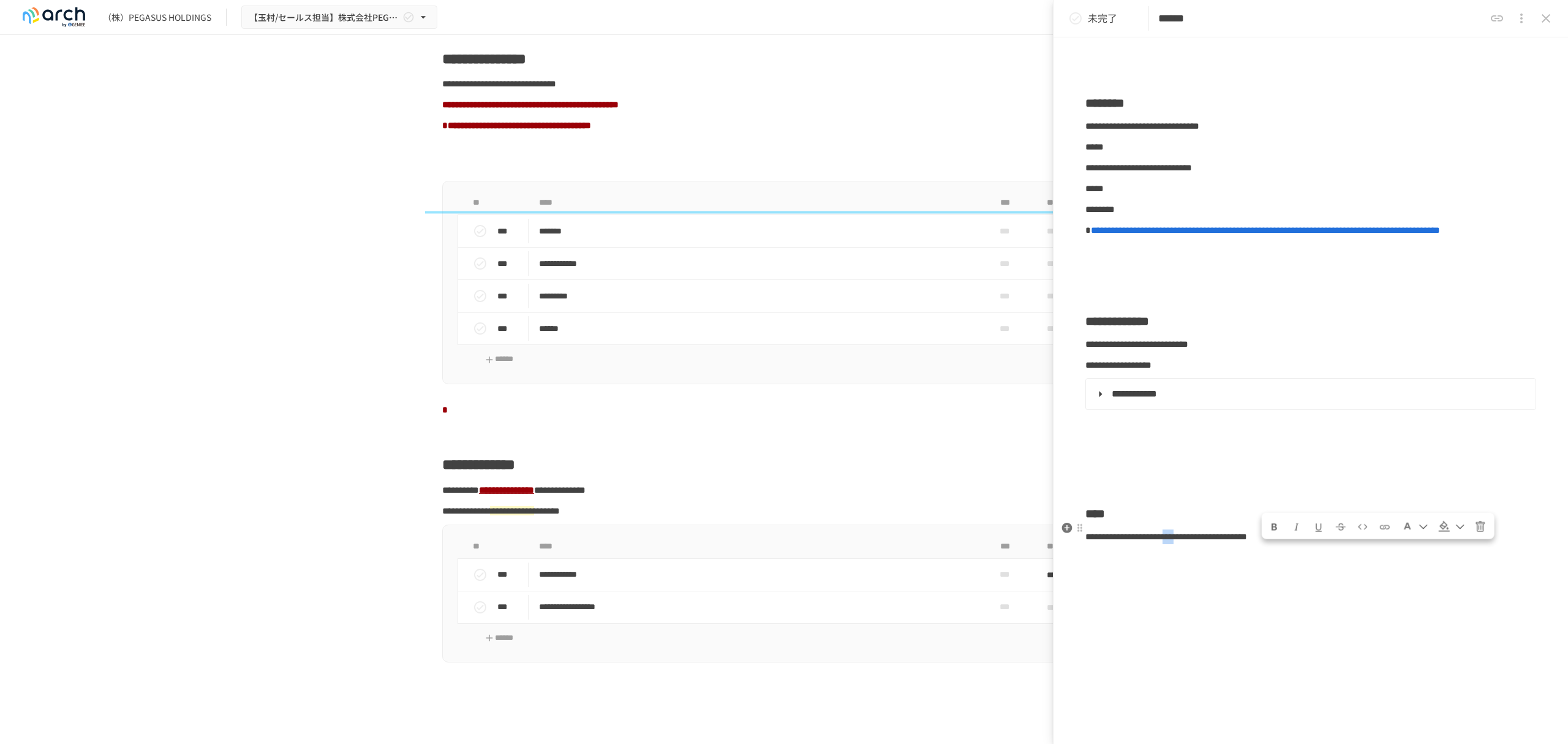 drag, startPoint x: 1290, startPoint y: 553, endPoint x: 1267, endPoint y: 543, distance: 25.079872 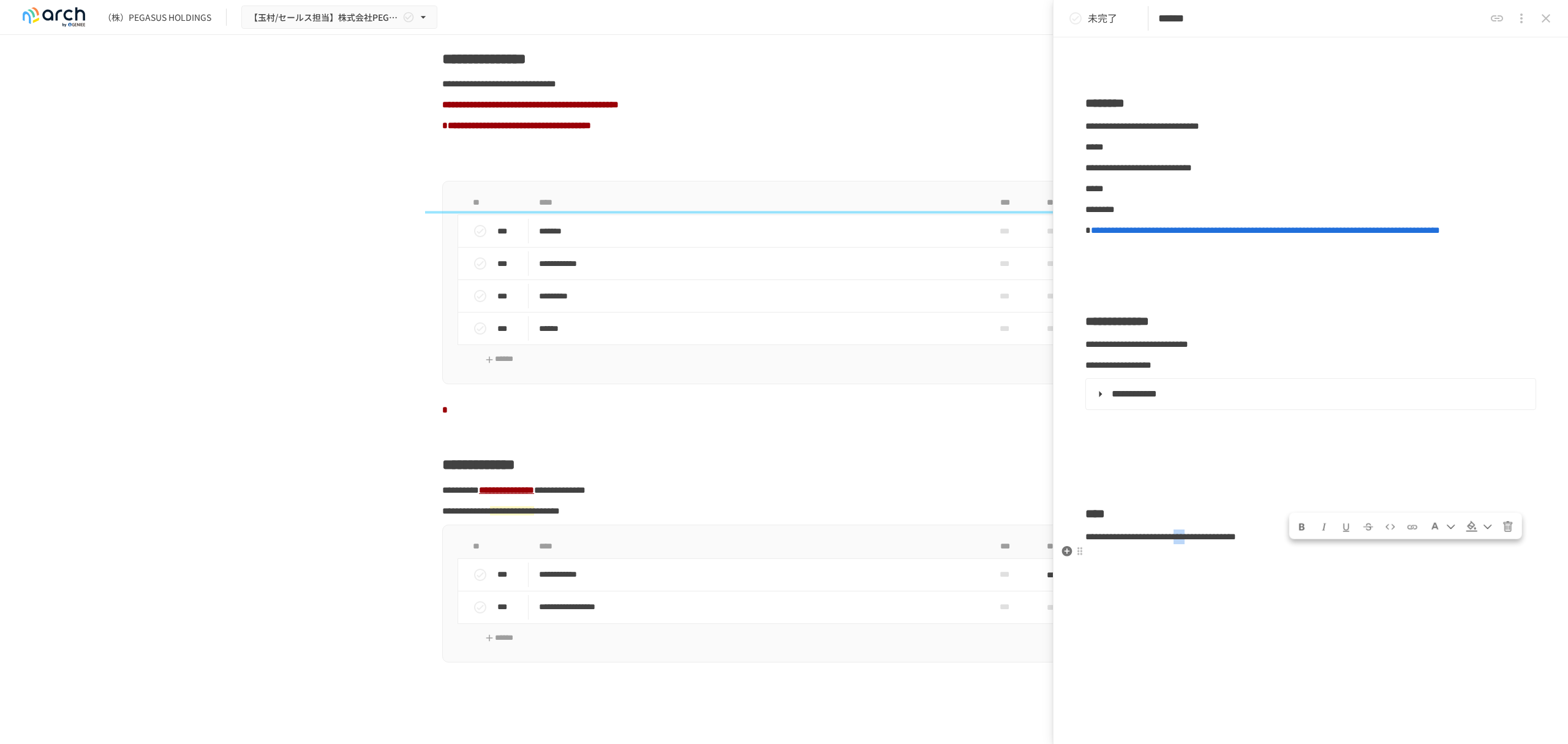 drag, startPoint x: 1317, startPoint y: 548, endPoint x: 1291, endPoint y: 544, distance: 26.305893 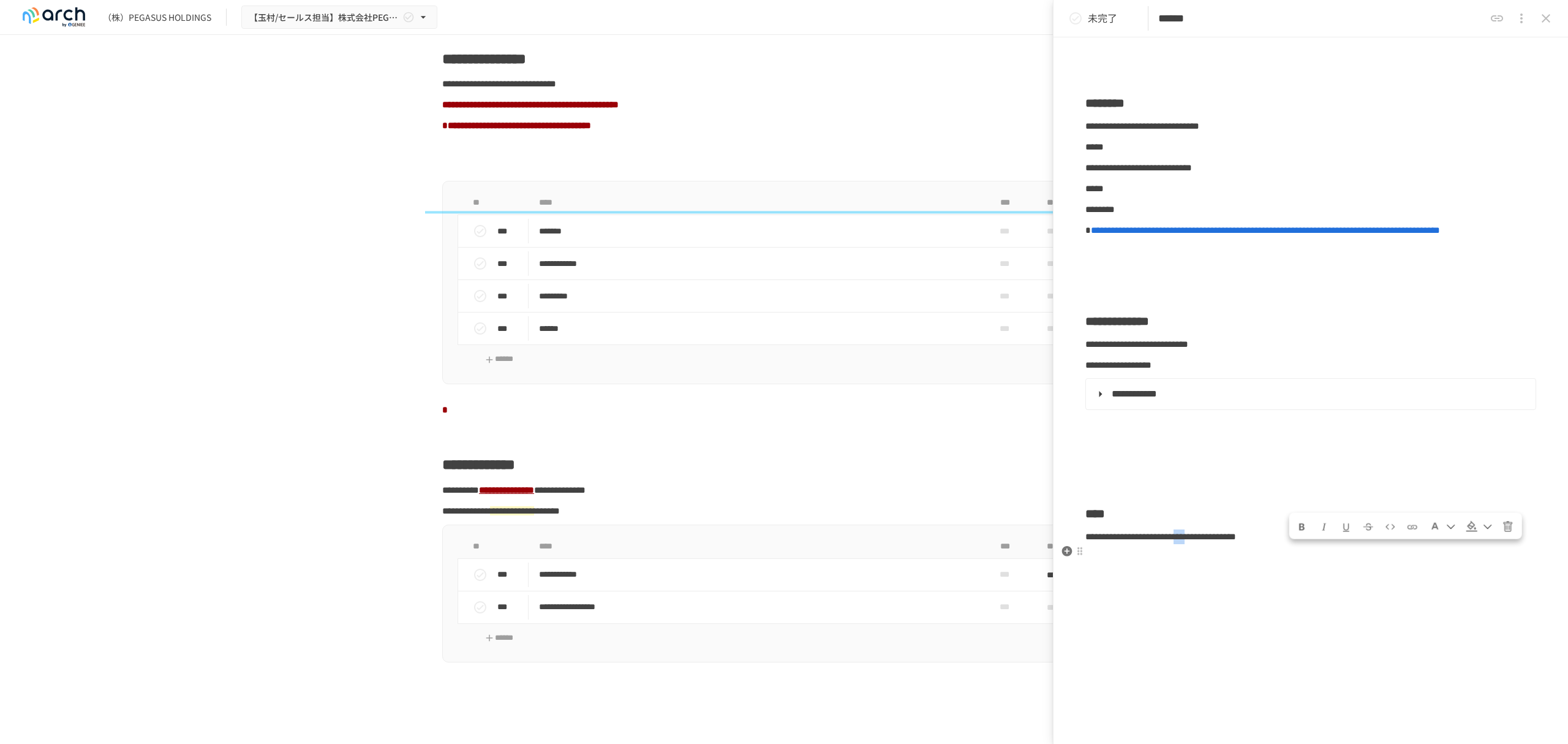 click on "**********" at bounding box center (1311, 537) 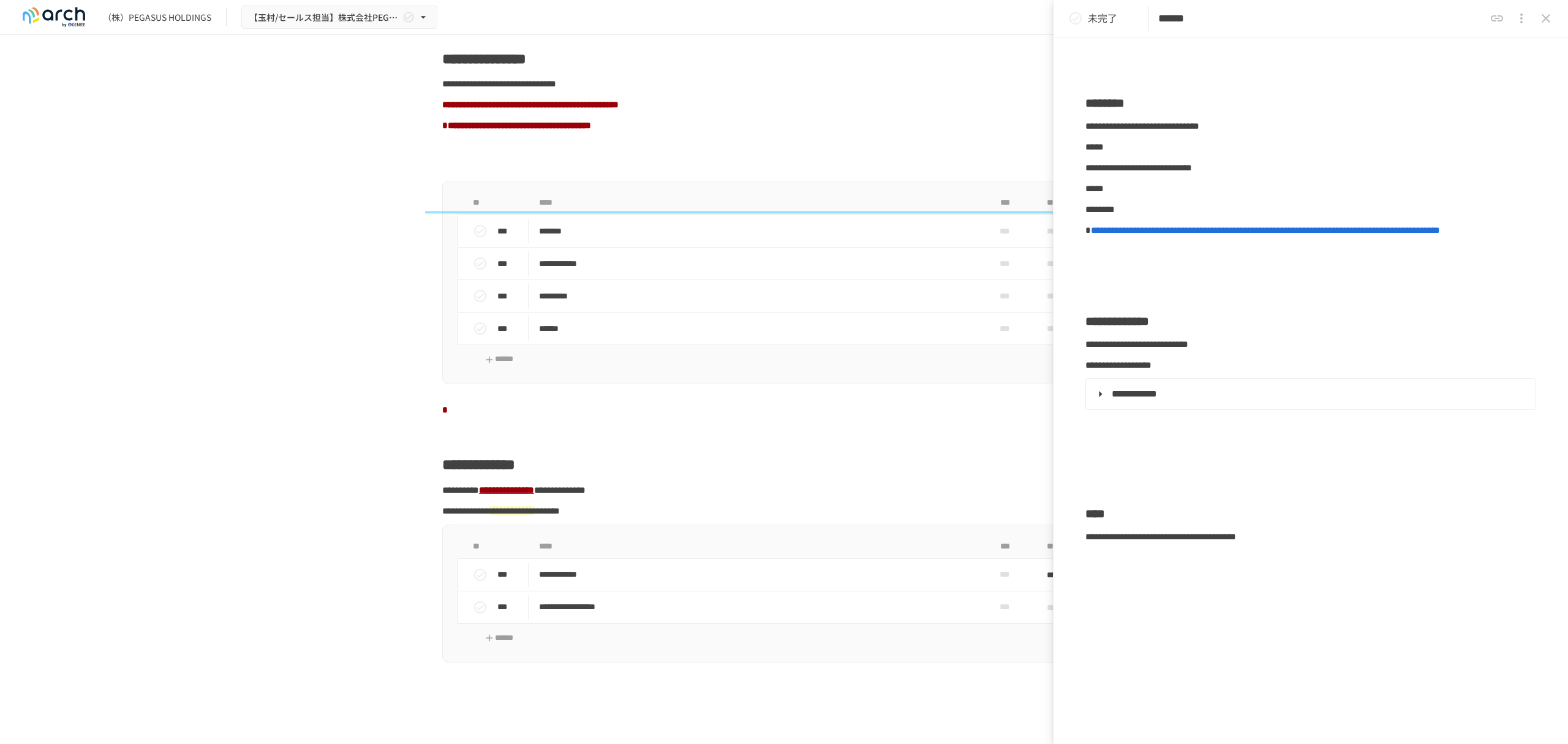 click 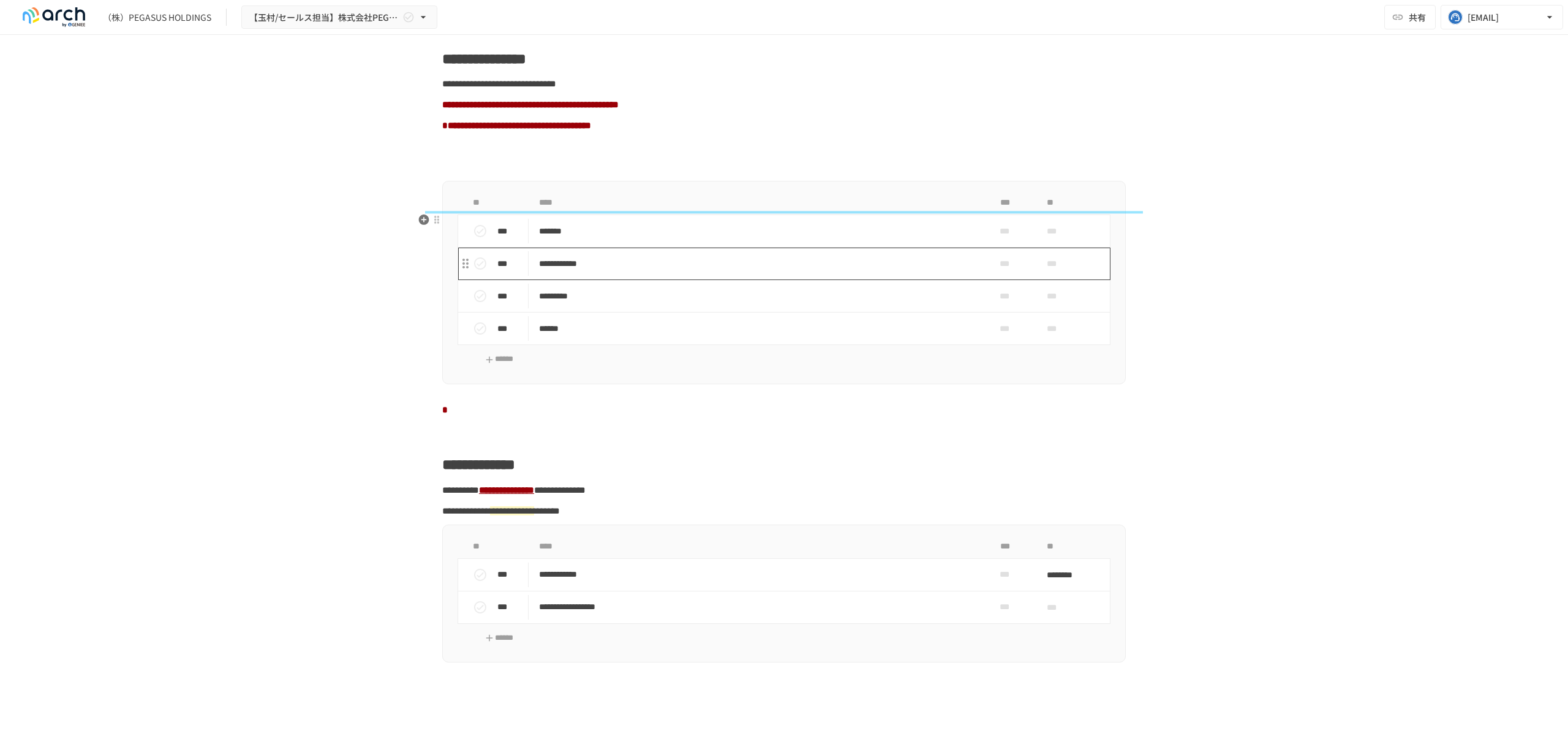 click on "**********" at bounding box center [758, 264] 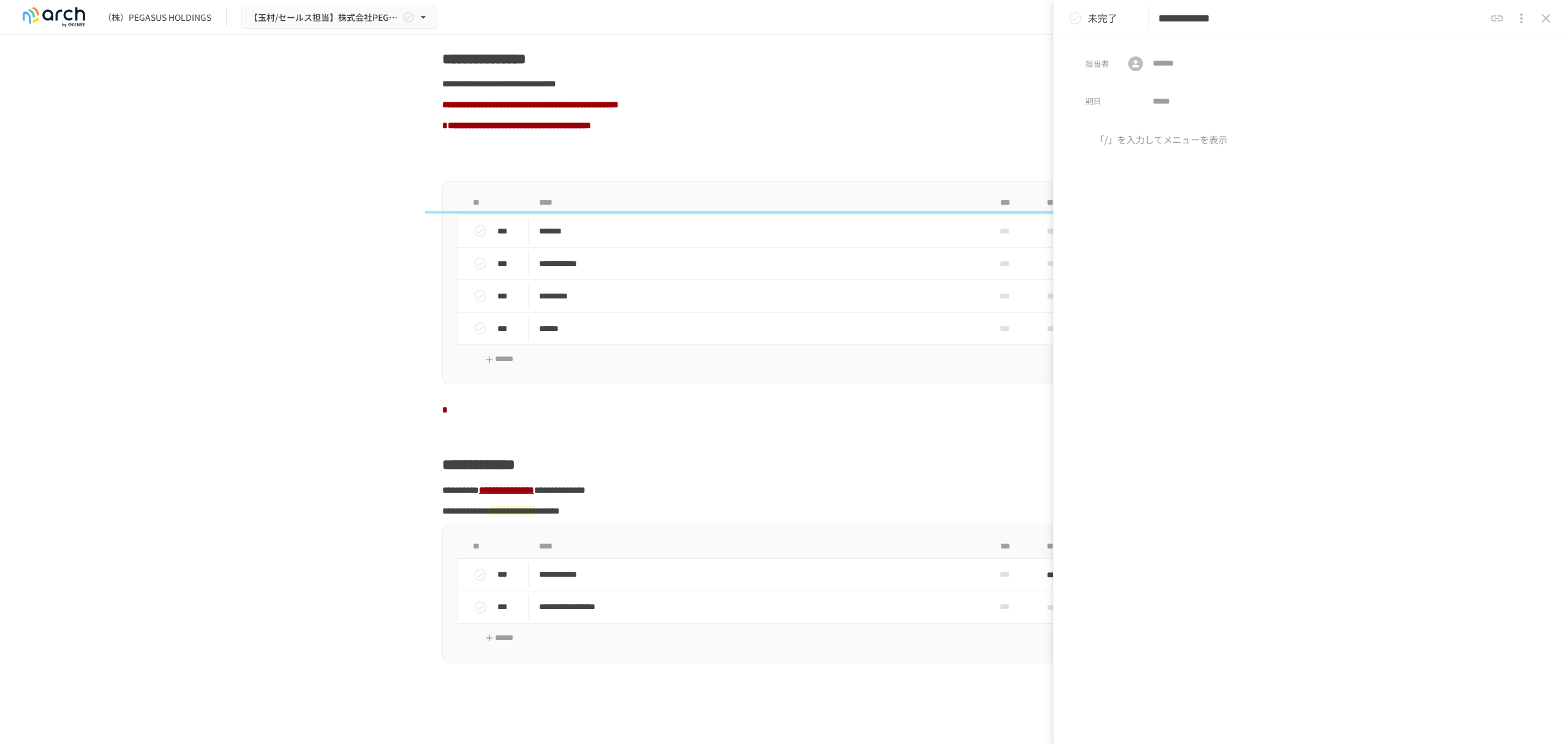 click at bounding box center [1311, 235] 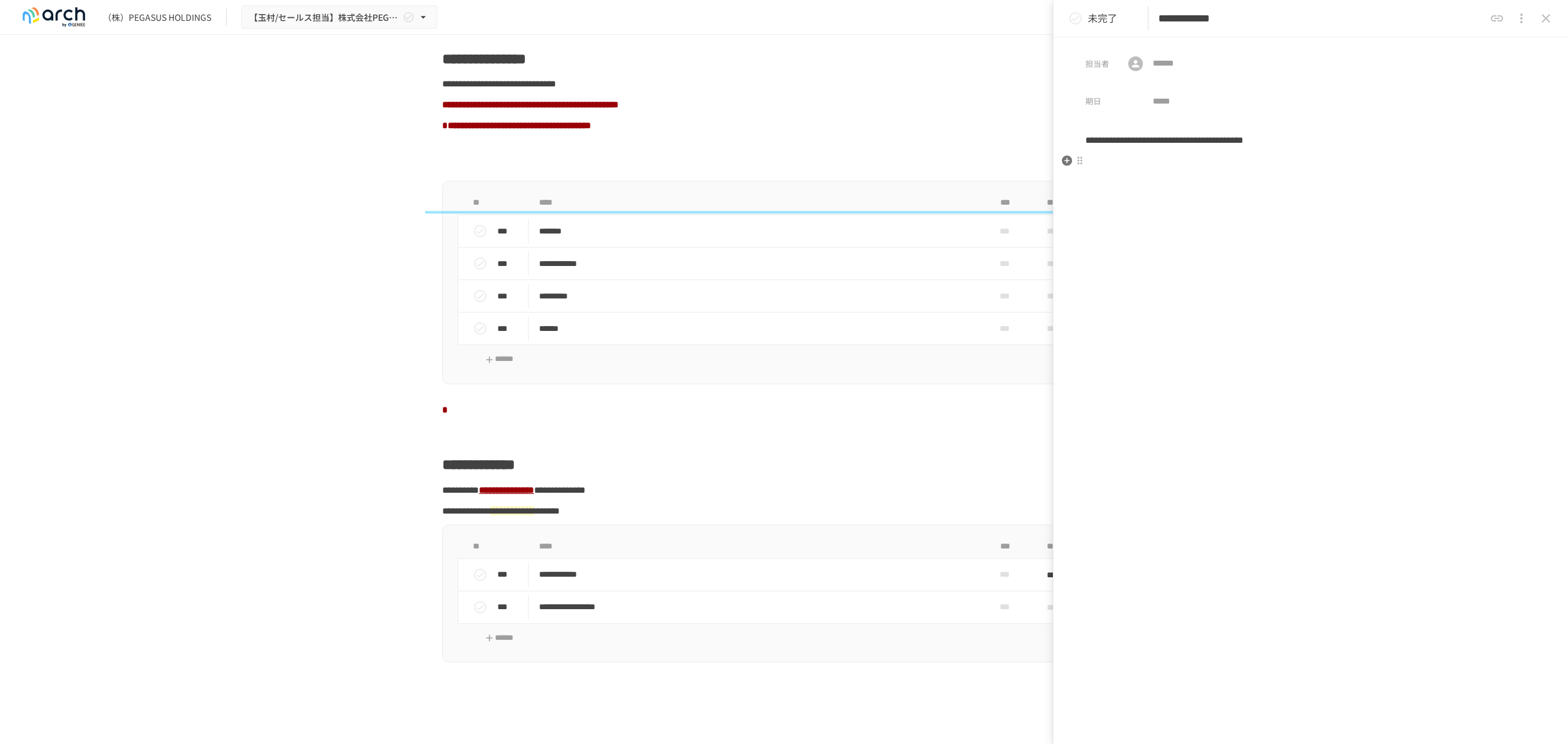 click at bounding box center [1311, 161] 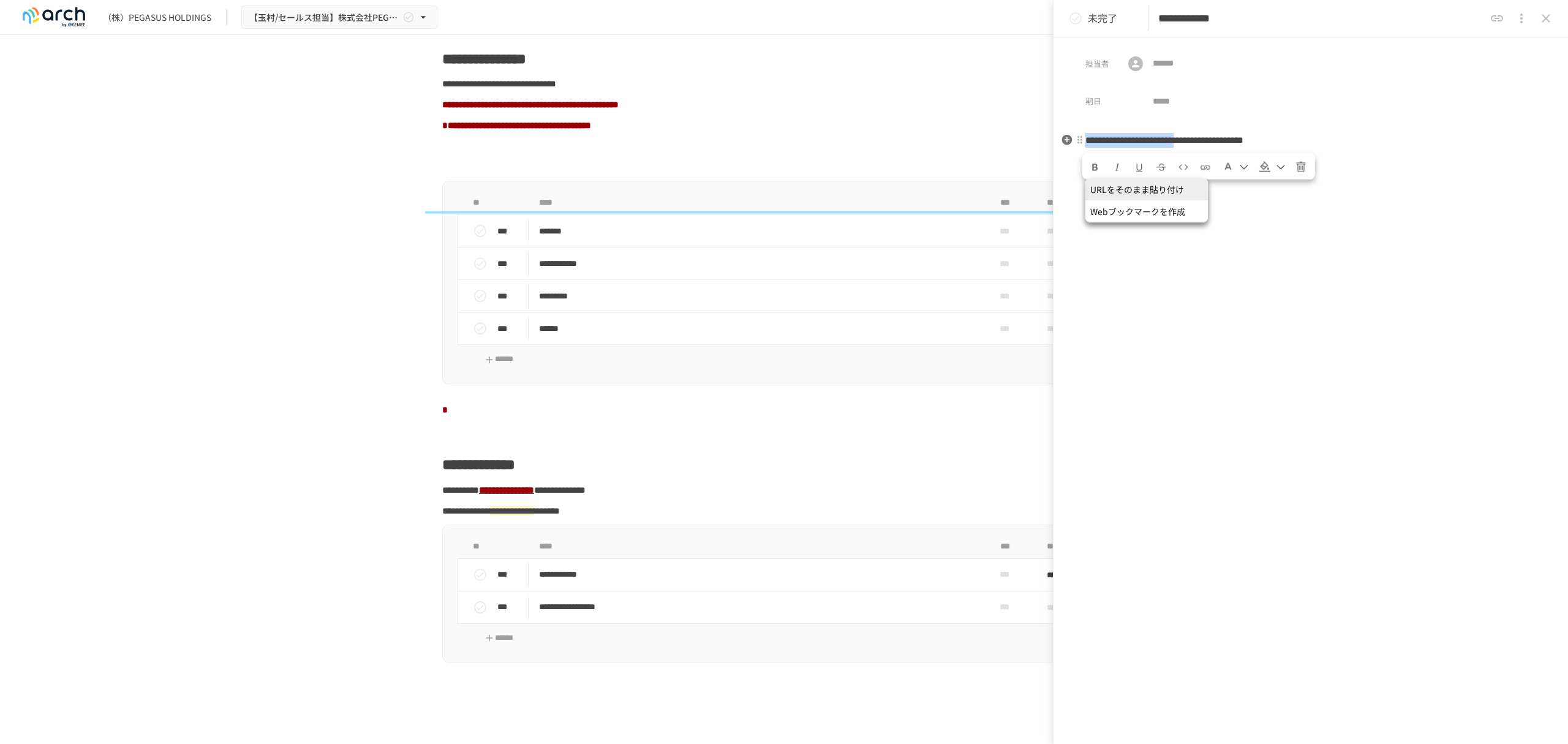 drag, startPoint x: 1289, startPoint y: 143, endPoint x: 1089, endPoint y: 145, distance: 200.01 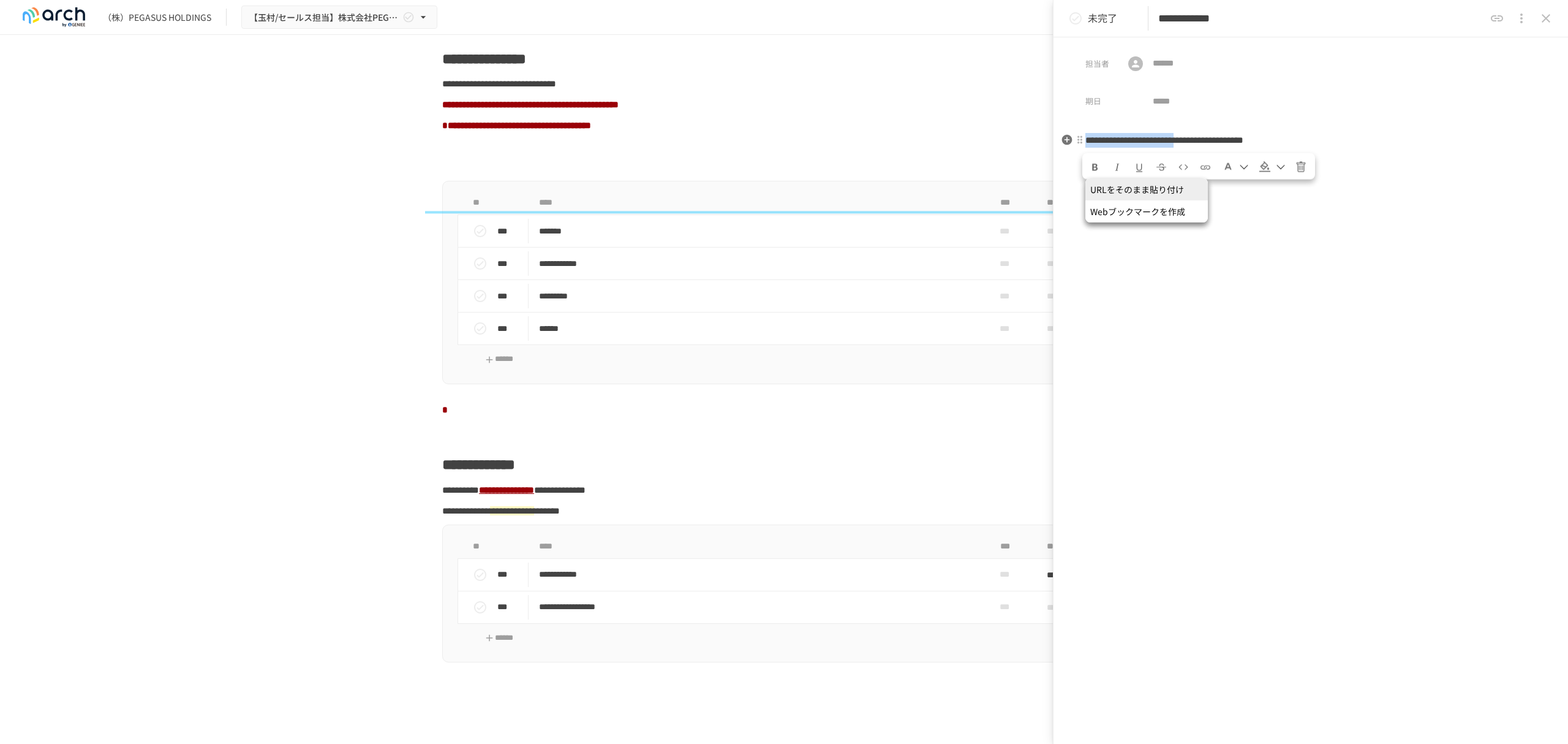 click on "**********" at bounding box center (1164, 140) 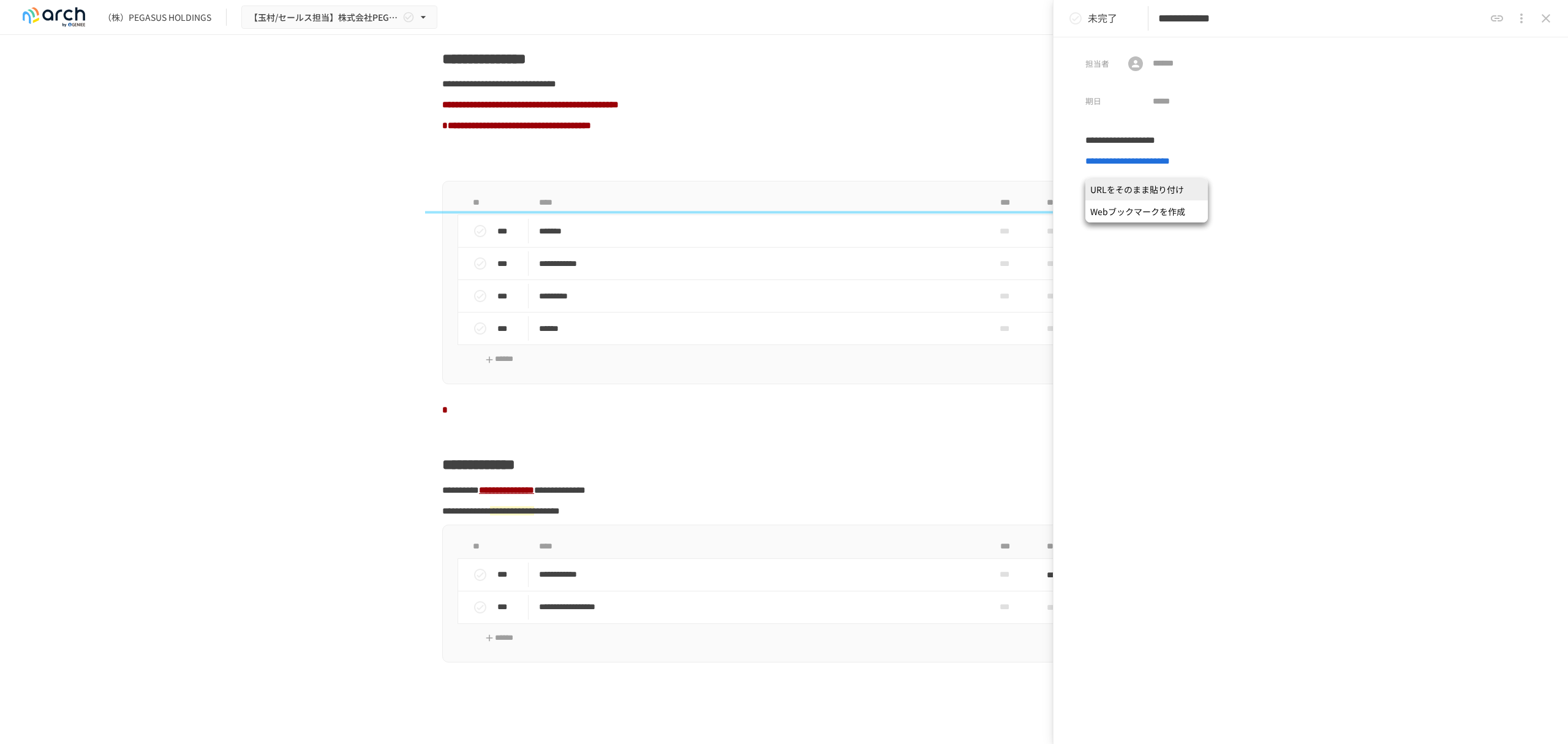 type 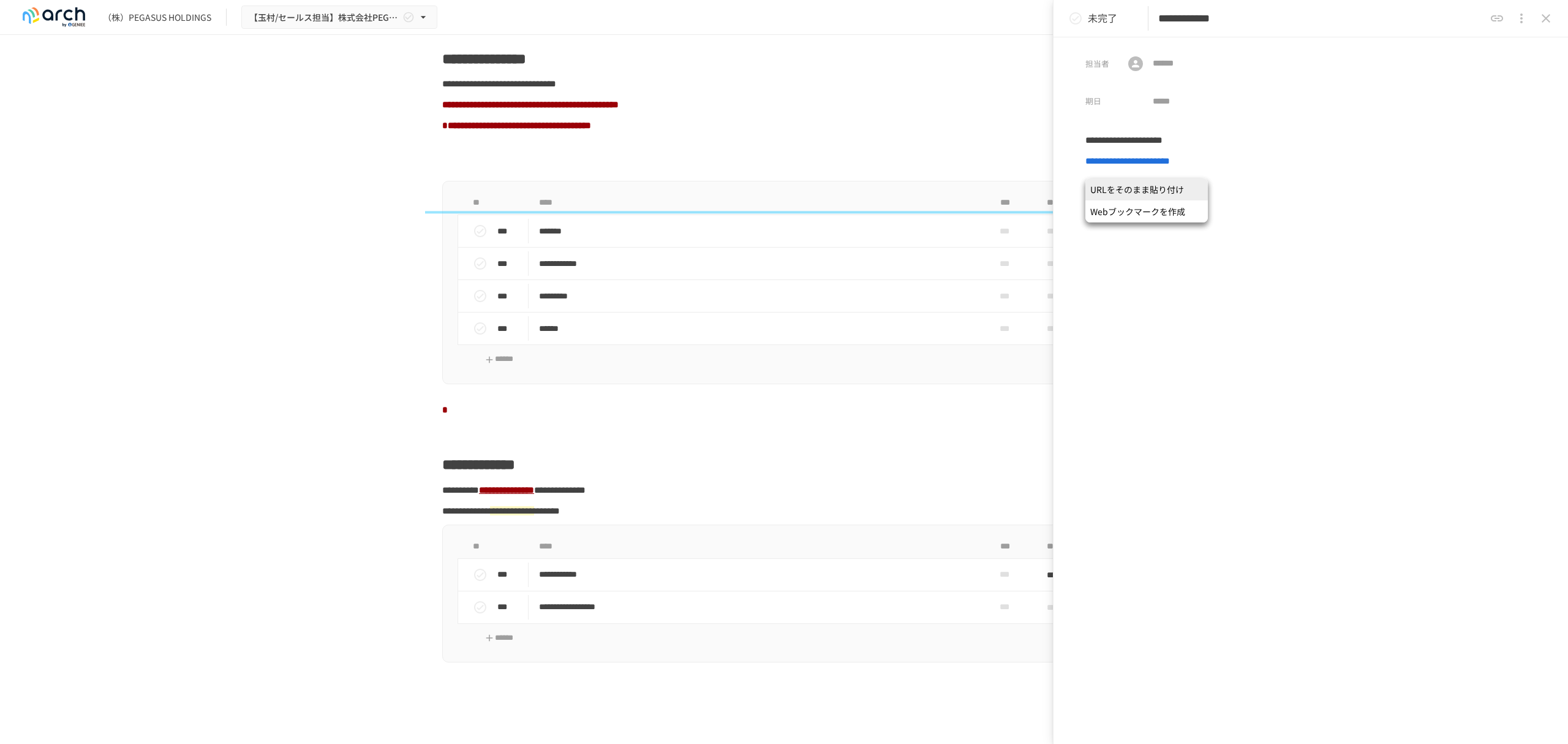 click on "URLをそのまま貼り付け" at bounding box center (1147, 189) 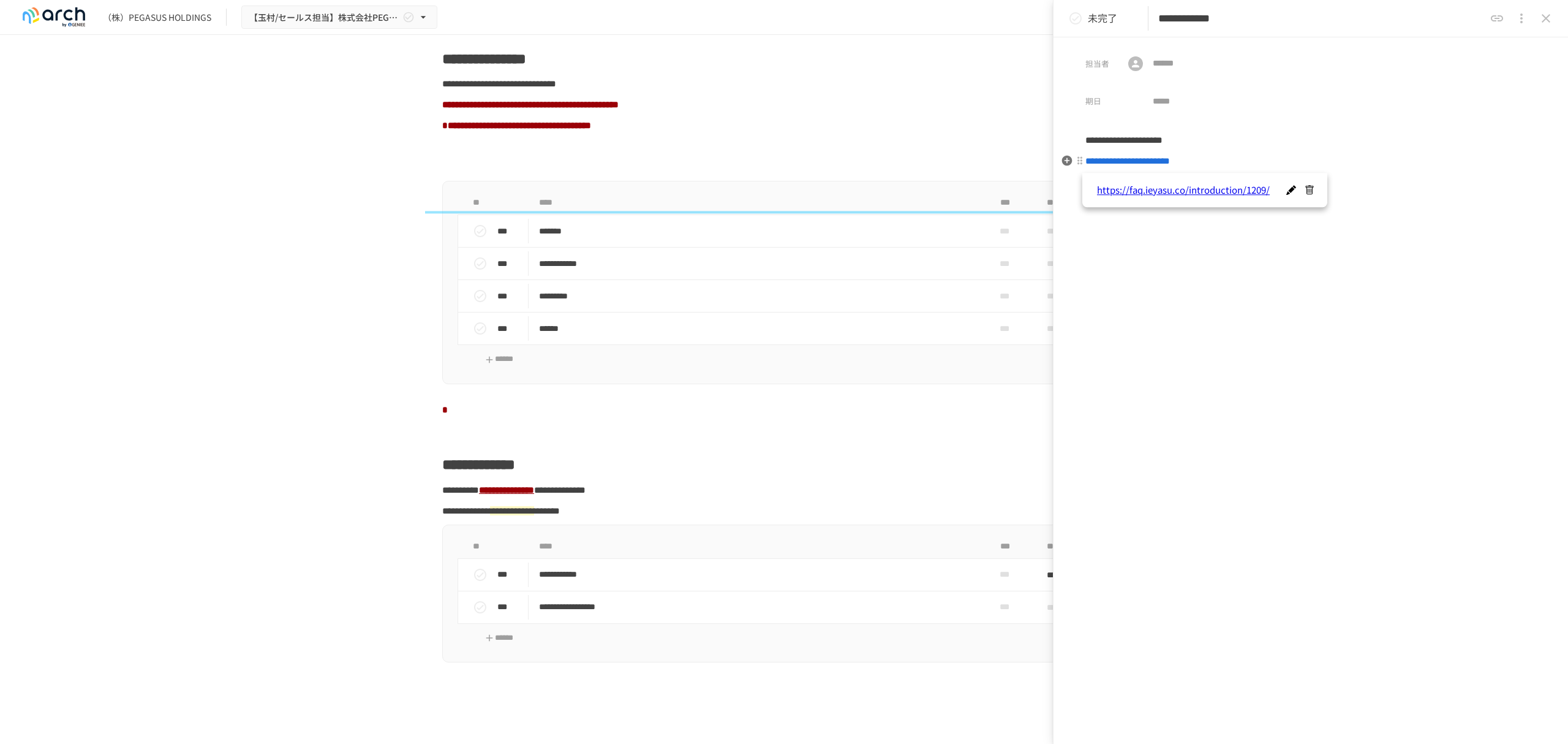click on "**********" at bounding box center (1311, 161) 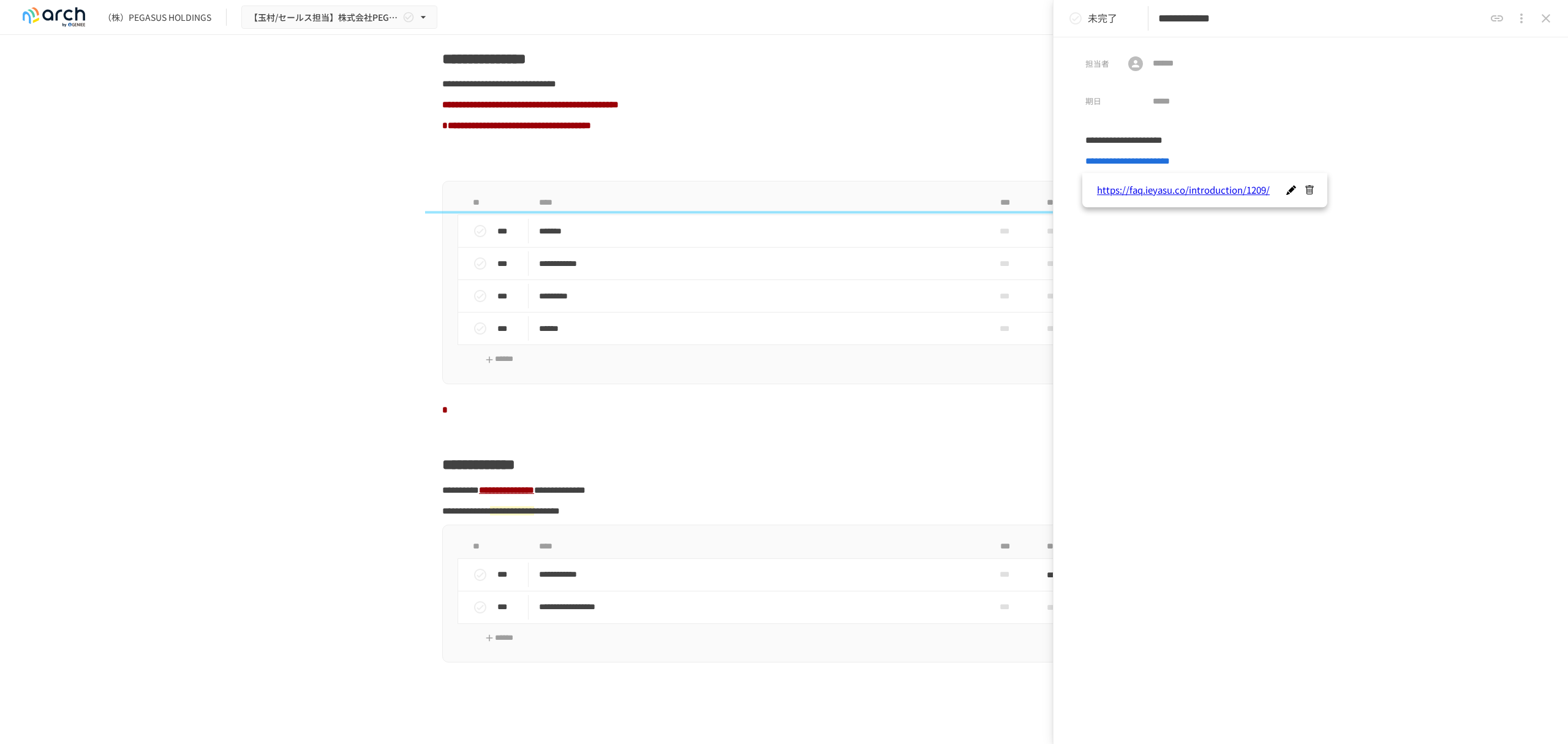 click on "https://faq.ieyasu.co/introduction/1209/" at bounding box center (1194, 191) 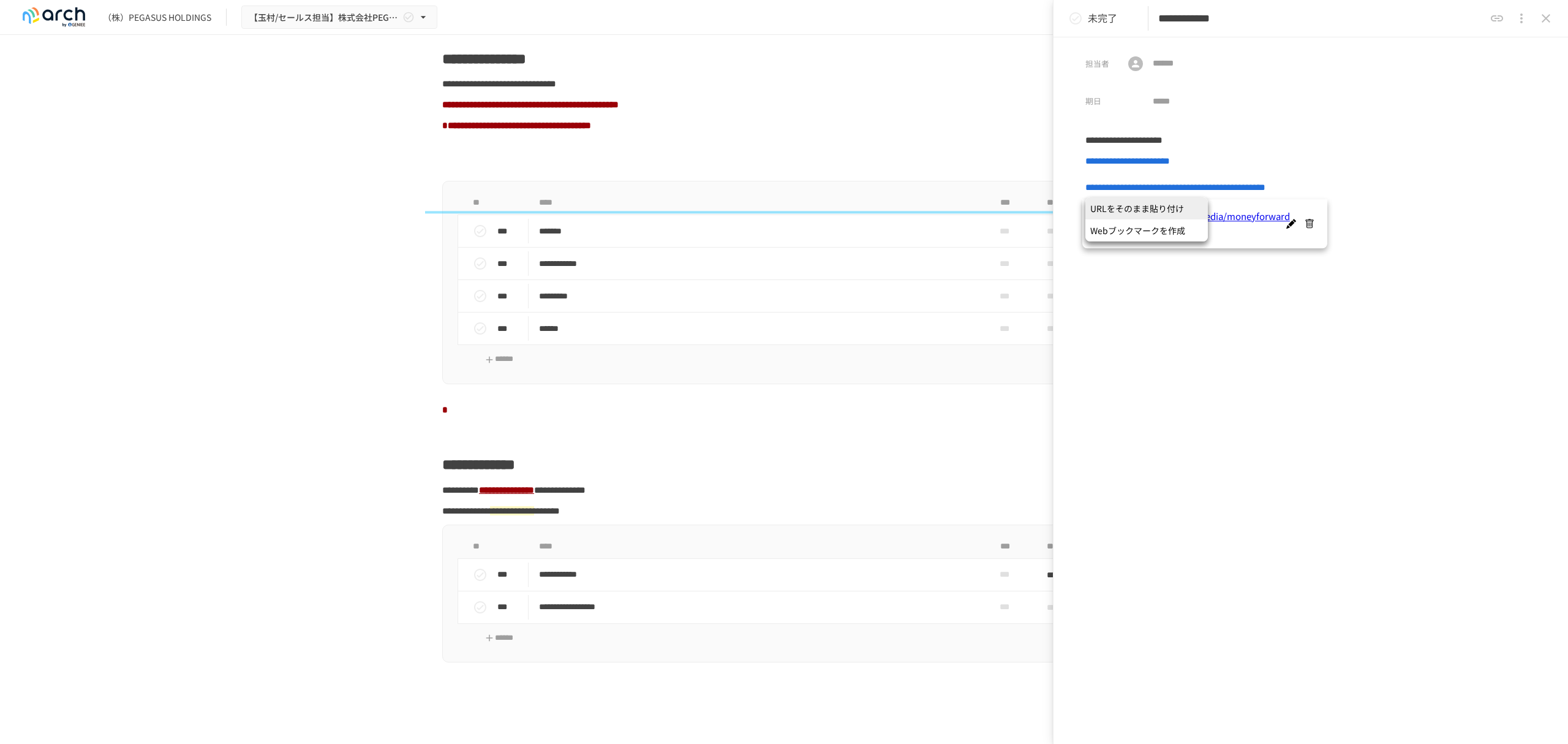 click on "URLをそのまま貼り付け" at bounding box center (1147, 208) 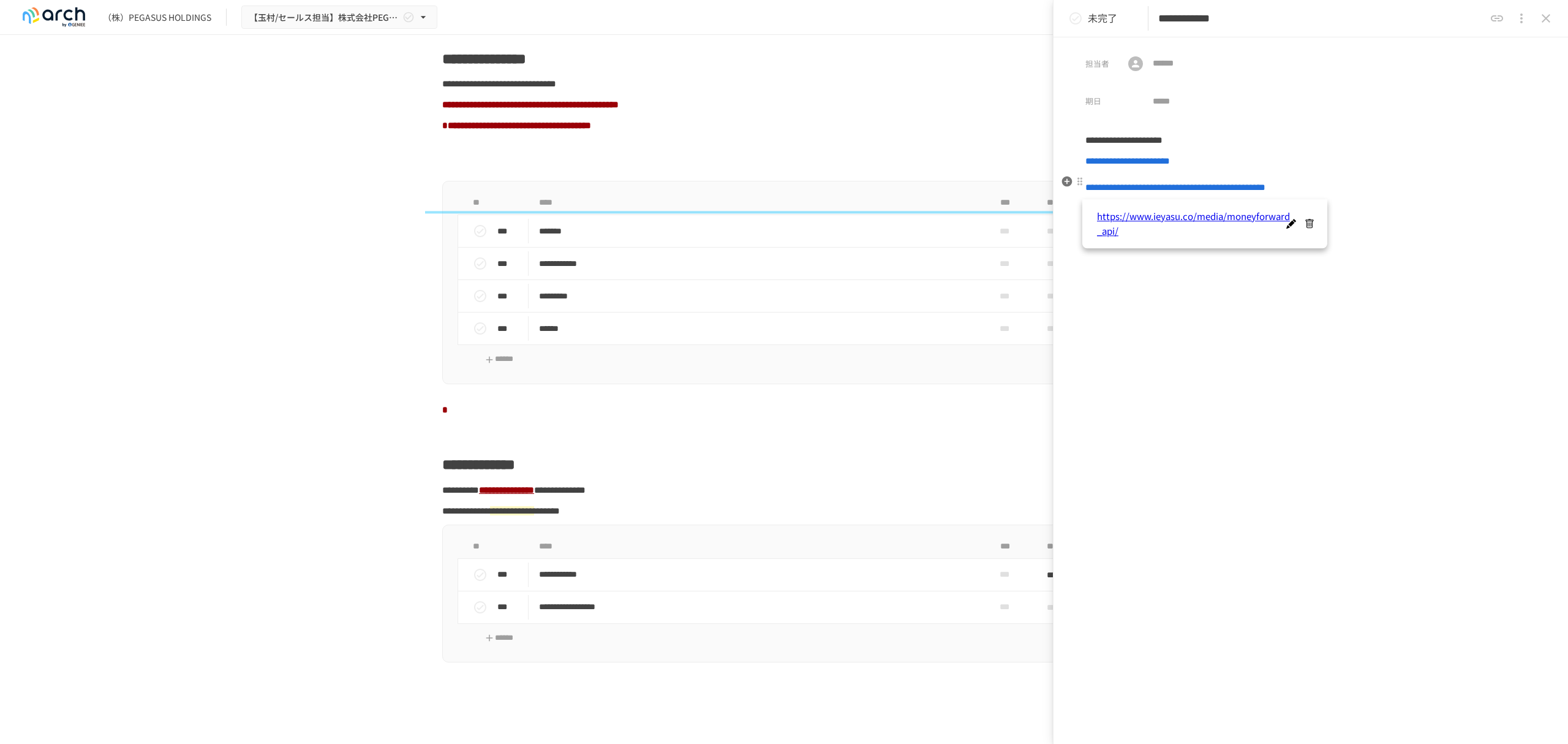 click on "**********" at bounding box center (1175, 187) 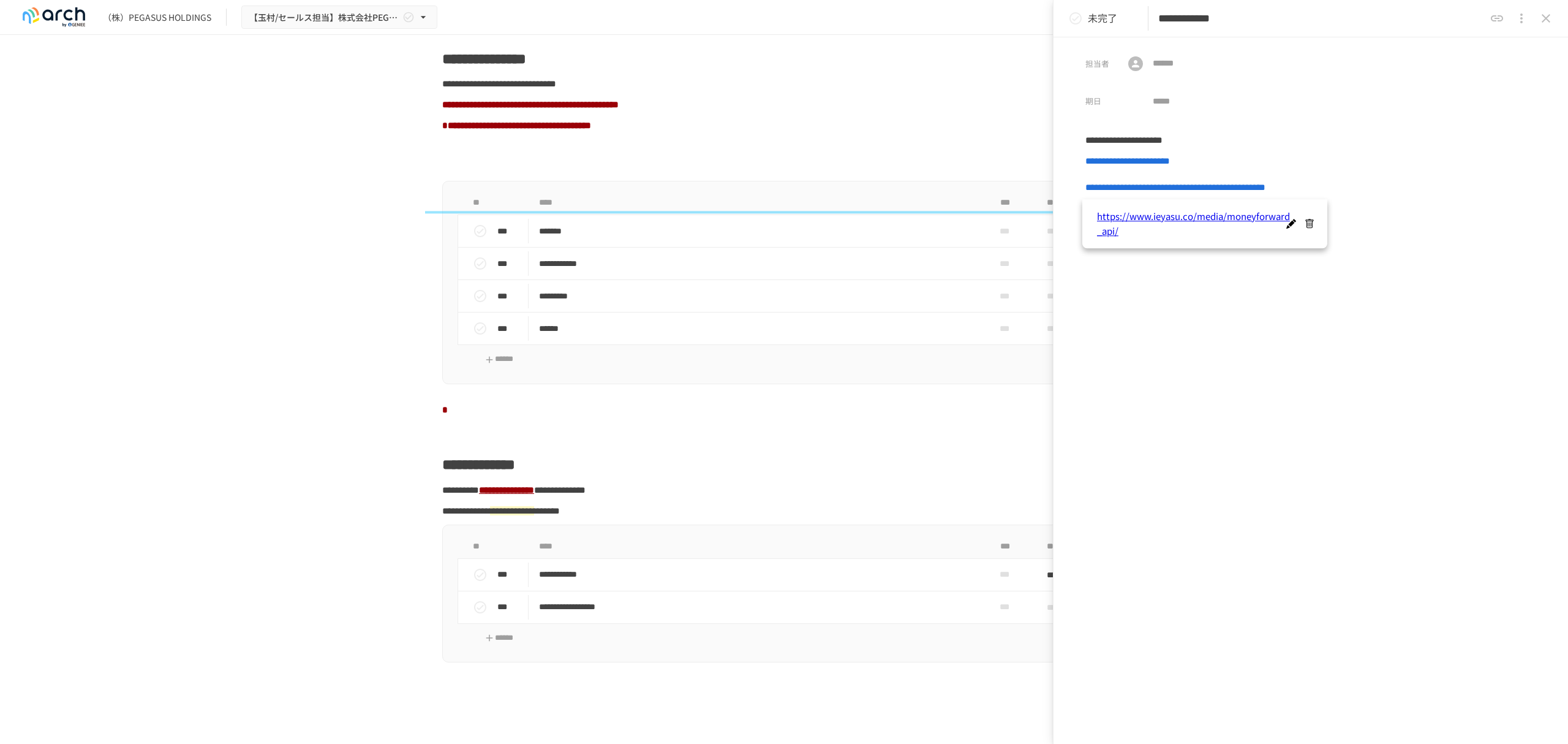 click 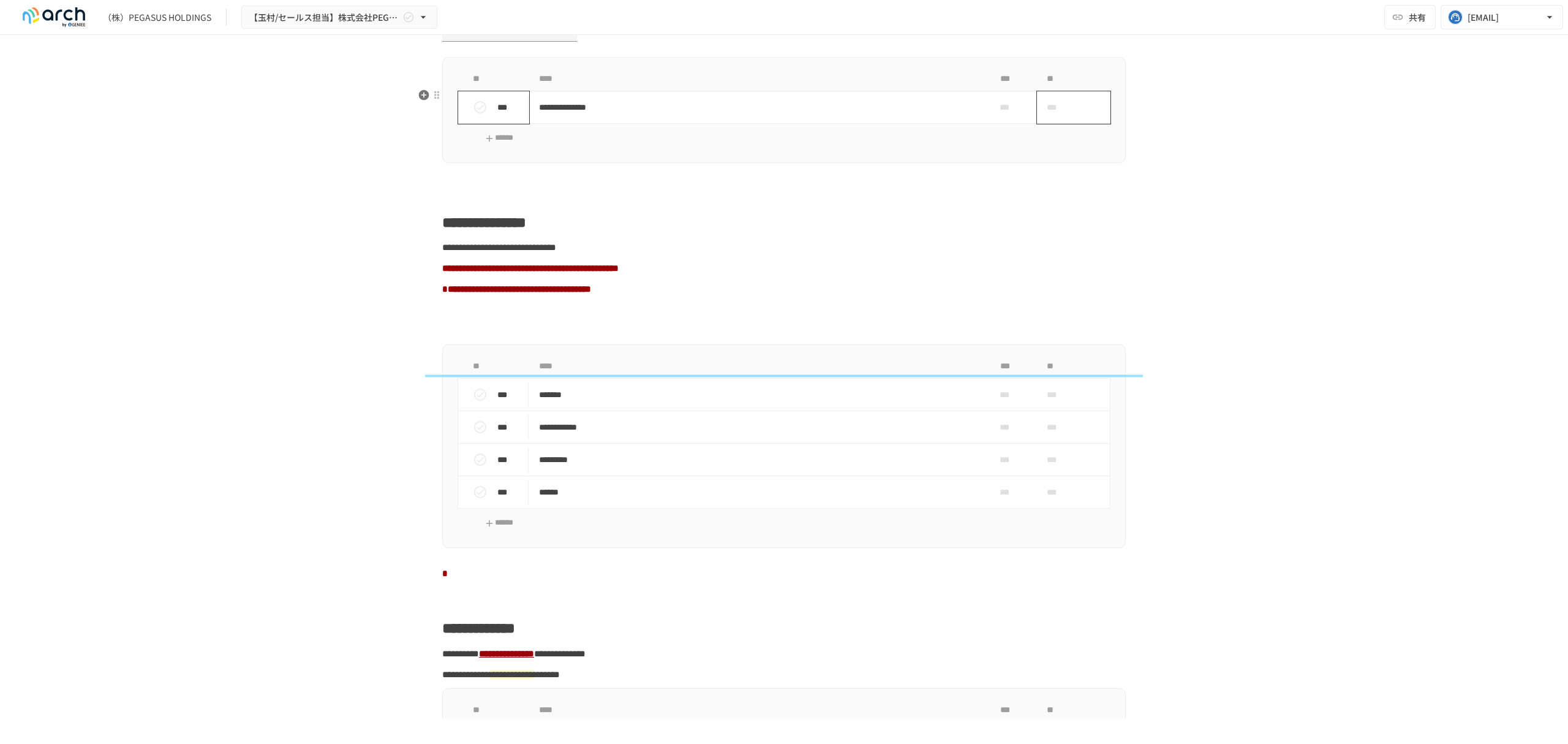 scroll, scrollTop: 778, scrollLeft: 0, axis: vertical 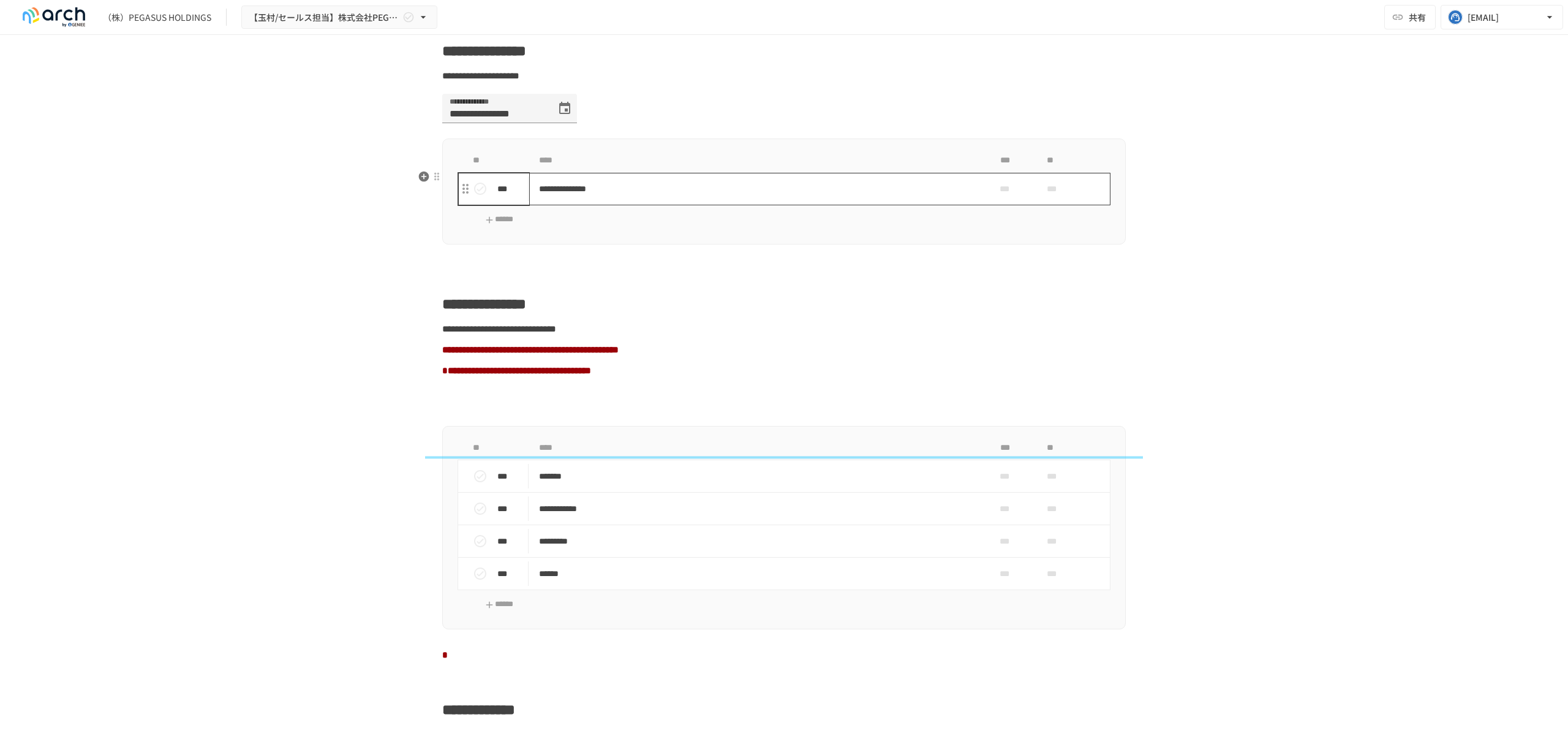 click on "**********" at bounding box center [758, 189] 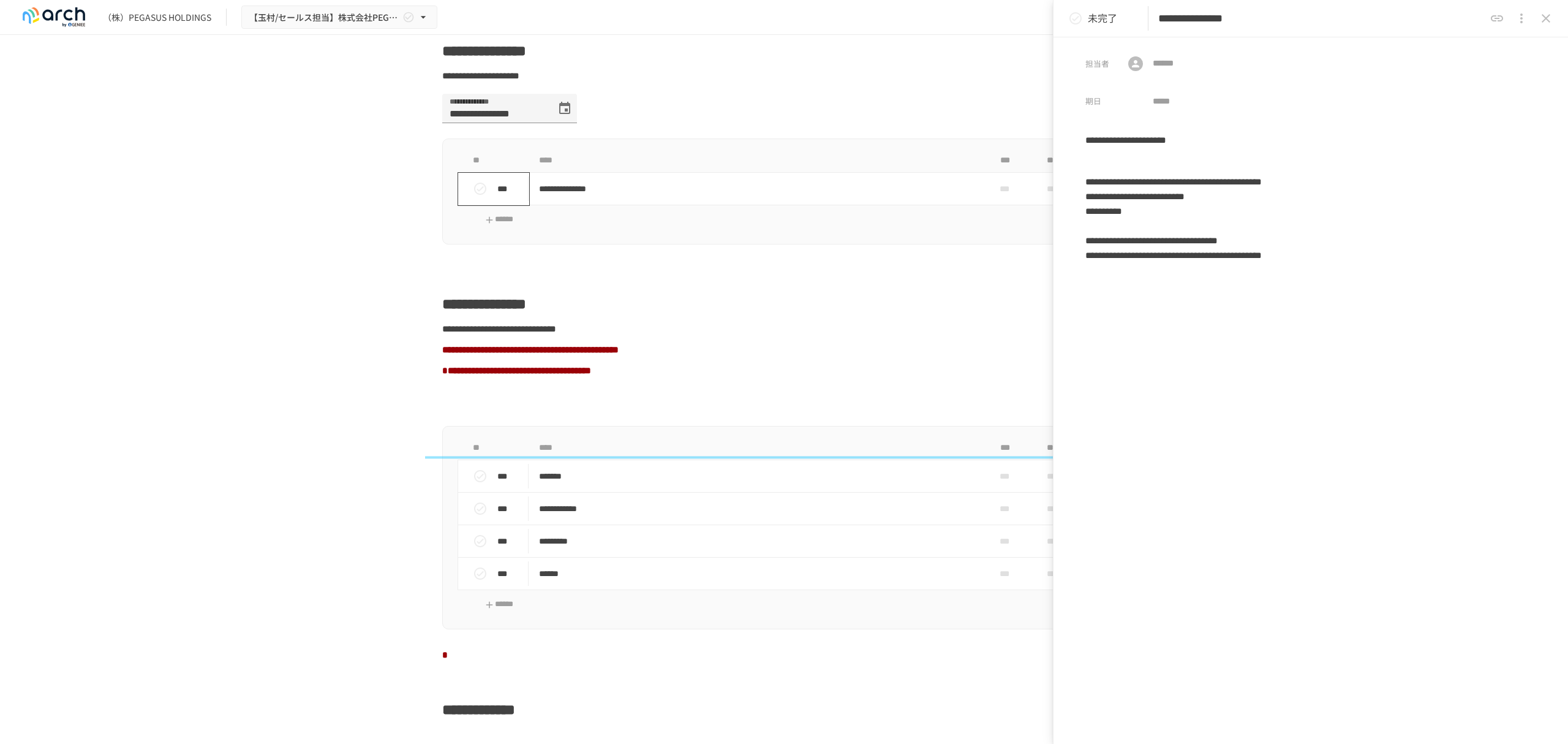 click on "（株）PEGASUS HOLDINGS" at bounding box center (157, 17) 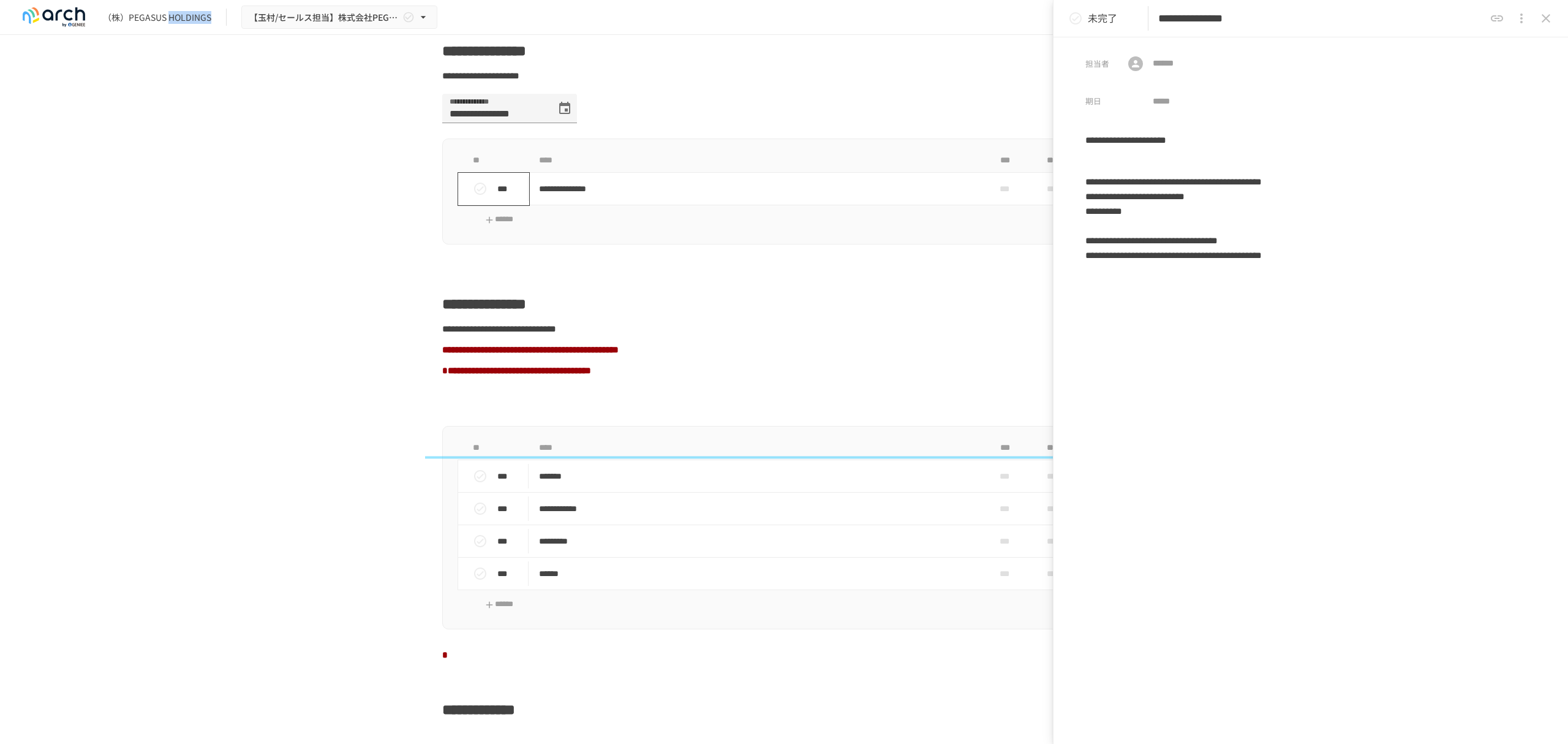 click on "（株）PEGASUS HOLDINGS" at bounding box center (157, 17) 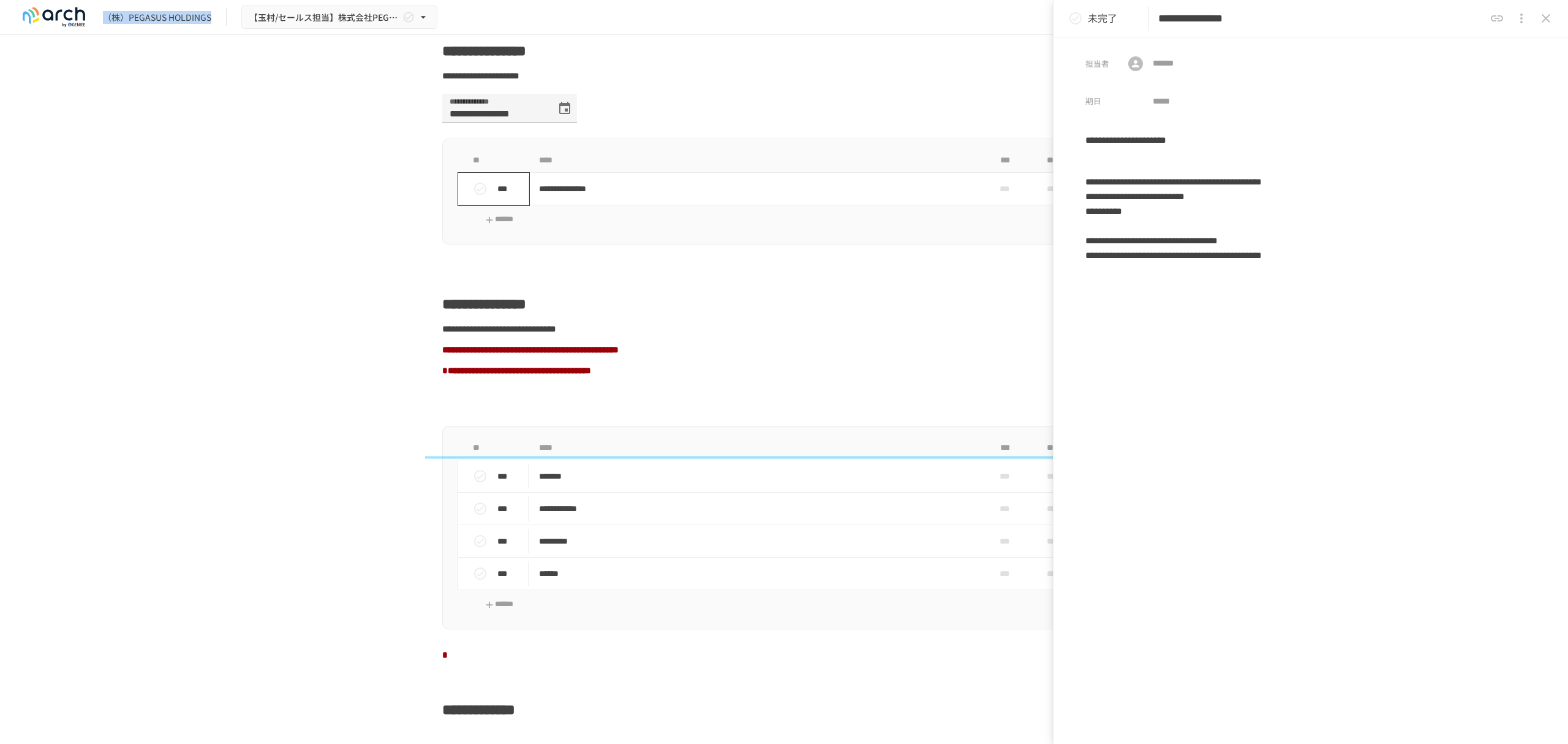 click on "（株）PEGASUS HOLDINGS" at bounding box center (157, 17) 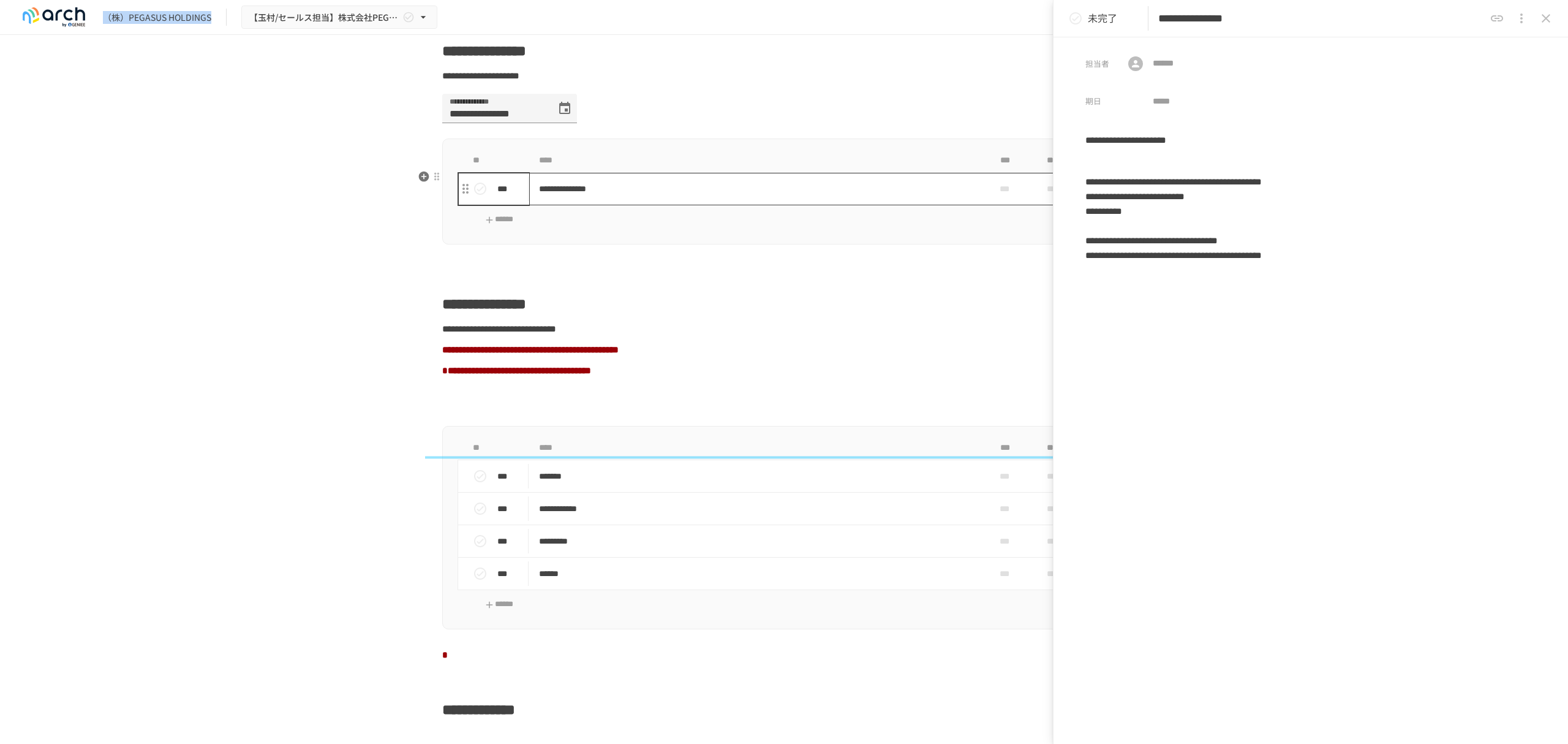 click on "**********" at bounding box center (758, 189) 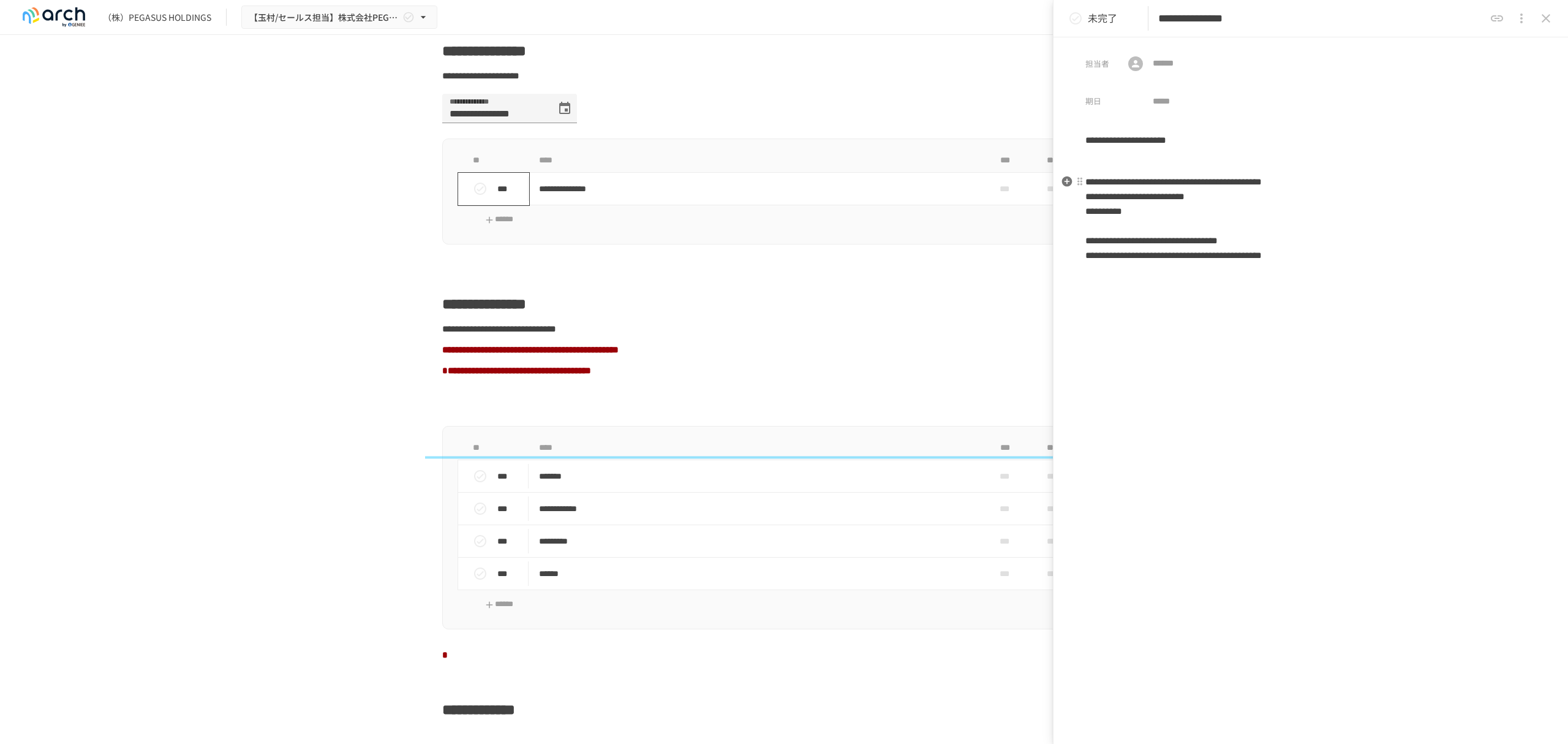 click on "**********" at bounding box center [1311, 219] 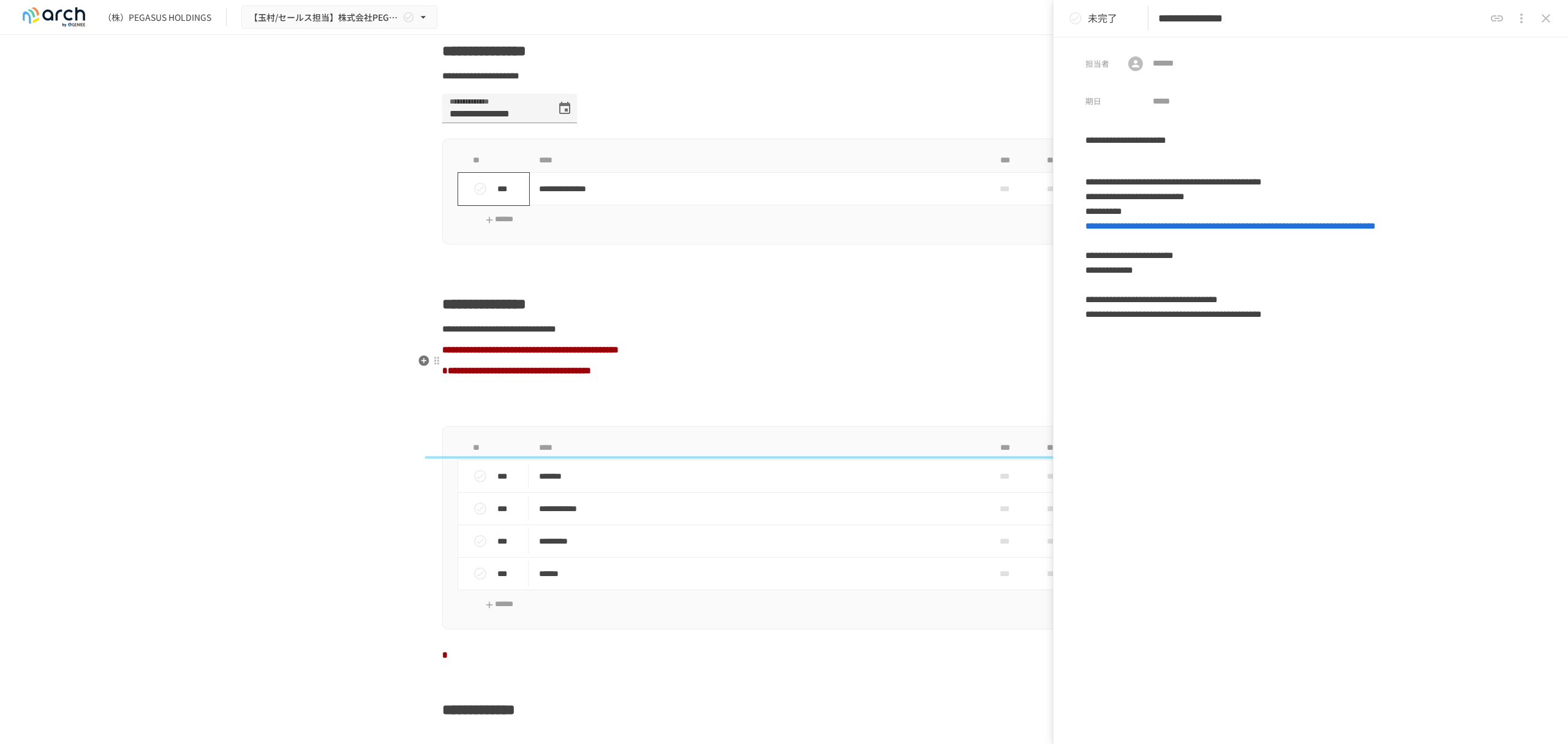 click on "**********" at bounding box center [784, 329] 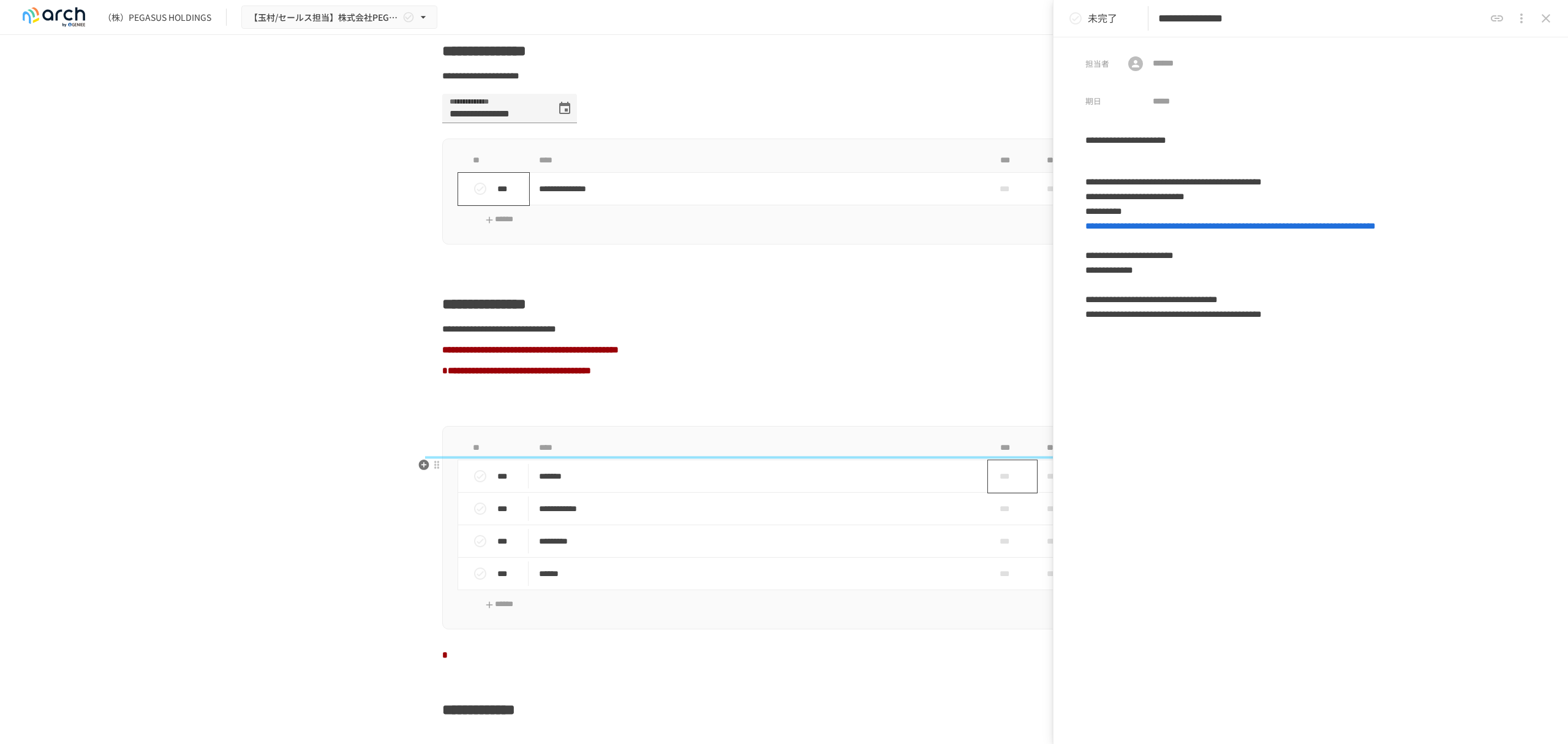 click on "***" at bounding box center [1008, 476] 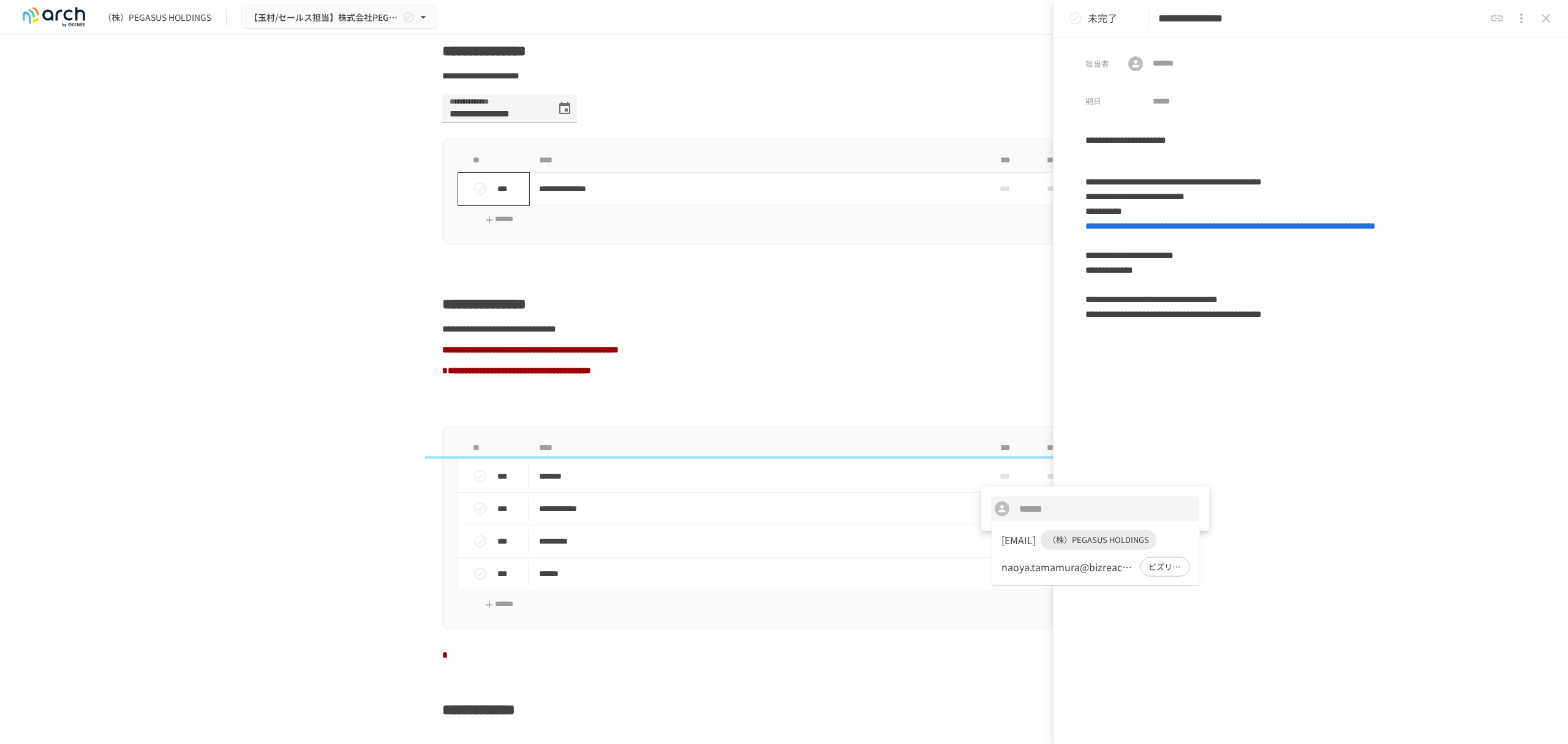 click at bounding box center [784, 372] 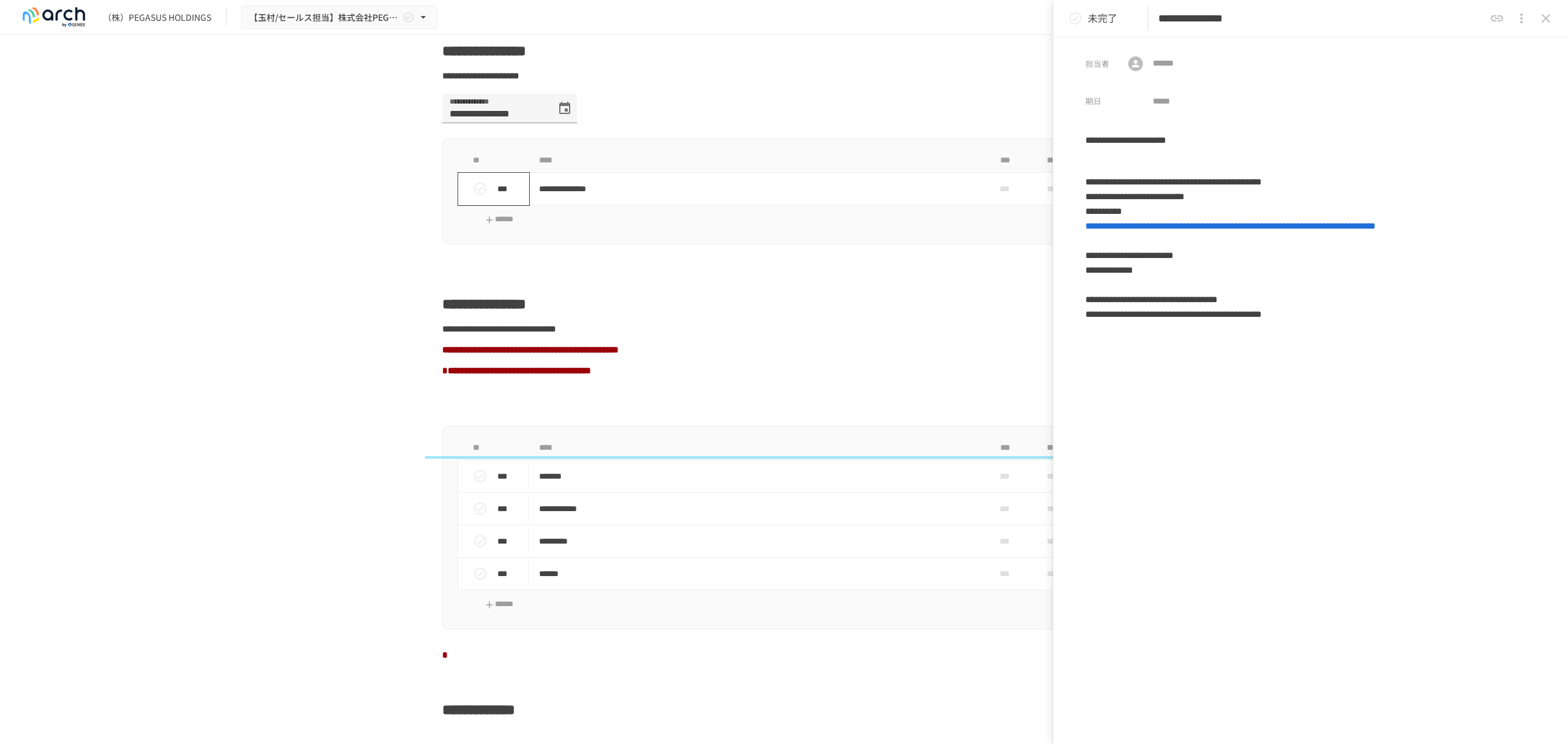 click 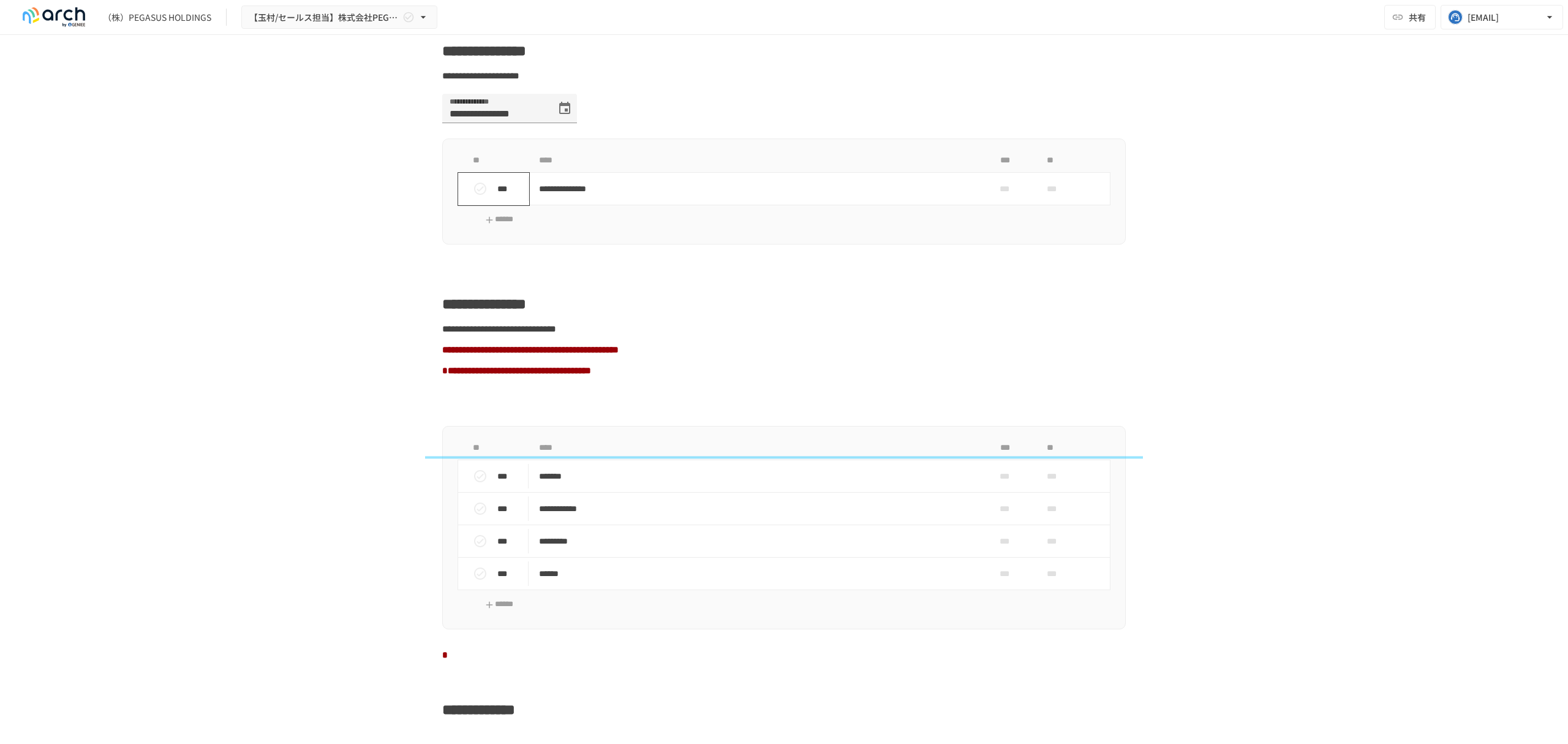 click on "（株）PEGASUS HOLDINGS" at bounding box center (157, 17) 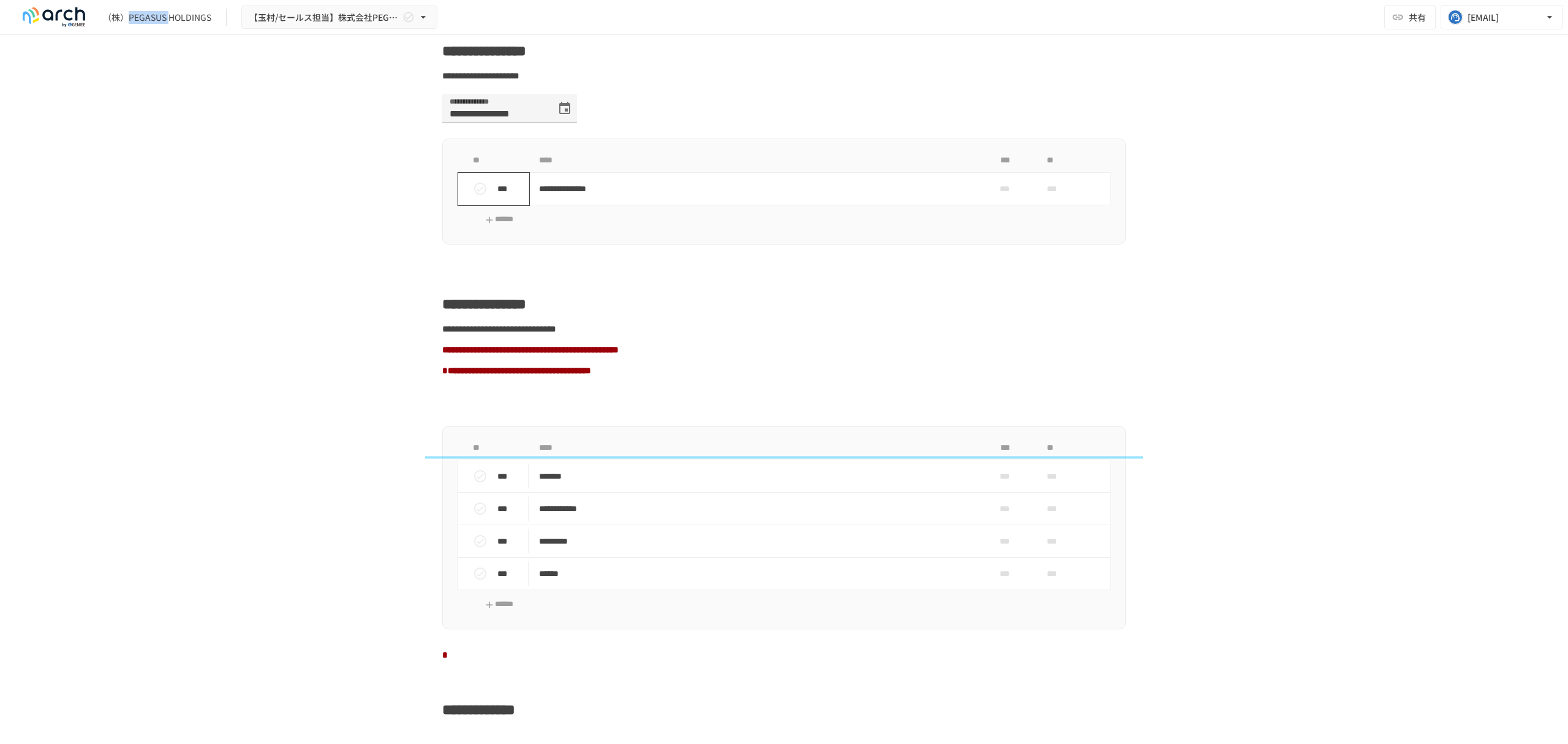 click on "（株）PEGASUS HOLDINGS" at bounding box center [157, 17] 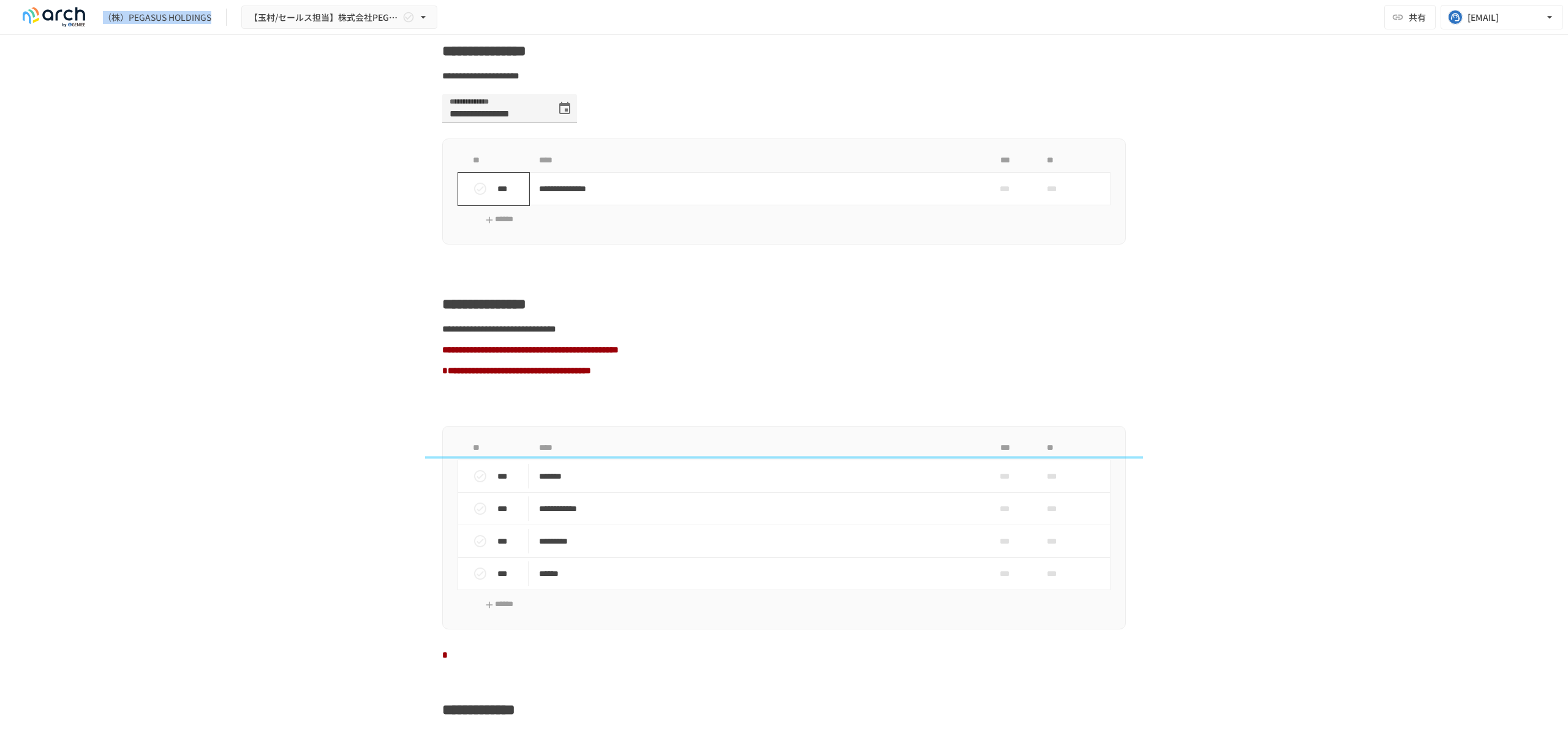 click on "（株）PEGASUS HOLDINGS" at bounding box center [157, 17] 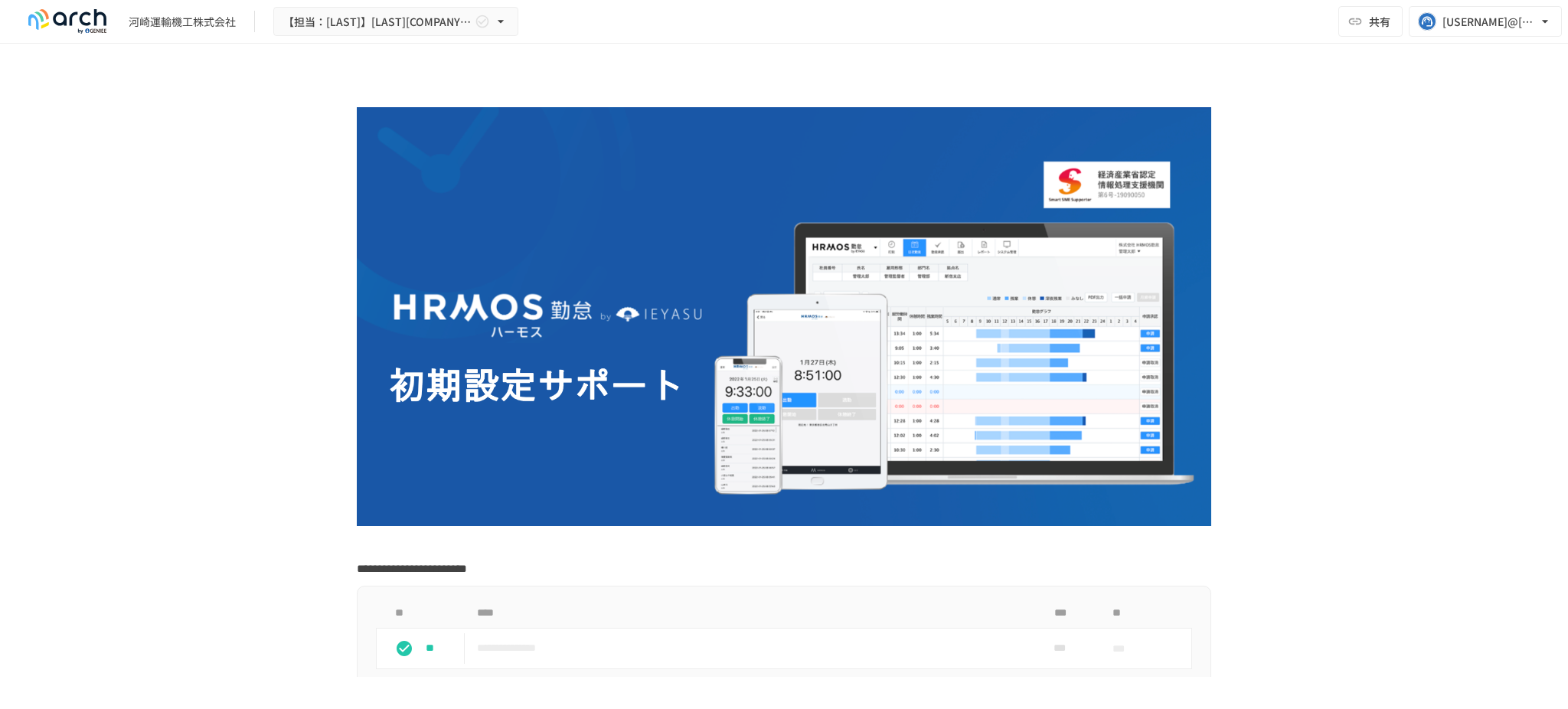 scroll, scrollTop: 0, scrollLeft: 0, axis: both 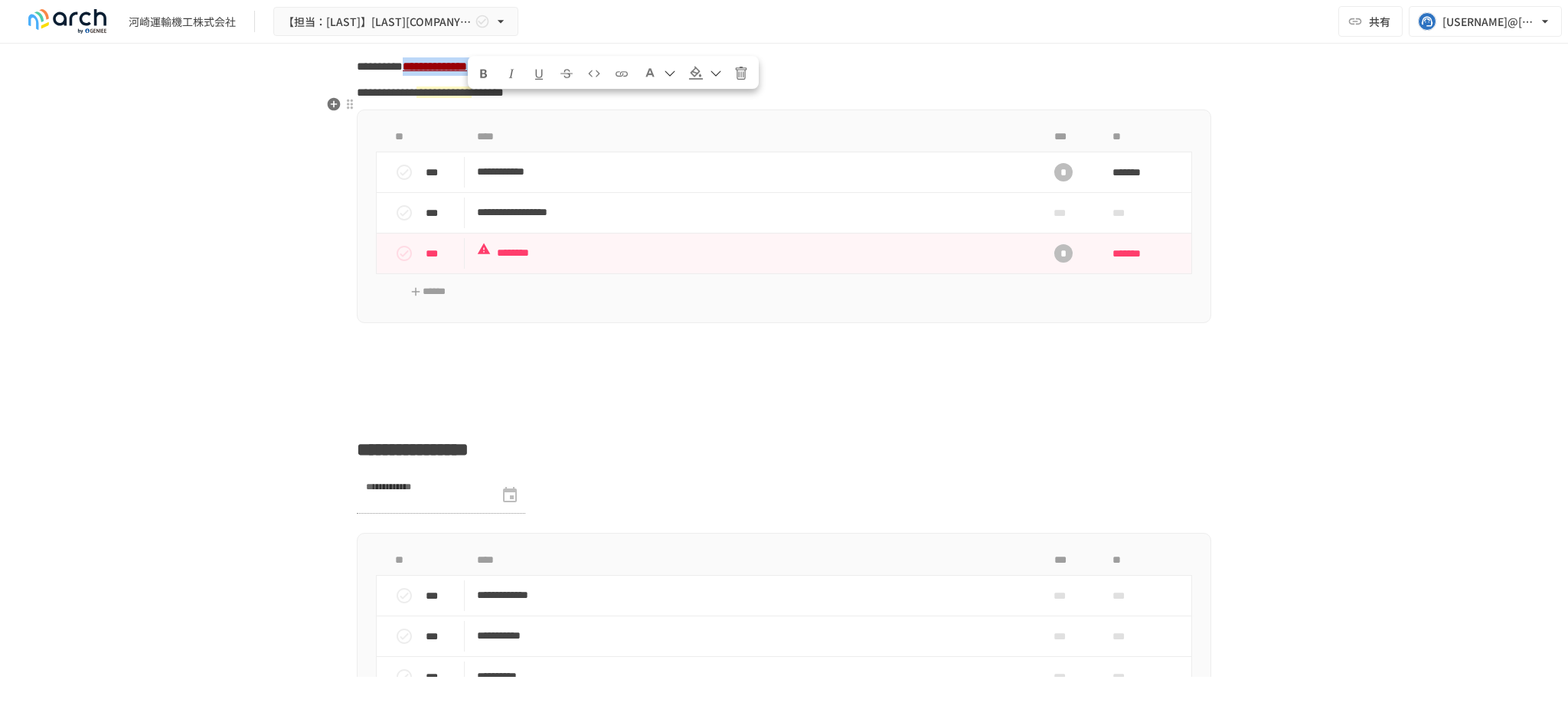 drag, startPoint x: 464, startPoint y: 106, endPoint x: 601, endPoint y: 109, distance: 137.03284 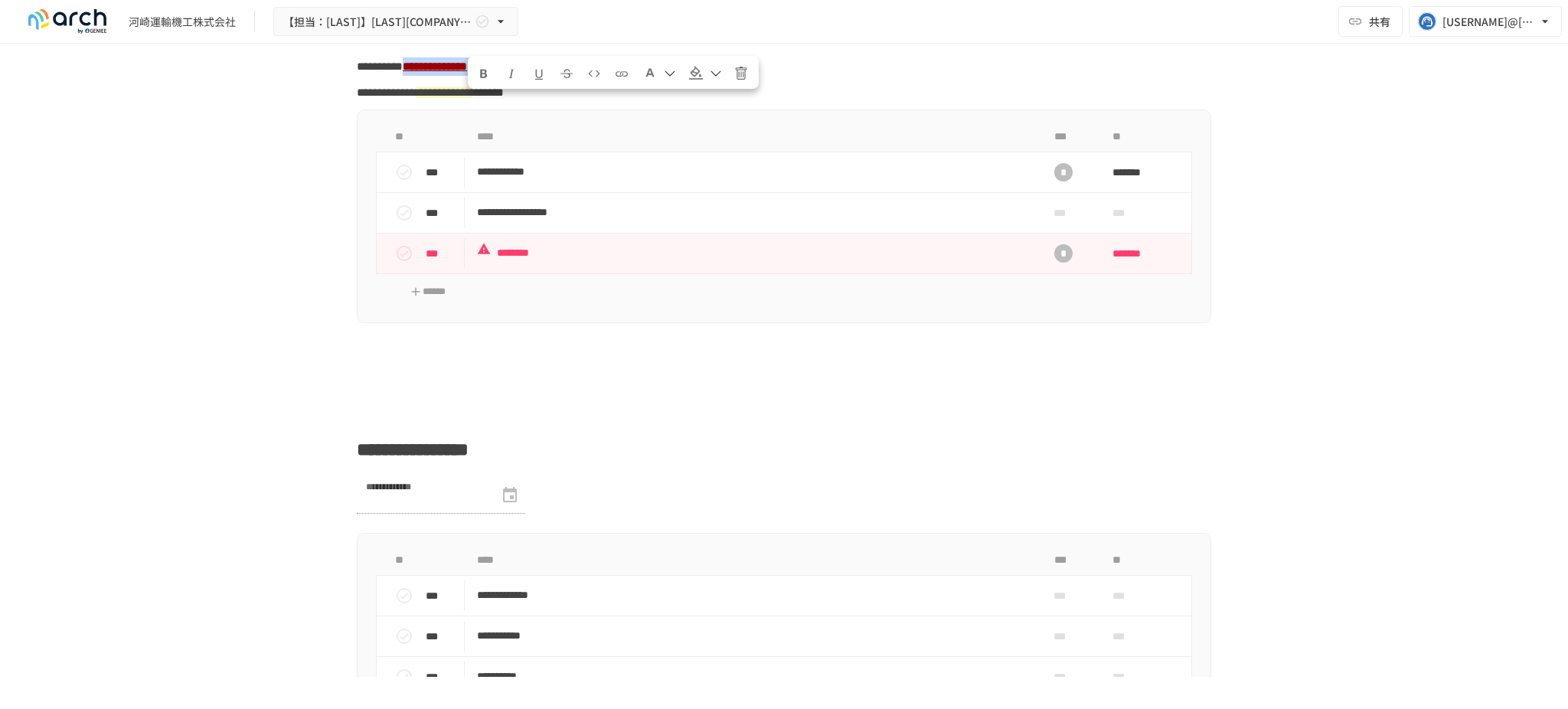 copy on "**********" 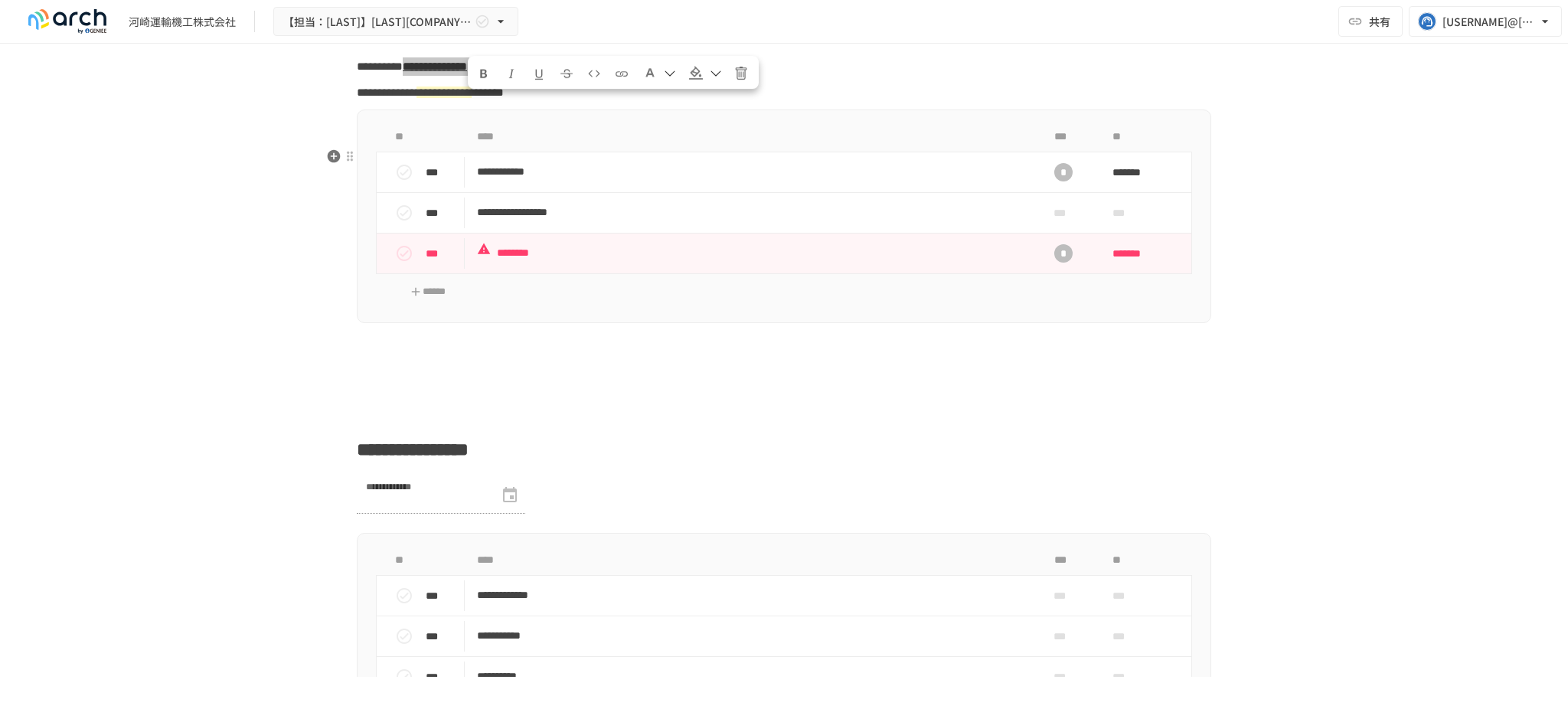 scroll, scrollTop: 3063, scrollLeft: 0, axis: vertical 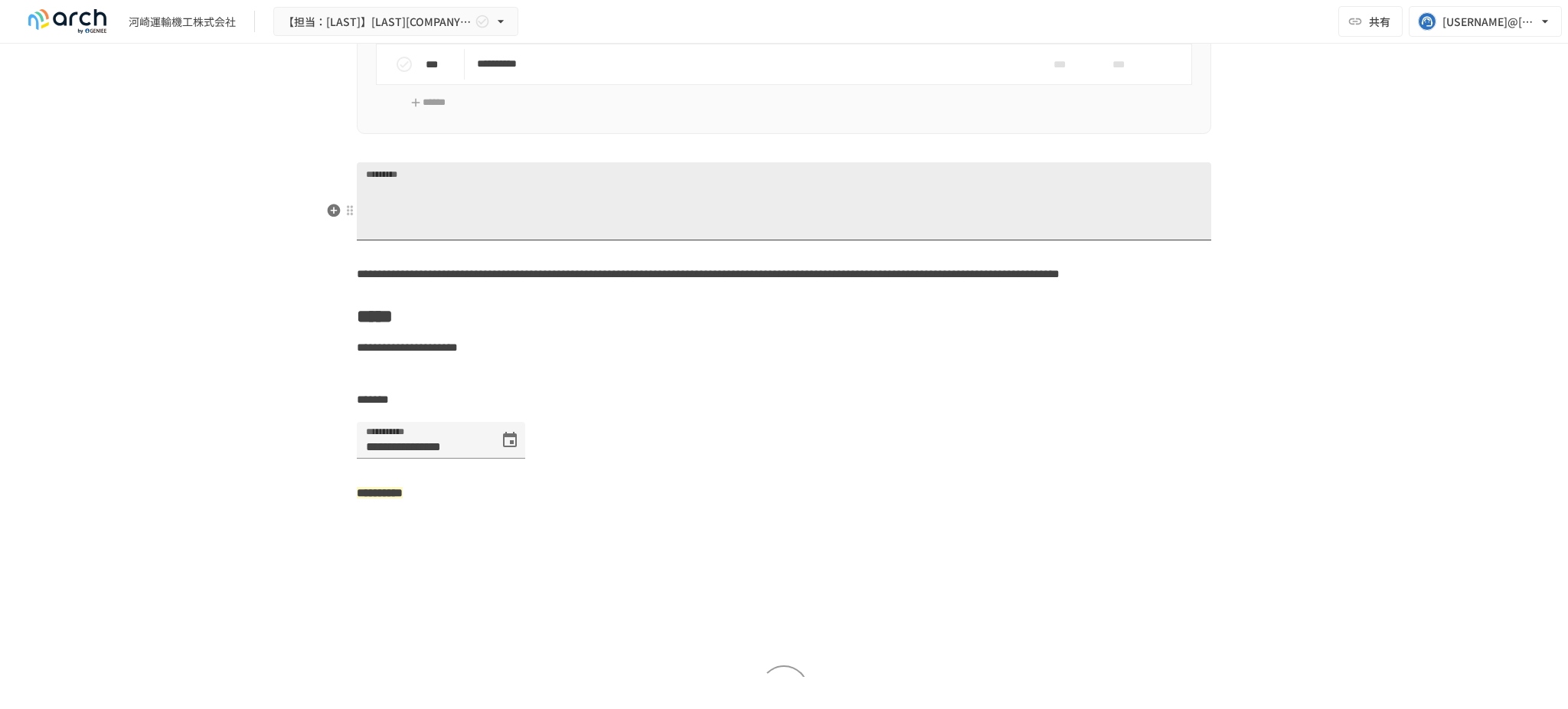 click on "*********" at bounding box center (784, 207) 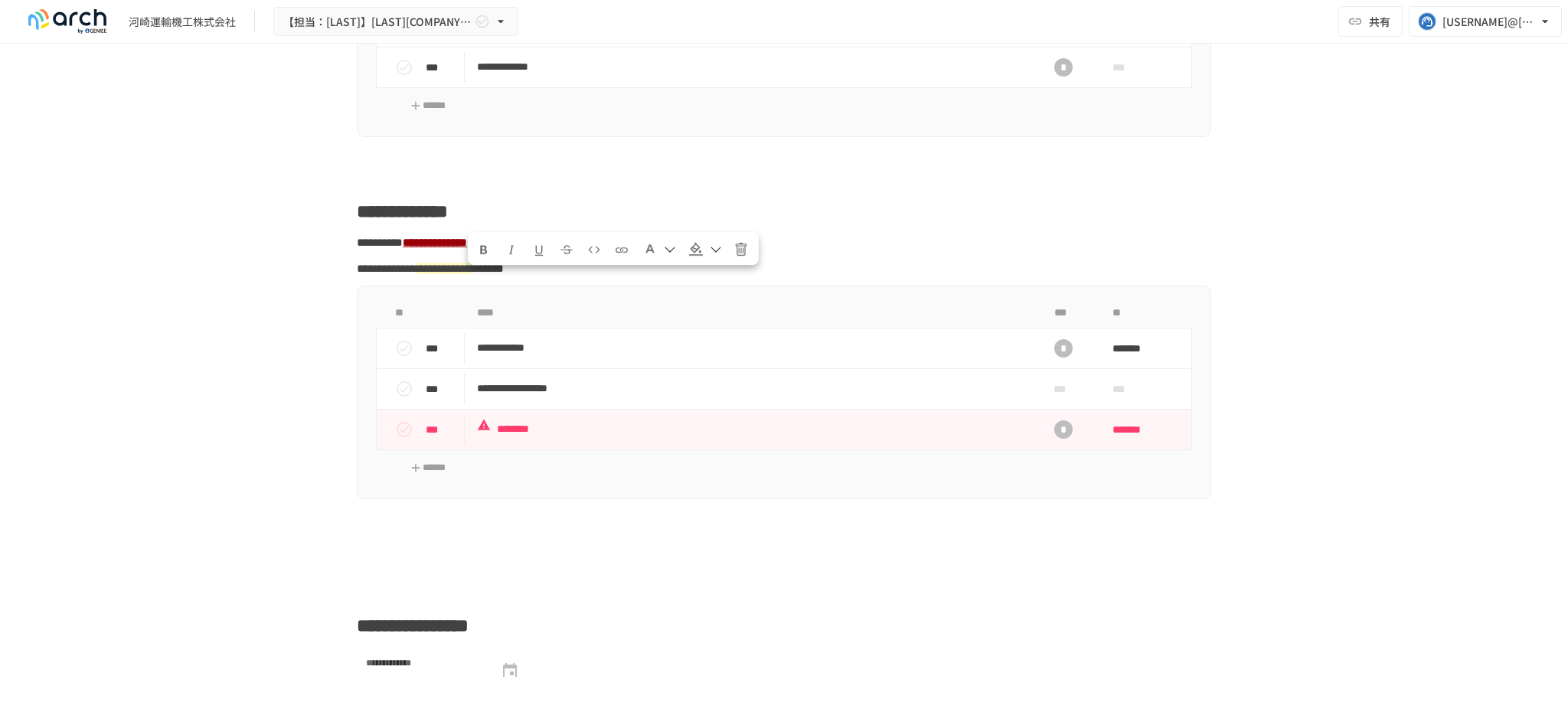 scroll, scrollTop: 2144, scrollLeft: 0, axis: vertical 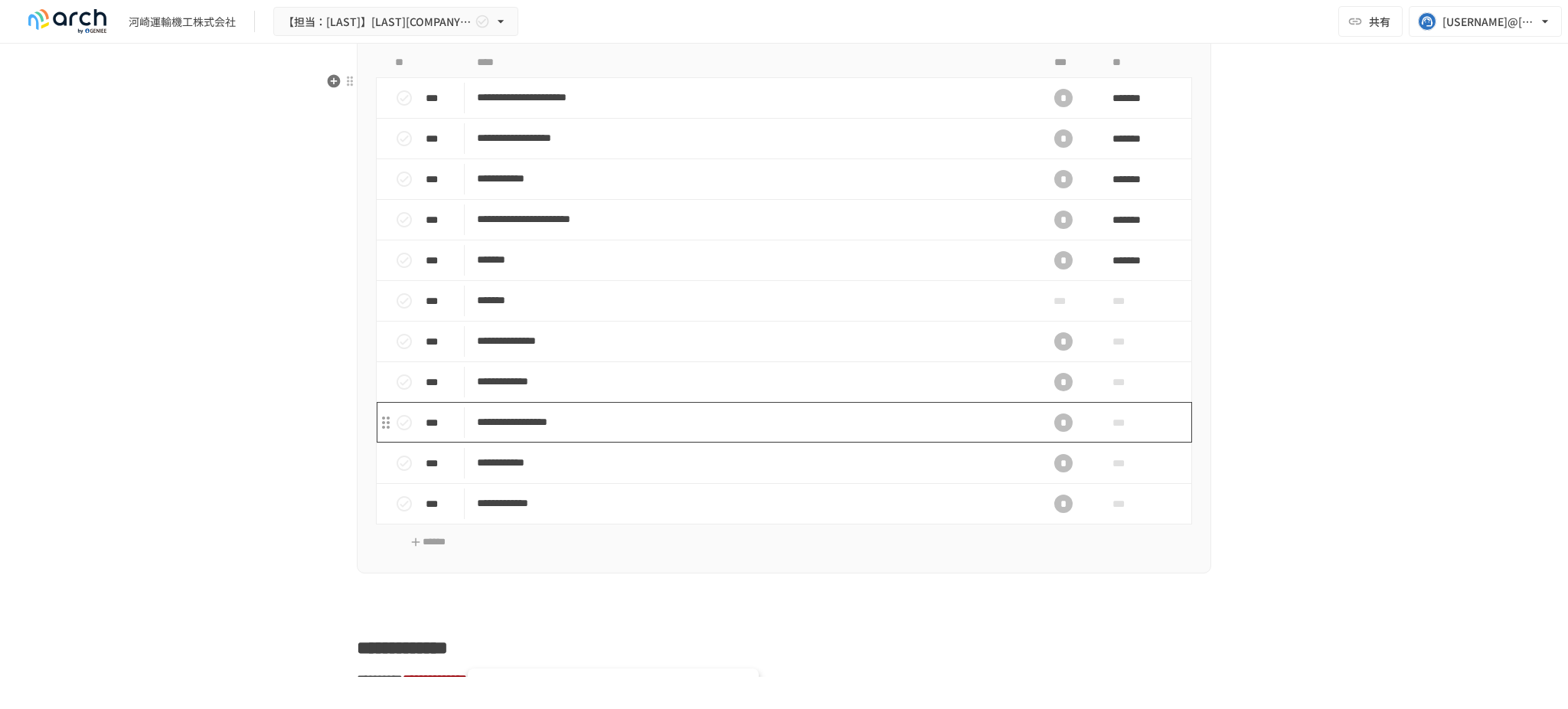 click on "**********" at bounding box center [751, 422] 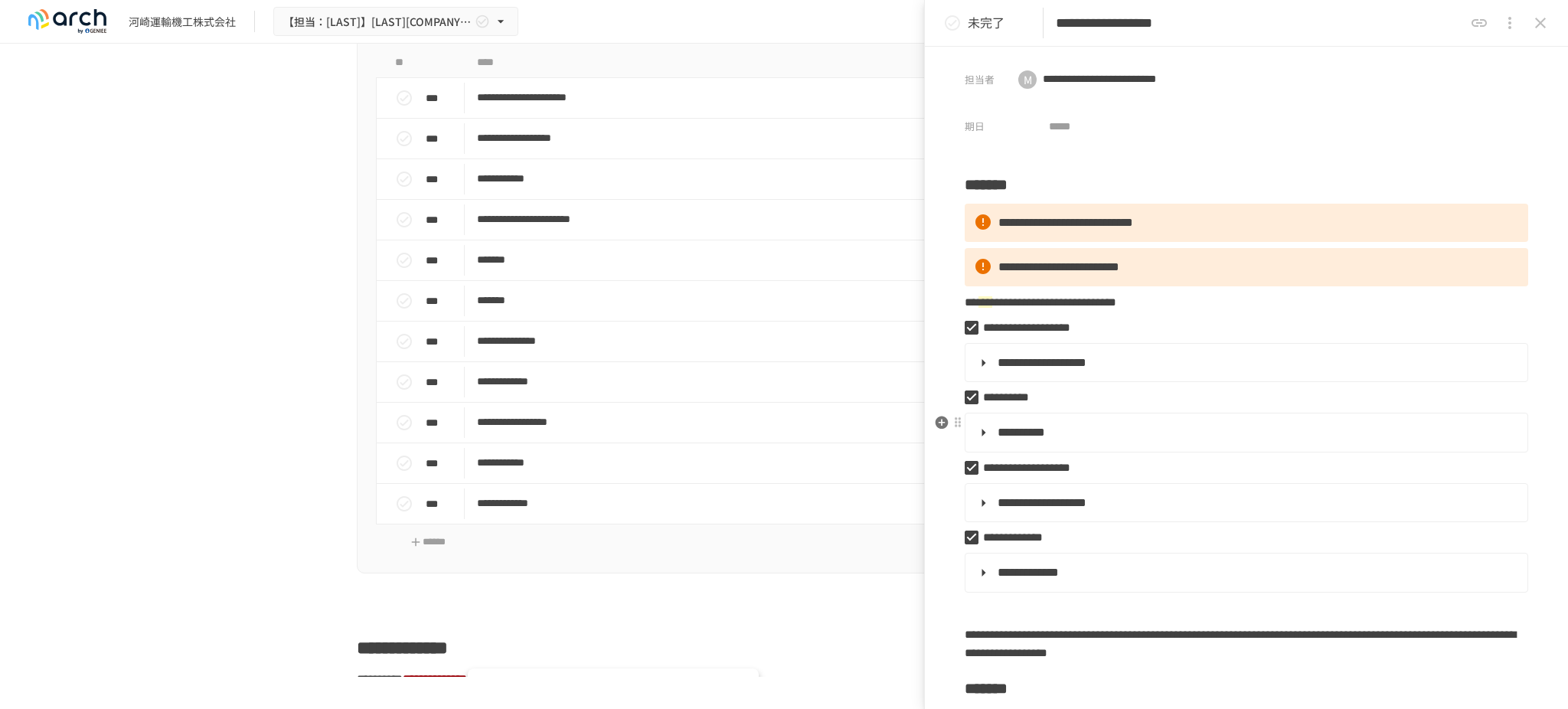click on "**********" at bounding box center [1021, 432] 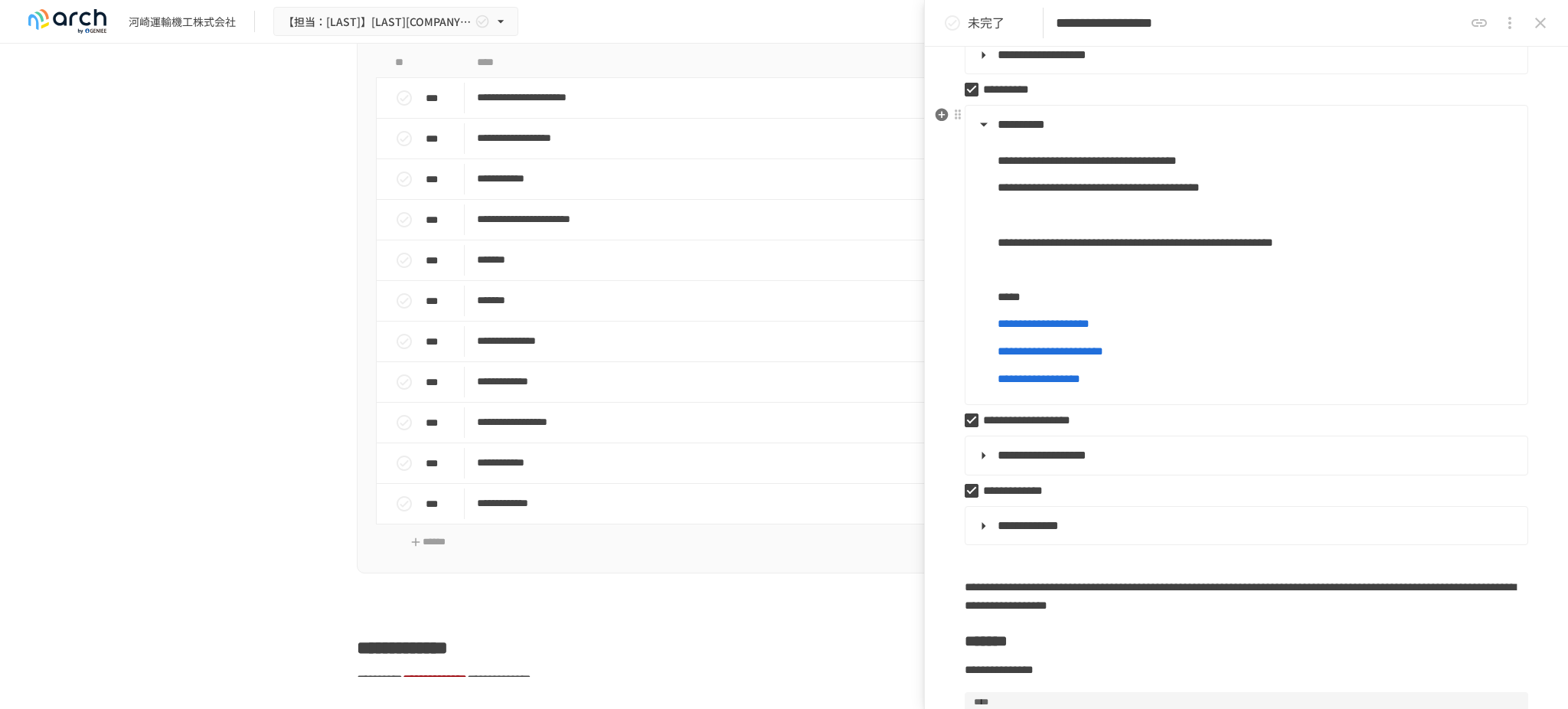 scroll, scrollTop: 306, scrollLeft: 0, axis: vertical 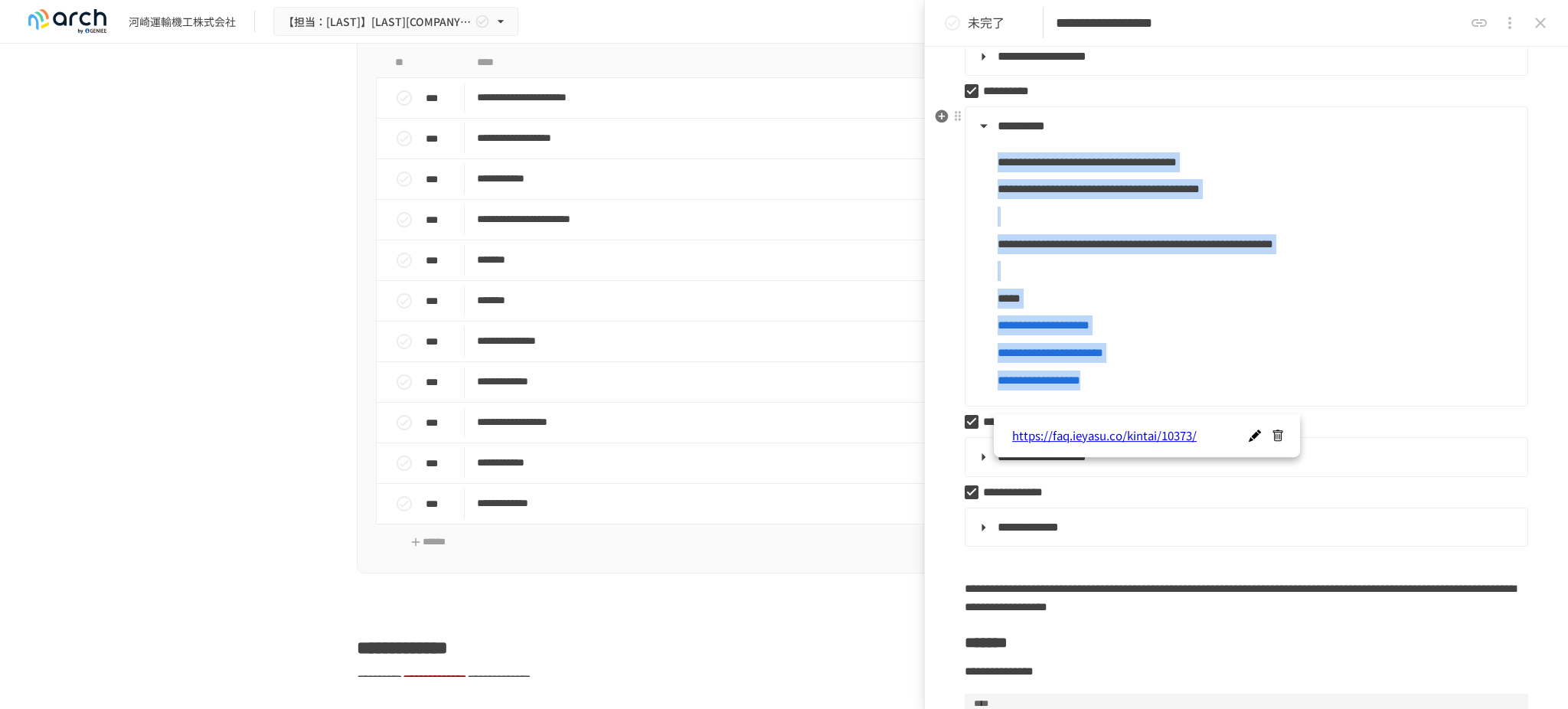 copy on "**********" 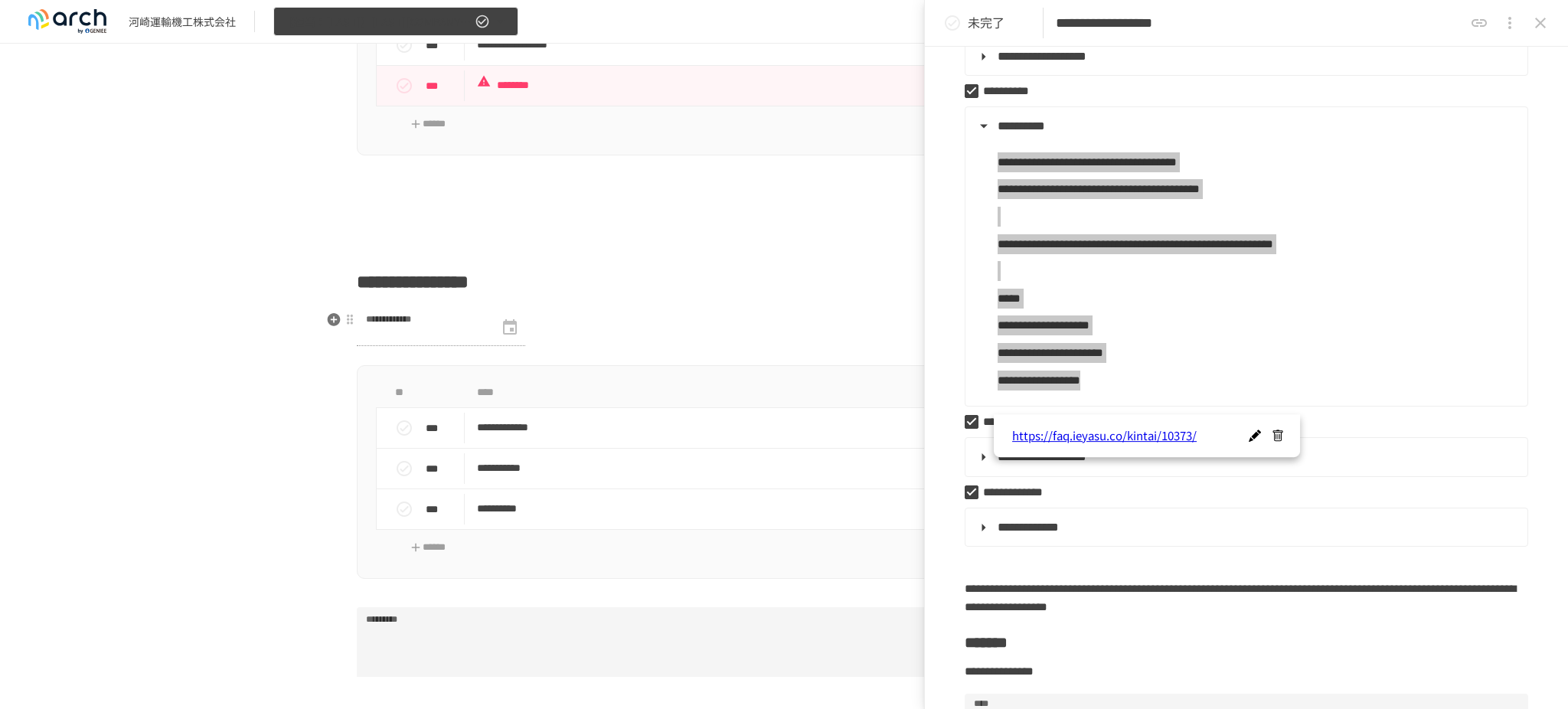 scroll, scrollTop: 2654, scrollLeft: 0, axis: vertical 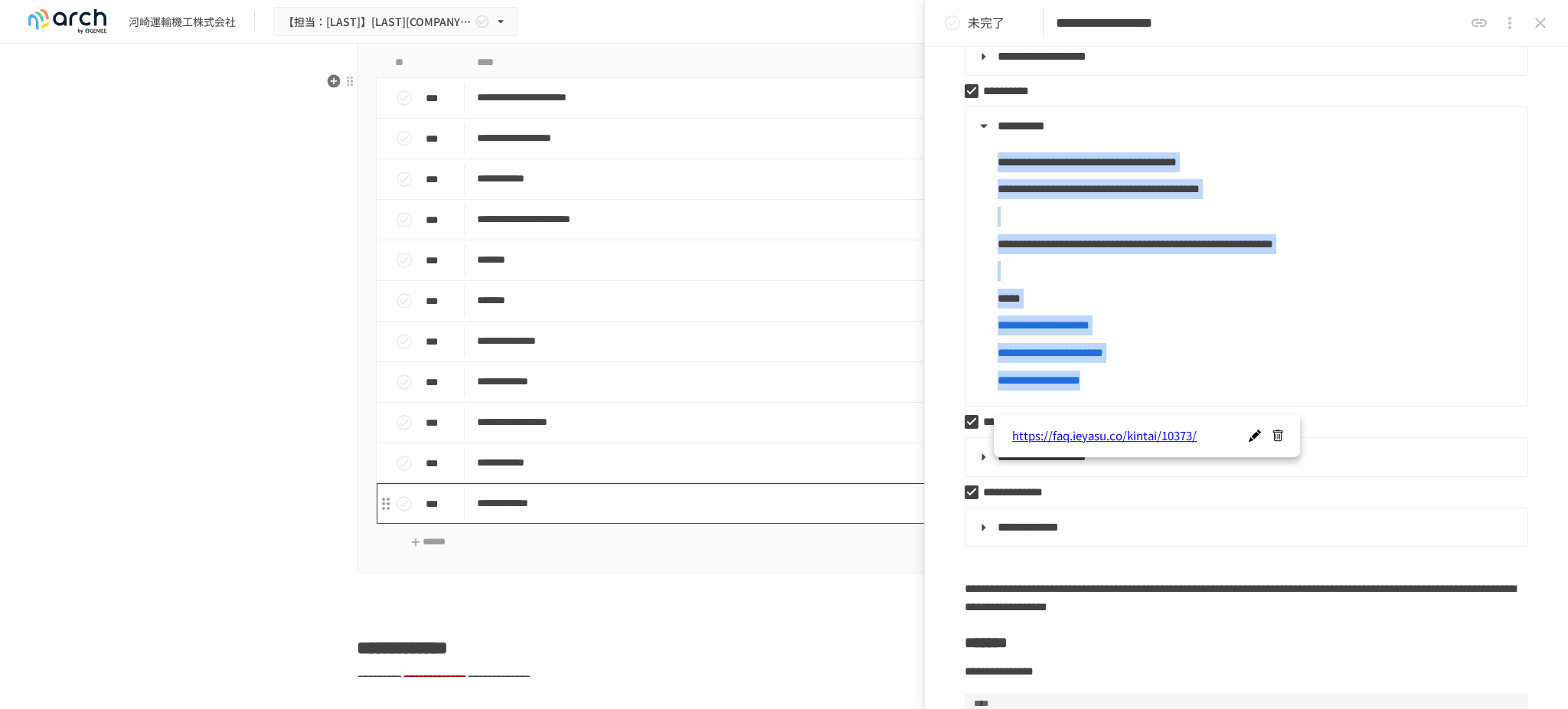 click on "**********" at bounding box center [751, 503] 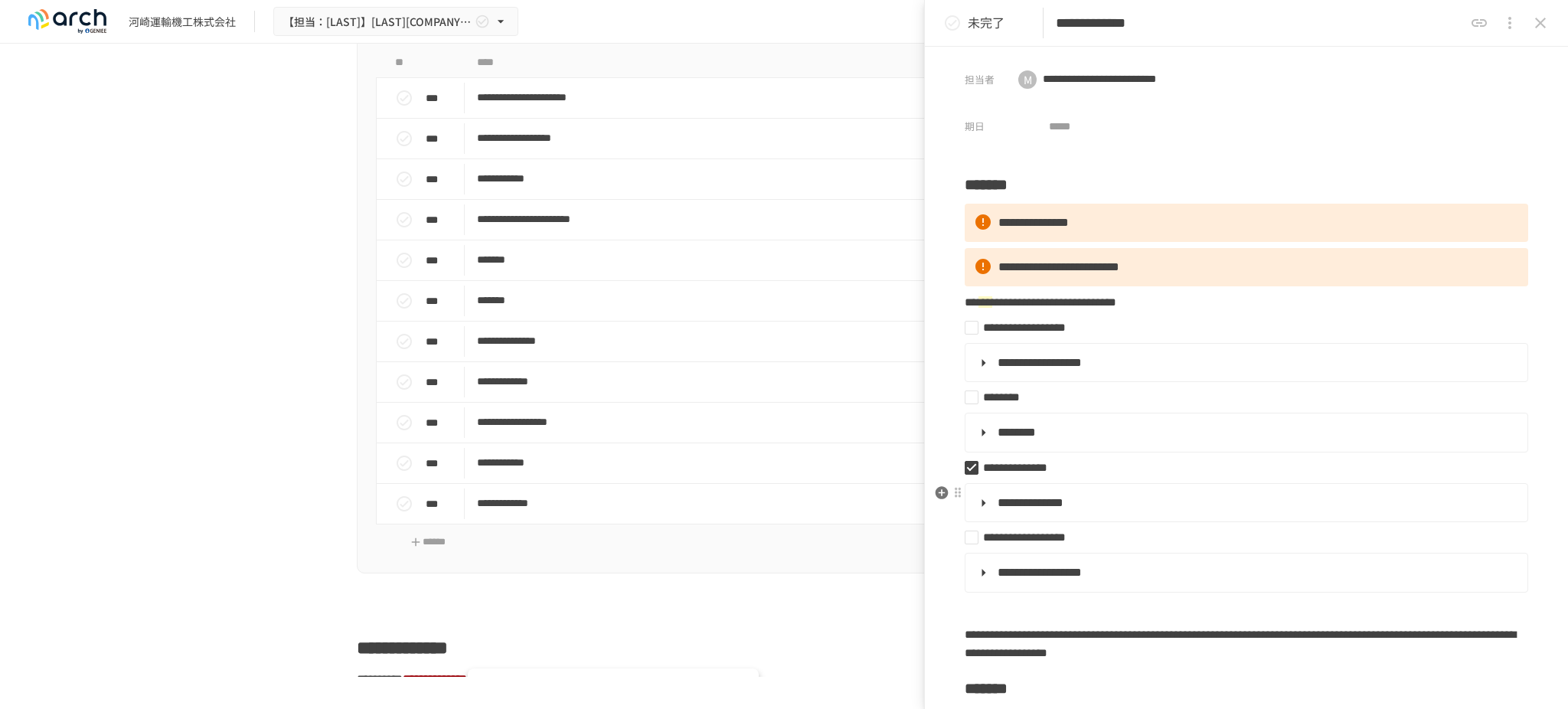 click on "**********" at bounding box center [1031, 502] 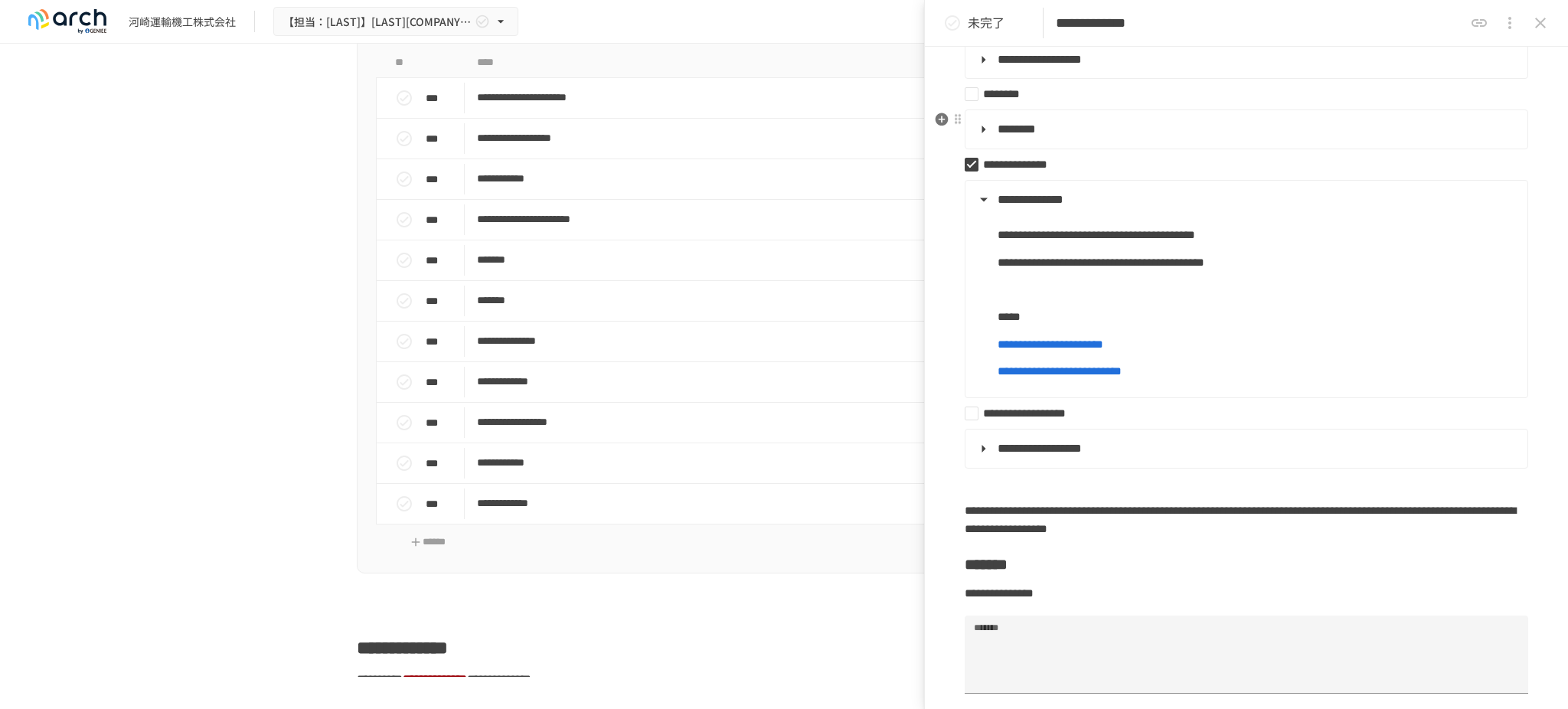 scroll, scrollTop: 306, scrollLeft: 0, axis: vertical 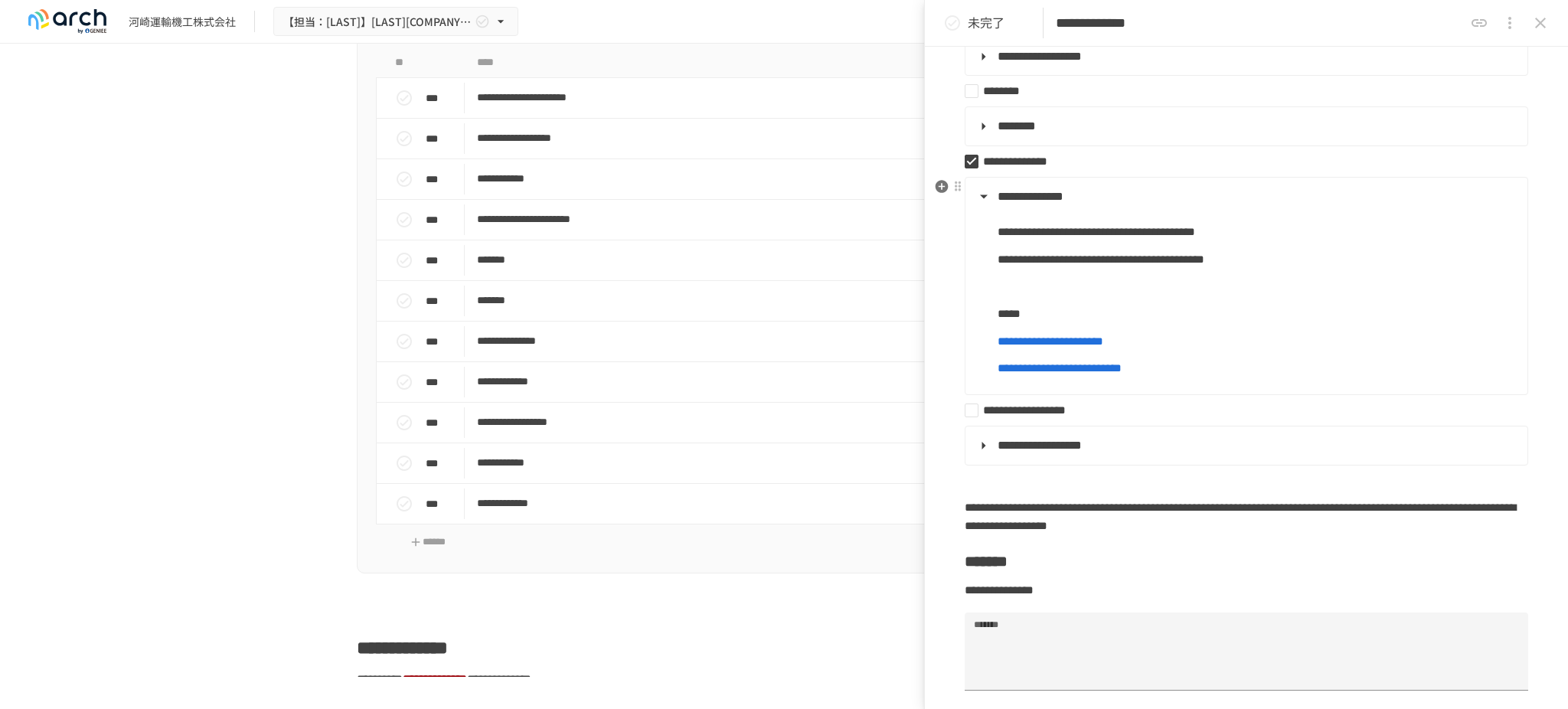 click on "**********" at bounding box center [1245, 292] 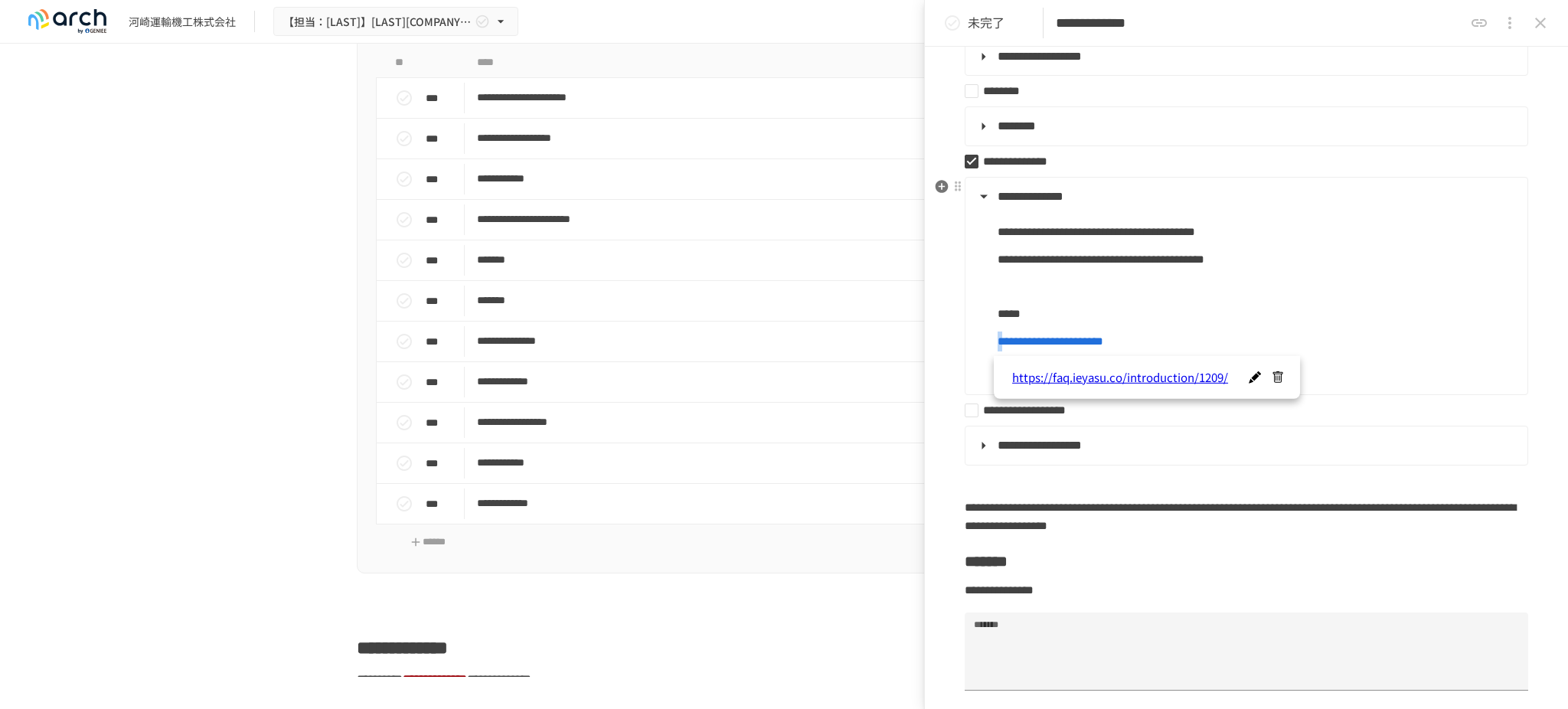 click on "**********" at bounding box center [1245, 292] 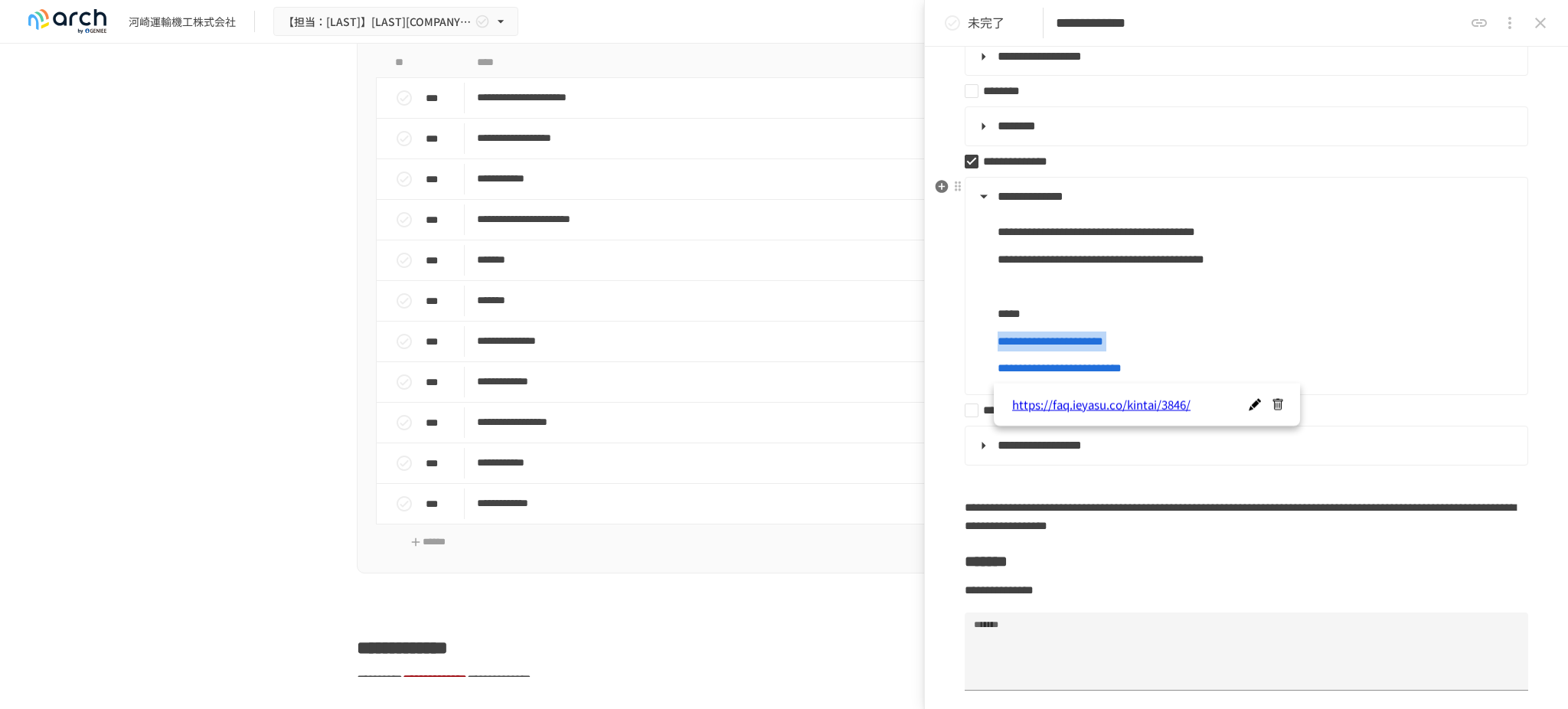 click on "**********" at bounding box center [1245, 292] 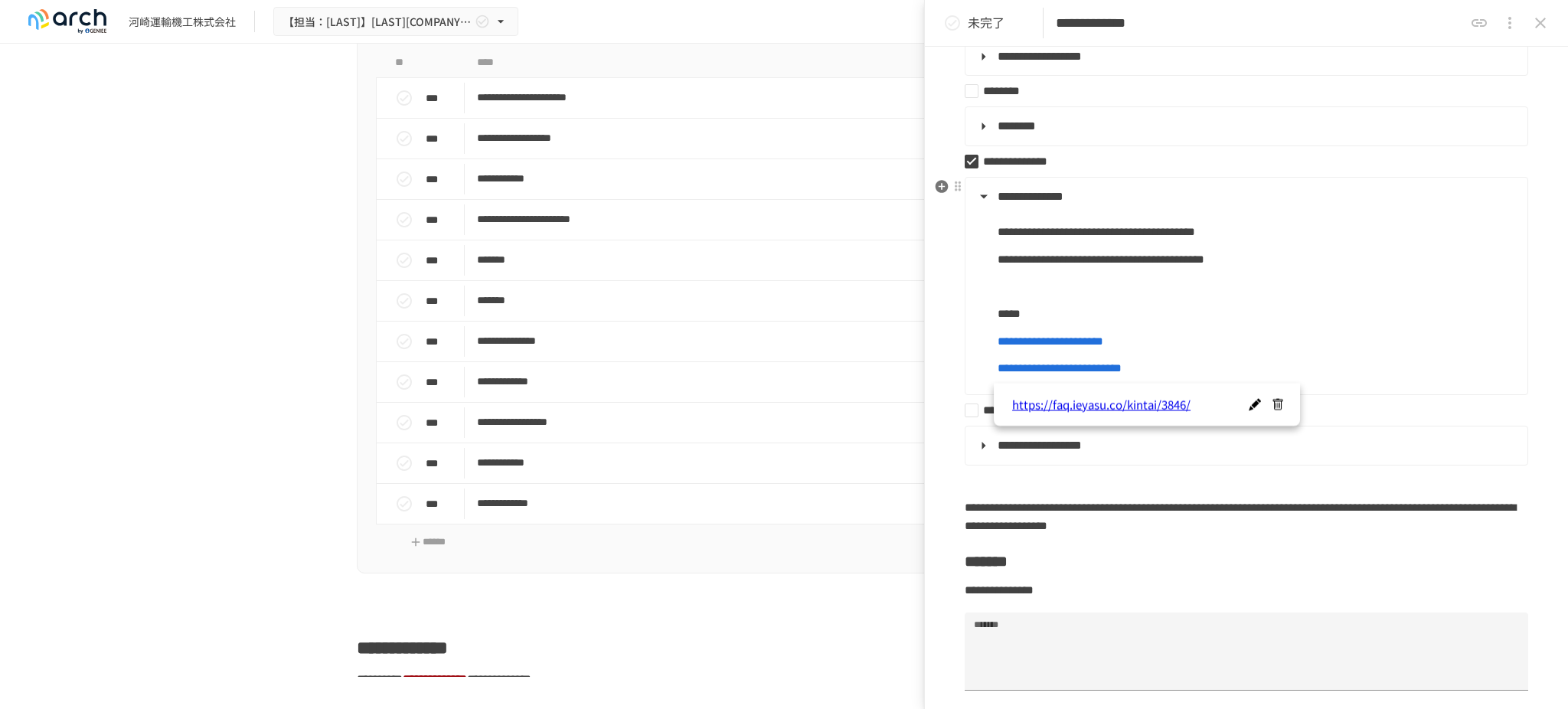 click on "**********" at bounding box center (1245, 292) 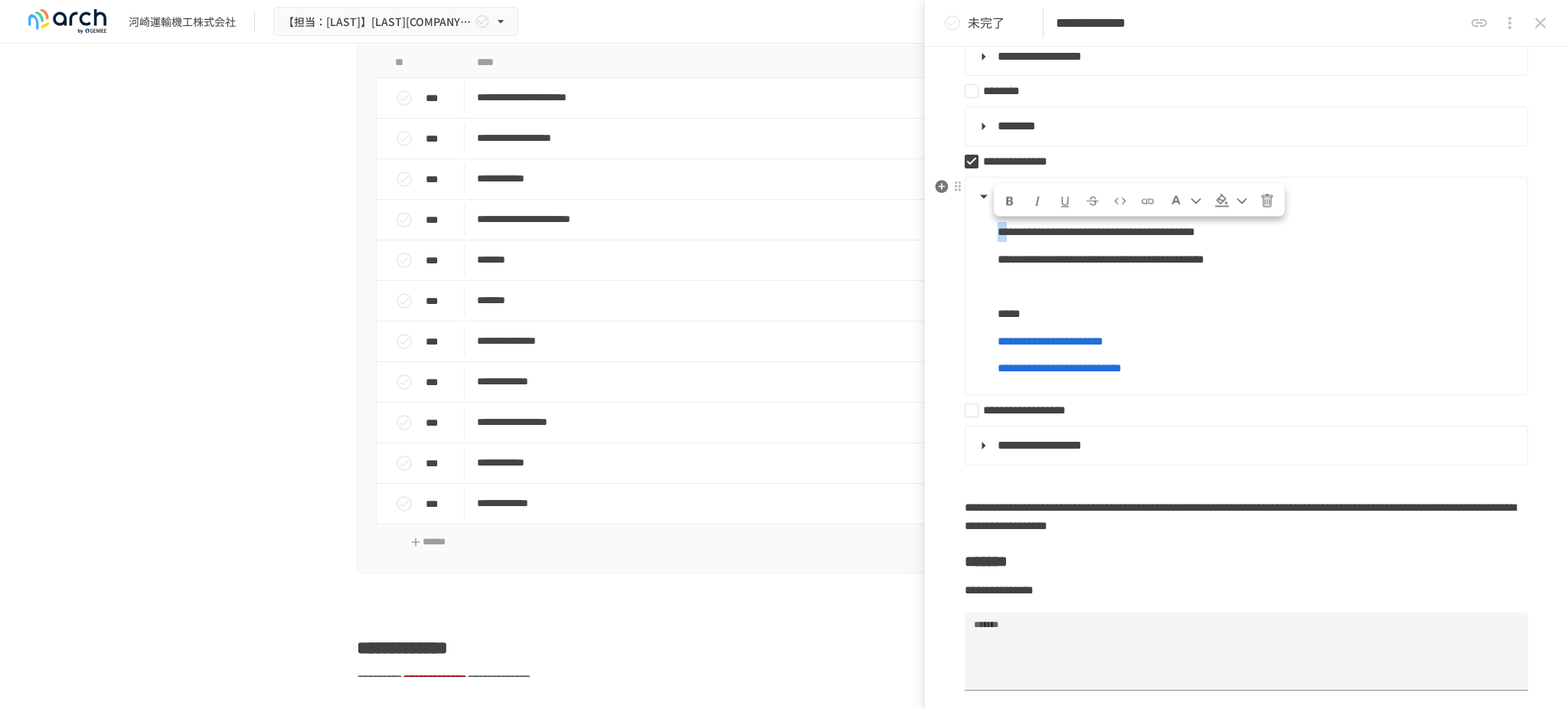 click on "**********" at bounding box center [1245, 292] 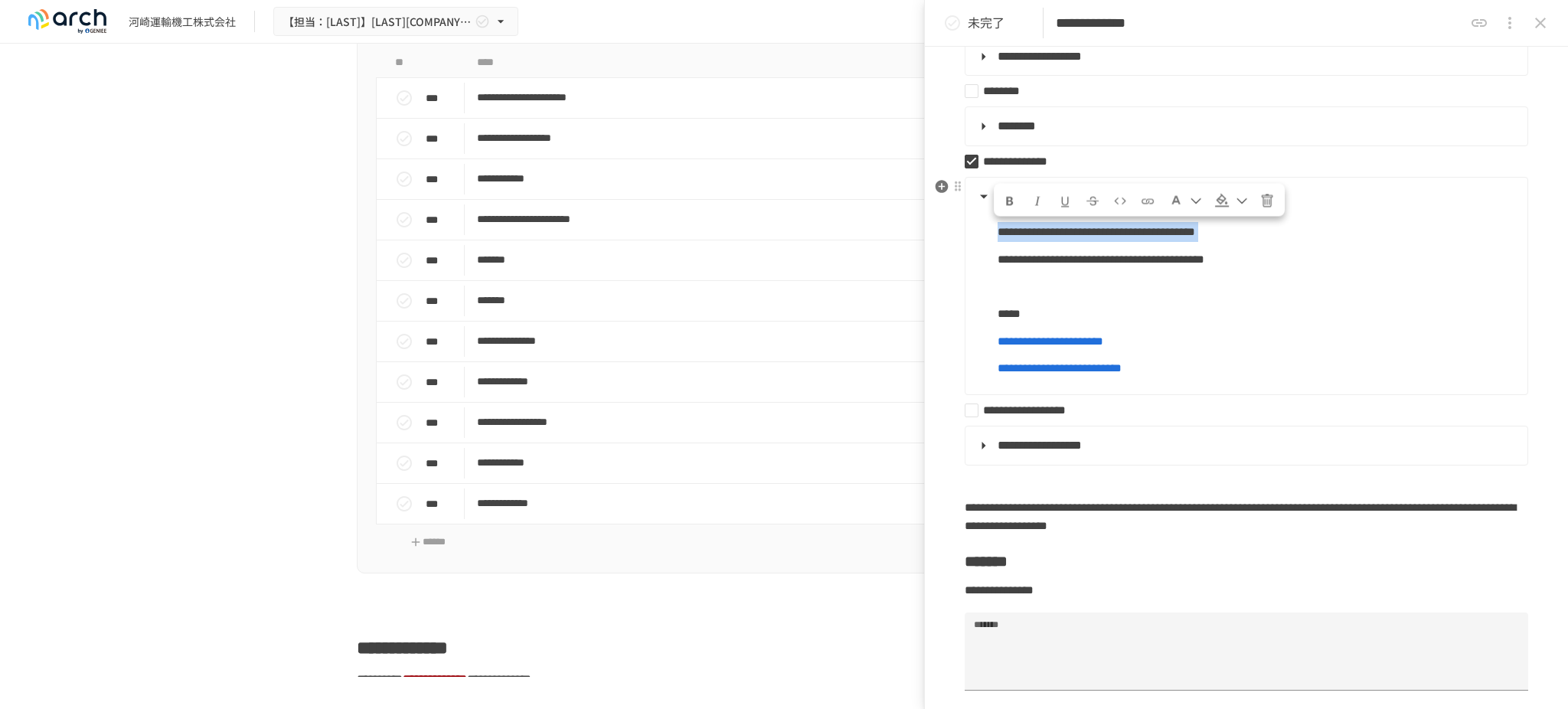 click on "**********" at bounding box center [1245, 292] 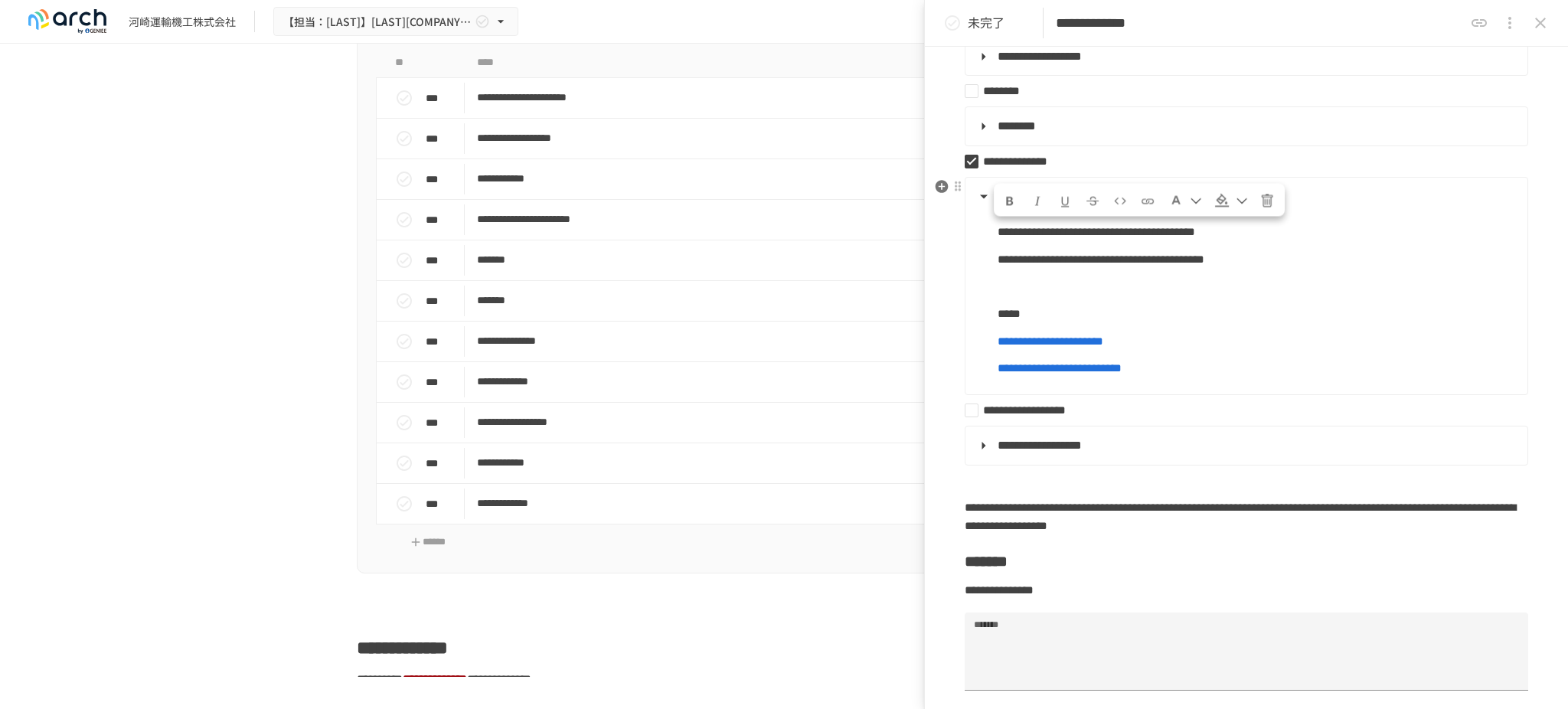 click on "**********" at bounding box center (1256, 341) 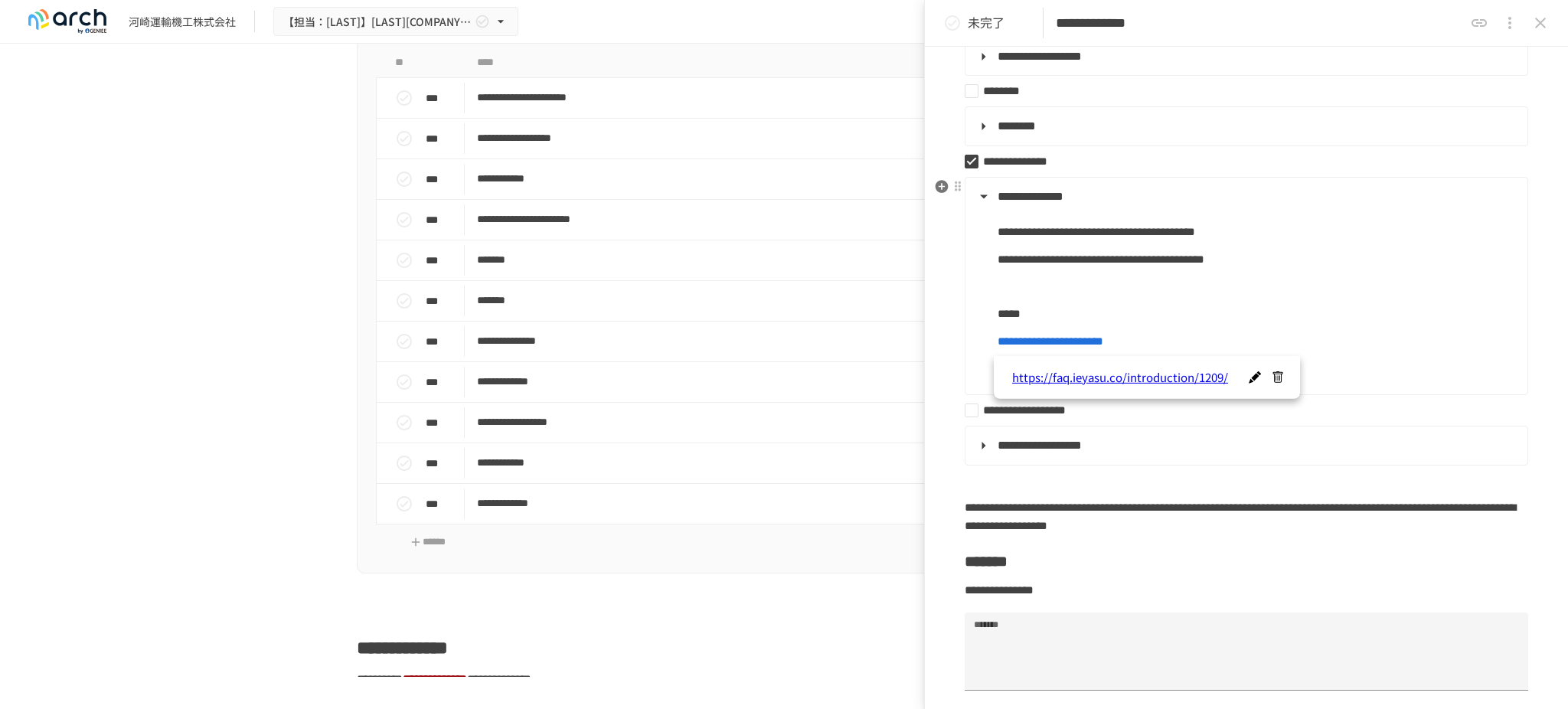 click on "**********" at bounding box center [1256, 341] 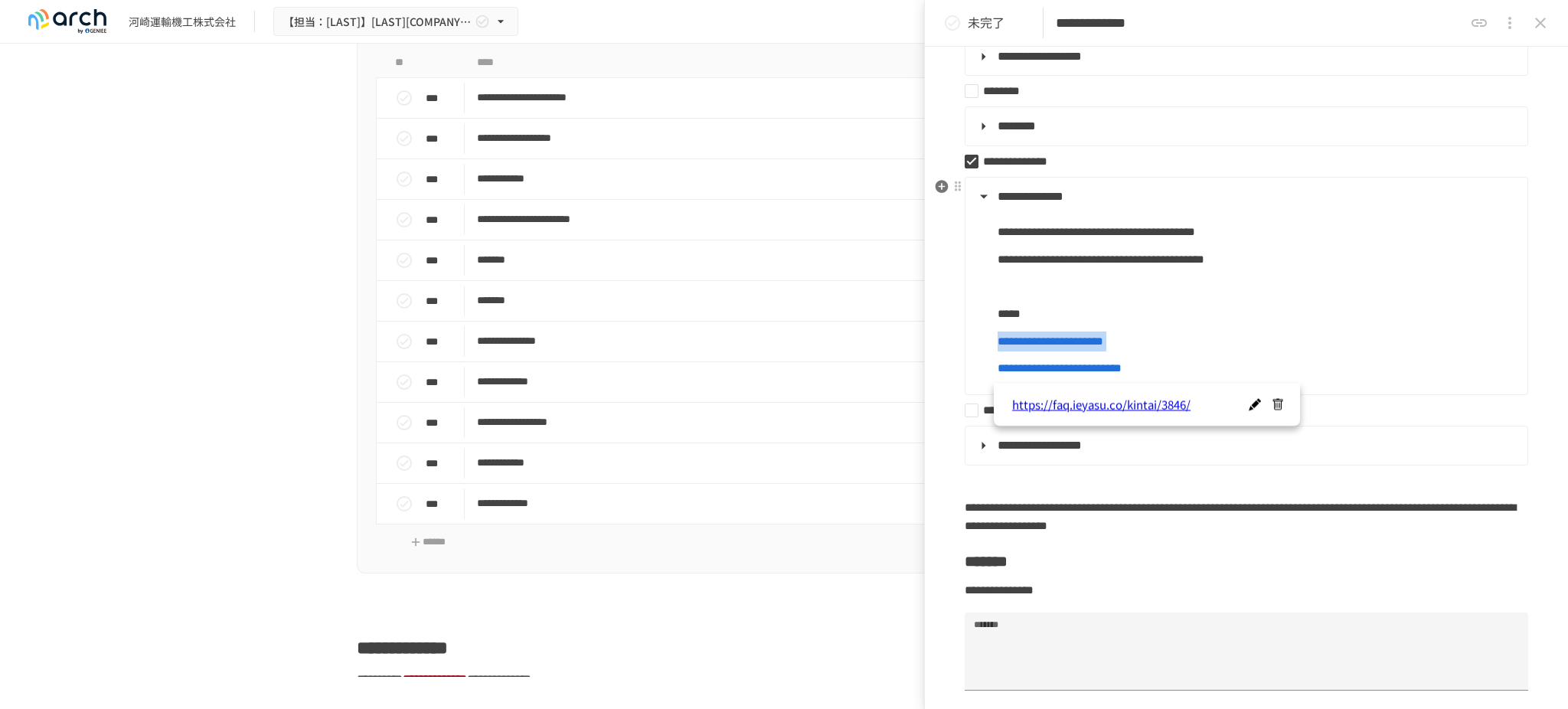 click on "**********" at bounding box center (1256, 341) 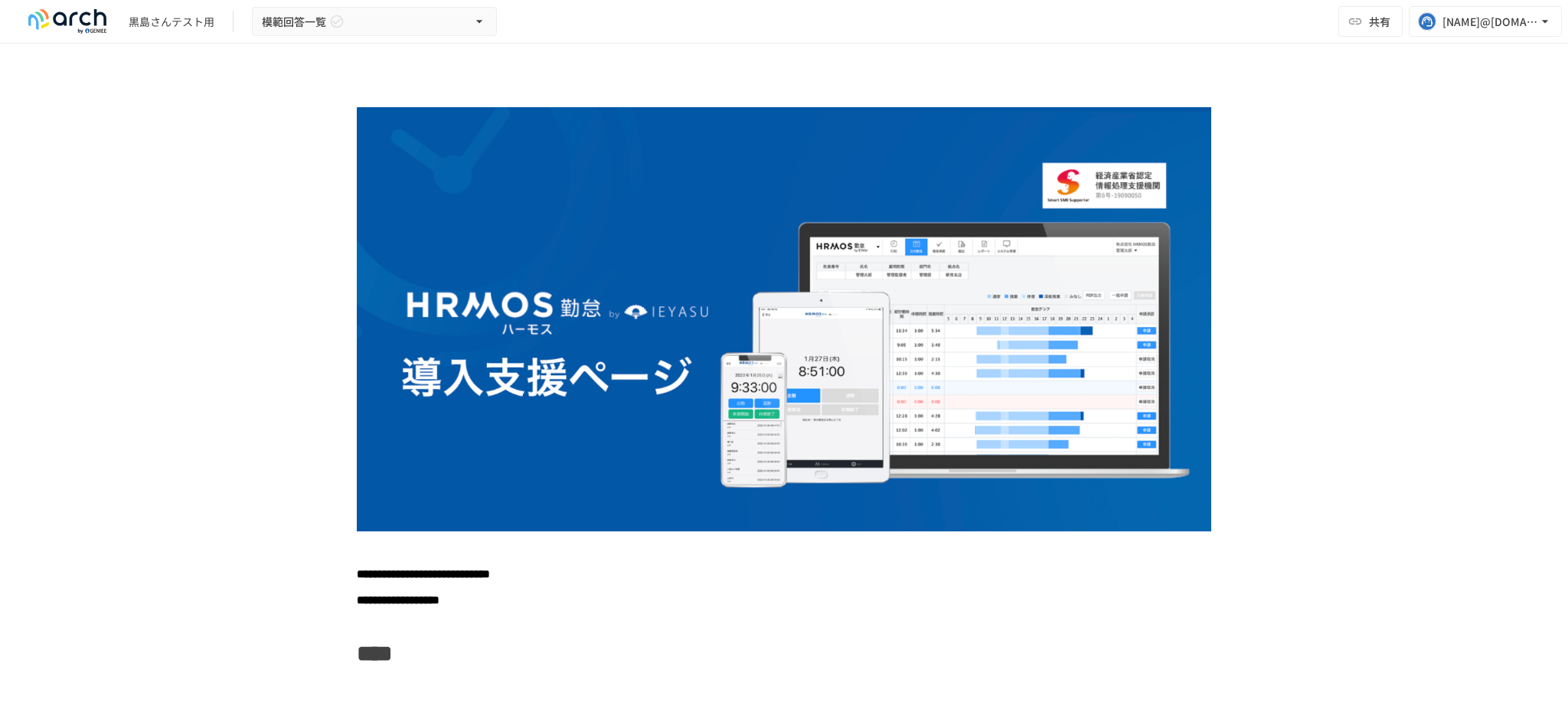 scroll, scrollTop: 0, scrollLeft: 0, axis: both 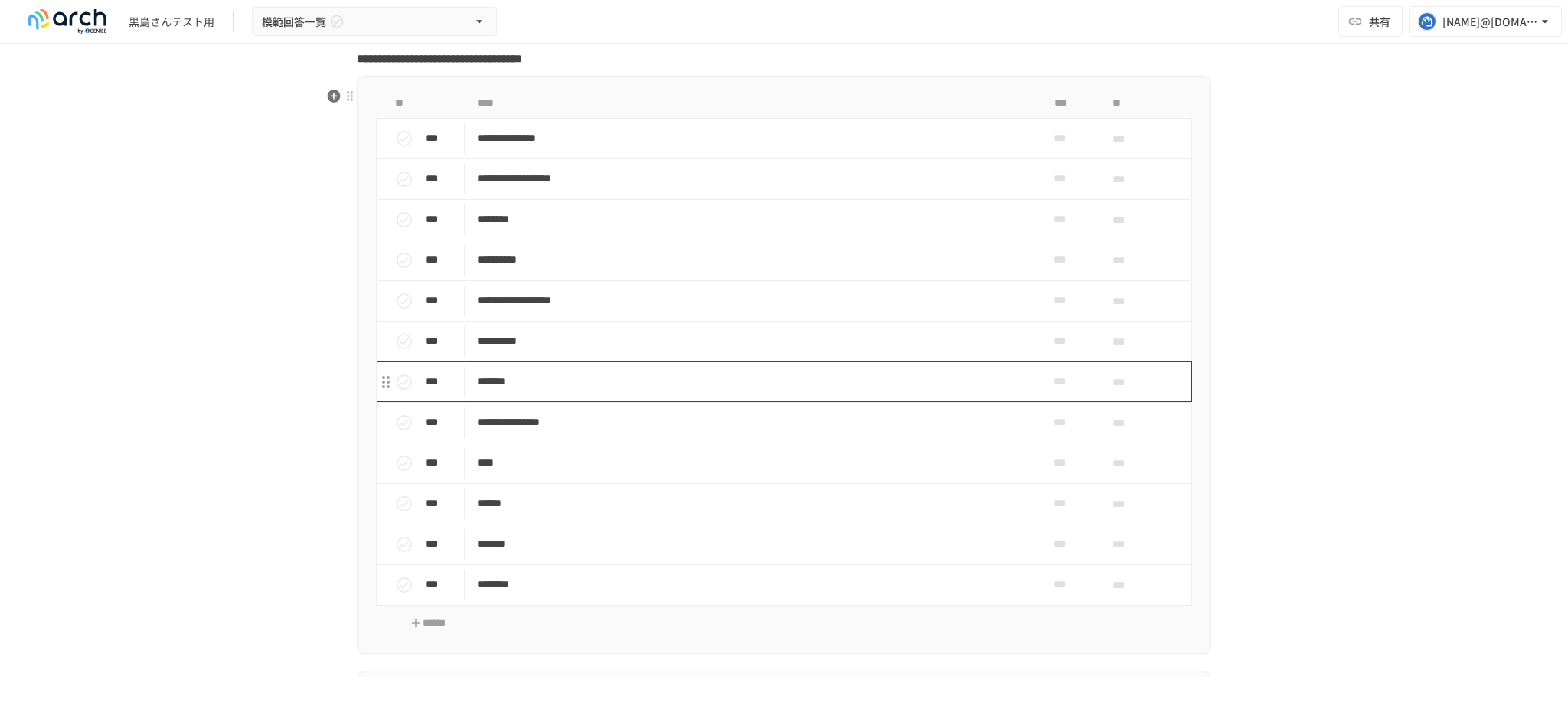 click on "*******" at bounding box center [751, 381] 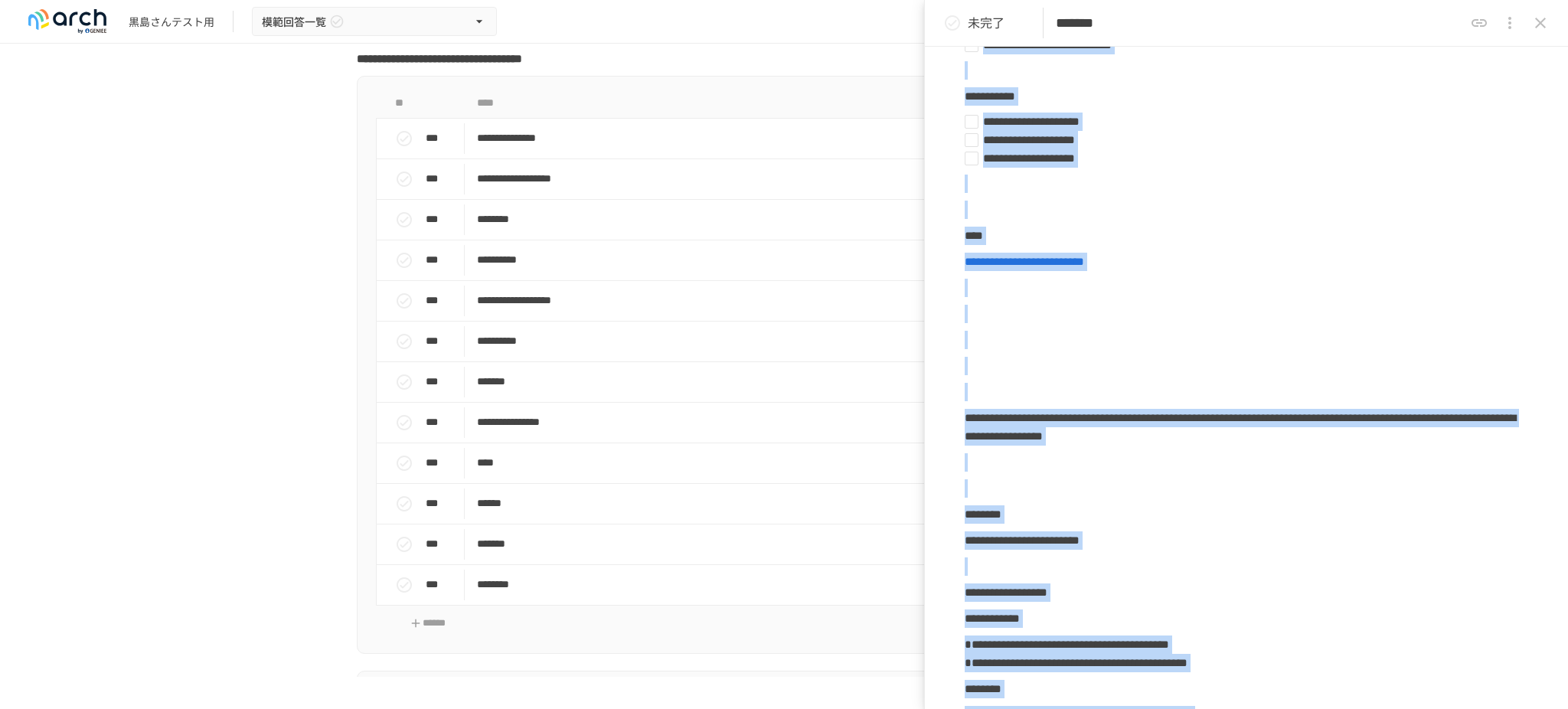 scroll, scrollTop: 864, scrollLeft: 0, axis: vertical 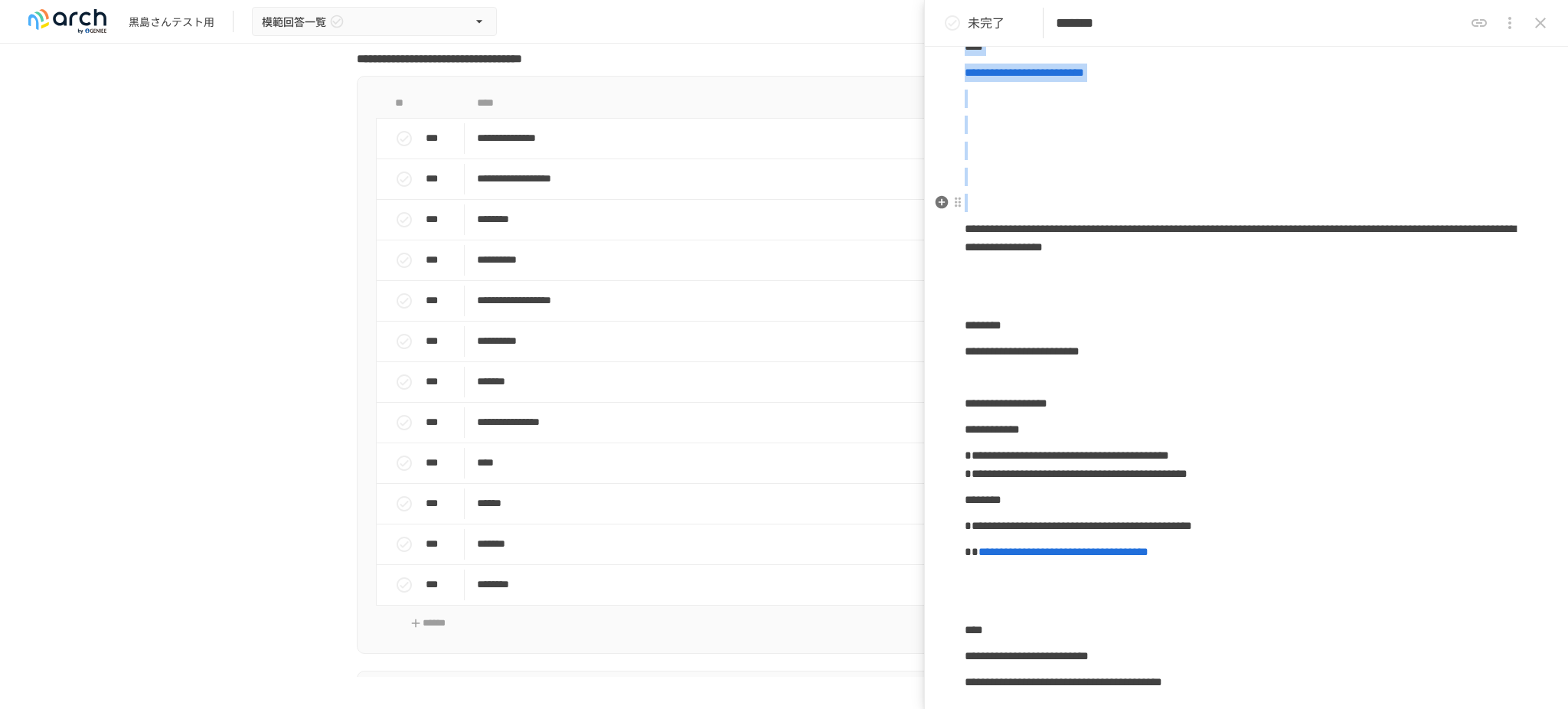 copy on "**********" 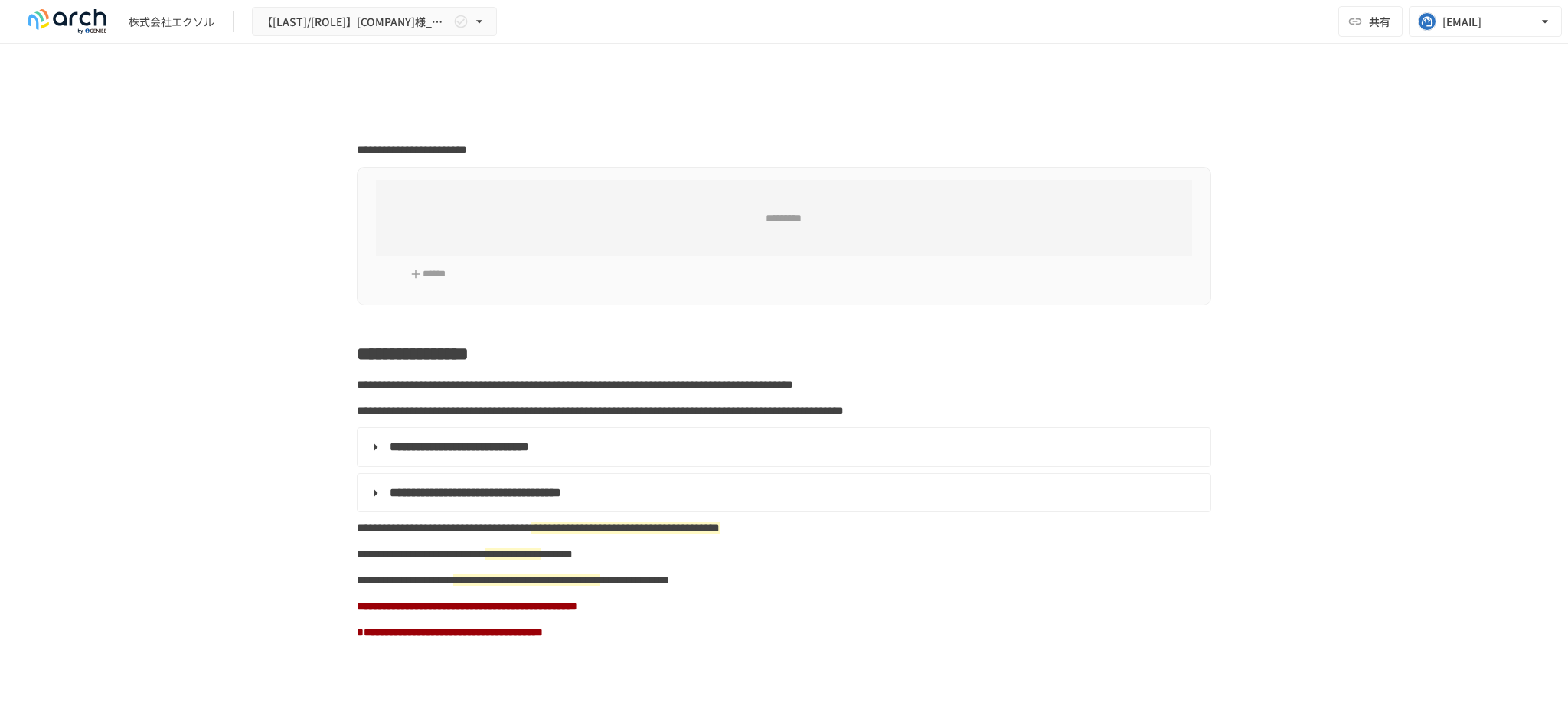 scroll, scrollTop: 0, scrollLeft: 0, axis: both 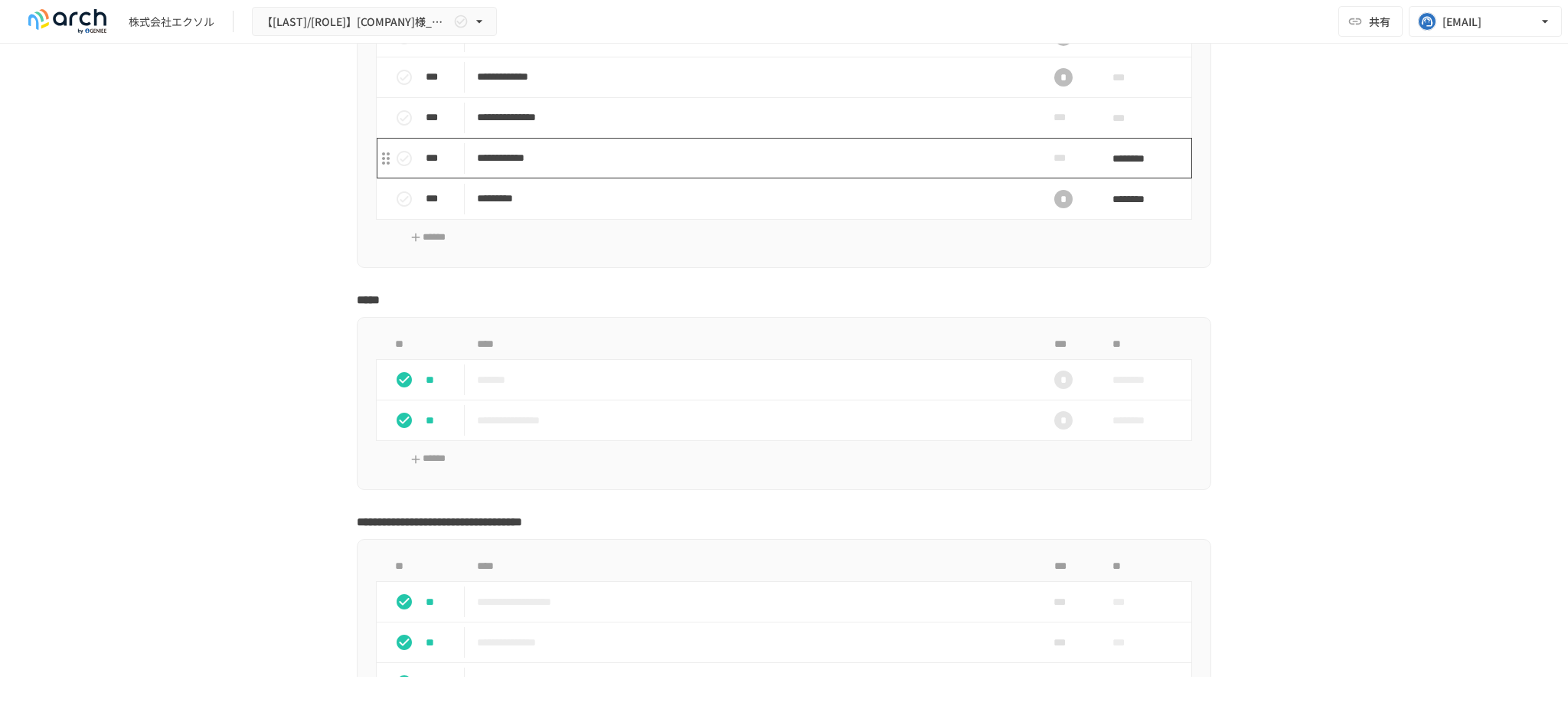 click on "**********" at bounding box center [751, 158] 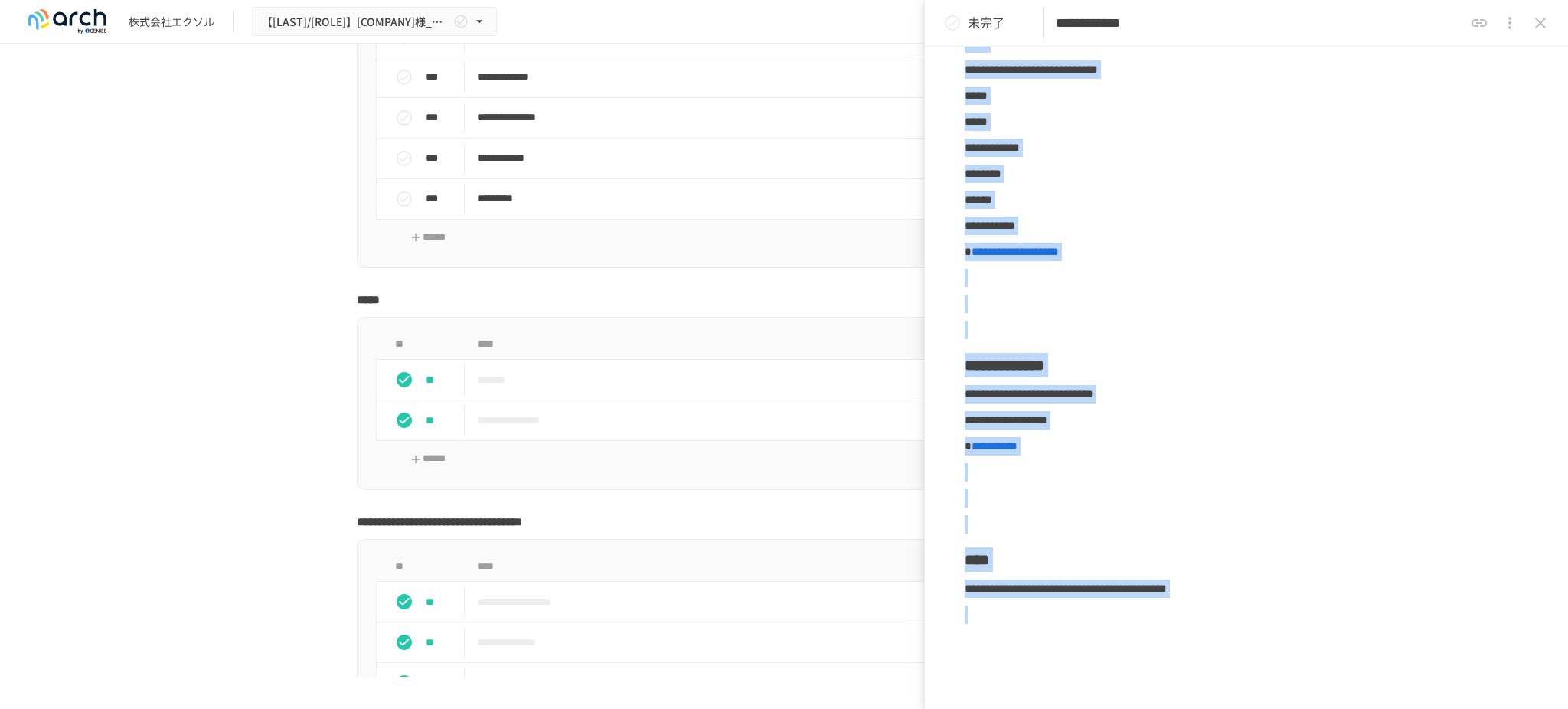 scroll, scrollTop: 699, scrollLeft: 0, axis: vertical 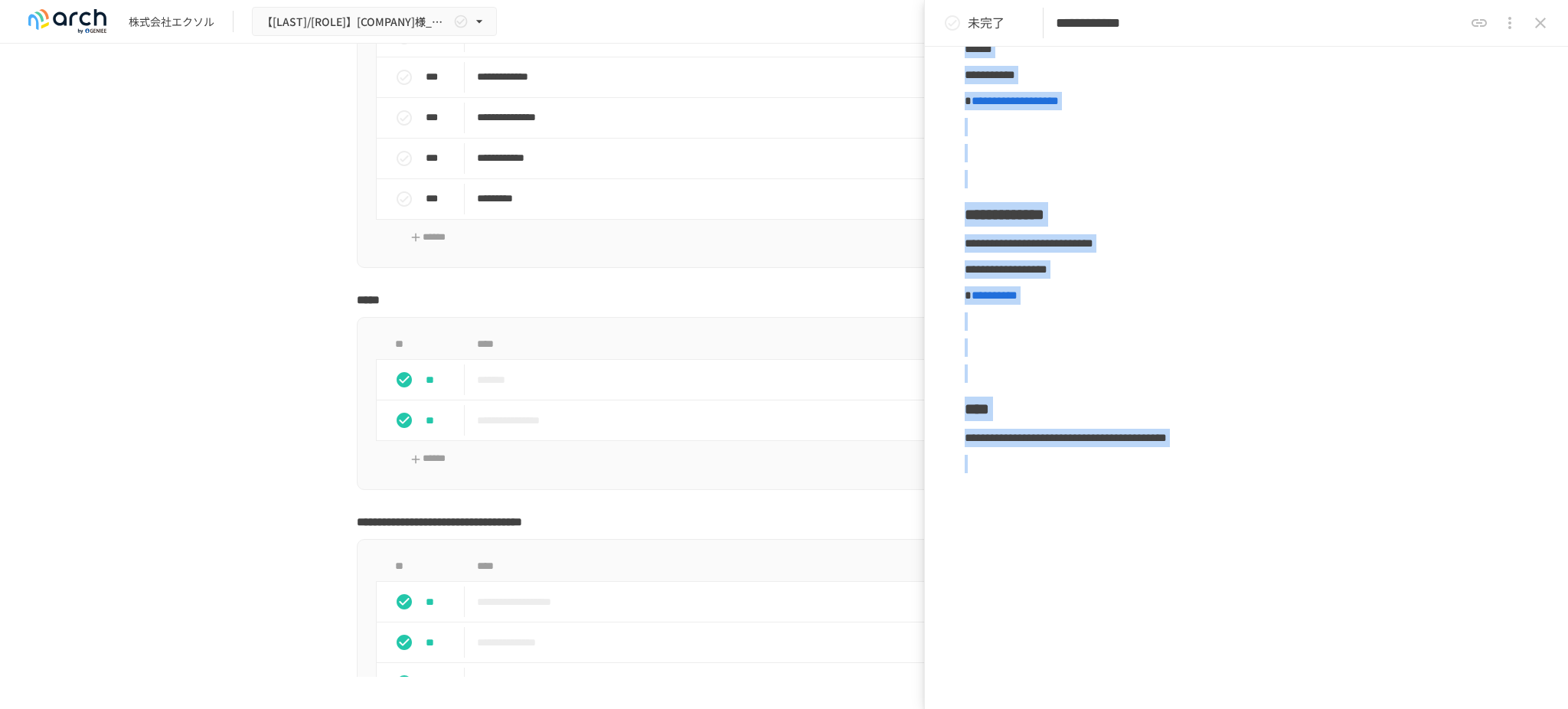 copy on "**********" 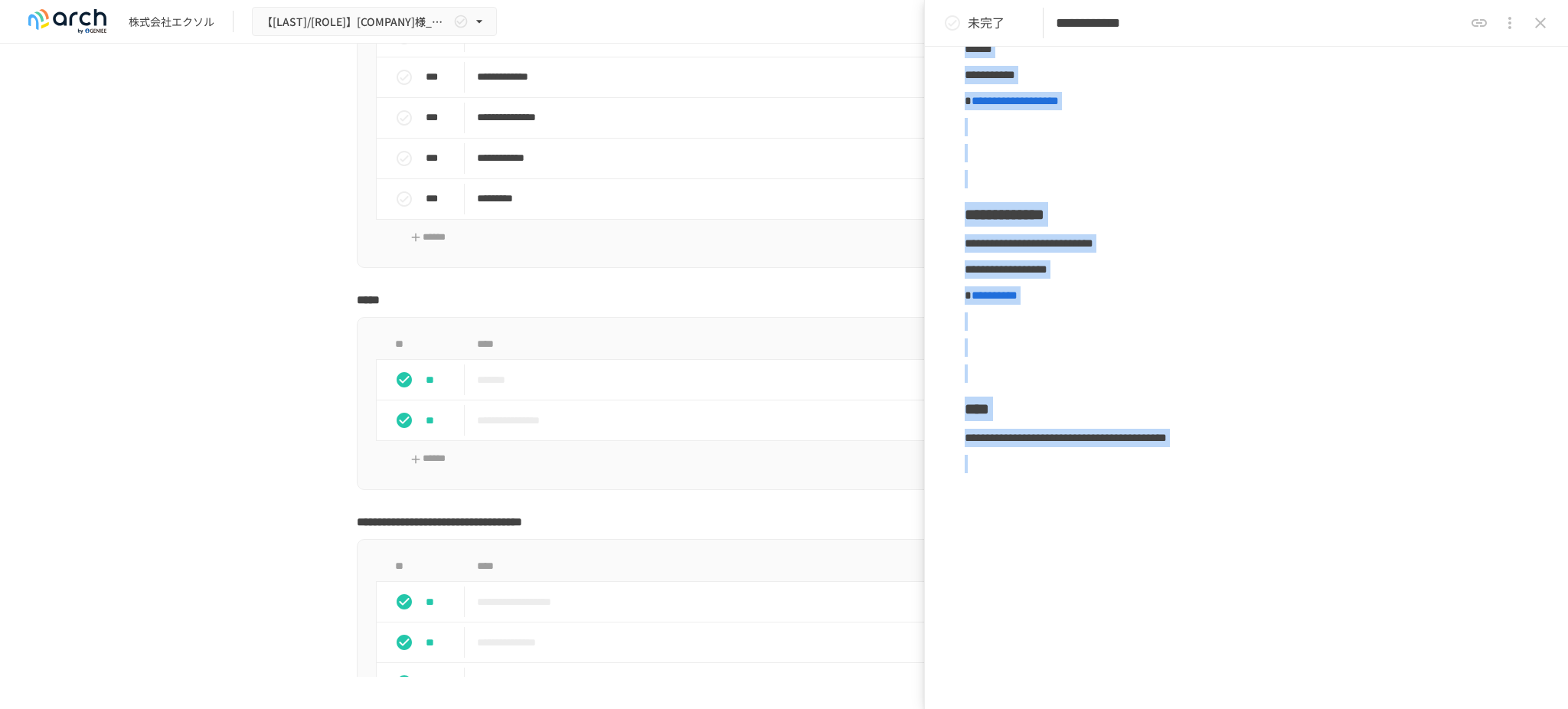 drag, startPoint x: 969, startPoint y: 172, endPoint x: 1220, endPoint y: 518, distance: 427.454 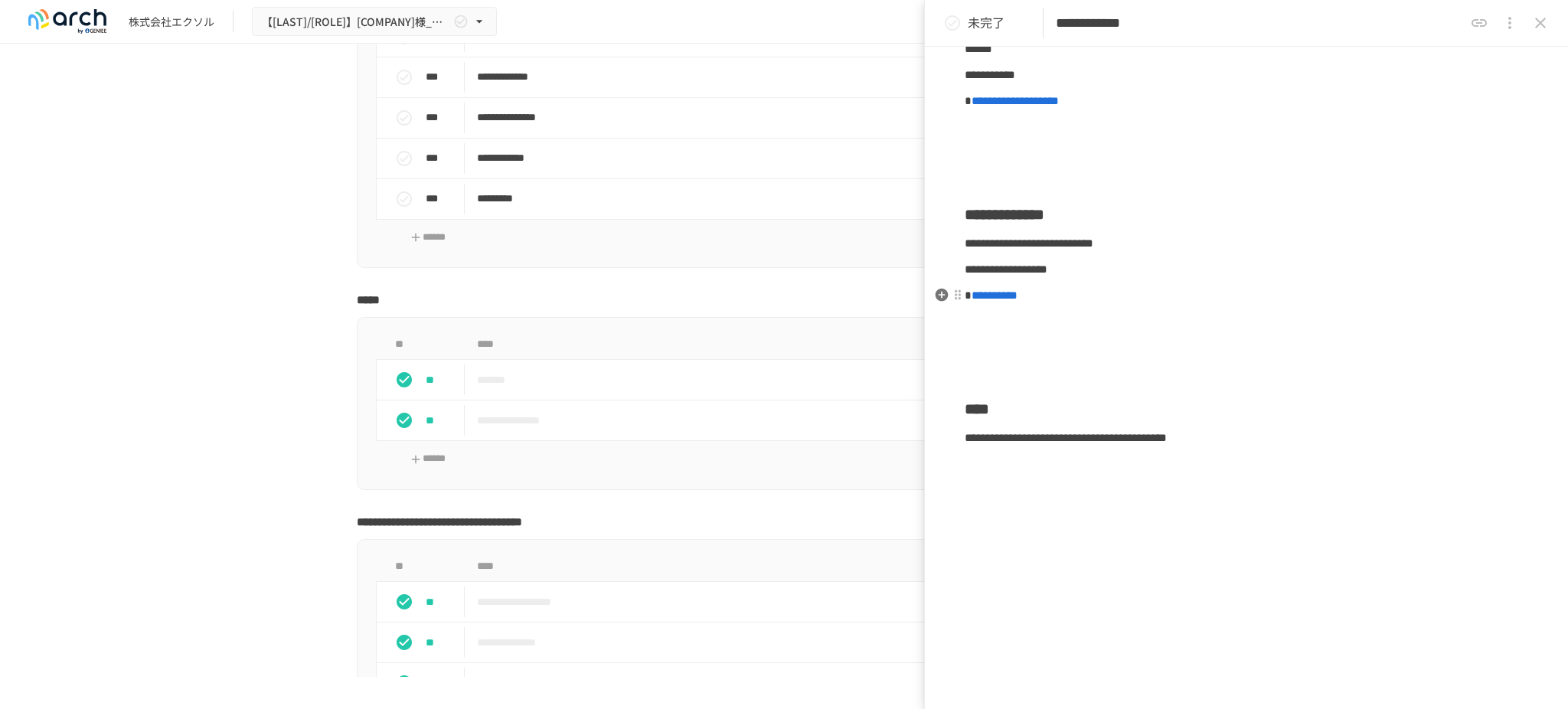 click on "**********" at bounding box center [1246, 296] 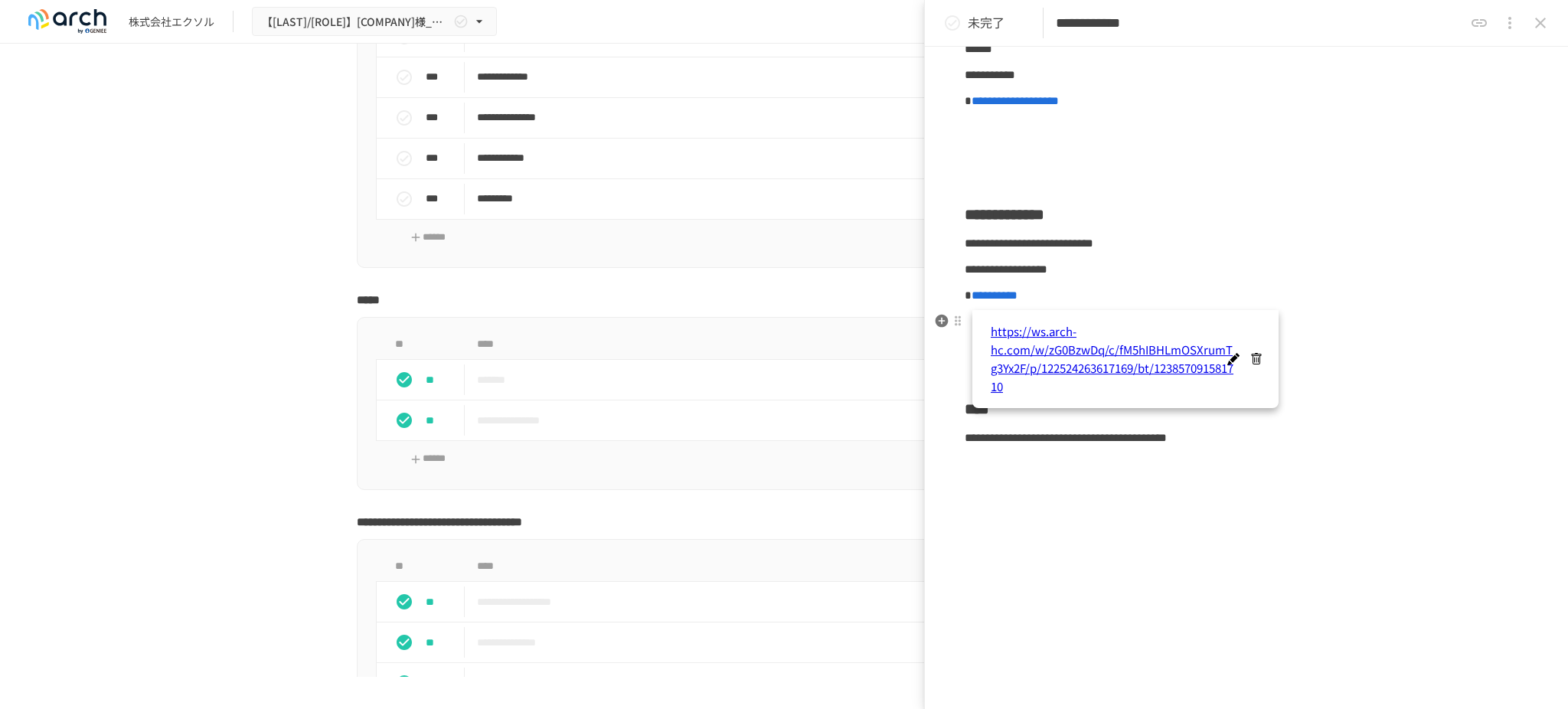 click on "https://ws.arch-hc.com/w/zG0BzwDq/c/fM5hIBHLmOSXrumTg3Yx2F/p/122524263617169/bt/123857091581710" at bounding box center [1112, 359] 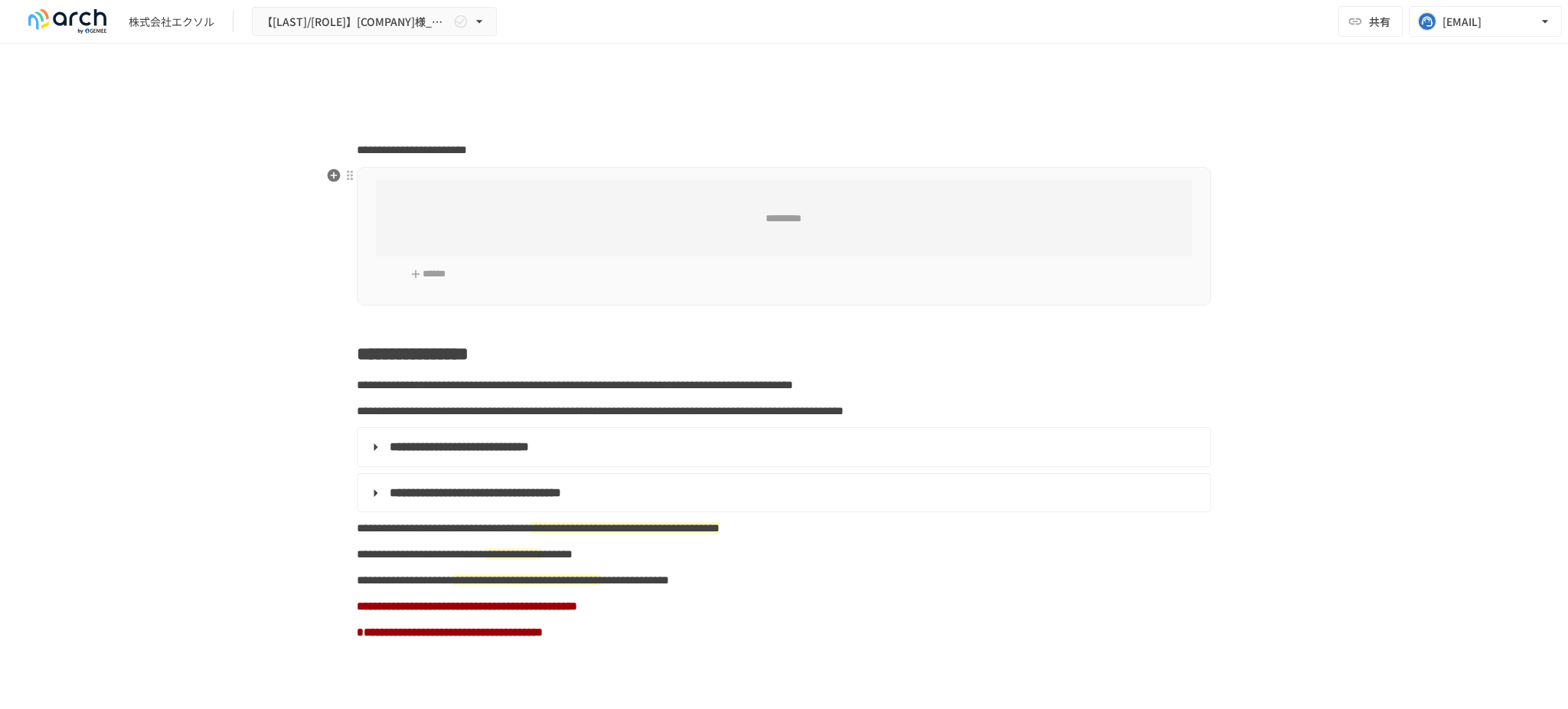 scroll, scrollTop: 0, scrollLeft: 0, axis: both 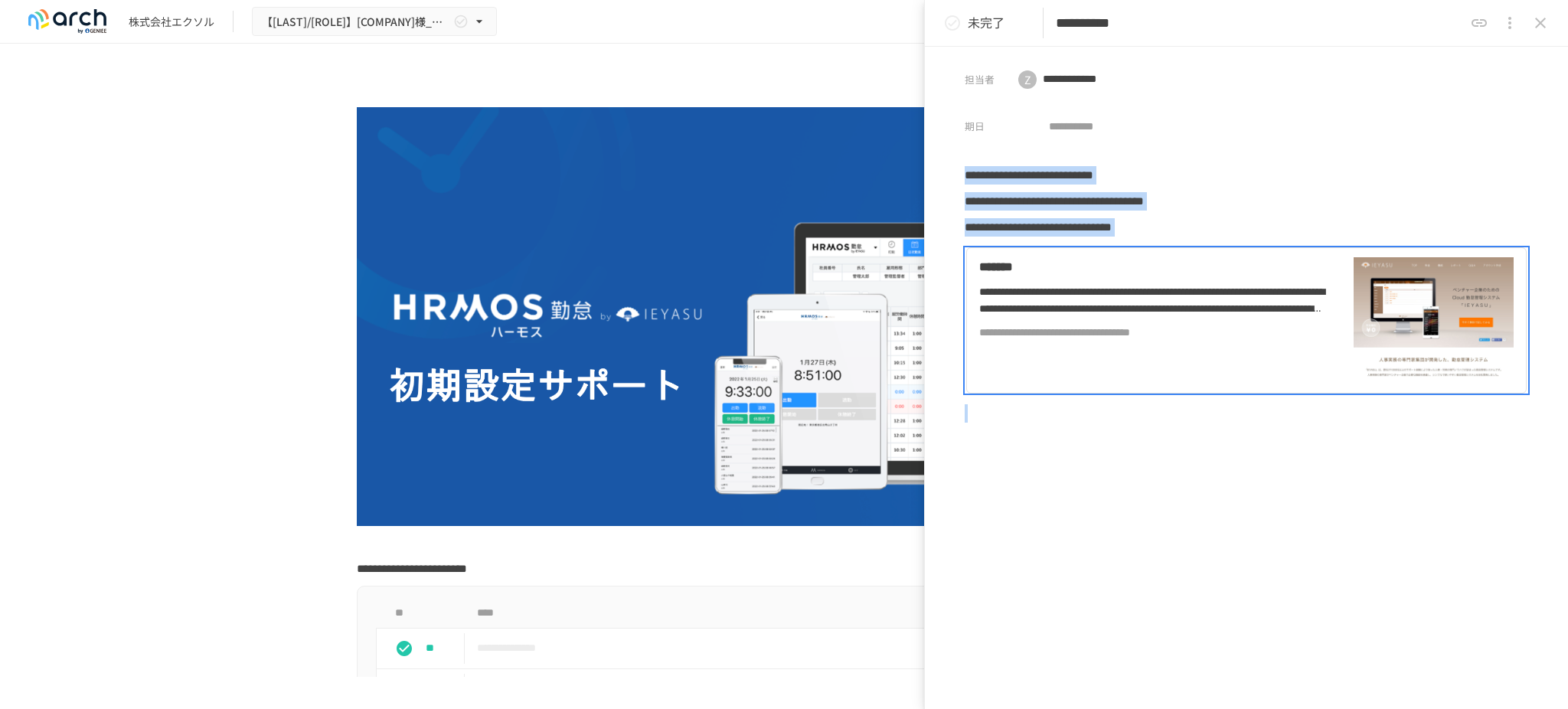 copy on "**********" 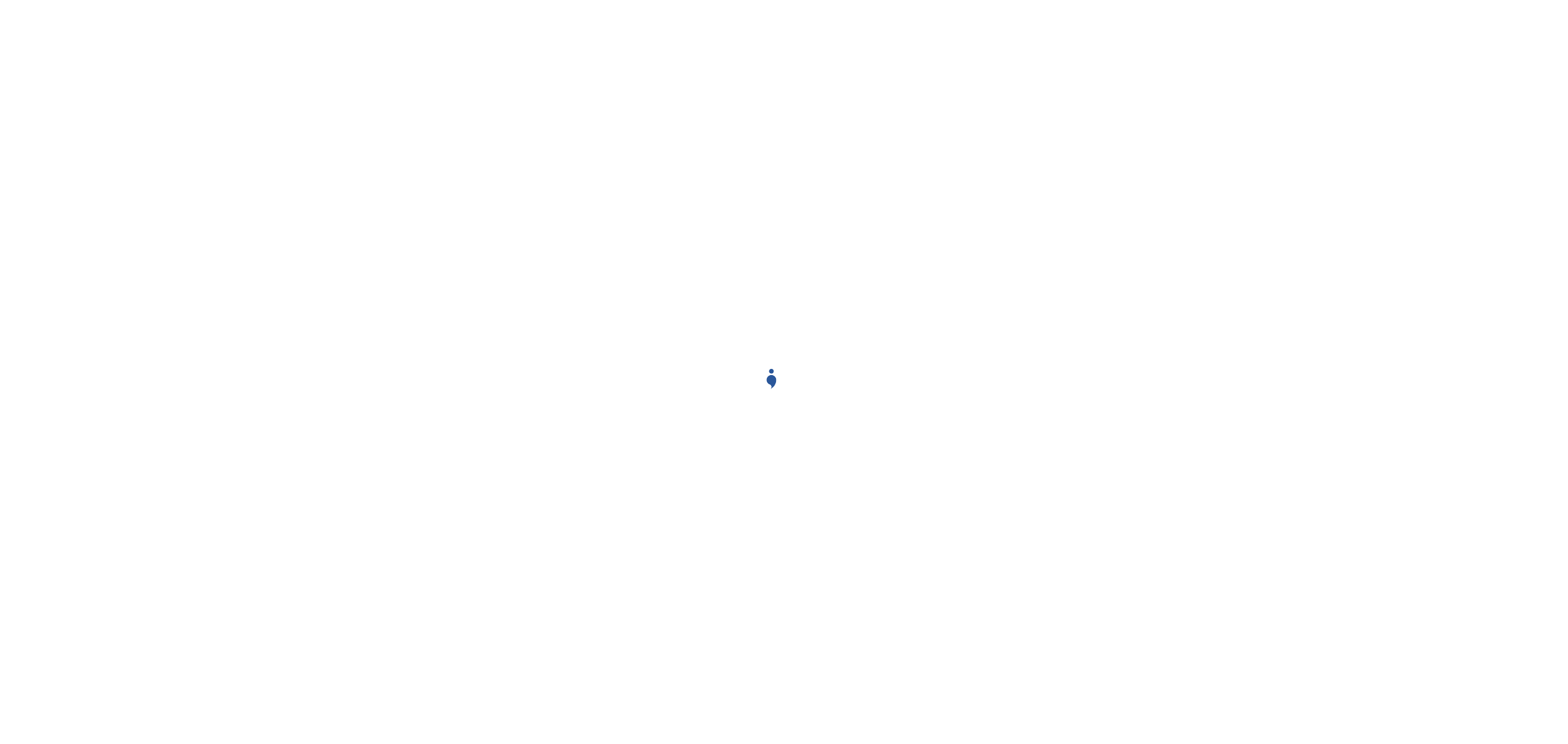 scroll, scrollTop: 0, scrollLeft: 0, axis: both 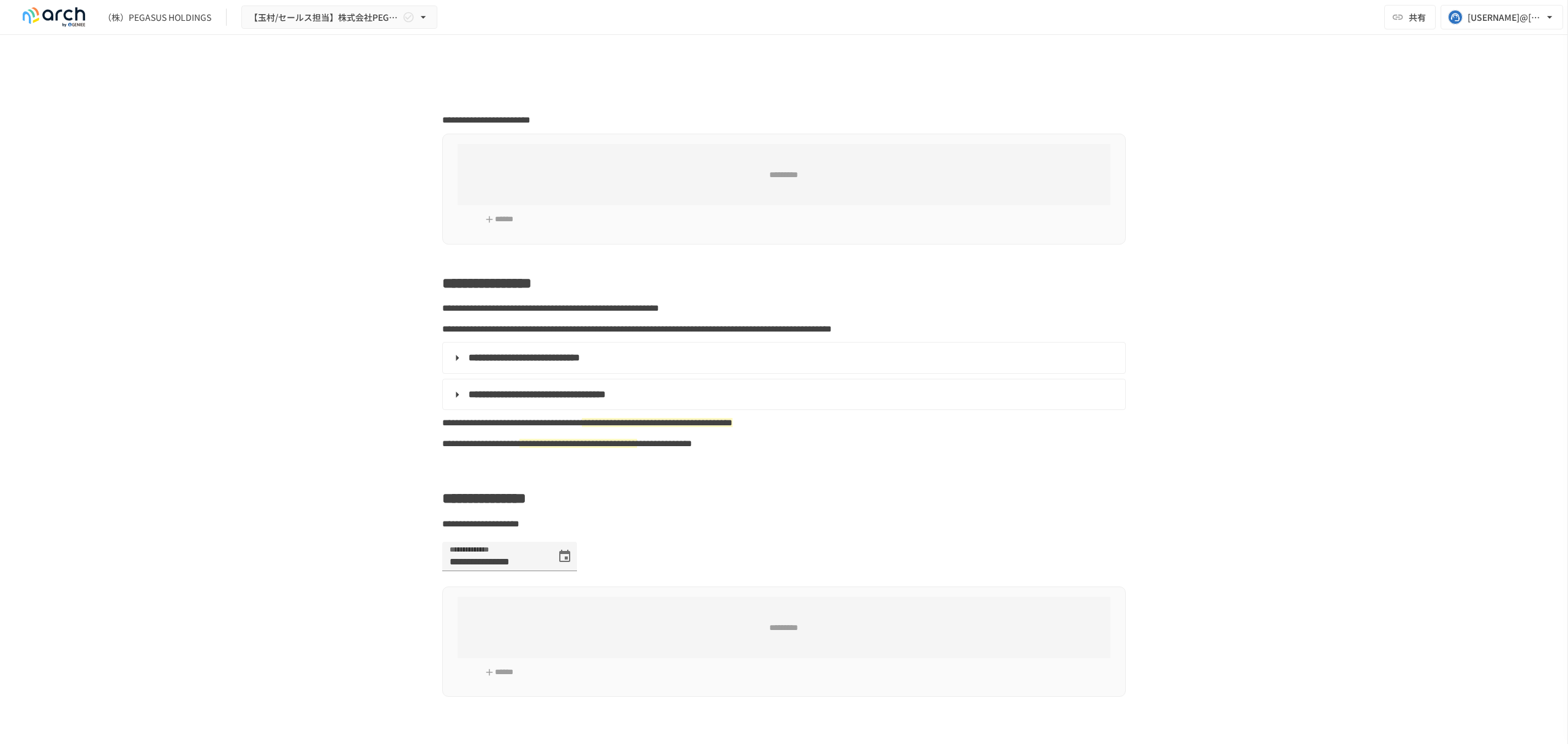 type on "**********" 